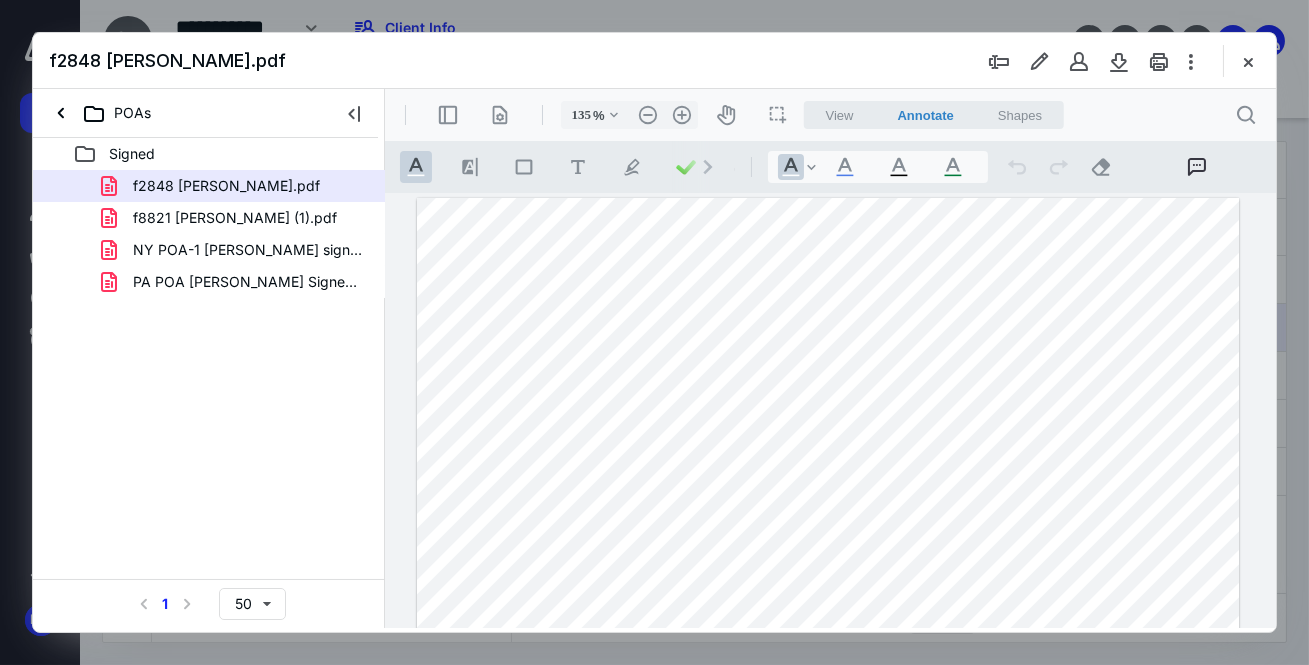scroll, scrollTop: 0, scrollLeft: 0, axis: both 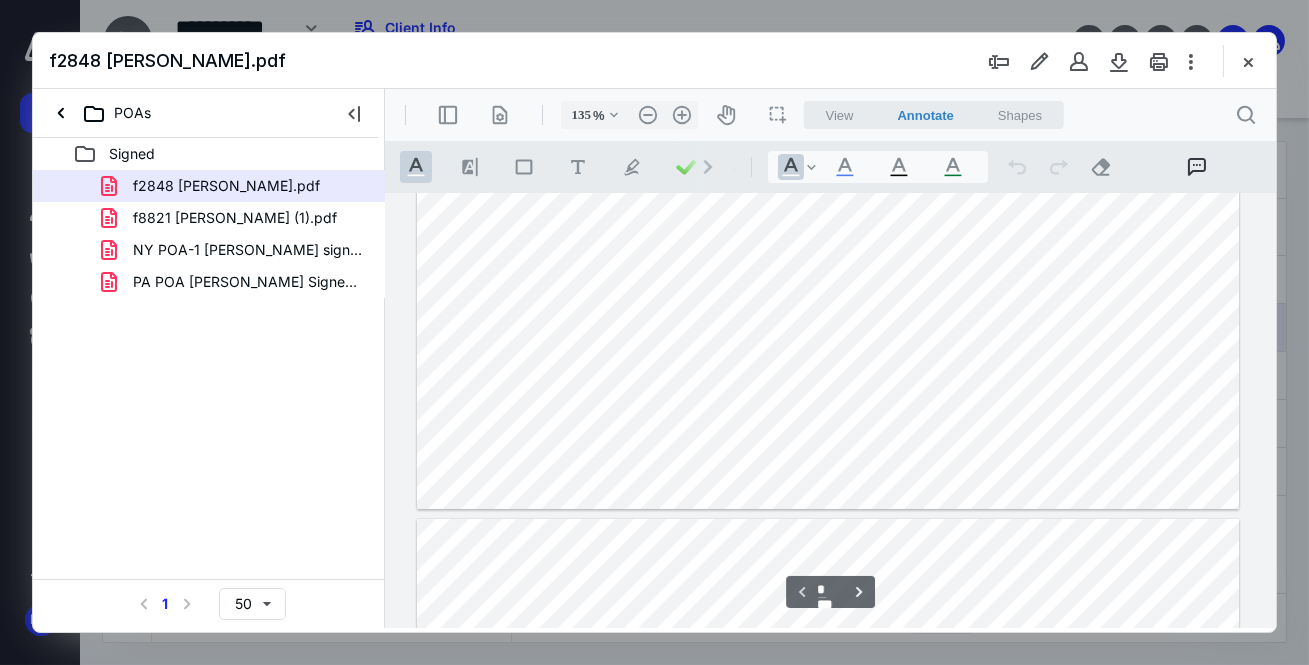 type on "*" 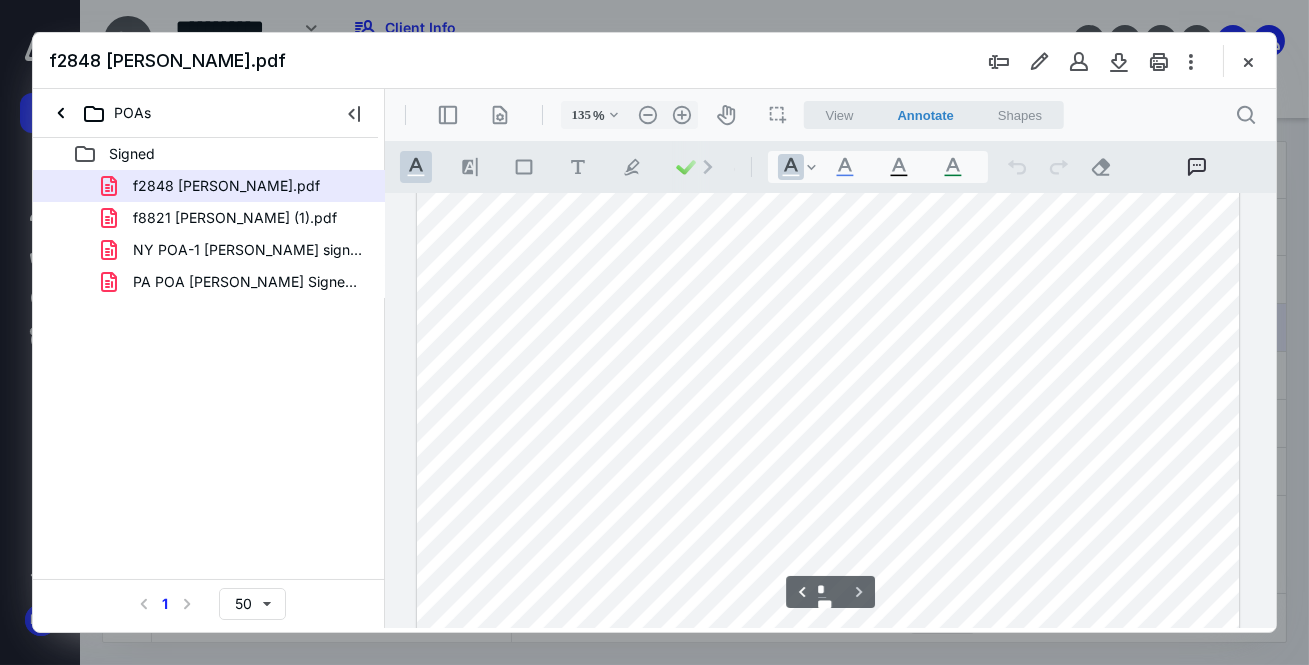 scroll, scrollTop: 1686, scrollLeft: 0, axis: vertical 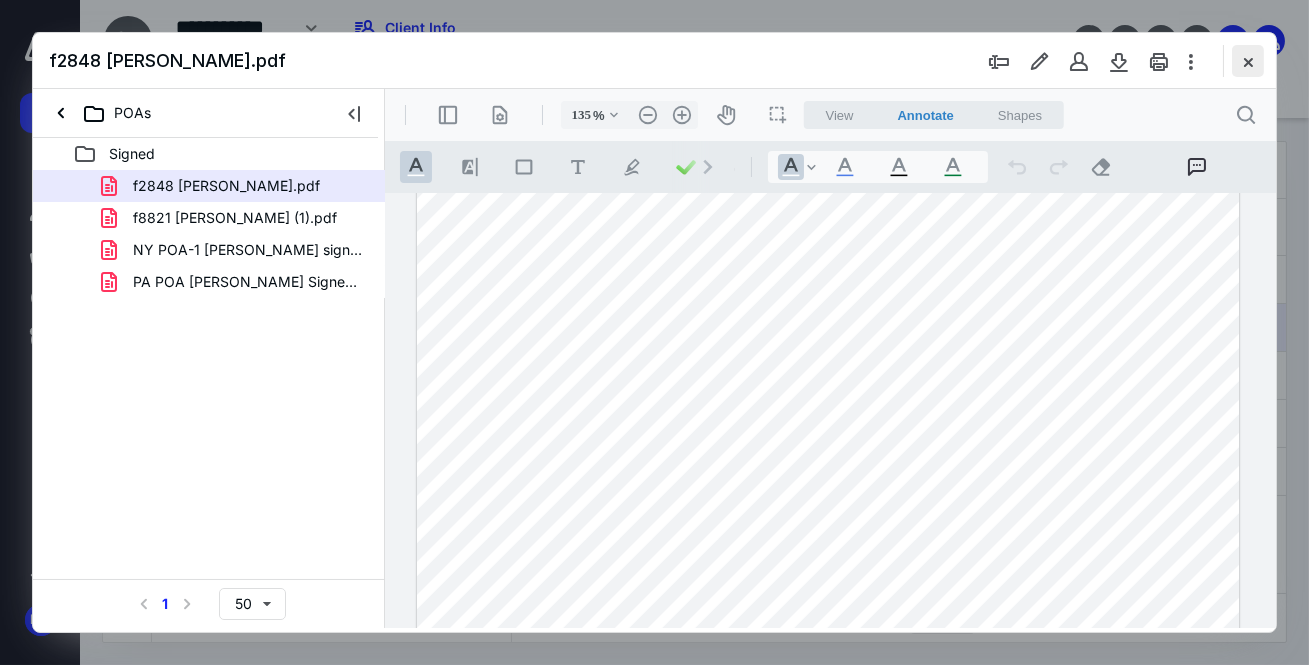 click at bounding box center (1248, 61) 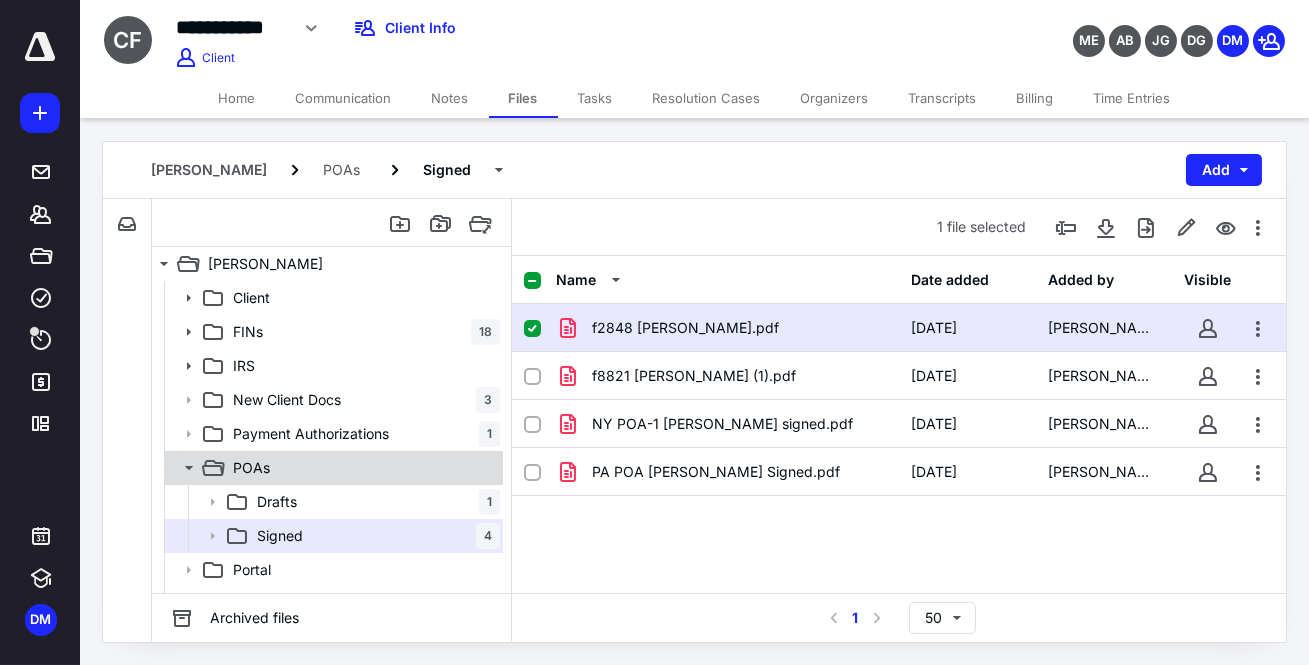 click on "POAs" at bounding box center [362, 468] 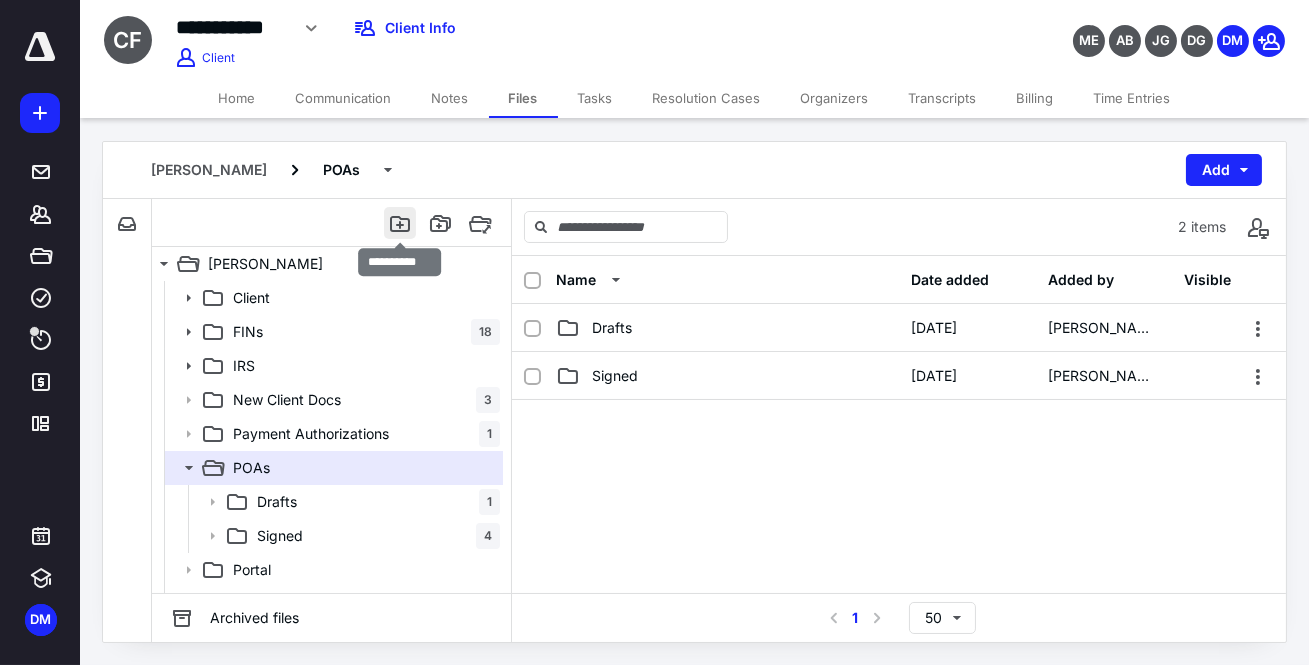 click at bounding box center [400, 223] 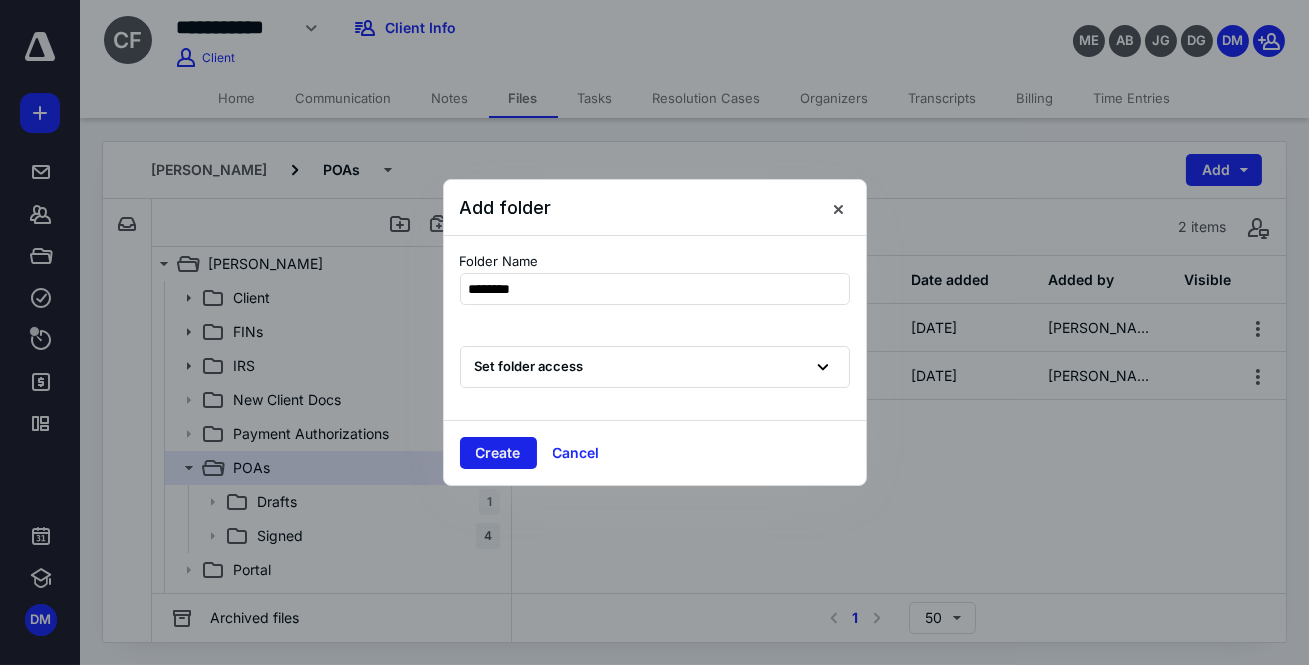 type on "********" 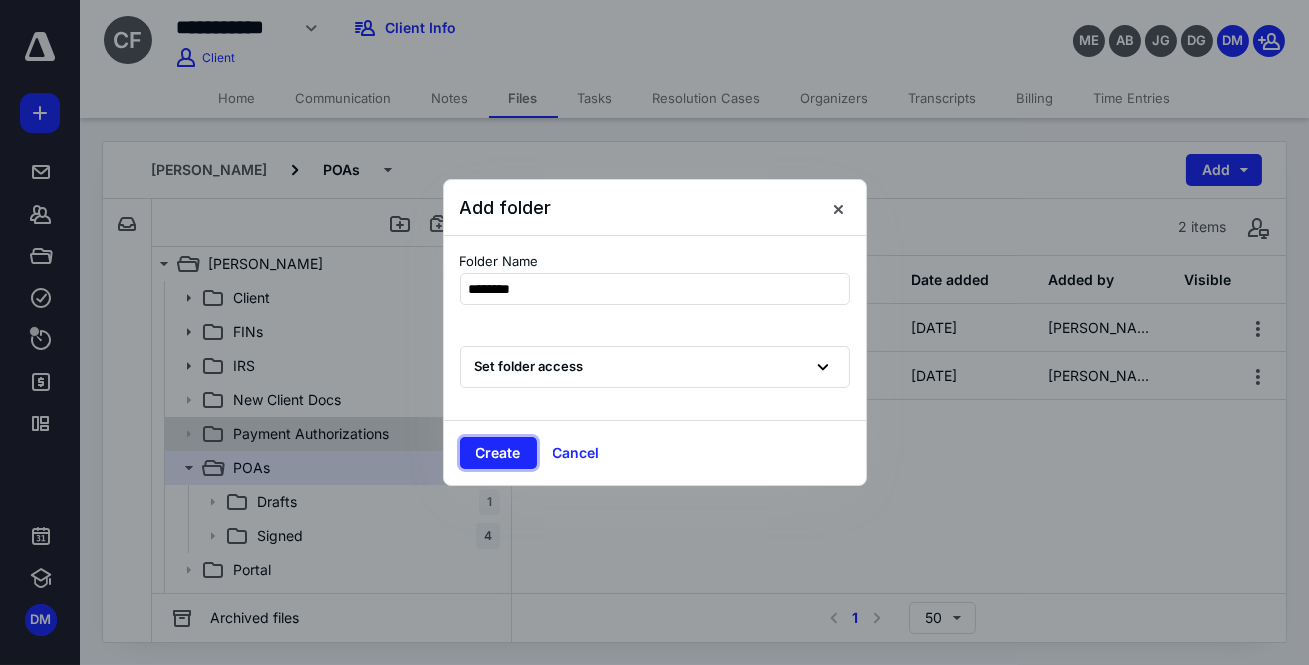 drag, startPoint x: 515, startPoint y: 448, endPoint x: 479, endPoint y: 448, distance: 36 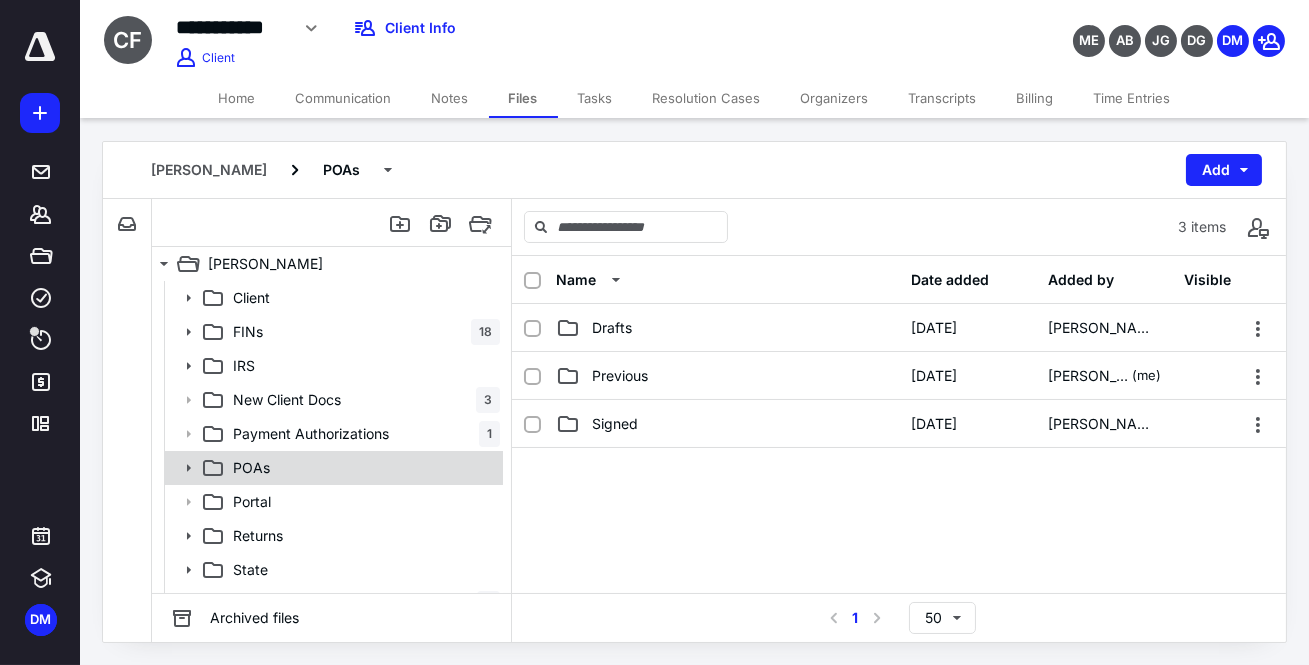 click 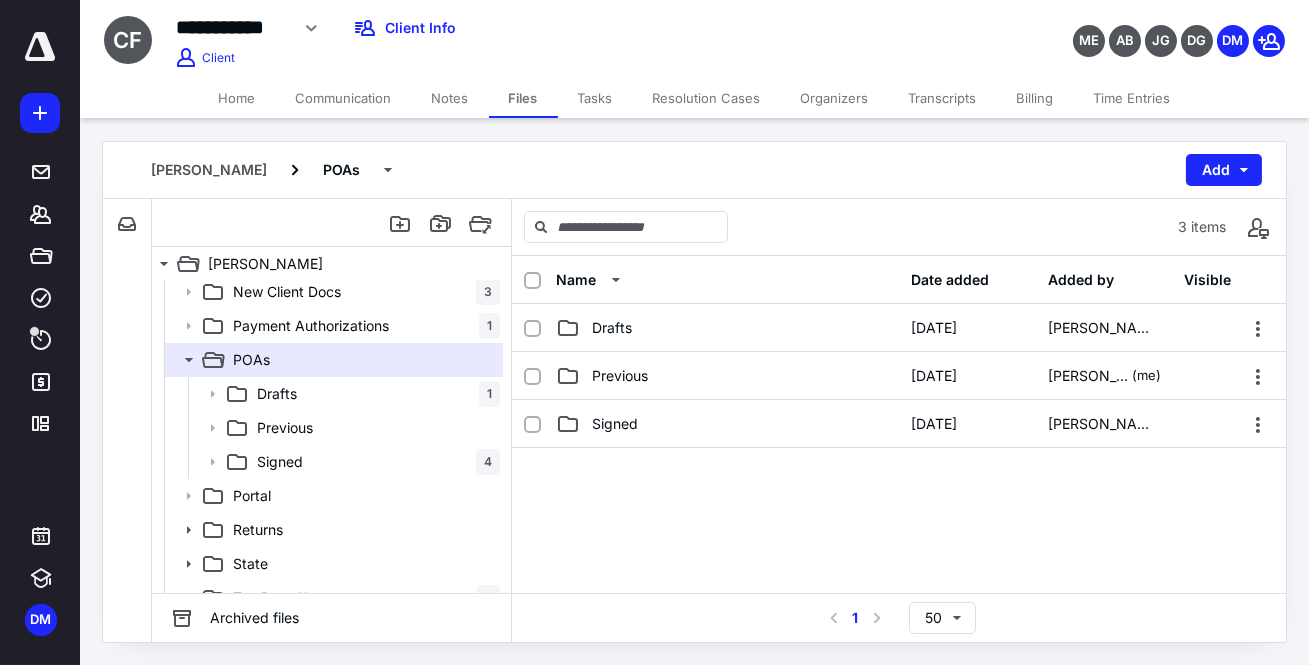 scroll, scrollTop: 110, scrollLeft: 0, axis: vertical 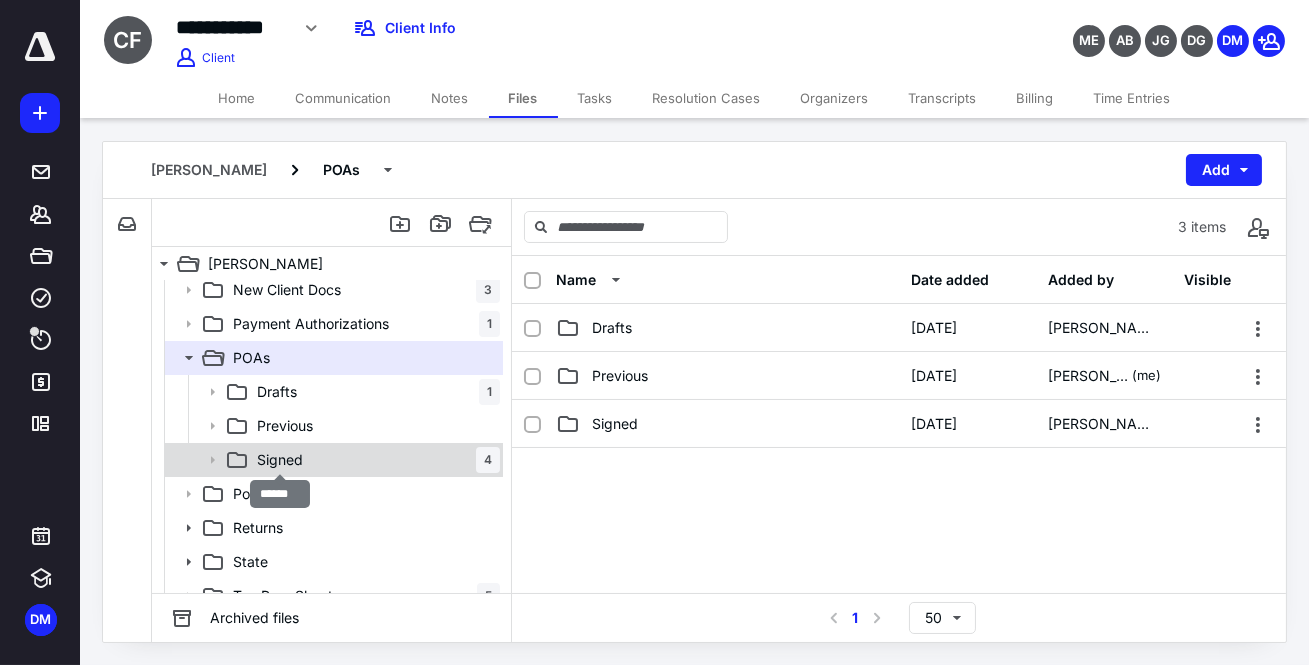 click on "Signed" at bounding box center (280, 460) 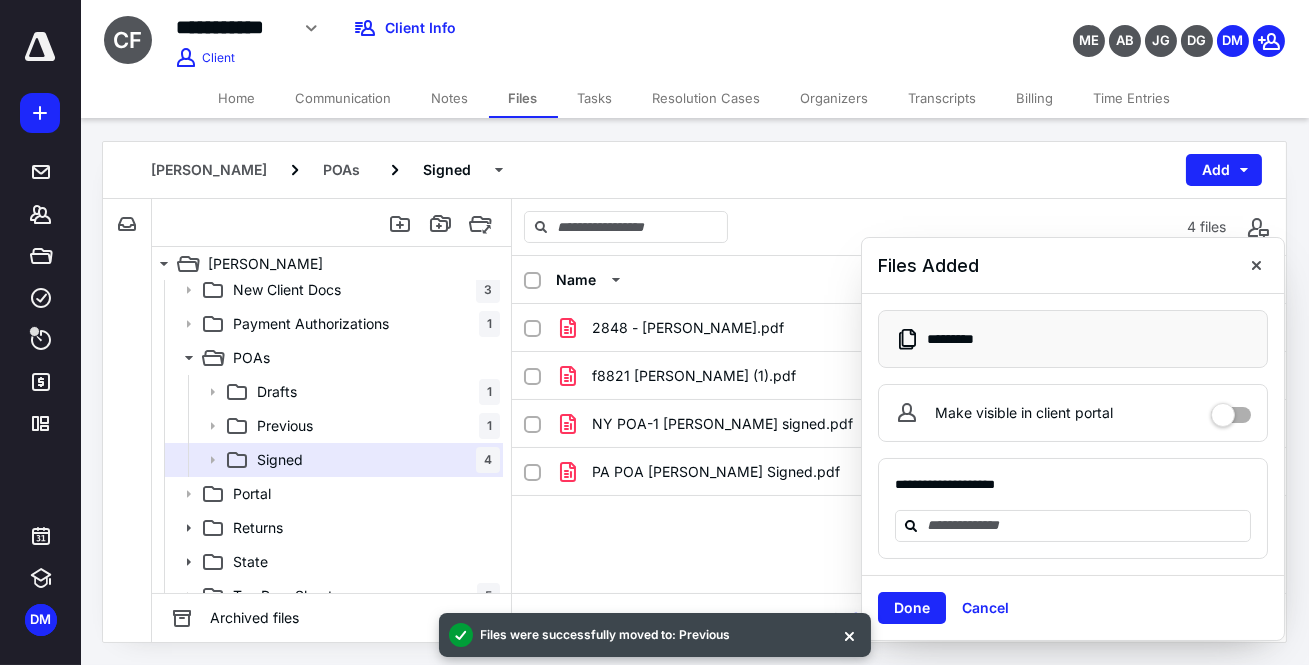 click at bounding box center (1256, 265) 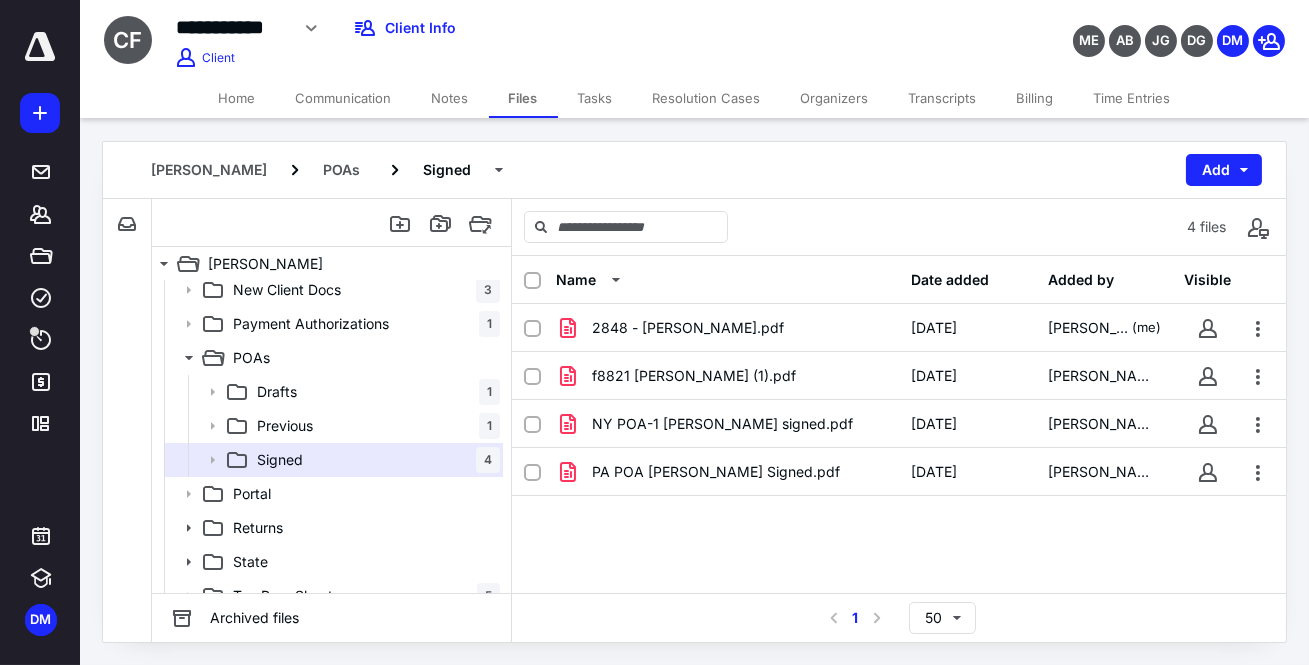 click on "Time Entries" at bounding box center (1132, 98) 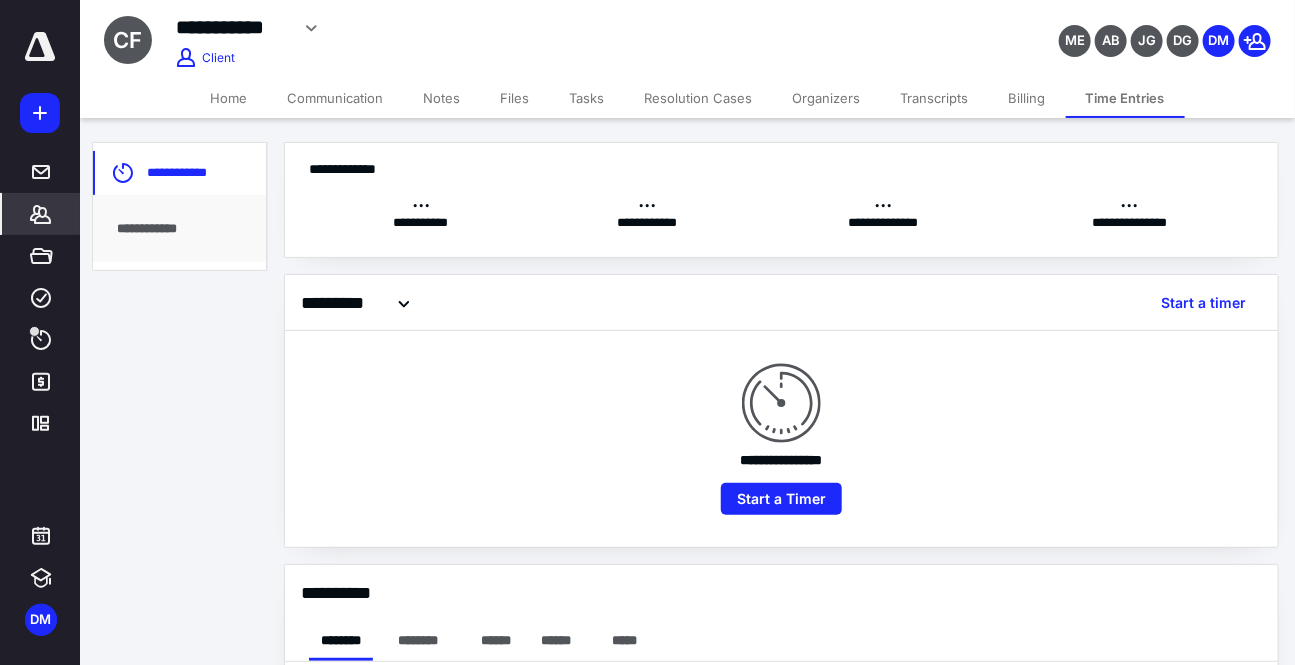 checkbox on "true" 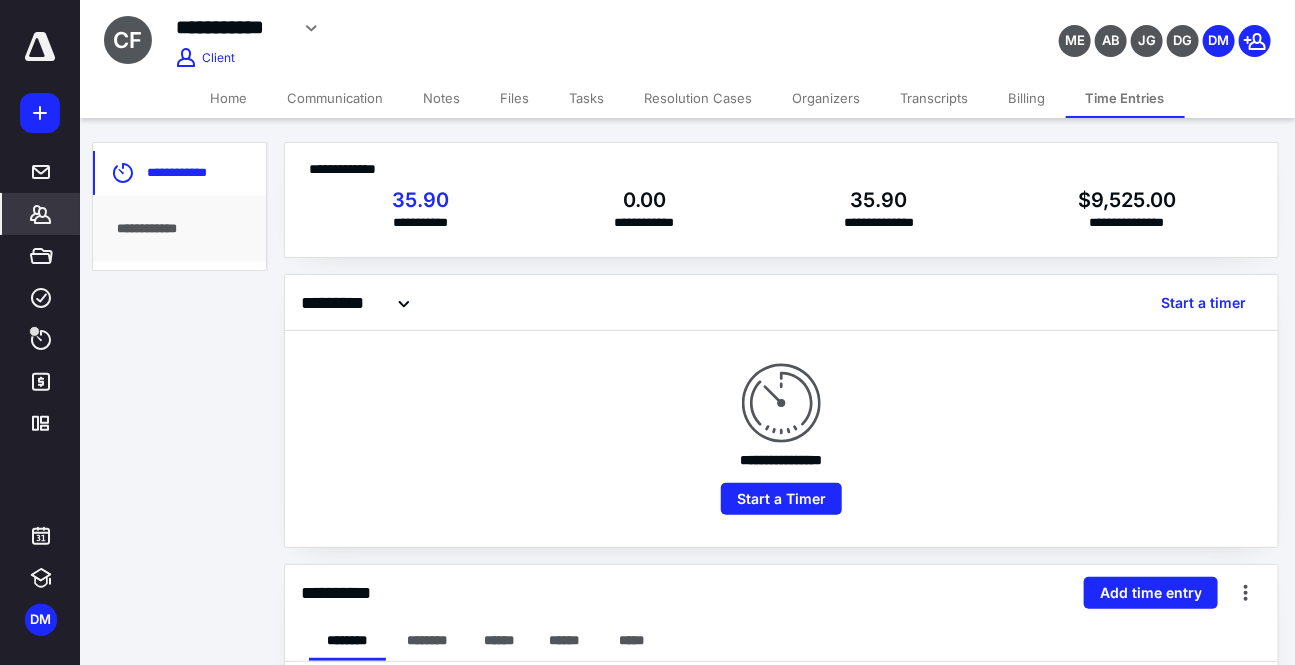 drag, startPoint x: 1167, startPoint y: 579, endPoint x: 975, endPoint y: 269, distance: 364.6423 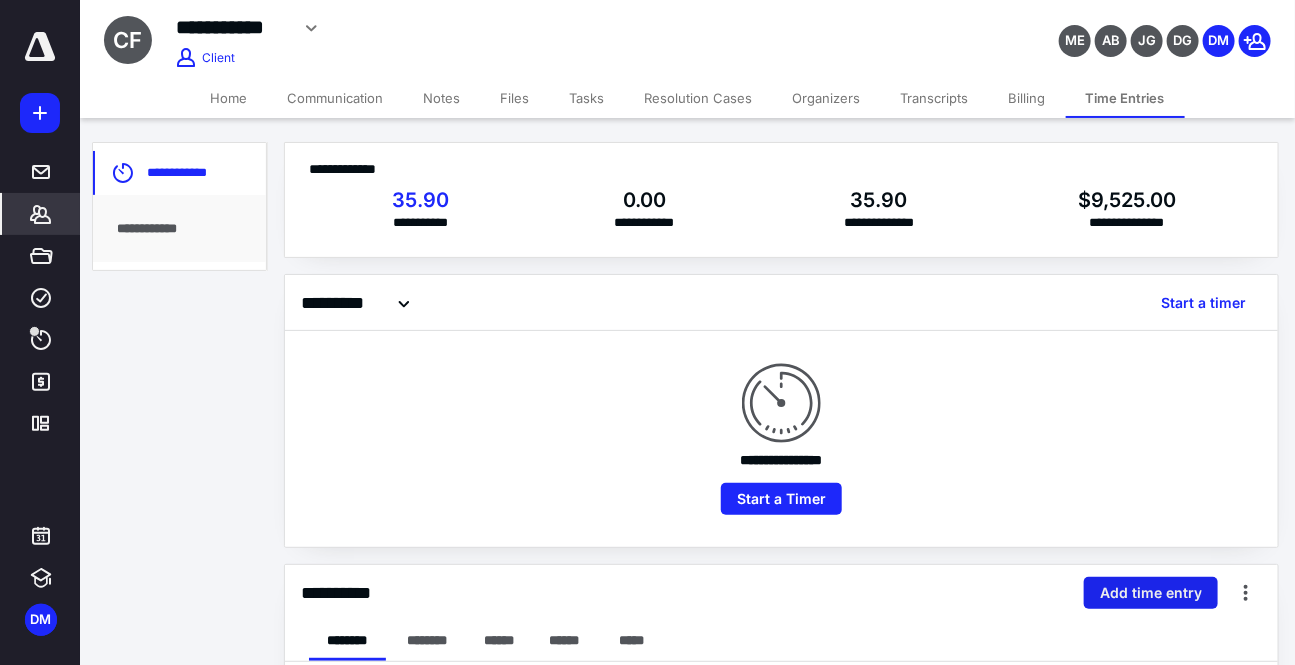 click on "Add time entry" at bounding box center [1151, 593] 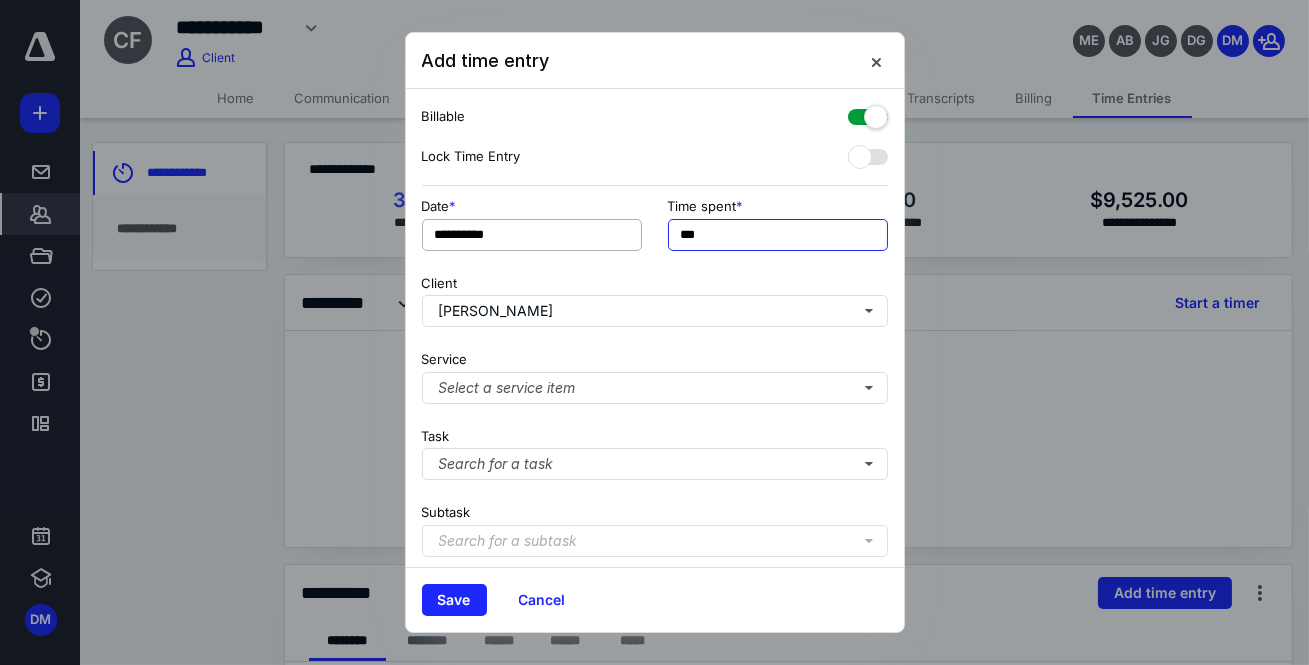 drag, startPoint x: 738, startPoint y: 242, endPoint x: 484, endPoint y: 234, distance: 254.12595 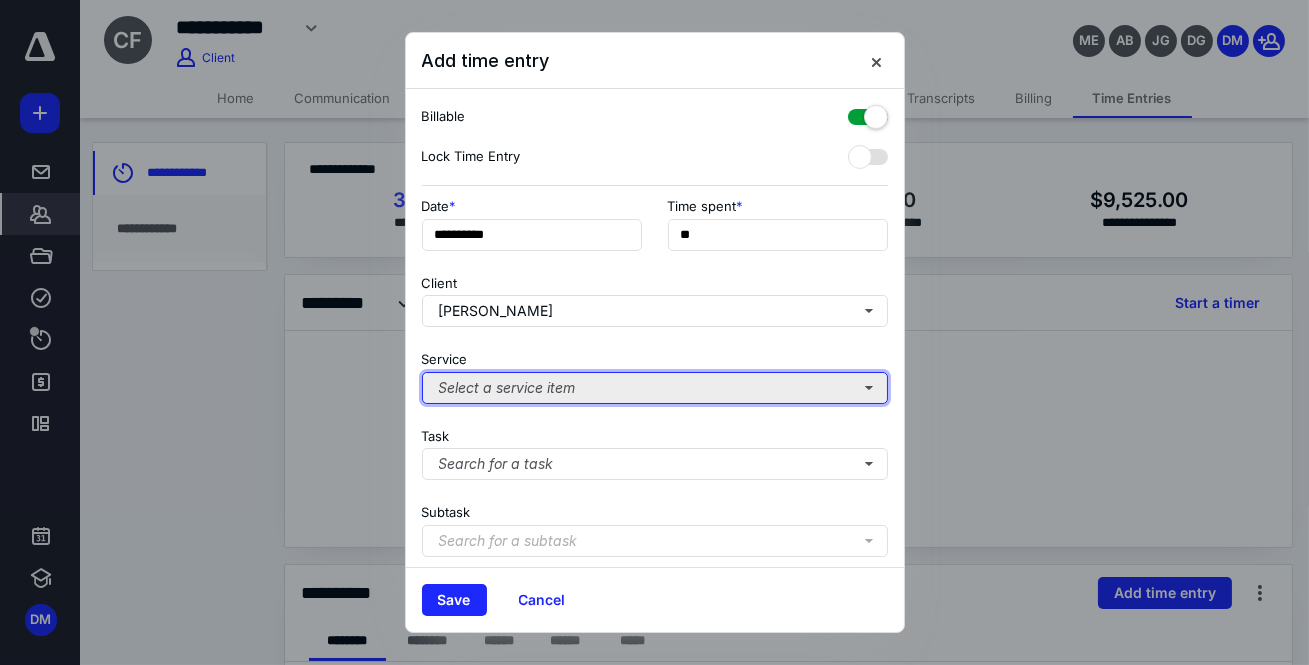 type on "***" 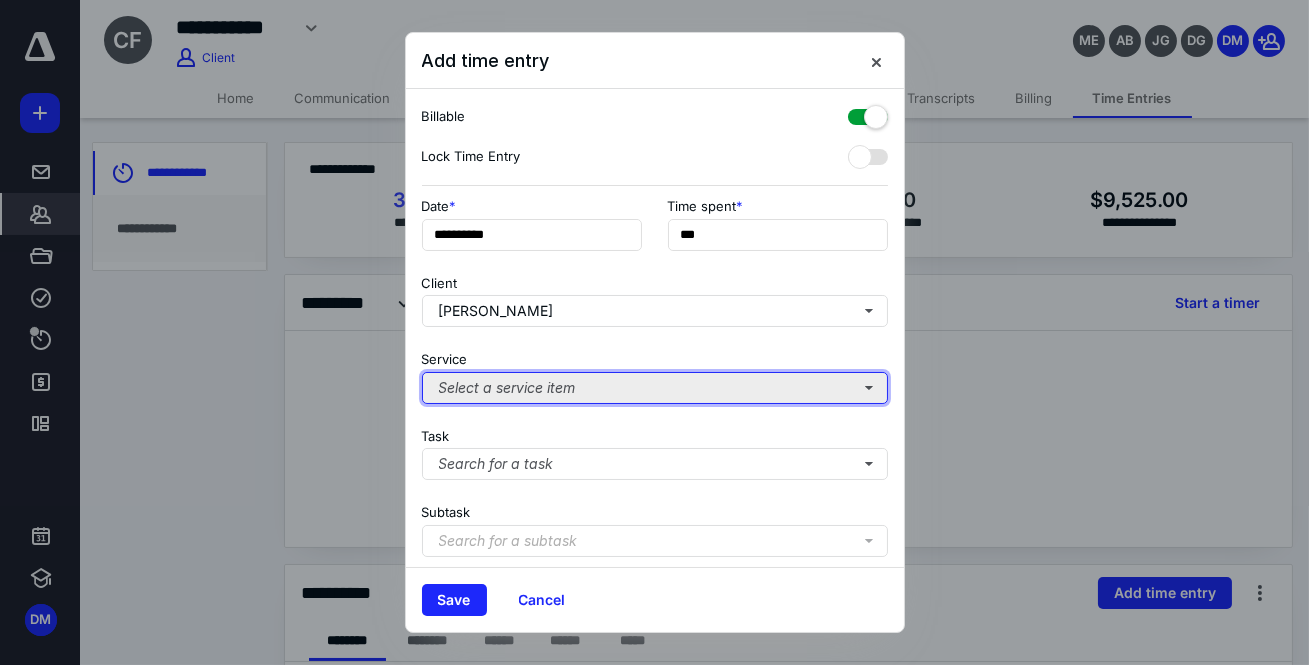 click on "Select a service item" at bounding box center (655, 388) 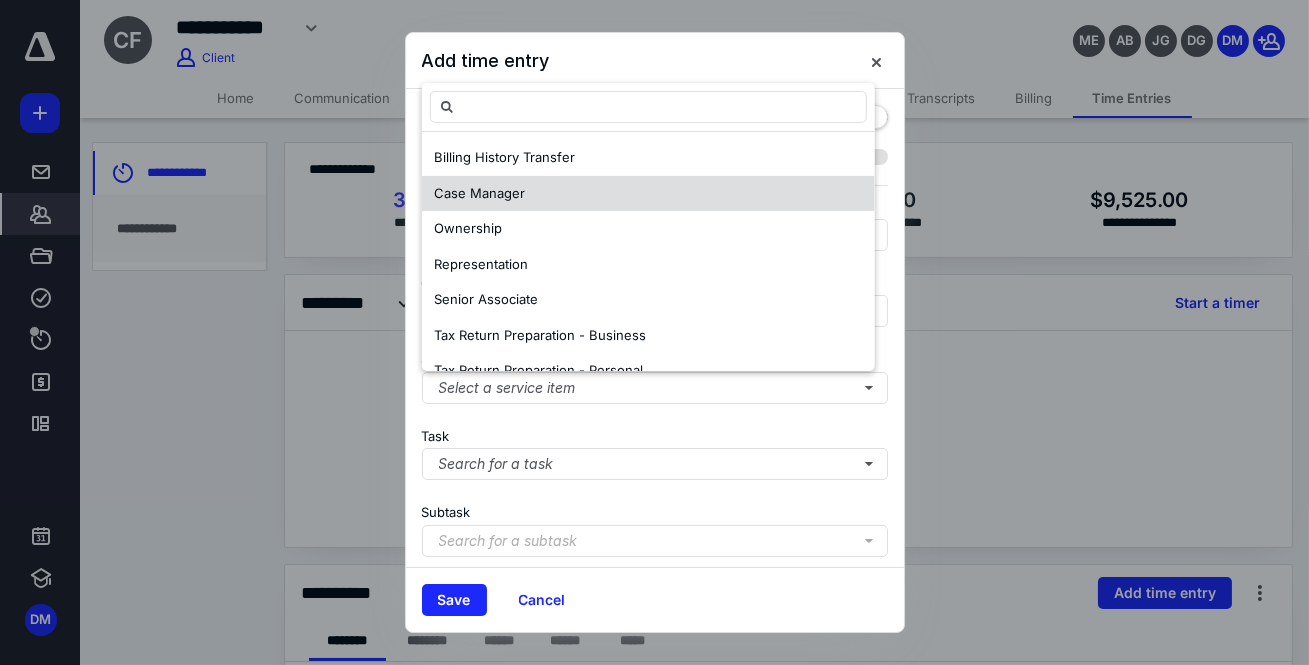 click on "Case Manager" at bounding box center (479, 193) 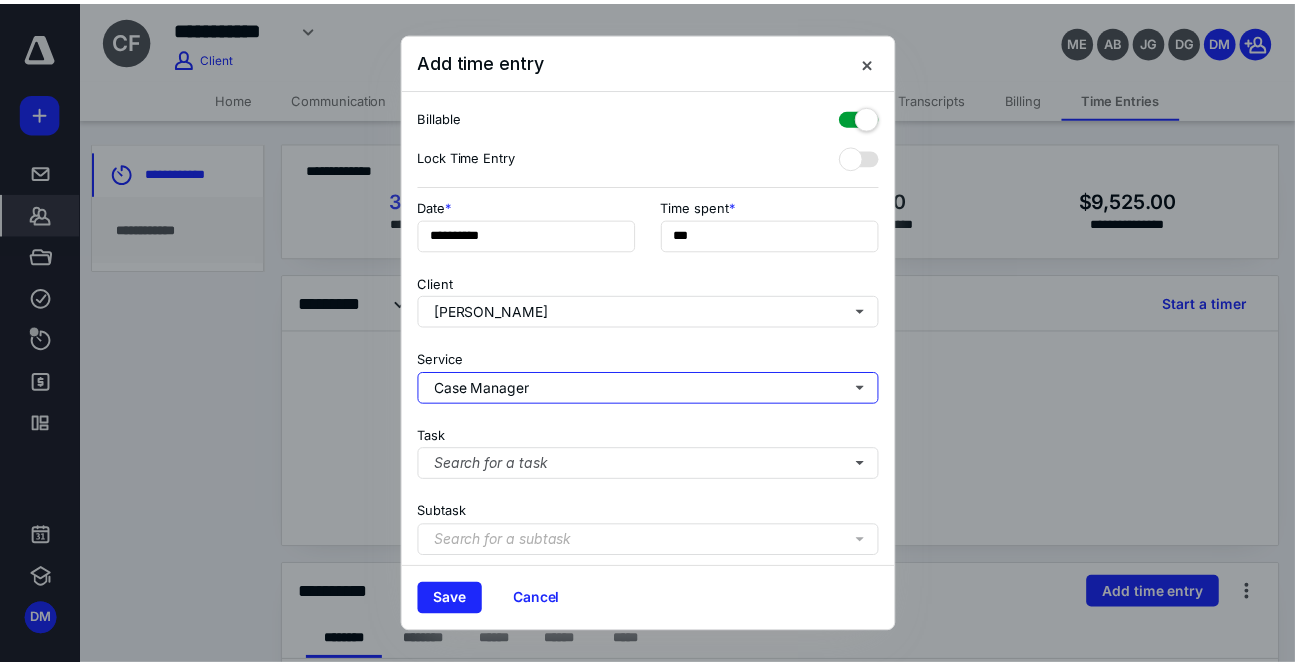 scroll, scrollTop: 220, scrollLeft: 0, axis: vertical 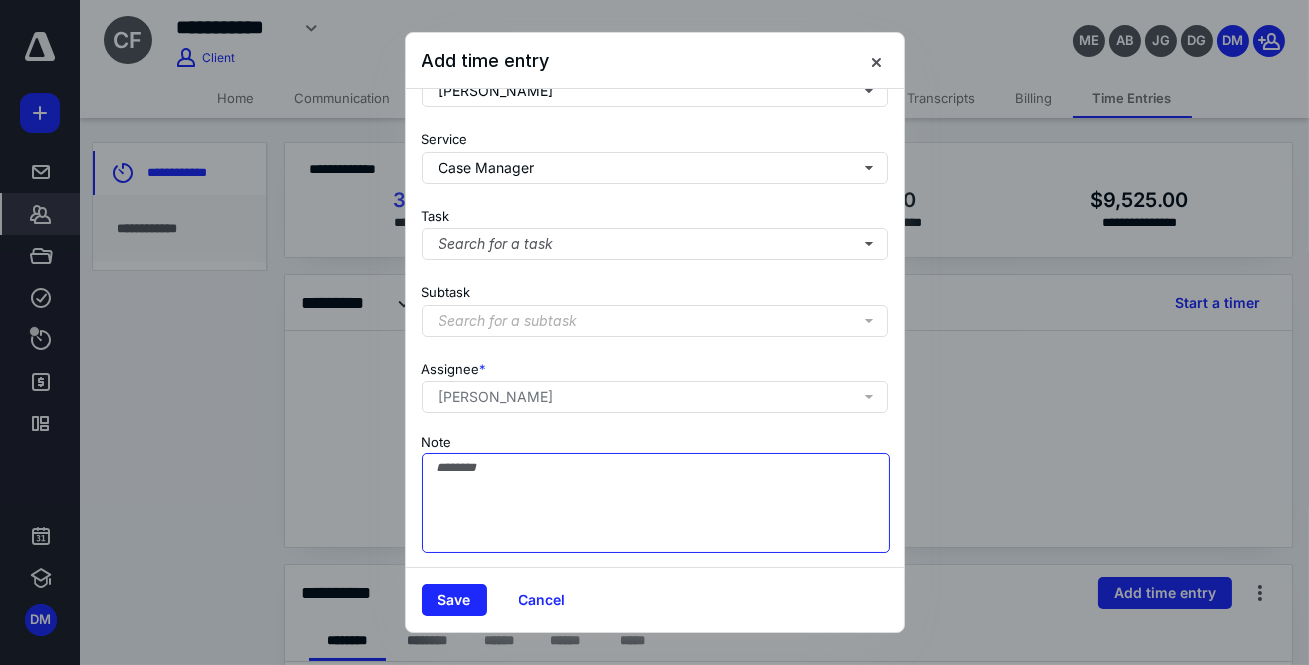 click on "Note" at bounding box center [656, 503] 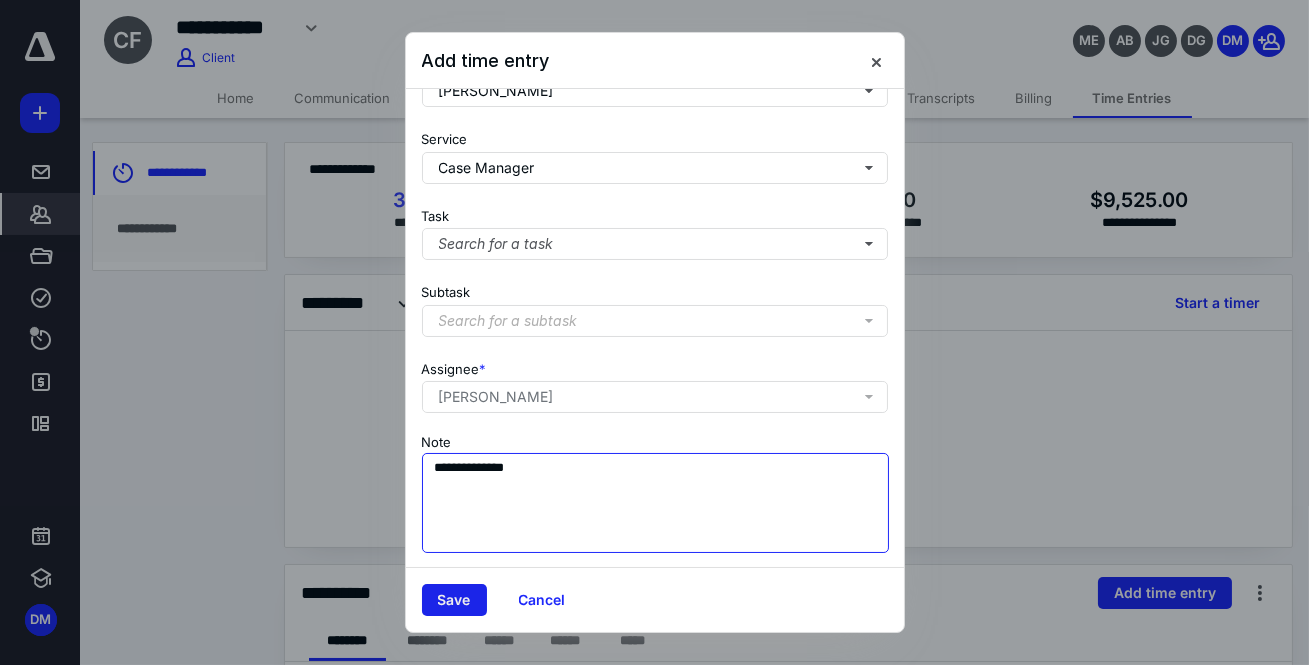type on "**********" 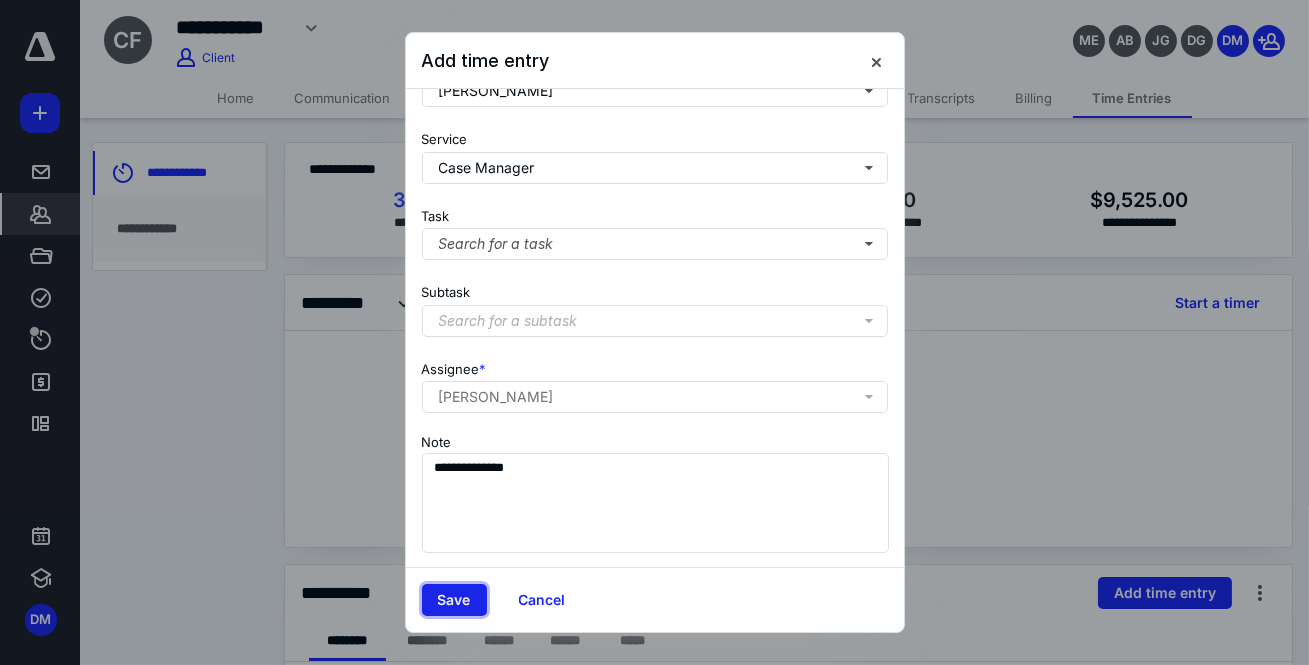 click on "Save" at bounding box center (454, 600) 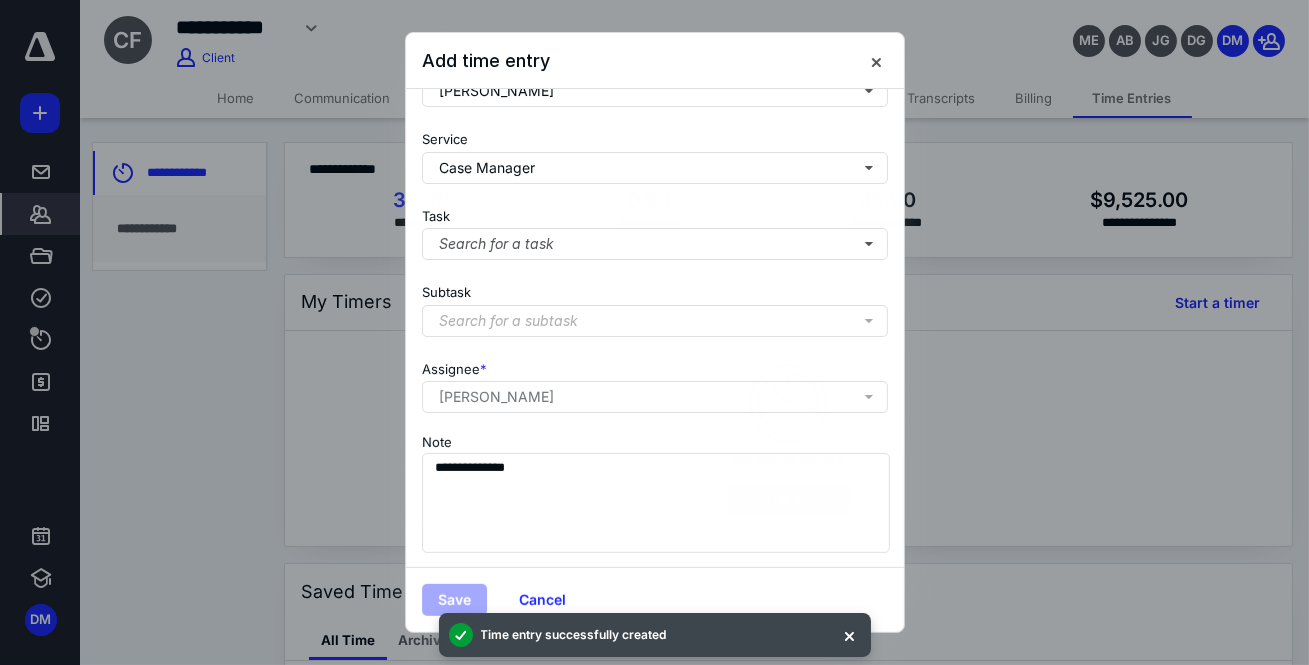 checkbox on "false" 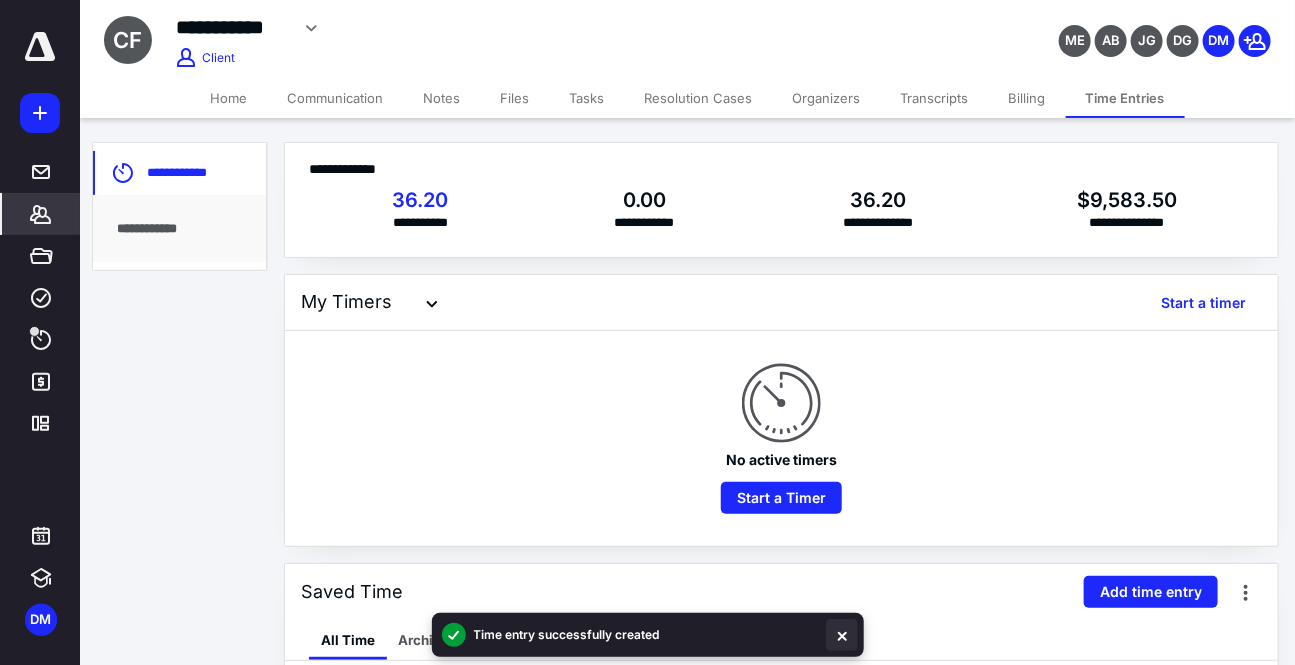 click at bounding box center [842, 635] 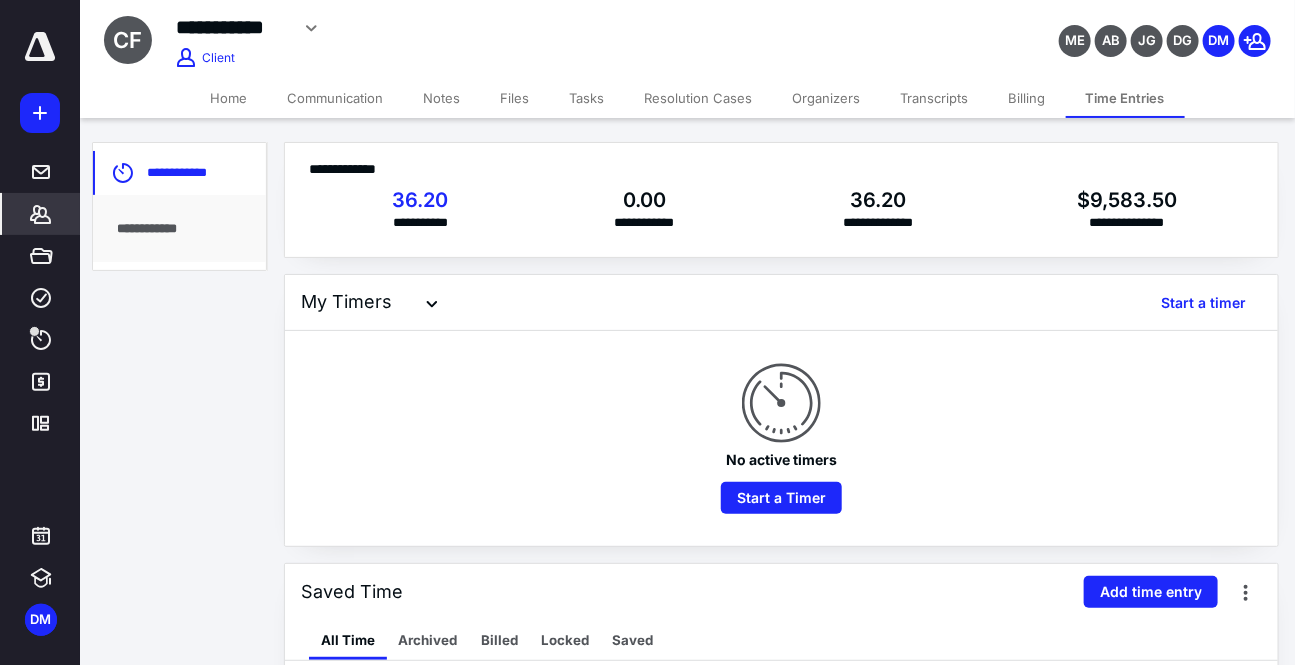 click on "Home" at bounding box center [229, 98] 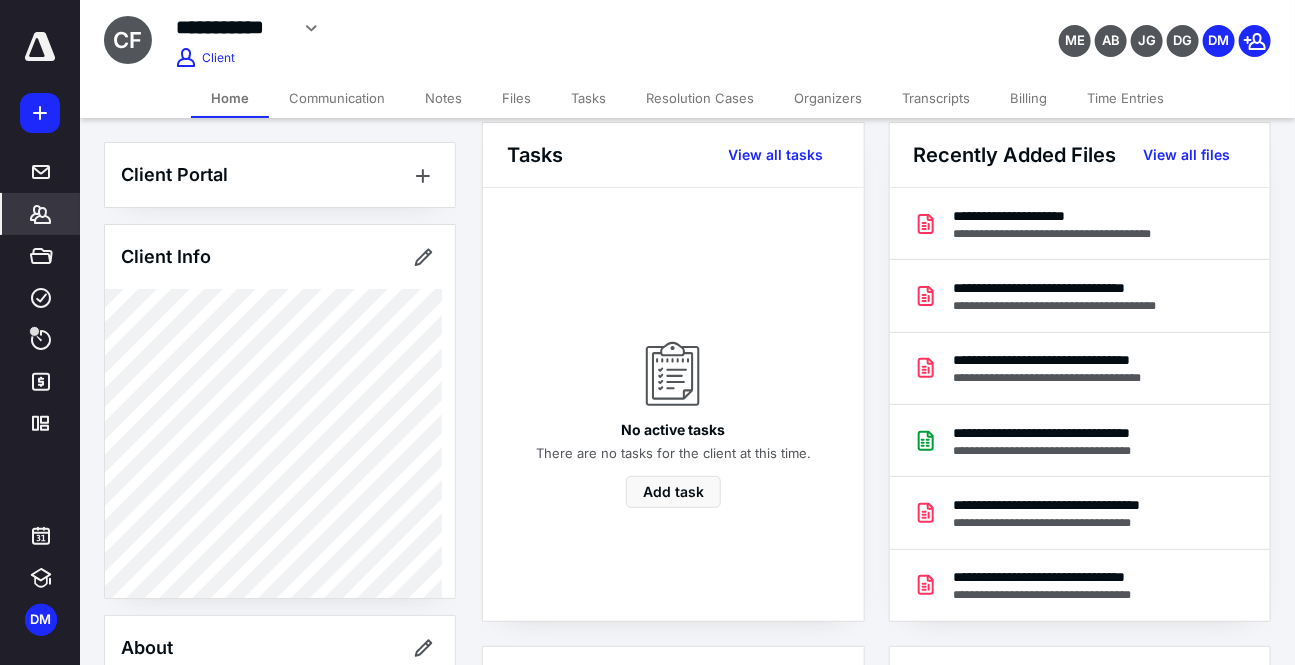 scroll, scrollTop: 22, scrollLeft: 0, axis: vertical 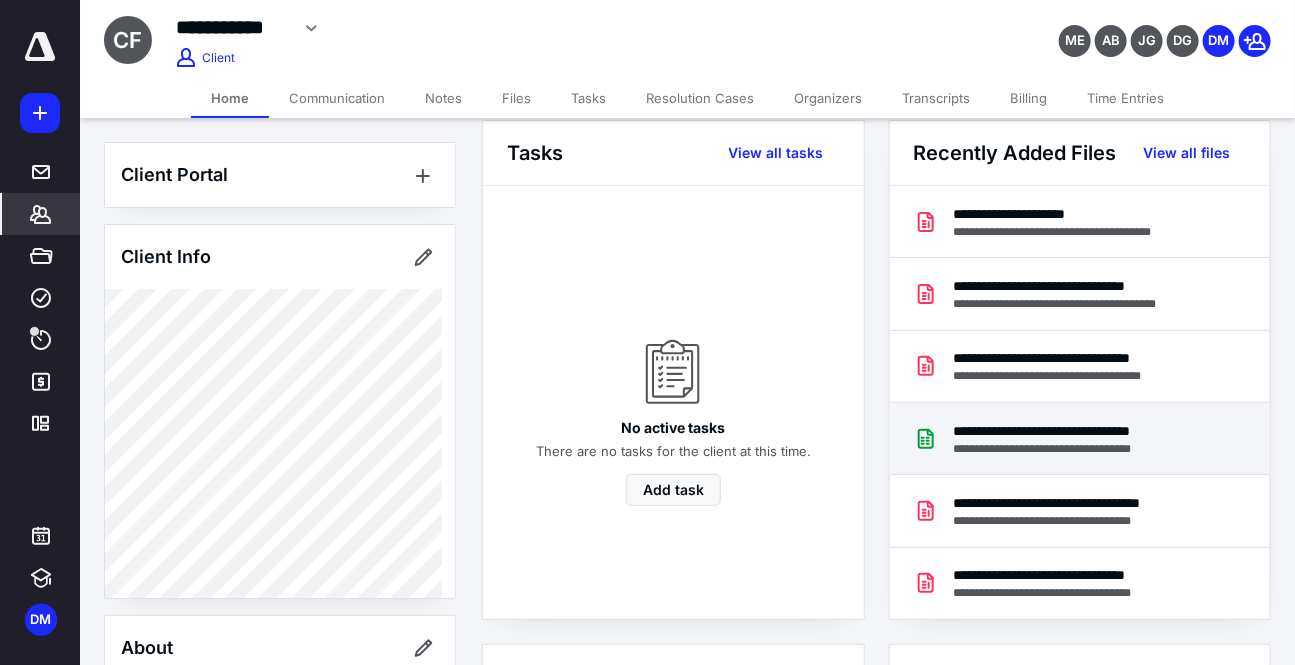 click on "**********" at bounding box center [1080, 439] 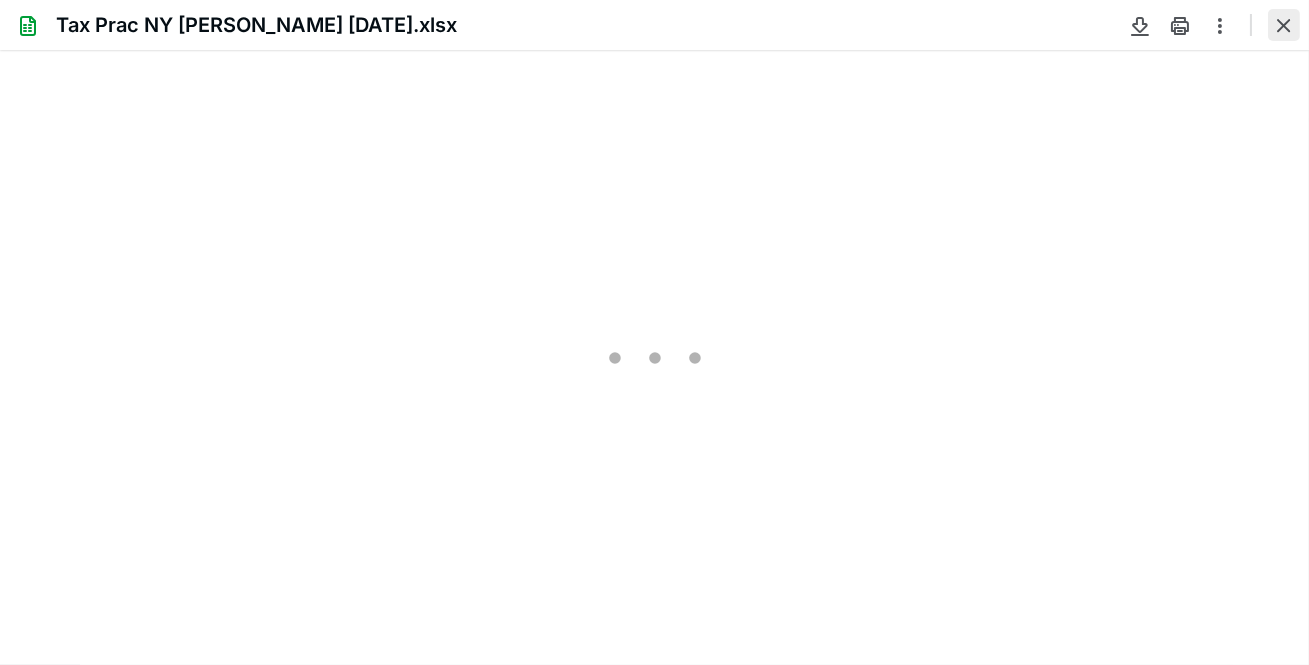 click at bounding box center [1284, 25] 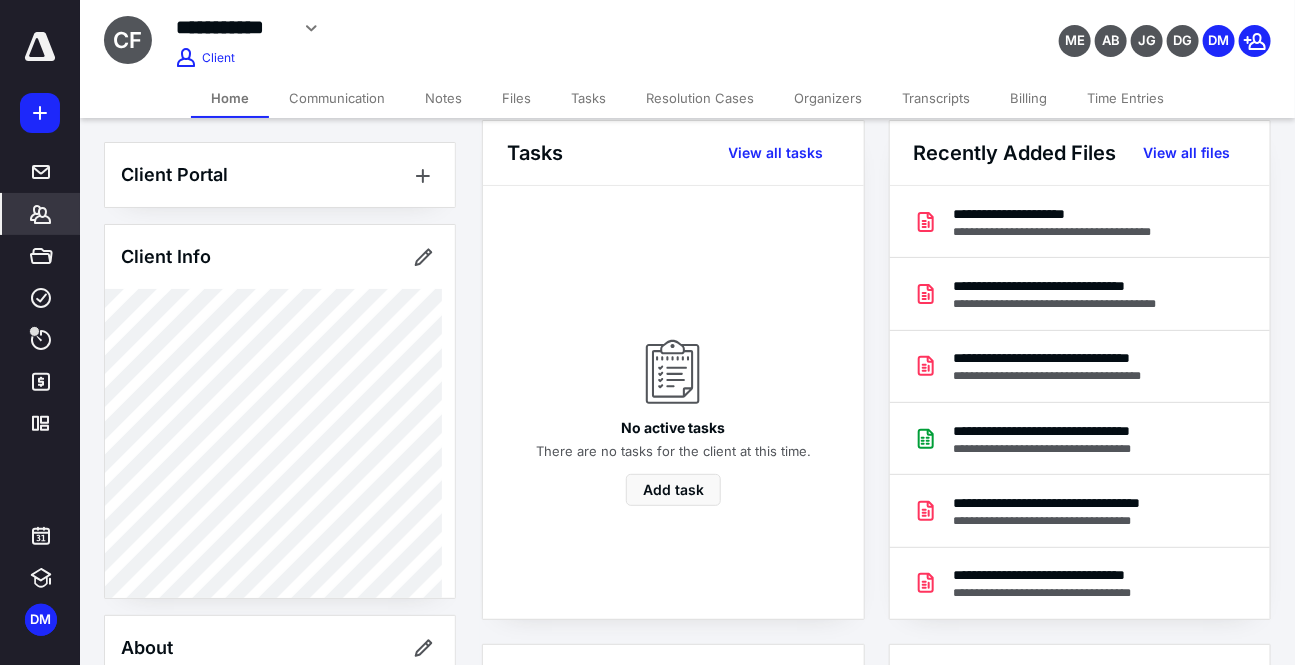 click on "Time Entries" at bounding box center (1125, 98) 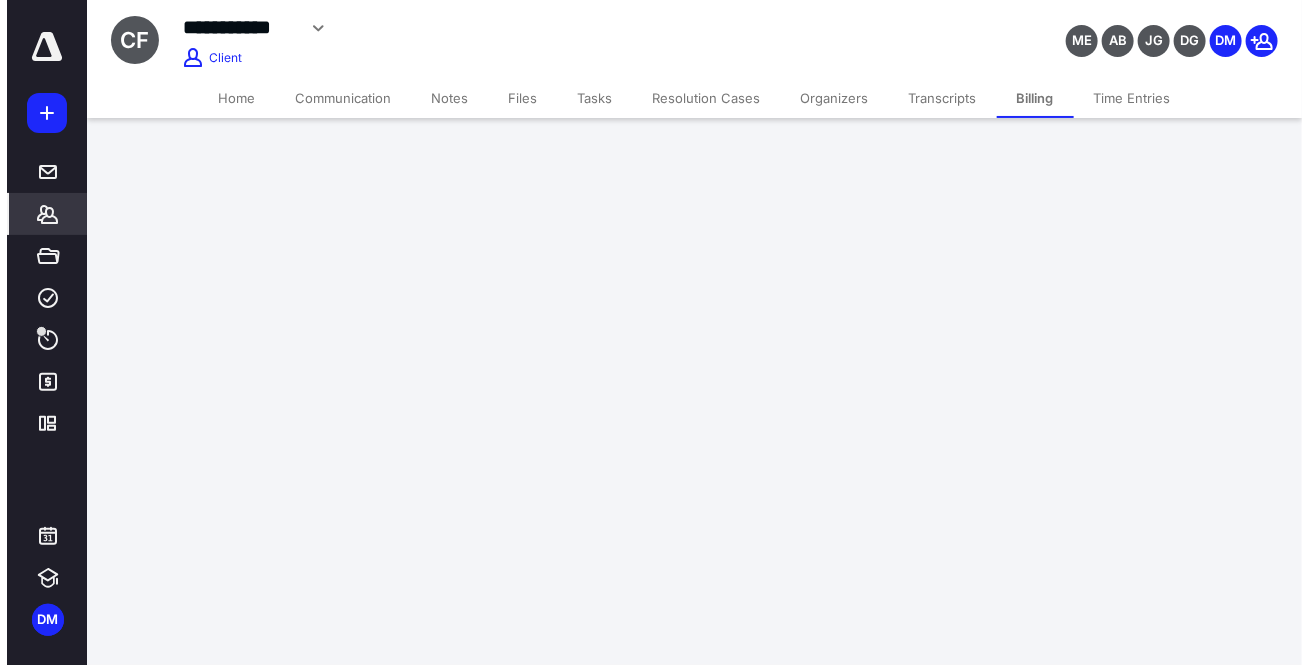 scroll, scrollTop: 0, scrollLeft: 0, axis: both 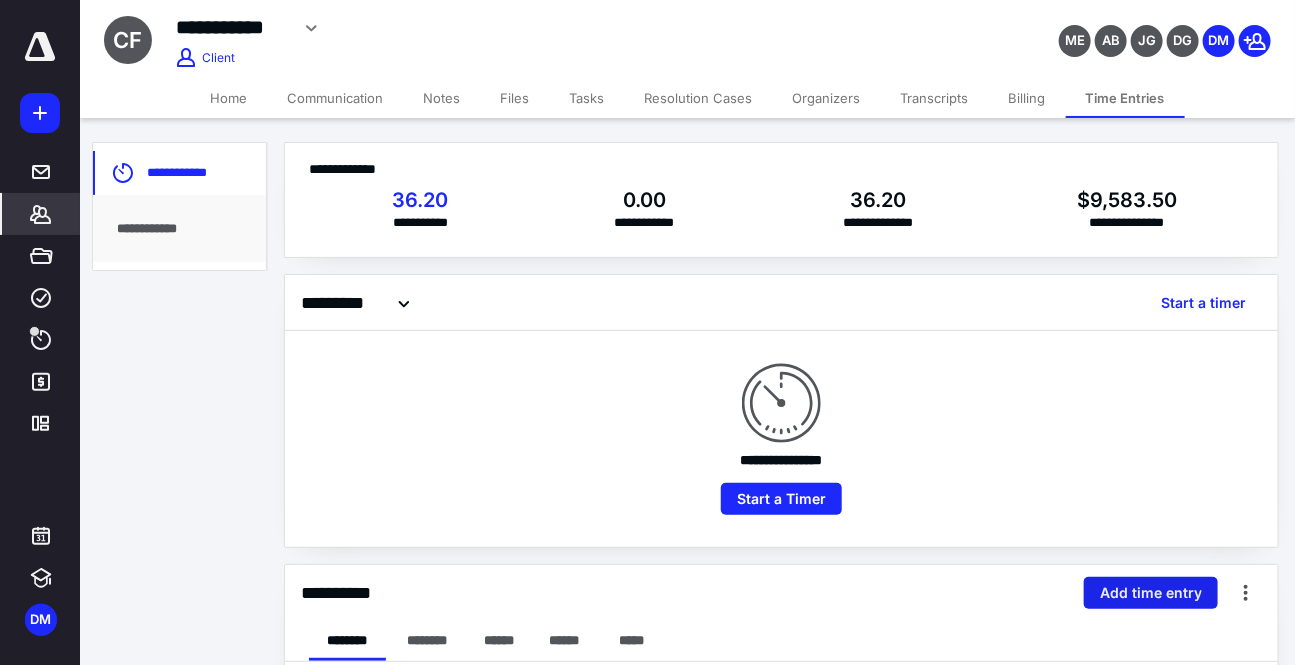 click on "Add time entry" at bounding box center [1151, 593] 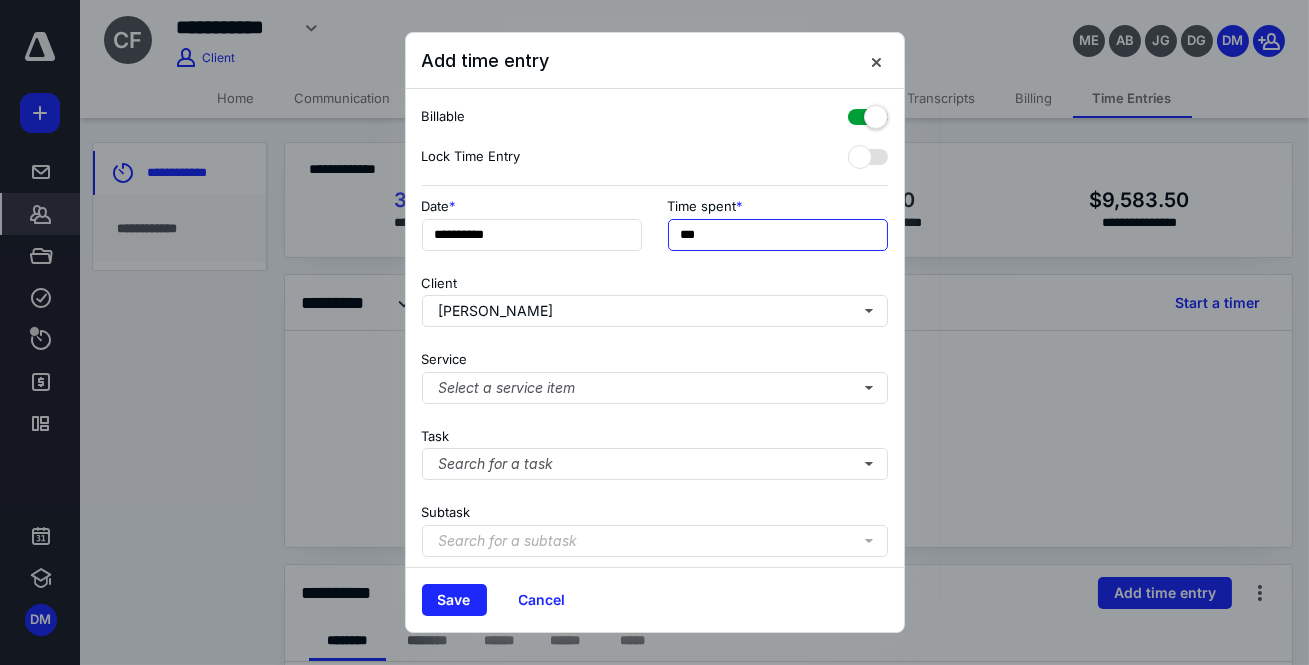 click on "***" at bounding box center [778, 235] 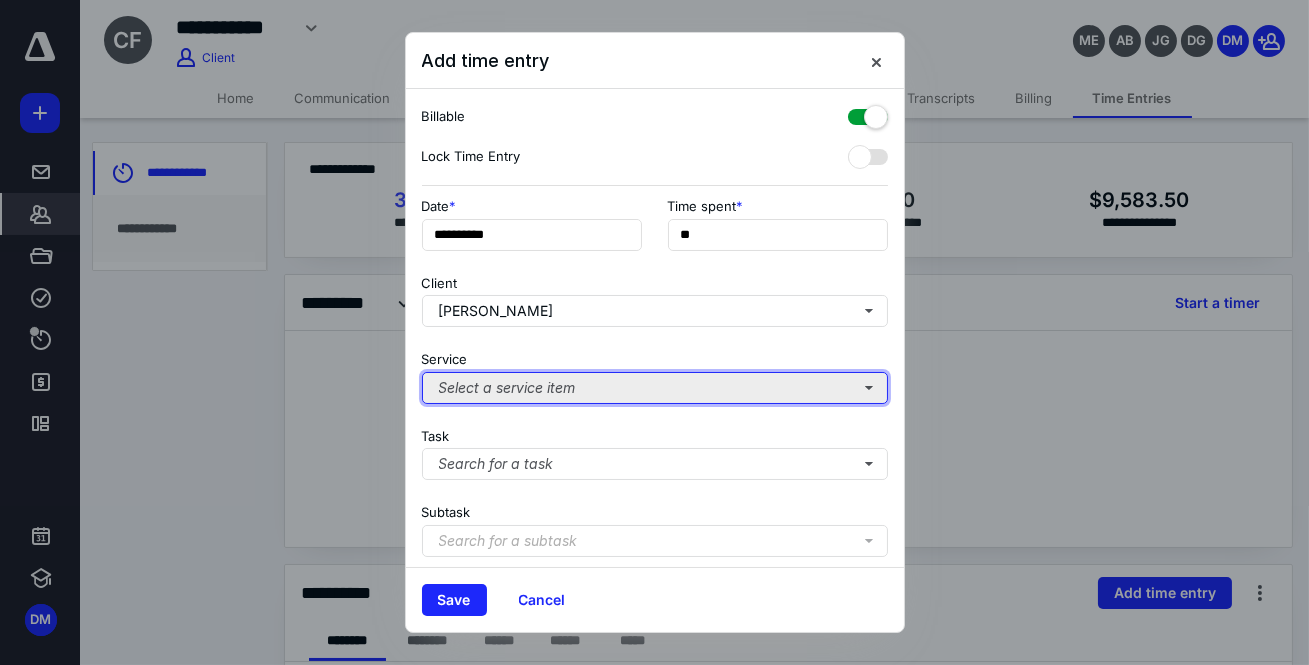 type on "***" 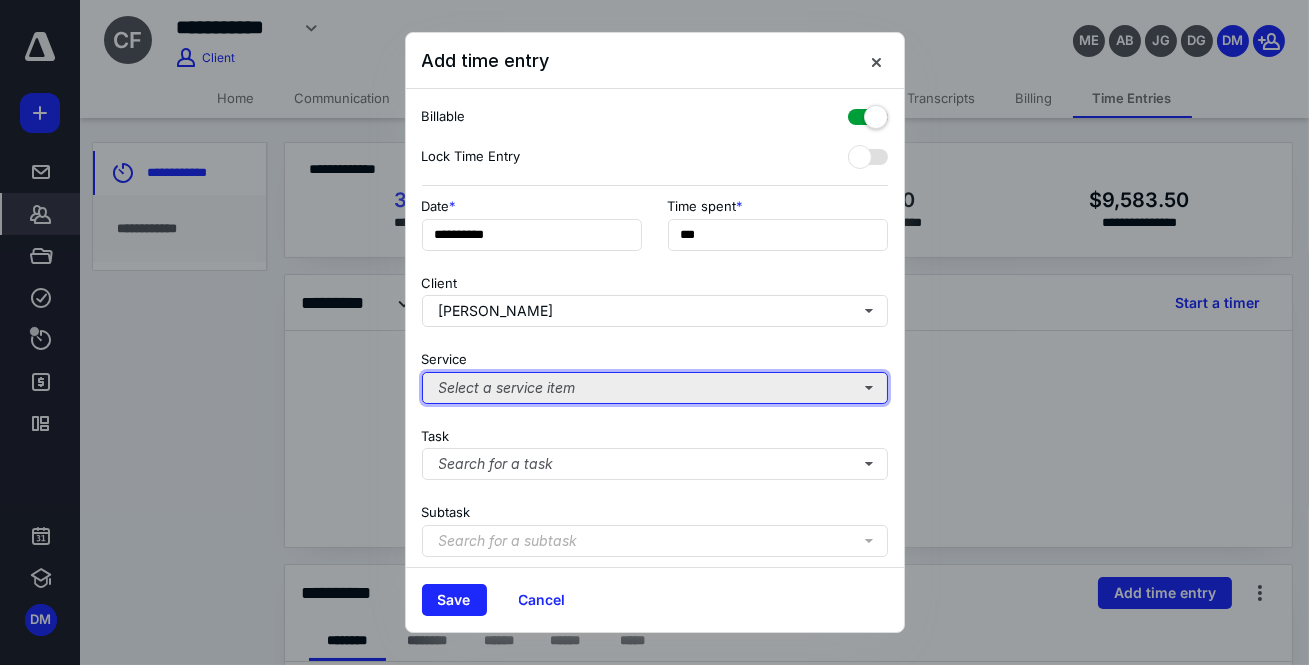click on "Select a service item" at bounding box center (655, 388) 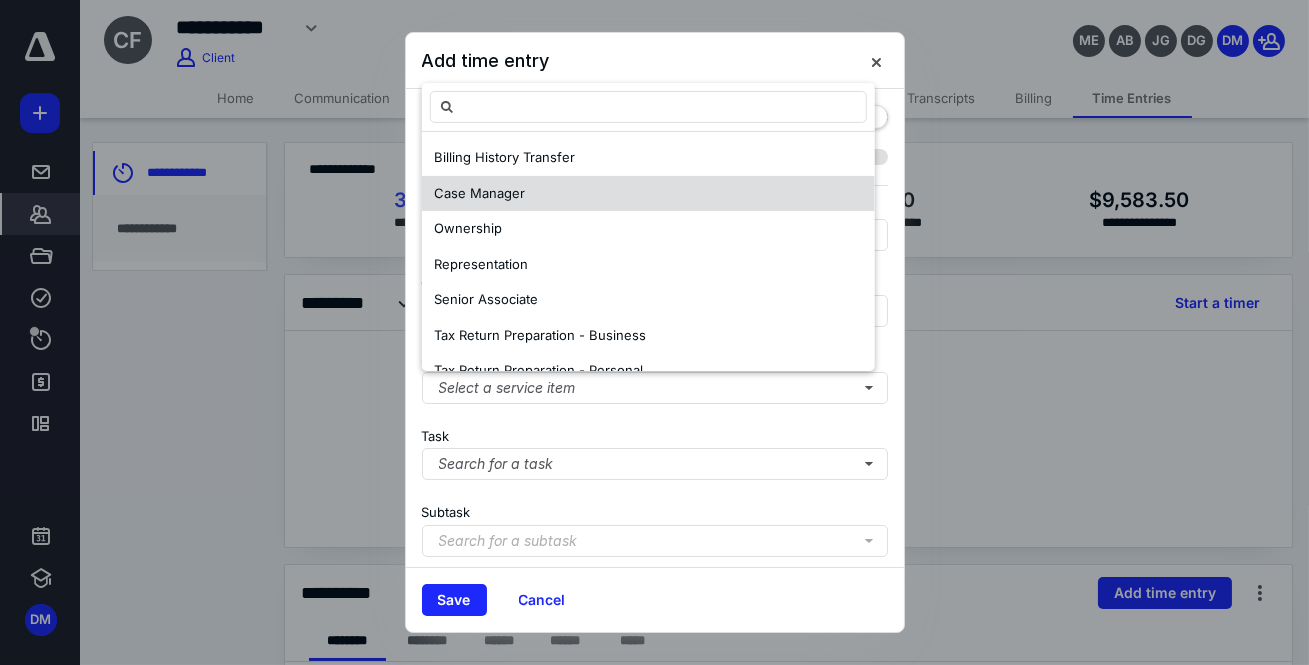 click on "Case Manager" at bounding box center [479, 193] 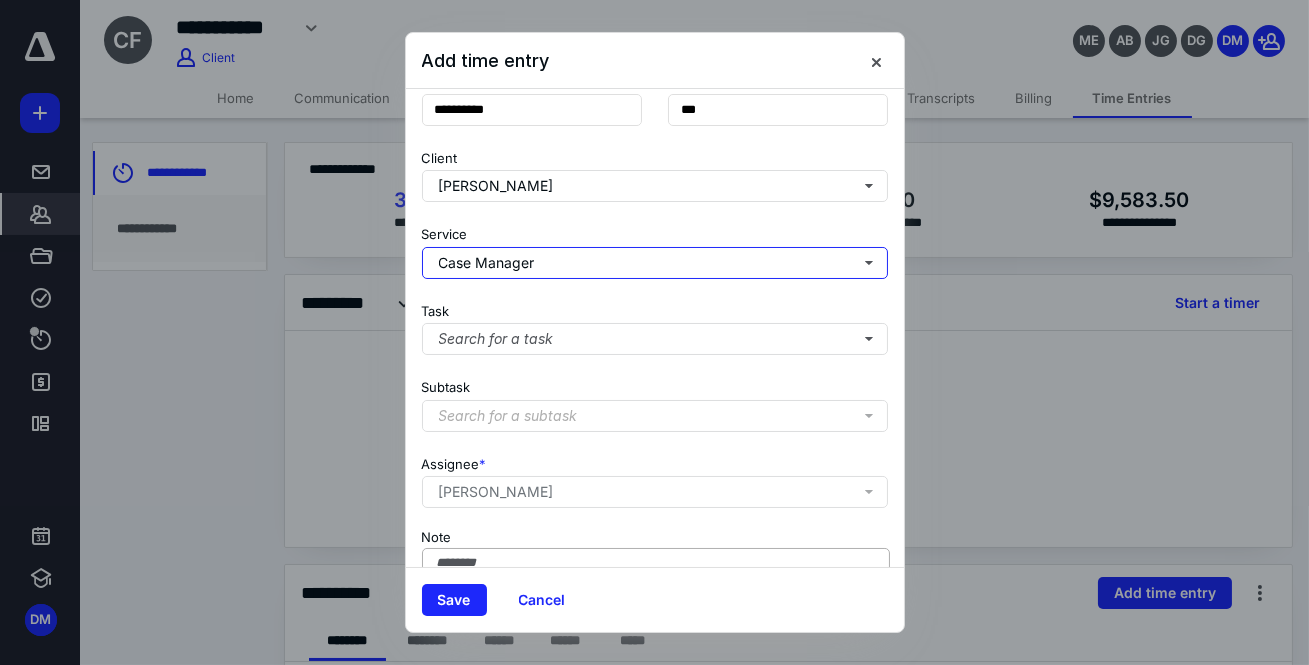 scroll, scrollTop: 220, scrollLeft: 0, axis: vertical 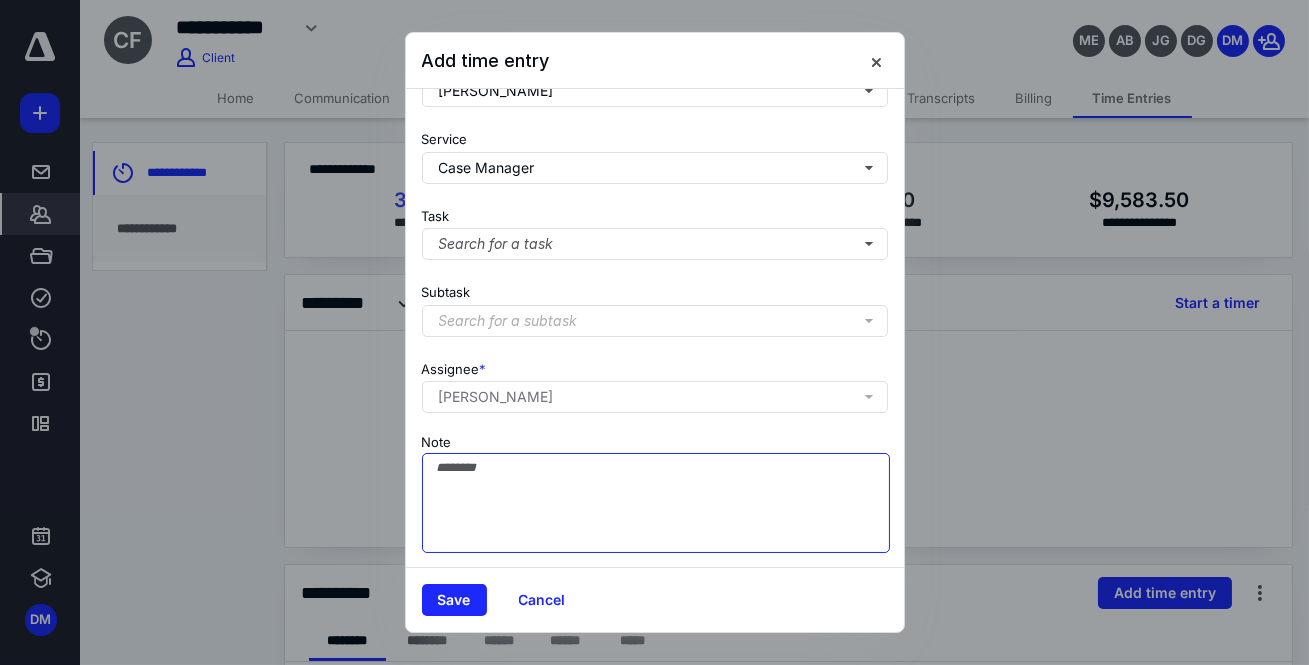 click on "Note" at bounding box center [656, 503] 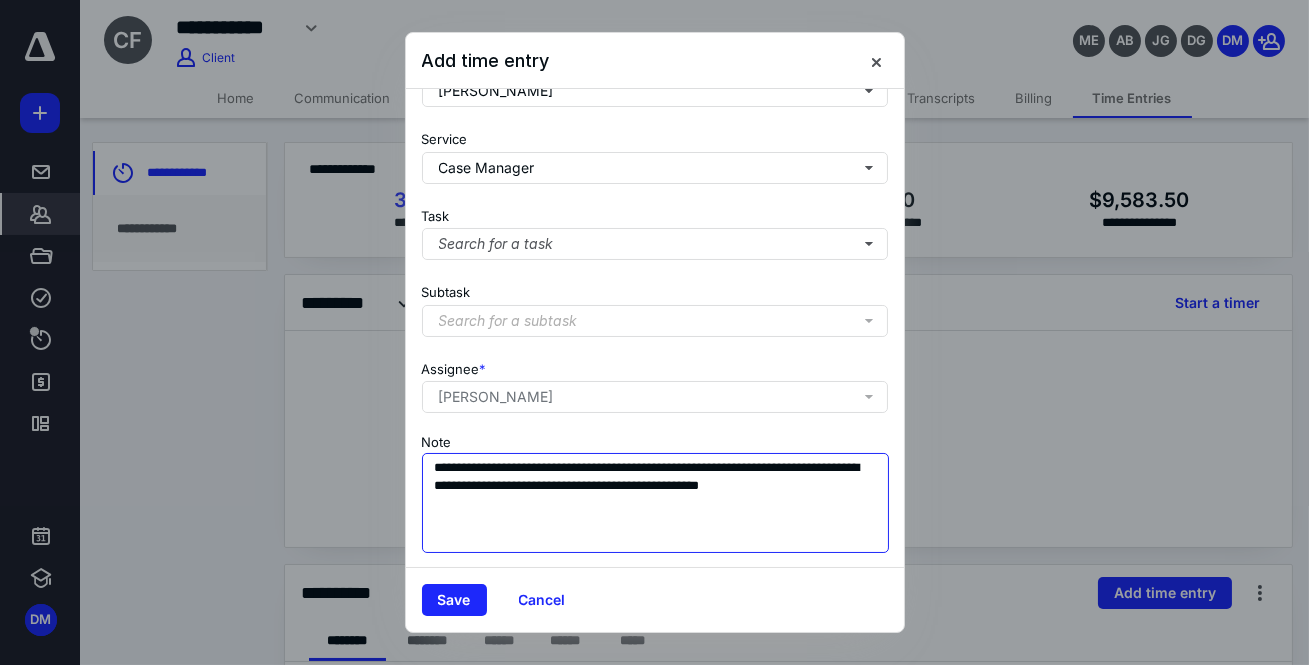 drag, startPoint x: 861, startPoint y: 476, endPoint x: 361, endPoint y: 467, distance: 500.081 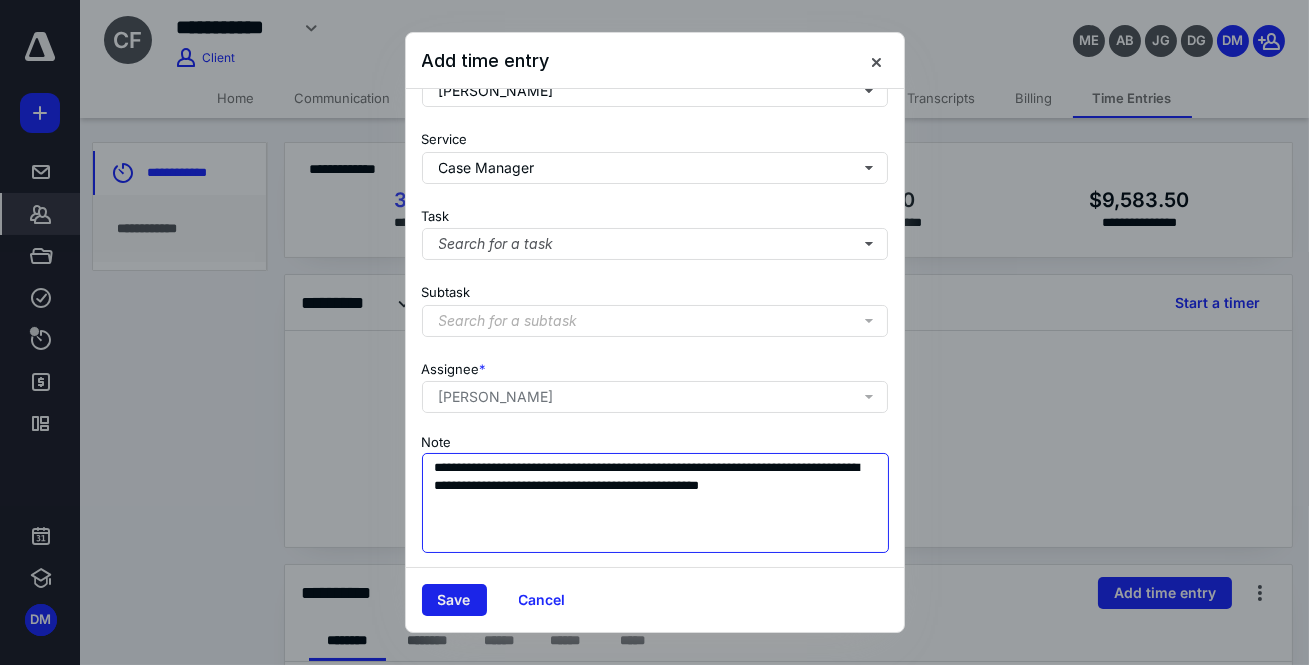 type on "**********" 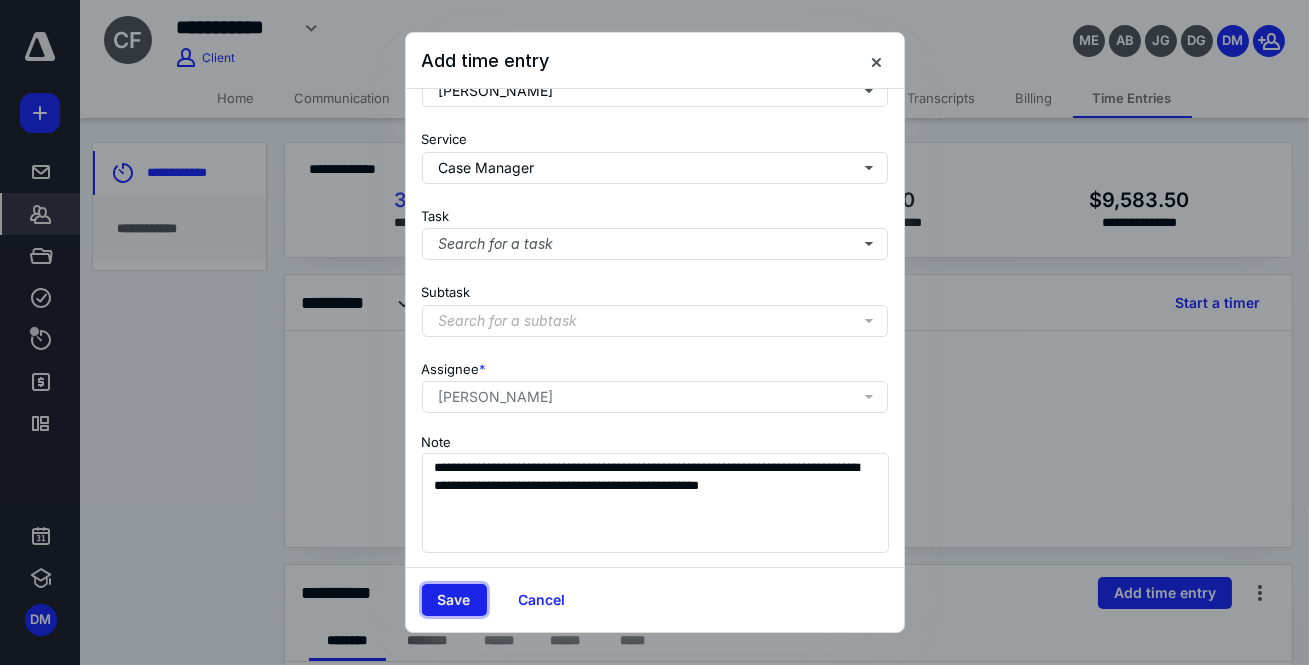 click on "Save" at bounding box center [454, 600] 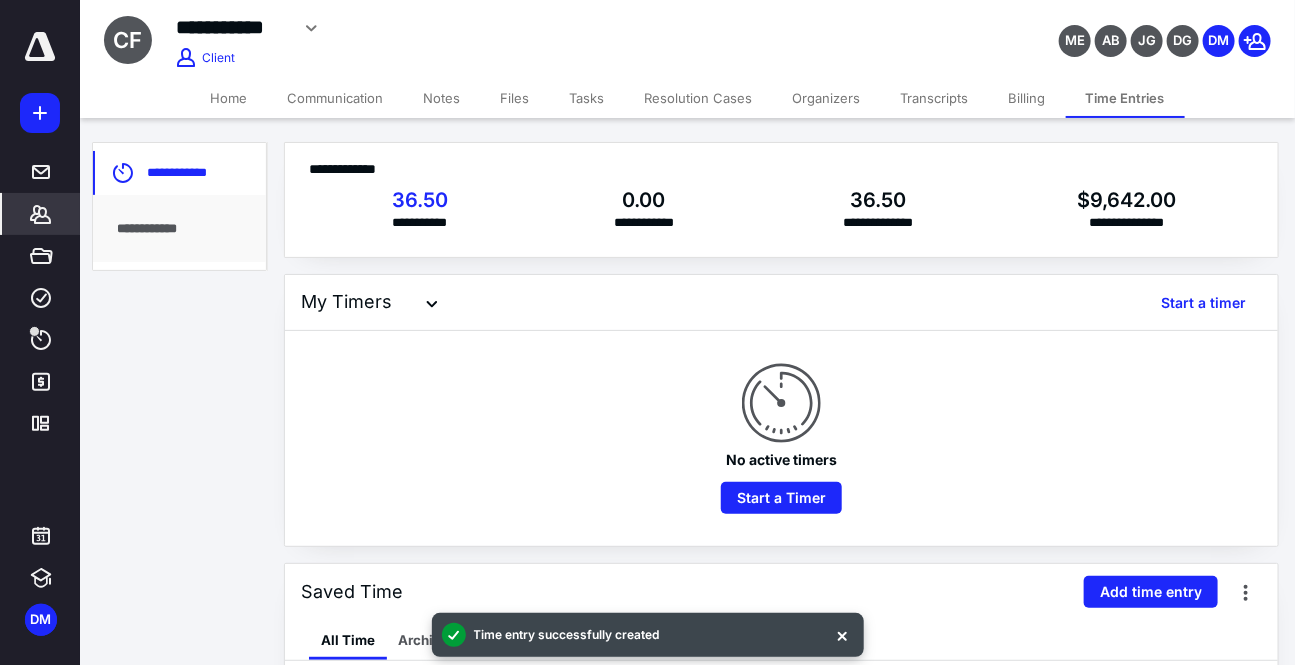 click on "Tasks" at bounding box center (587, 98) 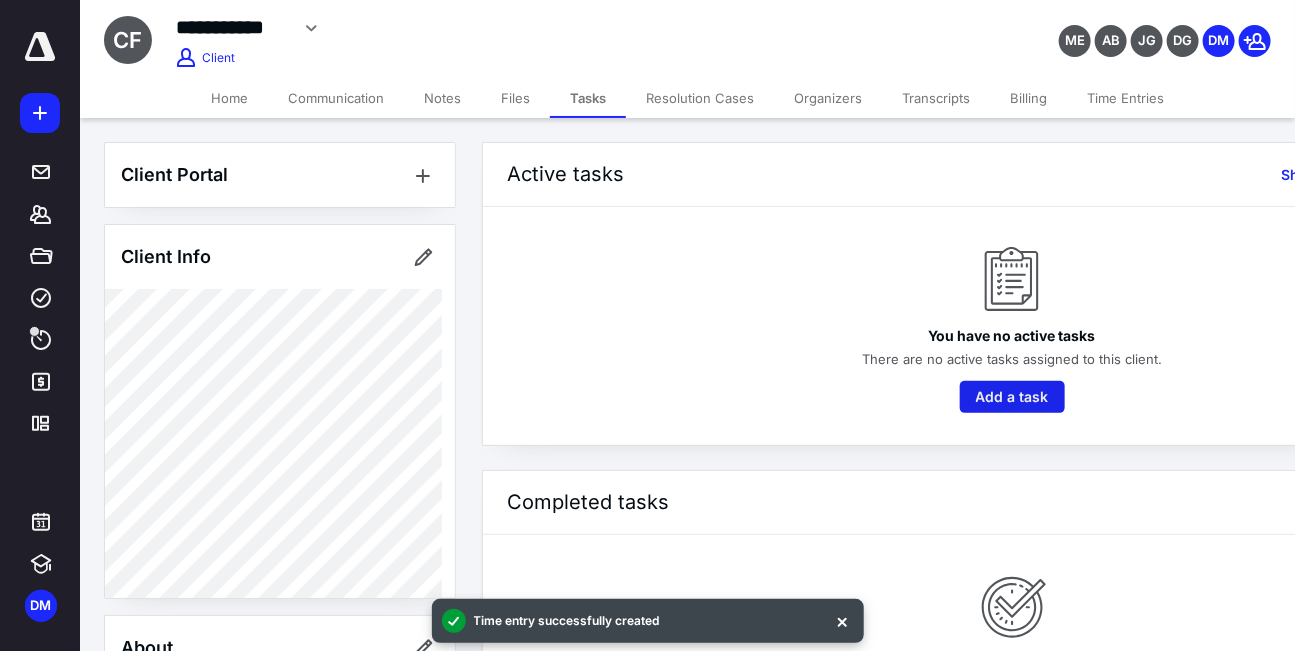 click on "Add a task" at bounding box center [1012, 397] 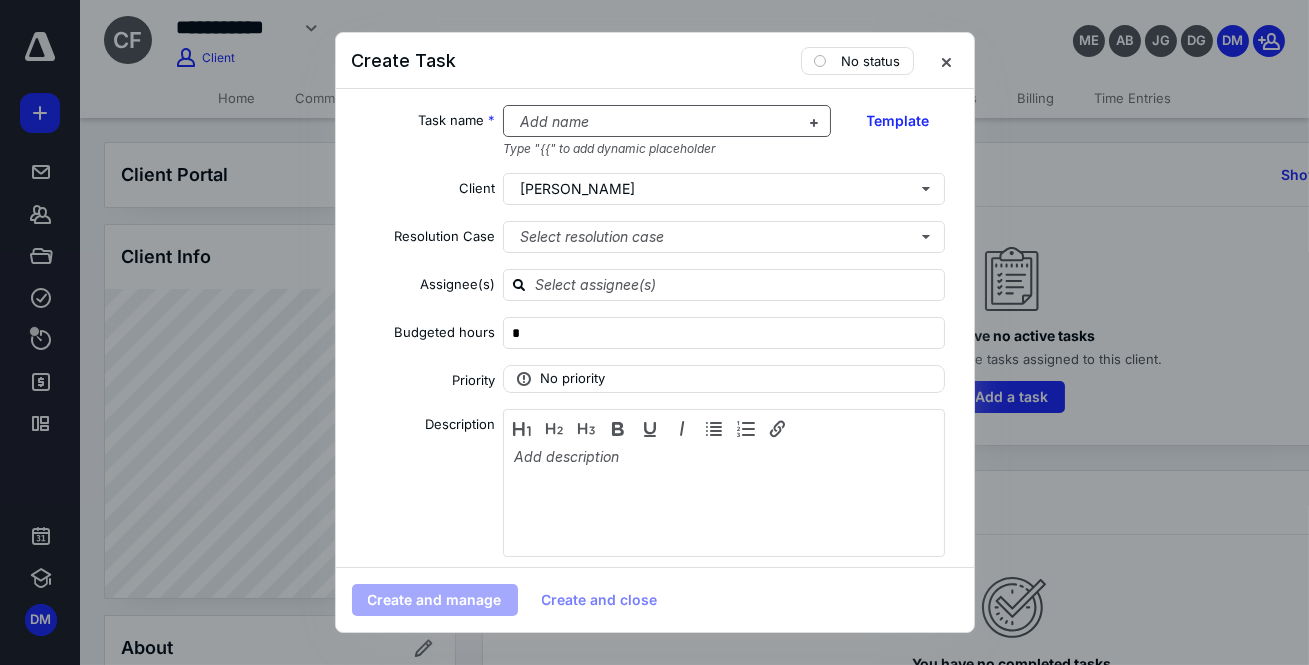 click at bounding box center [655, 122] 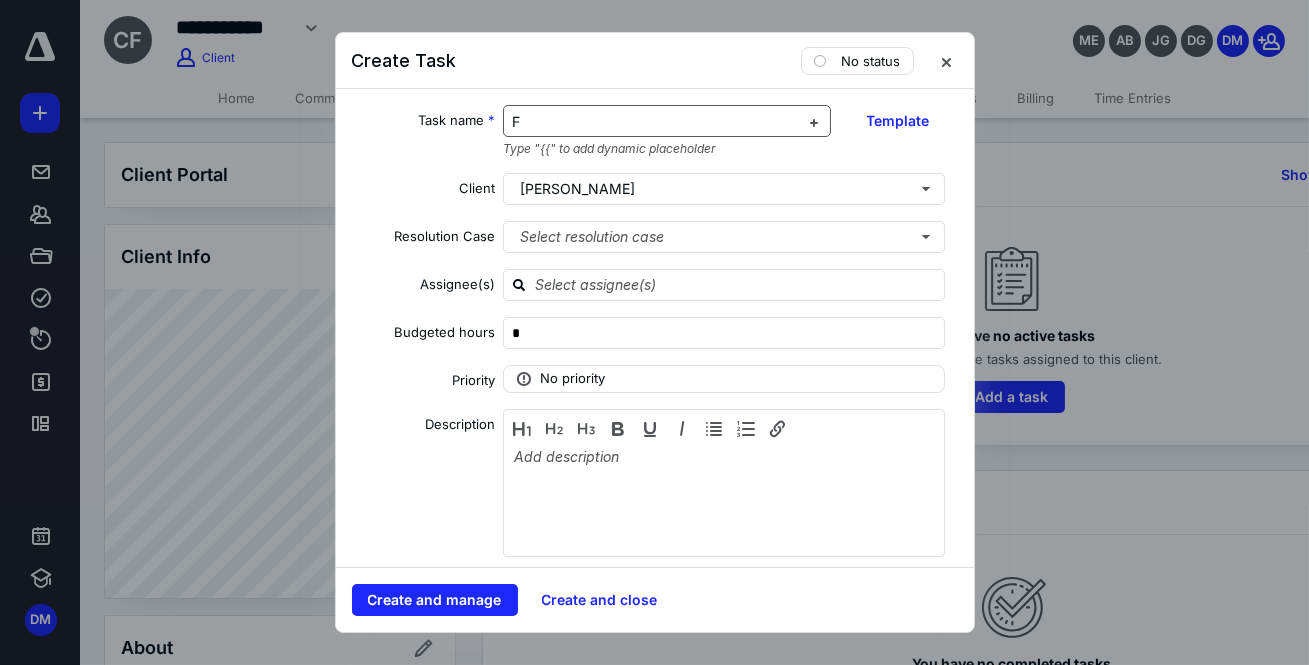 type 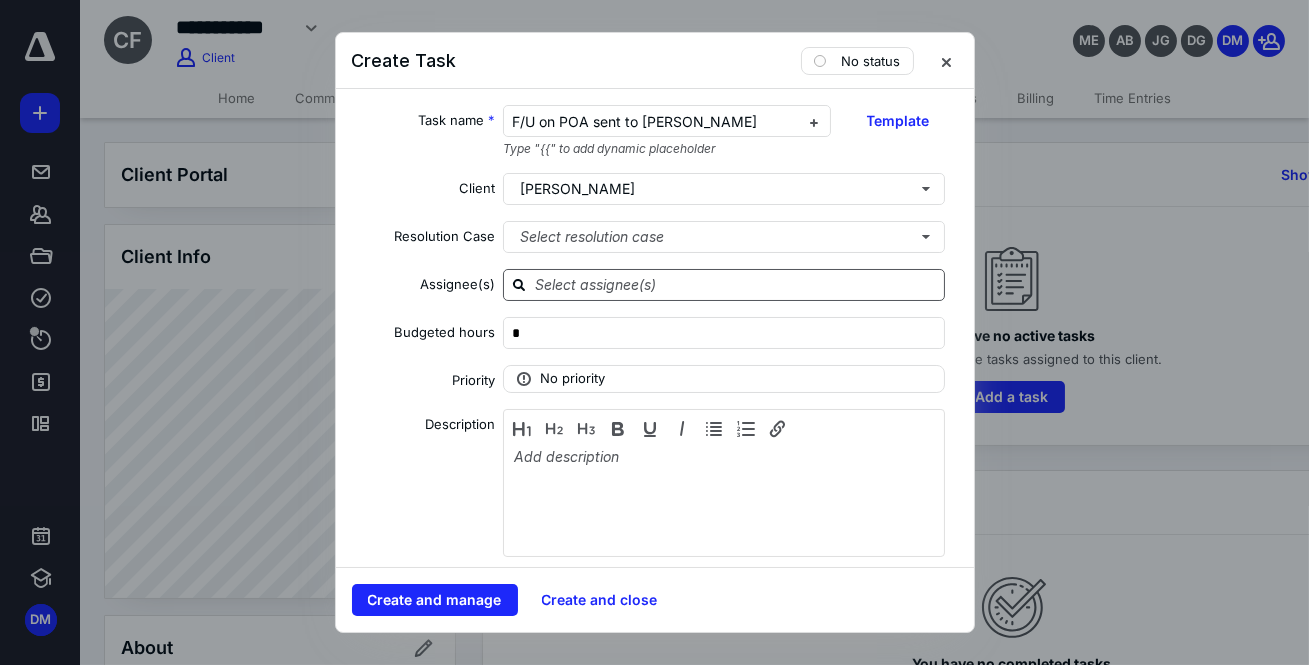 click at bounding box center [736, 284] 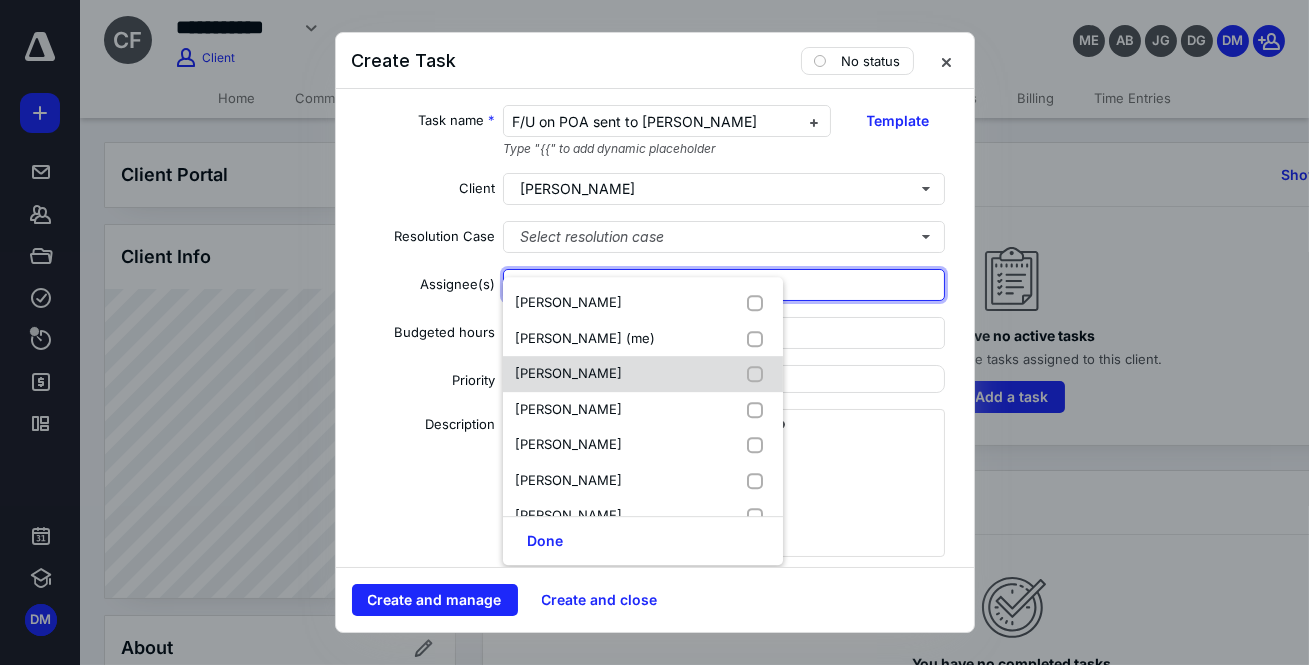 drag, startPoint x: 585, startPoint y: 337, endPoint x: 579, endPoint y: 381, distance: 44.407207 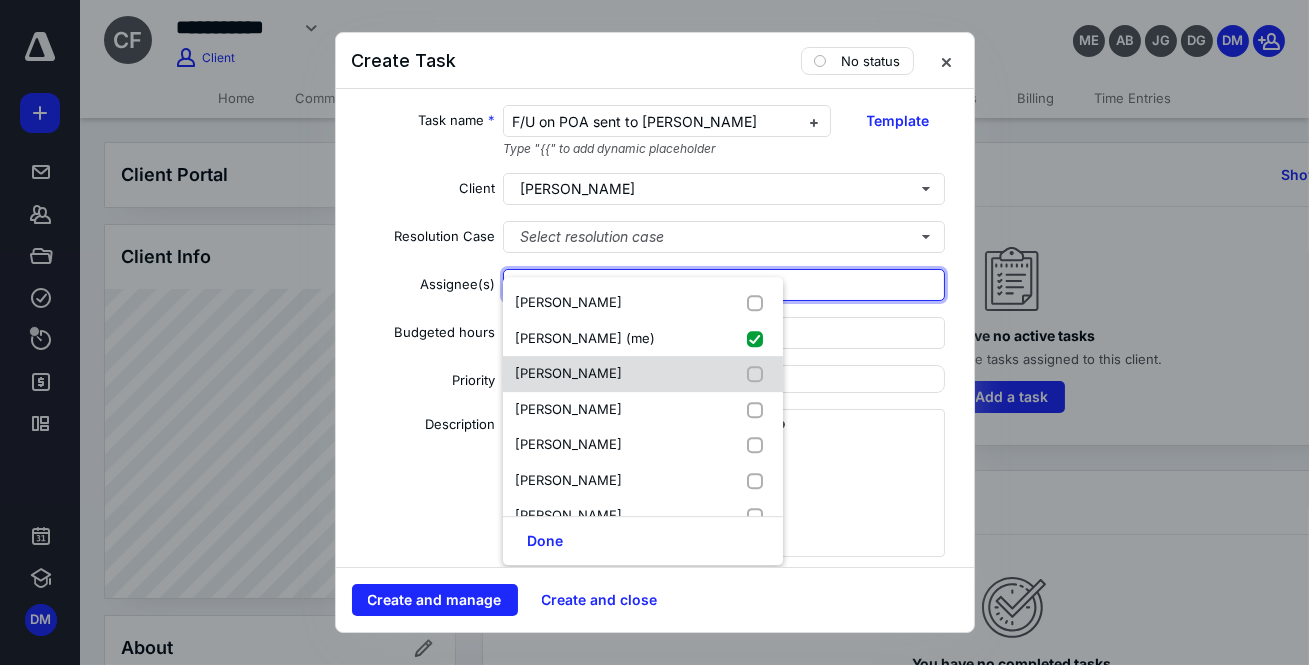checkbox on "true" 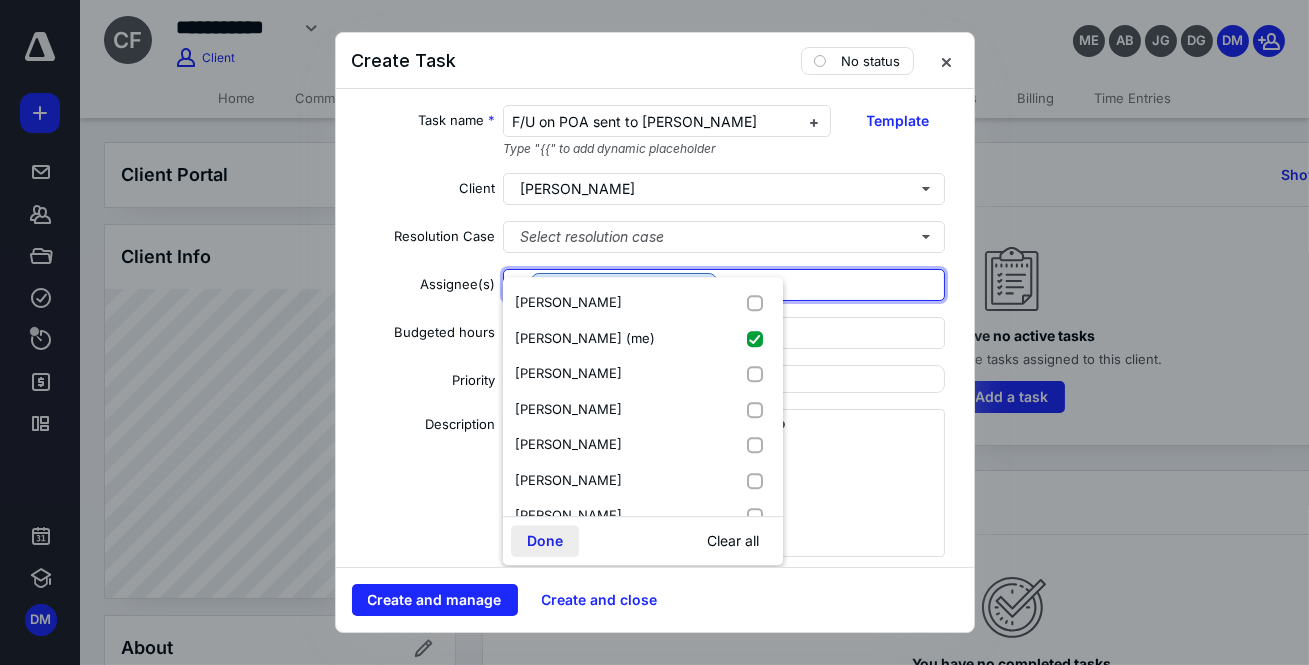 click on "Done" at bounding box center [545, 541] 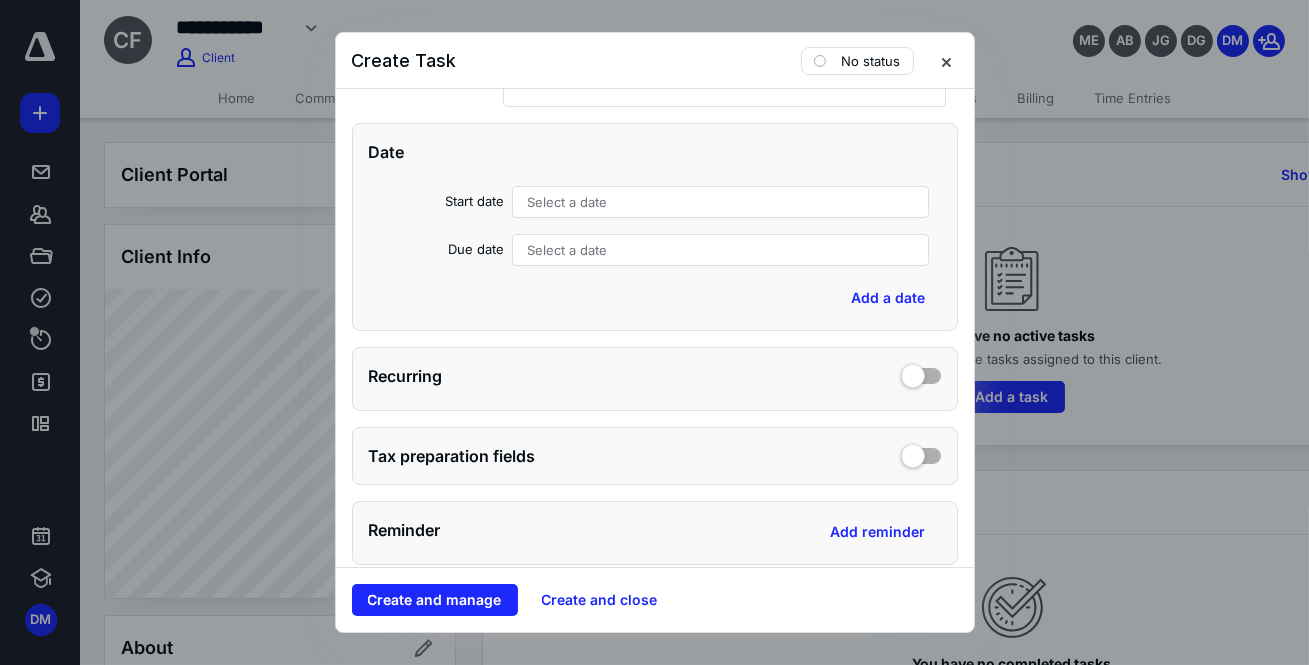 scroll, scrollTop: 454, scrollLeft: 0, axis: vertical 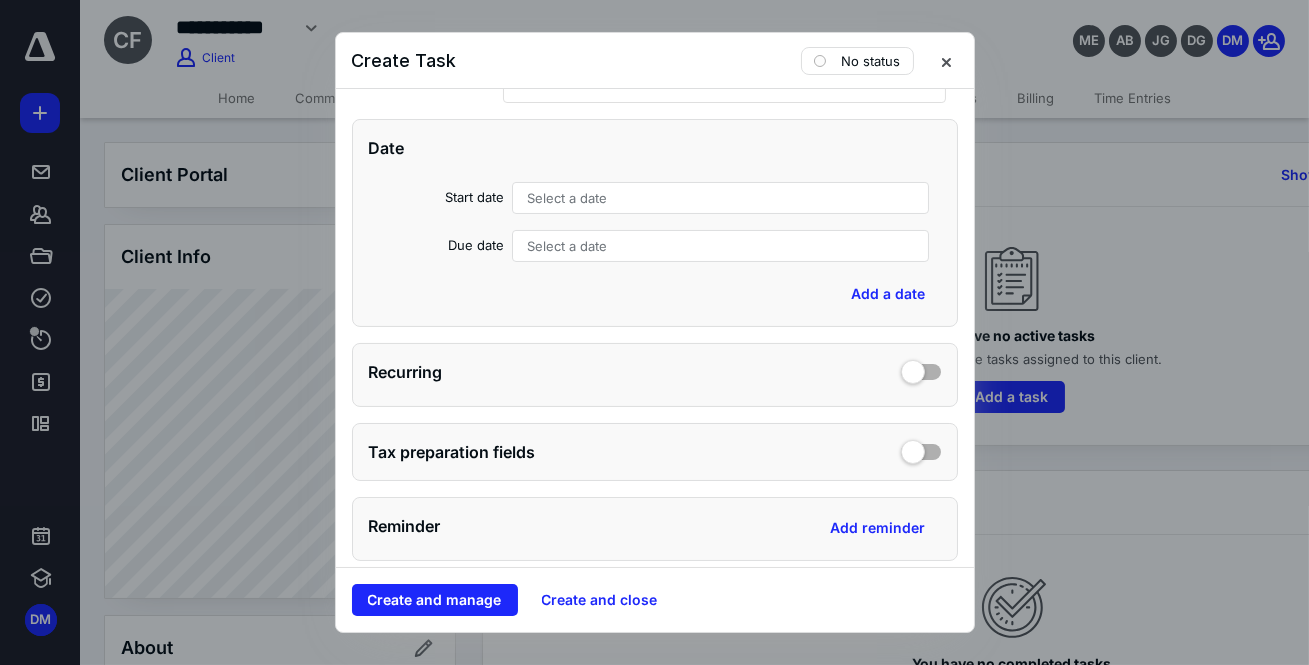 click on "Select a date" at bounding box center [567, 246] 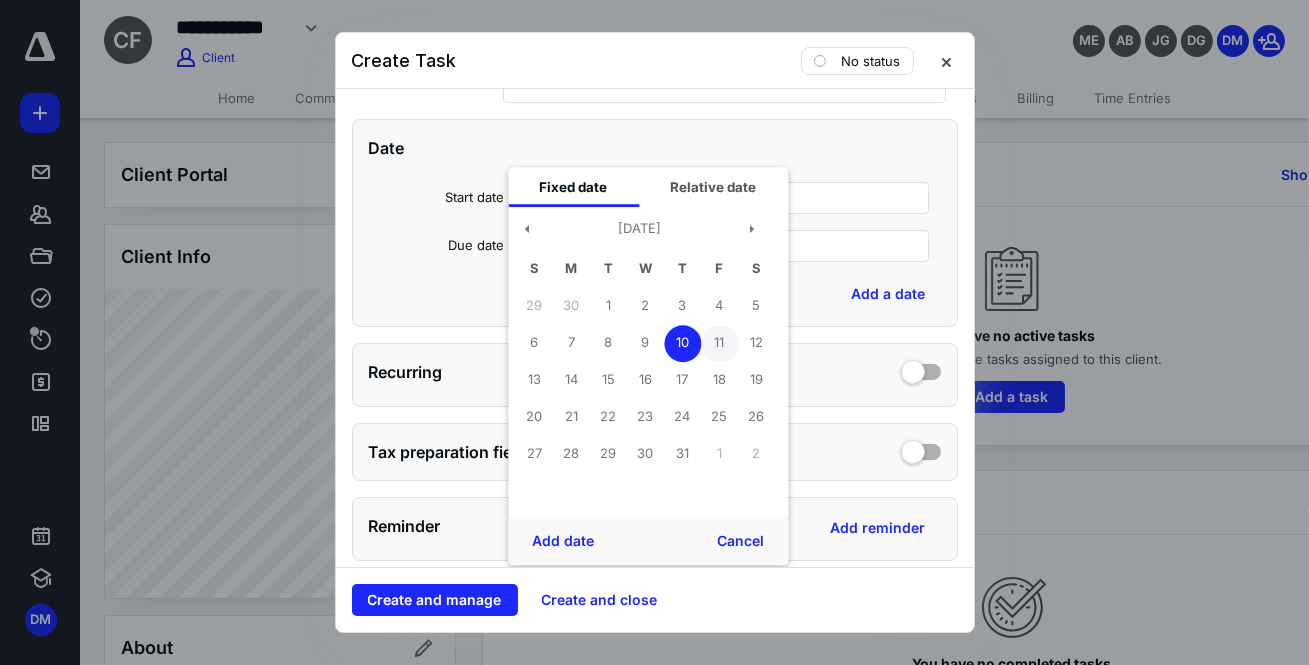 click on "11" at bounding box center [719, 343] 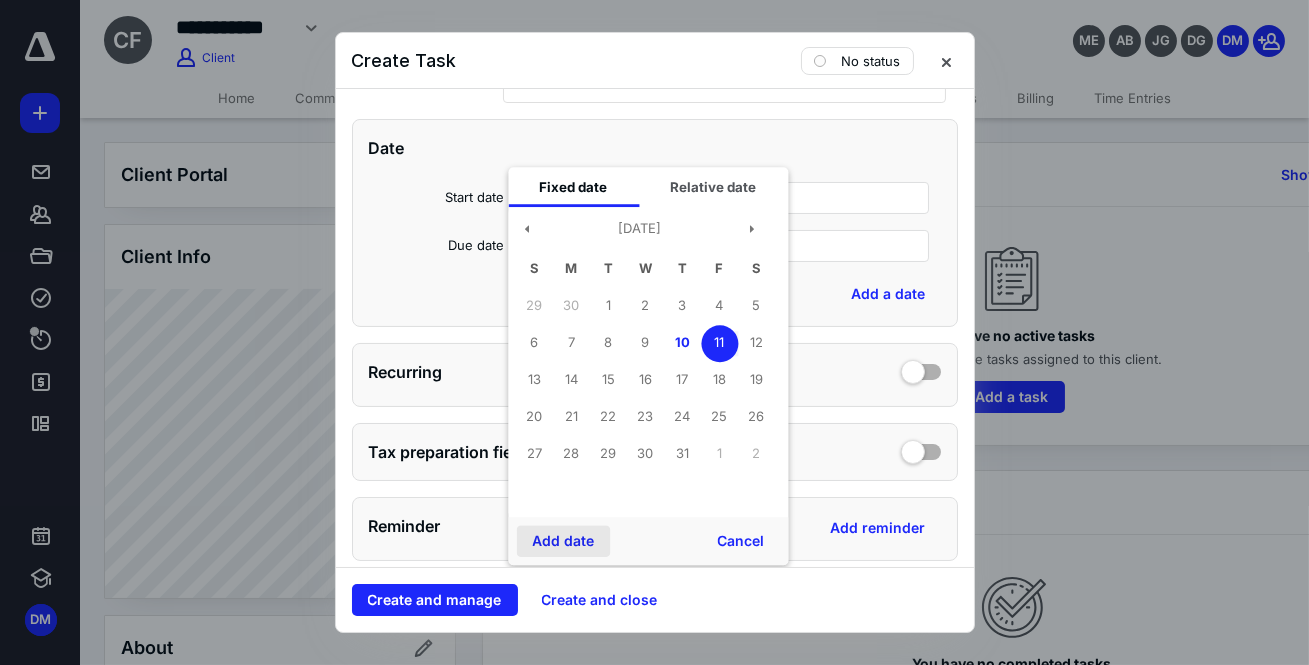 click on "Add date" at bounding box center (563, 541) 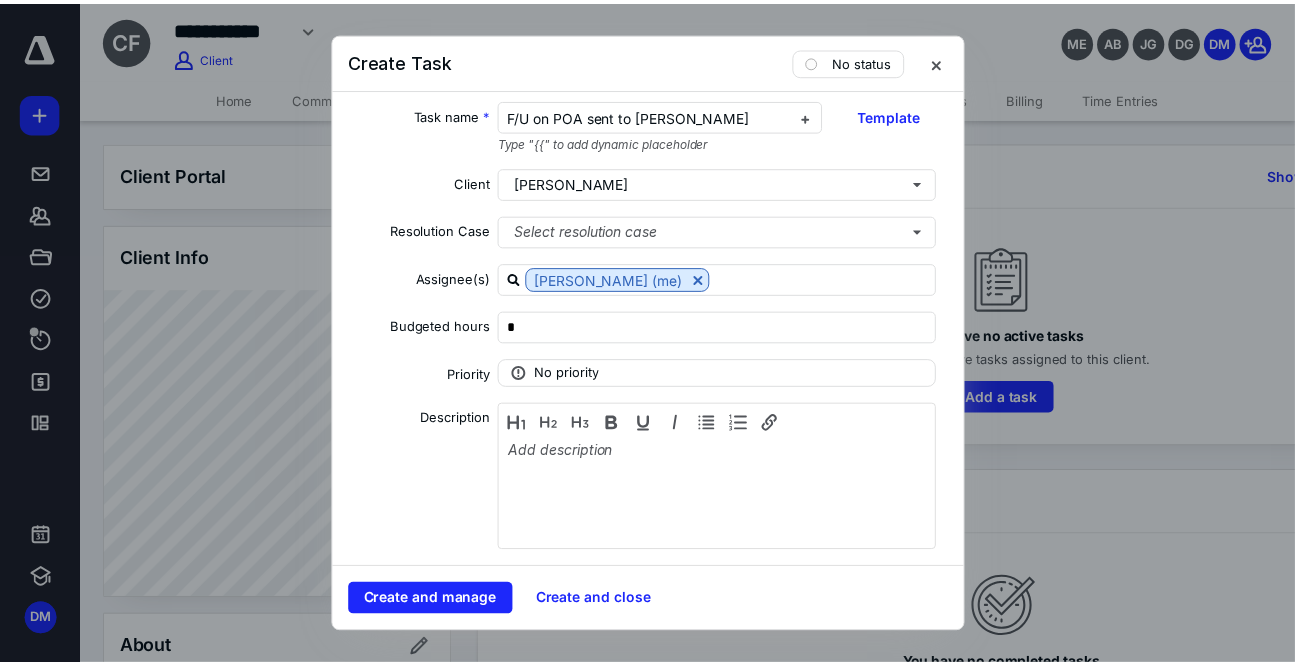 scroll, scrollTop: 0, scrollLeft: 0, axis: both 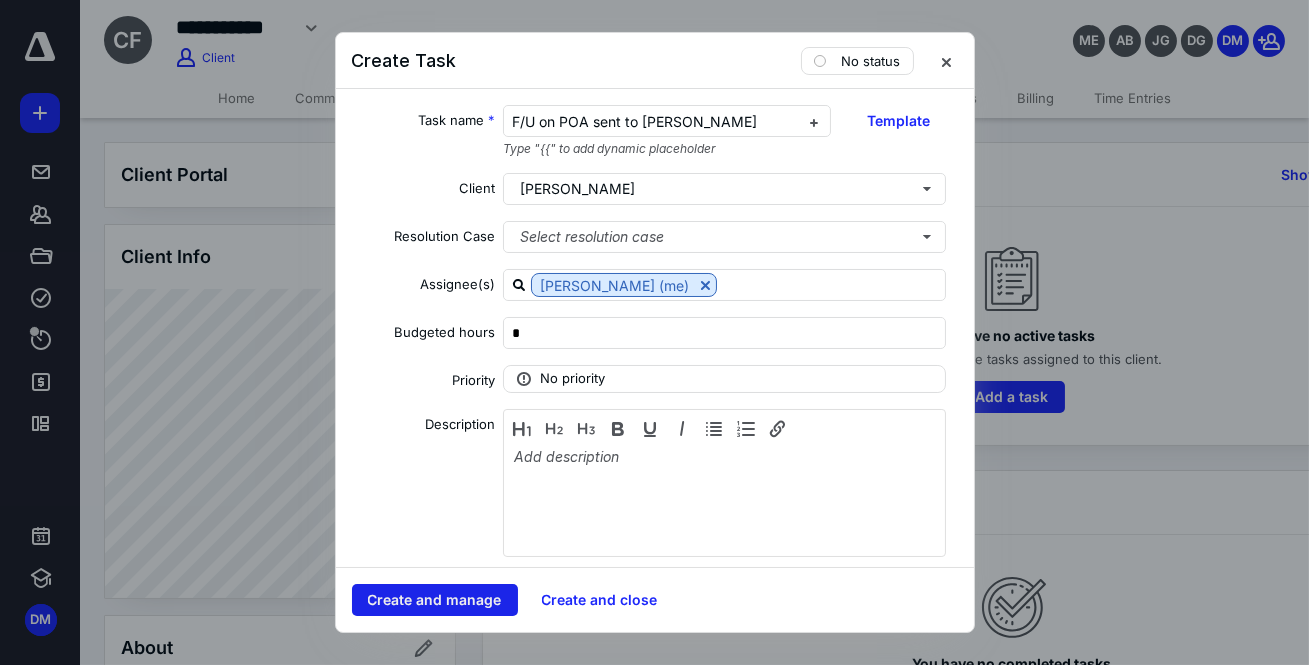 click on "Create and manage" at bounding box center (435, 600) 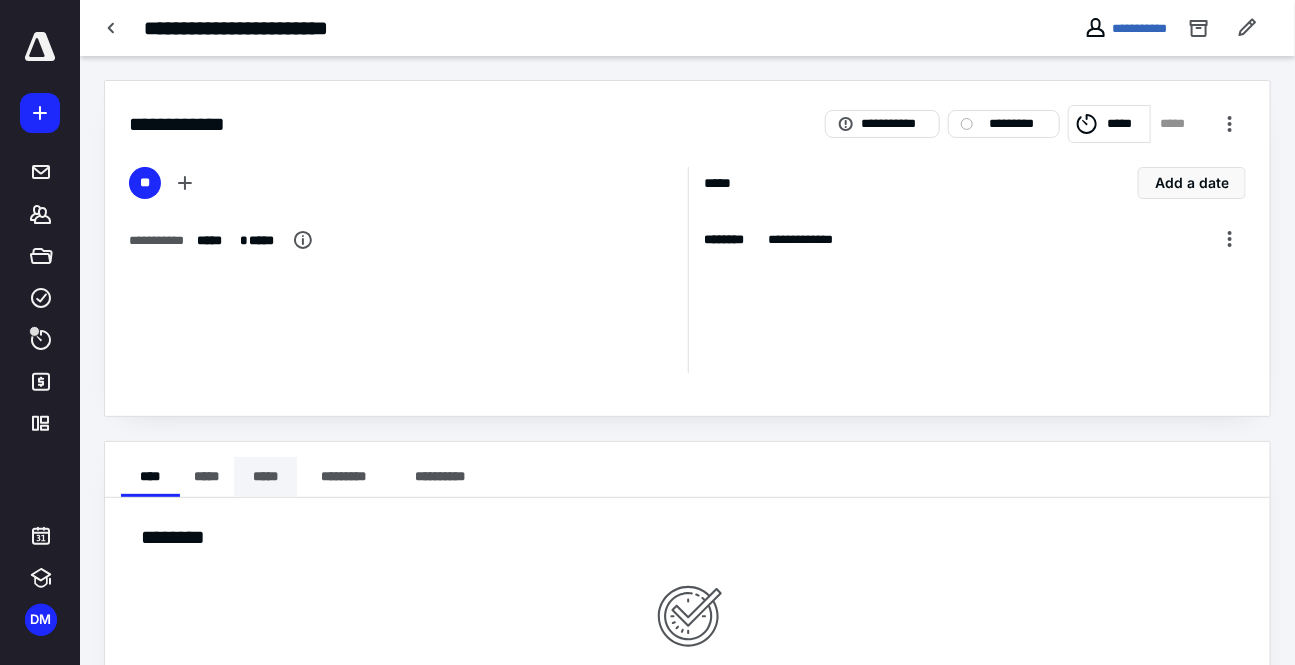 click on "*****" at bounding box center (265, 477) 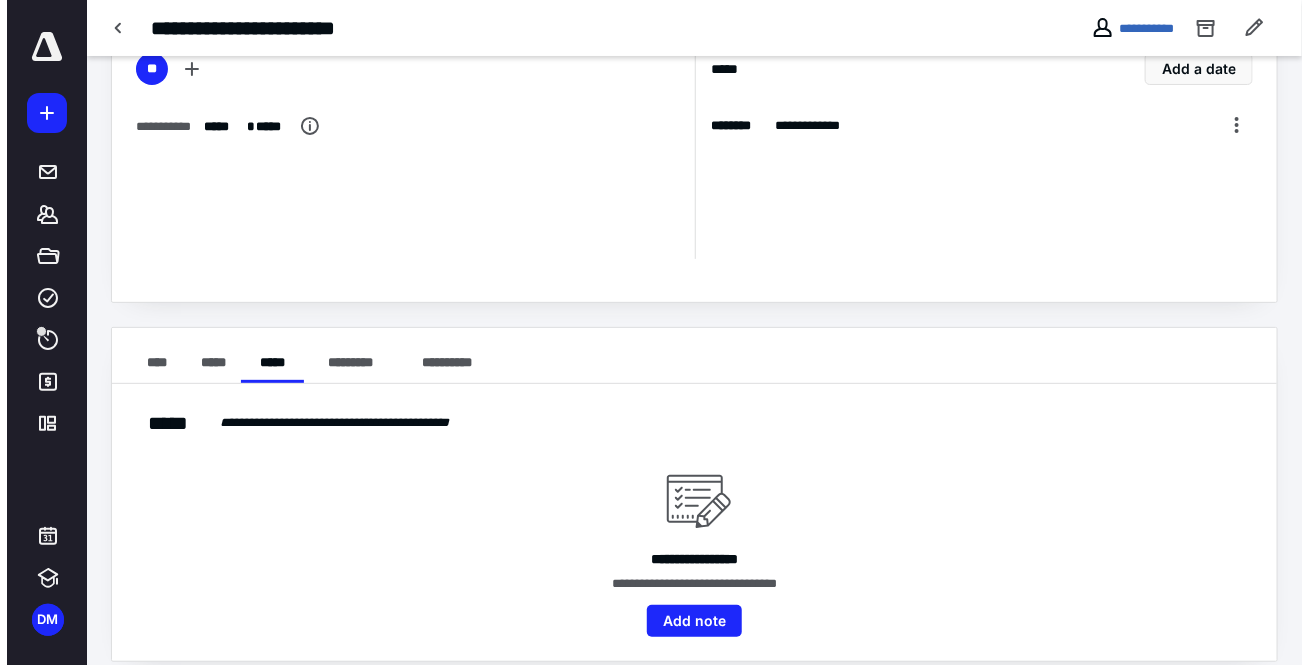 scroll, scrollTop: 133, scrollLeft: 0, axis: vertical 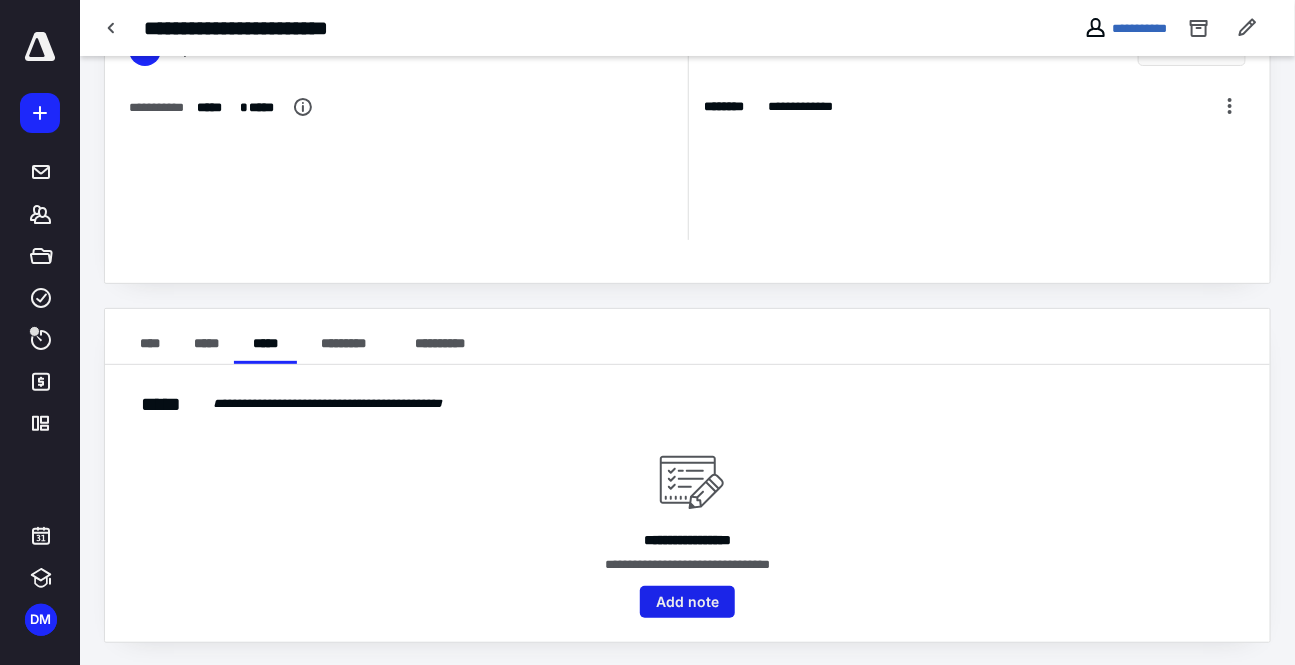 click on "Add note" at bounding box center [687, 602] 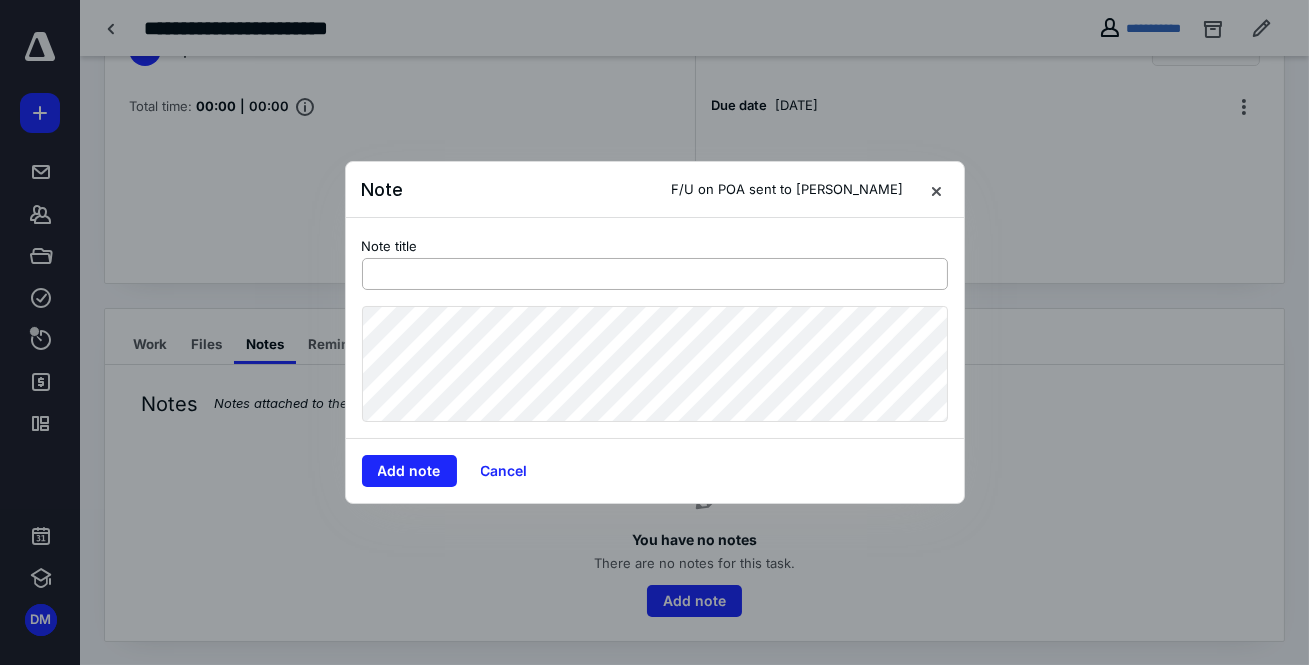 click at bounding box center [655, 274] 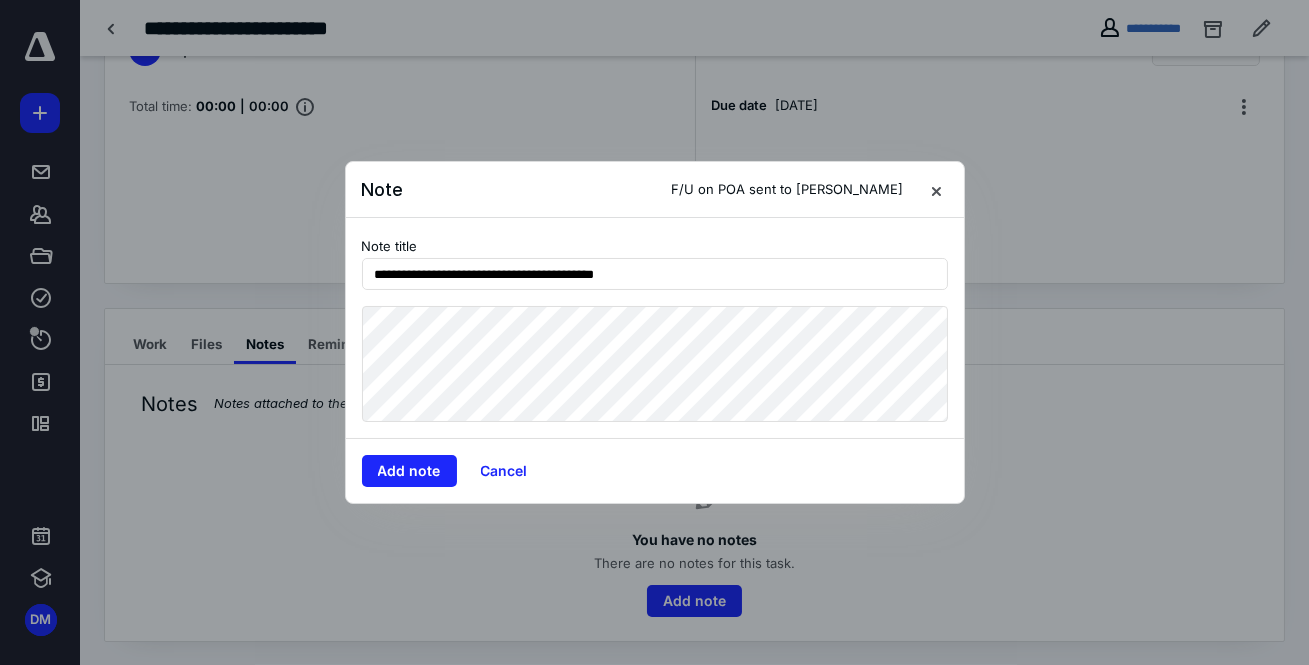type on "**********" 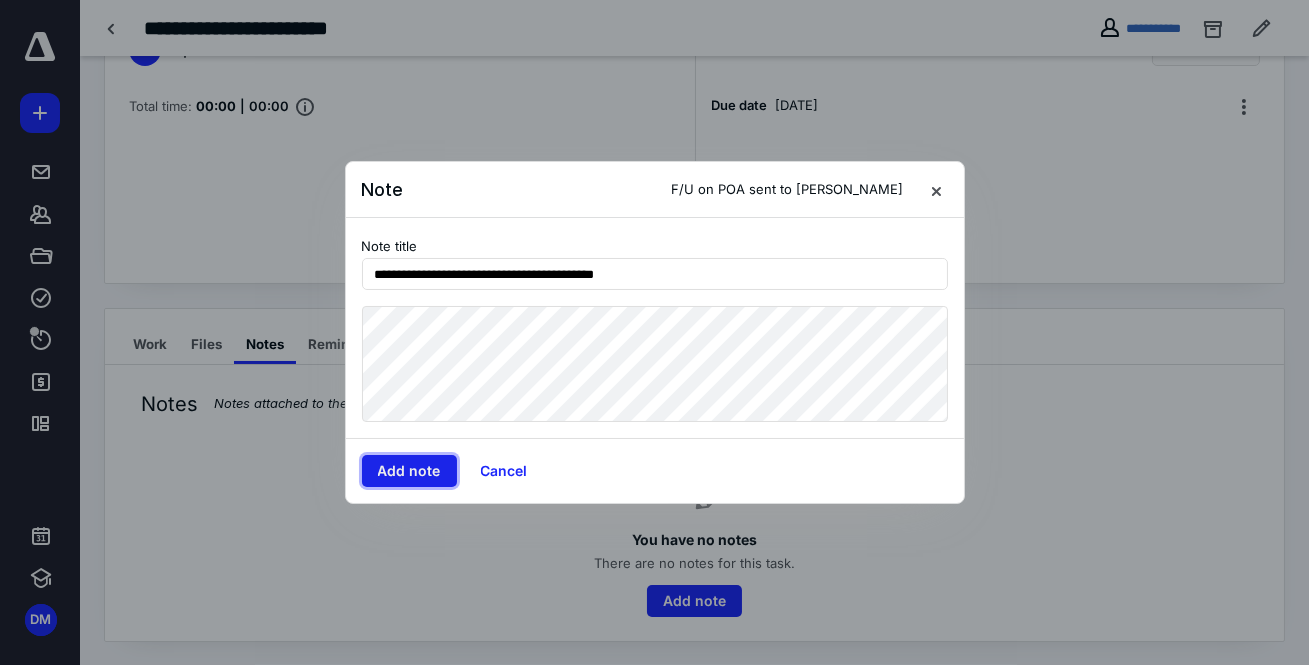 click on "Add note" at bounding box center [409, 471] 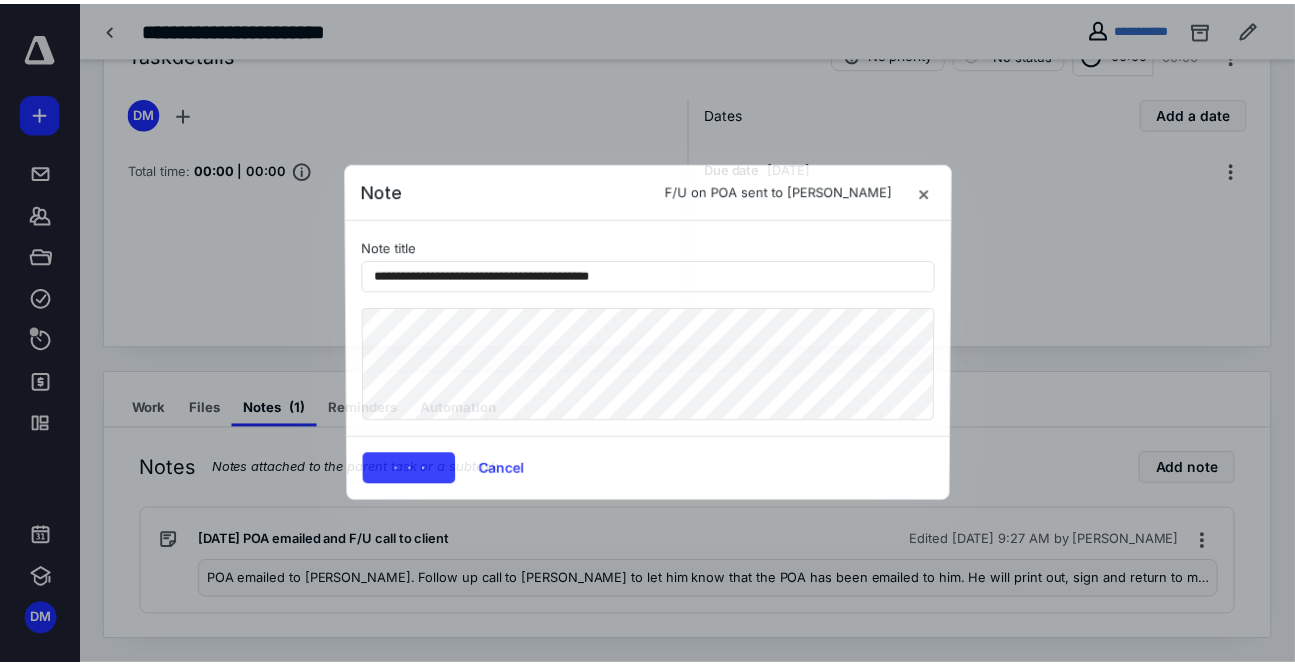 scroll, scrollTop: 69, scrollLeft: 0, axis: vertical 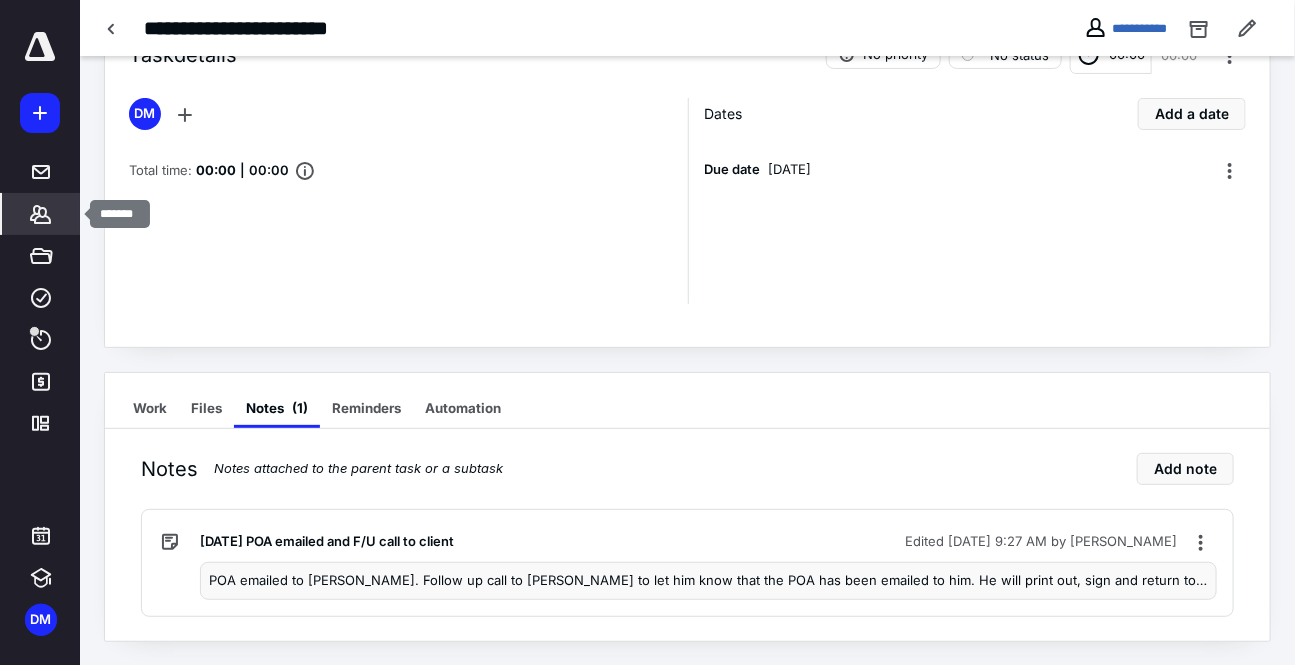 click 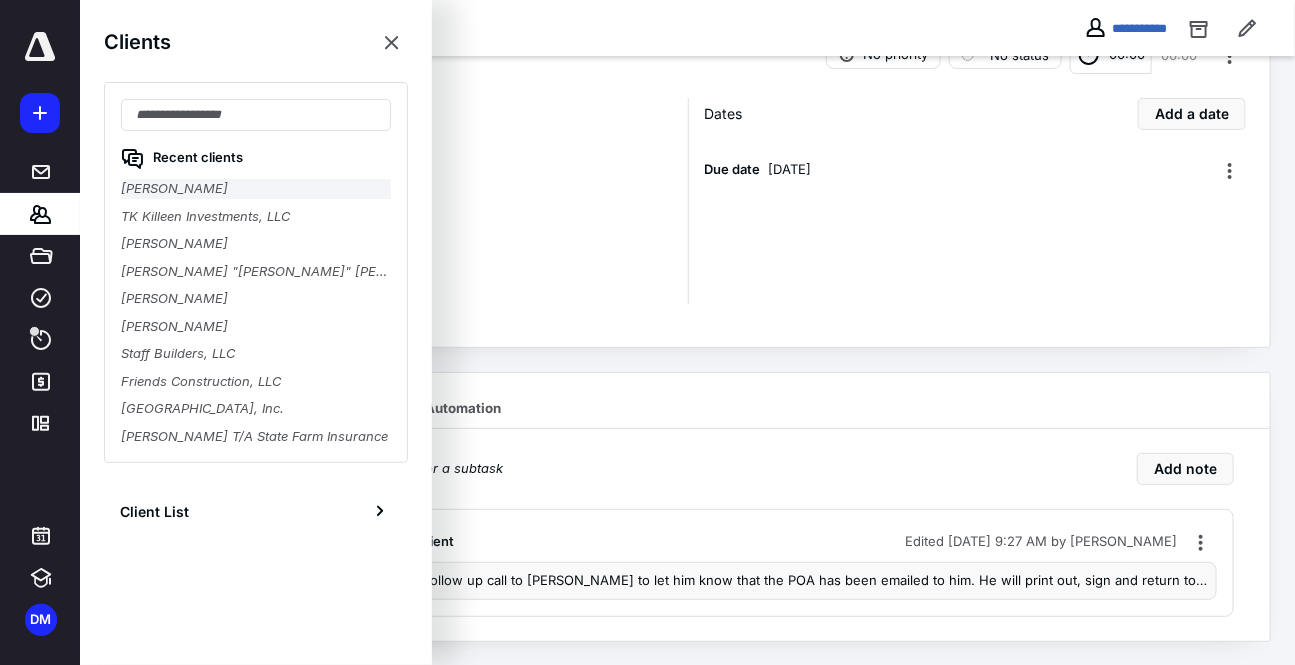 click on "Cory Fisher" at bounding box center [256, 189] 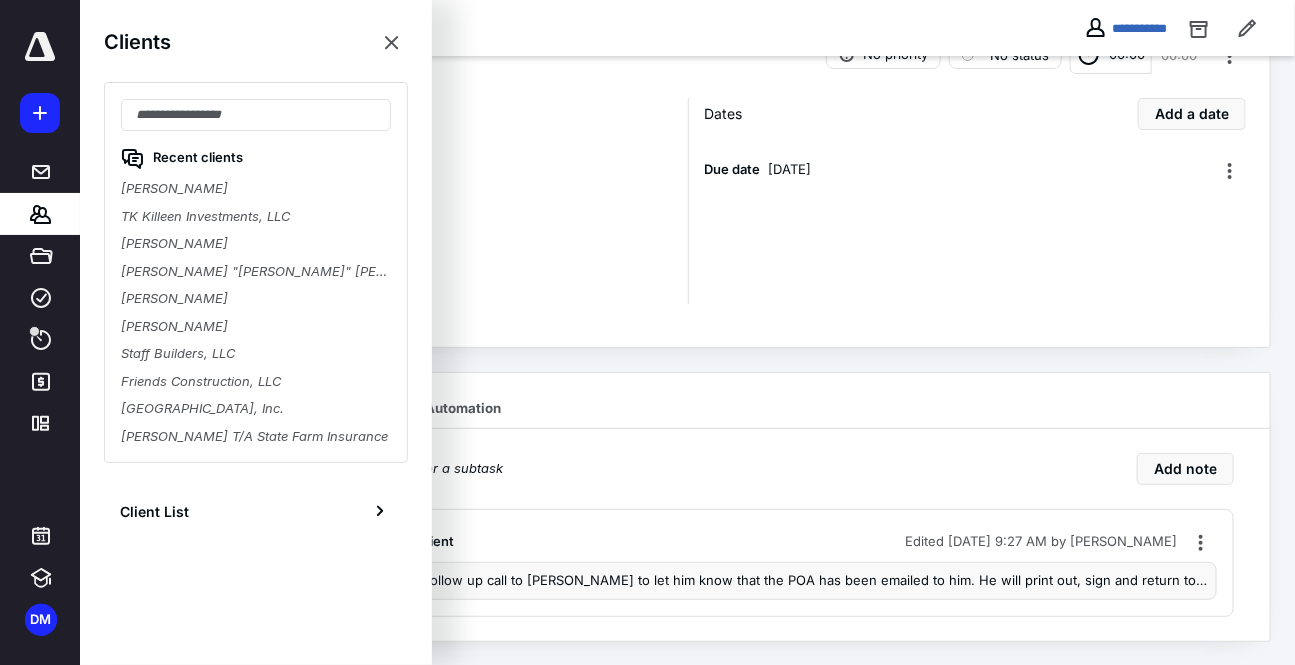 scroll, scrollTop: 0, scrollLeft: 0, axis: both 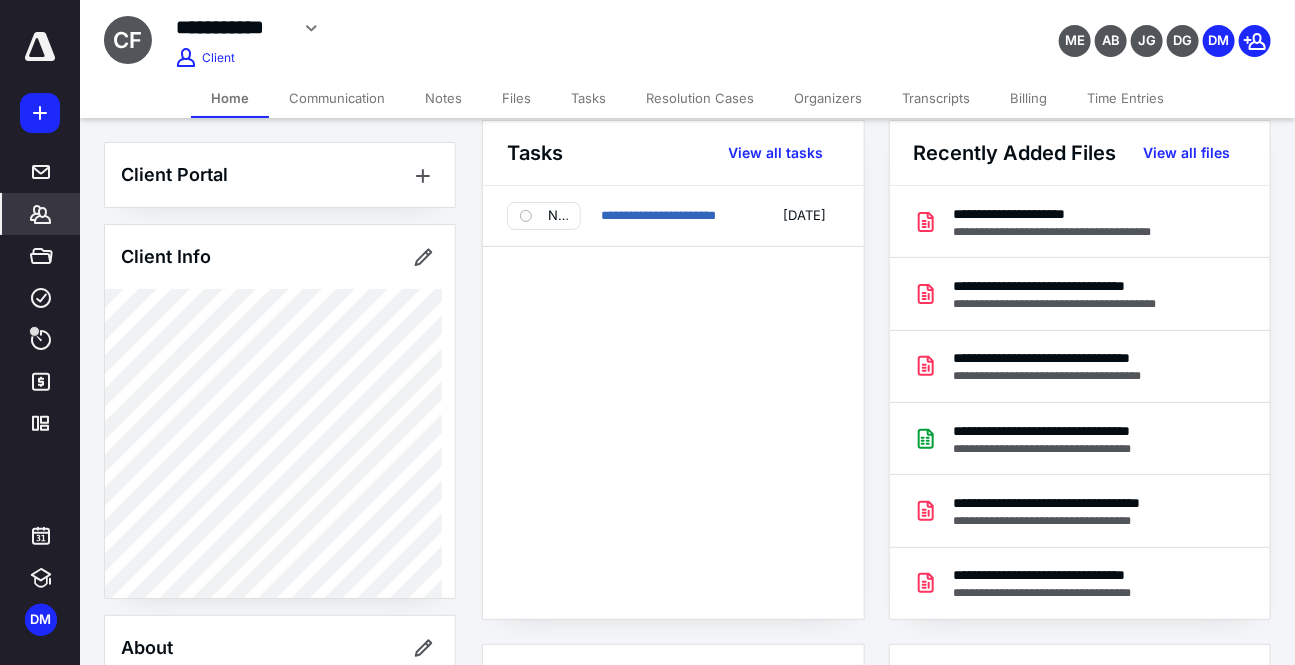 drag, startPoint x: 509, startPoint y: 98, endPoint x: 496, endPoint y: 252, distance: 154.54773 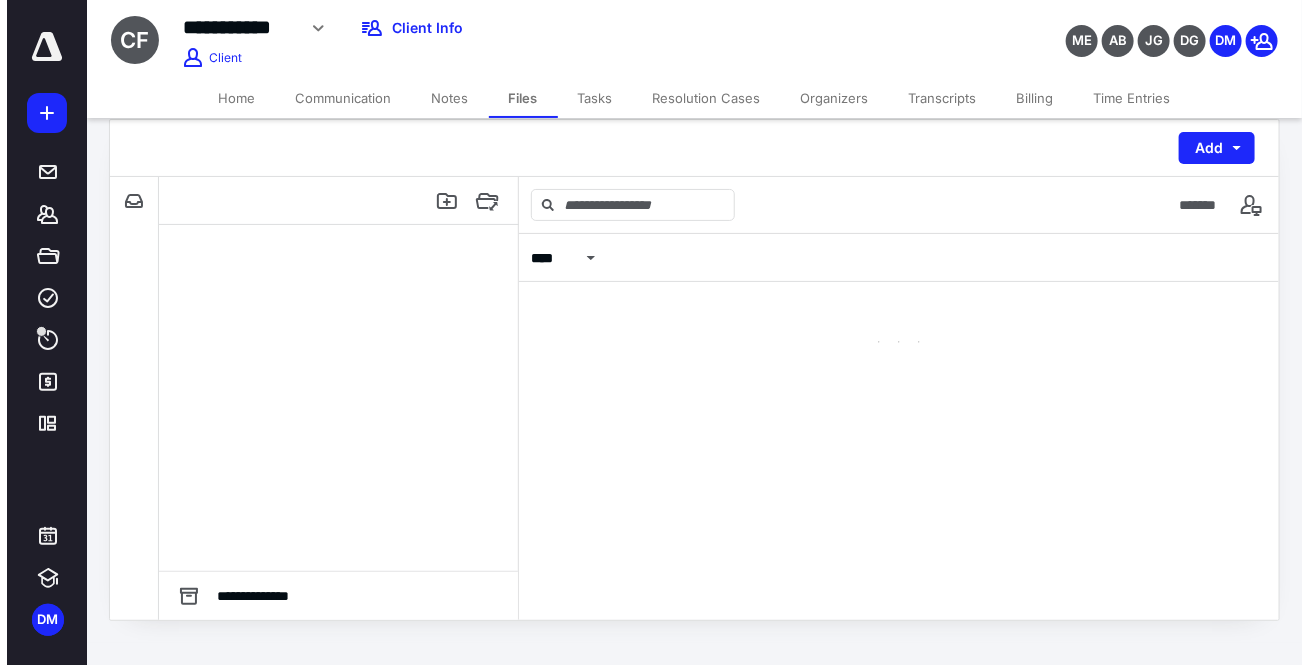 scroll, scrollTop: 0, scrollLeft: 0, axis: both 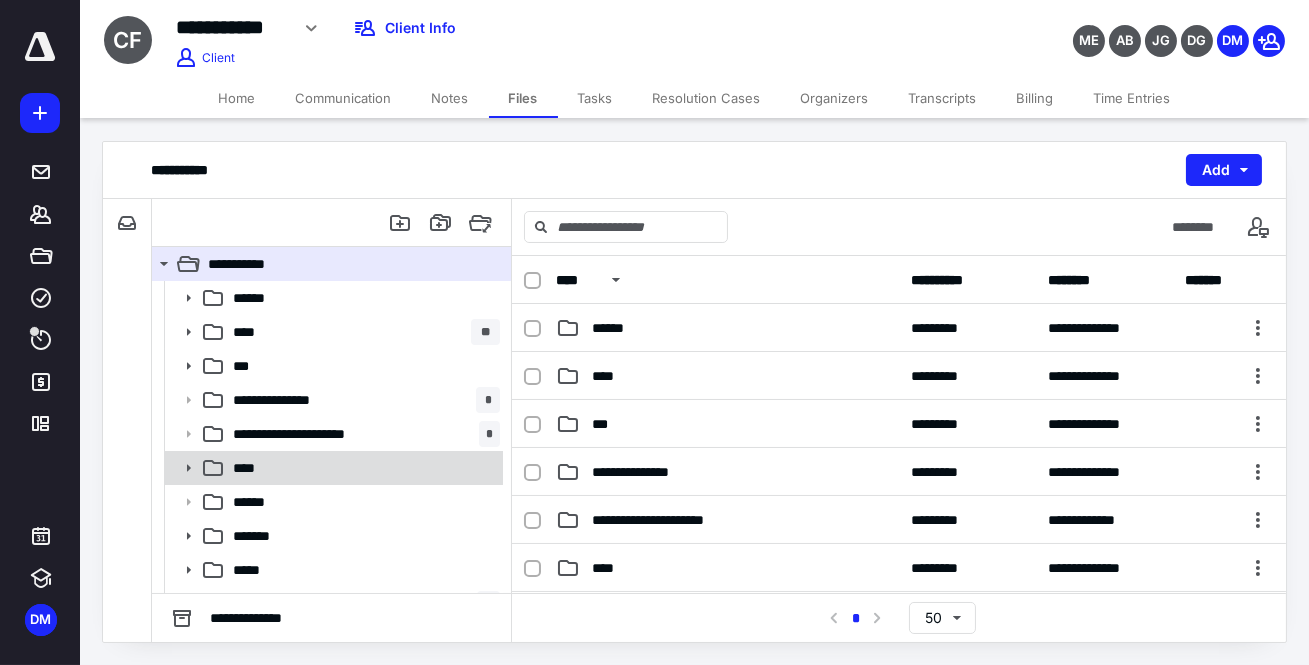 click 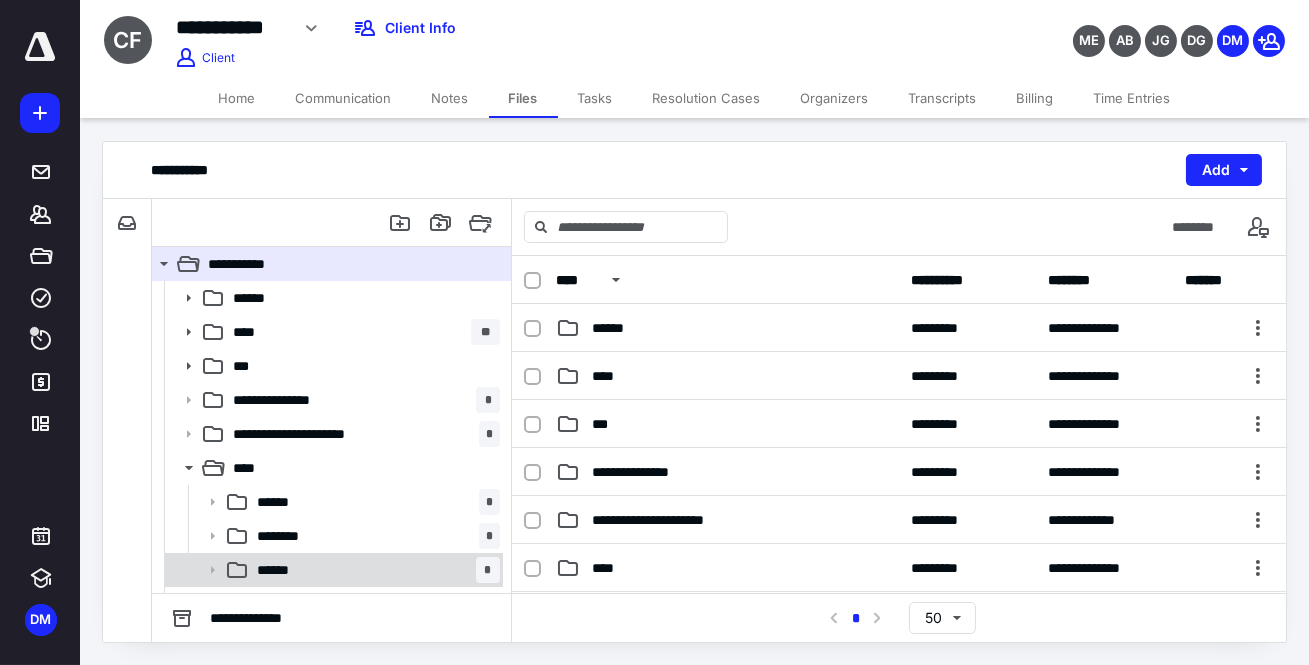 click on "****** *" at bounding box center [374, 570] 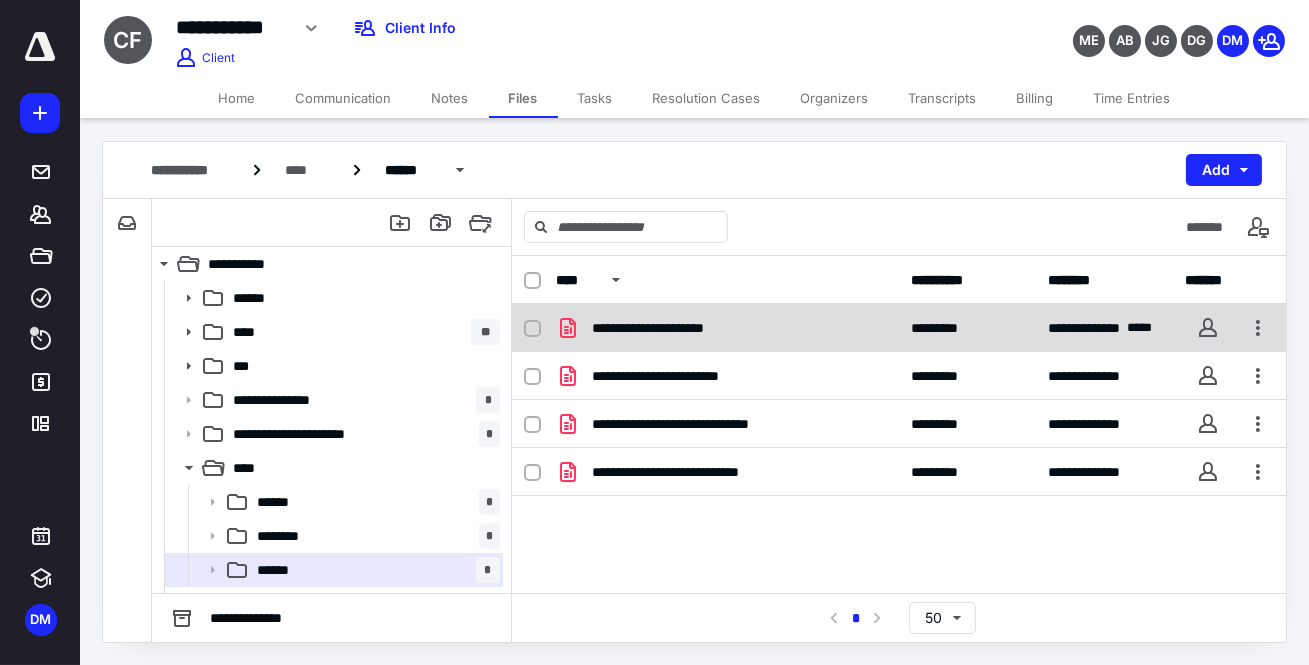 click on "**********" at bounding box center [667, 328] 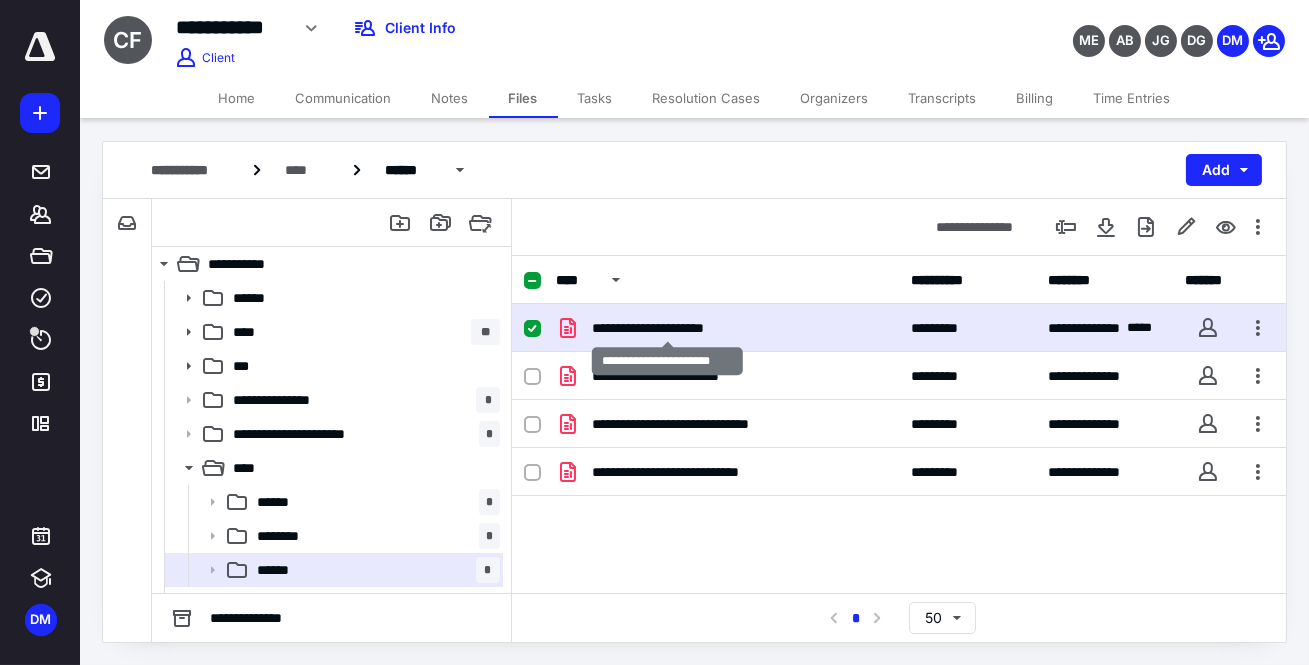 click on "**********" at bounding box center [667, 328] 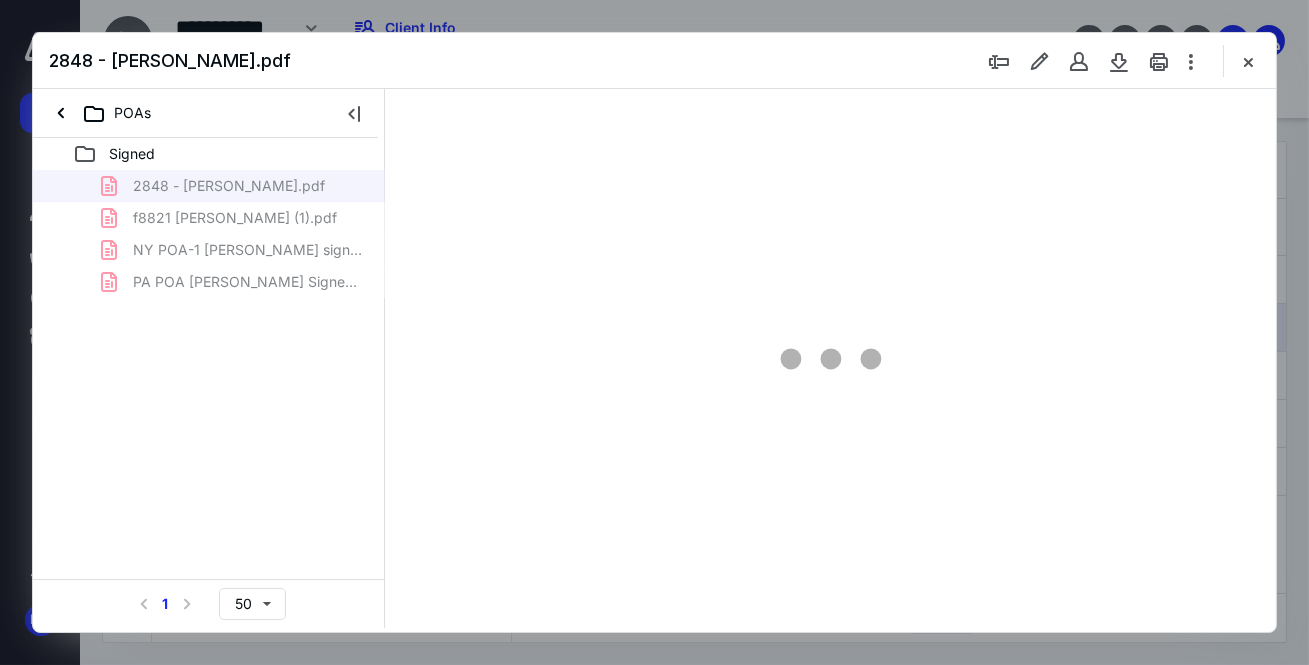 scroll, scrollTop: 0, scrollLeft: 0, axis: both 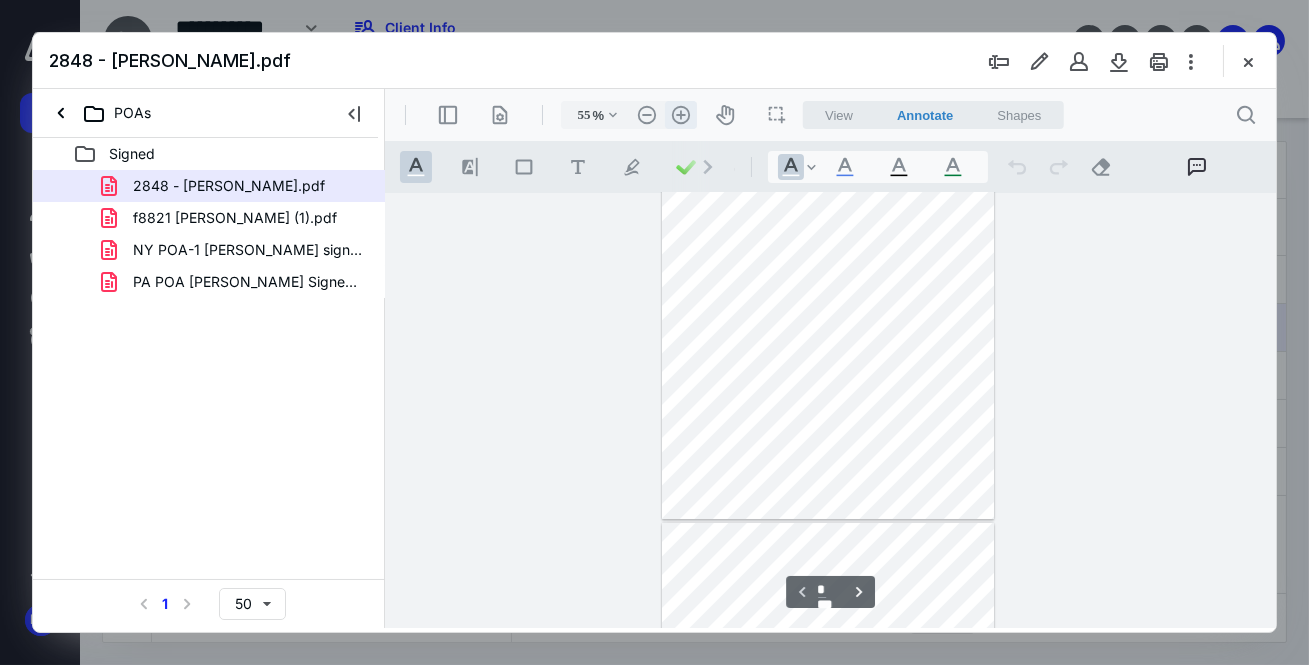 click on ".cls-1{fill:#abb0c4;} icon - header - zoom - in - line" at bounding box center (680, 115) 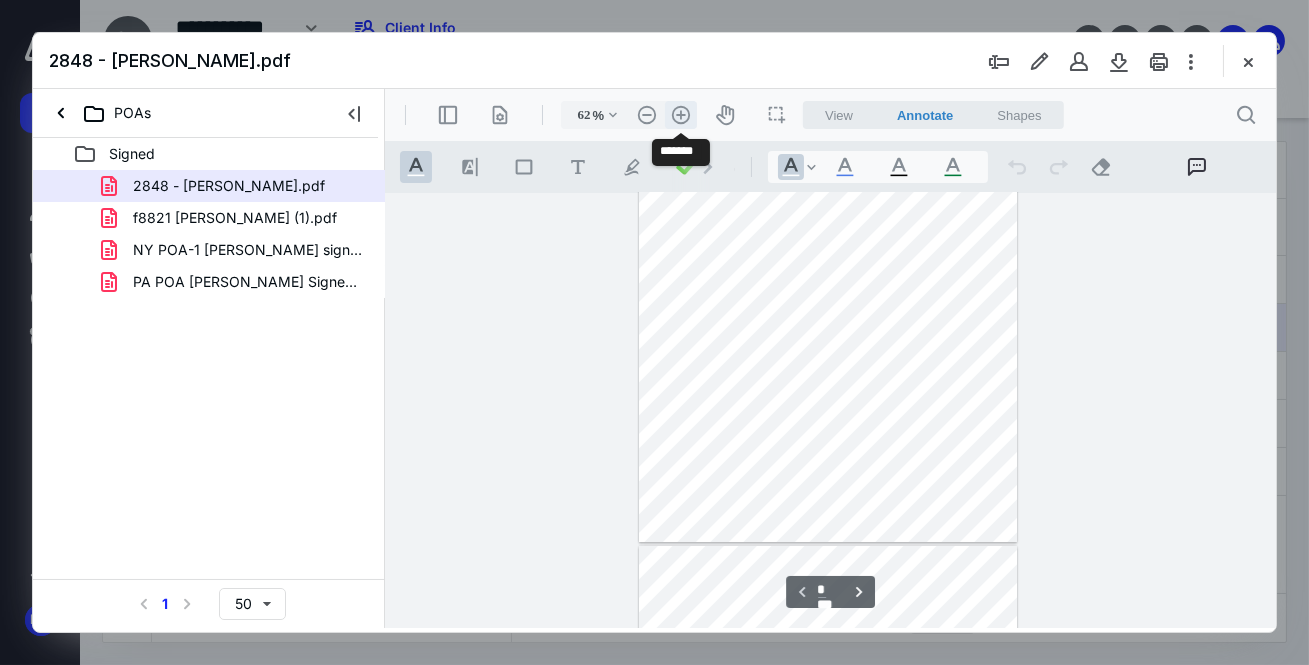 click on ".cls-1{fill:#abb0c4;} icon - header - zoom - in - line" at bounding box center [680, 115] 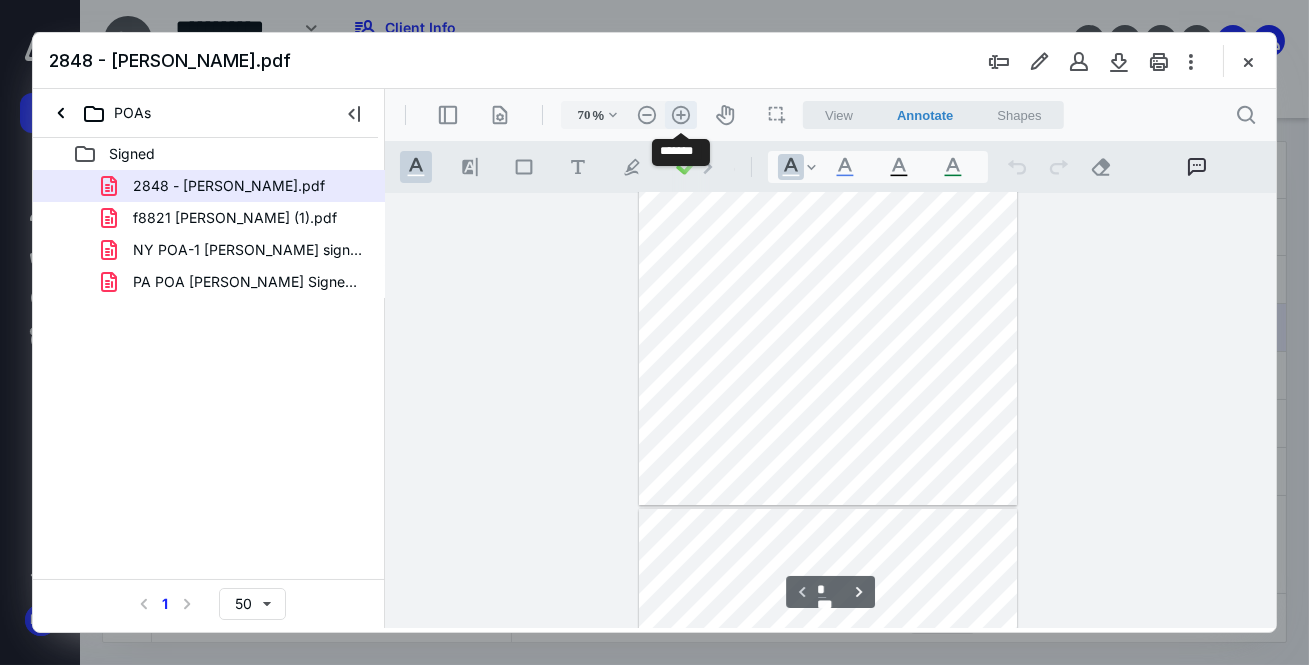 click on ".cls-1{fill:#abb0c4;} icon - header - zoom - in - line" at bounding box center [680, 115] 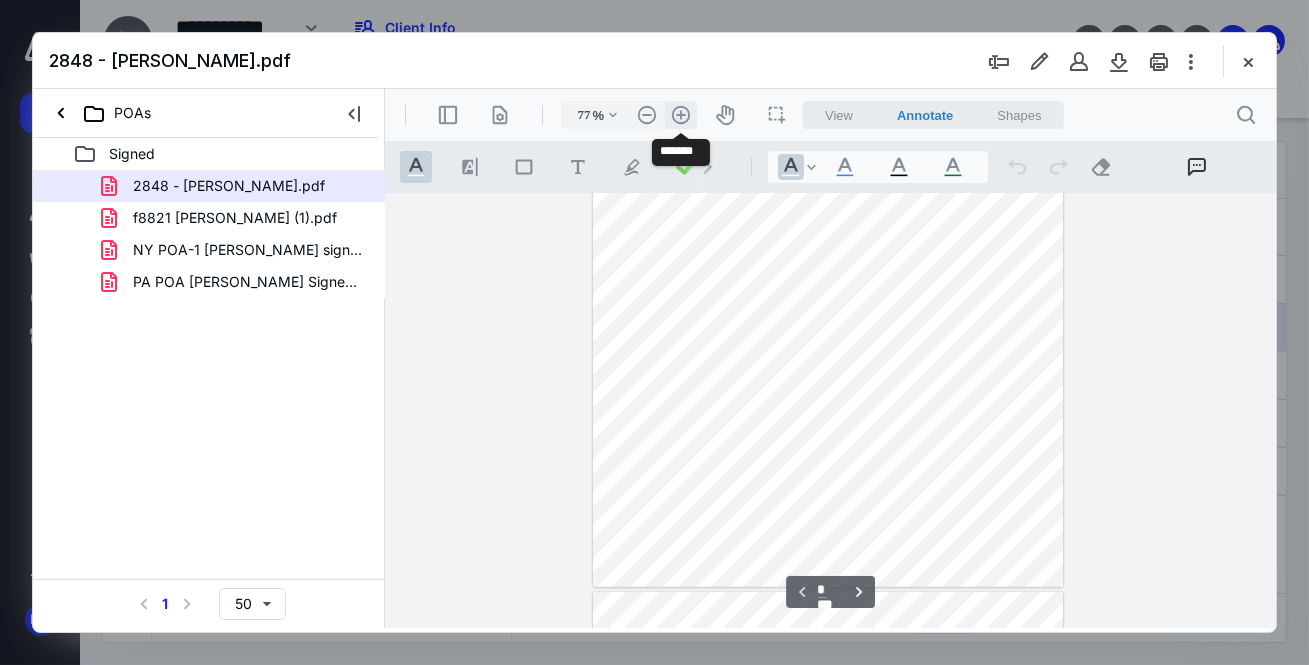 click on ".cls-1{fill:#abb0c4;} icon - header - zoom - in - line" at bounding box center (680, 115) 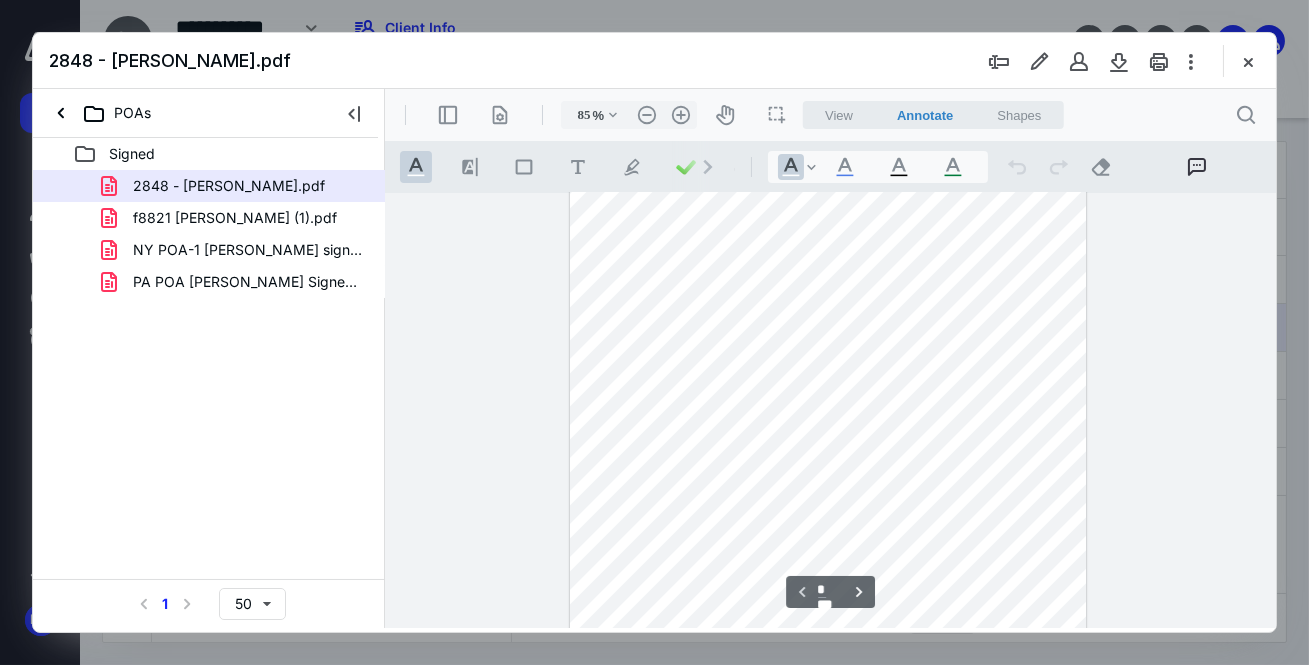 scroll, scrollTop: 0, scrollLeft: 0, axis: both 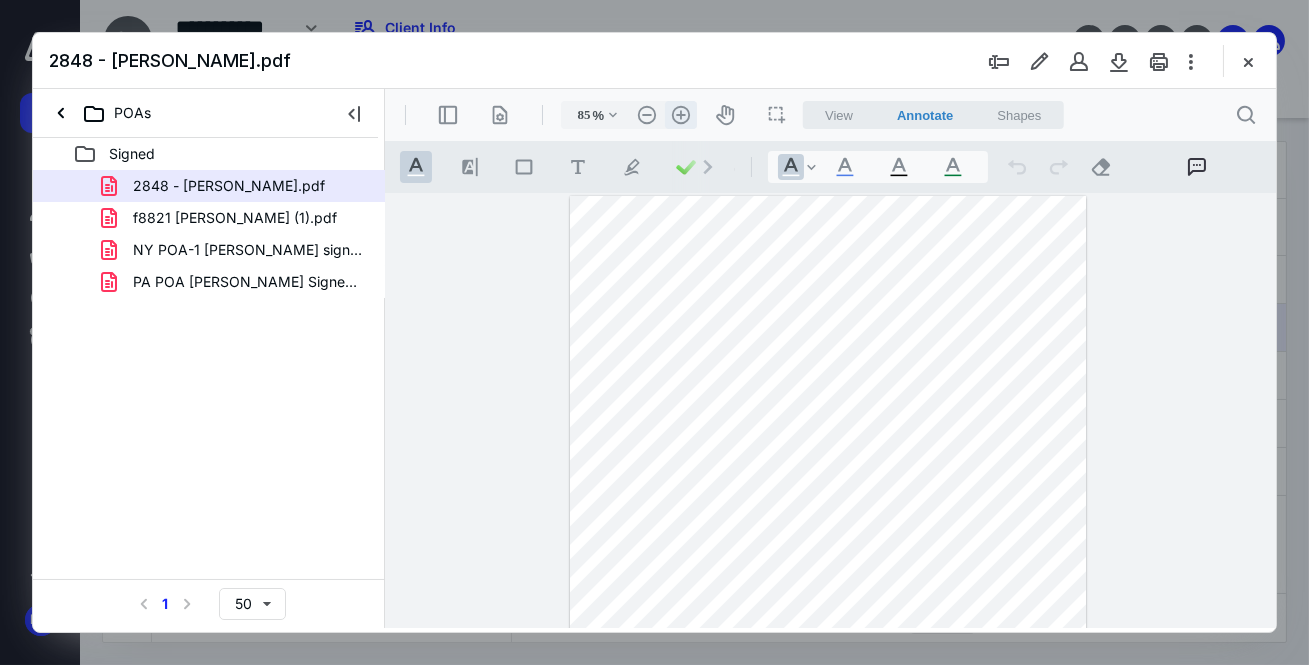 click on ".cls-1{fill:#abb0c4;} icon - header - zoom - in - line" at bounding box center [680, 115] 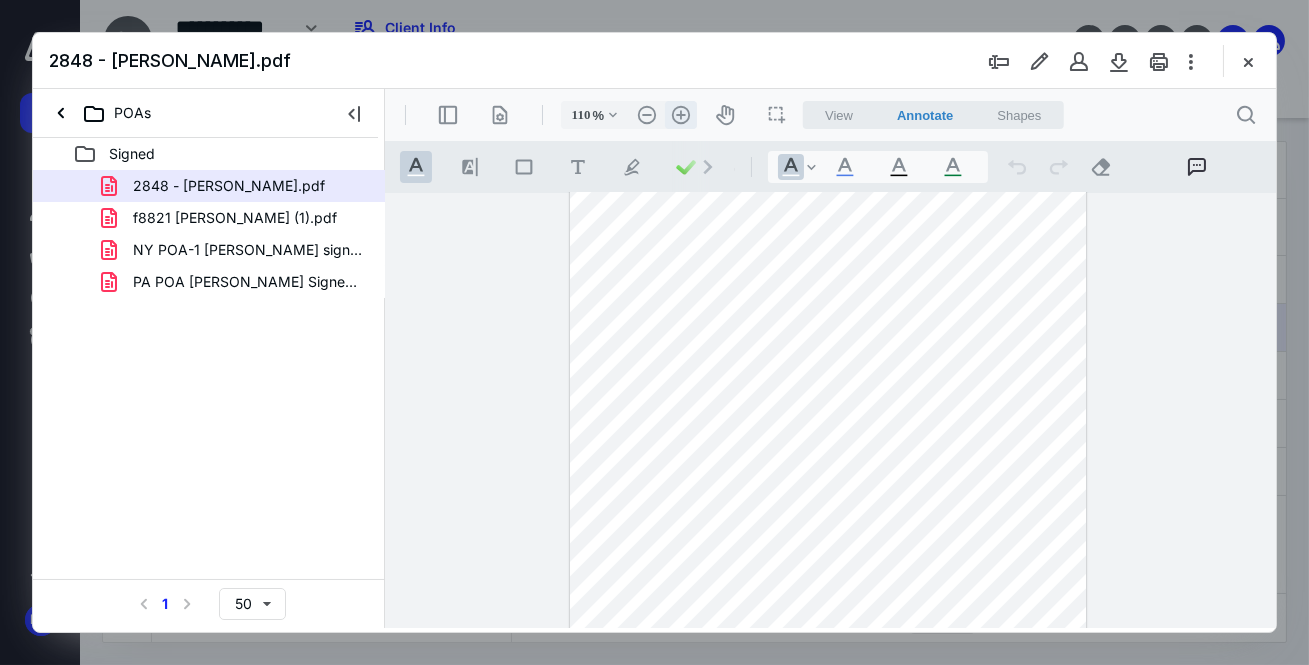 click on ".cls-1{fill:#abb0c4;} icon - header - zoom - in - line" at bounding box center (680, 115) 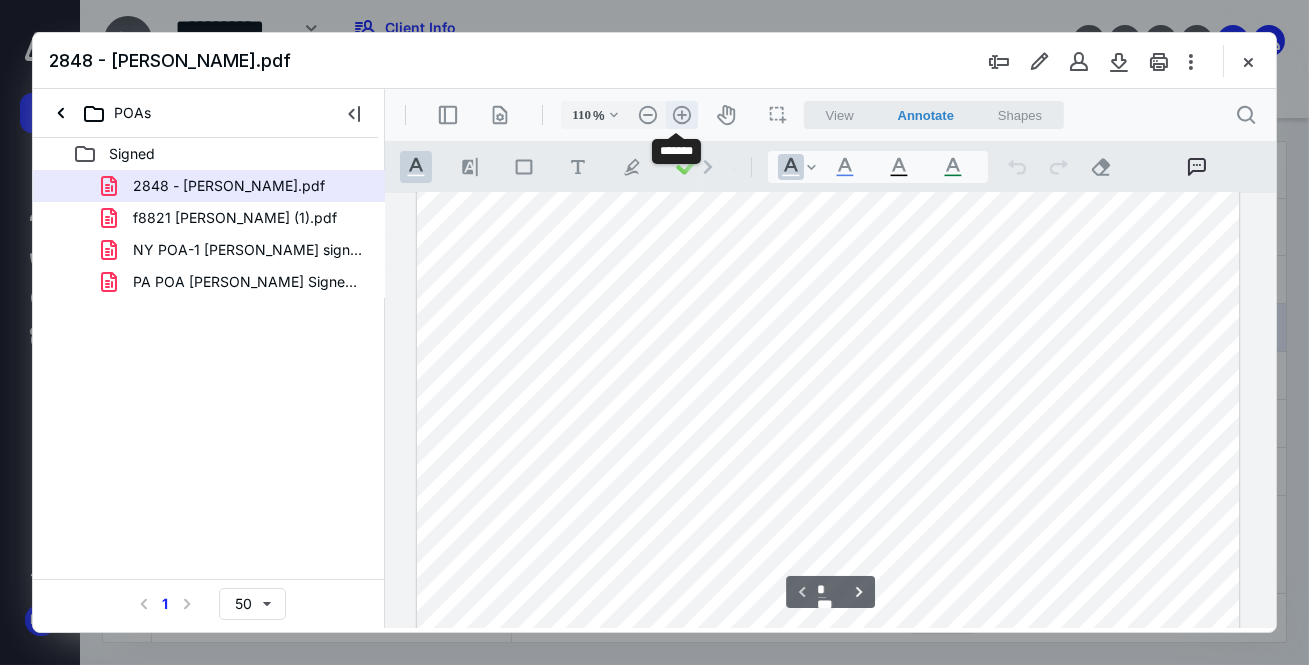 type on "135" 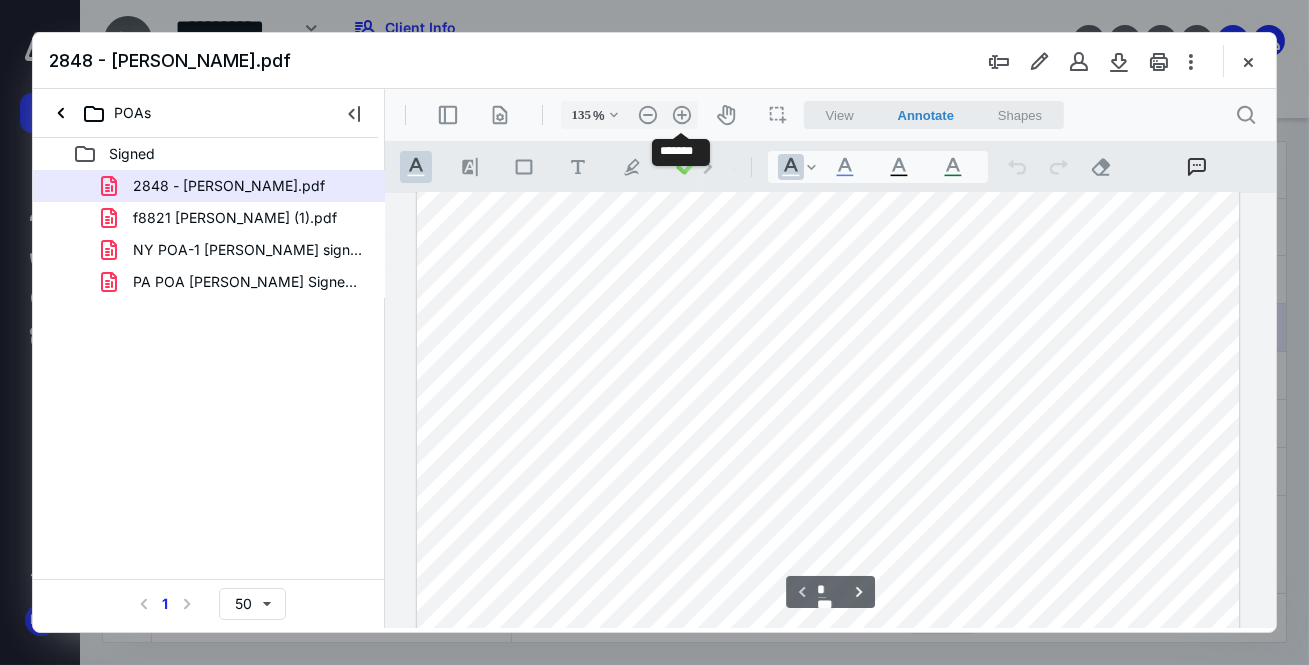 scroll, scrollTop: 98, scrollLeft: 0, axis: vertical 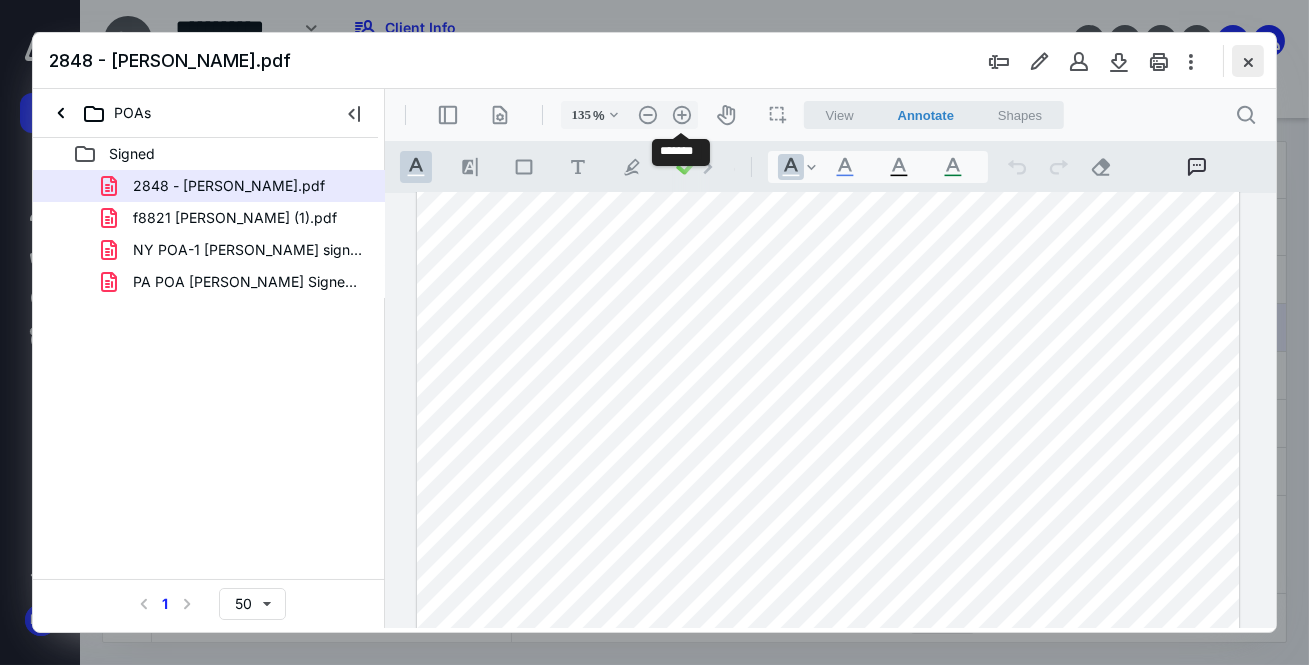 click at bounding box center [1248, 61] 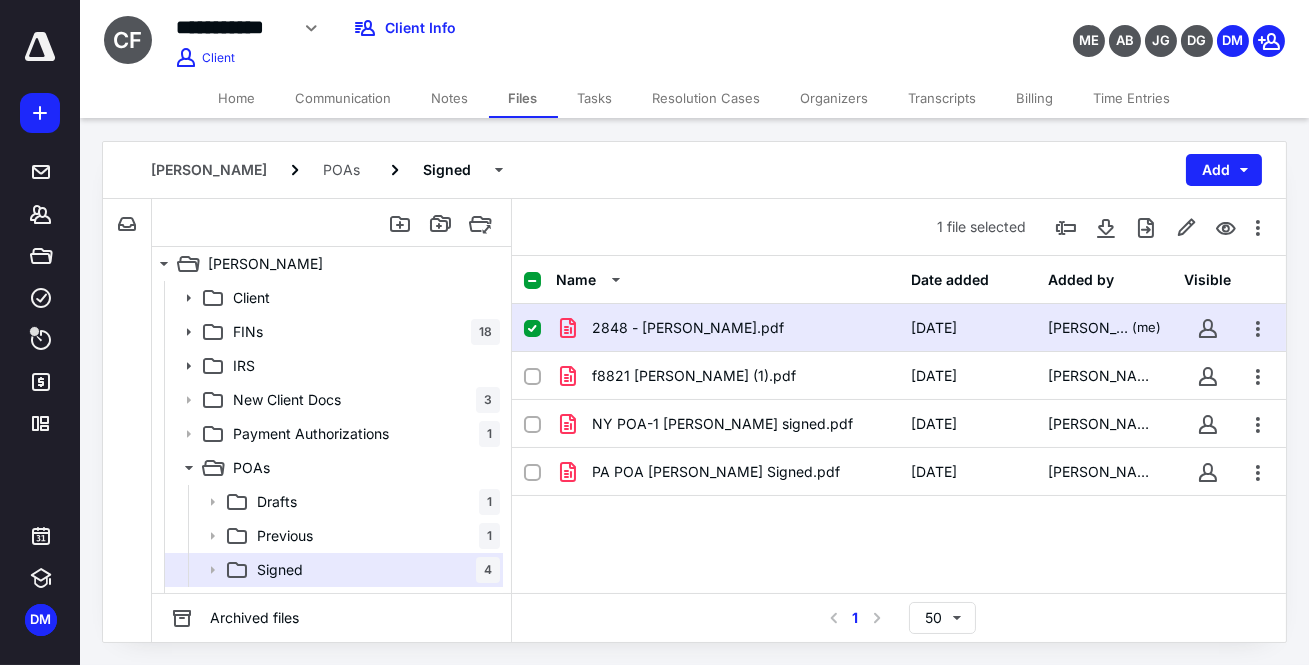 click on "2848 - Cory Fisher.pdf" at bounding box center (688, 328) 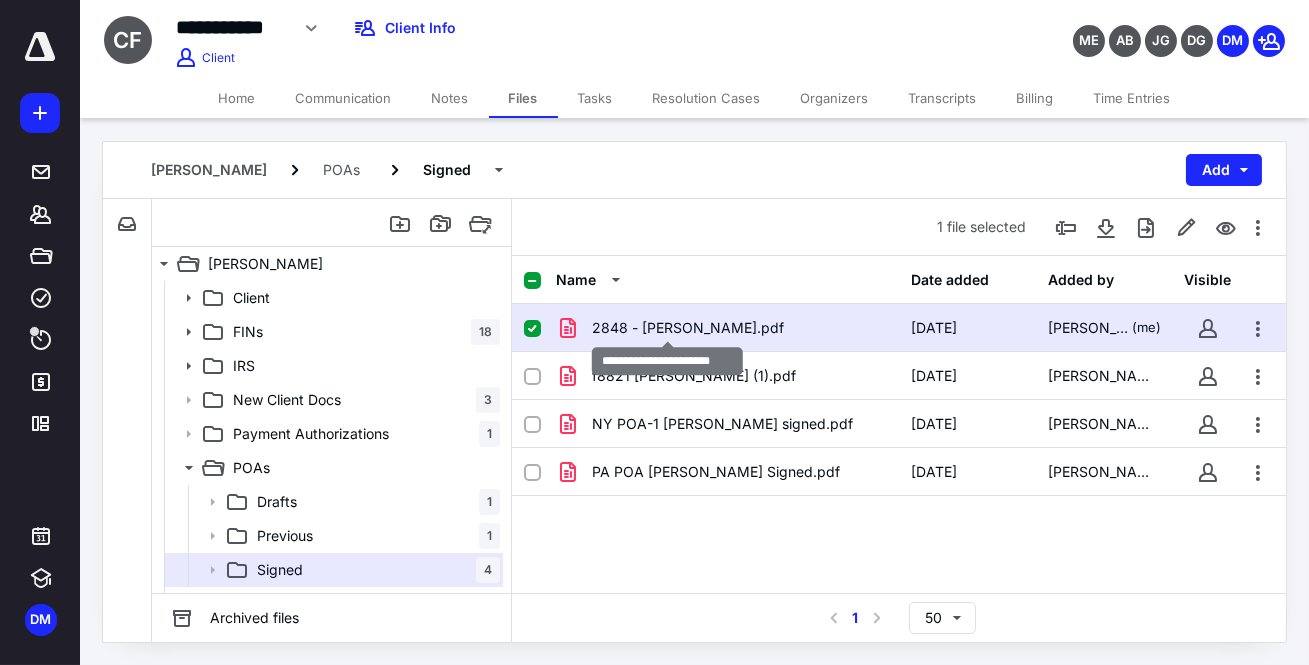 click on "2848 - Cory Fisher.pdf" at bounding box center [688, 328] 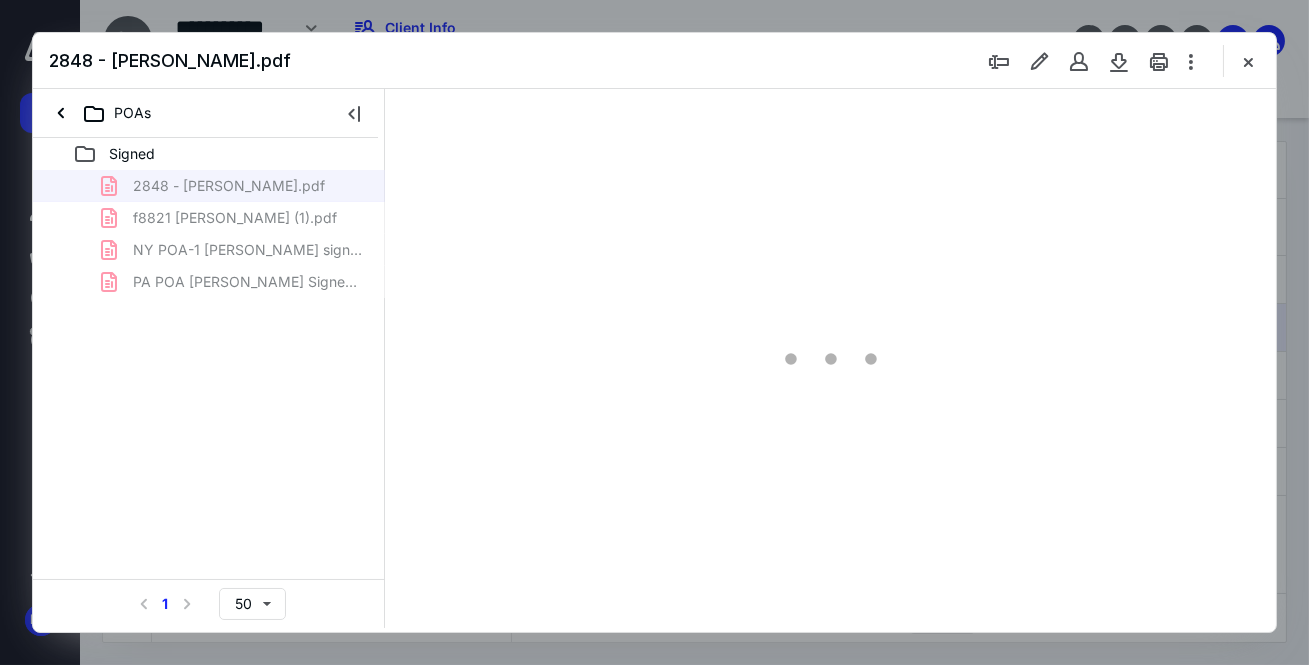 scroll, scrollTop: 0, scrollLeft: 0, axis: both 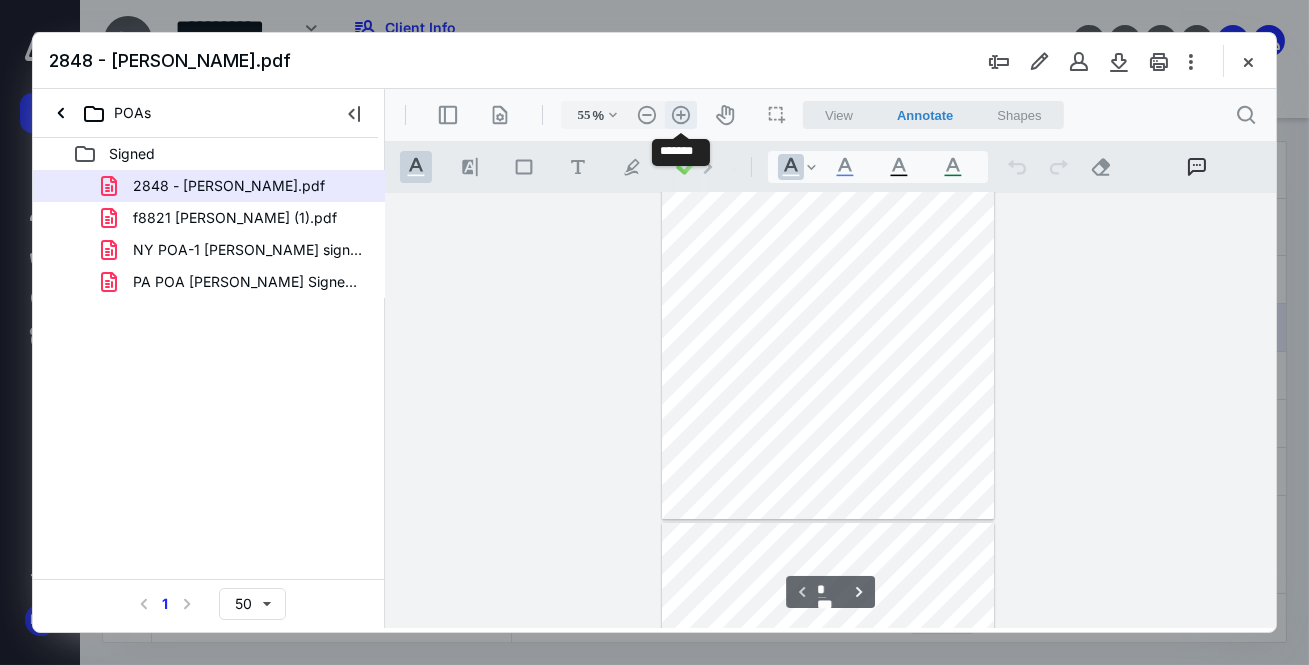 click on ".cls-1{fill:#abb0c4;} icon - header - zoom - in - line" at bounding box center [680, 115] 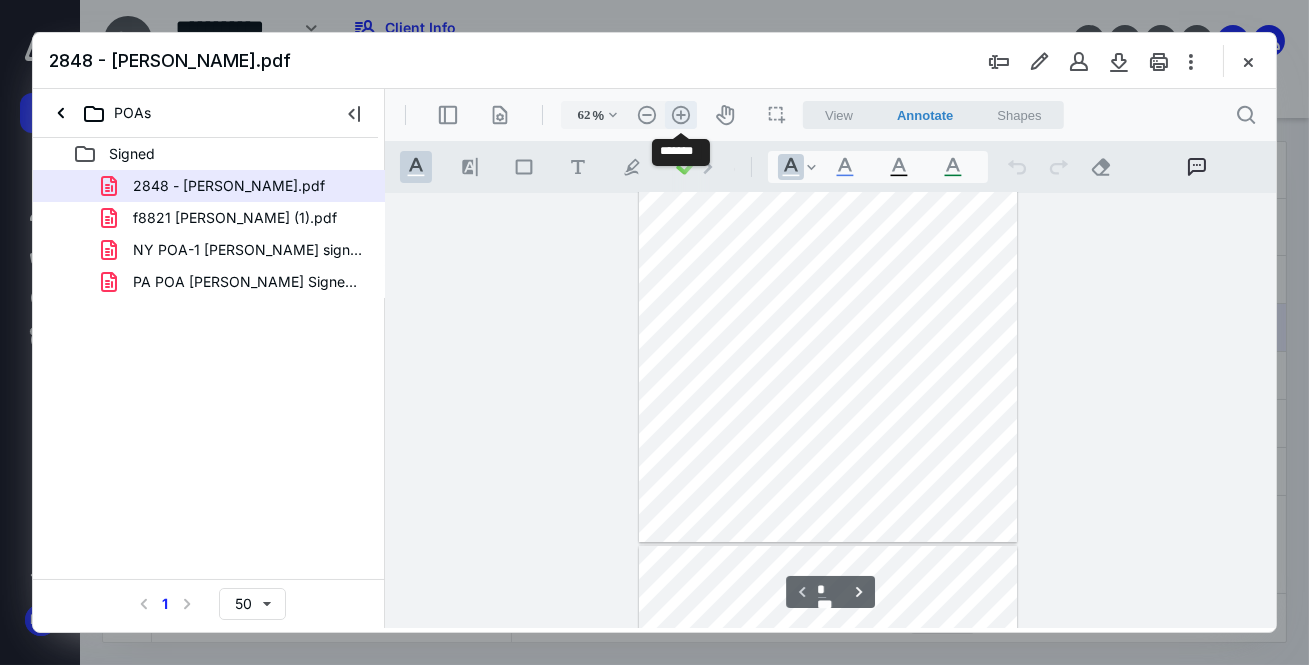 click on ".cls-1{fill:#abb0c4;} icon - header - zoom - in - line" at bounding box center (680, 115) 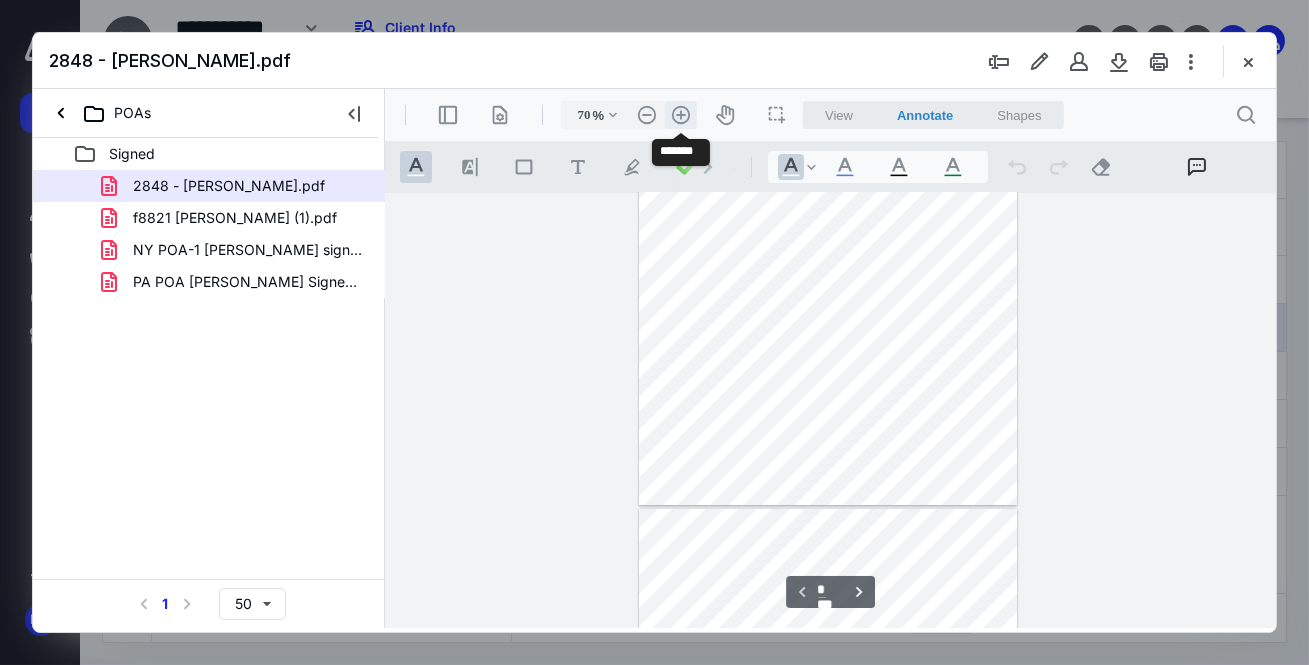 click on ".cls-1{fill:#abb0c4;} icon - header - zoom - in - line" at bounding box center [680, 115] 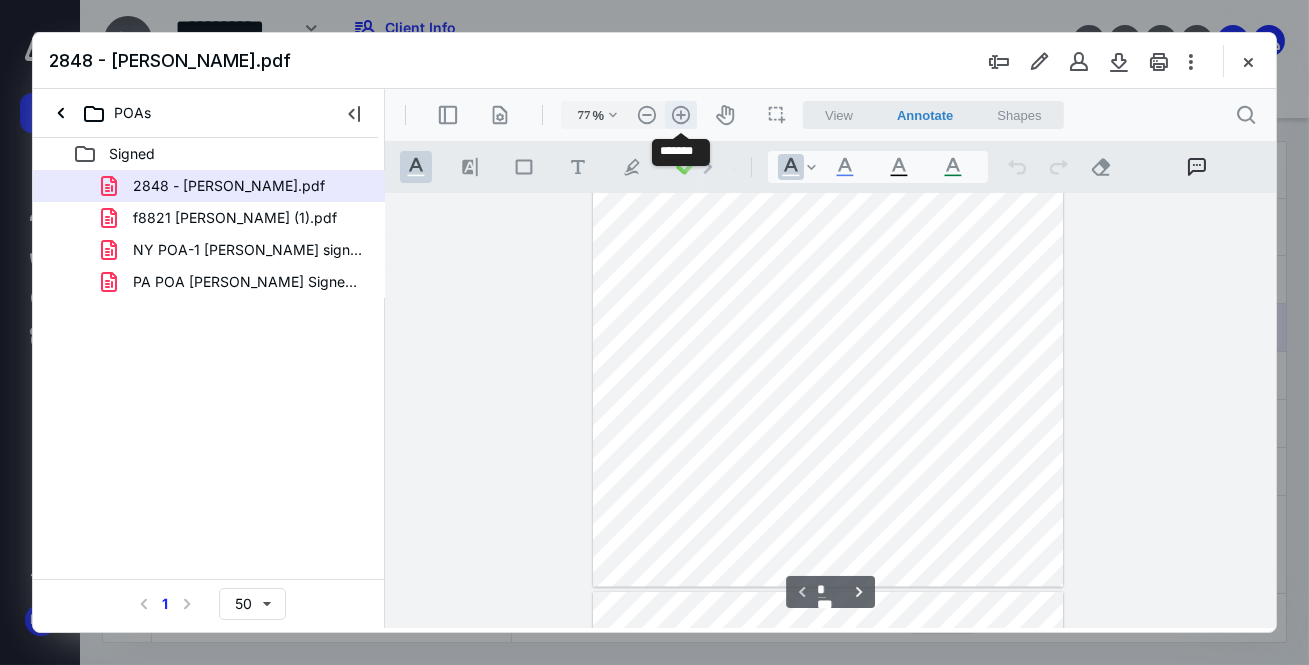 click on ".cls-1{fill:#abb0c4;} icon - header - zoom - in - line" at bounding box center (680, 115) 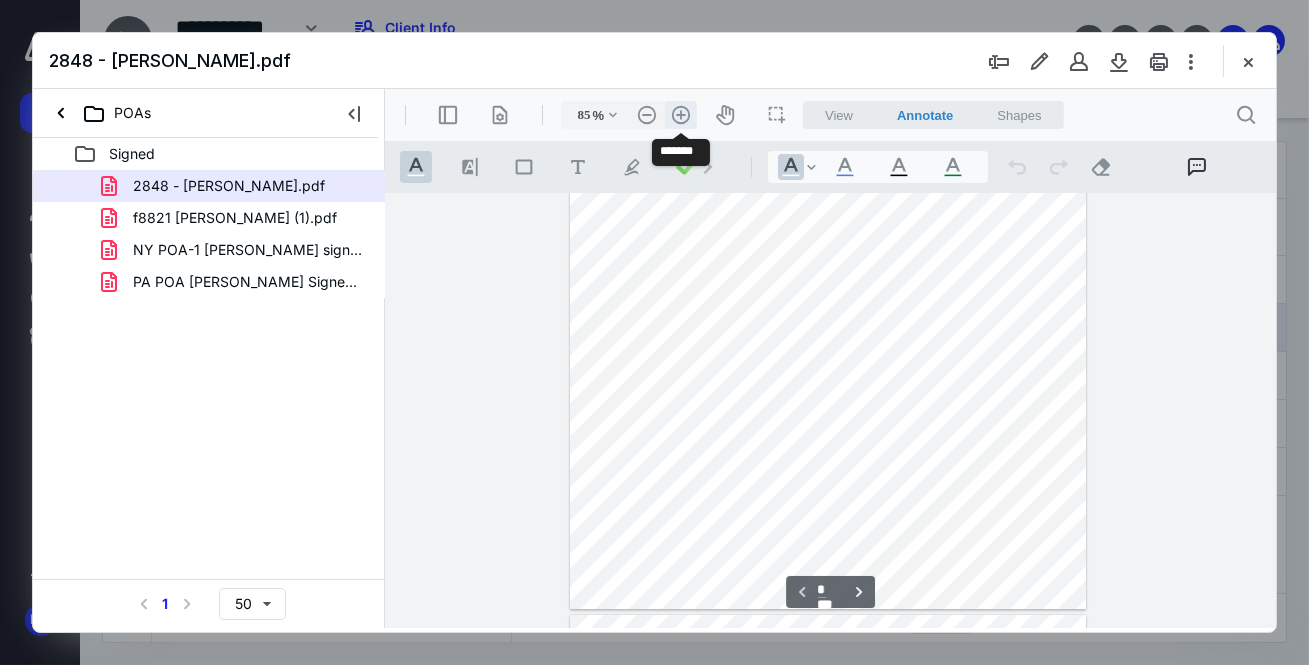 click on ".cls-1{fill:#abb0c4;} icon - header - zoom - in - line" at bounding box center (680, 115) 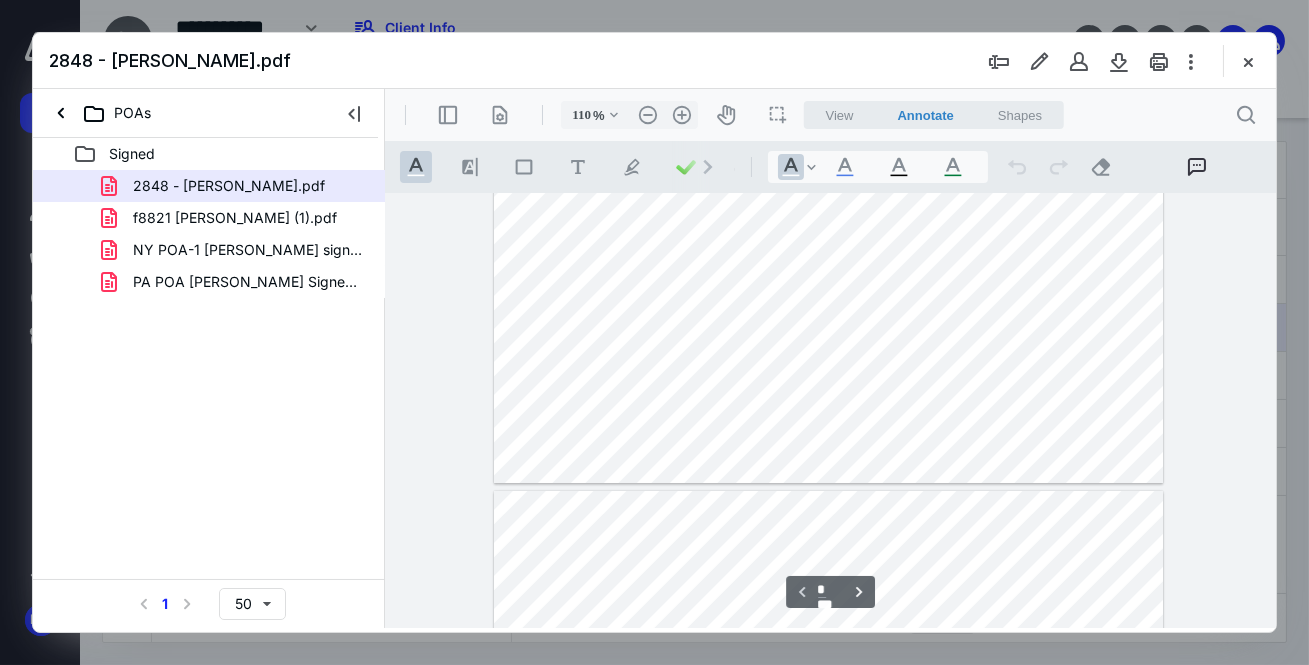 scroll, scrollTop: 636, scrollLeft: 0, axis: vertical 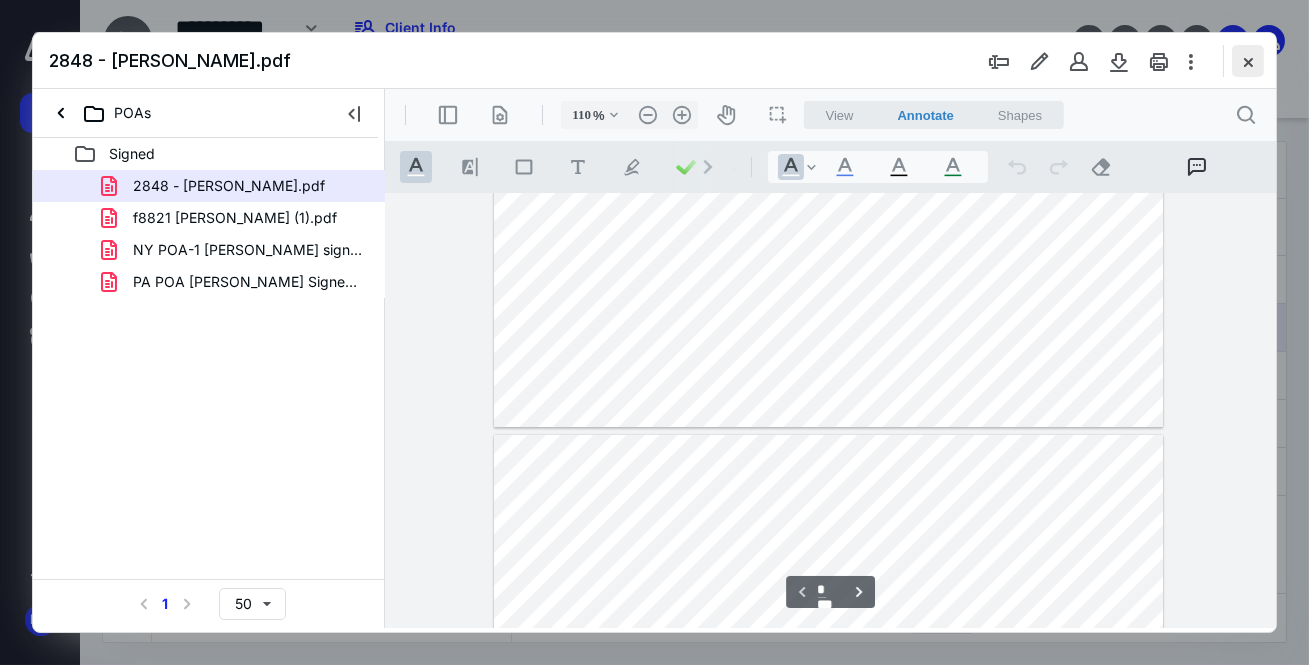 click at bounding box center (1248, 61) 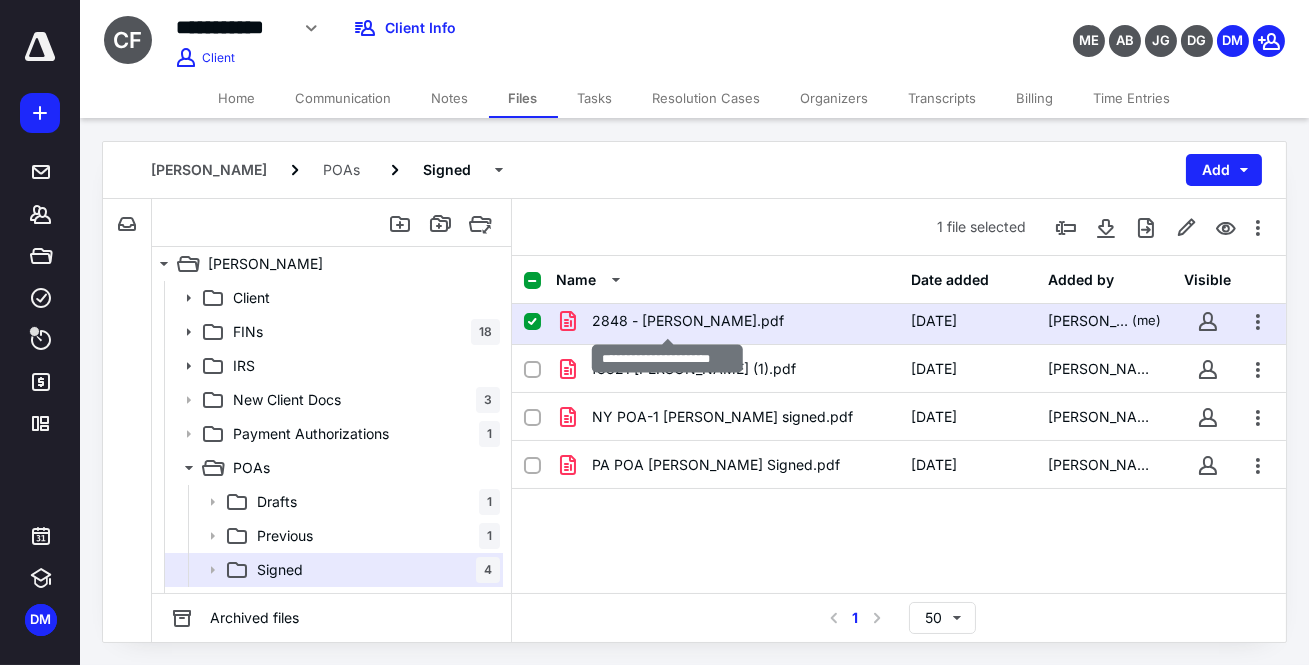 scroll, scrollTop: 10, scrollLeft: 0, axis: vertical 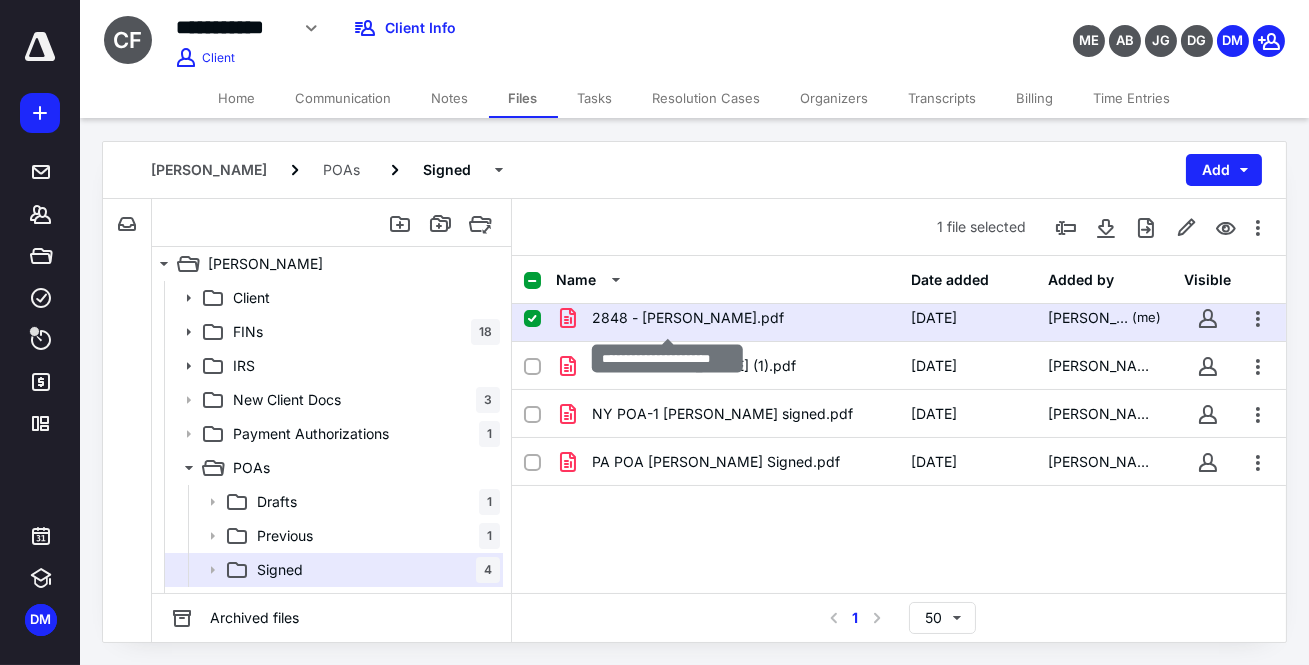 click on "2848 - Cory Fisher.pdf" at bounding box center [688, 318] 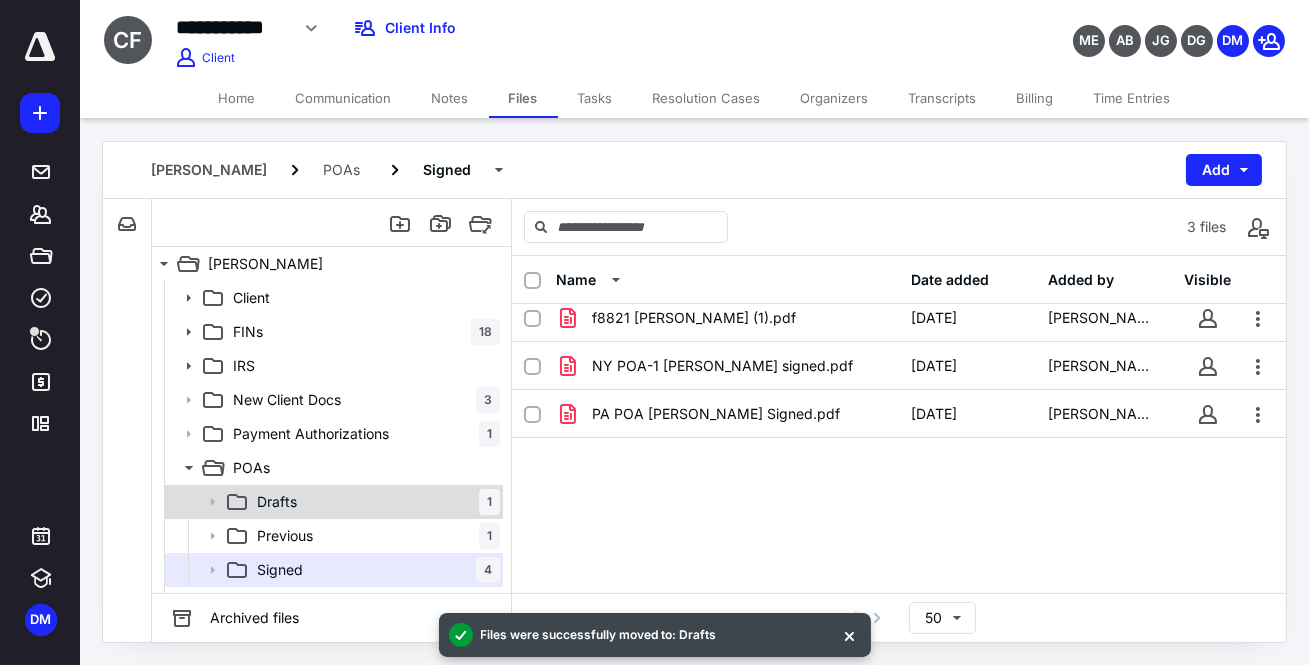 scroll, scrollTop: 0, scrollLeft: 0, axis: both 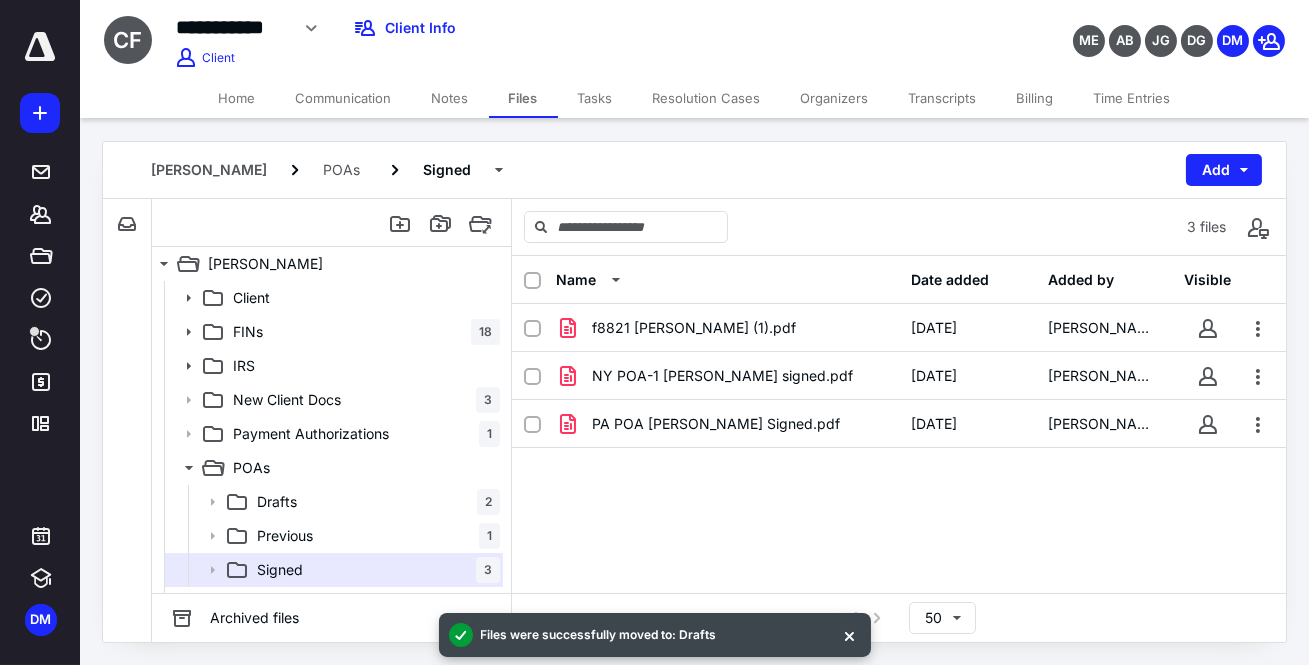 click on "f8821 Cory Fisher (1).pdf 7/17/2023 Tracey Watkins NY POA-1 Cory Fisher signed.pdf 4/11/2023 Tracey Watkins PA POA Cory Fisher Signed.pdf 4/11/2023 Tracey Watkins" at bounding box center [899, 454] 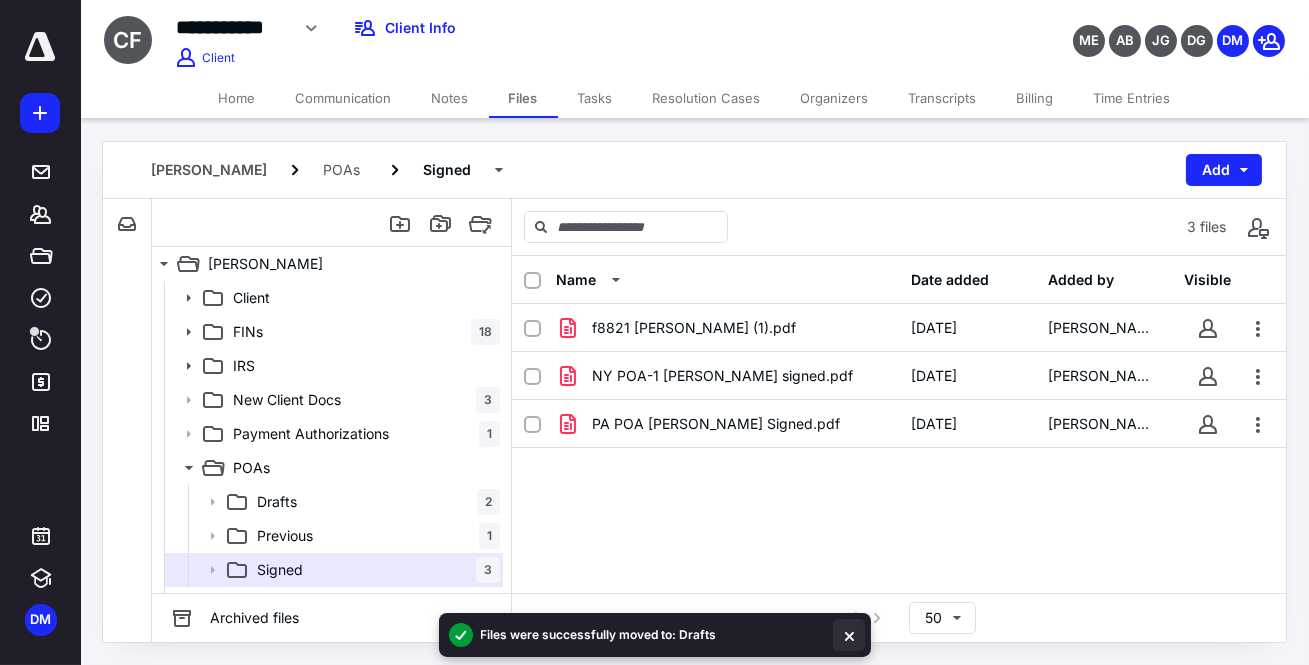 click at bounding box center [849, 635] 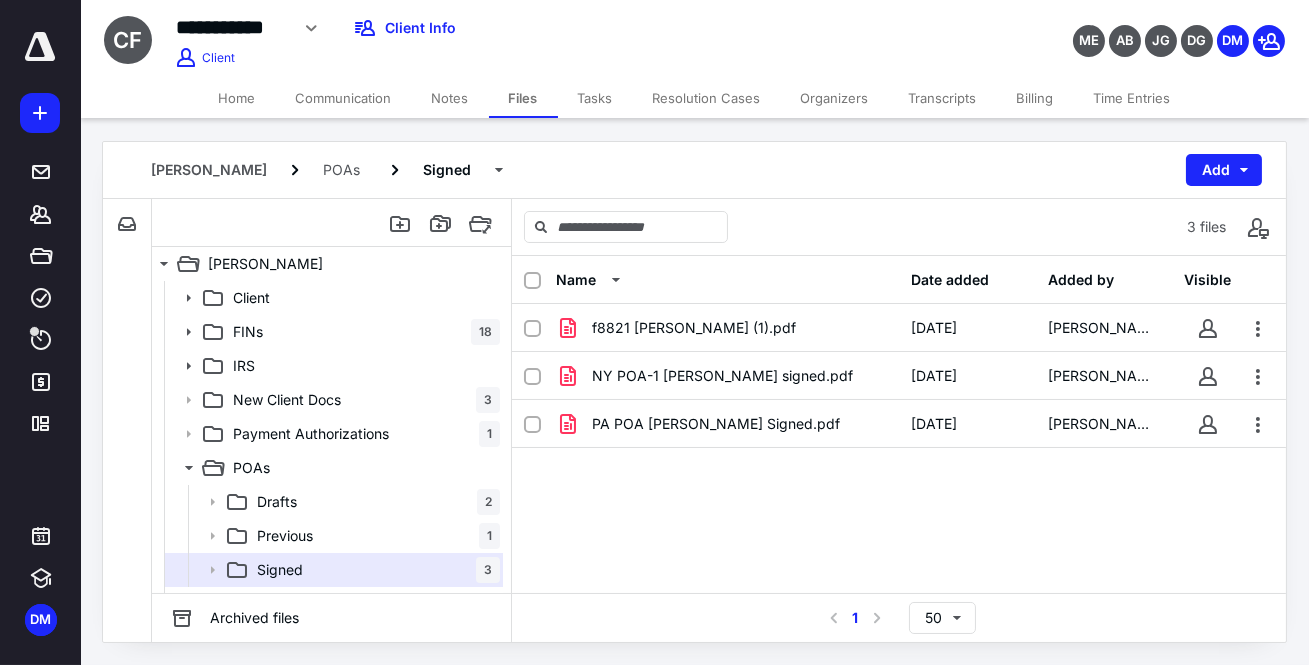 click on "f8821 Cory Fisher (1).pdf 7/17/2023 Tracey Watkins NY POA-1 Cory Fisher signed.pdf 4/11/2023 Tracey Watkins PA POA Cory Fisher Signed.pdf 4/11/2023 Tracey Watkins" at bounding box center (899, 454) 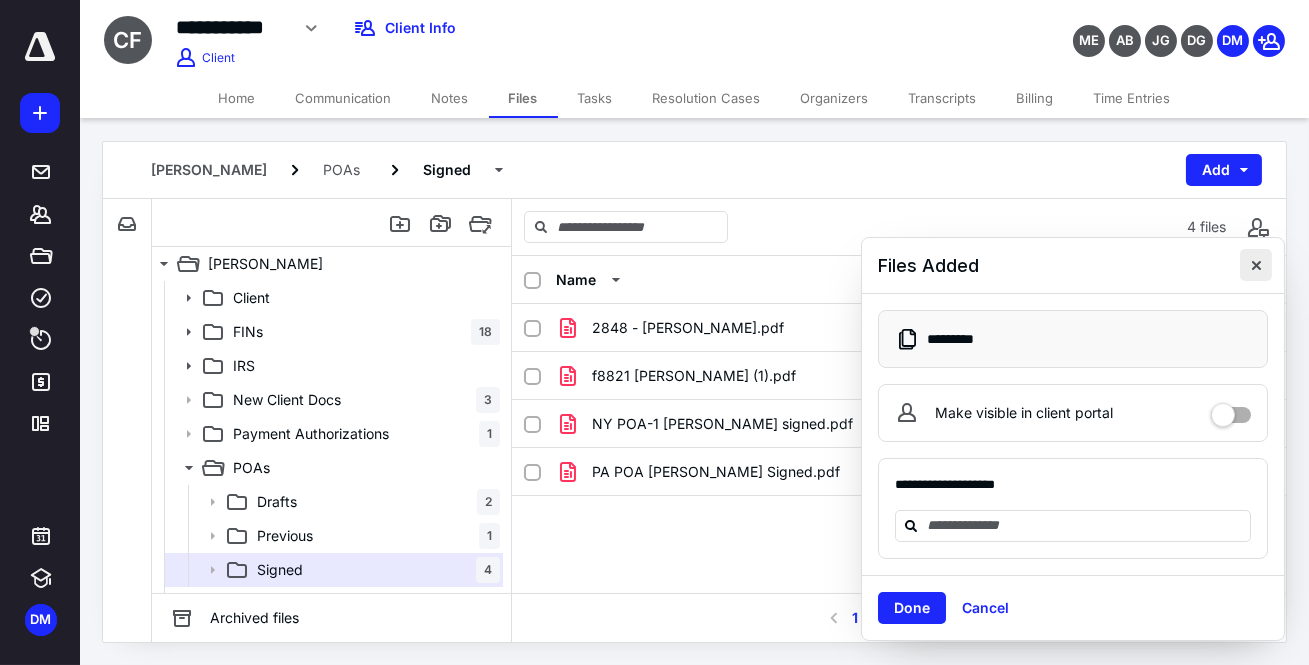 click at bounding box center [1256, 265] 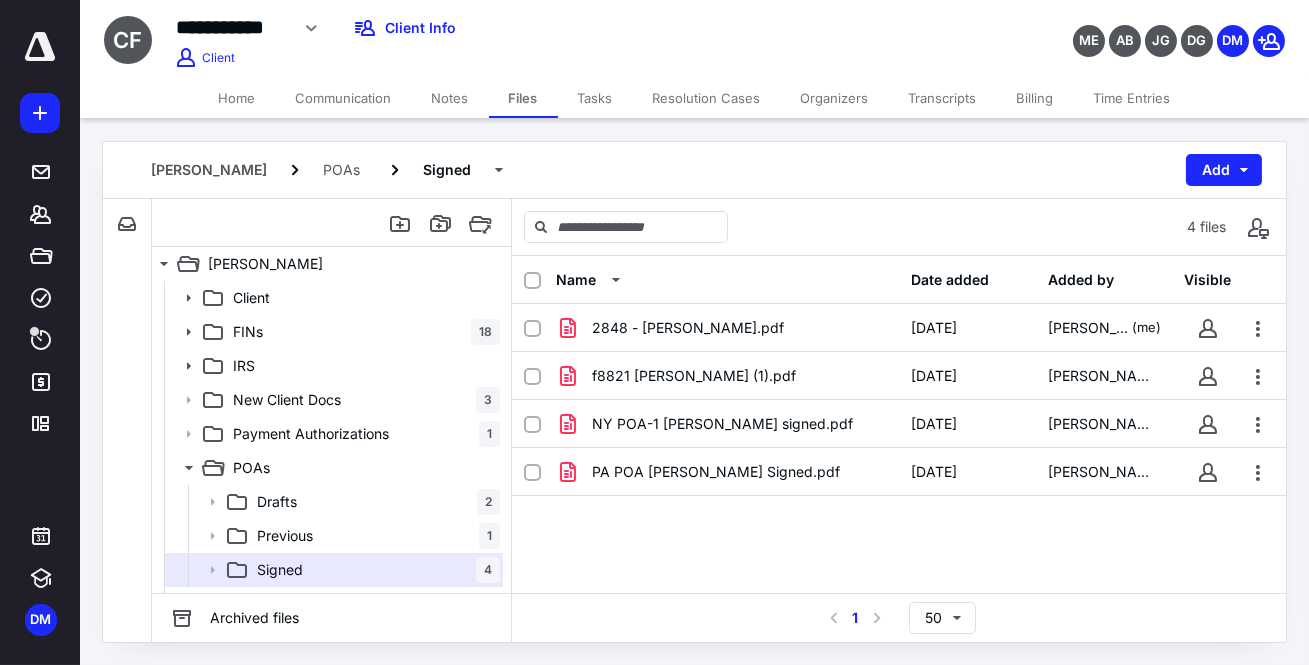 click on "Time Entries" at bounding box center [1132, 98] 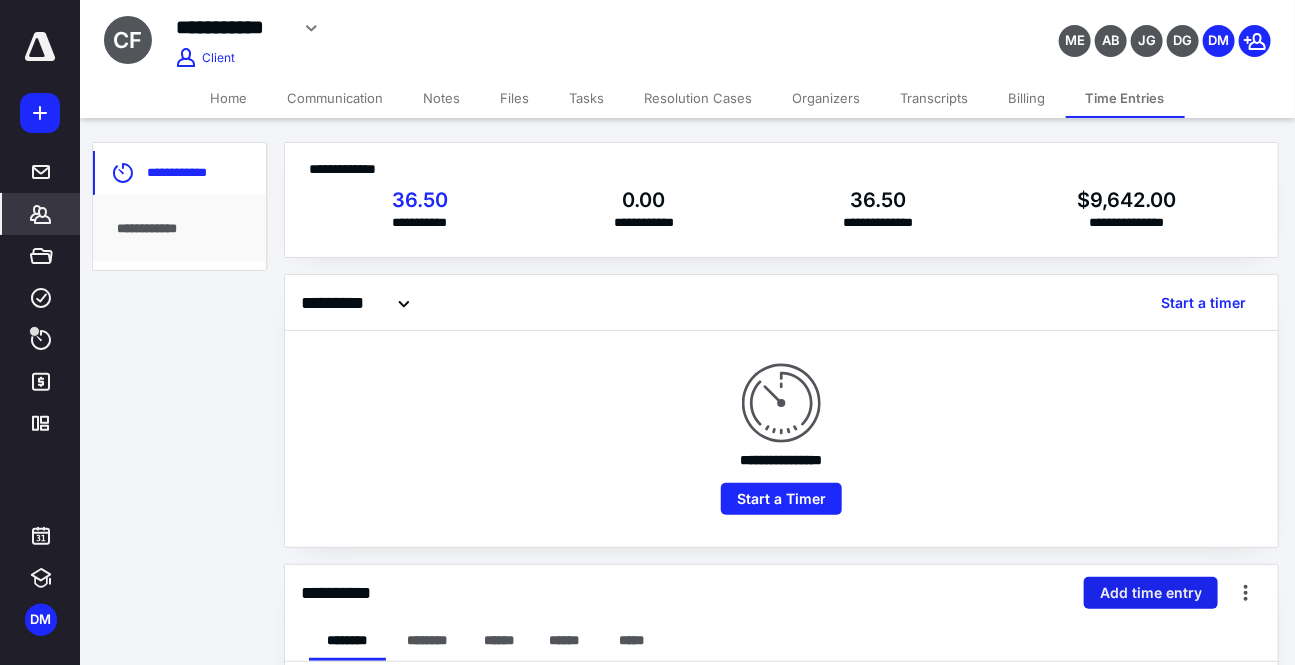click on "Add time entry" at bounding box center [1151, 593] 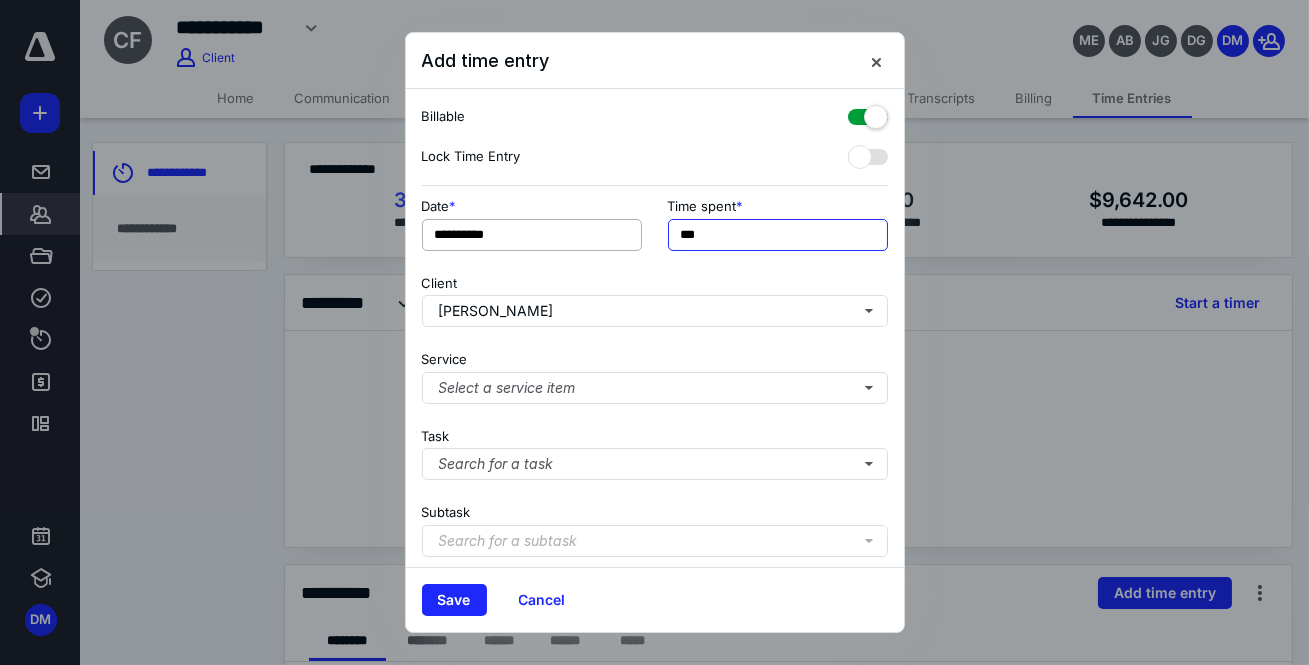 drag, startPoint x: 732, startPoint y: 238, endPoint x: 564, endPoint y: 228, distance: 168.29736 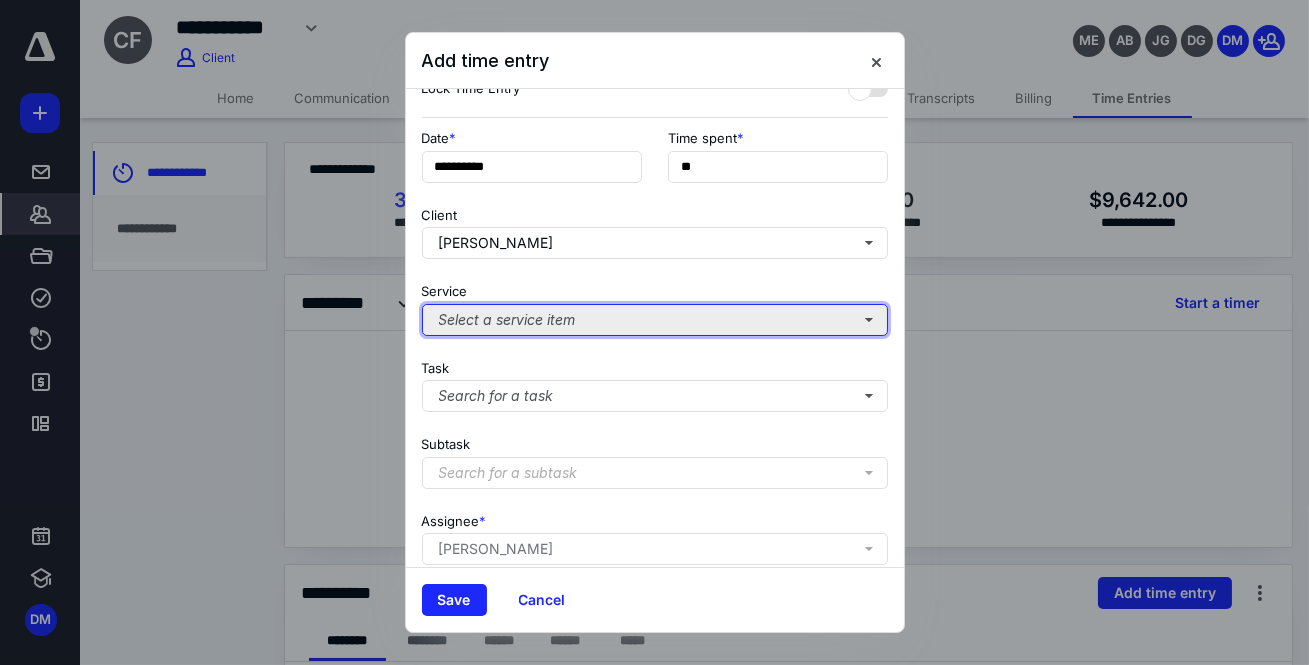 type on "***" 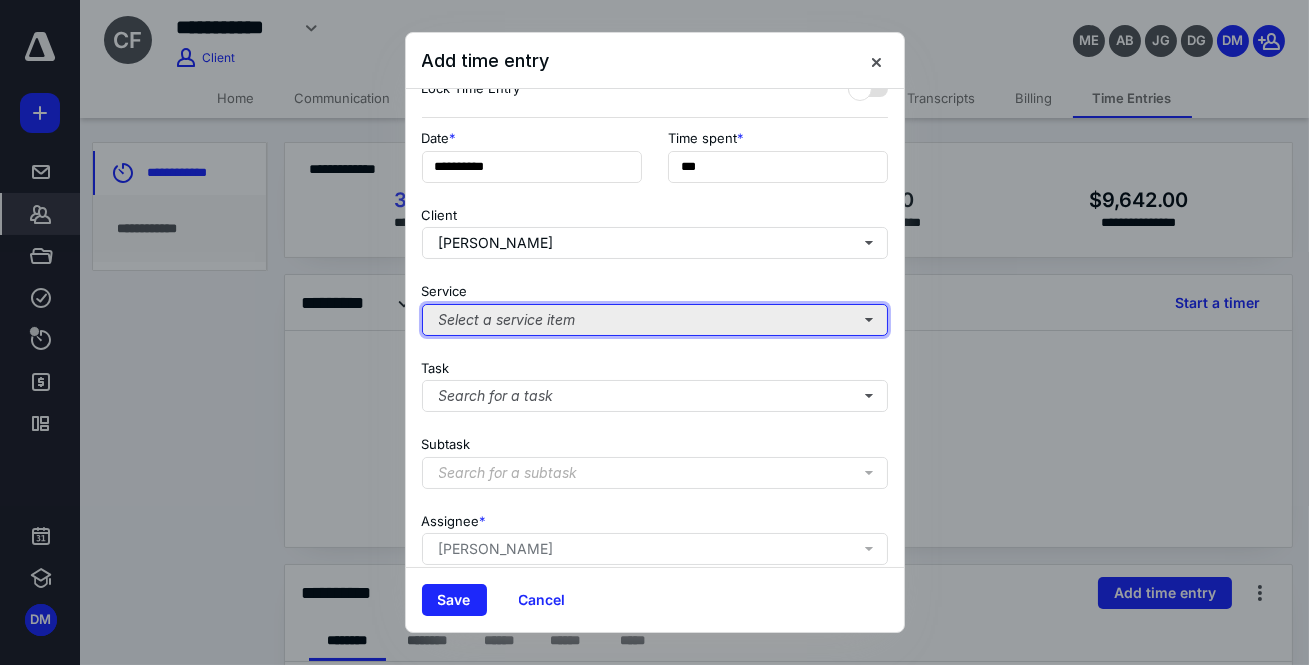 click on "Select a service item" at bounding box center (655, 320) 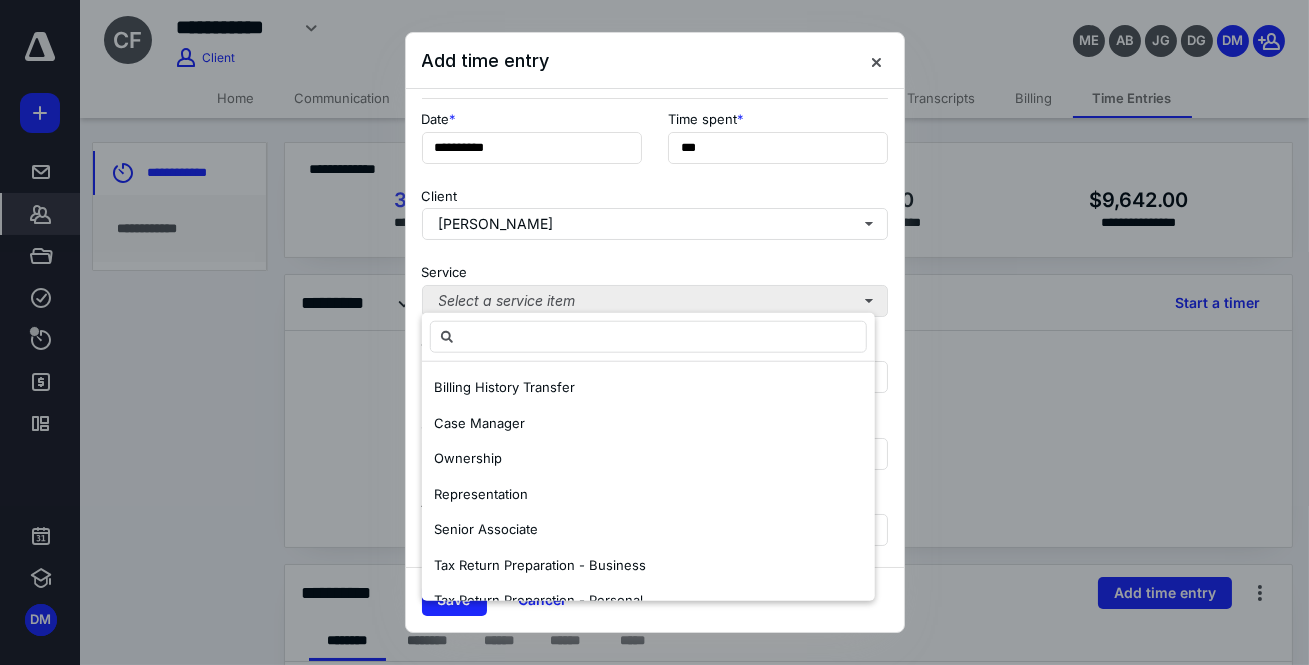 scroll, scrollTop: 90, scrollLeft: 0, axis: vertical 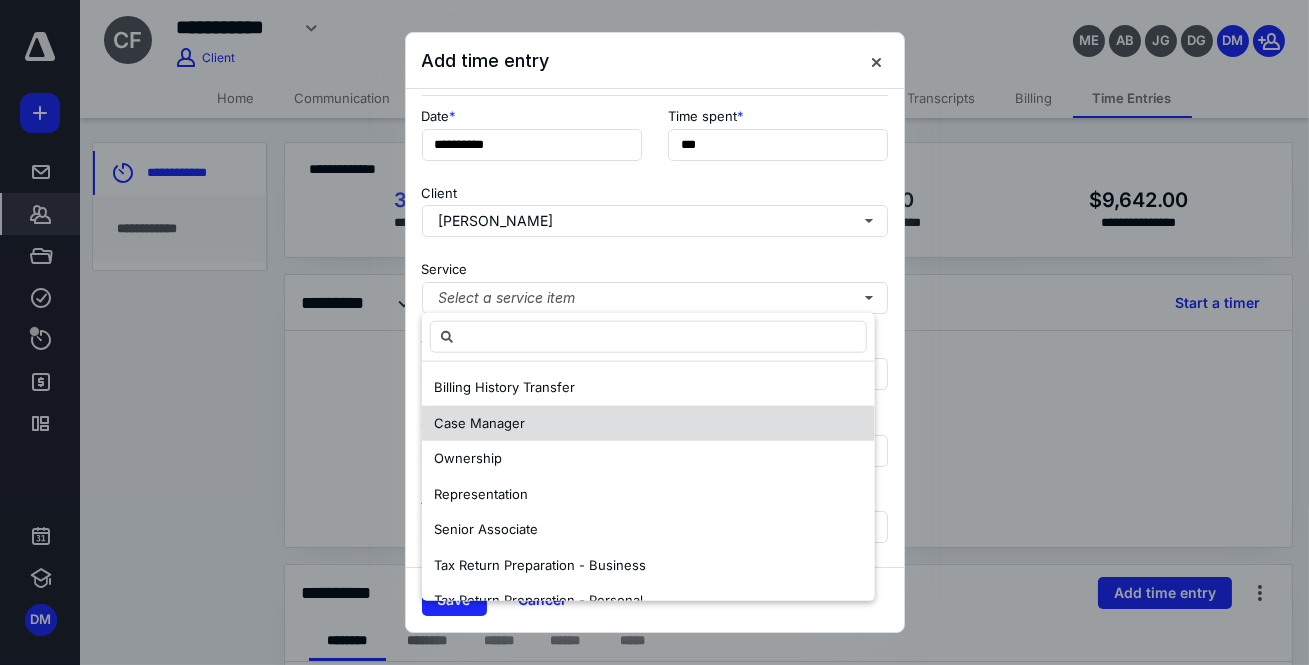 click on "Case Manager" at bounding box center (479, 422) 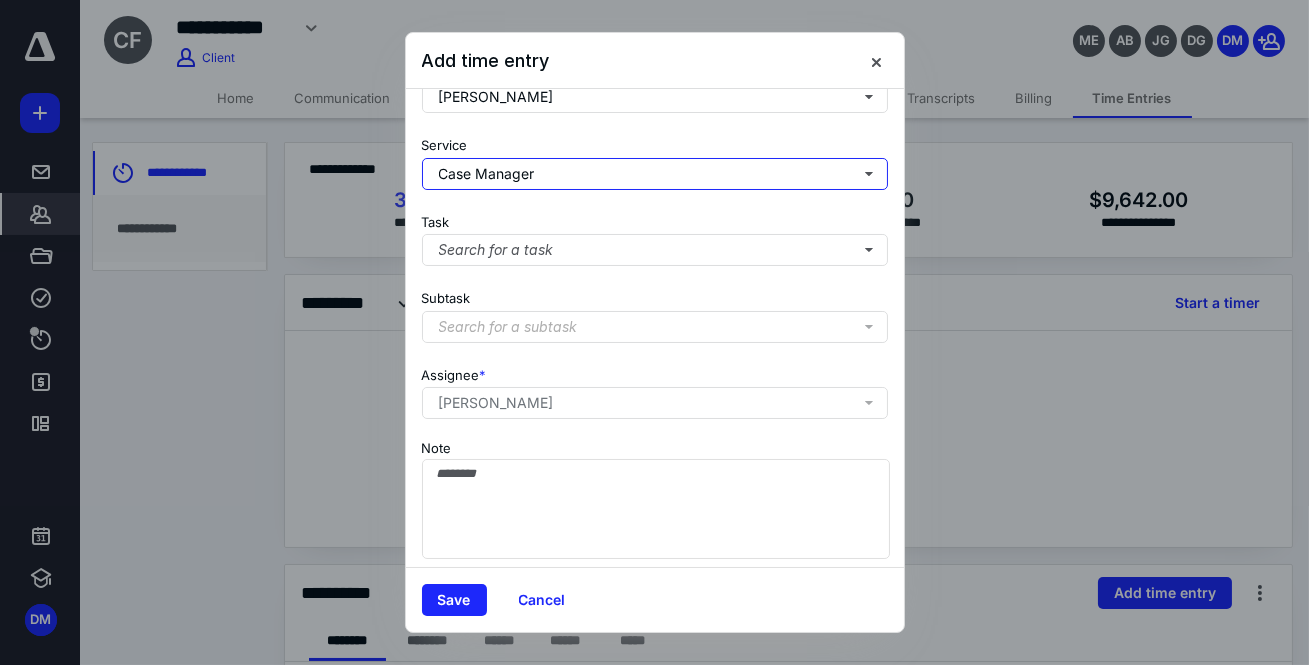 scroll, scrollTop: 220, scrollLeft: 0, axis: vertical 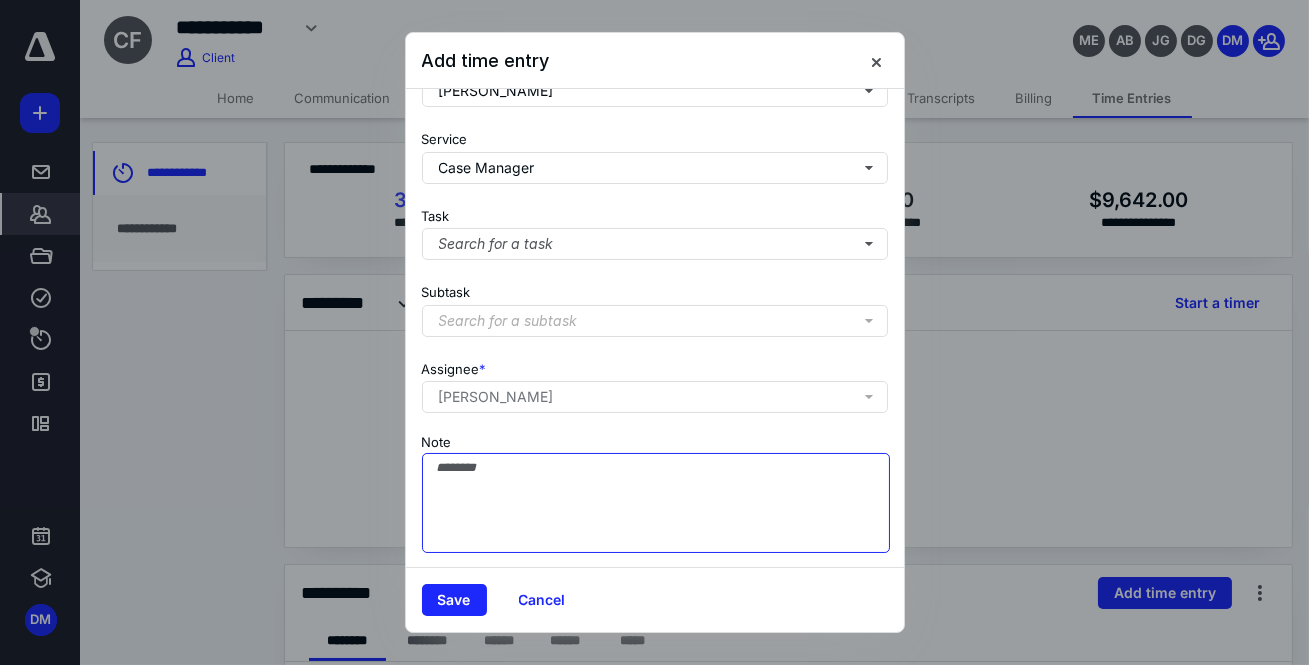click on "Note" at bounding box center (656, 503) 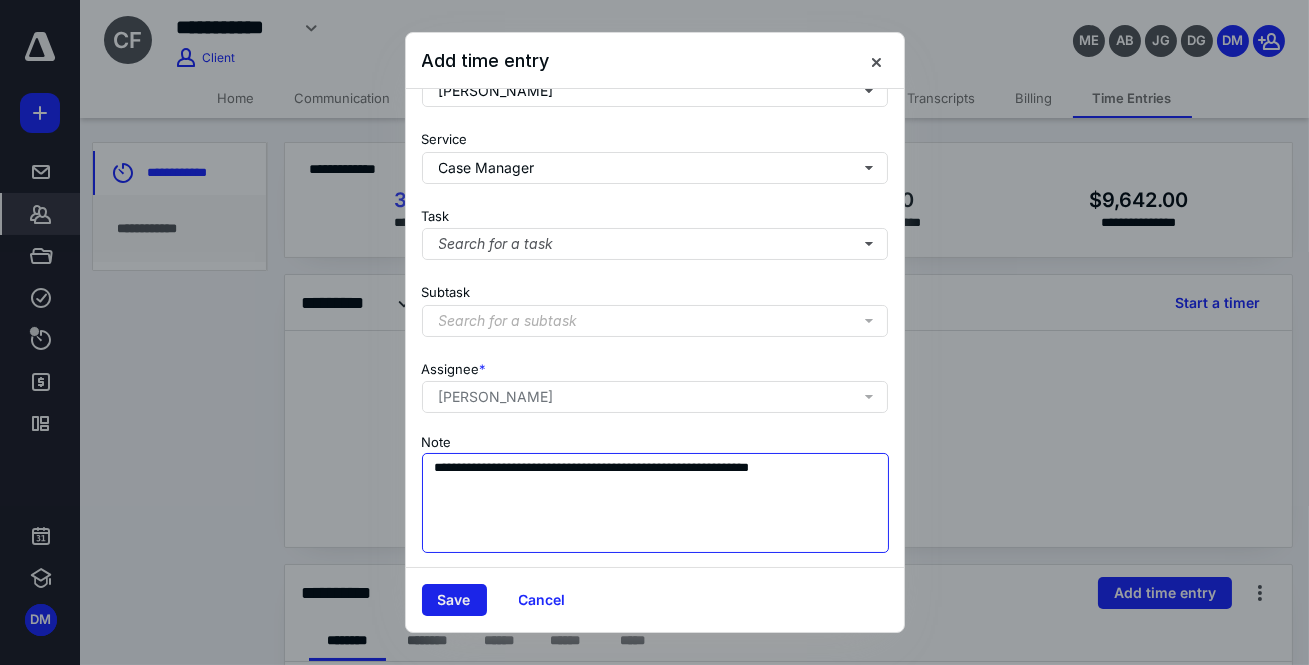 type on "**********" 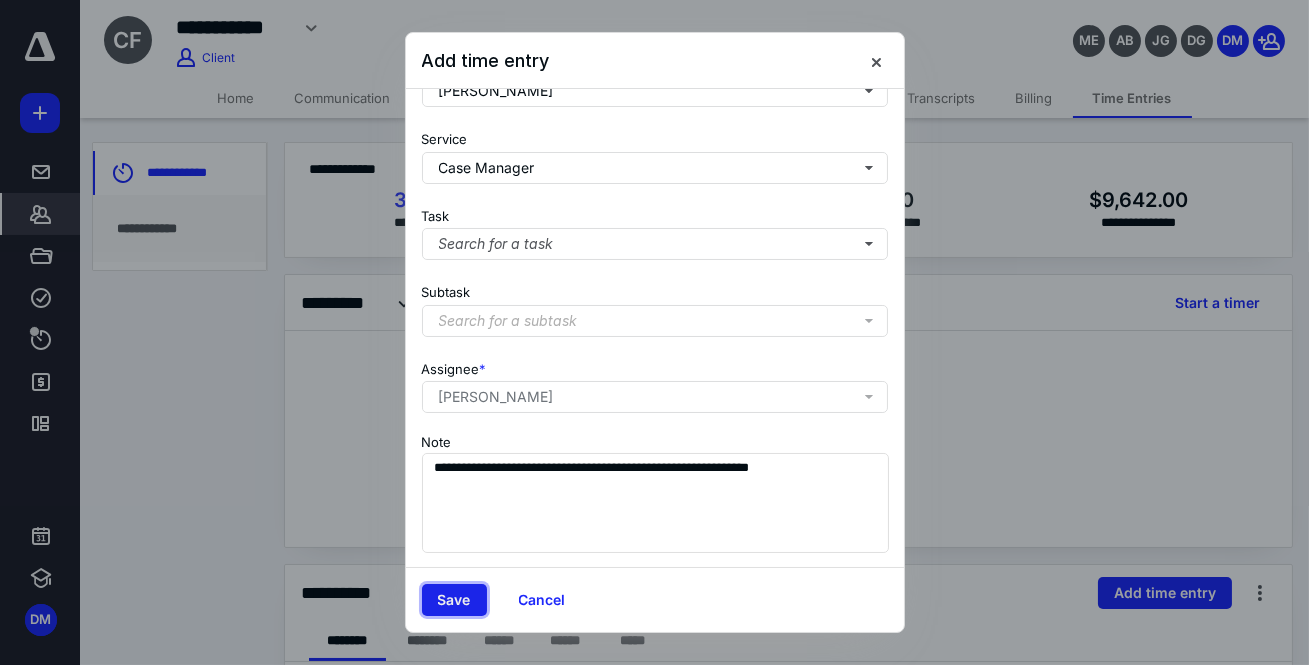 click on "Save" at bounding box center (454, 600) 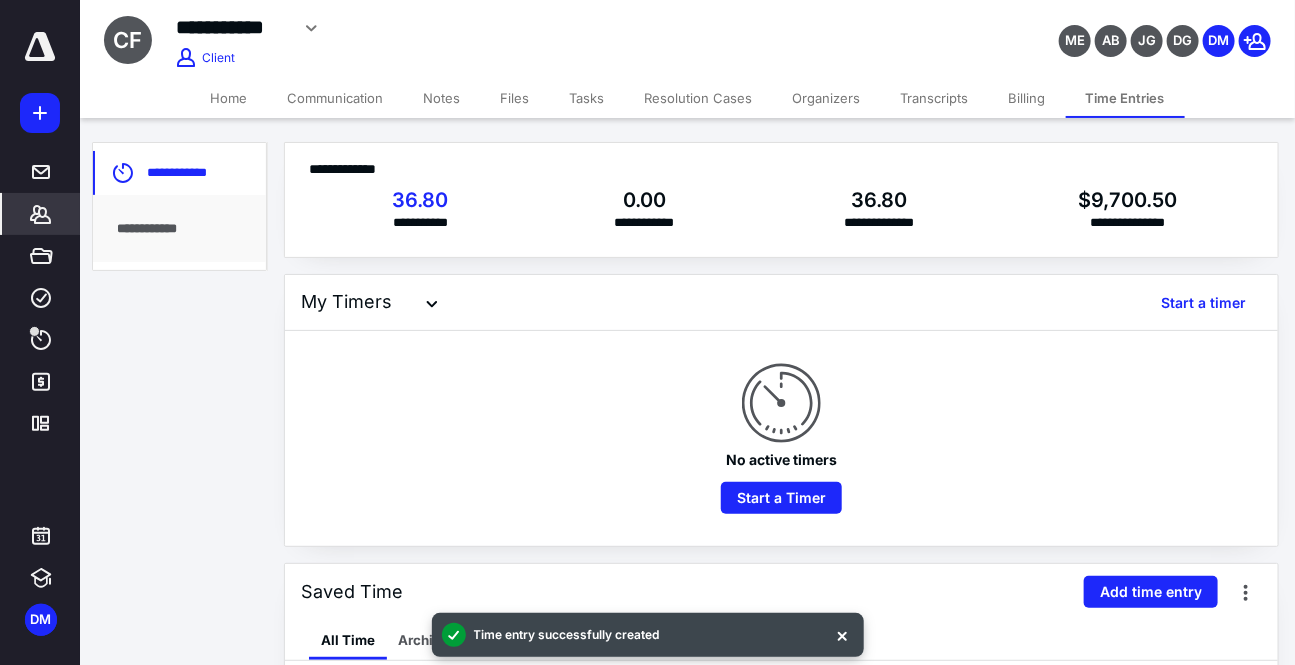 click on "Files" at bounding box center [515, 98] 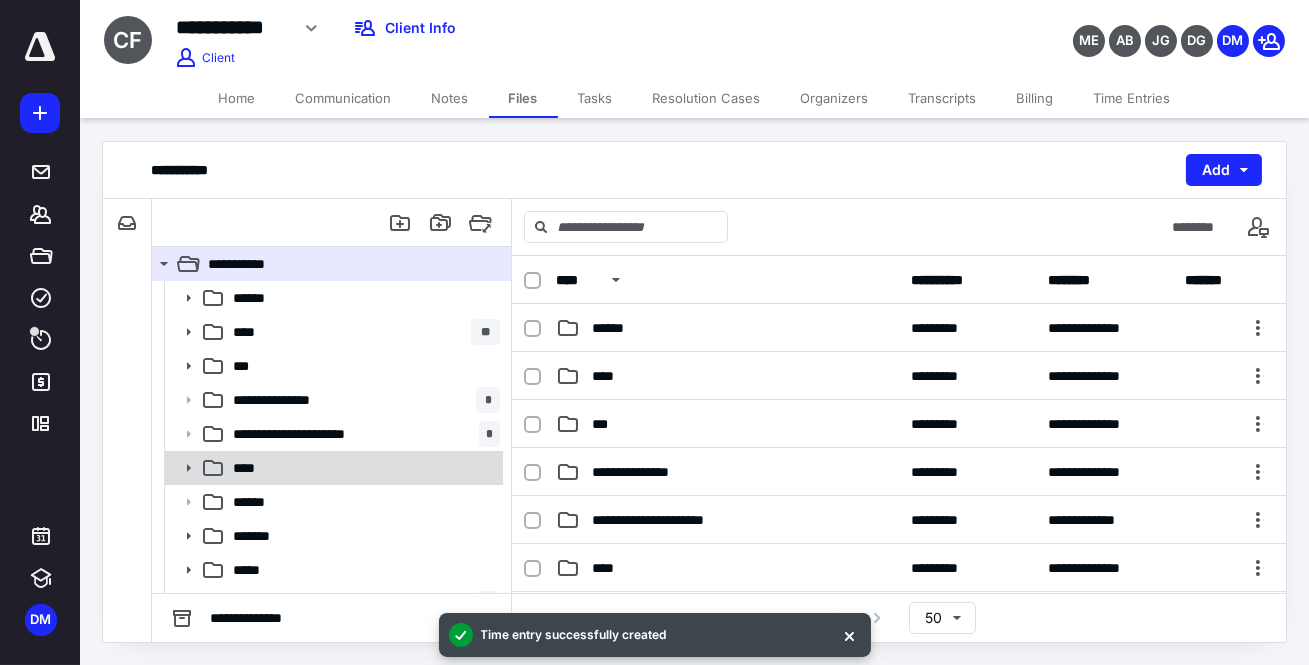click 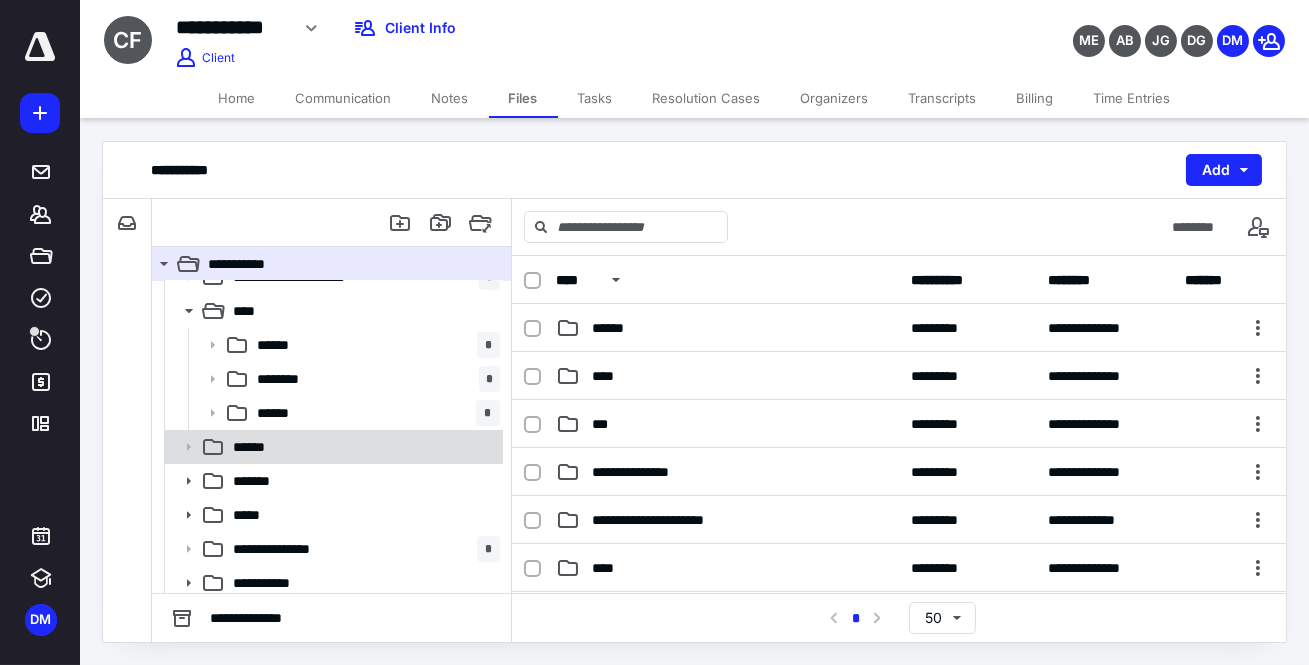 scroll, scrollTop: 159, scrollLeft: 0, axis: vertical 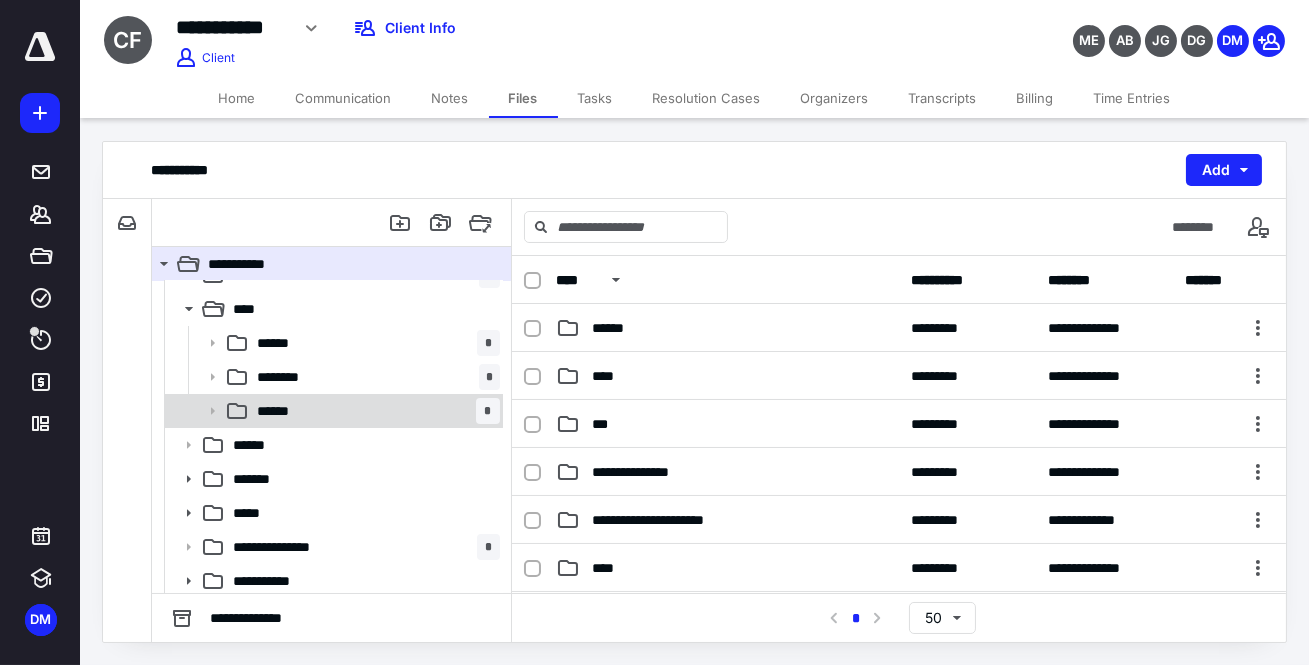 click on "****** *" at bounding box center (374, 411) 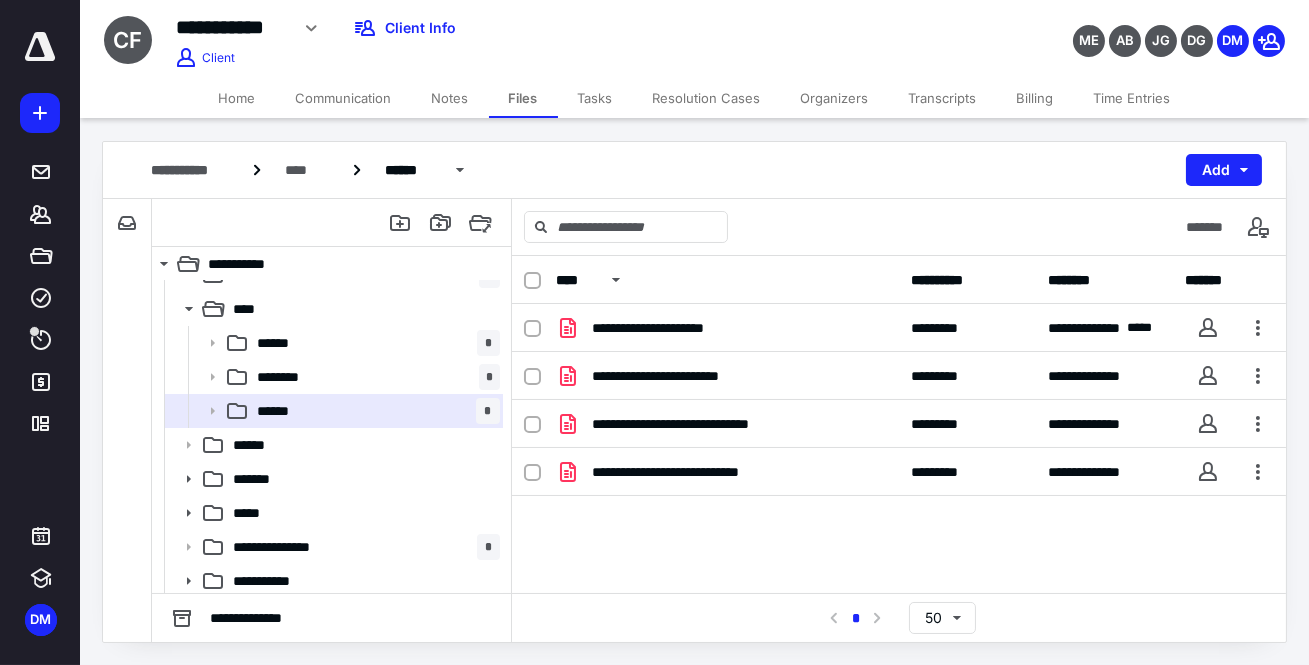 click on "Tasks" at bounding box center [595, 98] 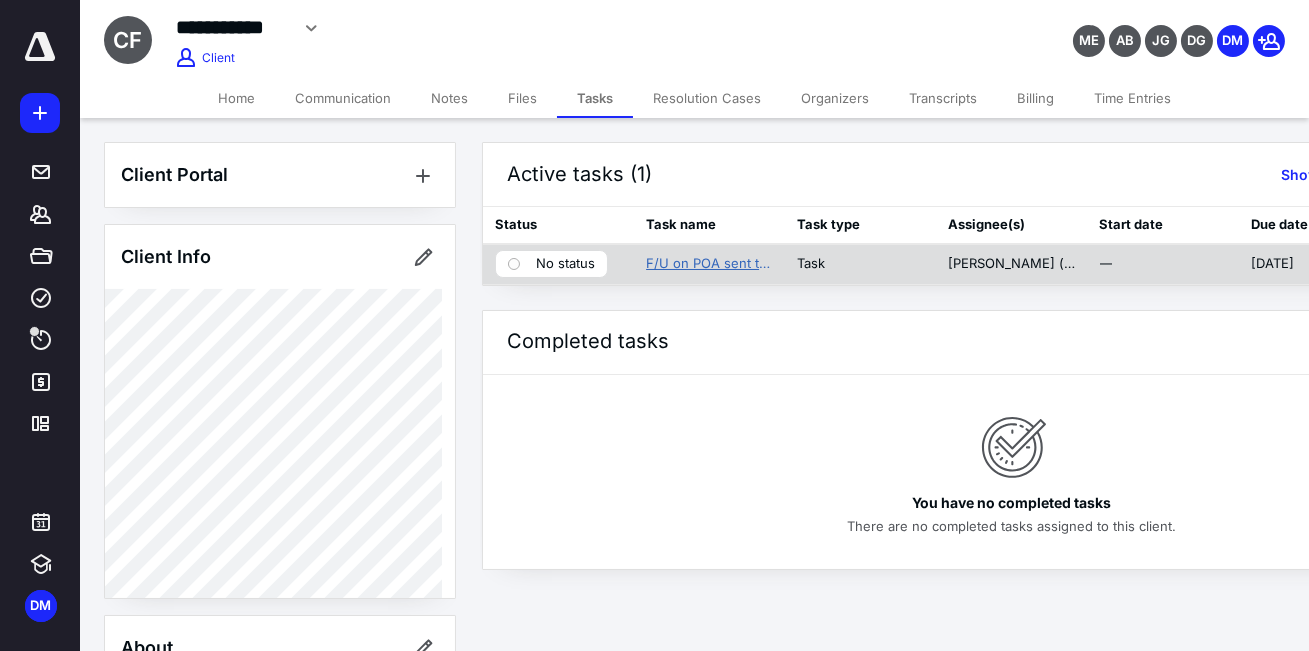 click on "F/U on POA sent to Cory" at bounding box center (709, 264) 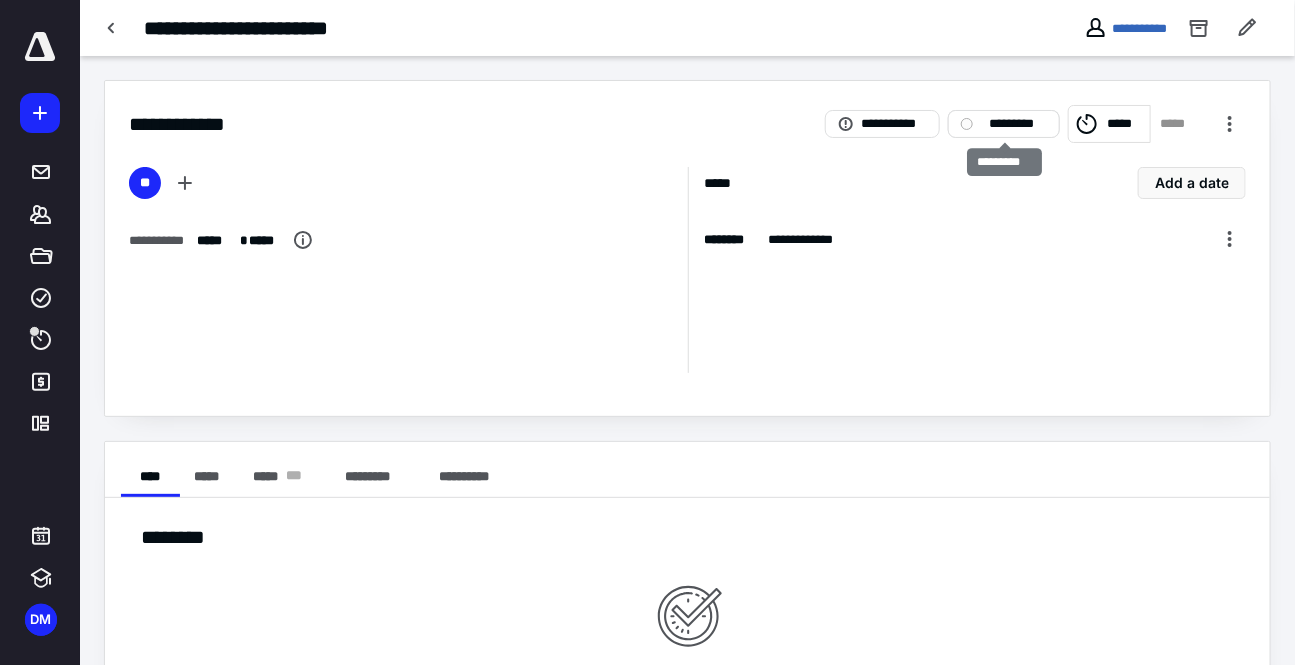 click on "*********" at bounding box center [1018, 124] 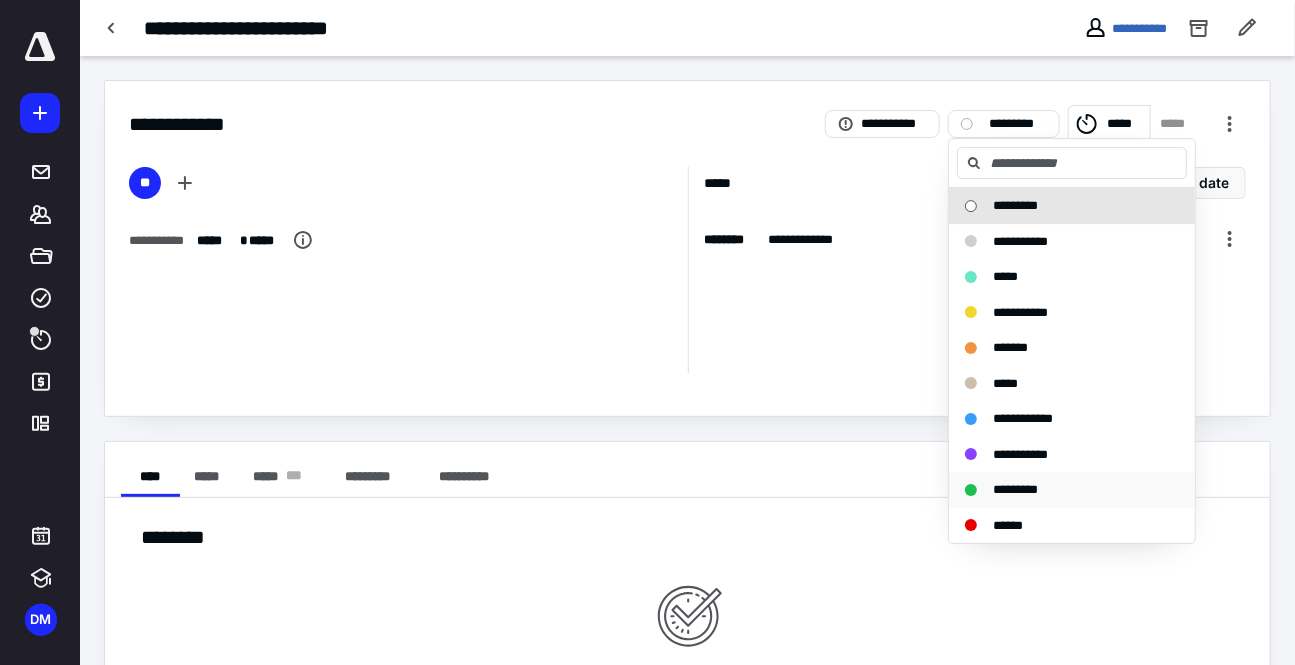 click on "*********" at bounding box center [1015, 489] 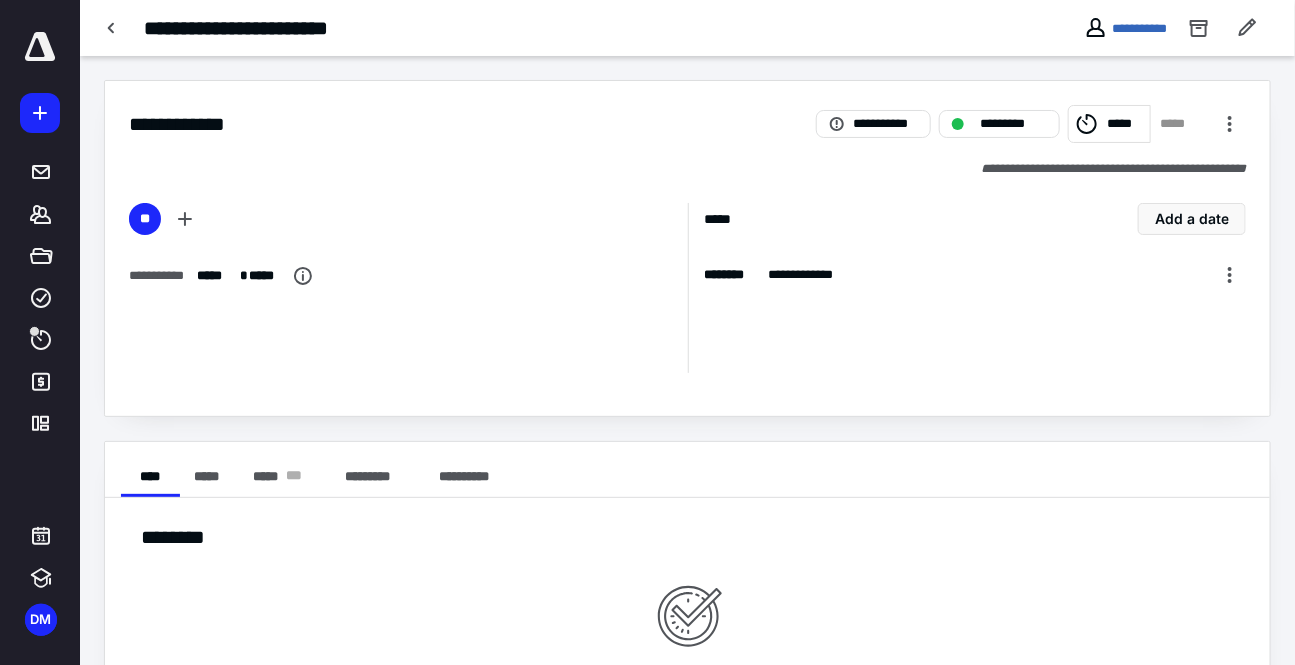 click 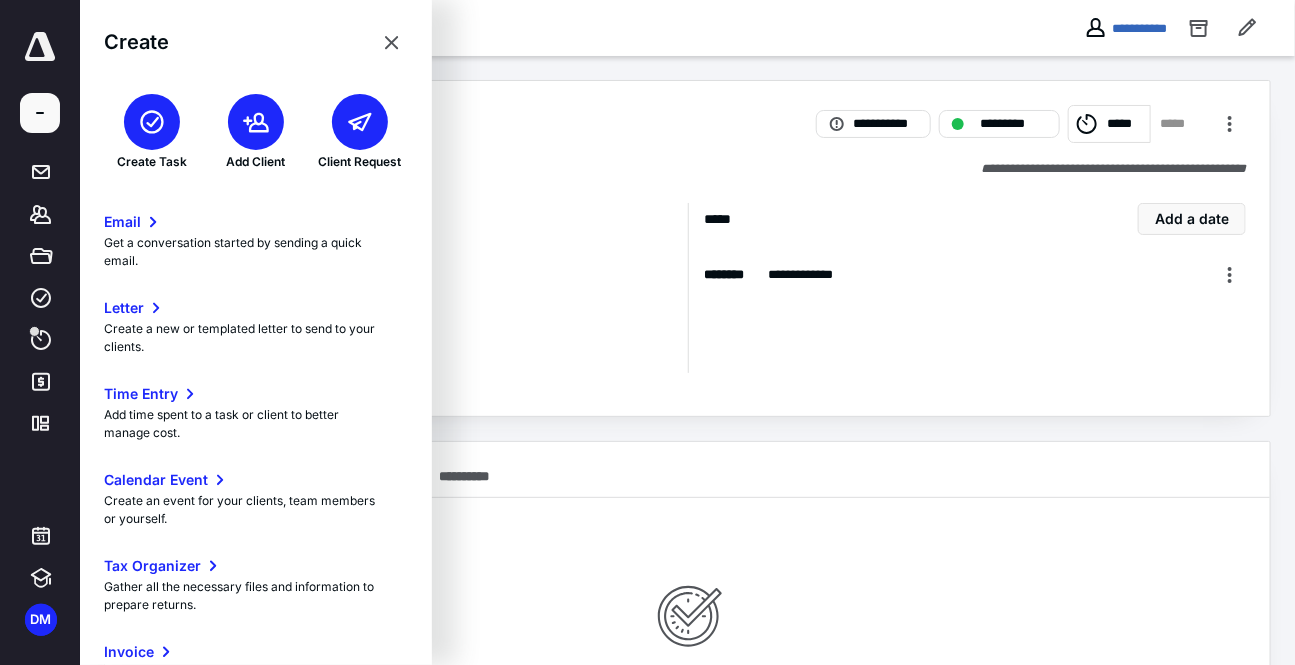 click 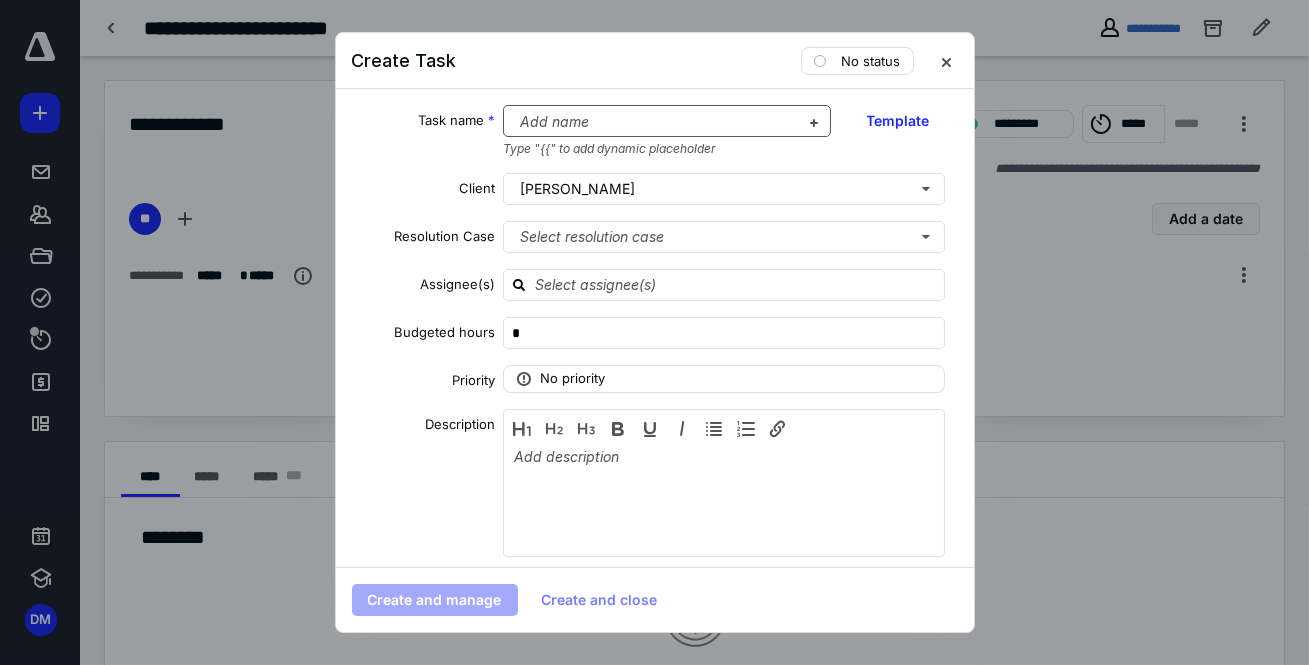 click at bounding box center (655, 122) 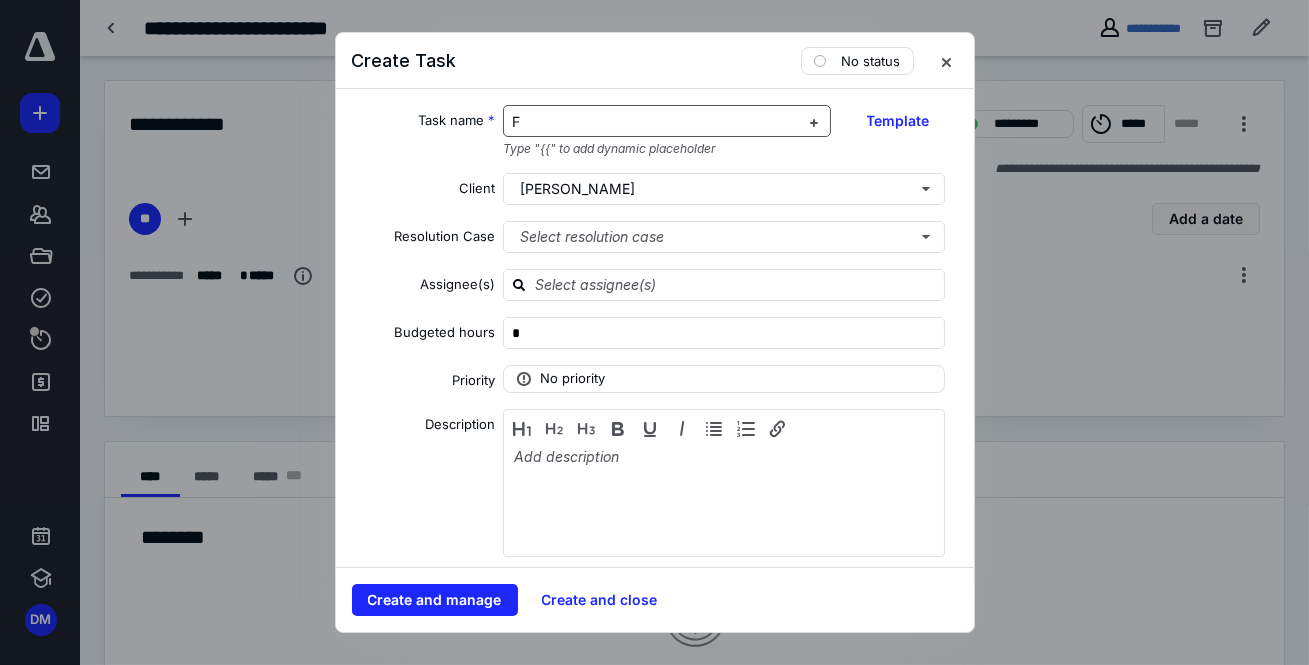 type 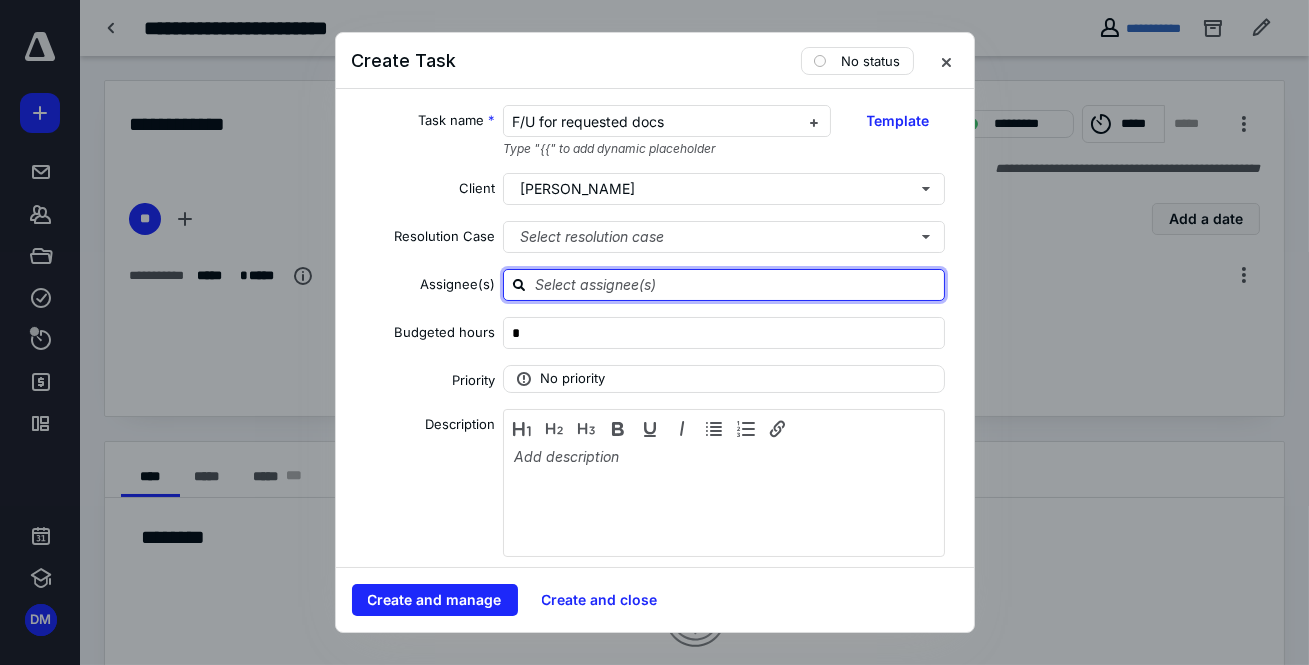 click at bounding box center [736, 284] 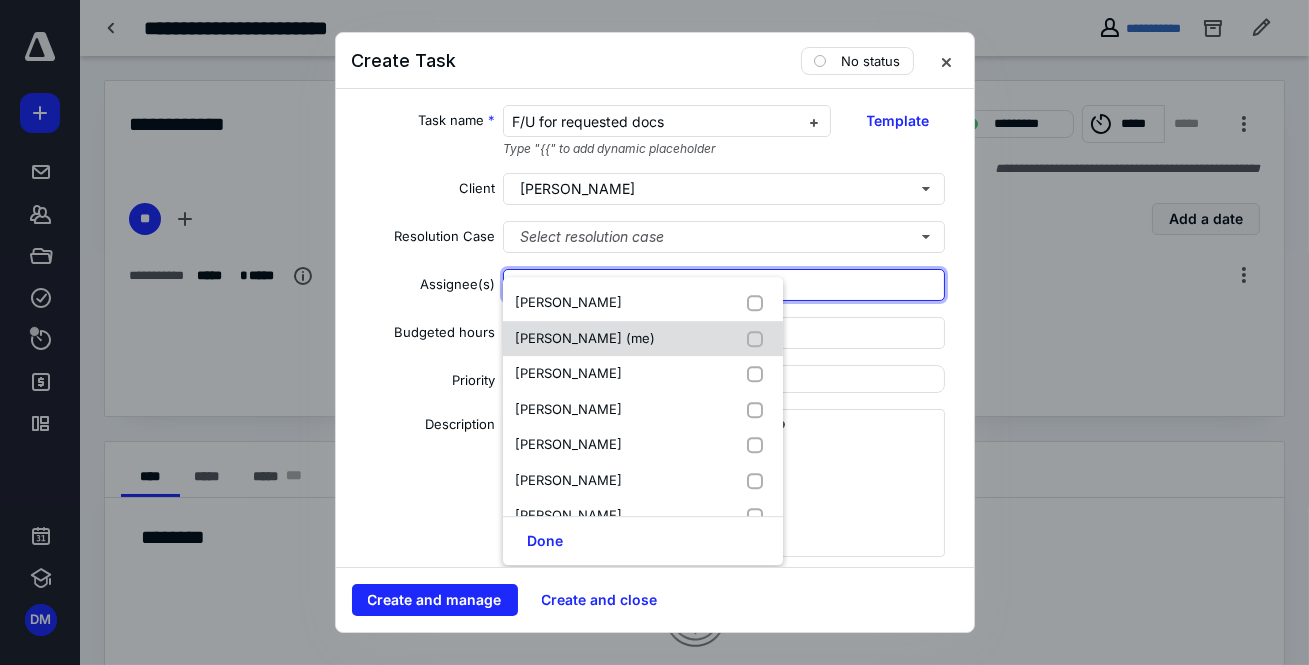 click on "Dana McGoveran (me)" at bounding box center (585, 338) 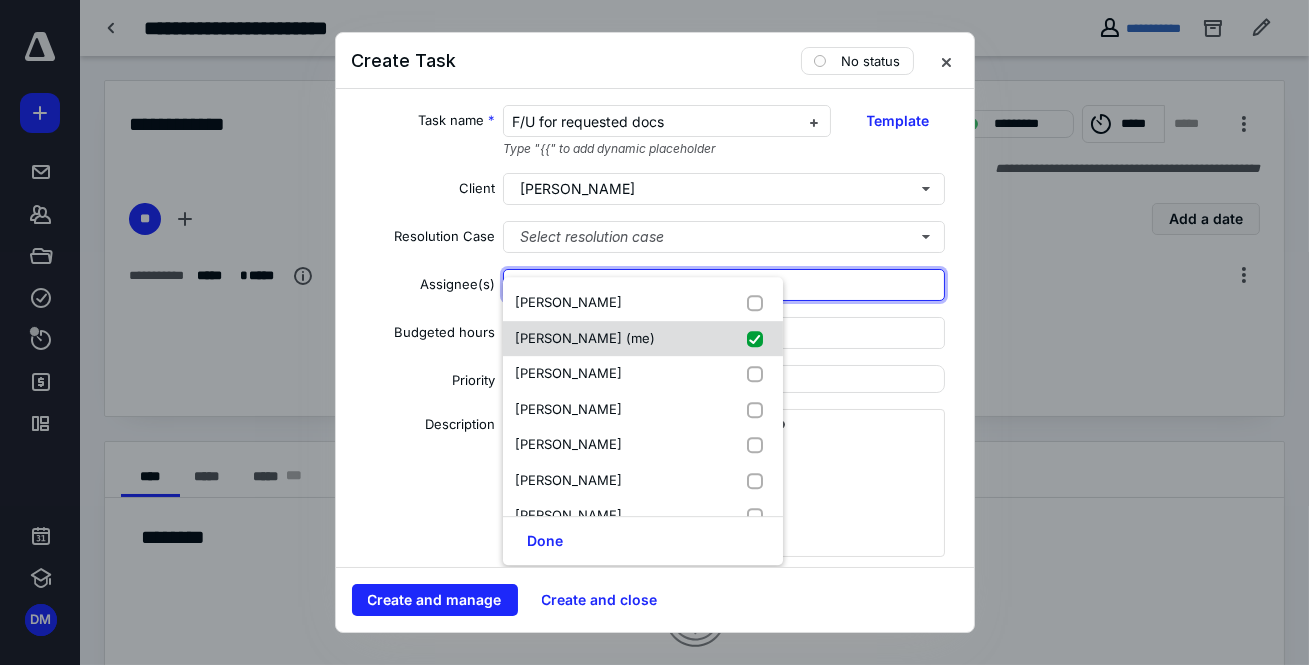 checkbox on "true" 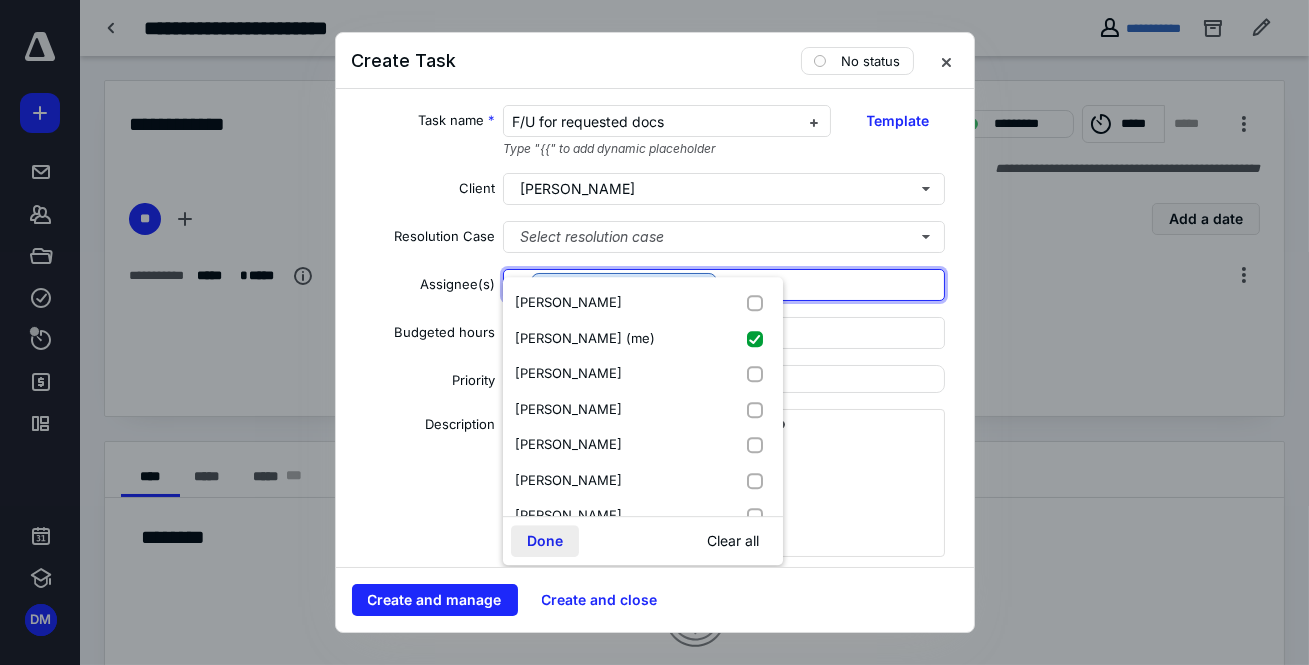 click on "Done" at bounding box center (545, 541) 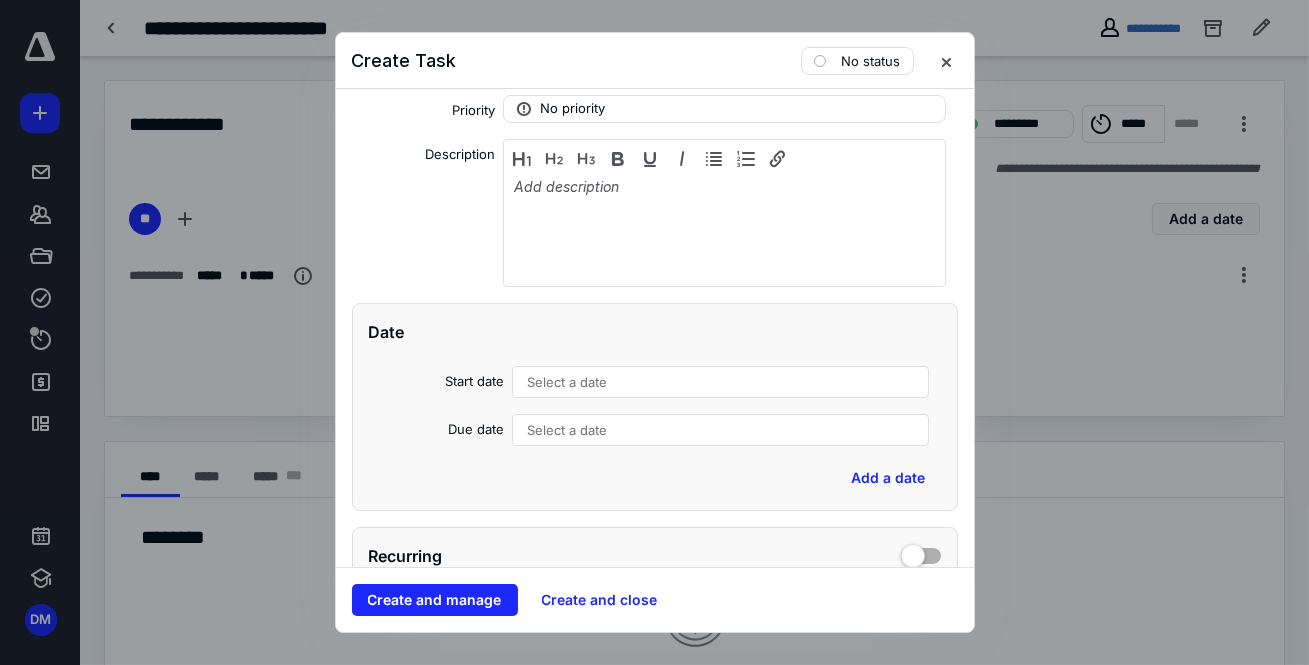 scroll, scrollTop: 272, scrollLeft: 0, axis: vertical 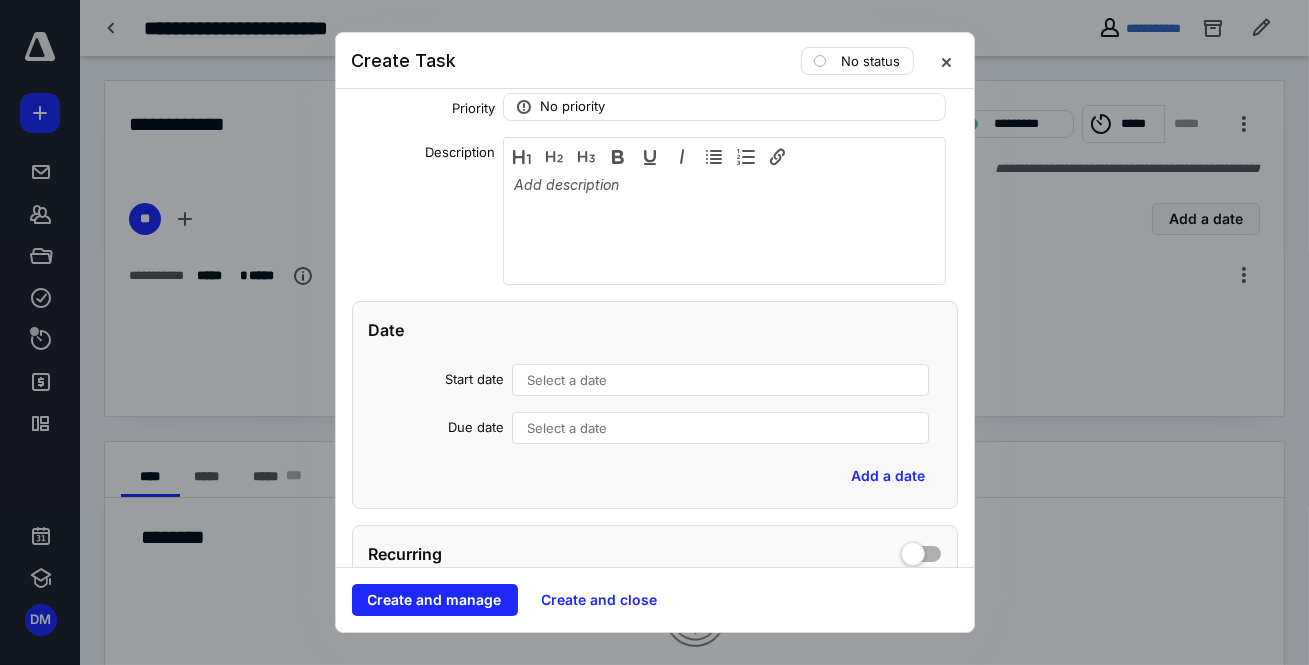 click on "Select a date" at bounding box center (567, 428) 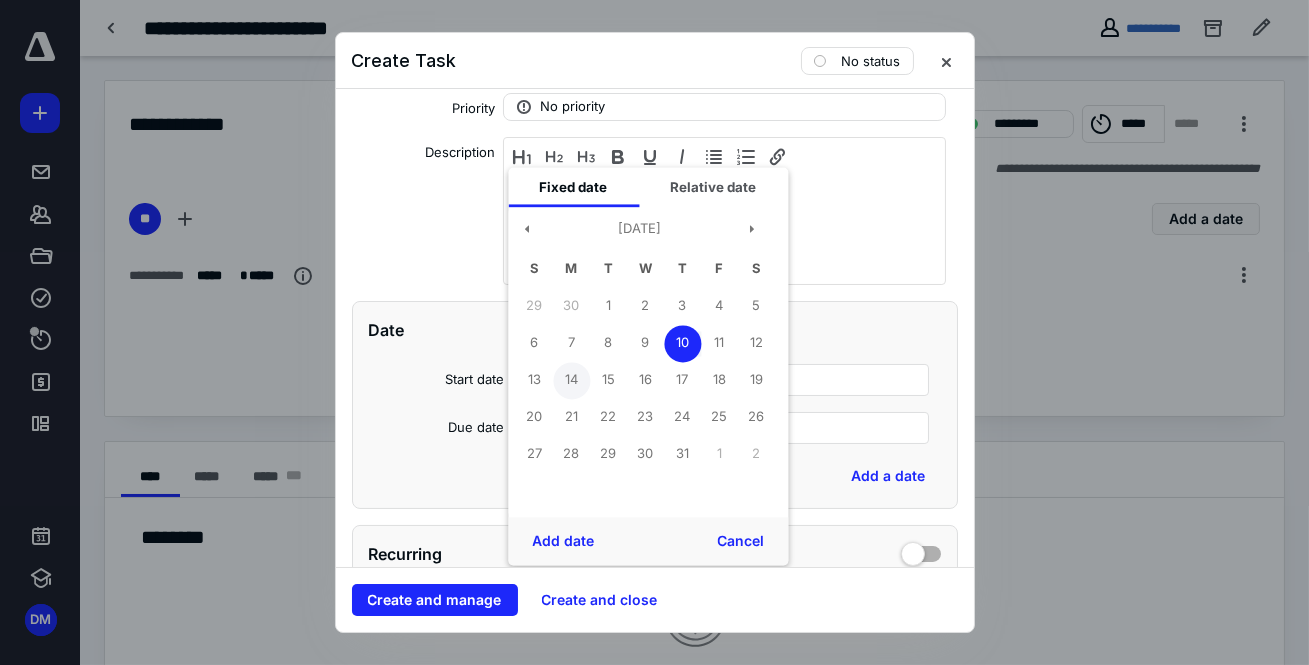 click on "14" at bounding box center [571, 380] 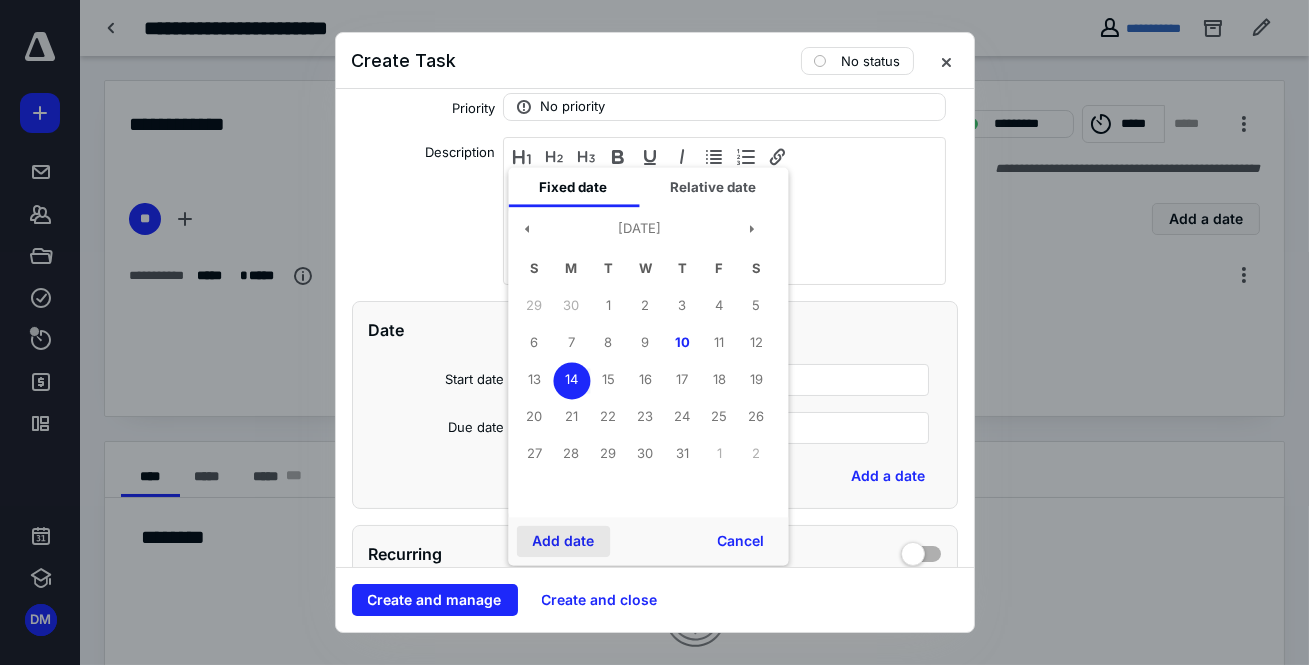 click on "Add date" at bounding box center (563, 542) 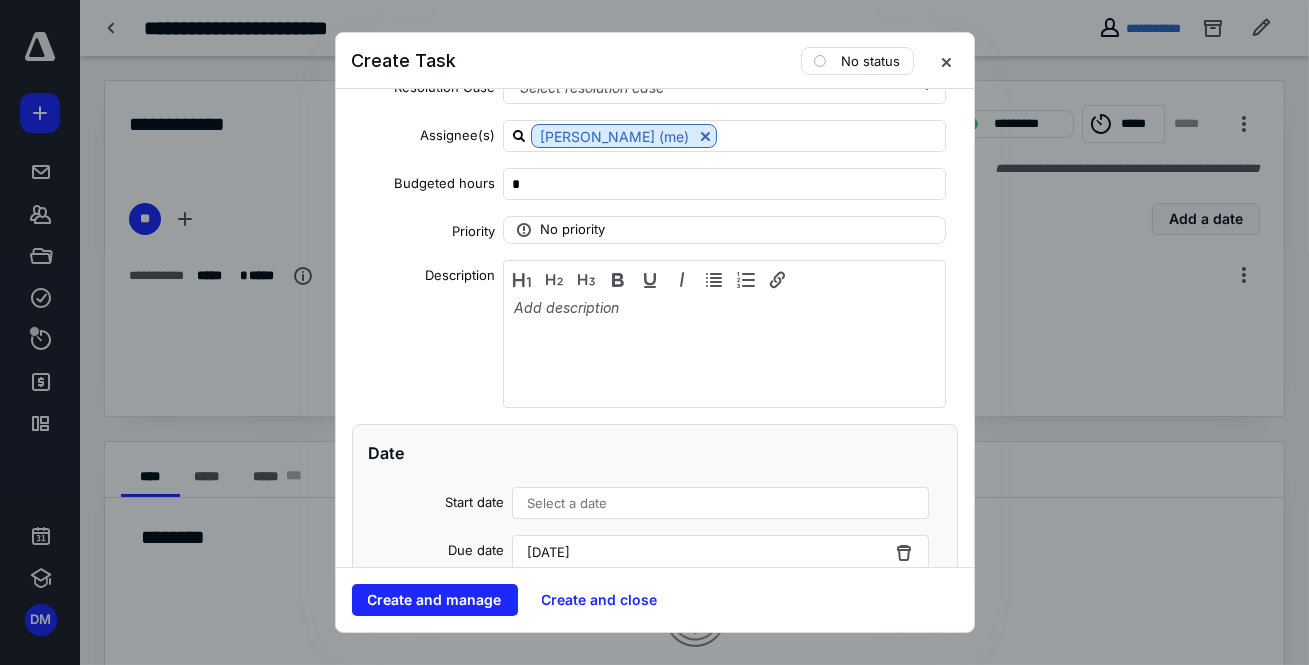 scroll, scrollTop: 113, scrollLeft: 0, axis: vertical 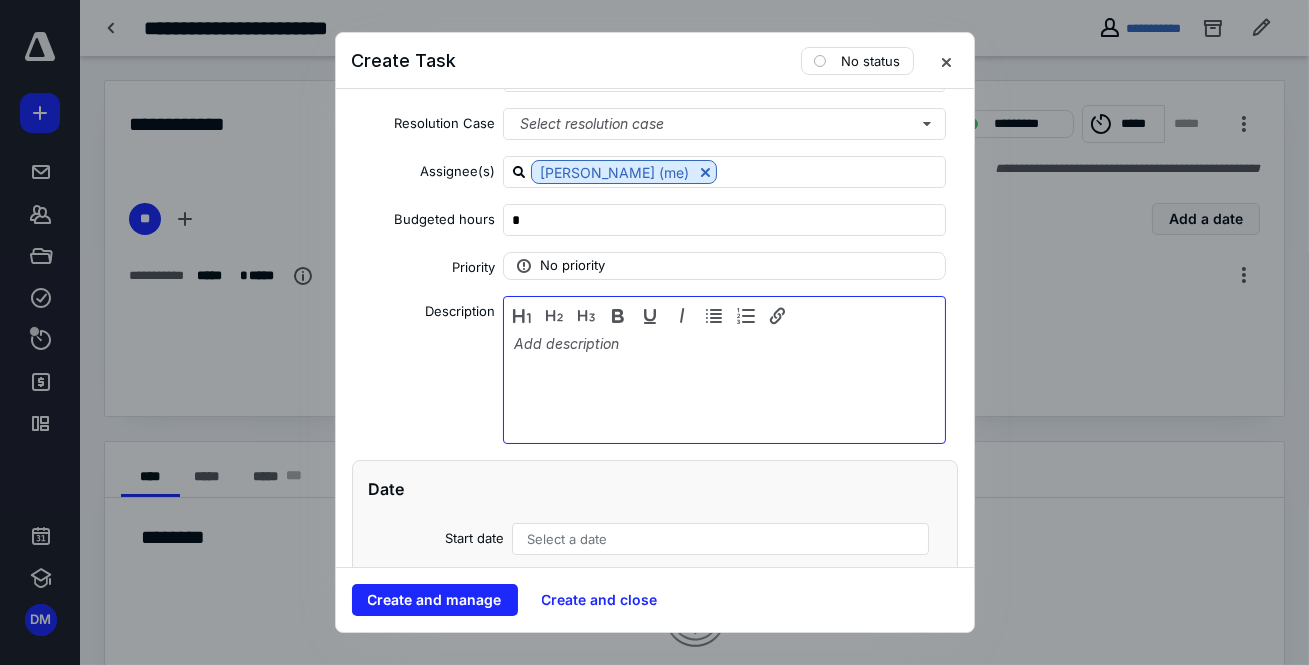 click at bounding box center (724, 385) 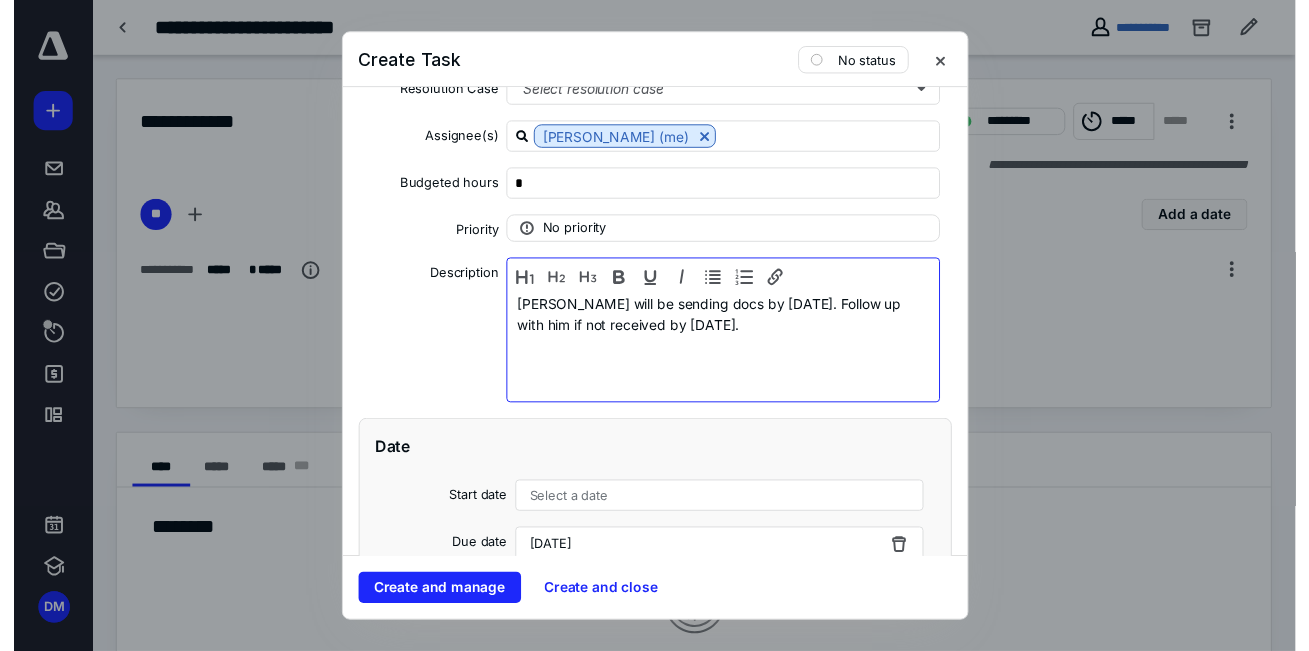 scroll, scrollTop: 181, scrollLeft: 0, axis: vertical 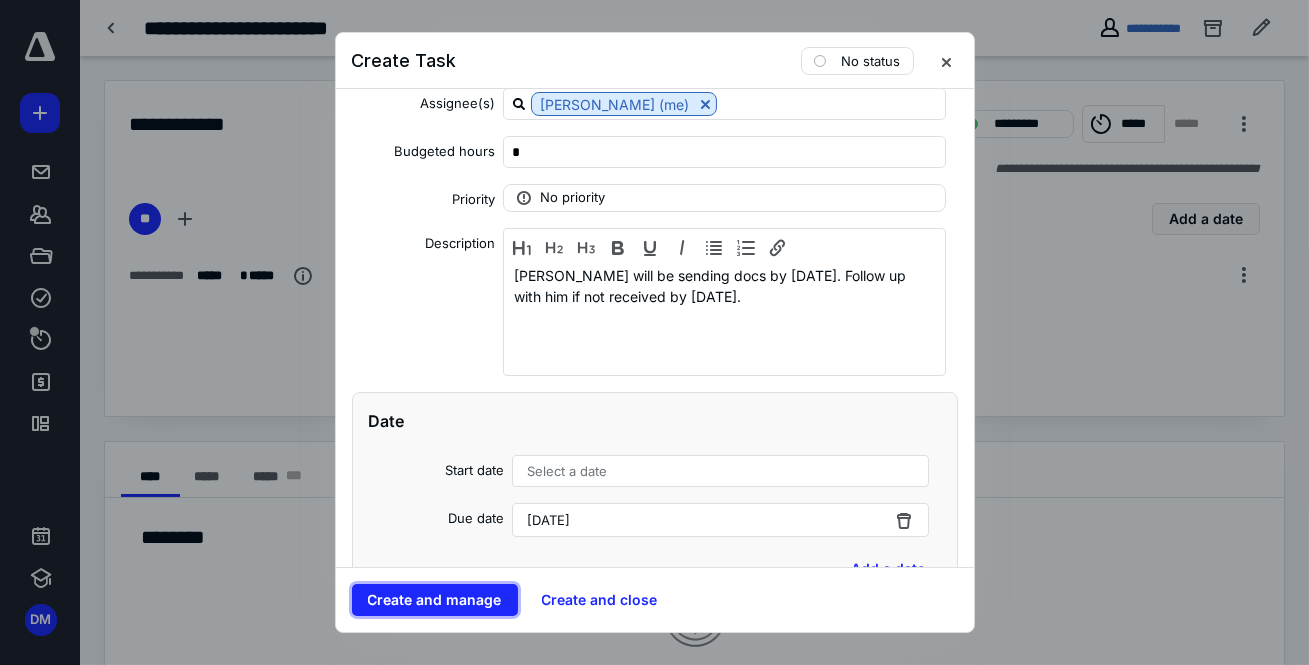 drag, startPoint x: 445, startPoint y: 599, endPoint x: 449, endPoint y: 564, distance: 35.22783 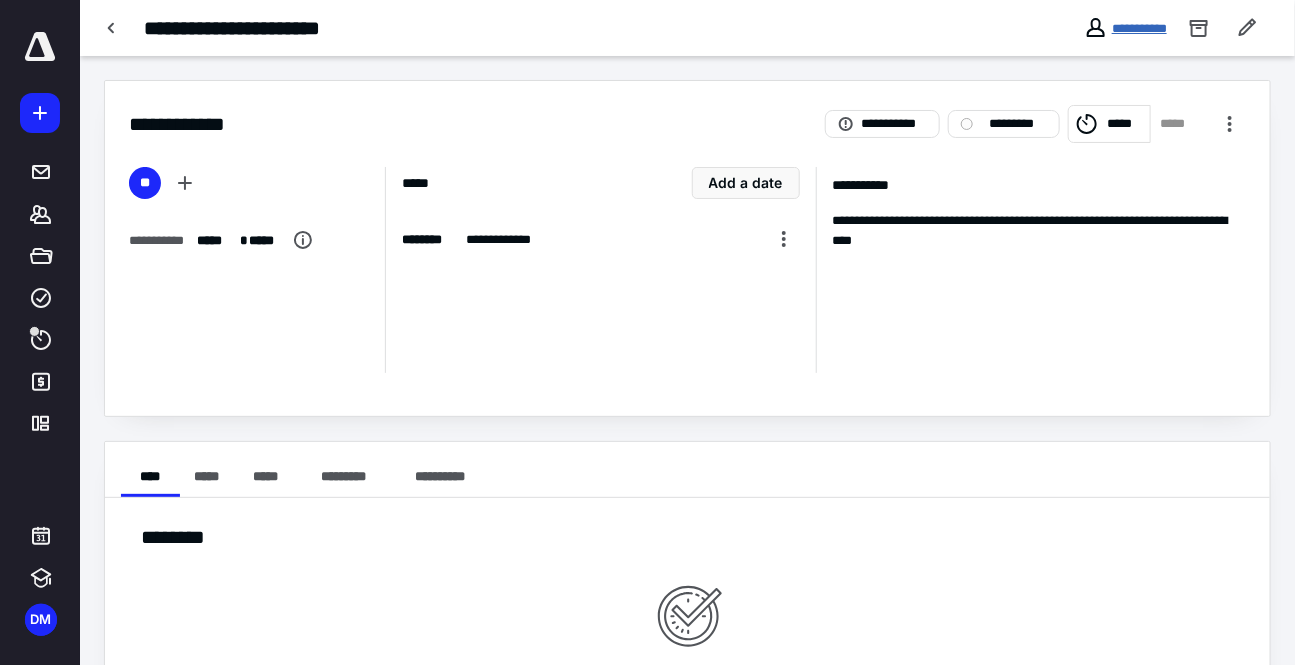 click on "**********" at bounding box center (1139, 28) 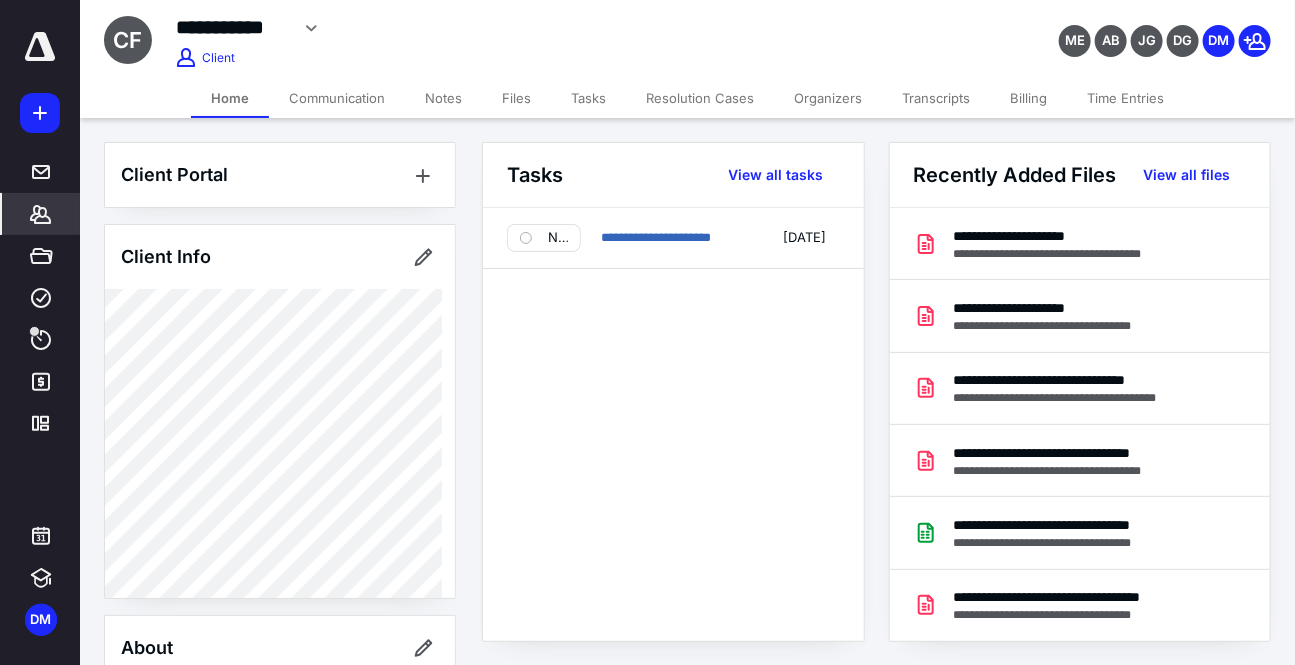 click on "Tasks" at bounding box center (588, 98) 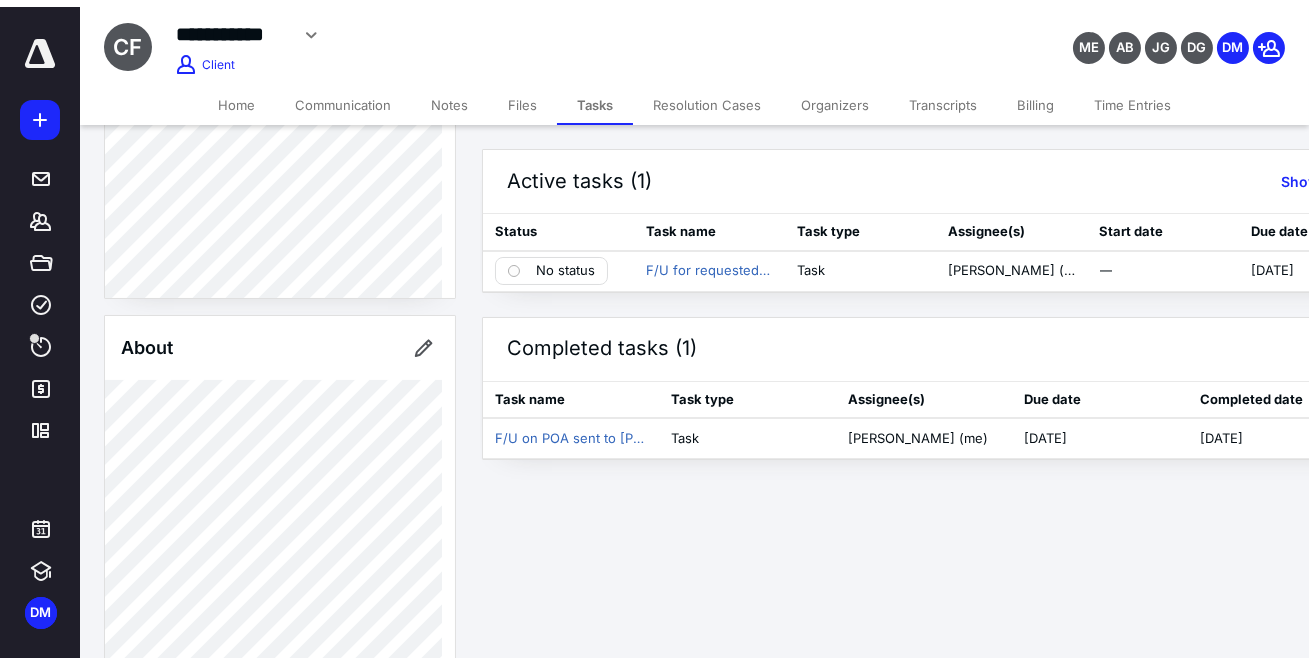 scroll, scrollTop: 0, scrollLeft: 0, axis: both 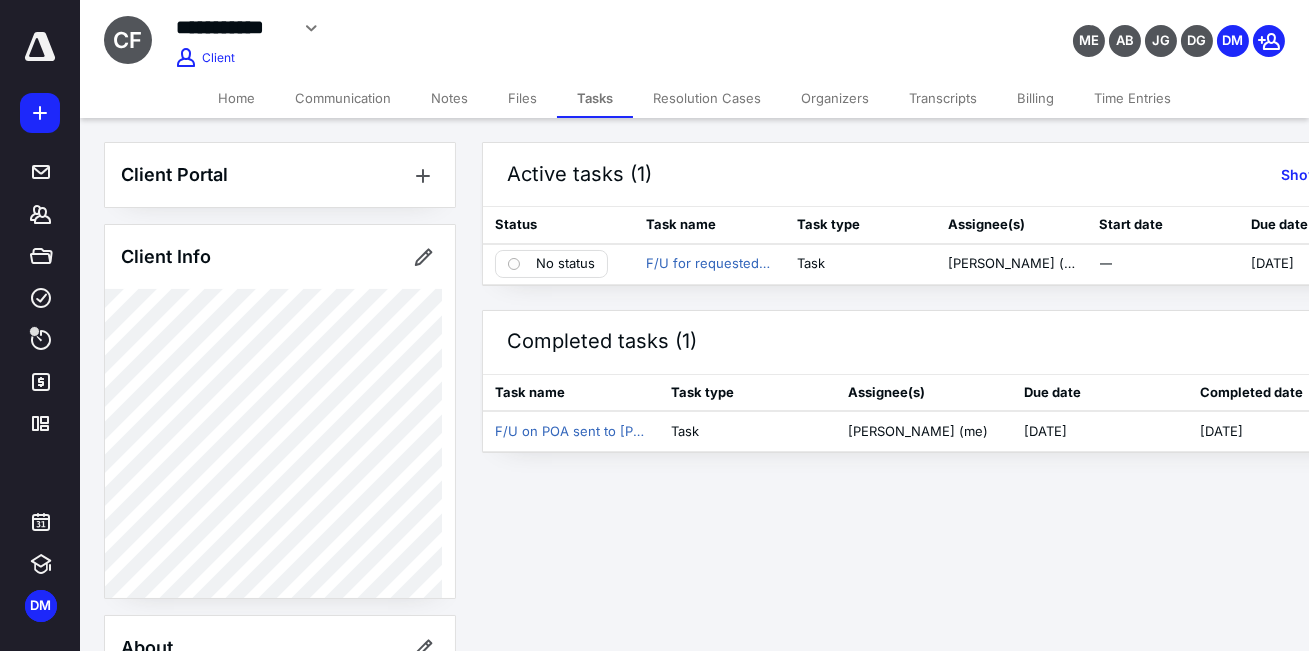 click on "Files" at bounding box center (522, 98) 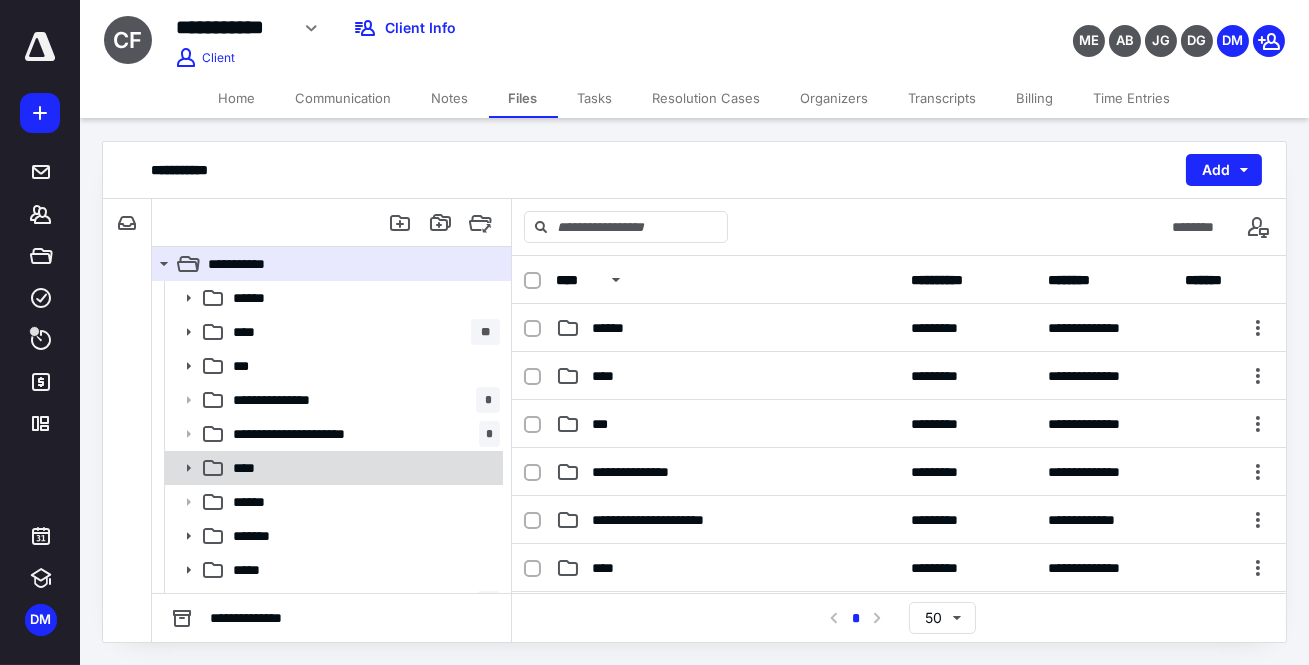 click 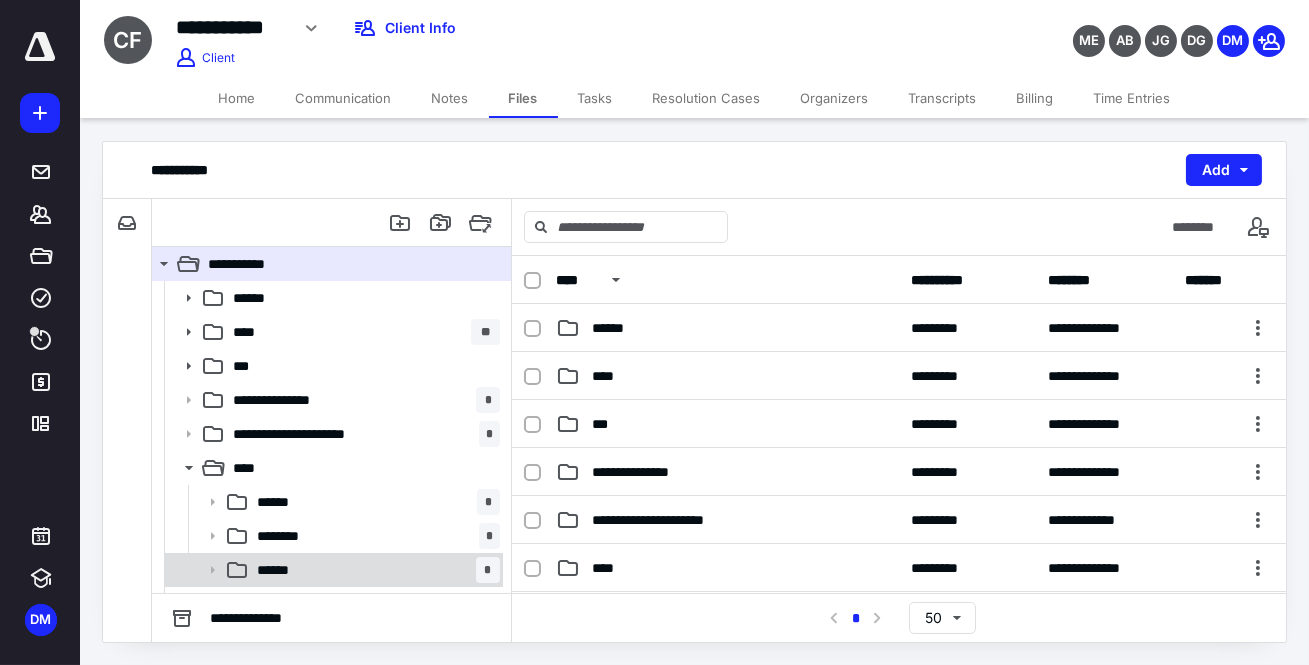 click on "****** *" at bounding box center [374, 570] 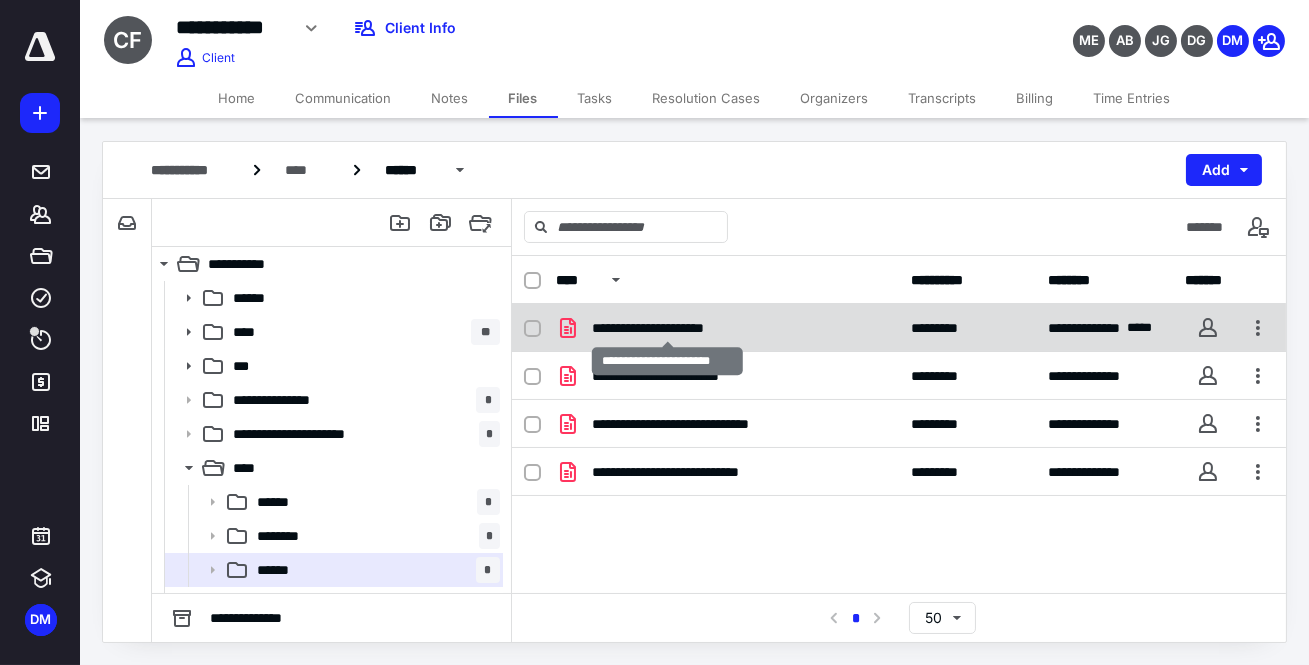 click on "**********" at bounding box center [667, 328] 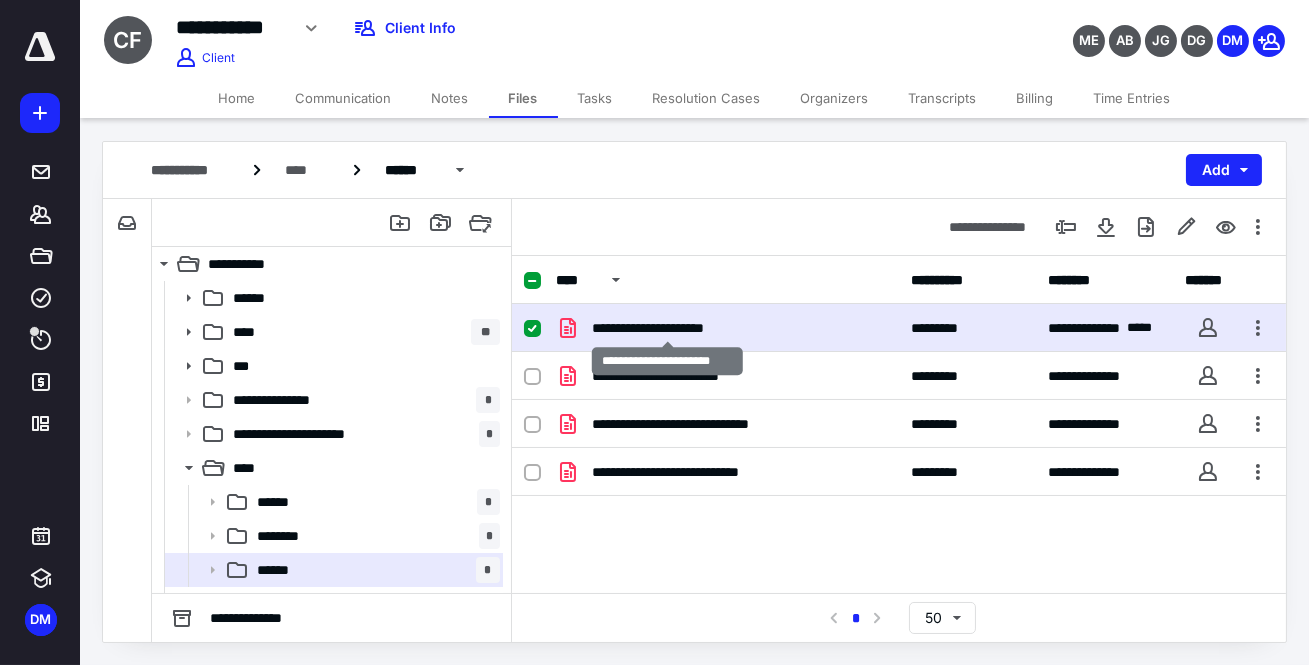 click on "**********" at bounding box center [667, 328] 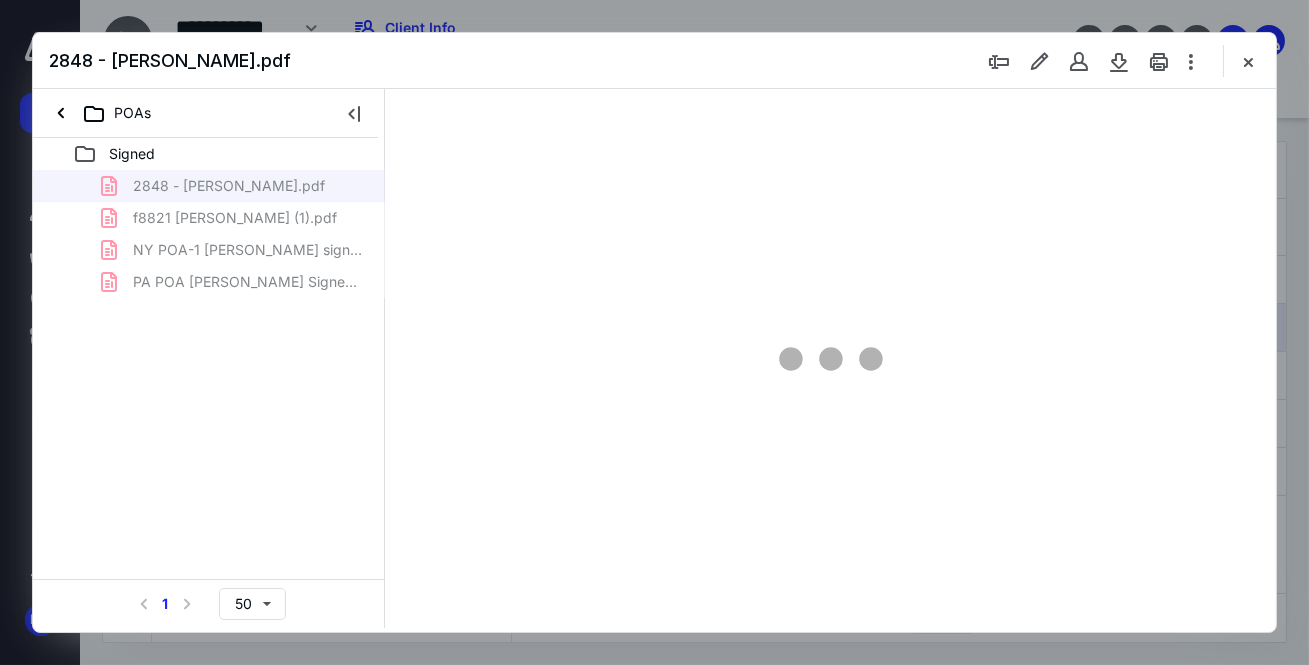 scroll, scrollTop: 0, scrollLeft: 0, axis: both 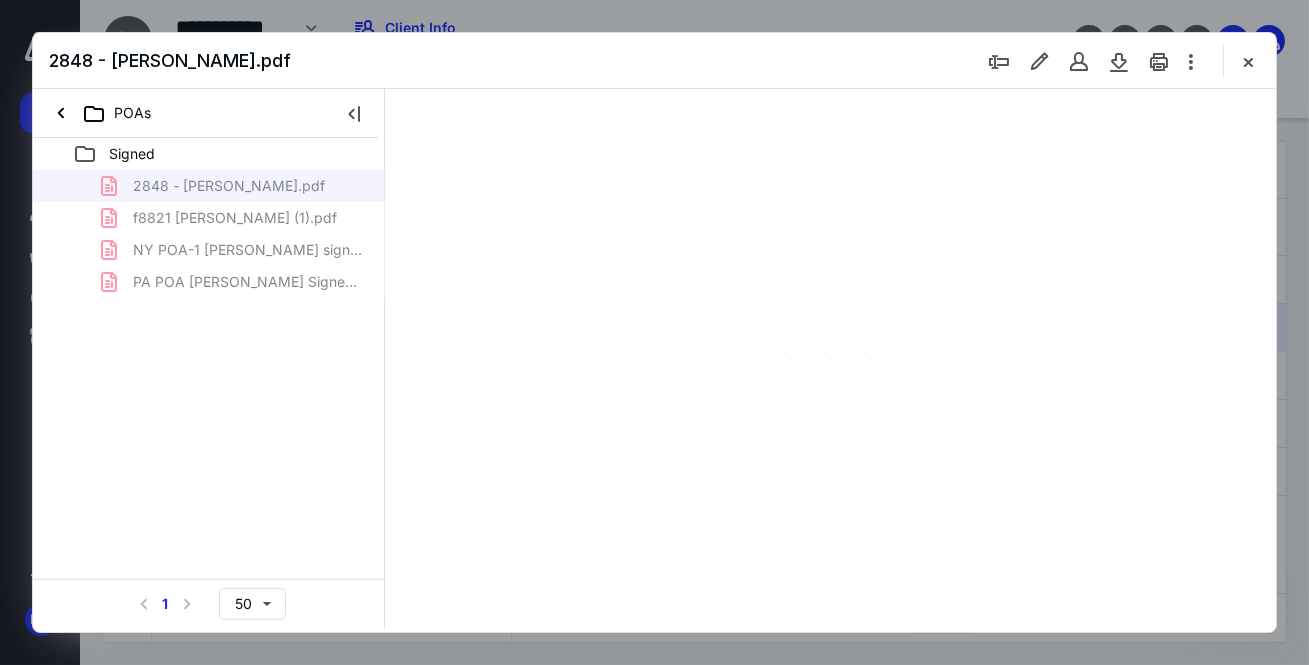 type on "52" 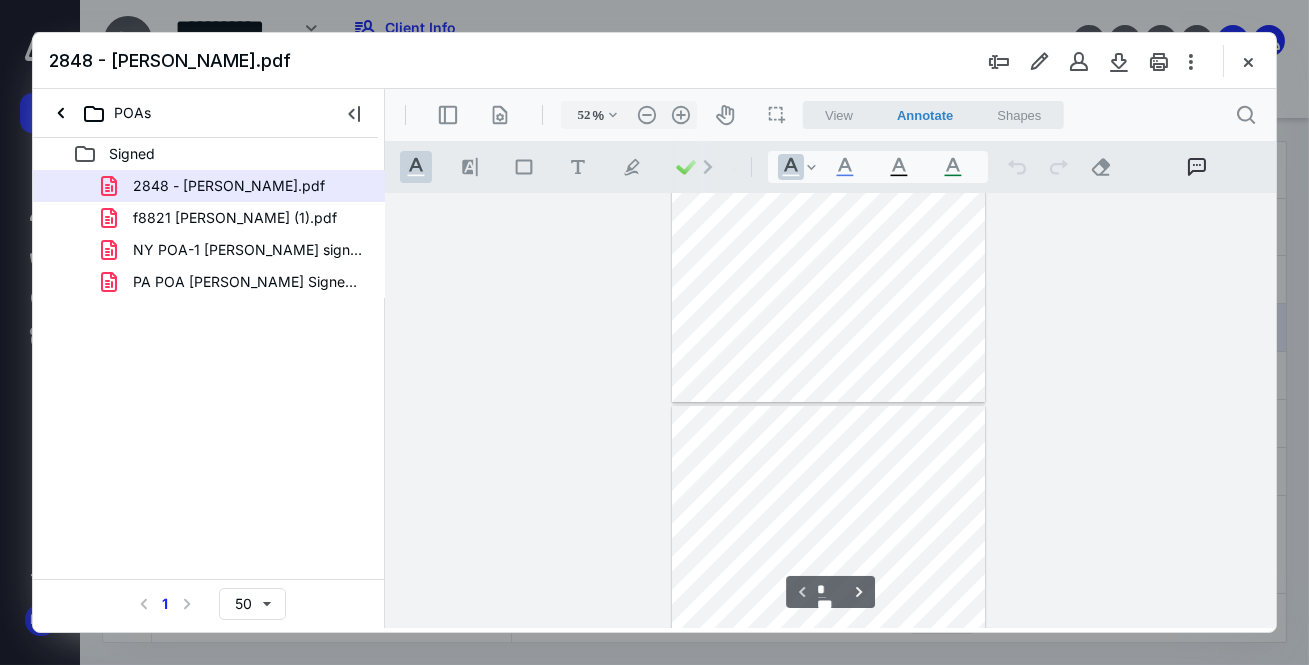 type on "*" 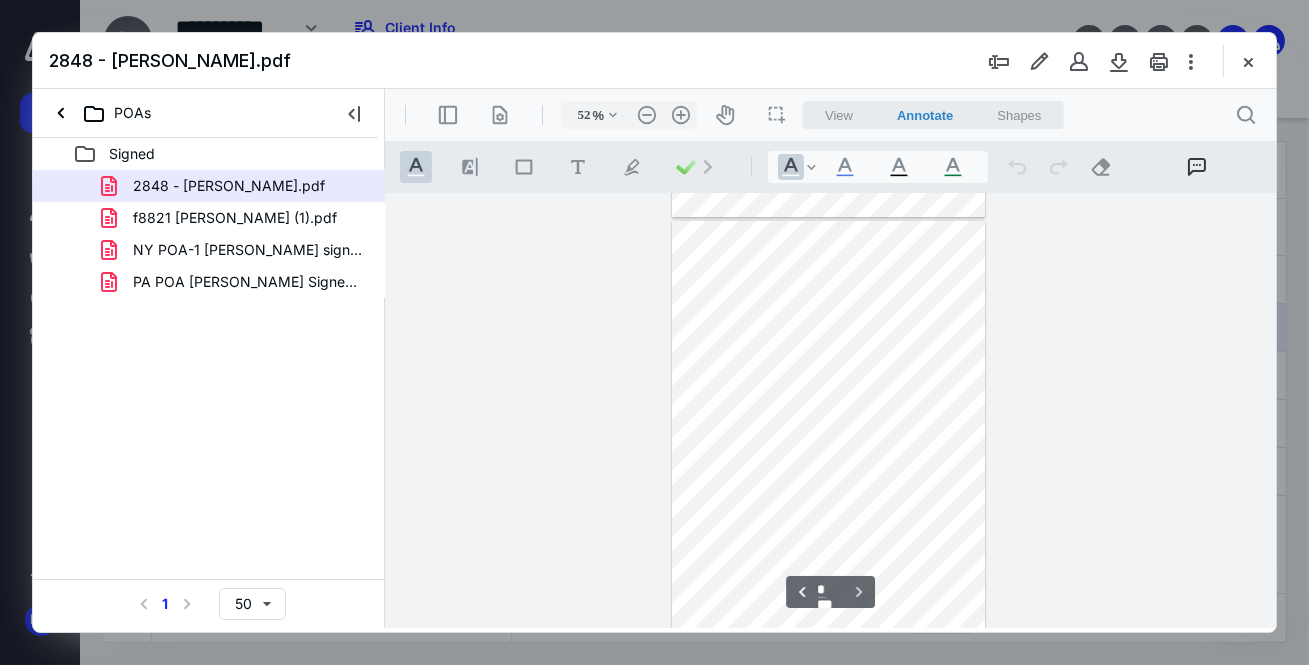 scroll, scrollTop: 432, scrollLeft: 0, axis: vertical 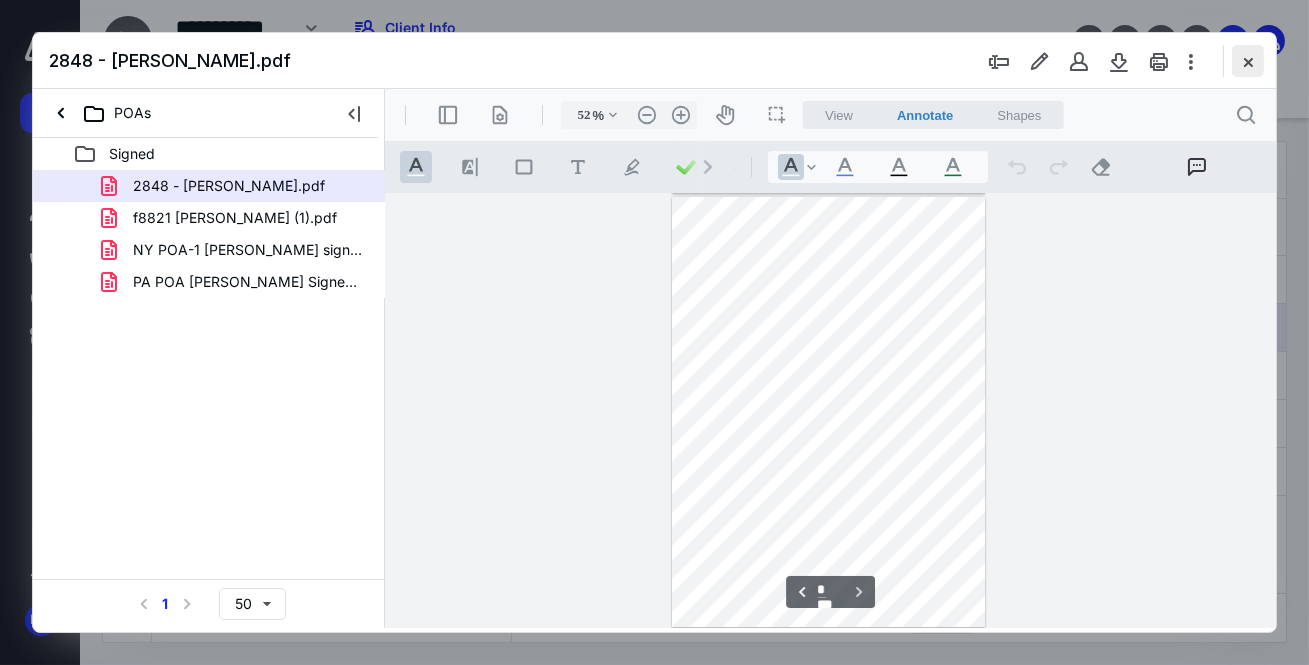 click at bounding box center [1248, 61] 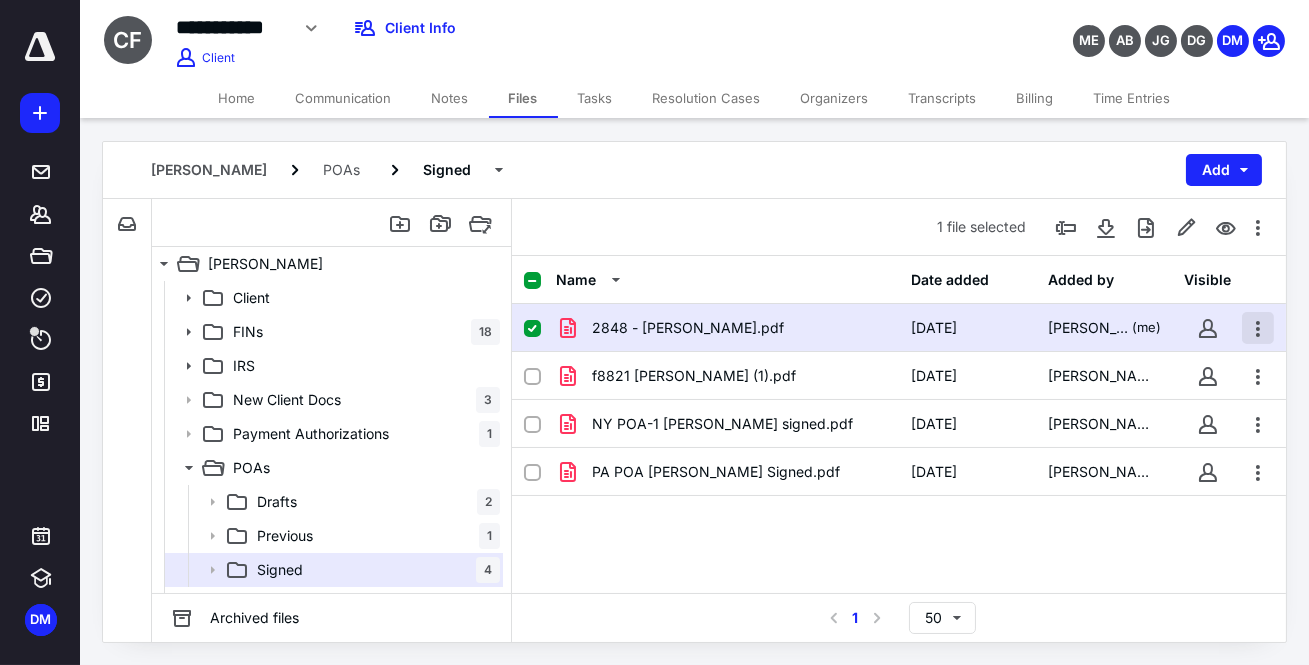 click at bounding box center (1258, 328) 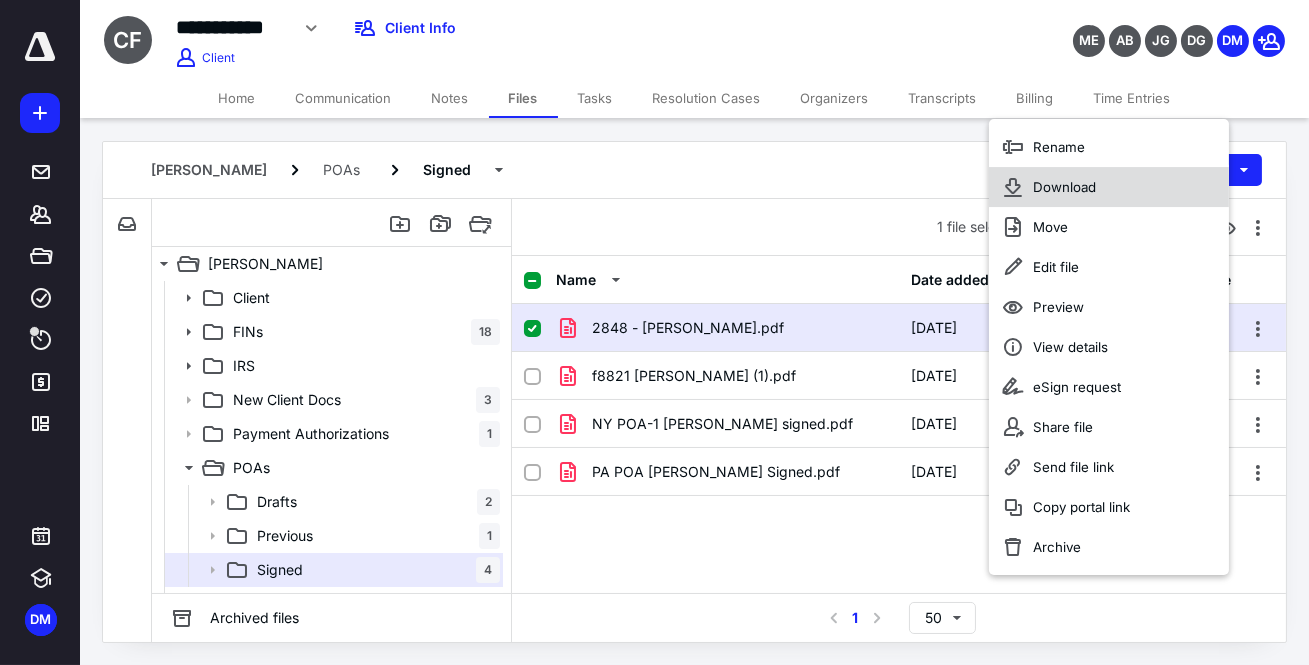 click on "Download" at bounding box center (1064, 187) 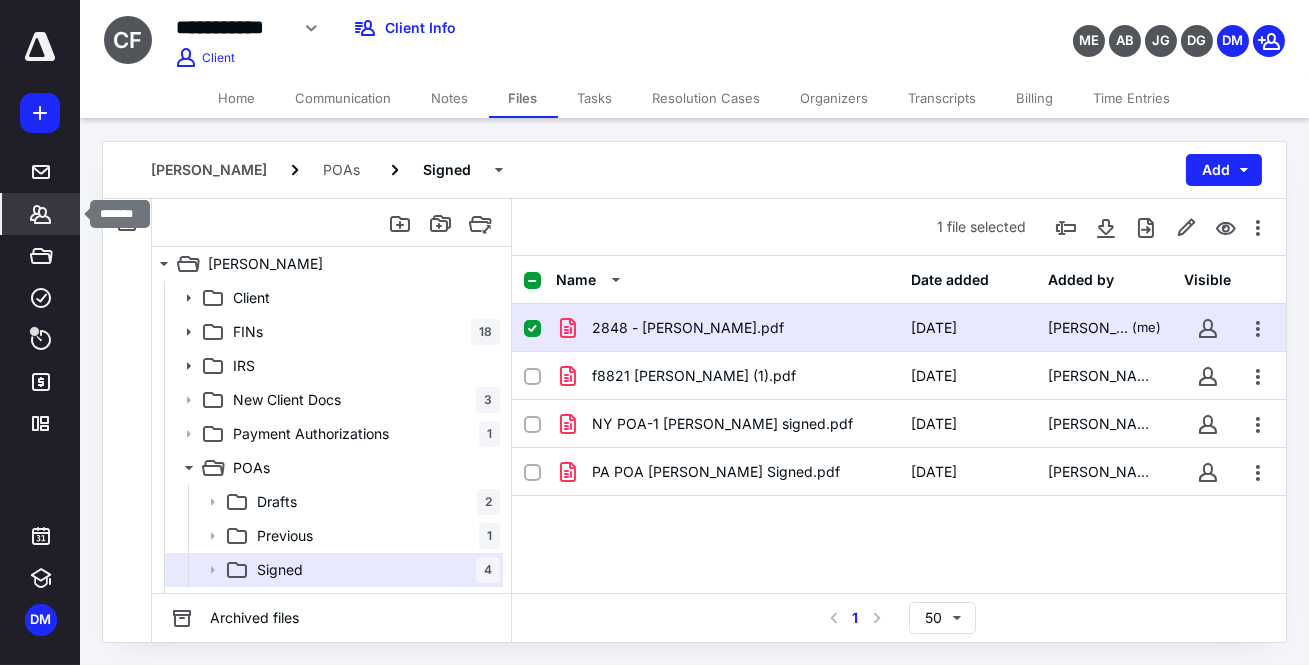 click 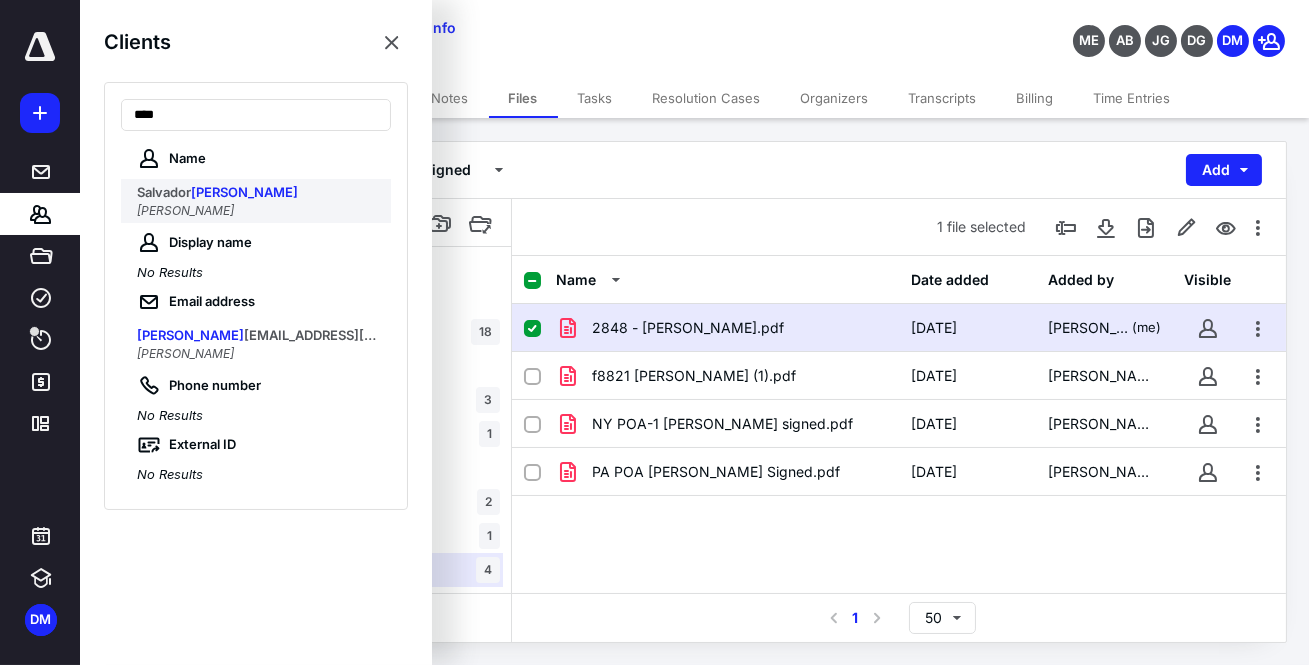 type on "****" 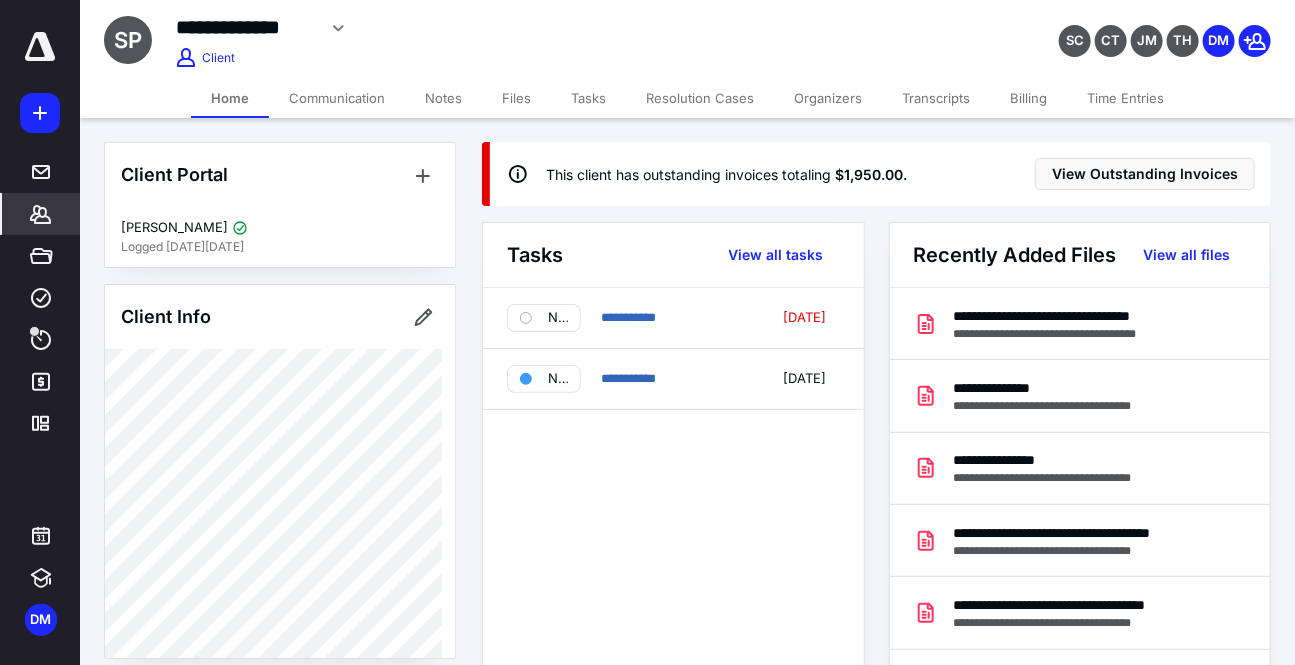 click on "Files" at bounding box center [516, 98] 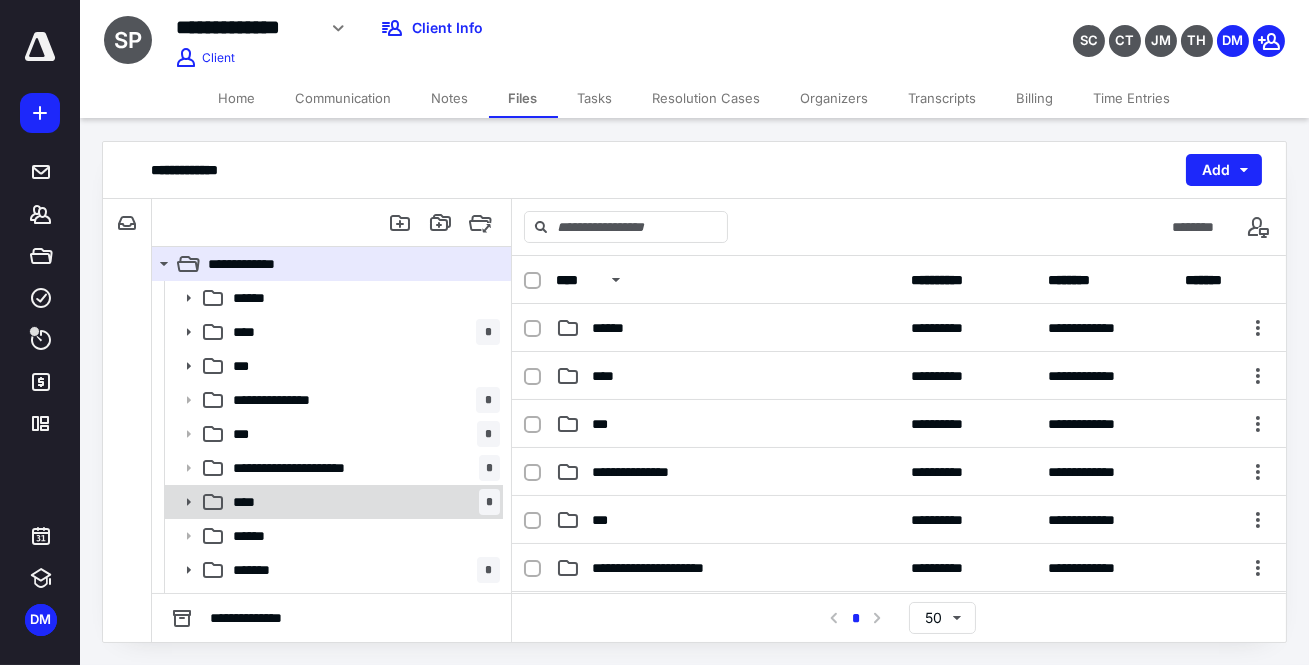 click 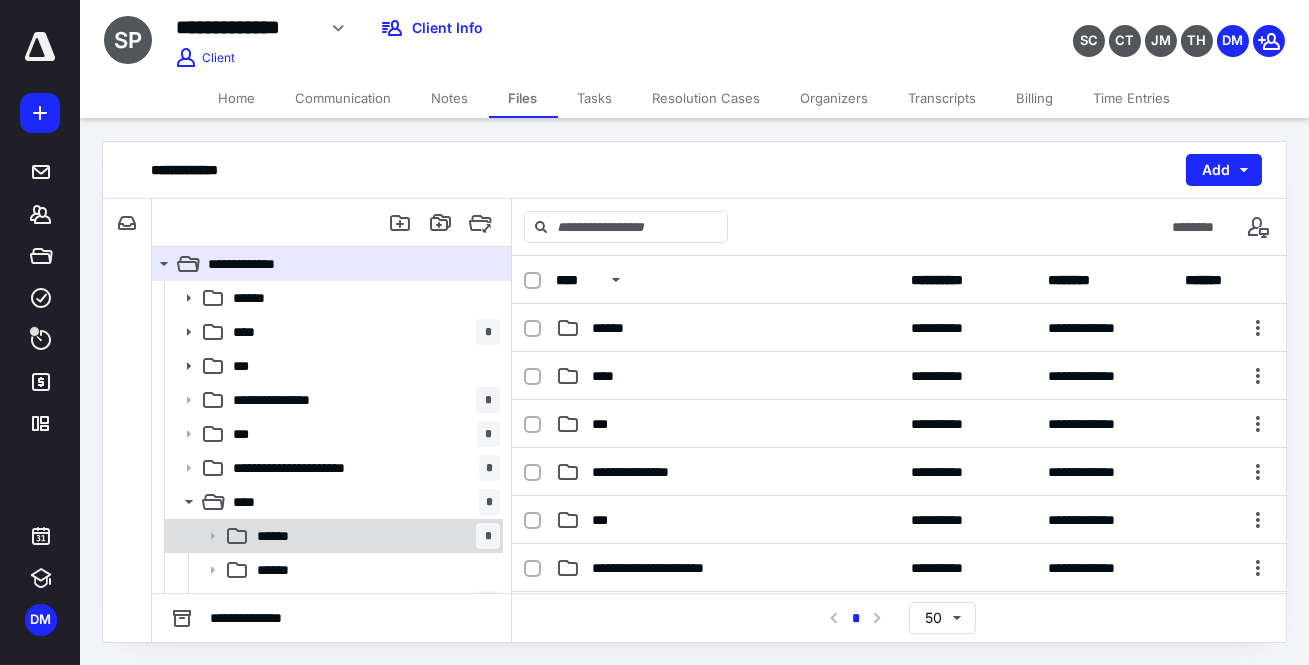 click on "****** *" at bounding box center (374, 536) 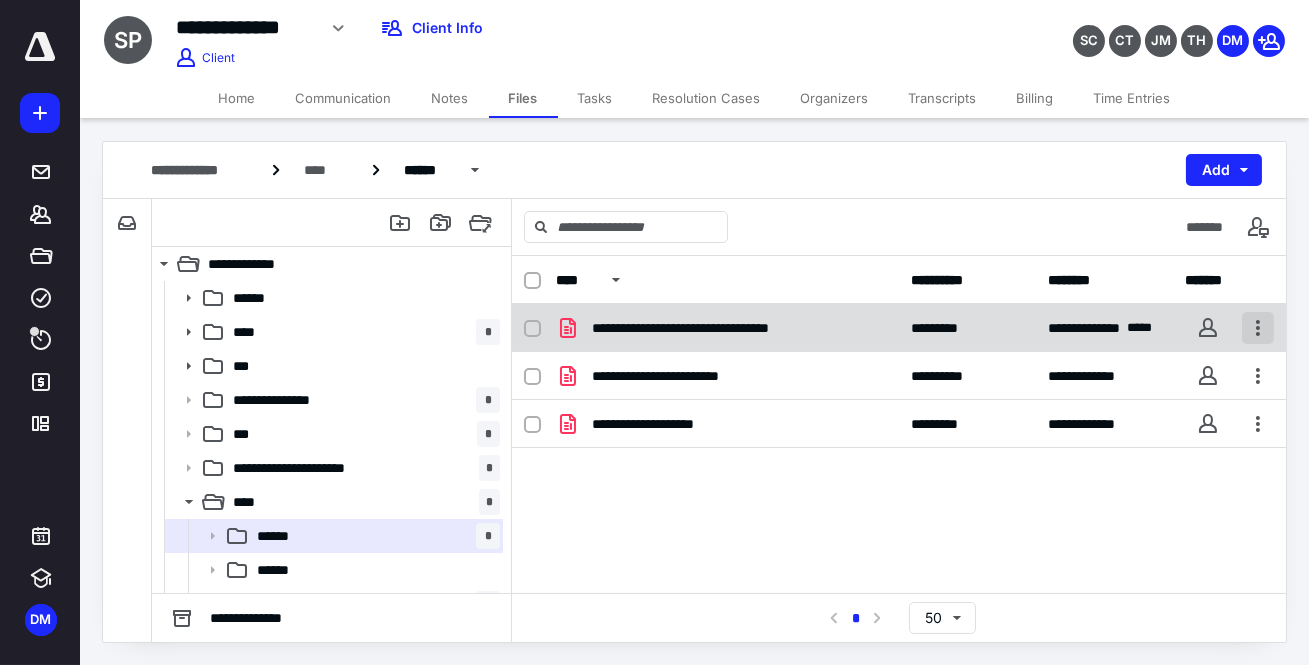 click at bounding box center [1258, 328] 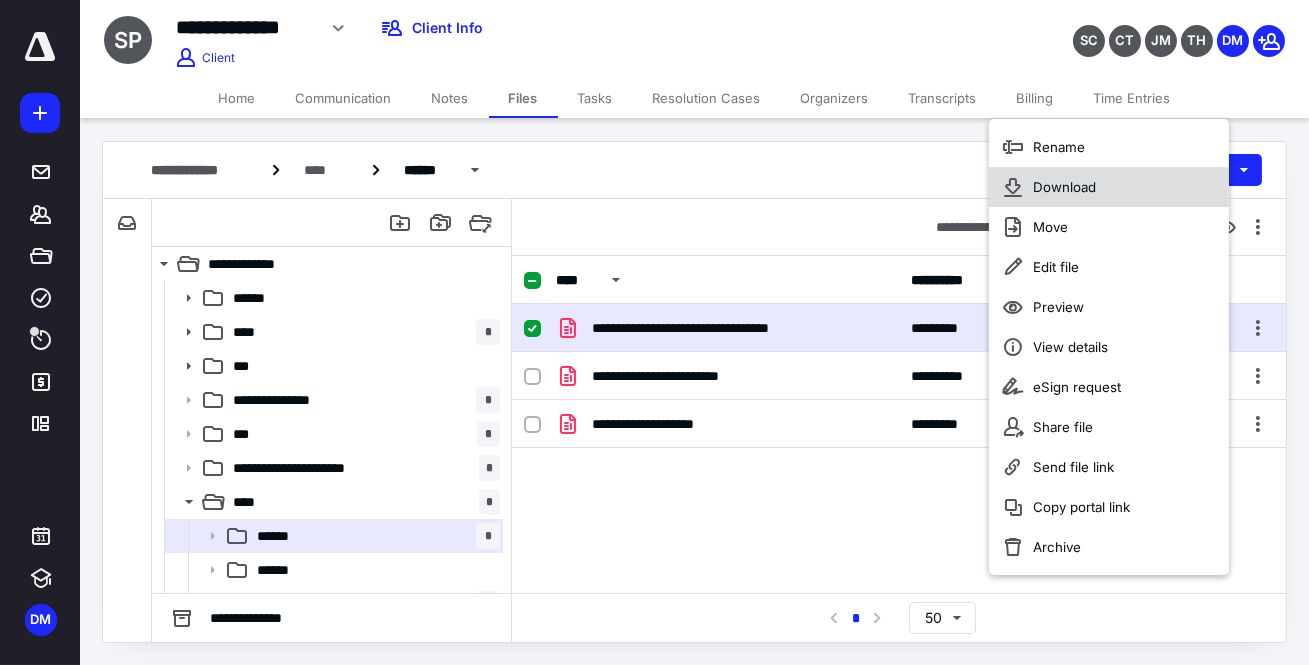 click on "Download" at bounding box center (1064, 187) 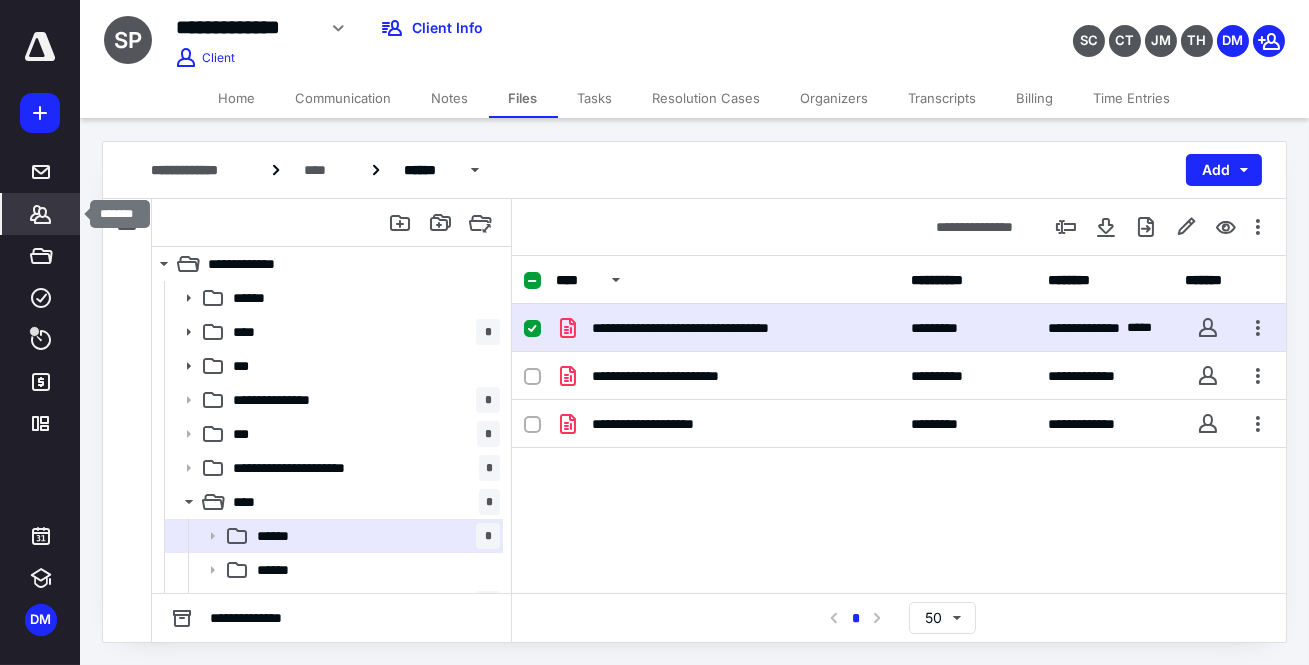 click 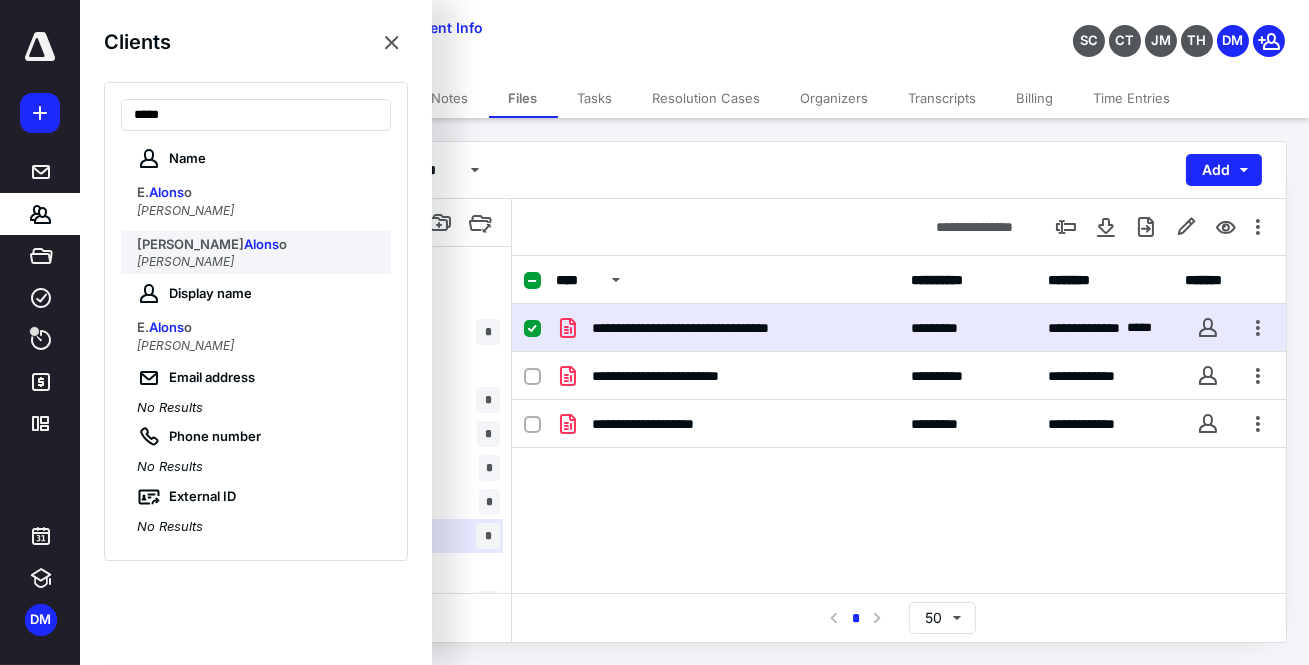type on "*****" 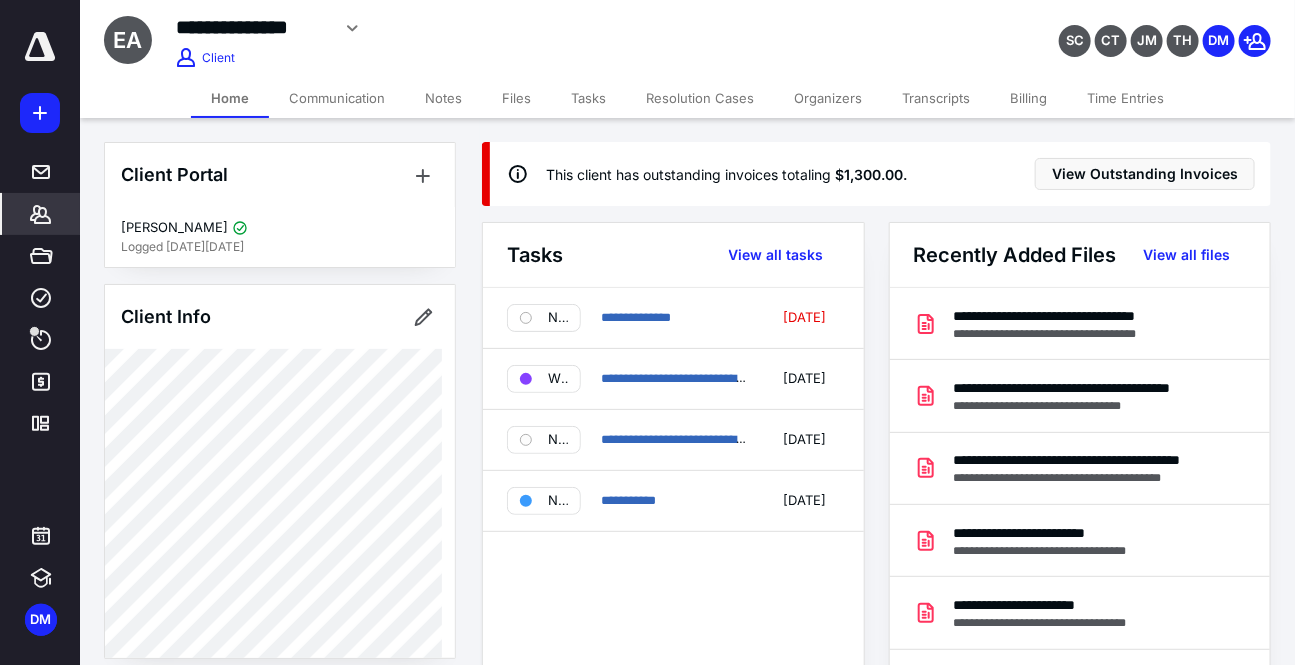 click on "Files" at bounding box center (516, 98) 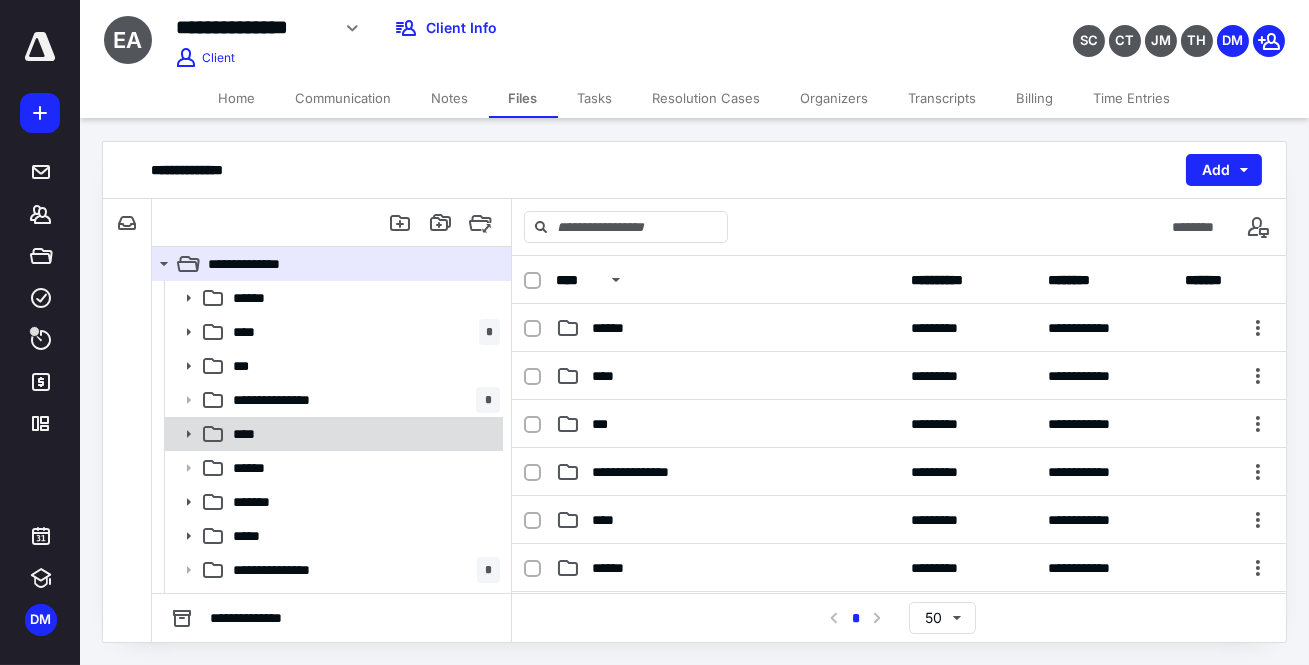 drag, startPoint x: 191, startPoint y: 433, endPoint x: 190, endPoint y: 446, distance: 13.038404 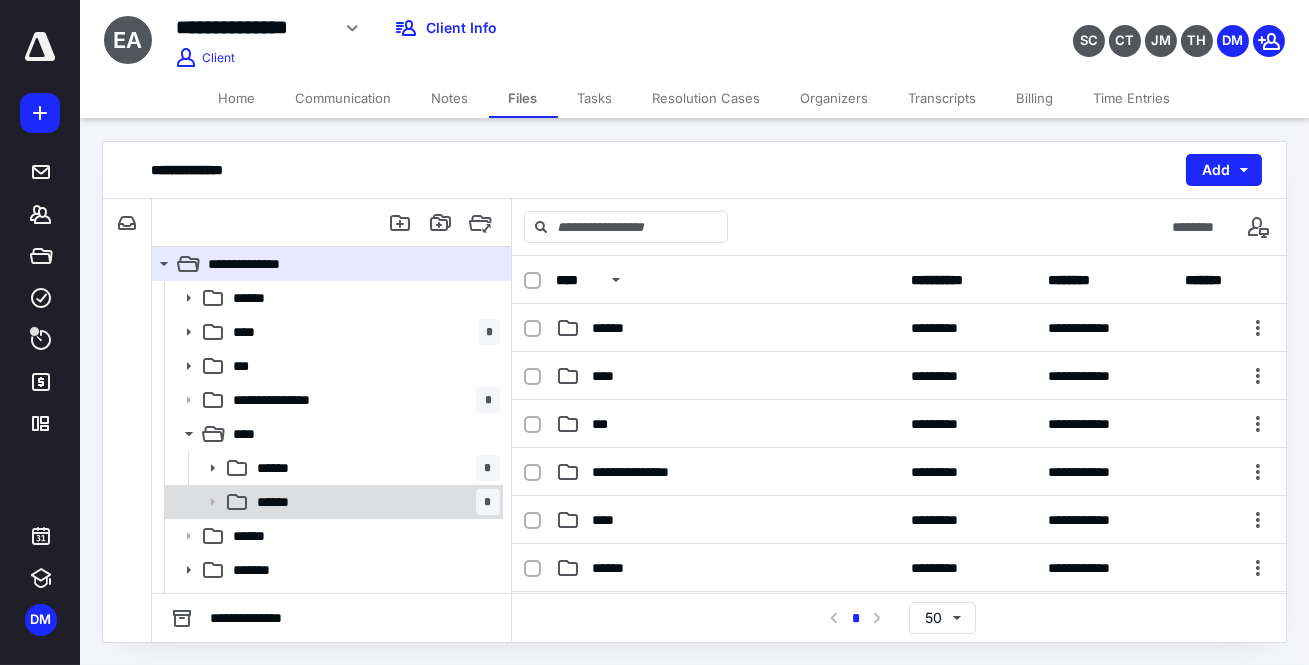 drag, startPoint x: 320, startPoint y: 494, endPoint x: 332, endPoint y: 494, distance: 12 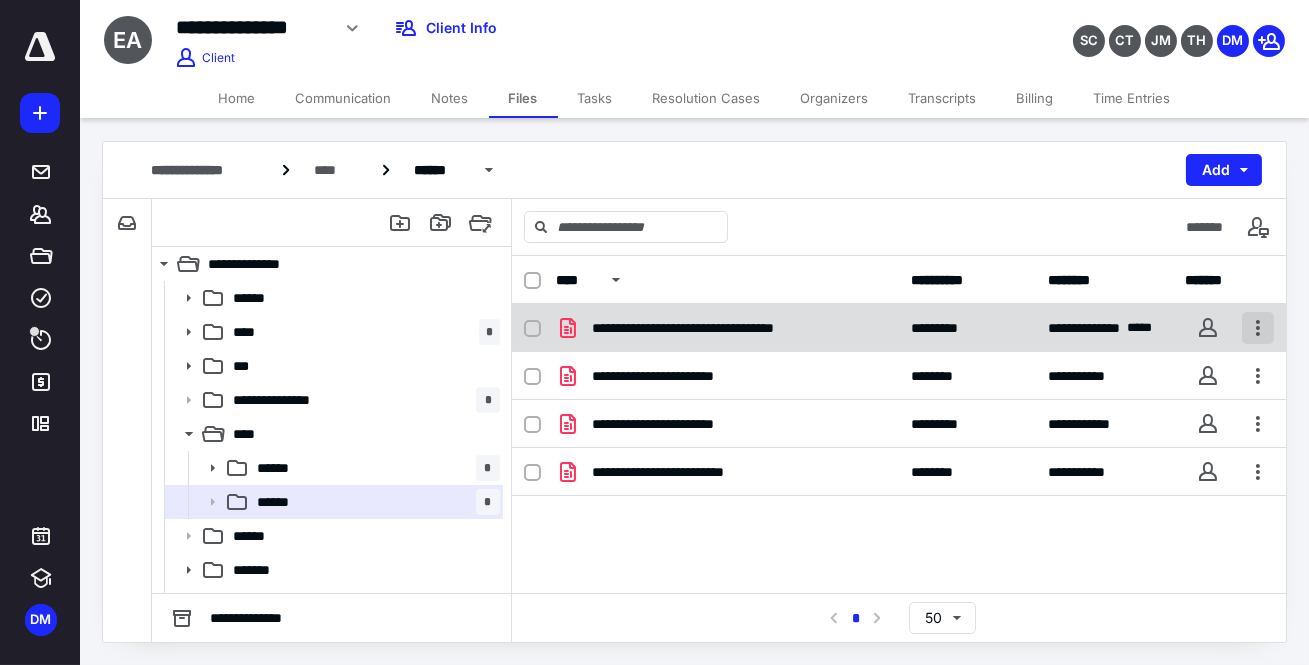 click at bounding box center [1258, 328] 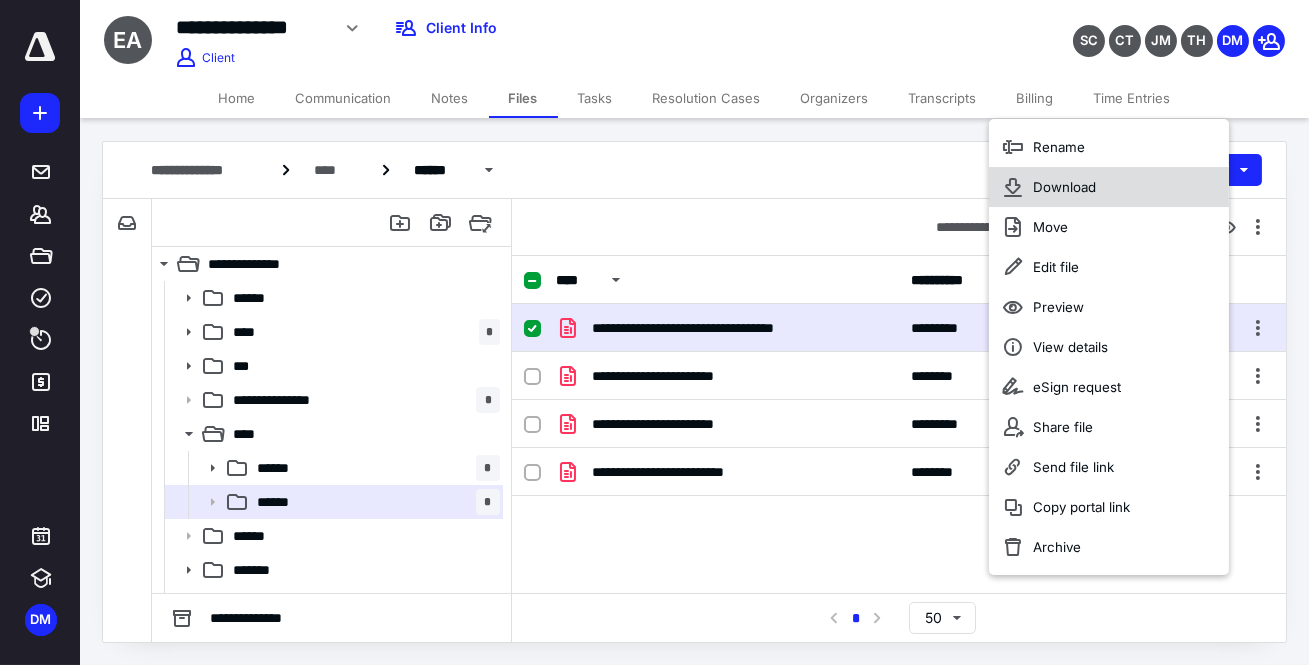 click on "Download" at bounding box center [1064, 187] 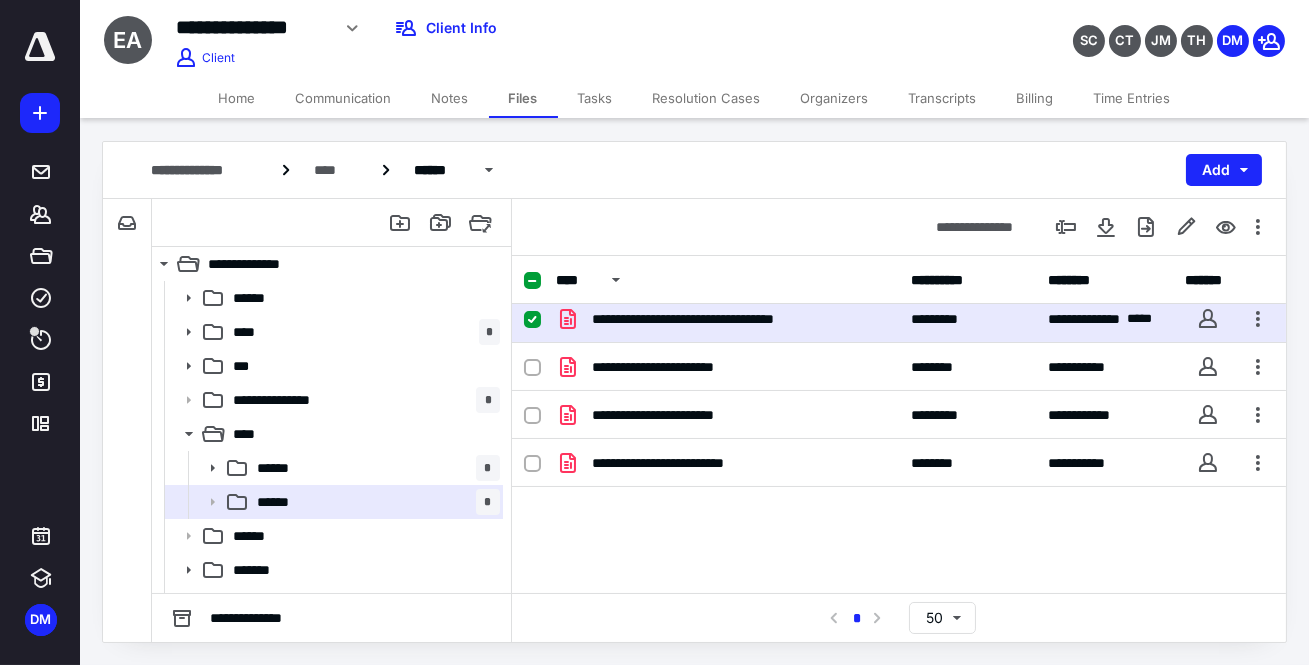 scroll, scrollTop: 10, scrollLeft: 0, axis: vertical 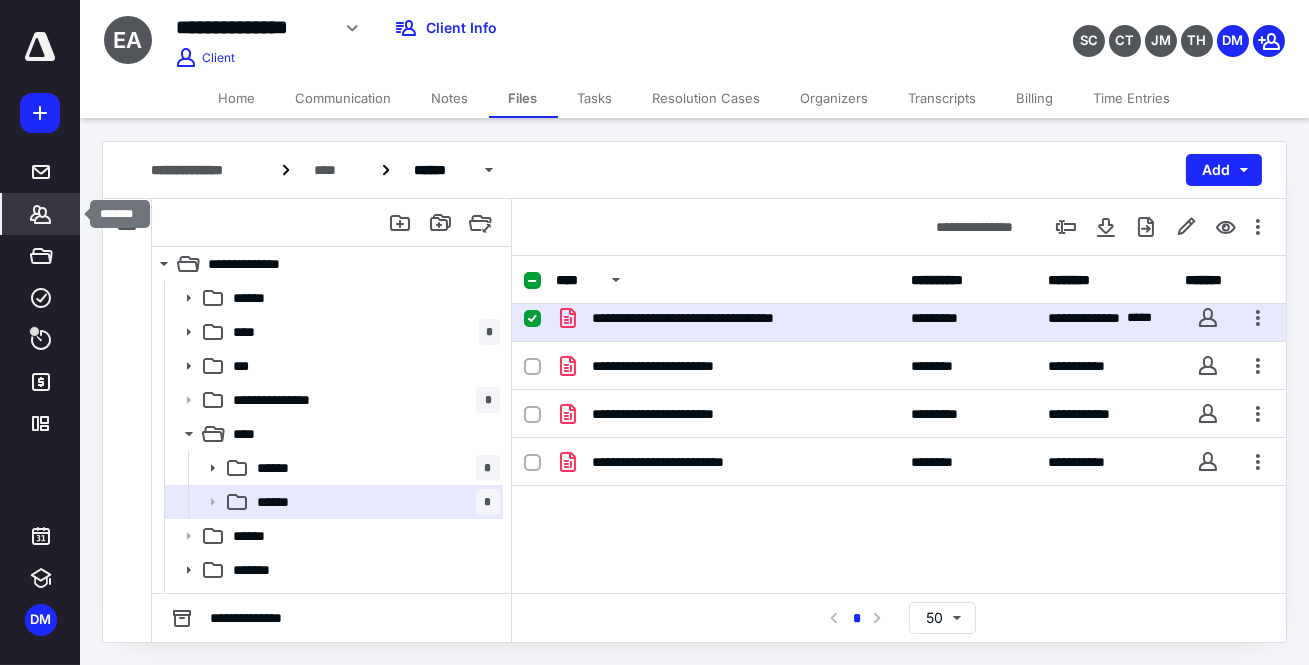 click 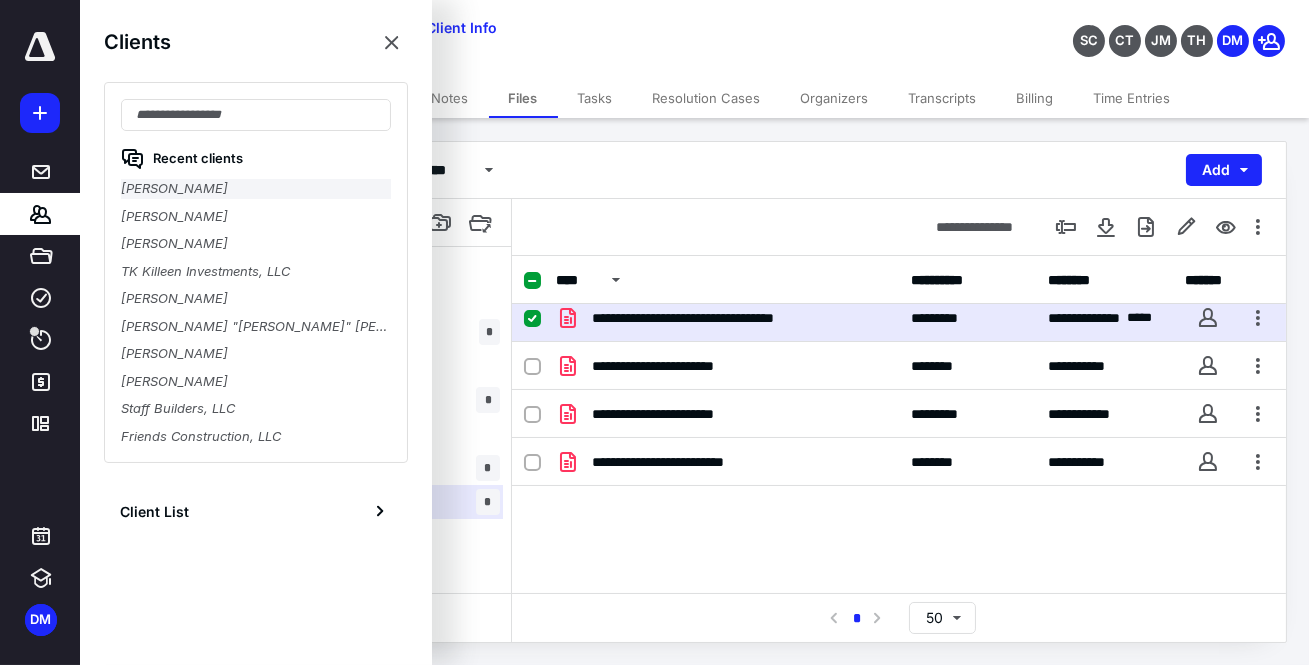 click on "Eduardo Alonso" at bounding box center [256, 189] 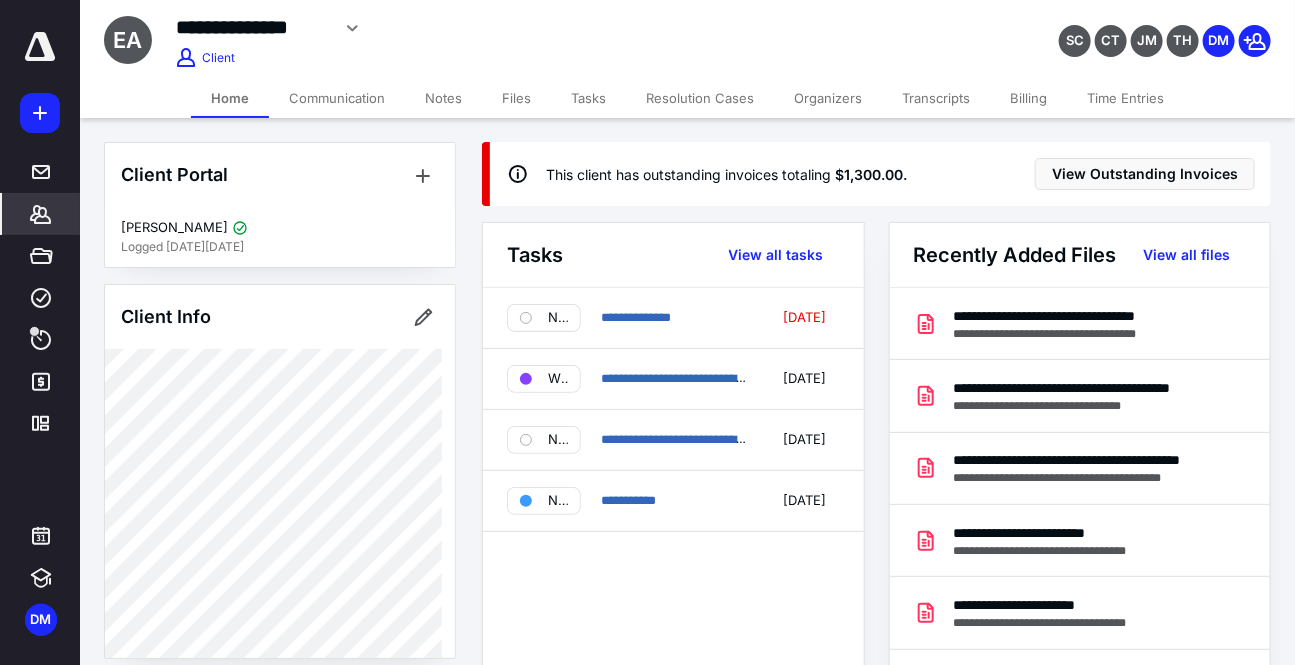 click on "Tasks" at bounding box center [588, 98] 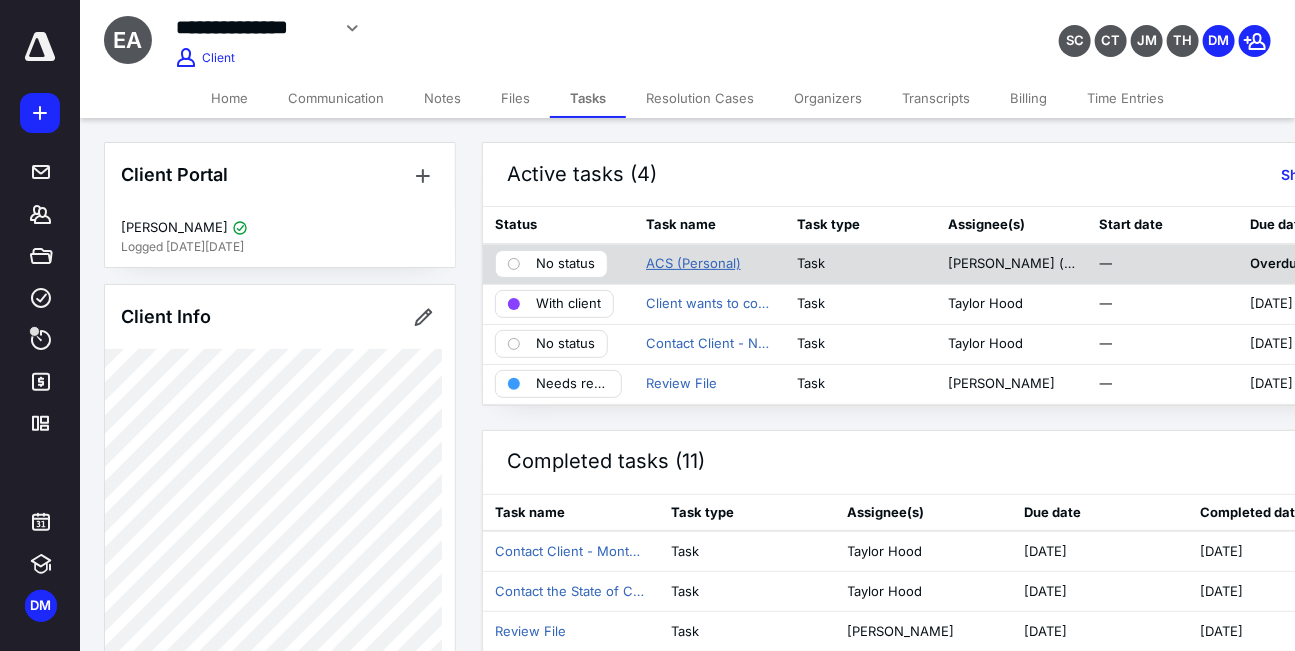 click on "ACS (Personal)" at bounding box center [693, 264] 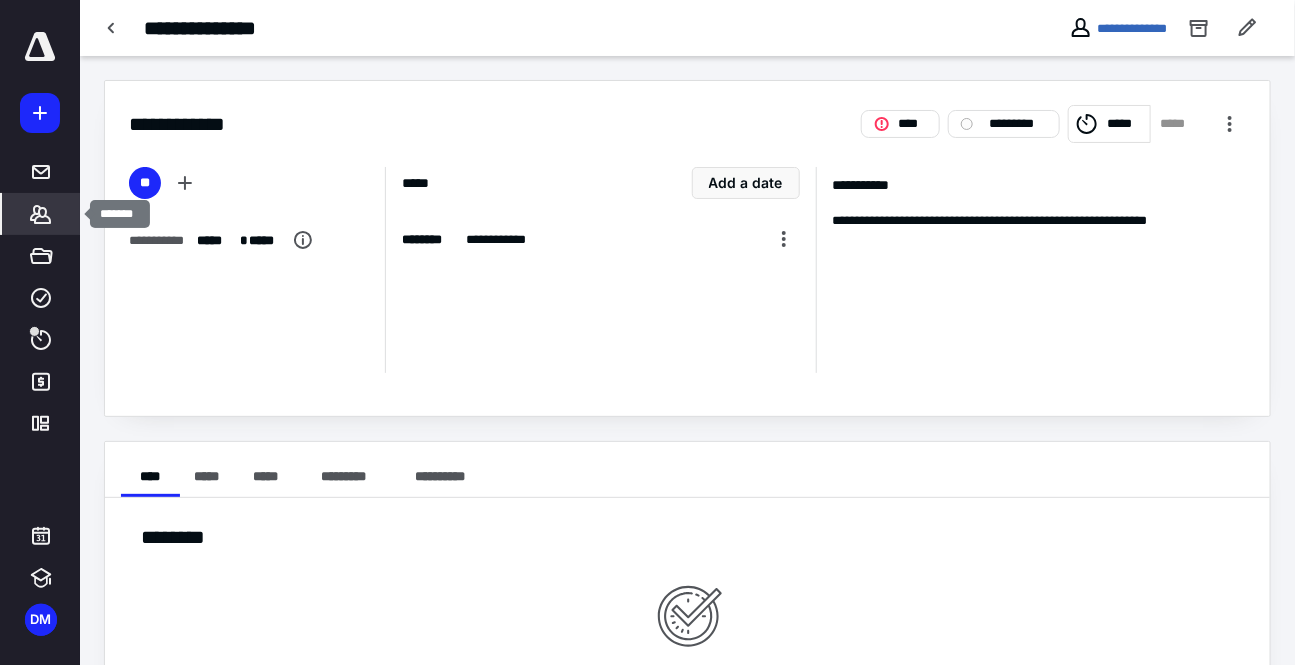 click 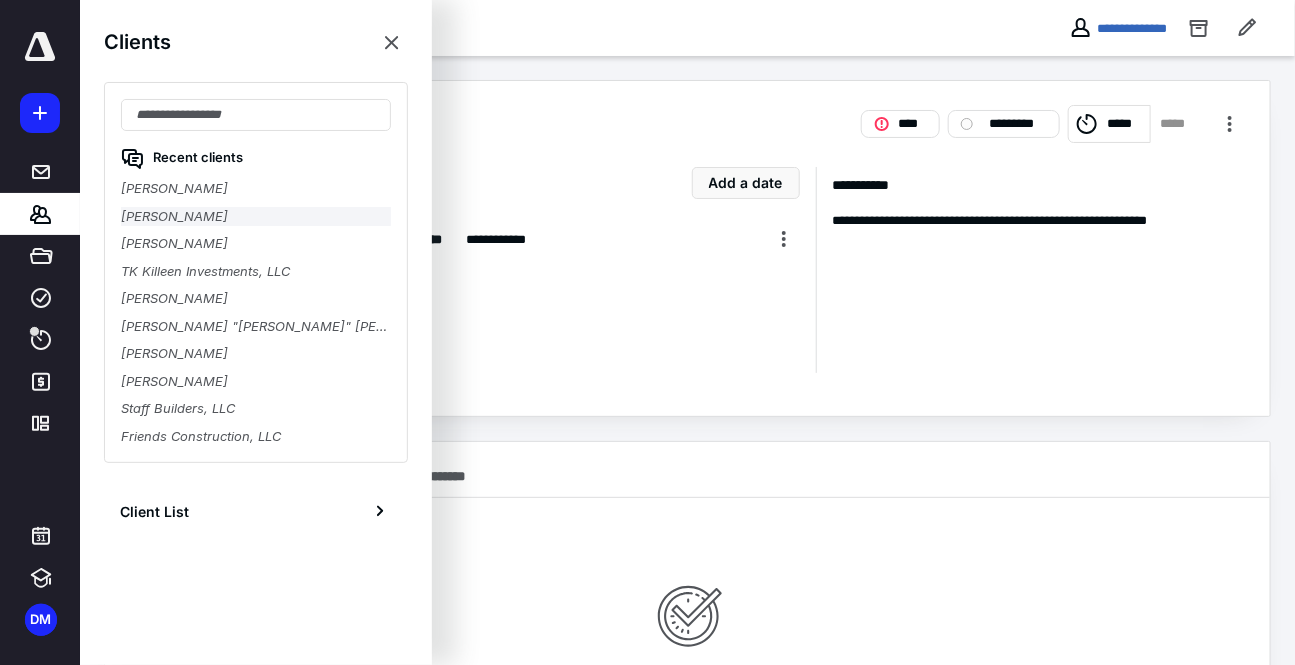 click on "Salvador Pena" at bounding box center (256, 217) 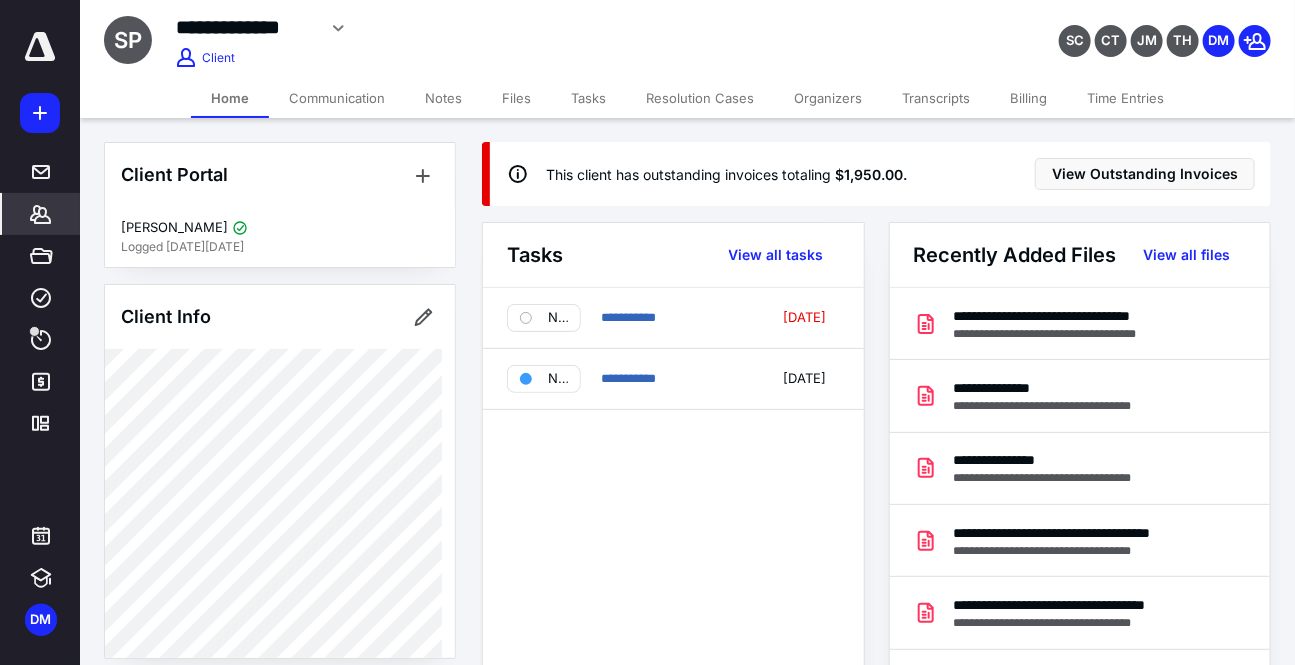 click on "Tasks" at bounding box center [588, 98] 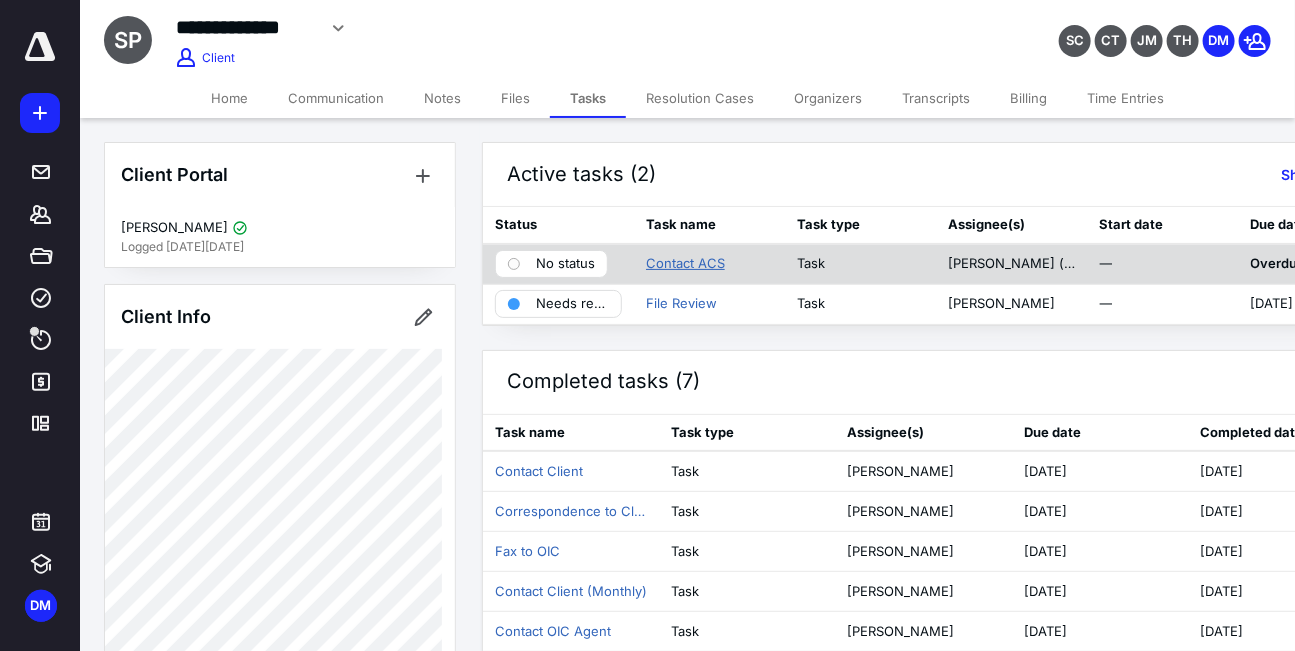 click on "Contact ACS" at bounding box center (685, 264) 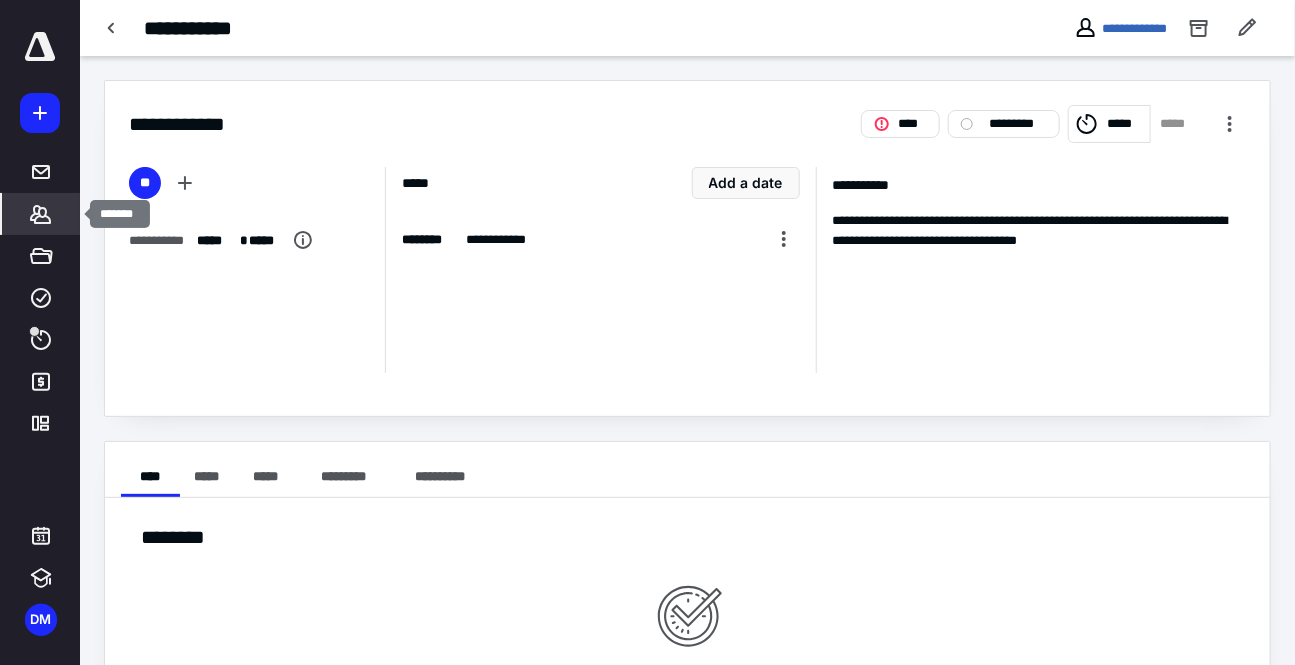 click 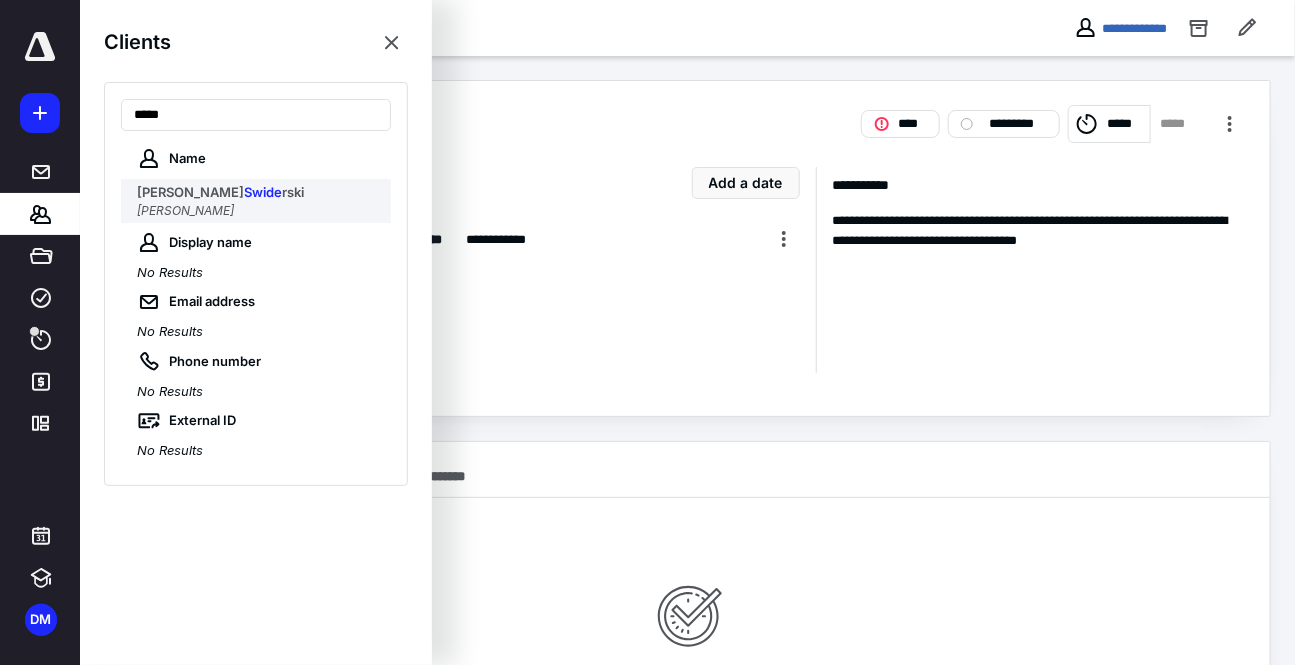 type on "*****" 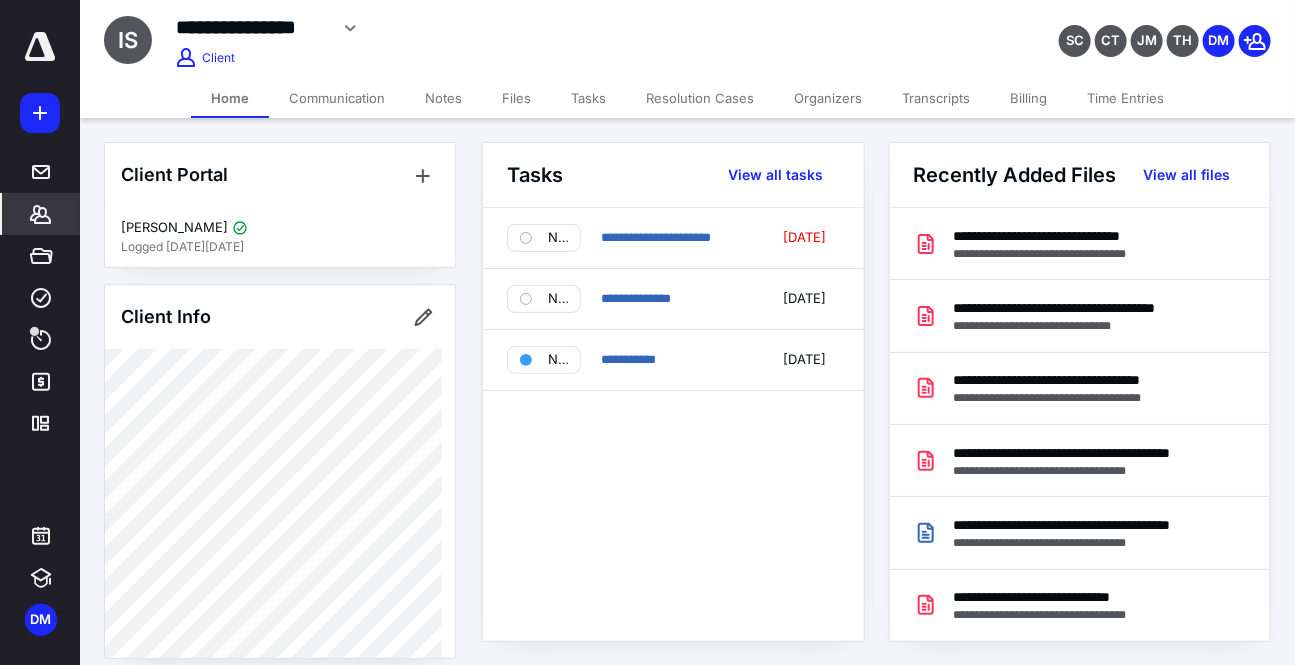 click on "Files" at bounding box center [516, 98] 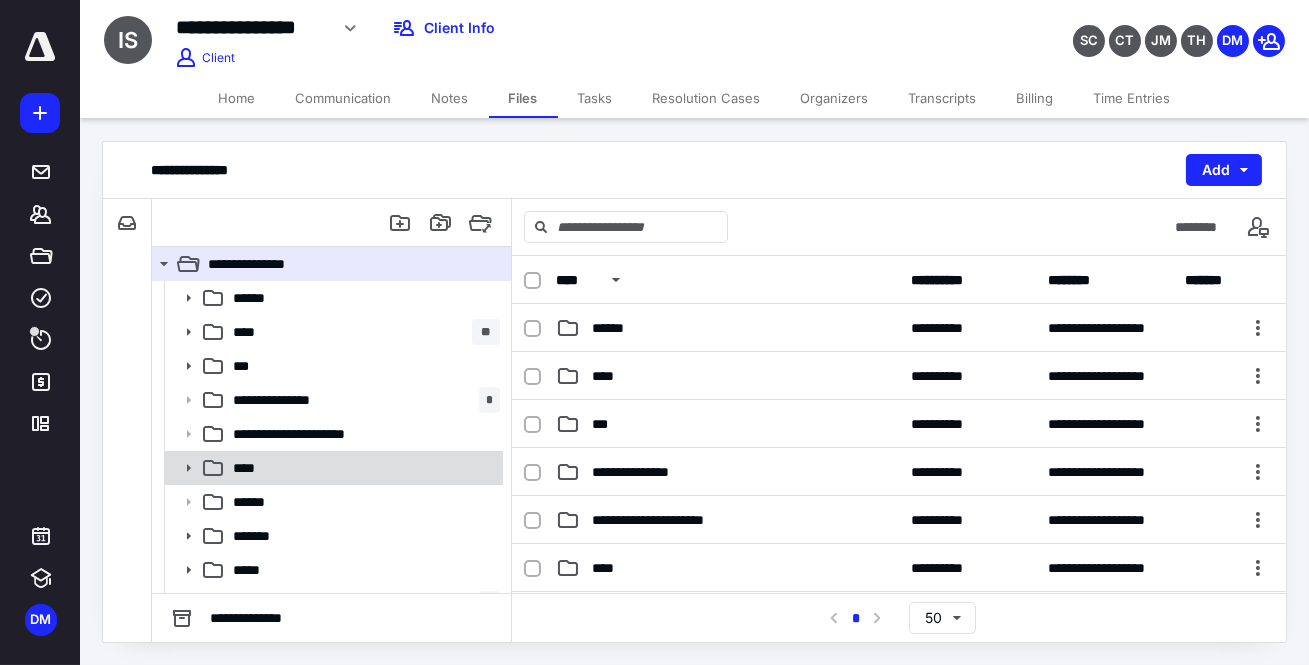 click 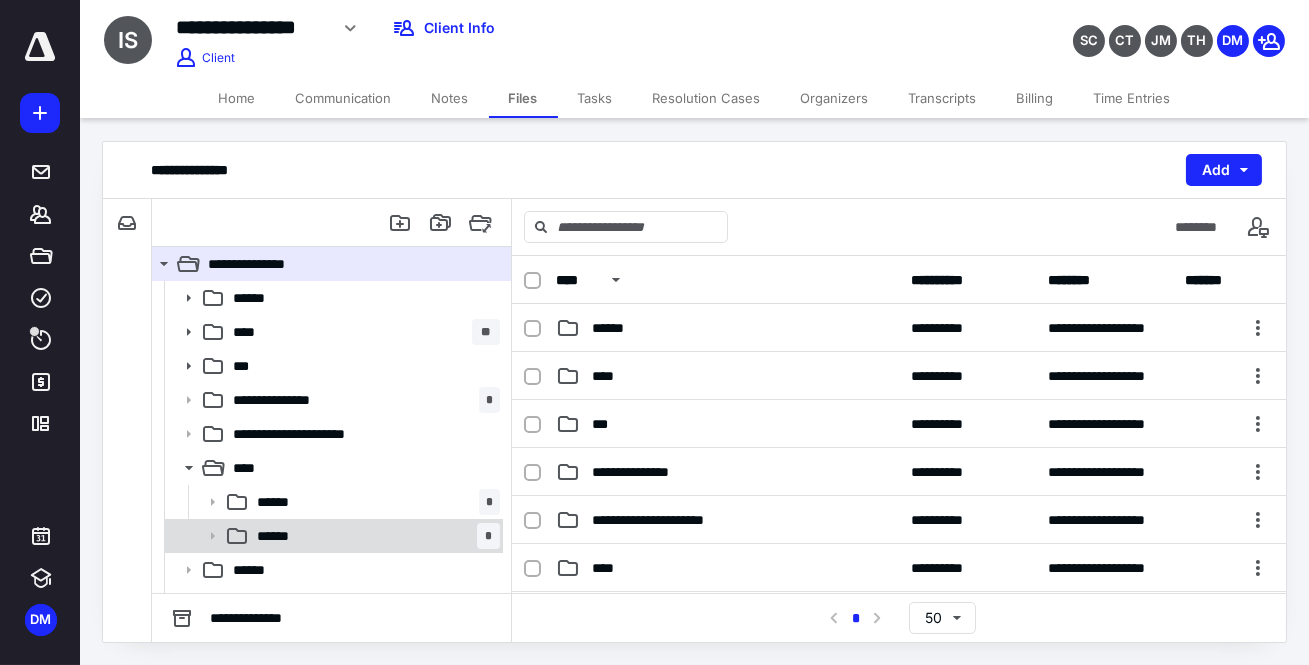 click on "****** *" at bounding box center (374, 536) 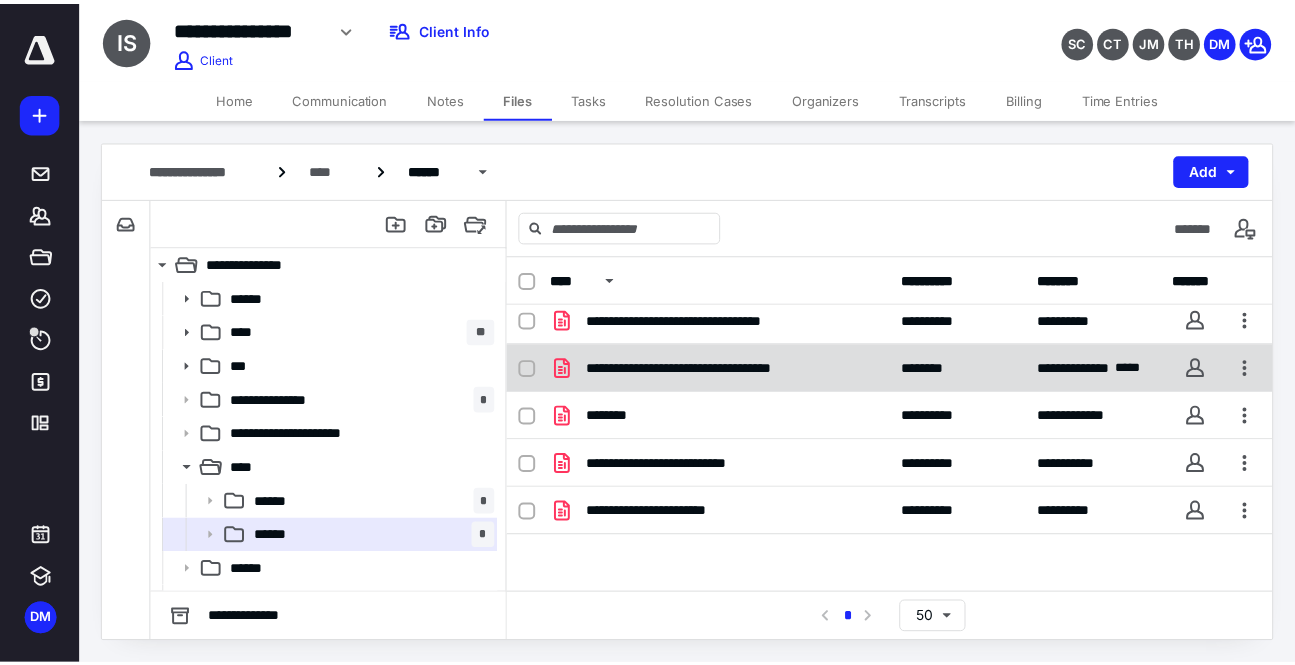 scroll, scrollTop: 10, scrollLeft: 0, axis: vertical 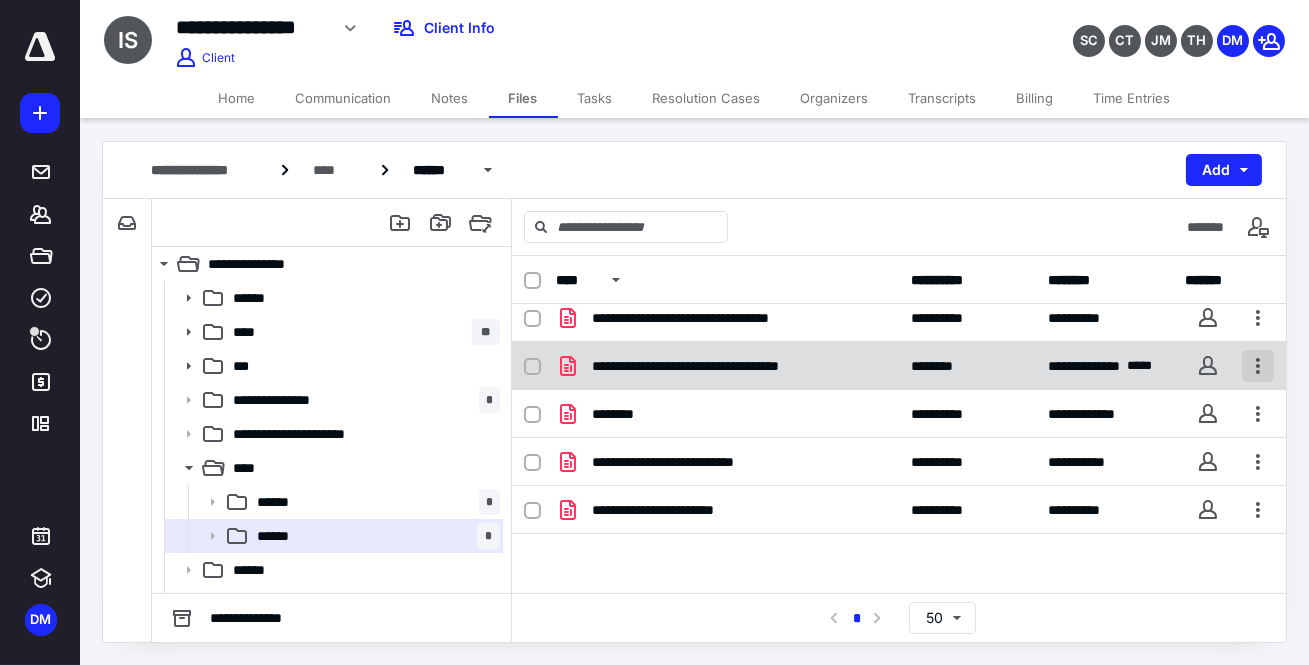 click at bounding box center [1258, 366] 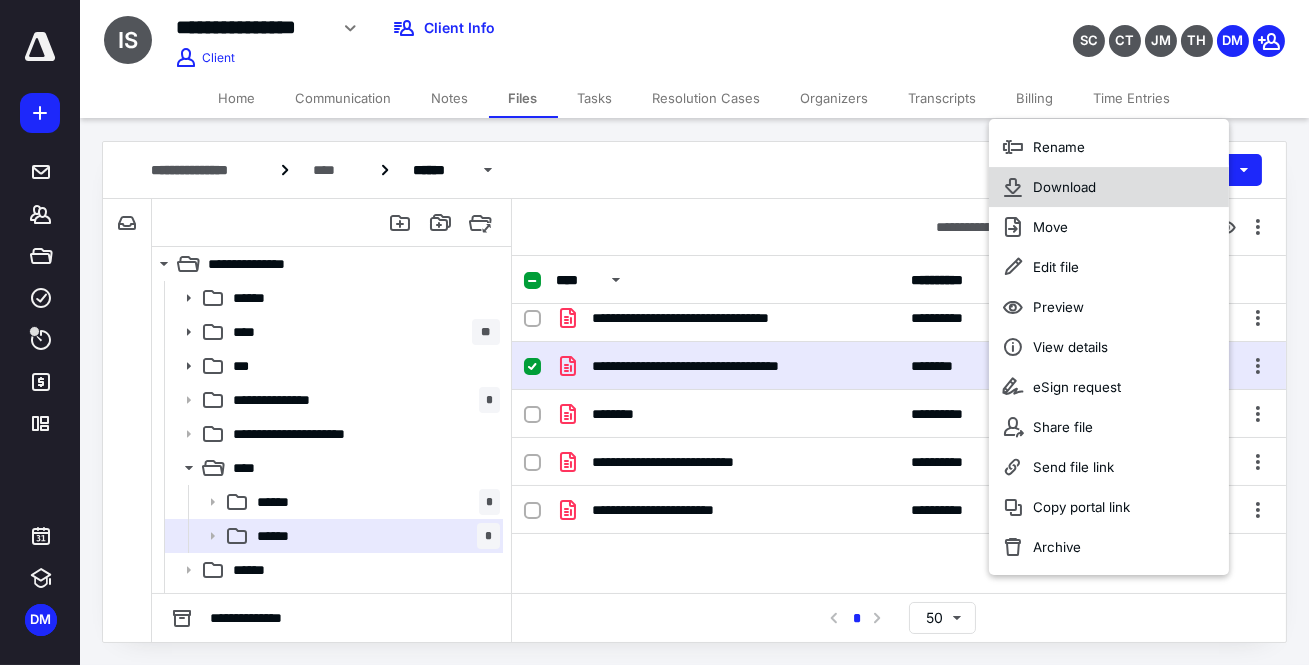 click on "Download" at bounding box center [1064, 187] 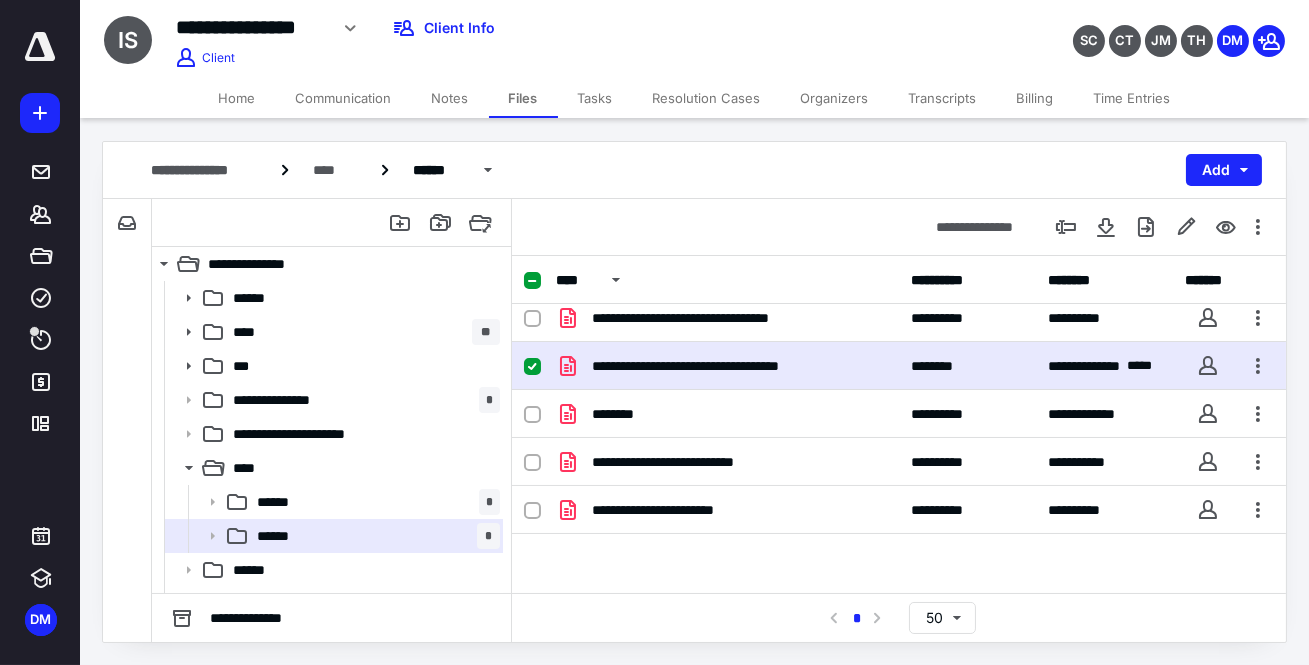 click on "Tasks" at bounding box center (595, 98) 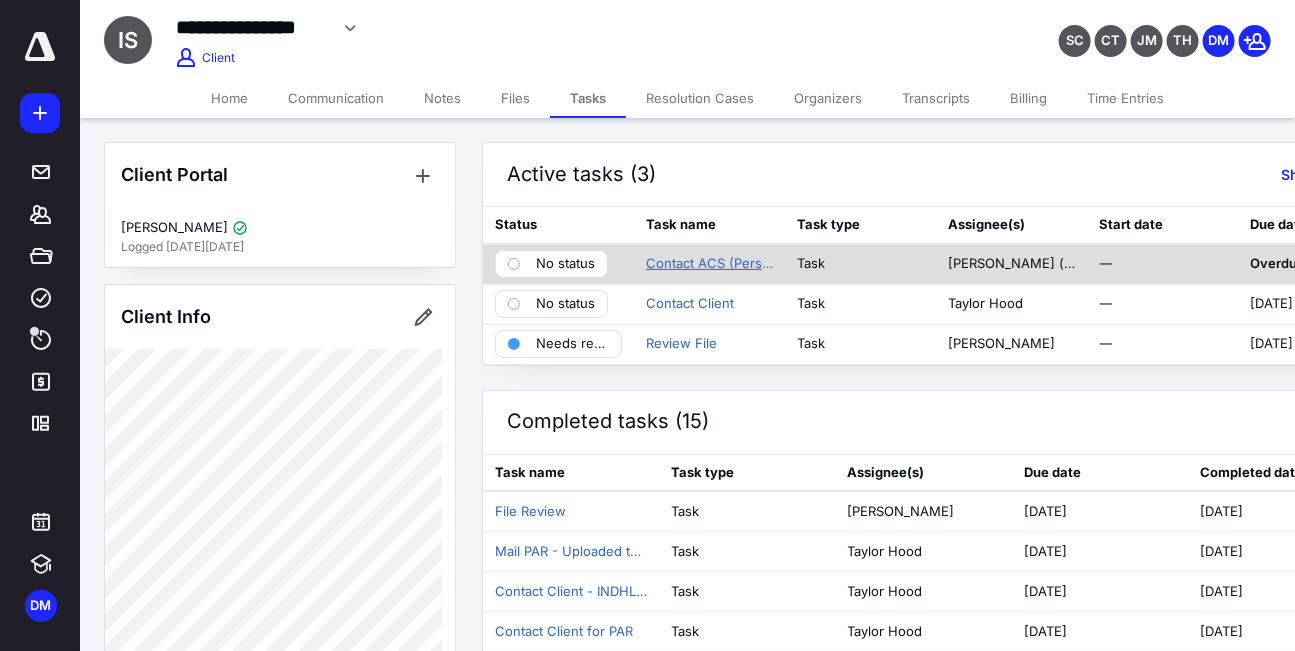 click on "Contact ACS (Personal)" at bounding box center (709, 264) 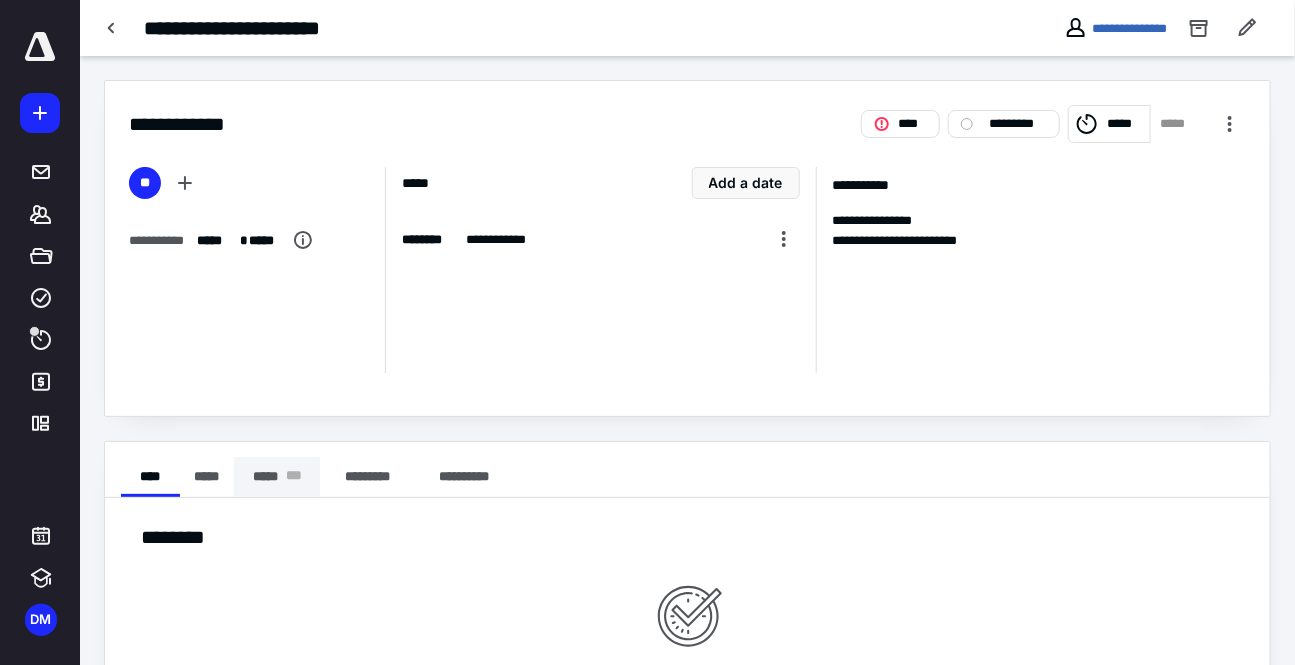 click on "***** * * *" at bounding box center [277, 477] 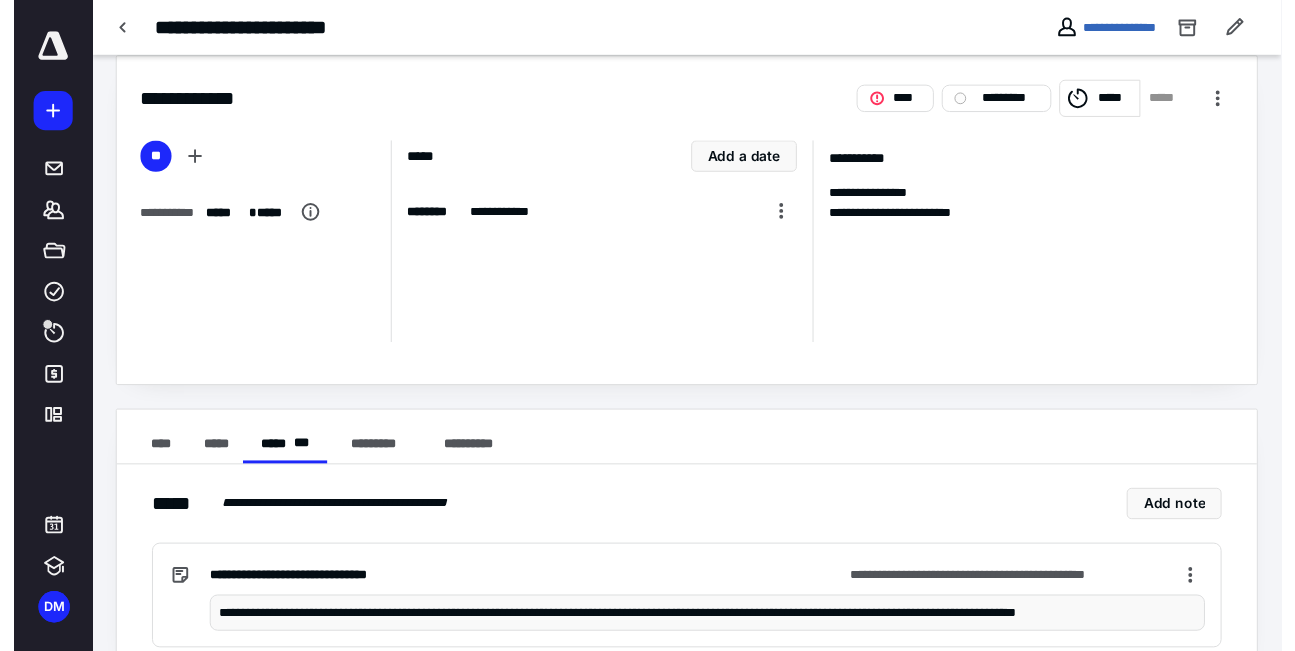 scroll, scrollTop: 0, scrollLeft: 0, axis: both 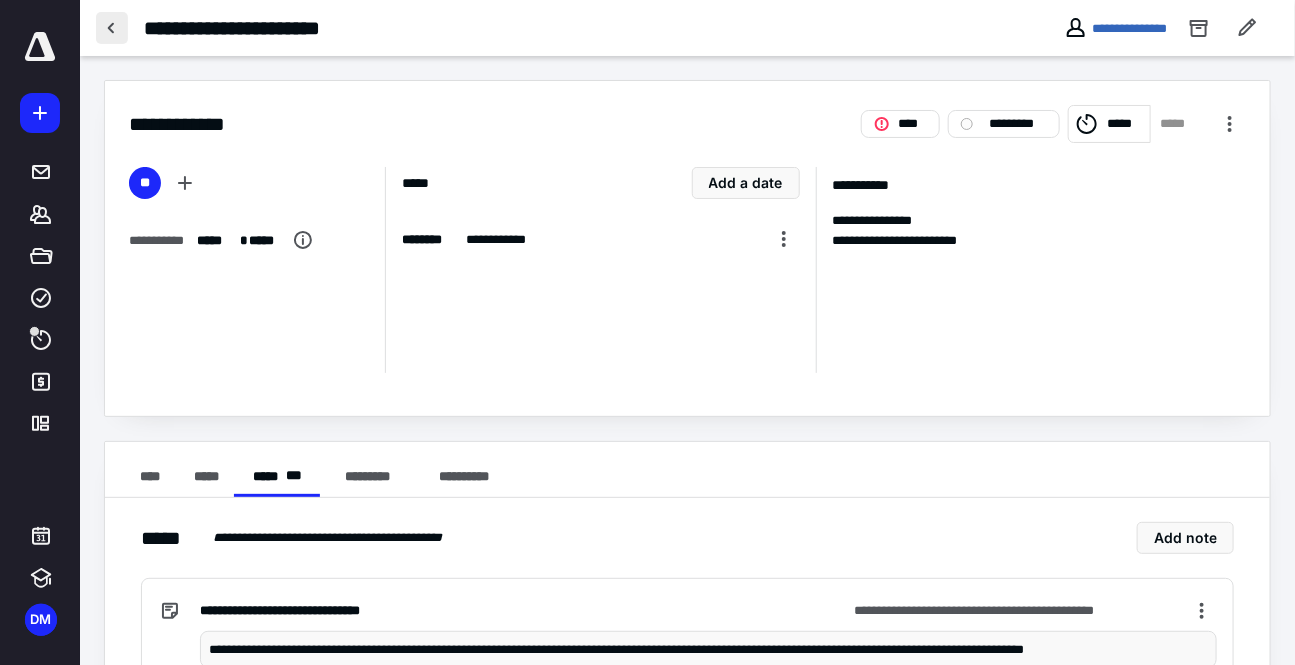 click at bounding box center [112, 28] 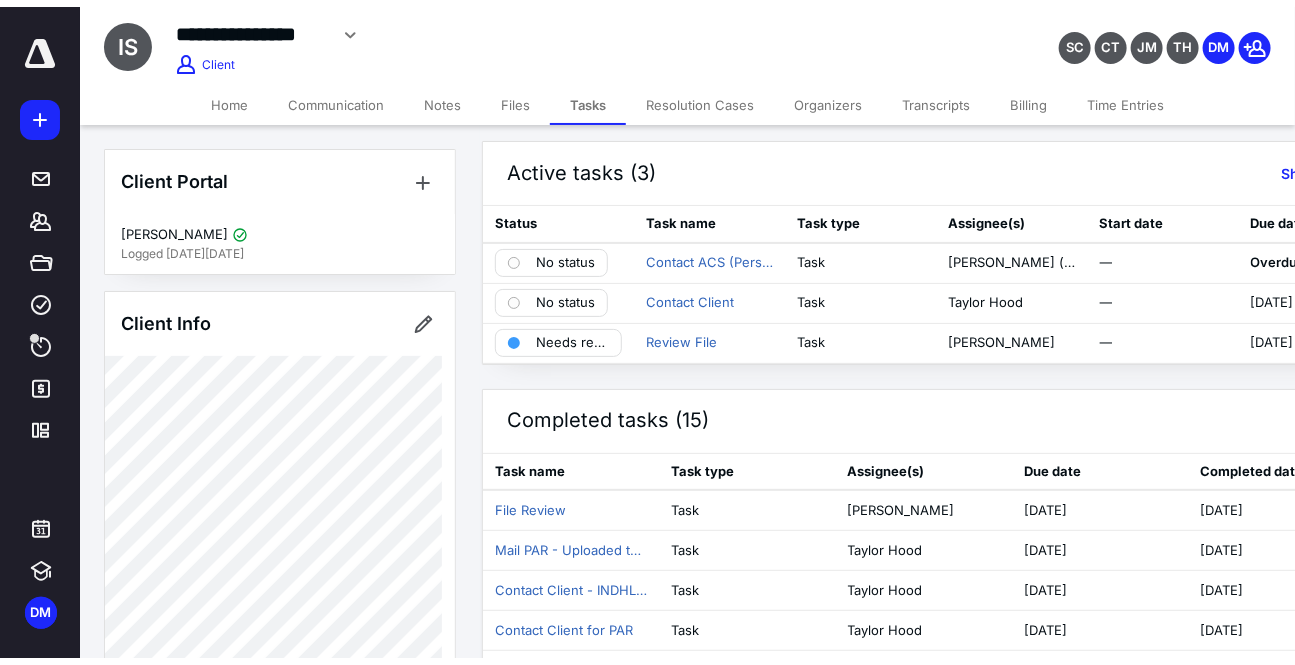 scroll, scrollTop: 0, scrollLeft: 0, axis: both 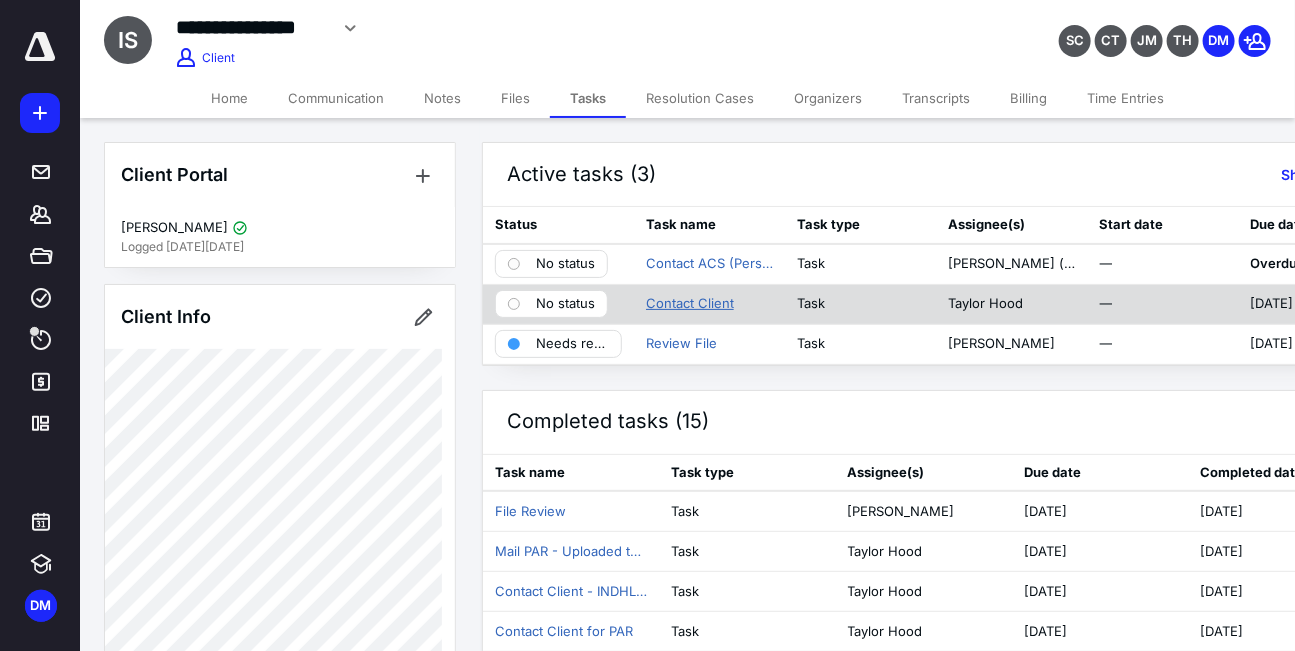 click on "Contact Client" at bounding box center [690, 304] 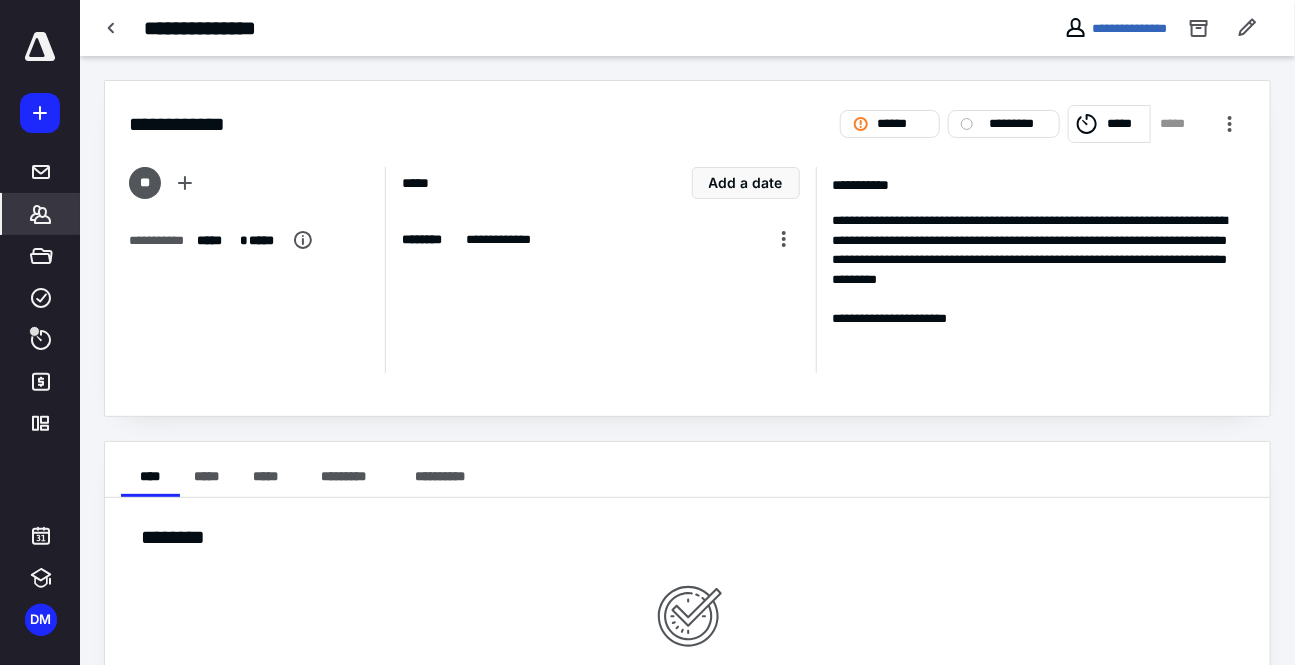 click 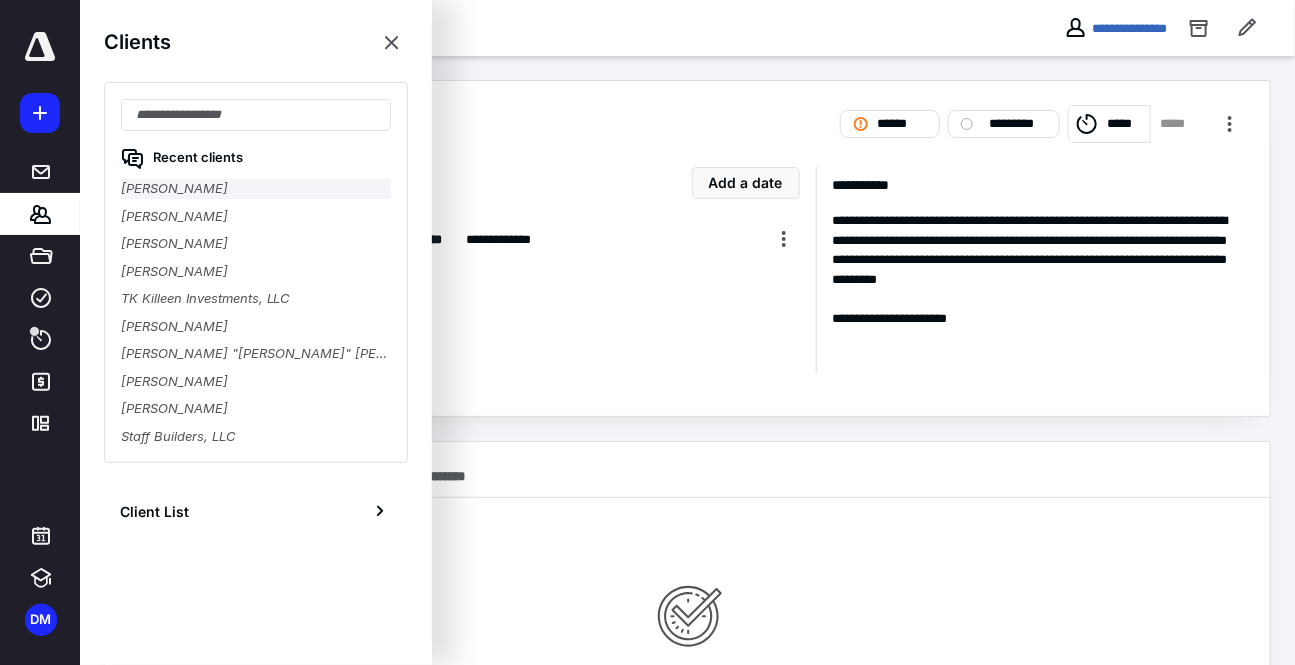 click on "Isaac Swiderski" at bounding box center [256, 189] 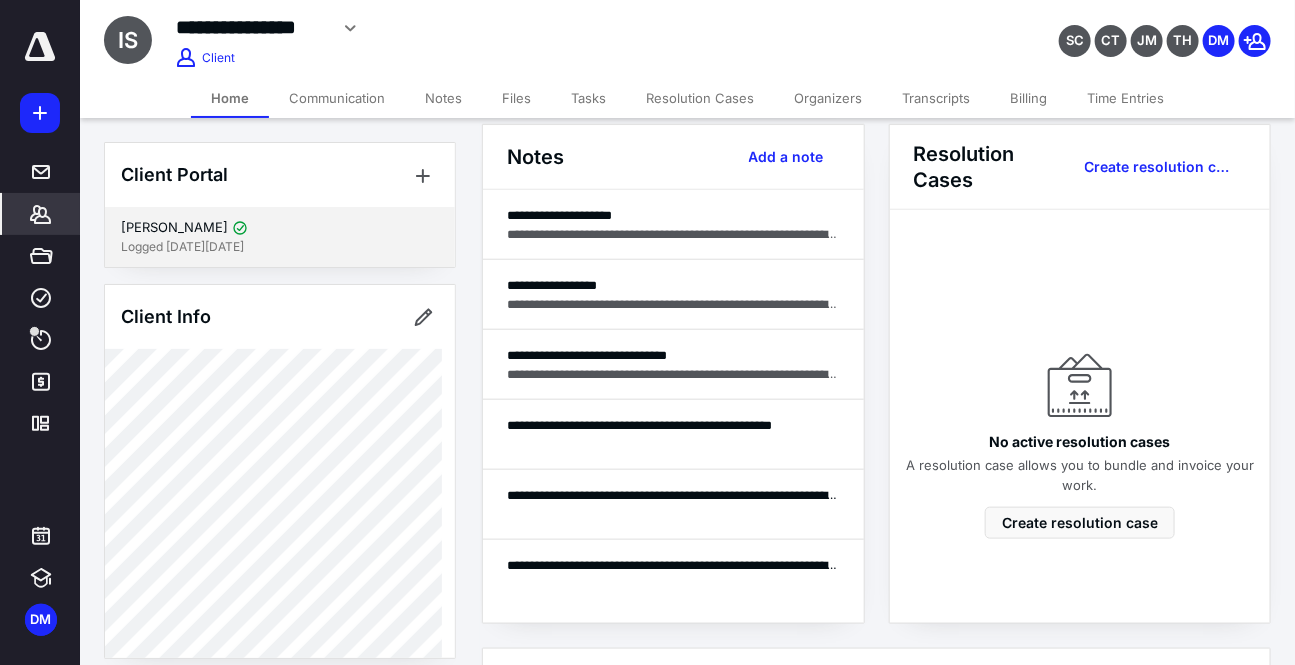 scroll, scrollTop: 580, scrollLeft: 0, axis: vertical 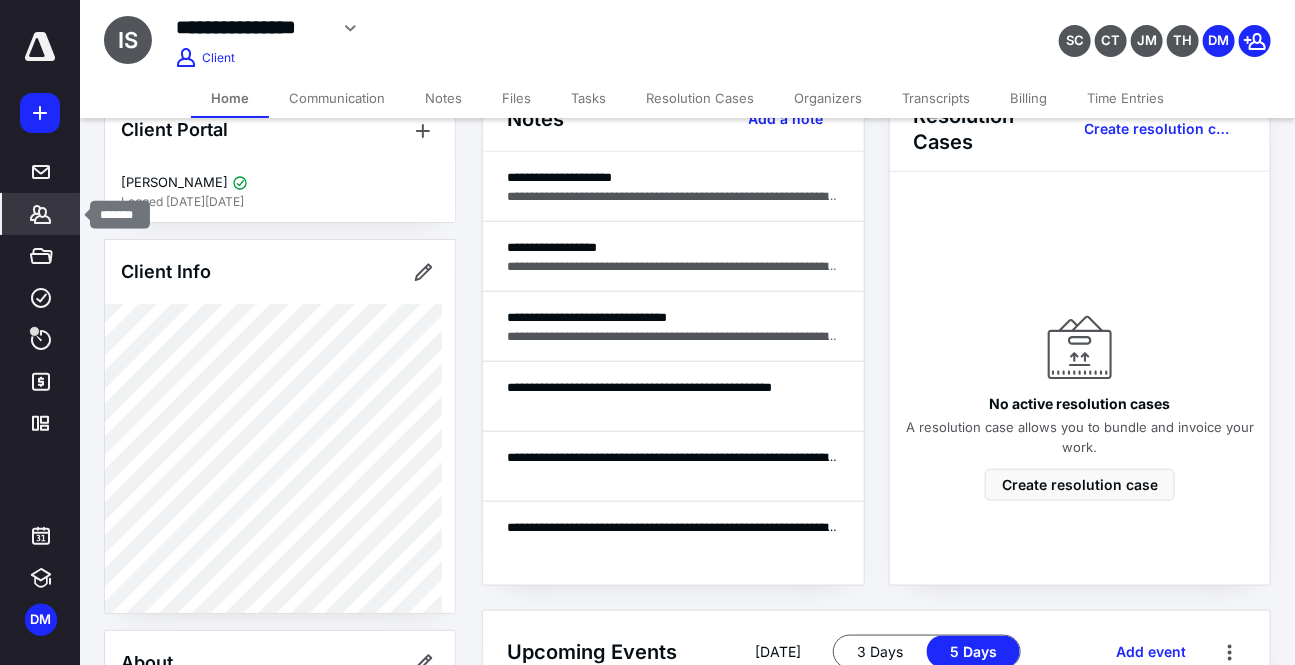 click 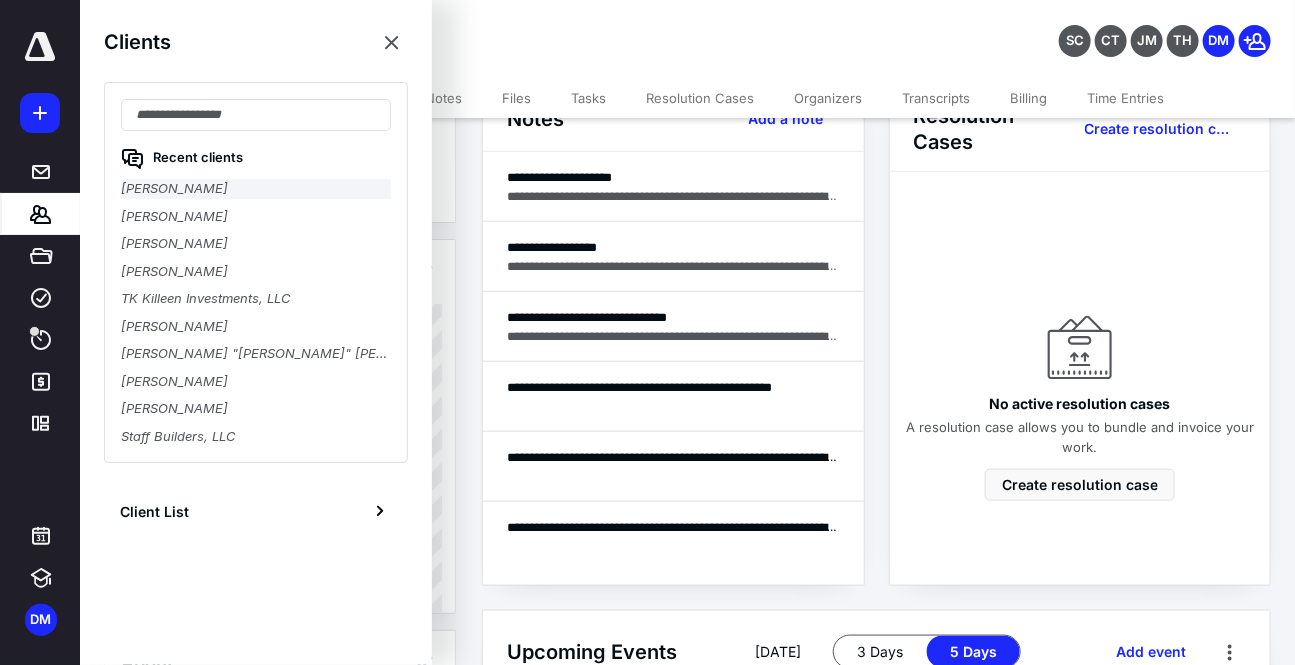 click on "Isaac Swiderski" at bounding box center [256, 189] 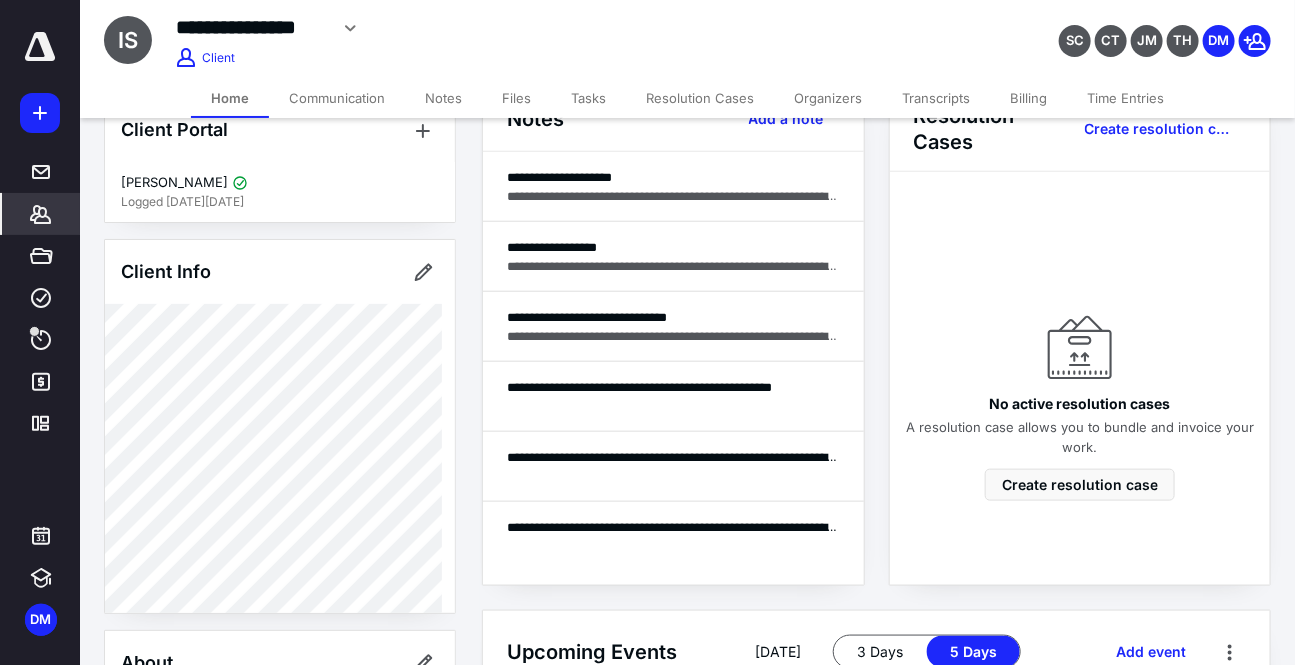 click on "Files" at bounding box center (516, 98) 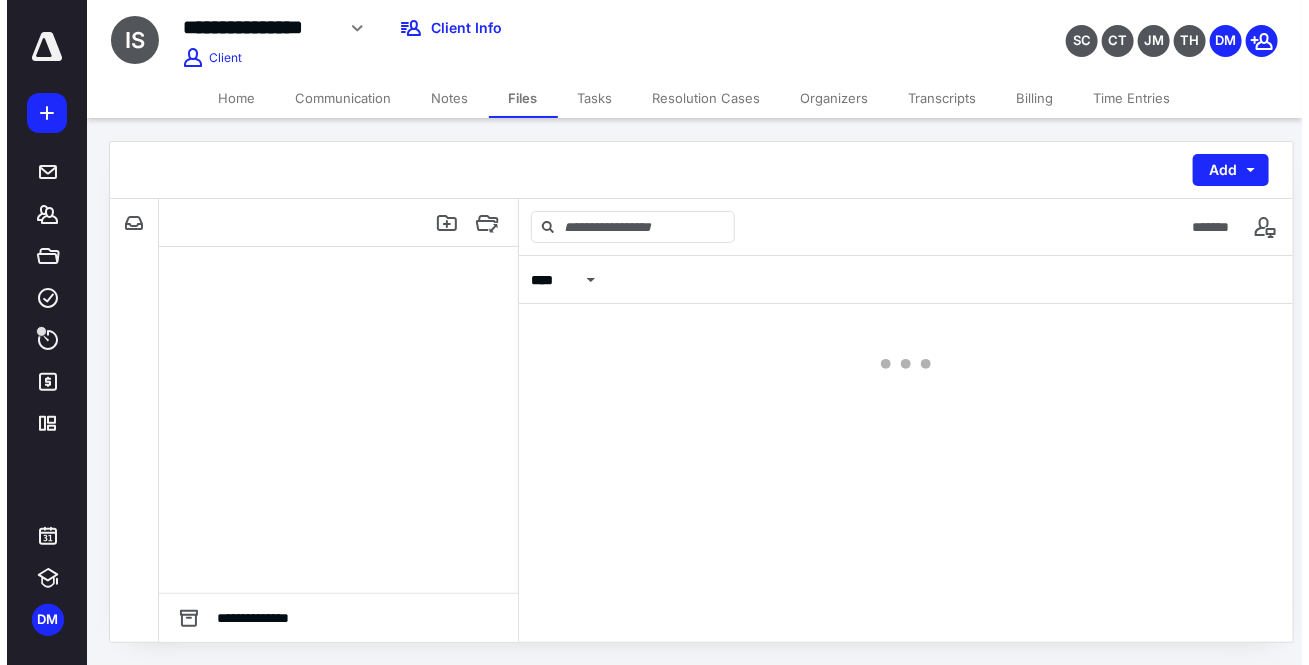 scroll, scrollTop: 0, scrollLeft: 0, axis: both 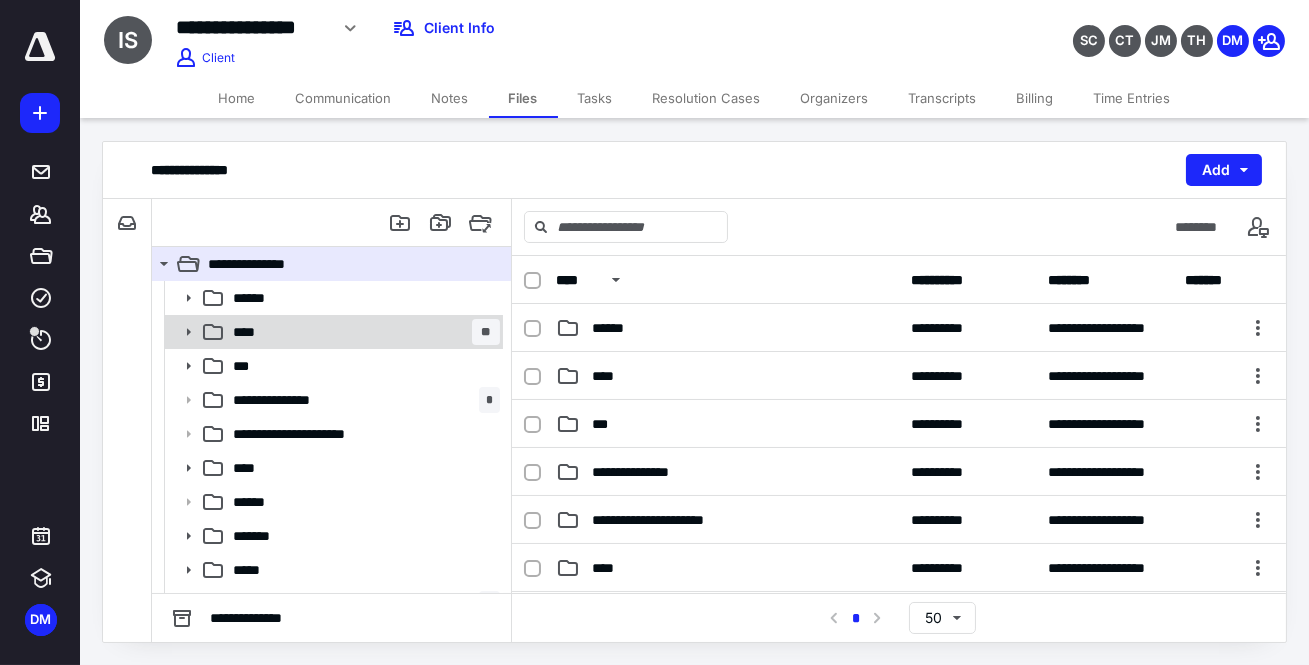 click 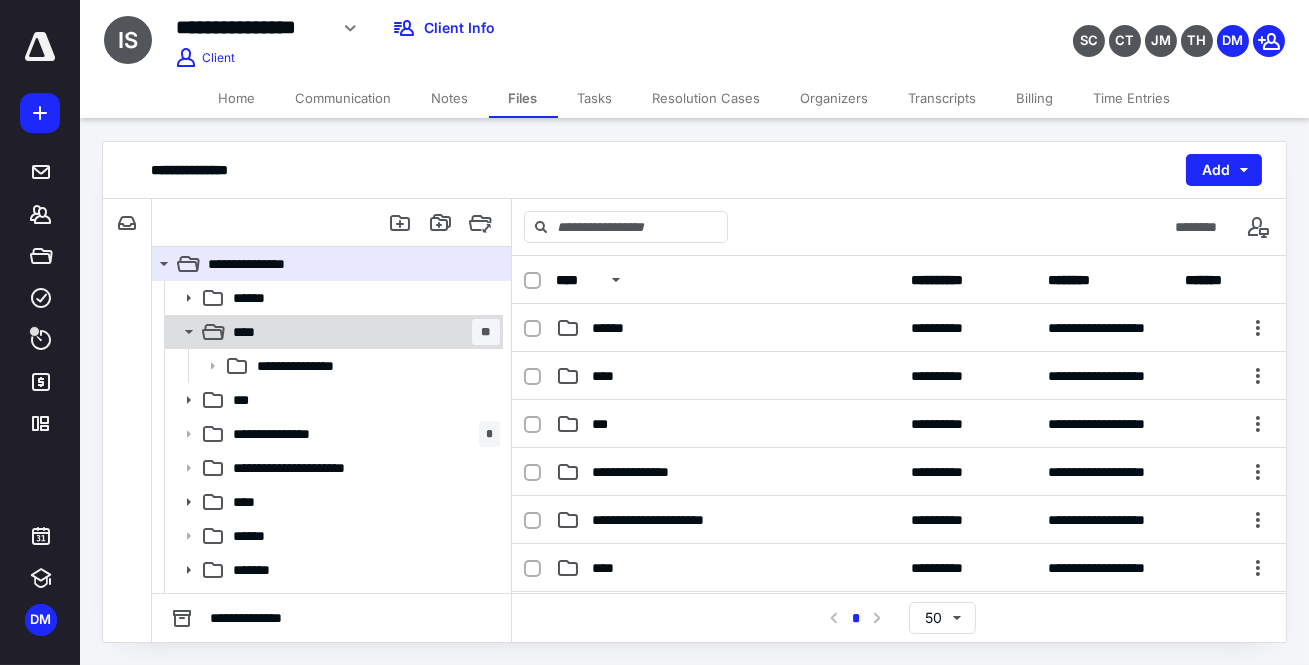 click on "****" at bounding box center [248, 332] 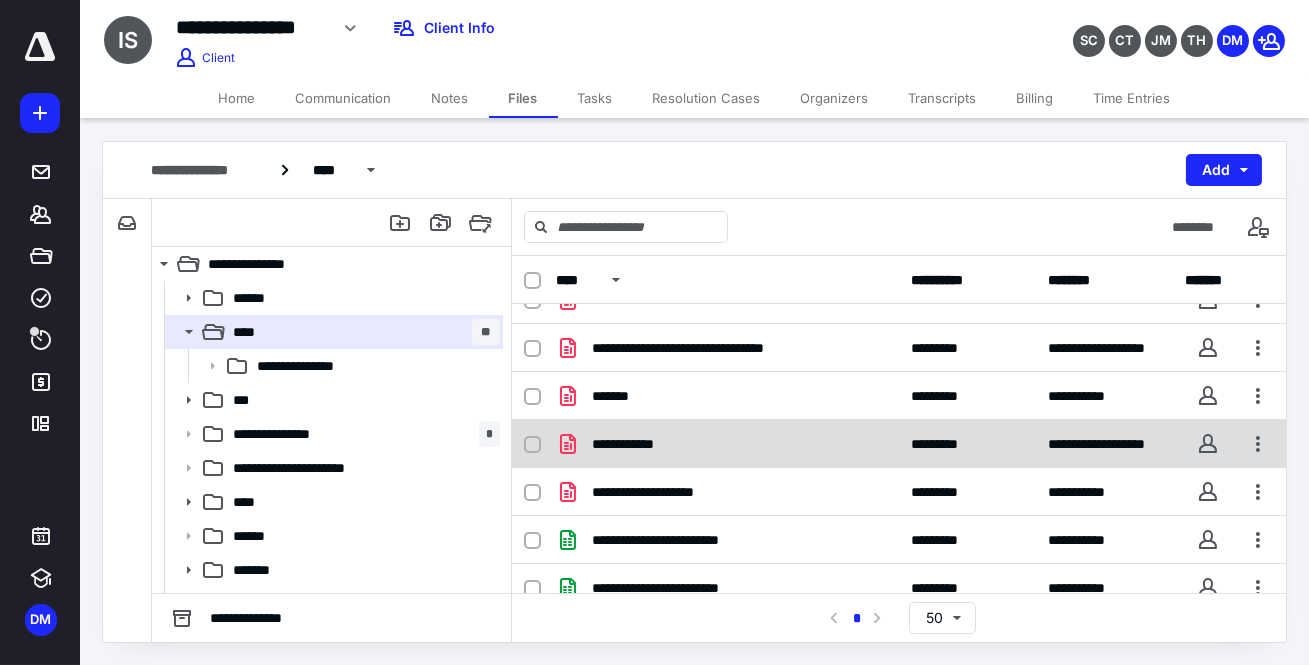 scroll, scrollTop: 409, scrollLeft: 0, axis: vertical 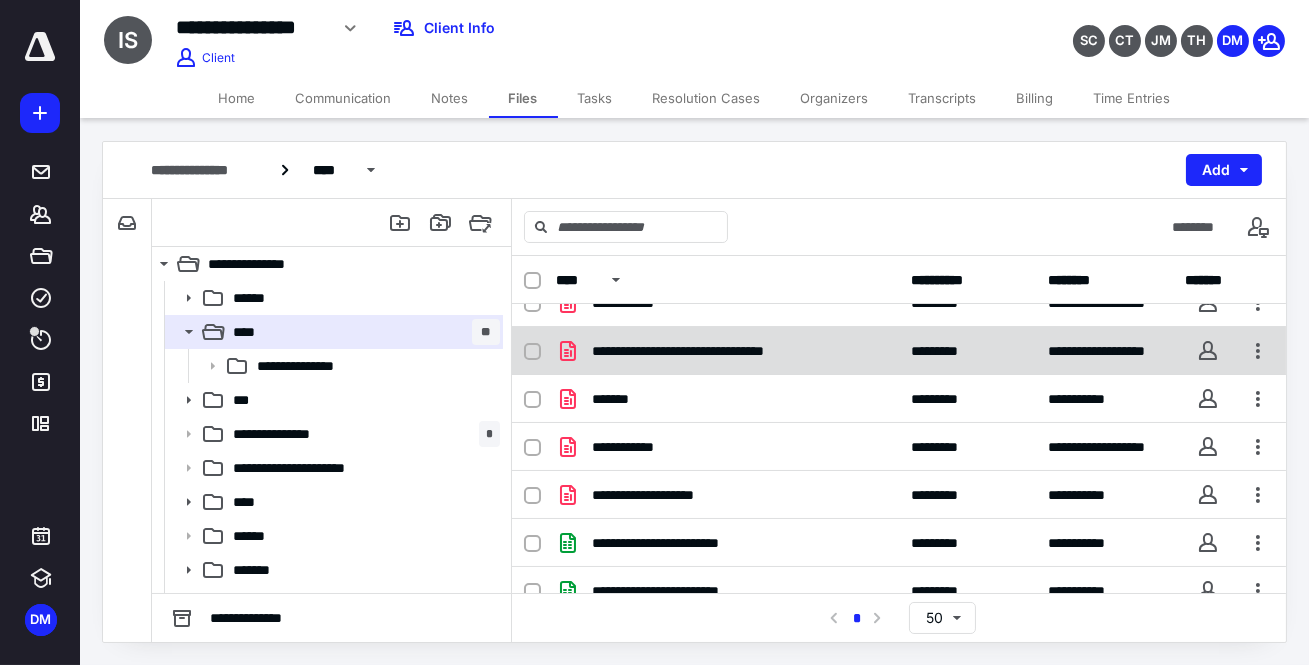 click on "**********" at bounding box center [899, 351] 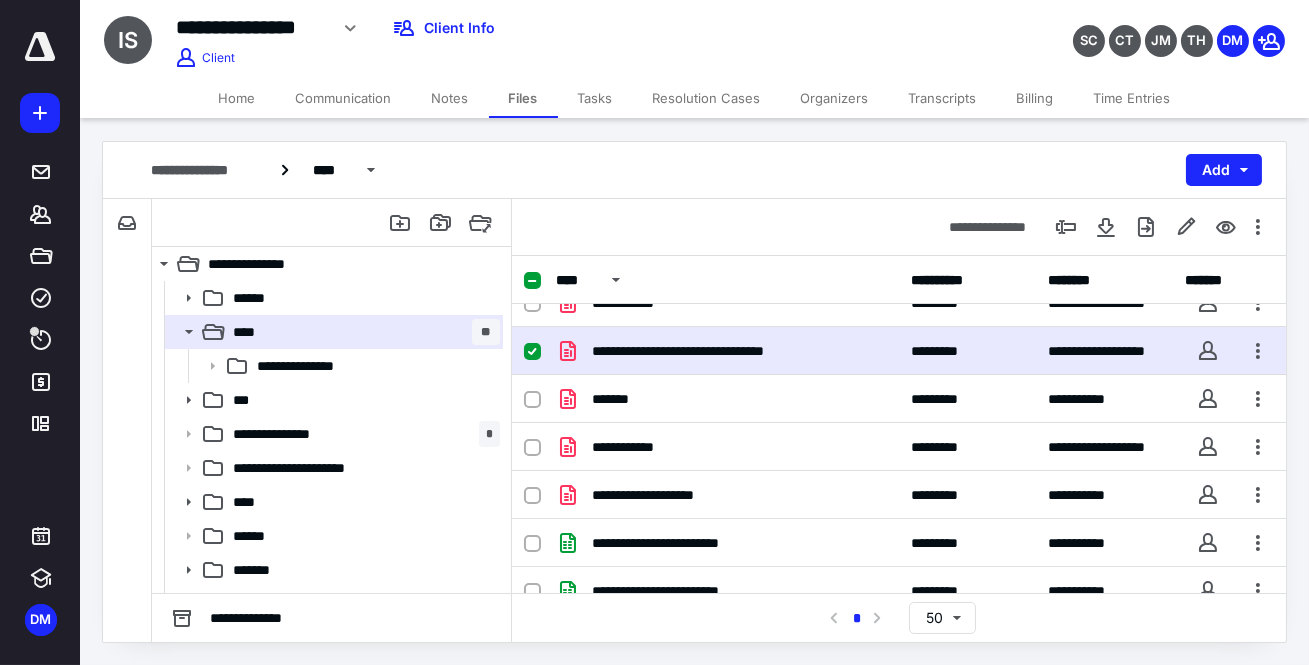 click on "**********" at bounding box center (899, 351) 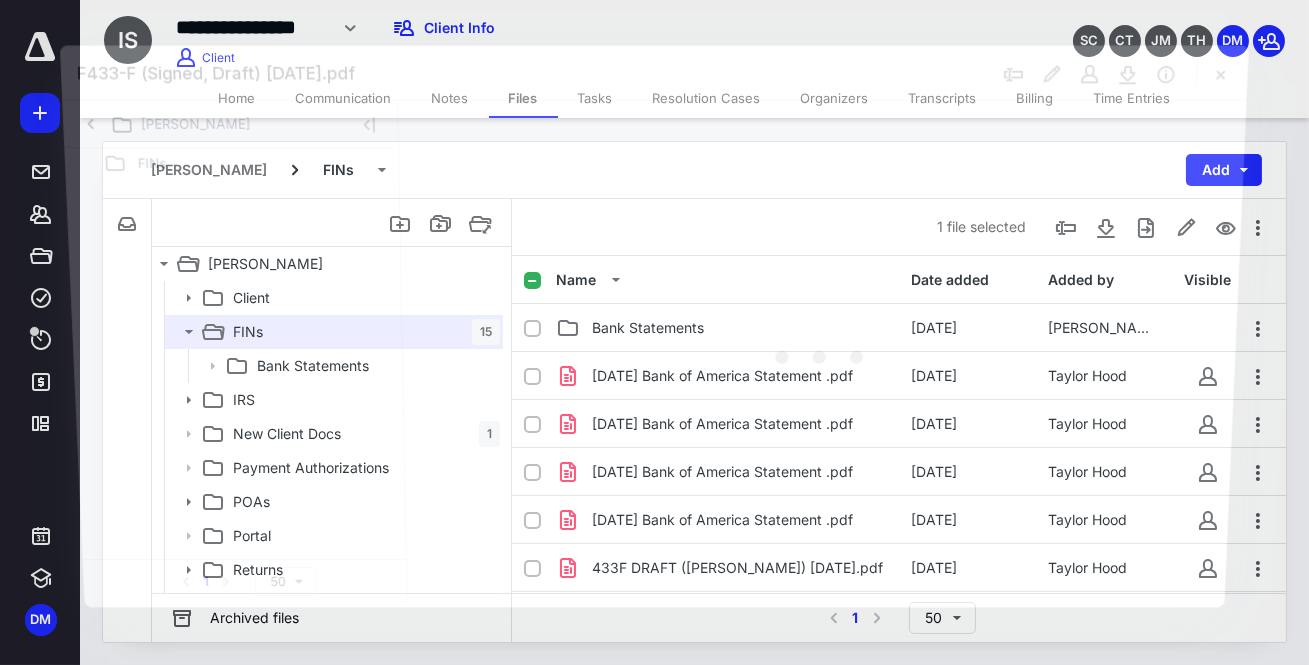 scroll, scrollTop: 409, scrollLeft: 0, axis: vertical 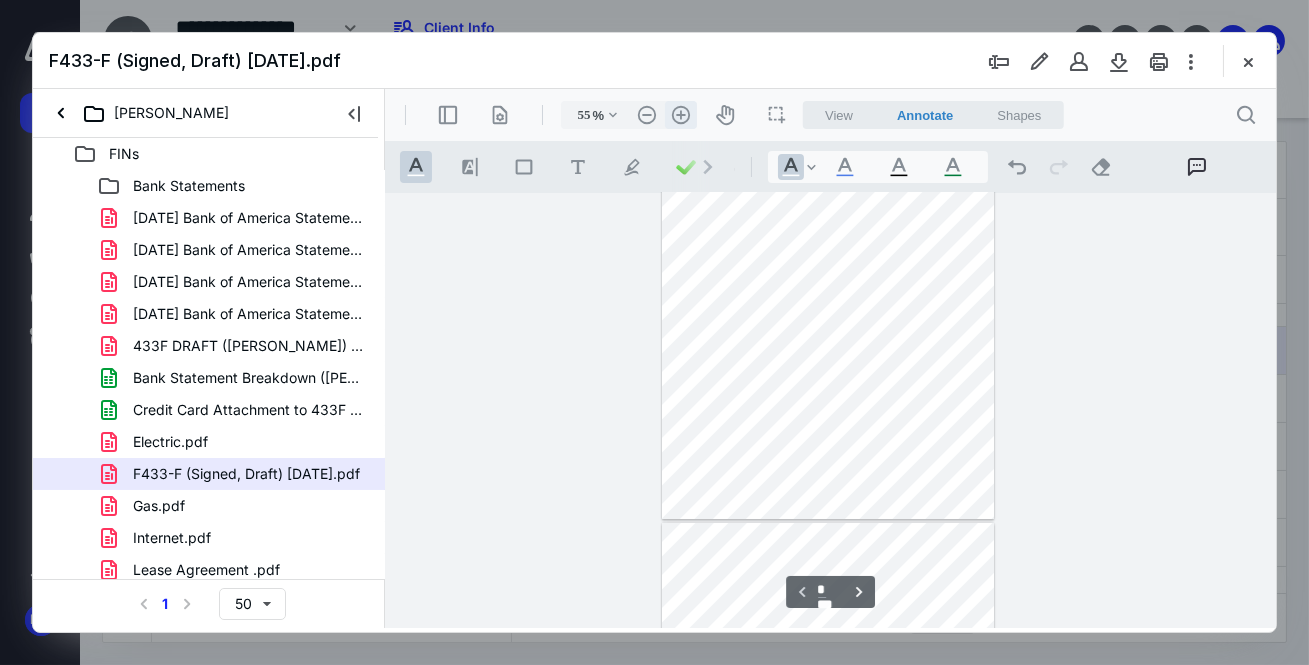 click on ".cls-1{fill:#abb0c4;} icon - header - zoom - in - line" at bounding box center [680, 115] 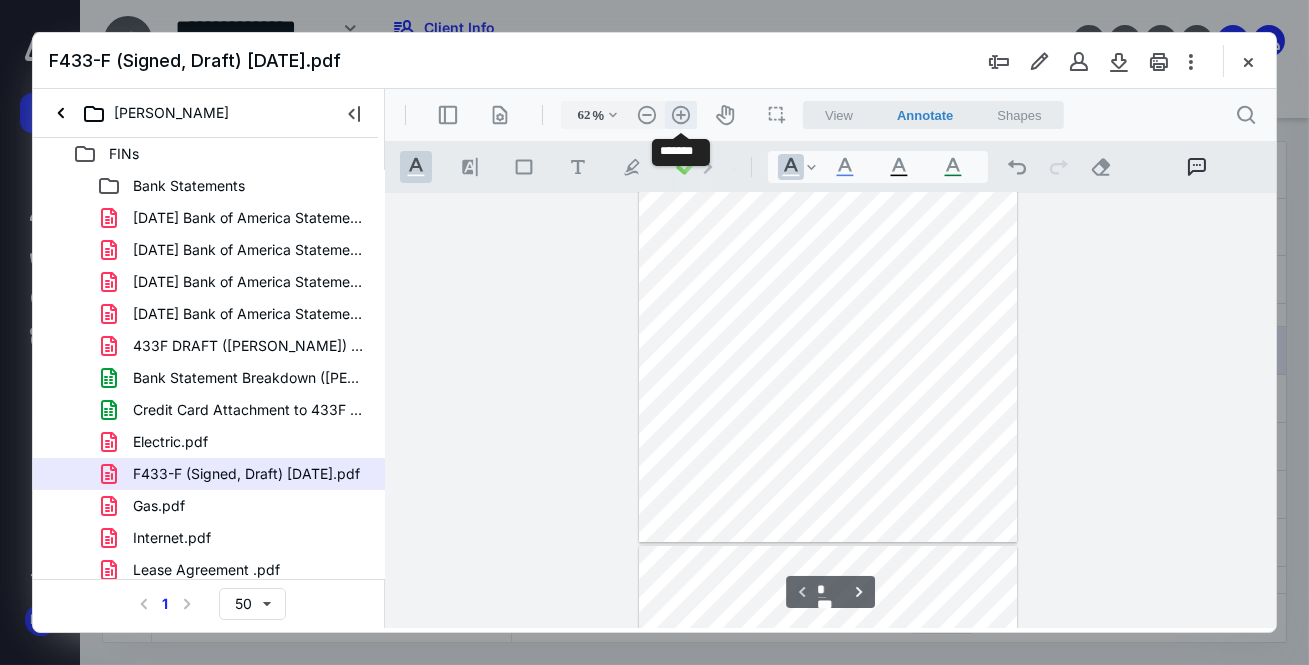 click on ".cls-1{fill:#abb0c4;} icon - header - zoom - in - line" at bounding box center [680, 115] 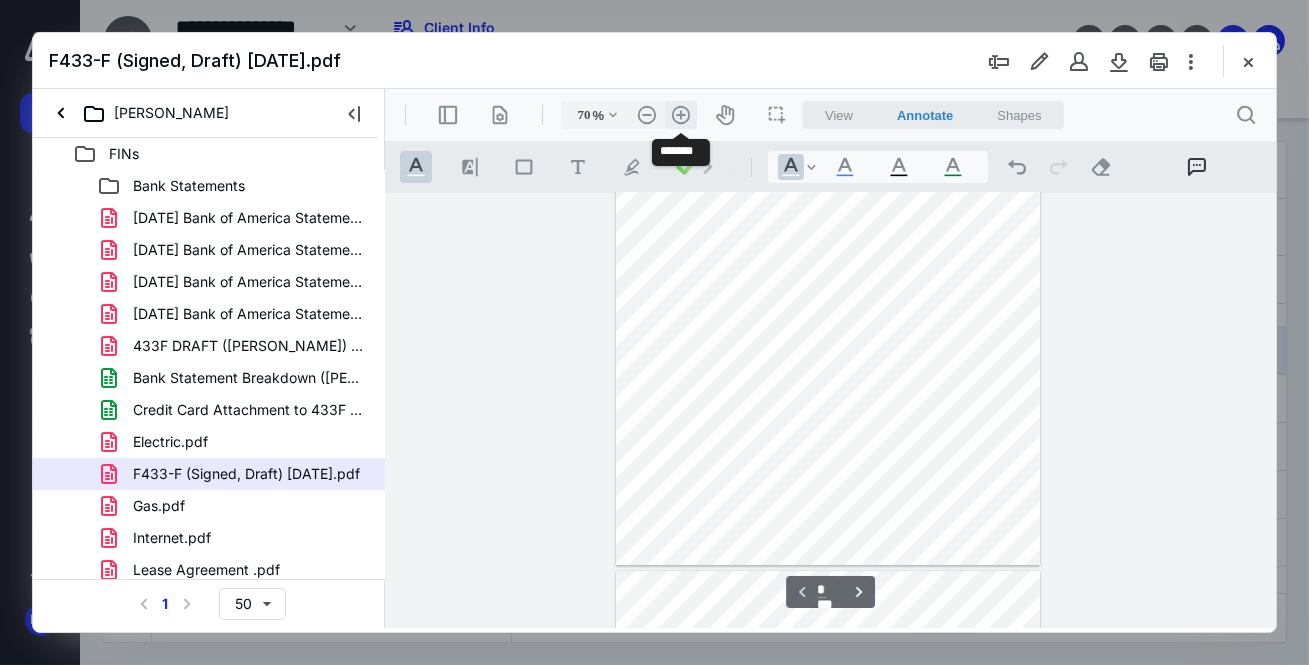 click on ".cls-1{fill:#abb0c4;} icon - header - zoom - in - line" at bounding box center [680, 115] 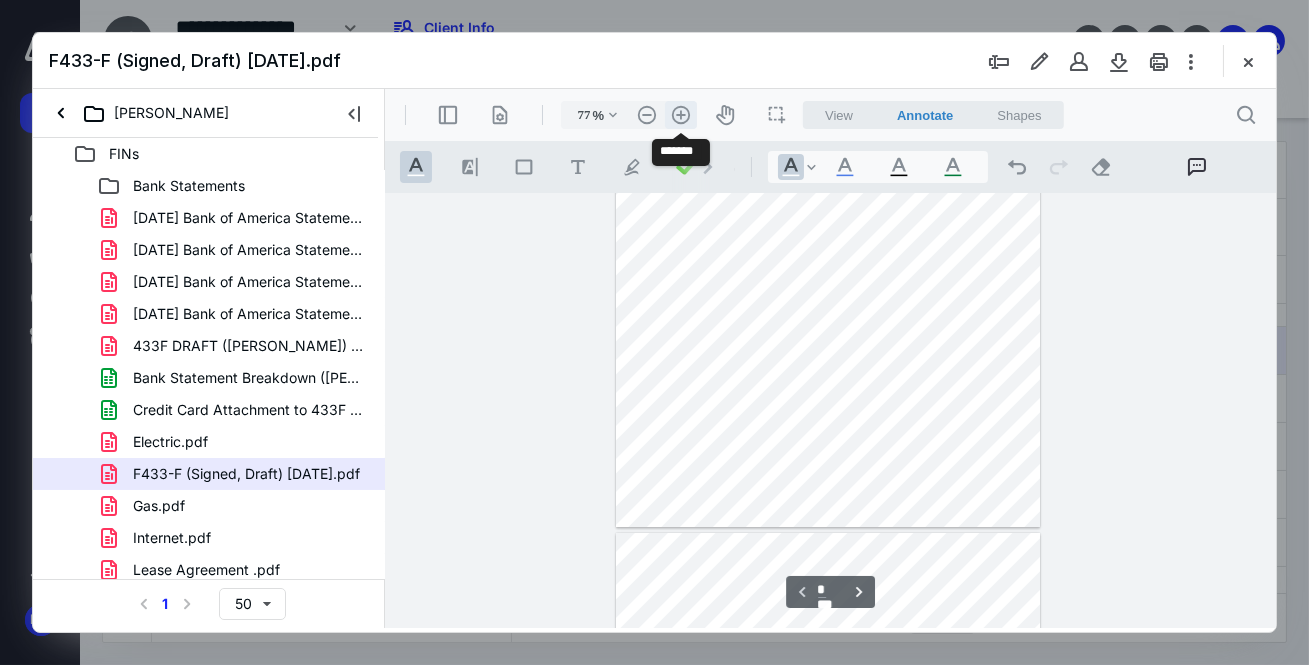 click on ".cls-1{fill:#abb0c4;} icon - header - zoom - in - line" at bounding box center [680, 115] 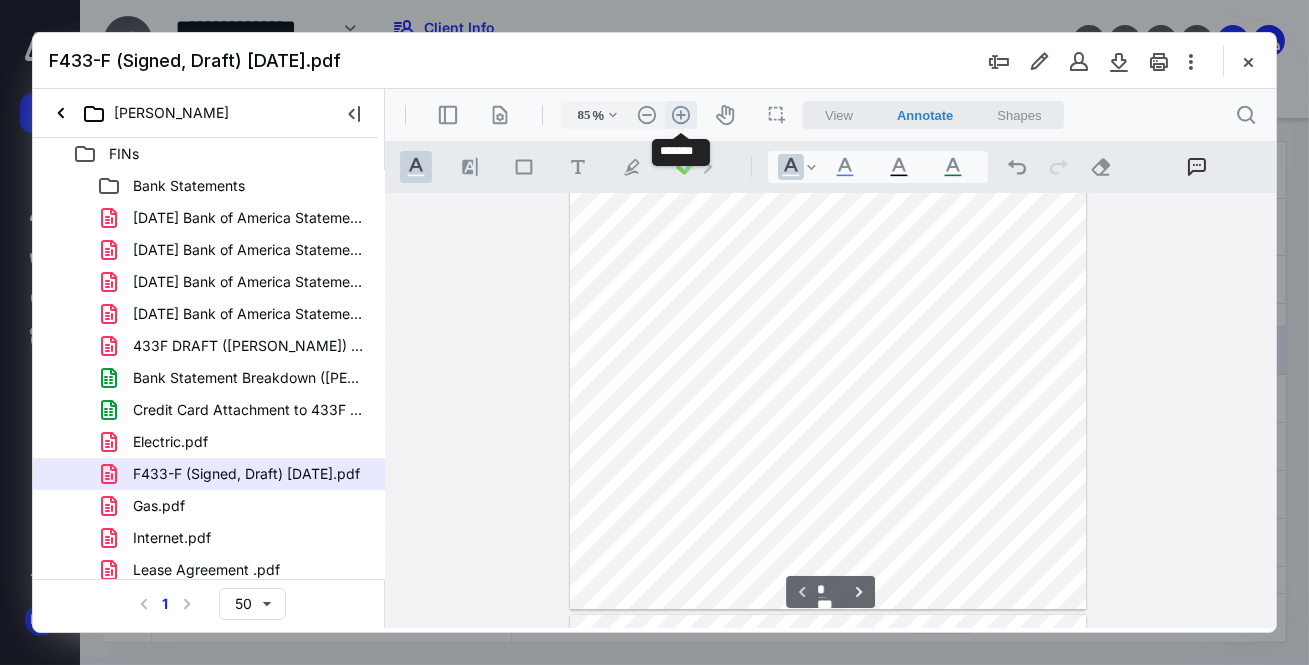 click on ".cls-1{fill:#abb0c4;} icon - header - zoom - in - line" at bounding box center [680, 115] 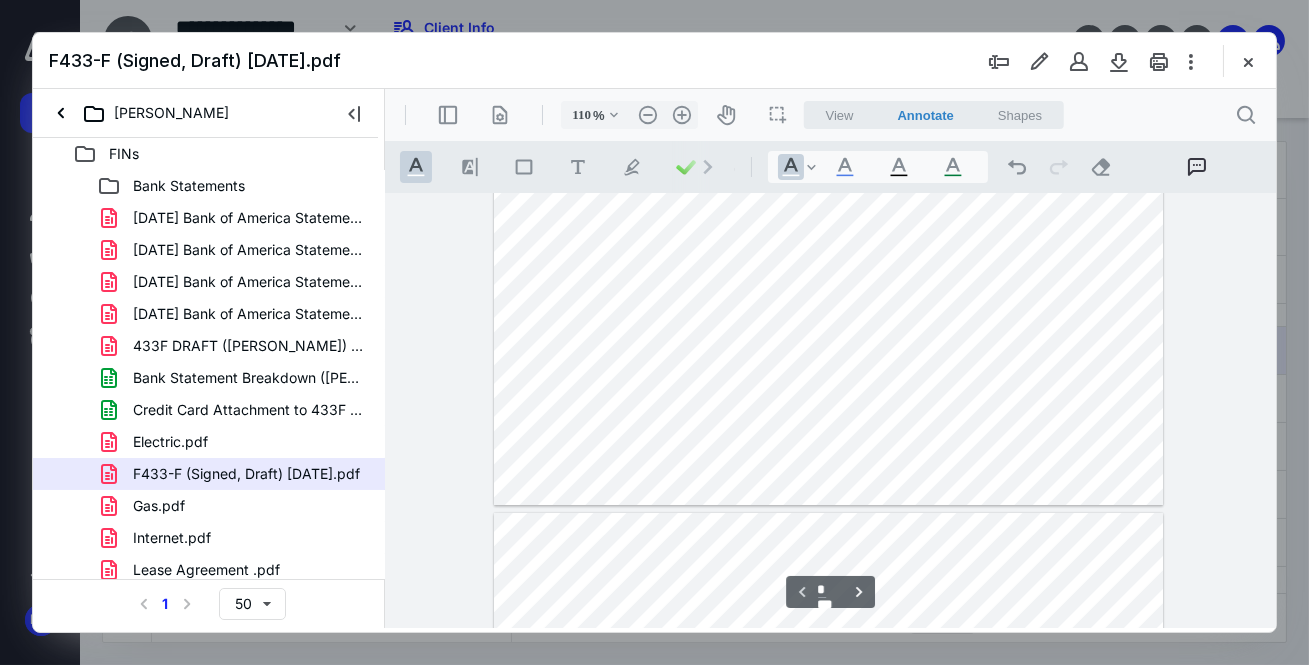 scroll, scrollTop: 561, scrollLeft: 0, axis: vertical 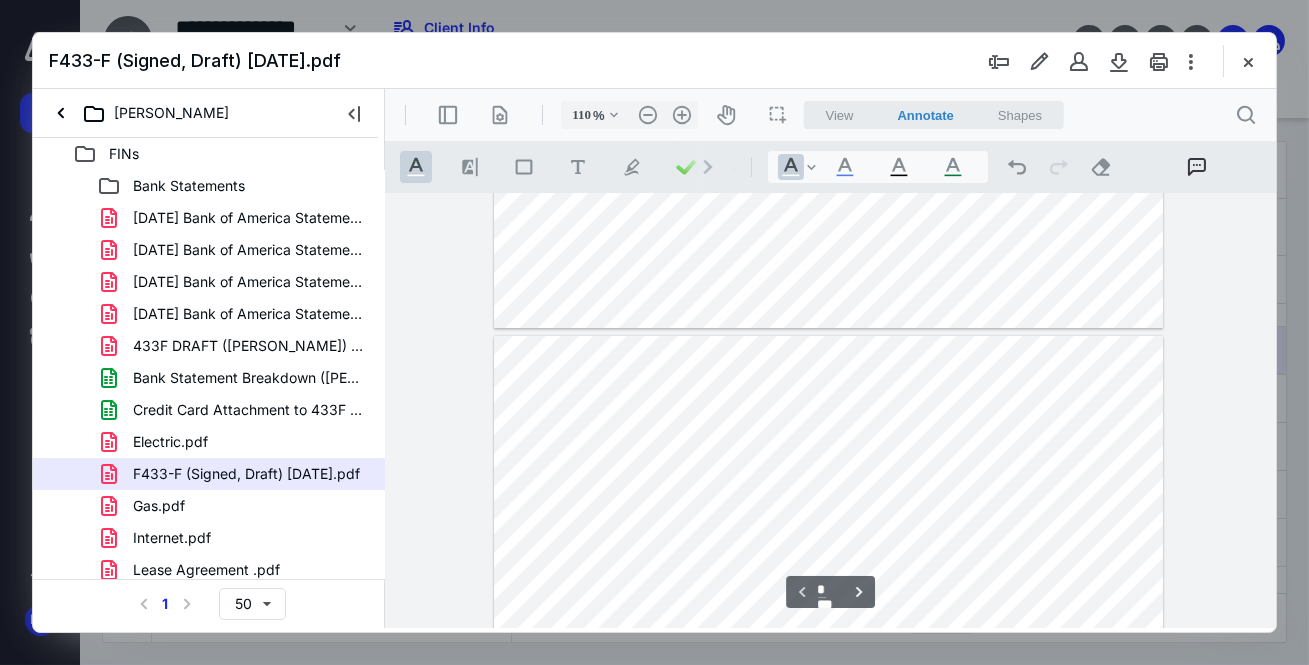 type on "*" 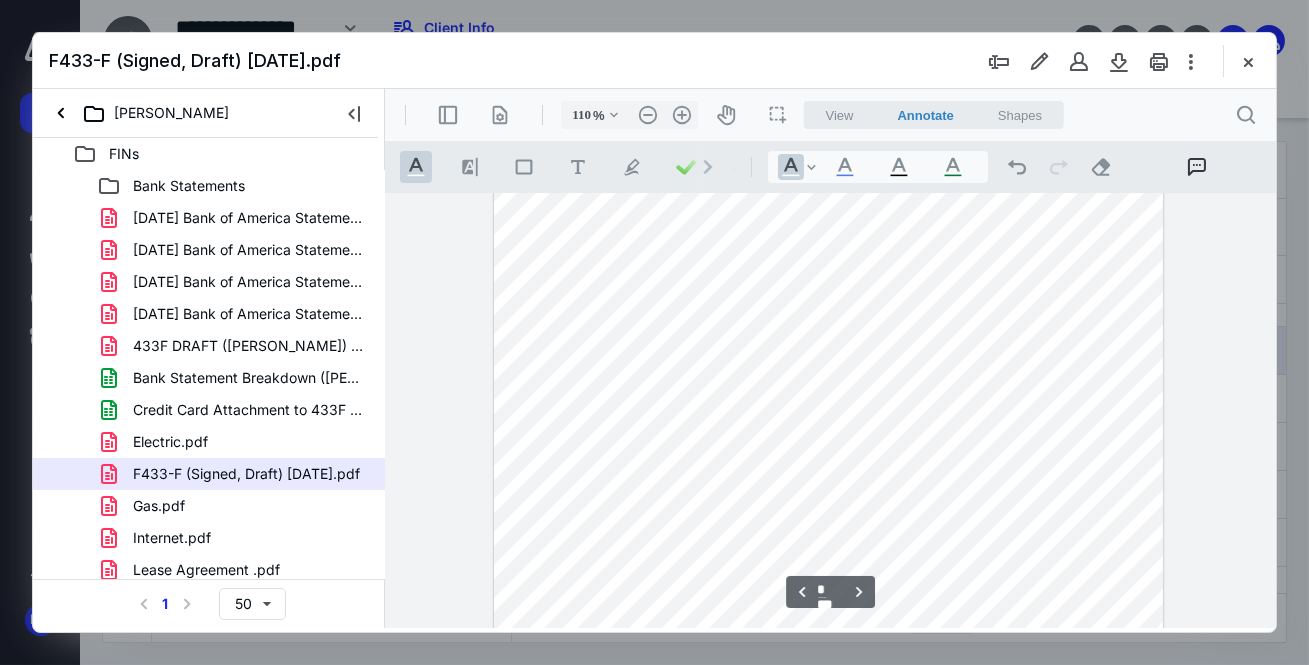 scroll, scrollTop: 1175, scrollLeft: 0, axis: vertical 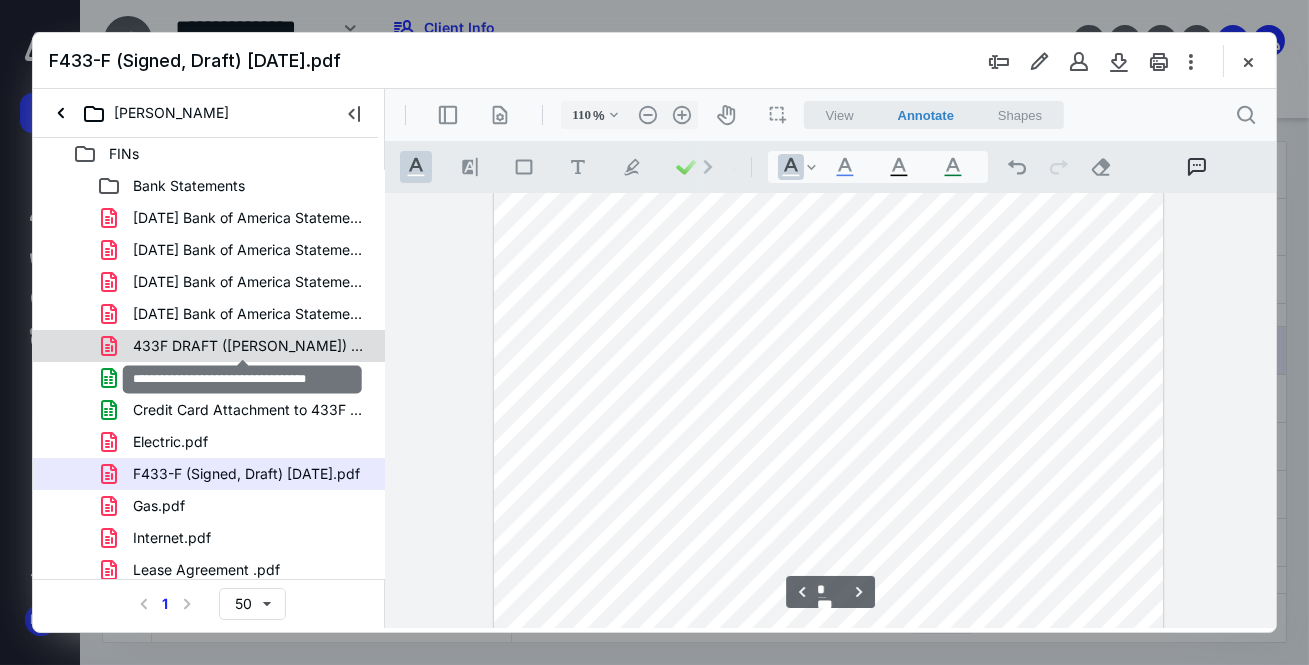 click on "433F DRAFT (Swiderski) 3.5.2025.pdf" at bounding box center [249, 346] 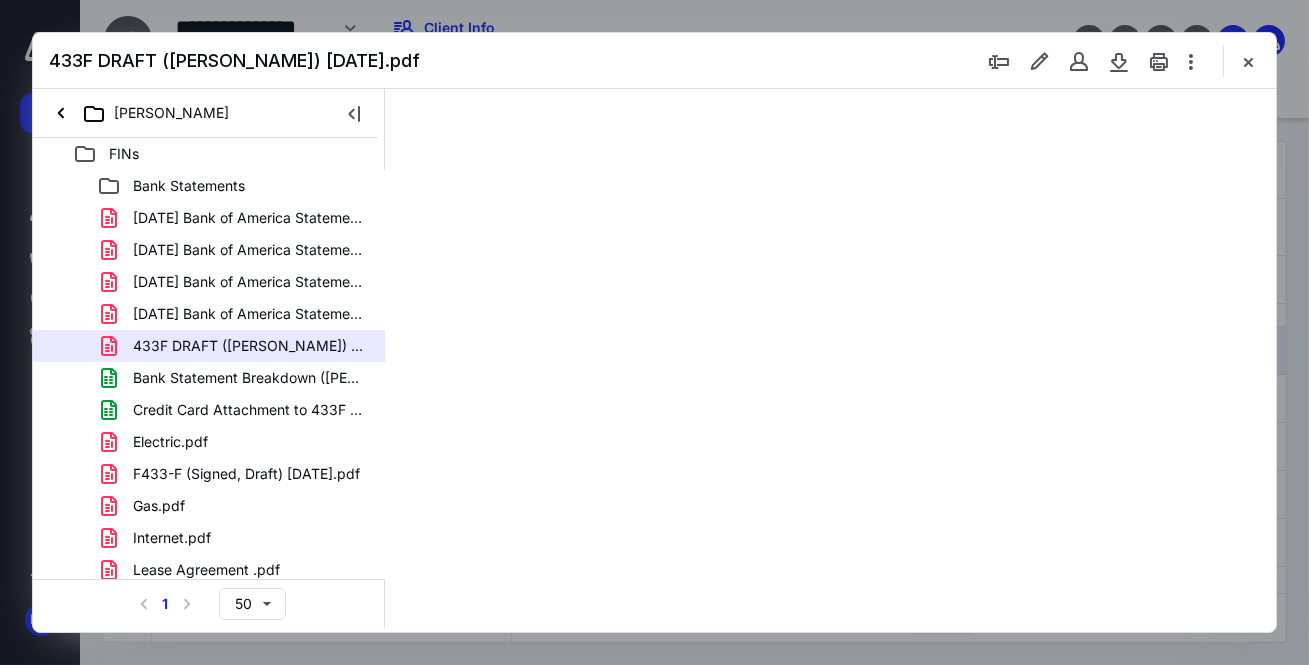 scroll, scrollTop: 106, scrollLeft: 0, axis: vertical 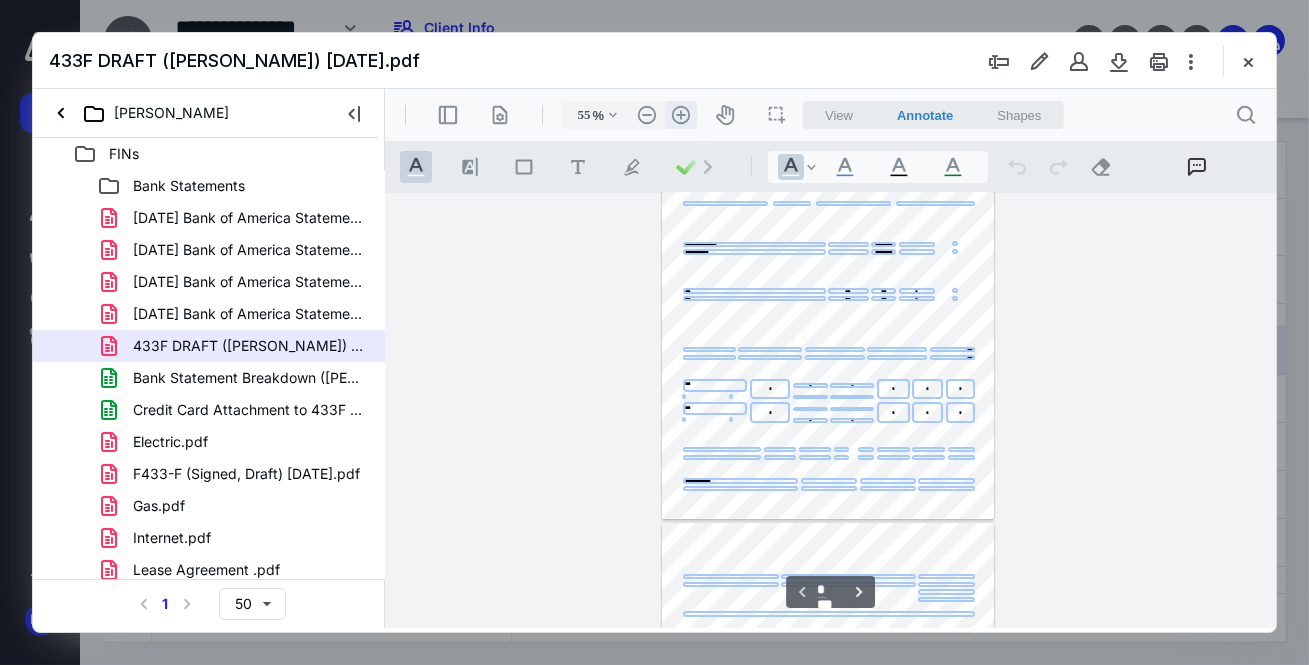 click on ".cls-1{fill:#abb0c4;} icon - header - zoom - in - line" at bounding box center [680, 115] 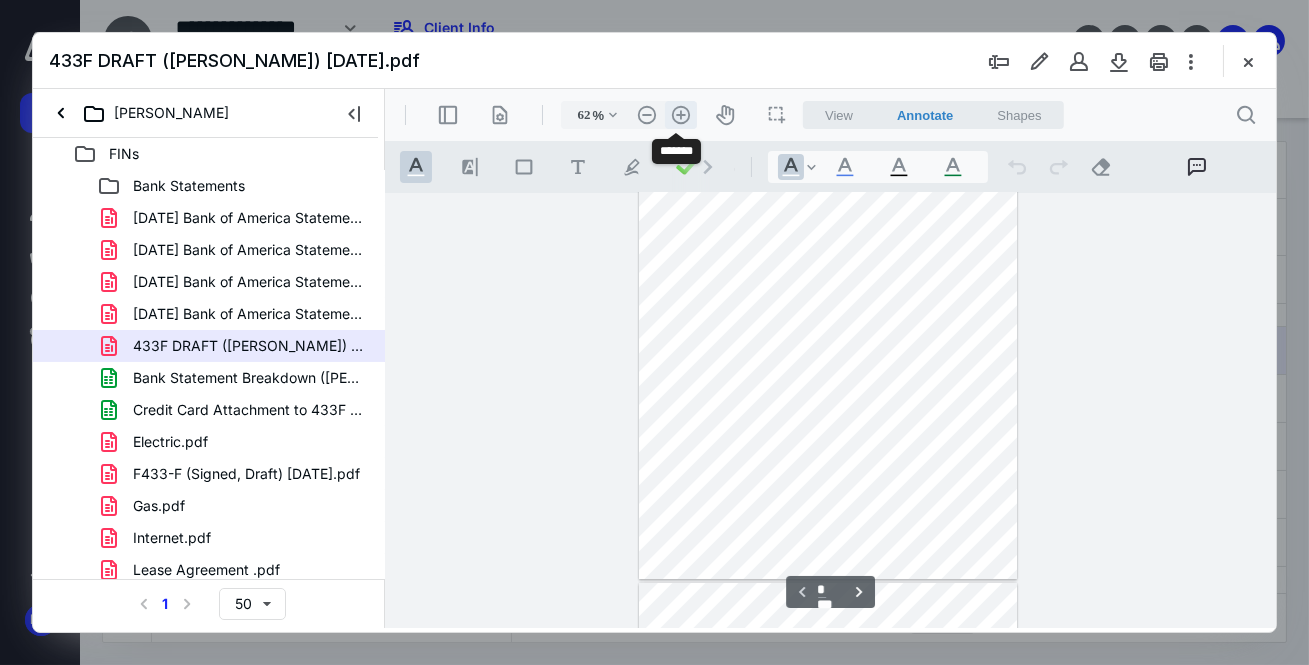 click on ".cls-1{fill:#abb0c4;} icon - header - zoom - in - line" at bounding box center [680, 115] 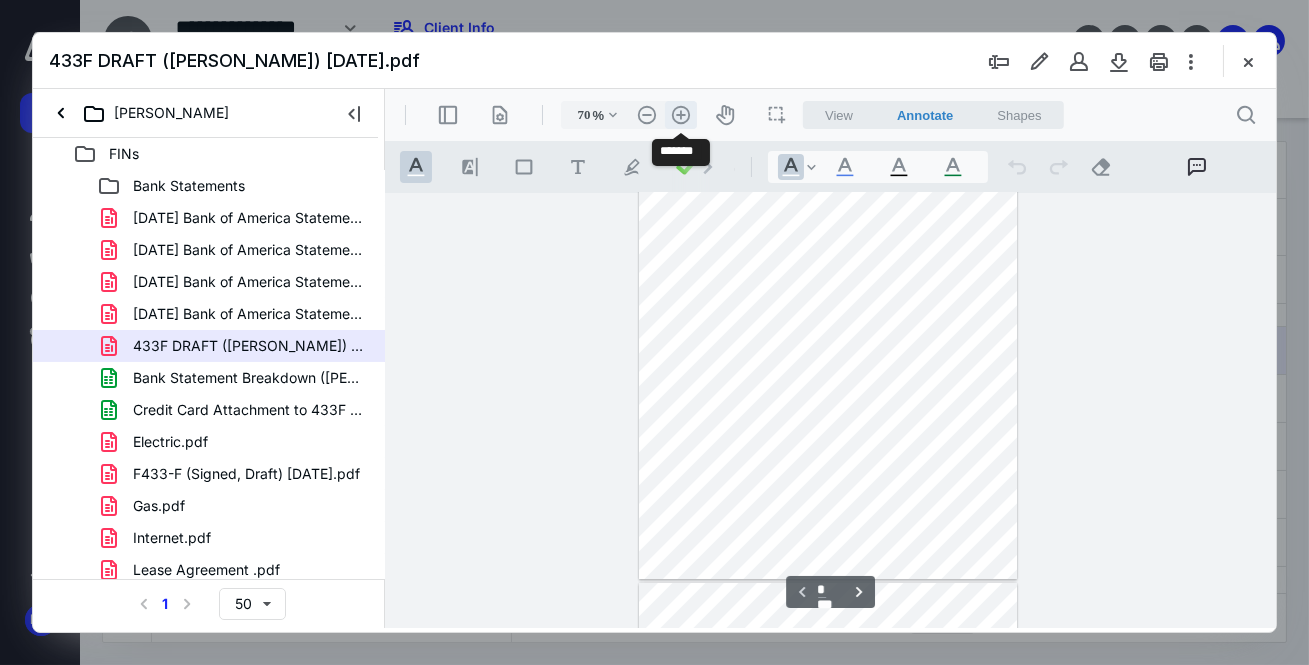 click on ".cls-1{fill:#abb0c4;} icon - header - zoom - in - line" at bounding box center (680, 115) 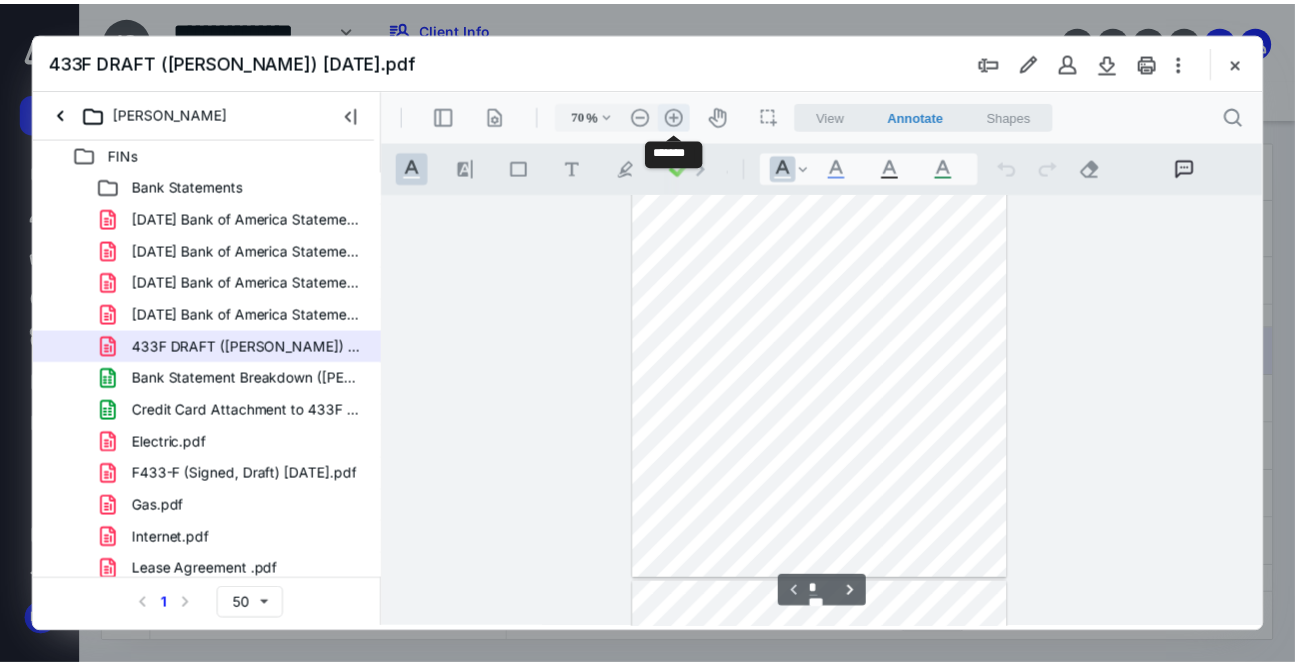 scroll, scrollTop: 218, scrollLeft: 0, axis: vertical 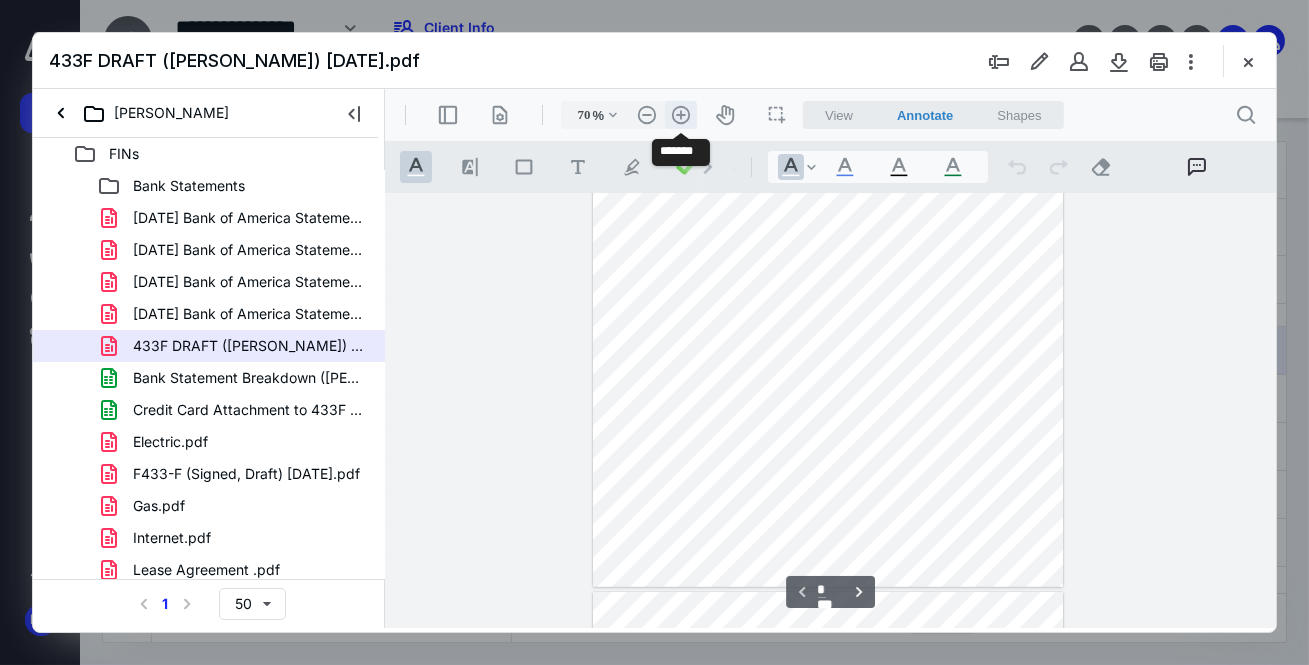 type on "77" 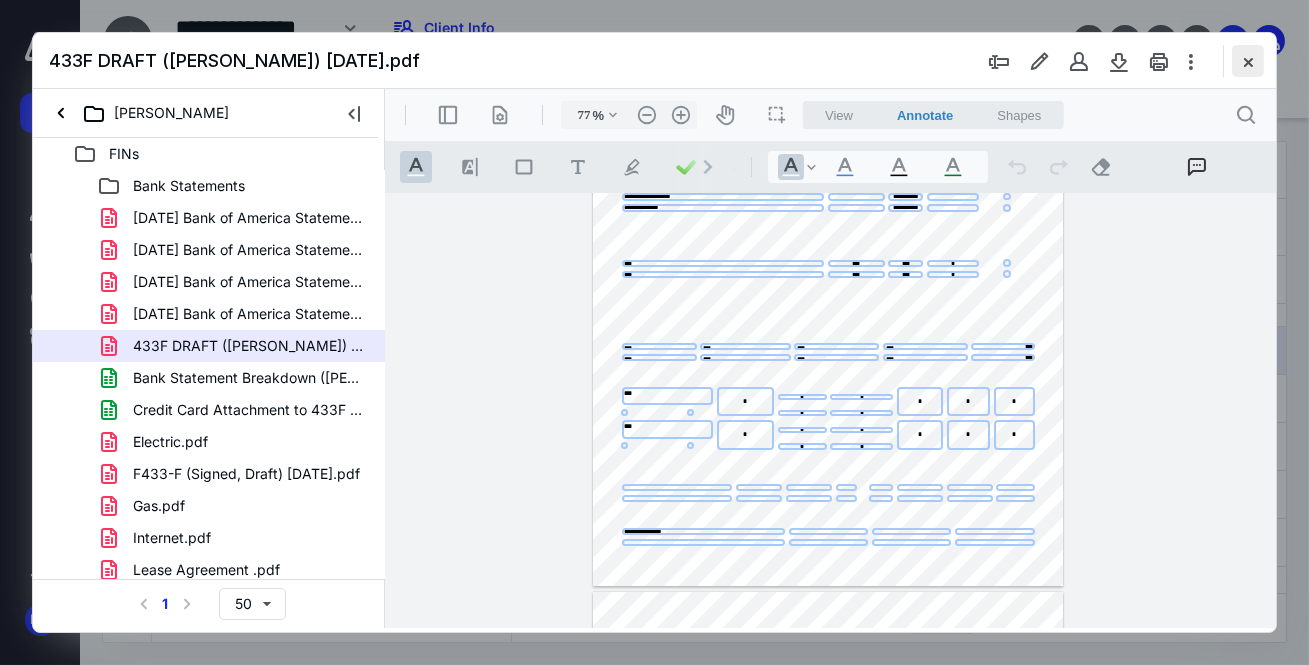 click at bounding box center [1248, 61] 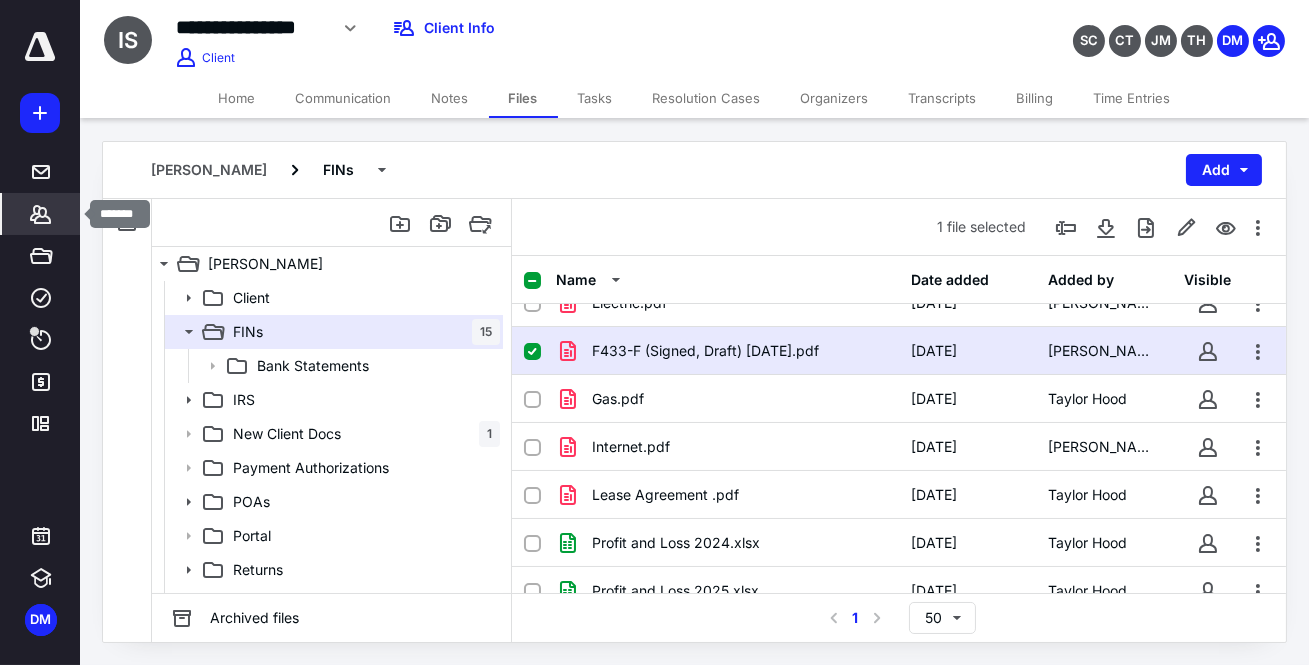 click 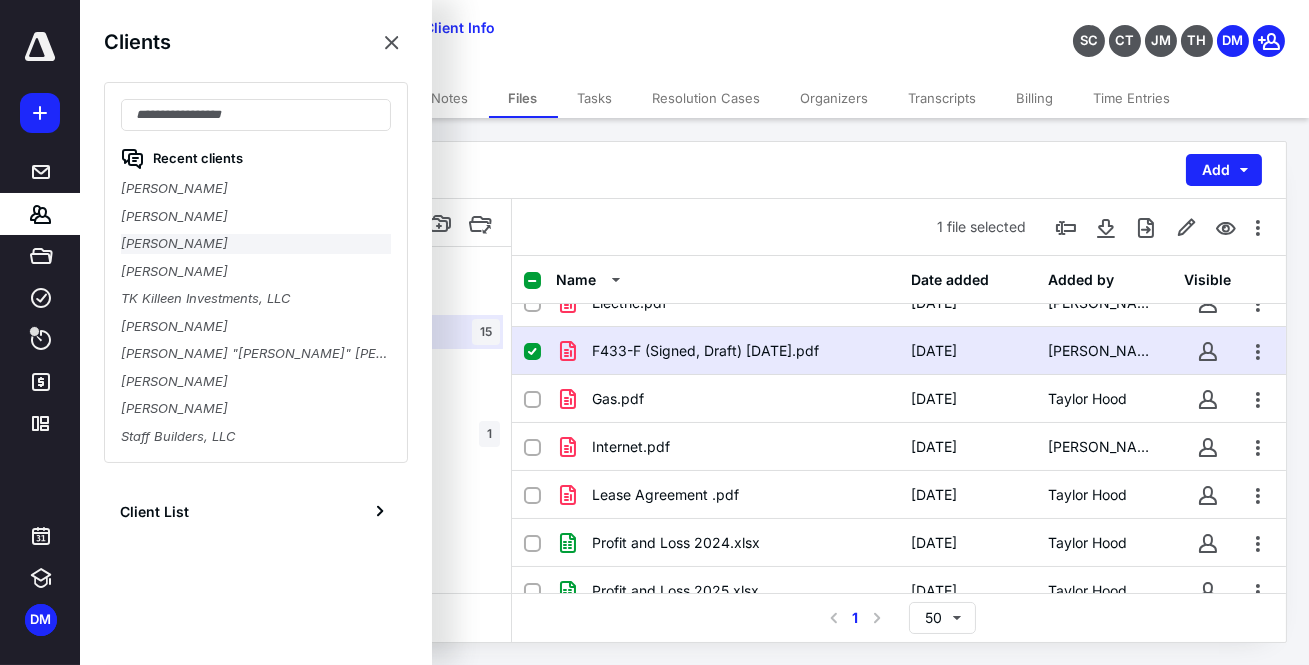click on "Eduardo Alonso" at bounding box center (256, 244) 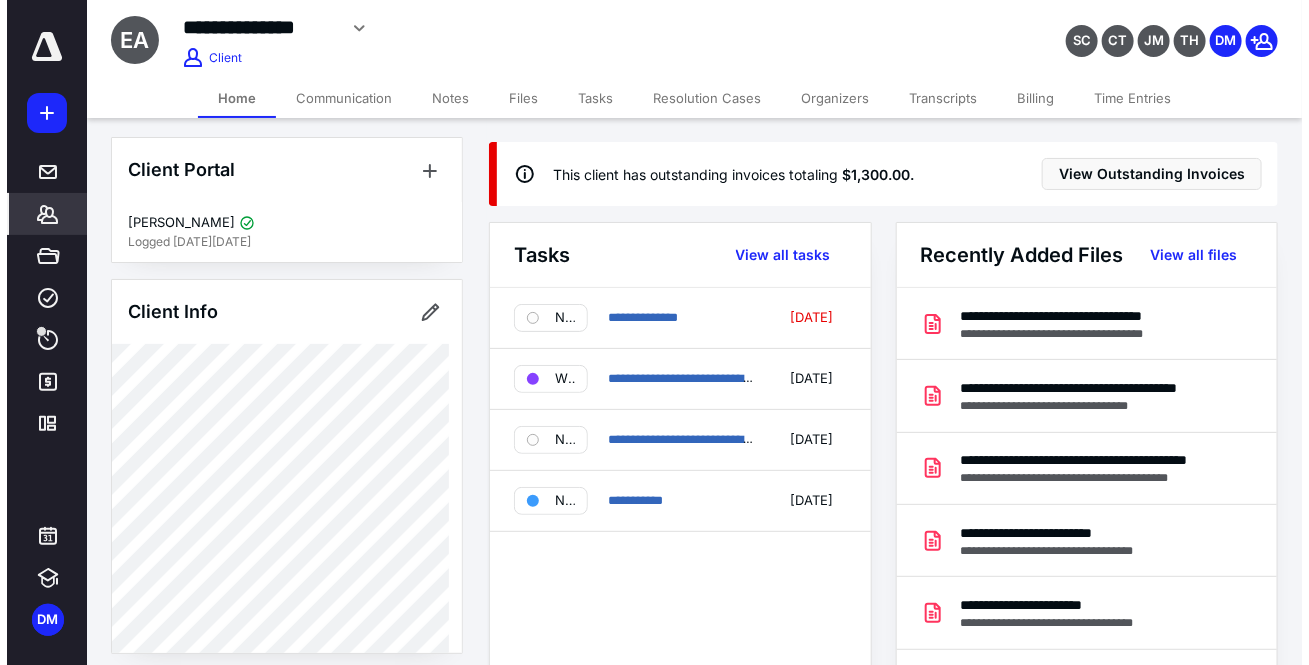 scroll, scrollTop: 0, scrollLeft: 0, axis: both 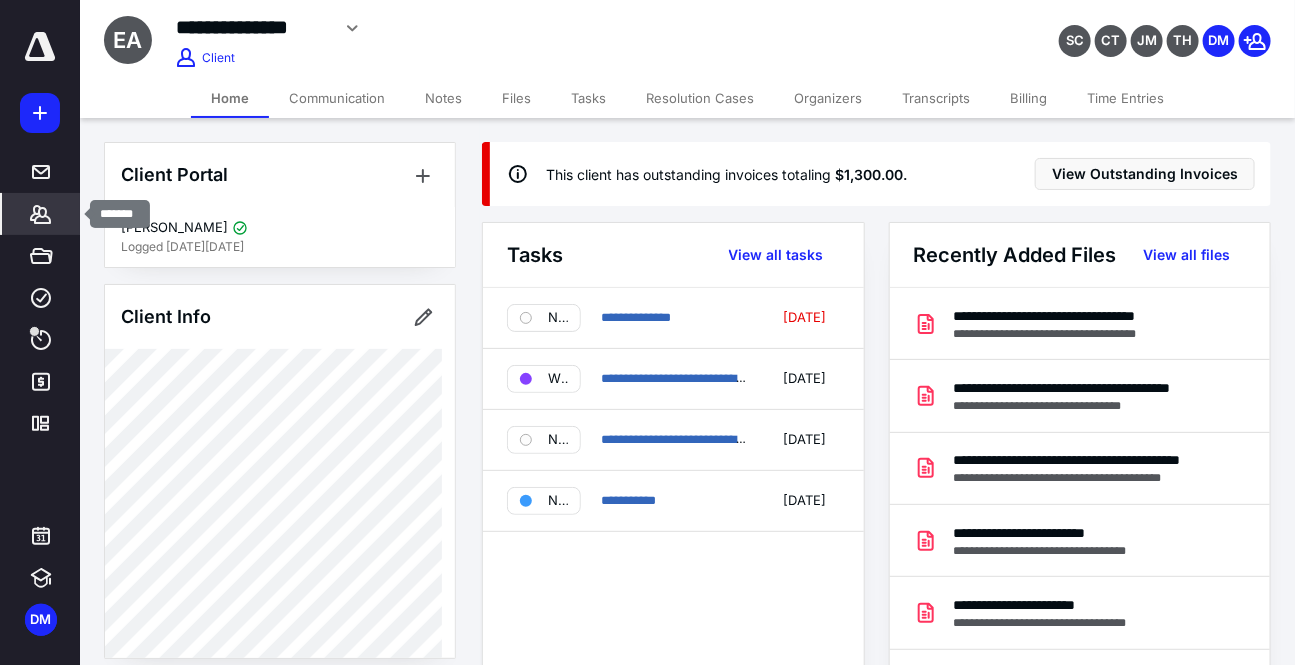 drag, startPoint x: 34, startPoint y: 211, endPoint x: 24, endPoint y: 213, distance: 10.198039 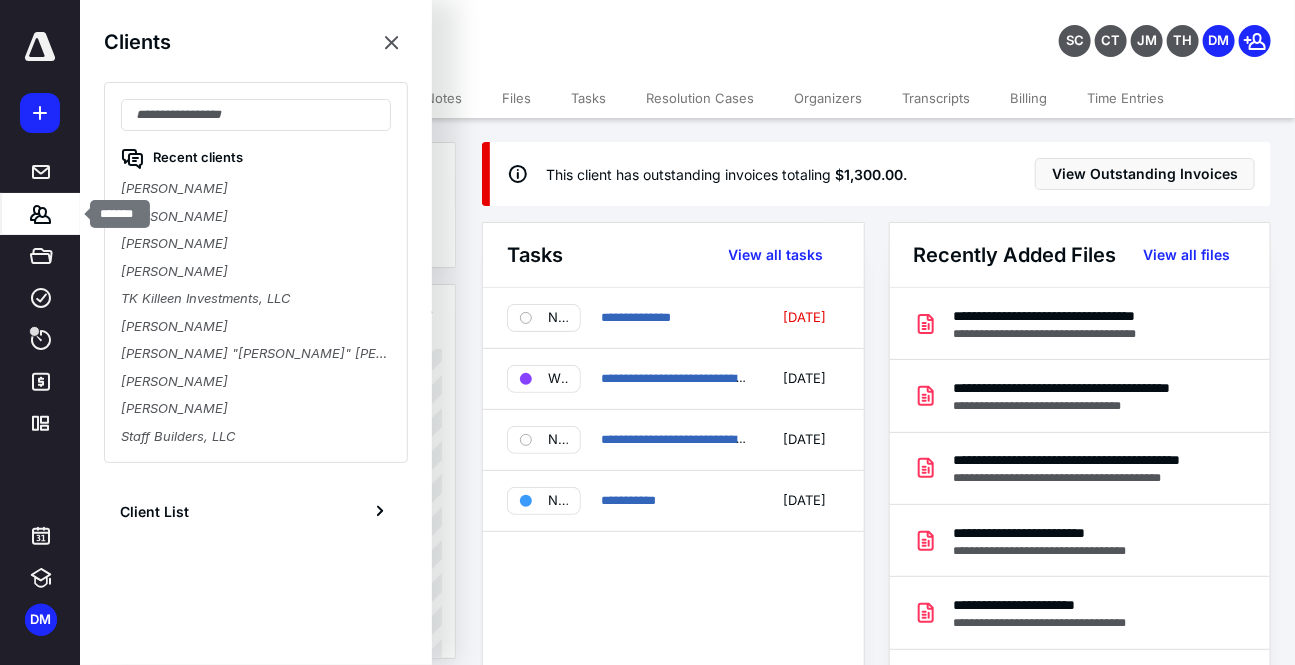 click on "Clients" at bounding box center [41, 214] 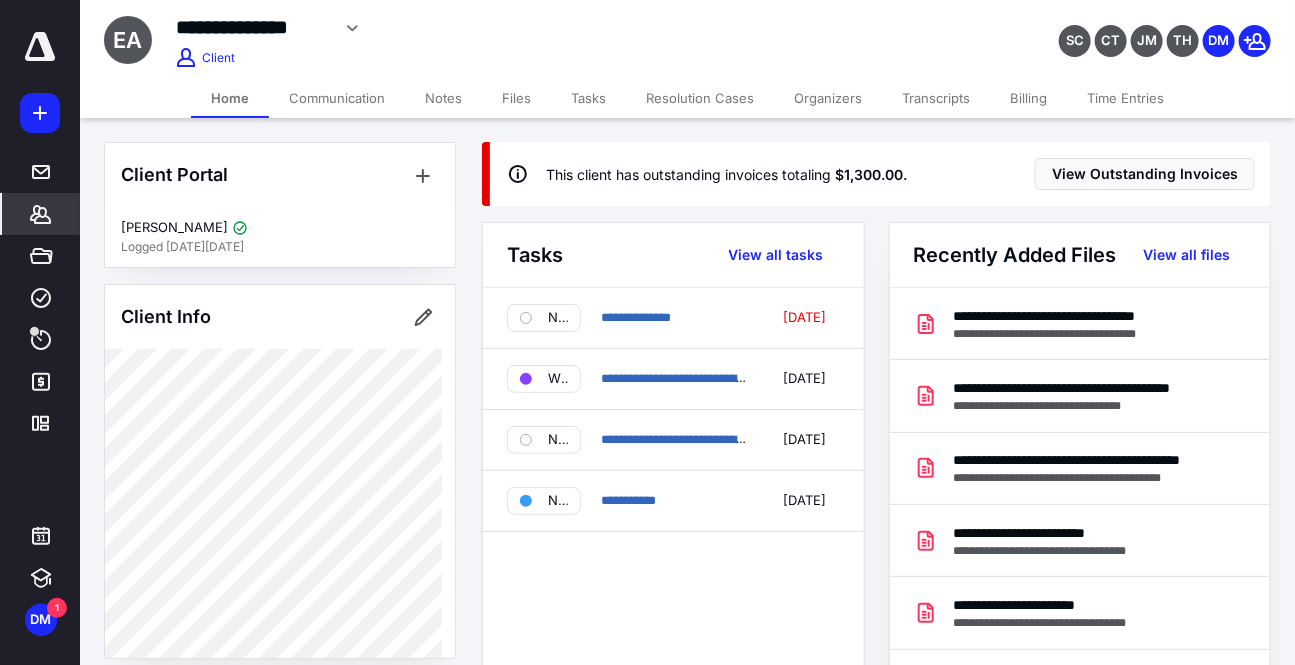 click on "Files" at bounding box center [516, 98] 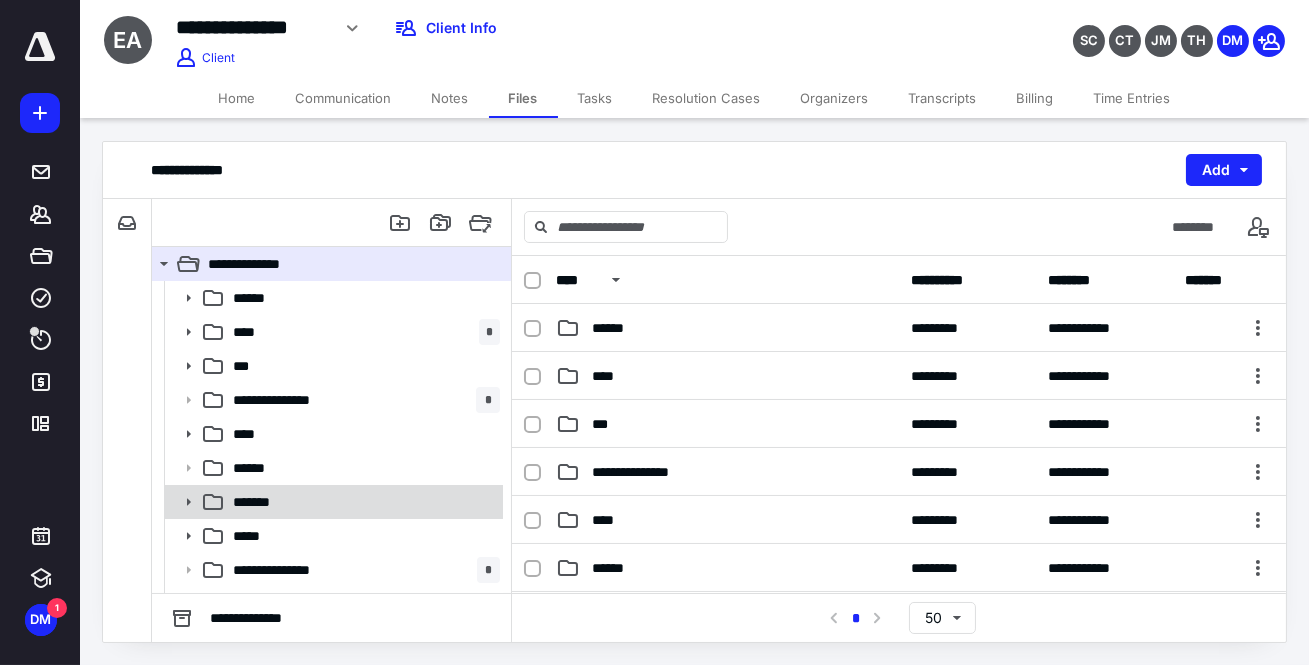 click 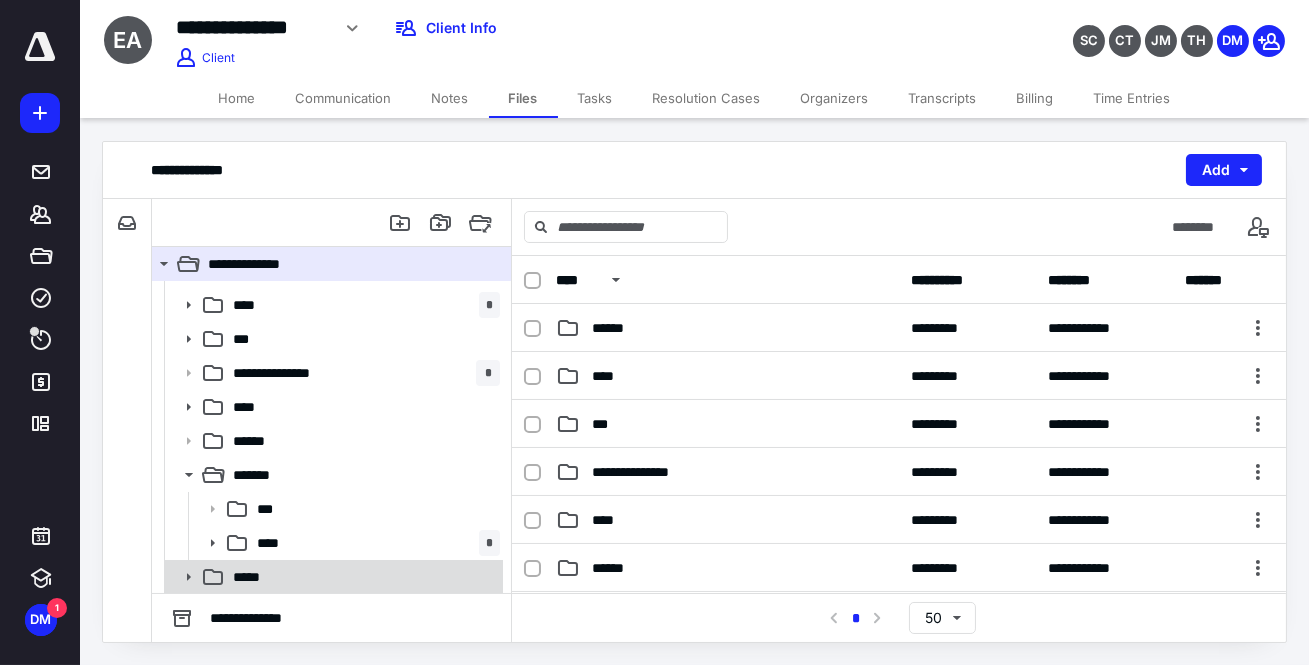 scroll, scrollTop: 45, scrollLeft: 0, axis: vertical 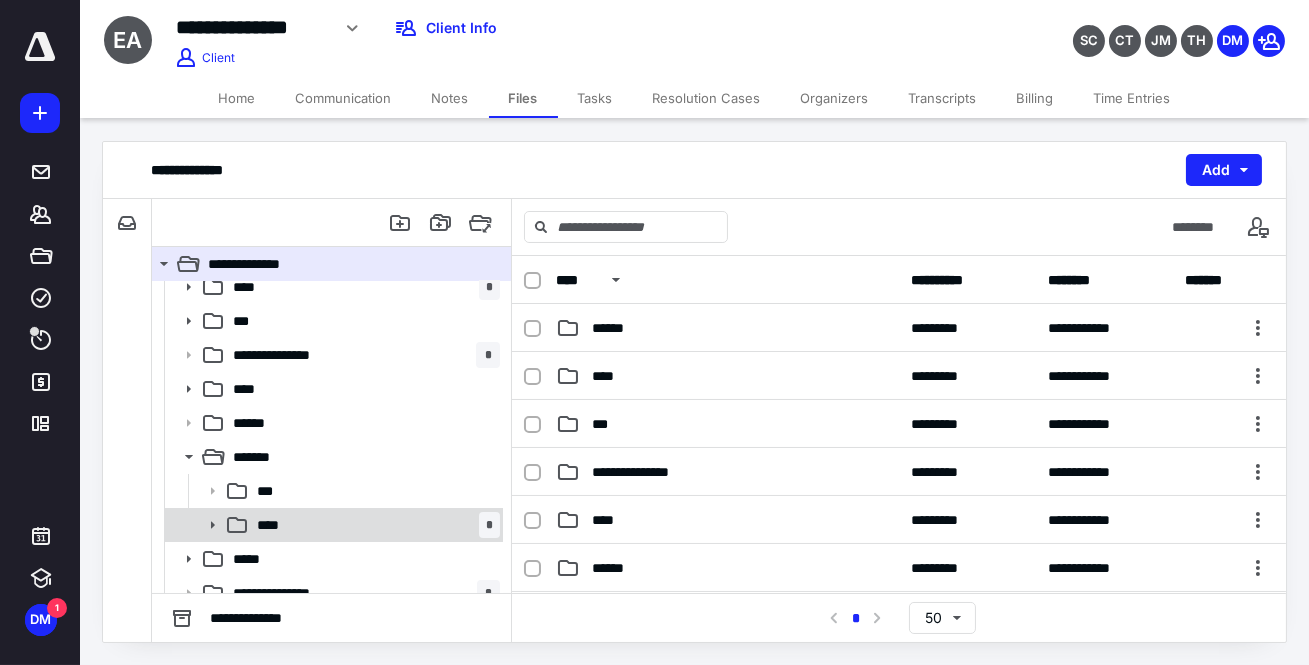 click on "**** *" at bounding box center (374, 525) 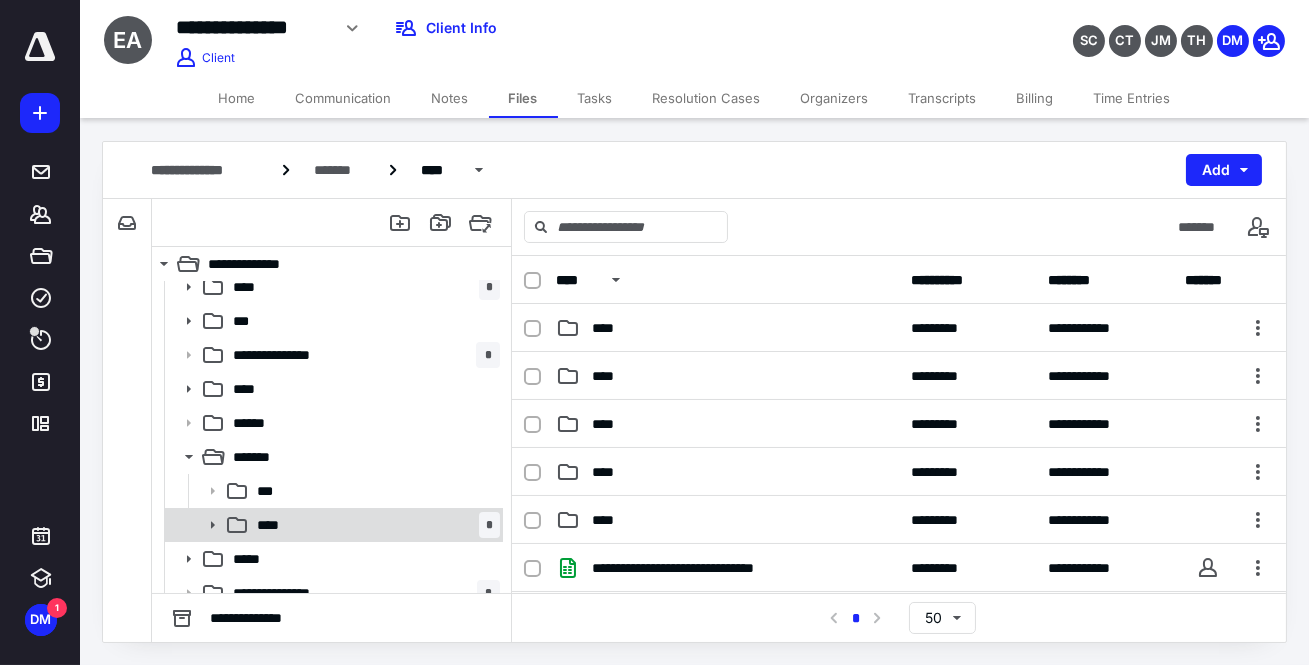click 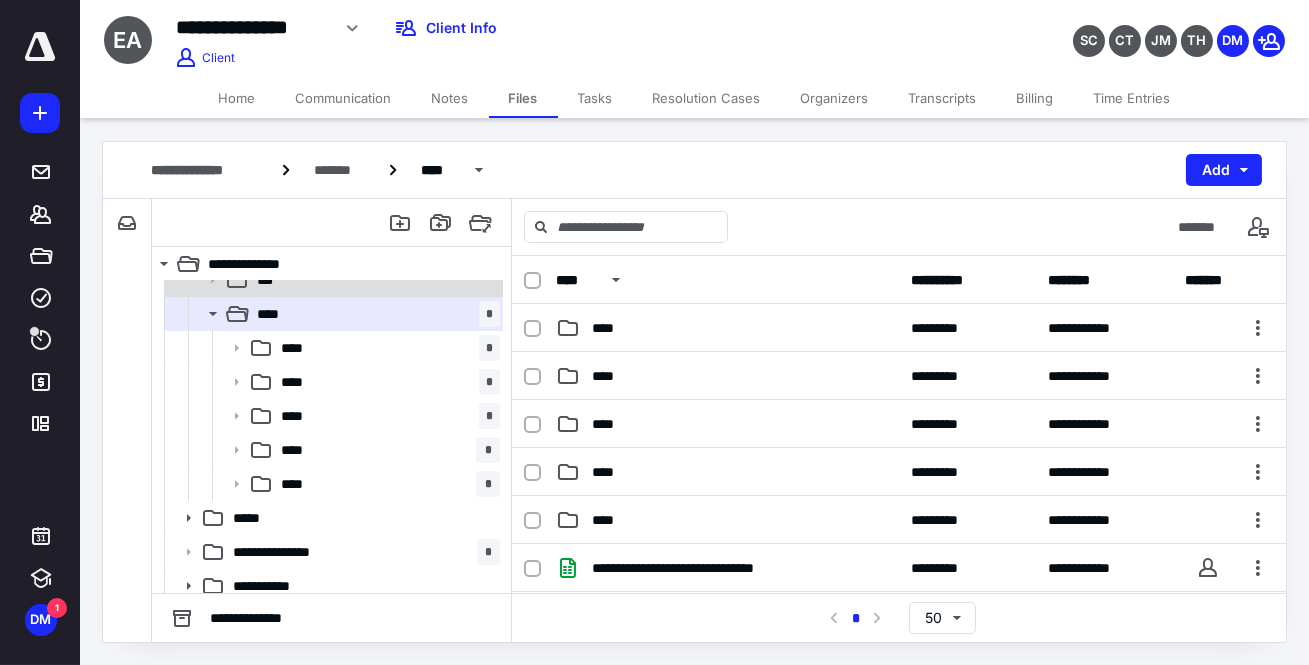 scroll, scrollTop: 266, scrollLeft: 0, axis: vertical 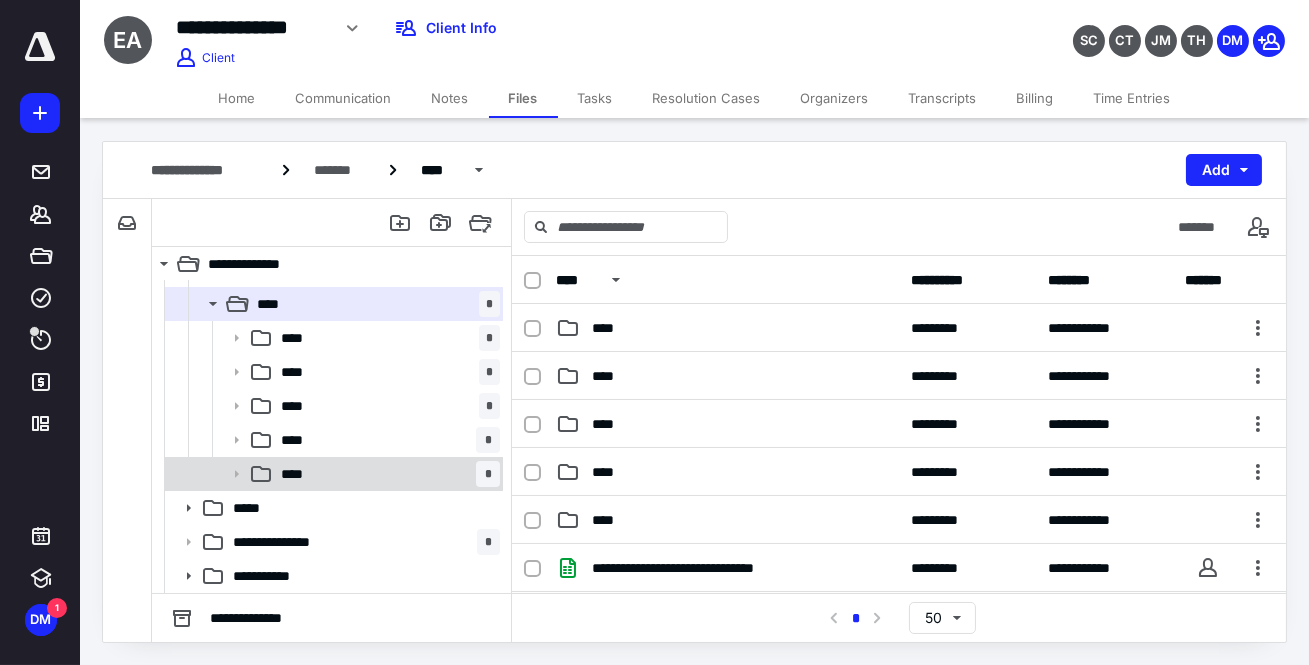 click on "**** *" at bounding box center [386, 474] 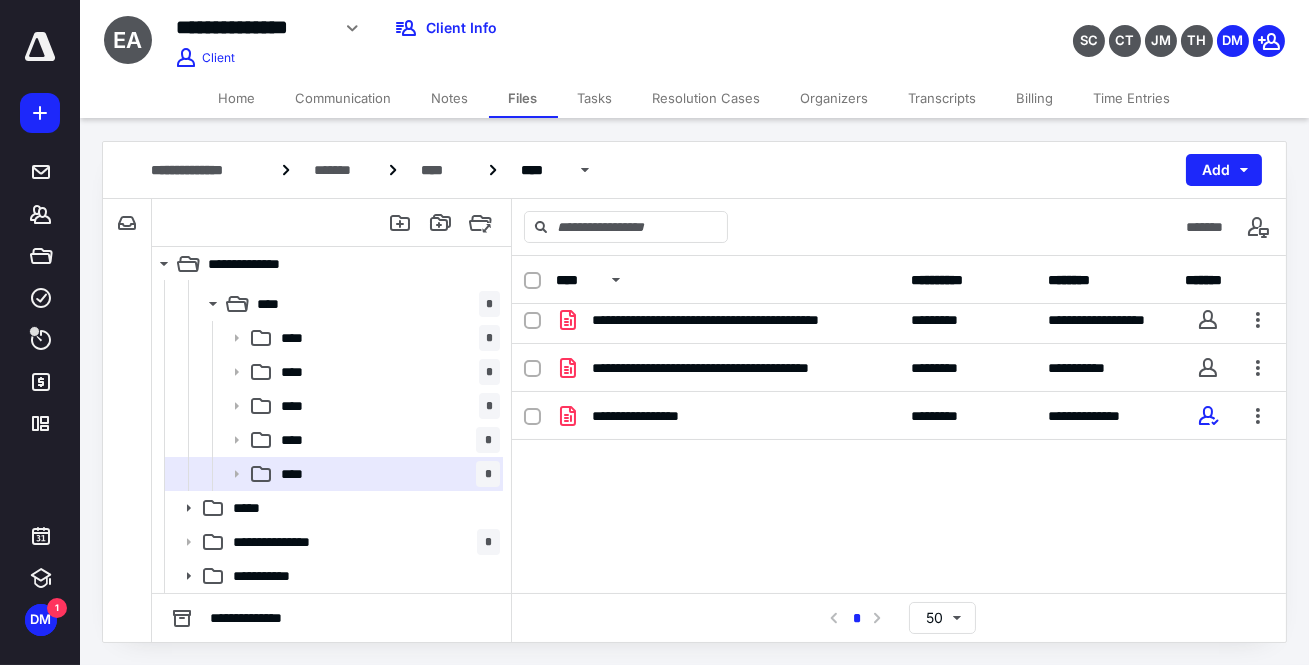 scroll, scrollTop: 10, scrollLeft: 0, axis: vertical 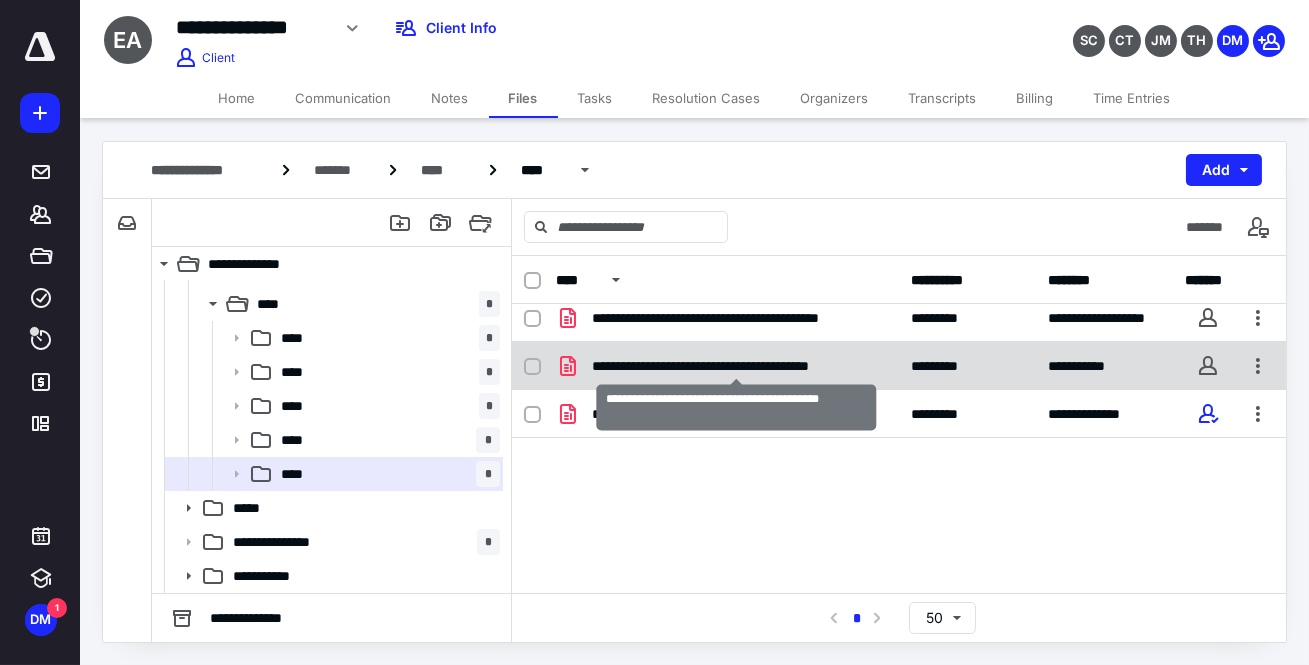 click on "**********" at bounding box center (736, 366) 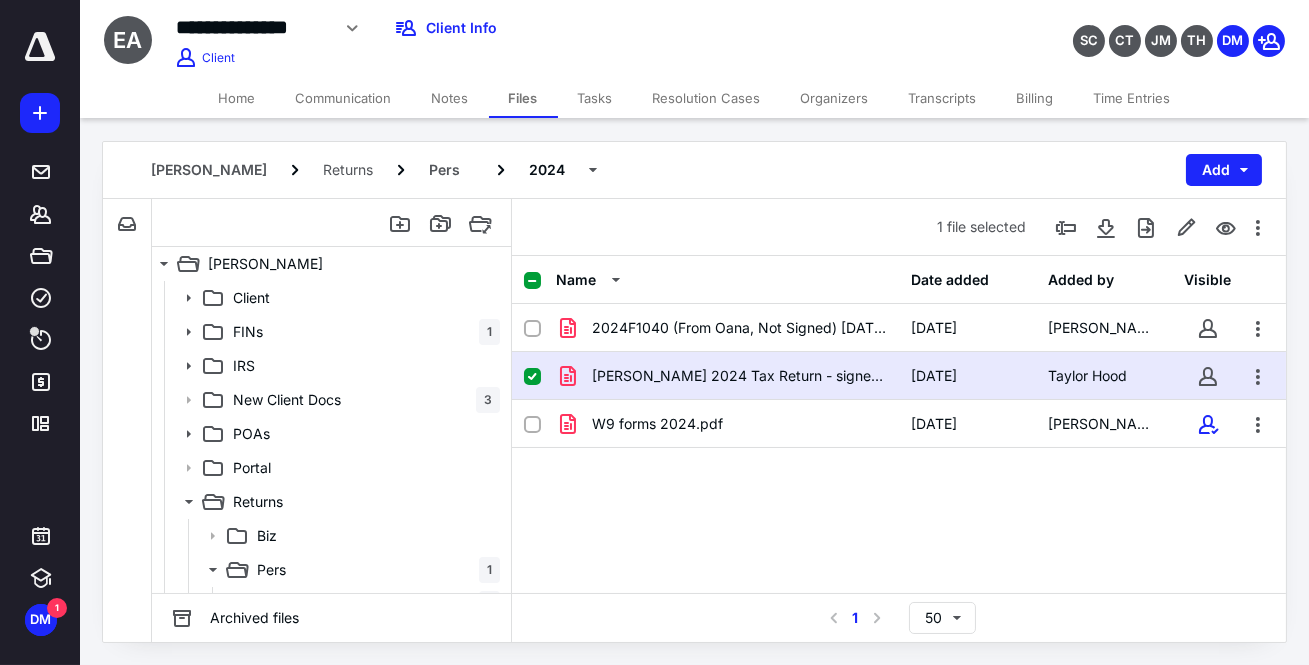 scroll, scrollTop: 266, scrollLeft: 0, axis: vertical 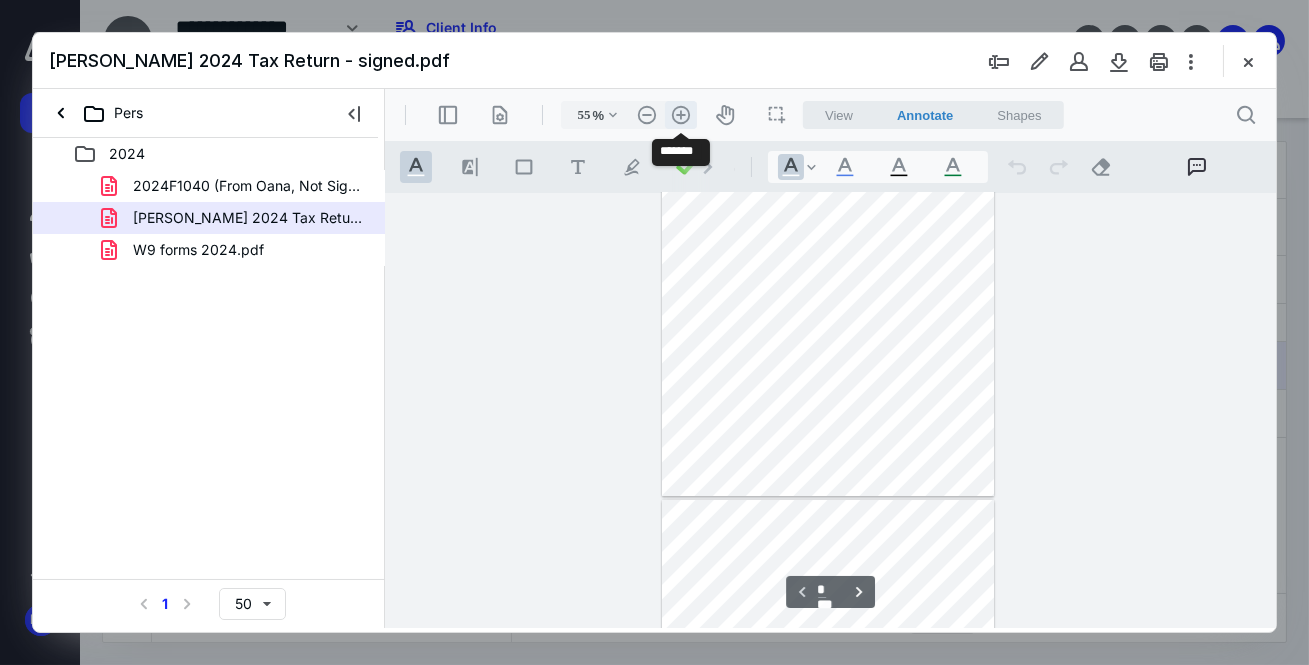 click on ".cls-1{fill:#abb0c4;} icon - header - zoom - in - line" at bounding box center (680, 115) 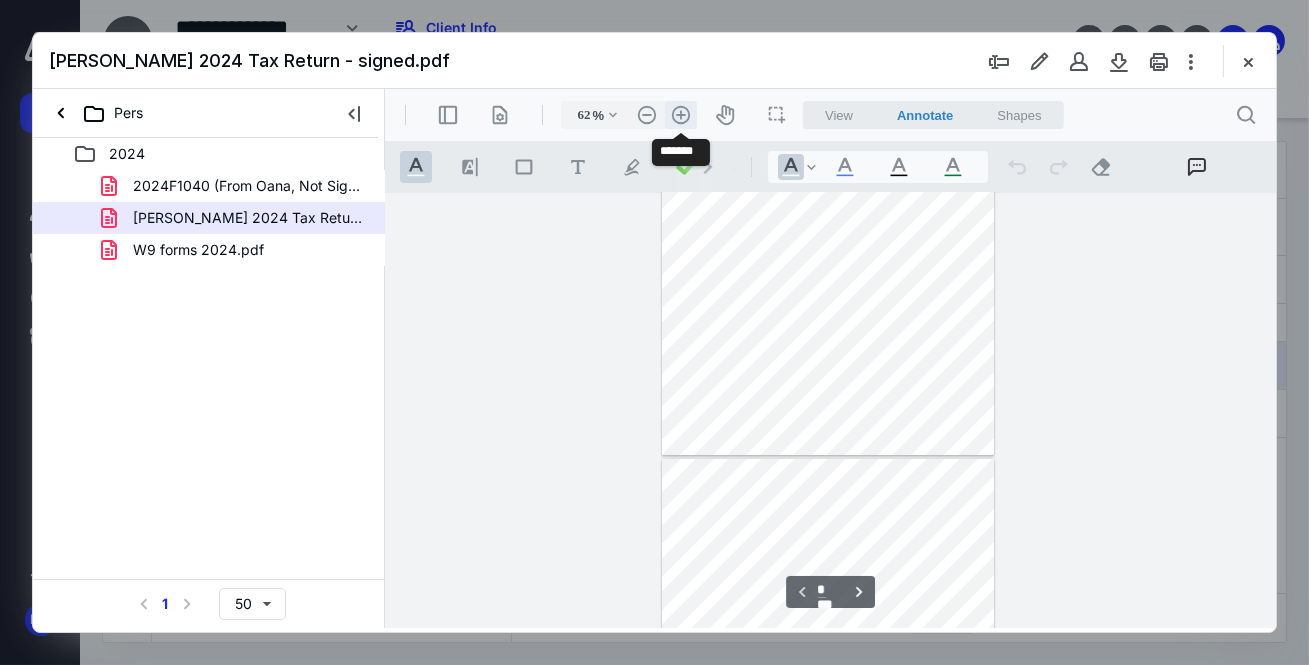 click on ".cls-1{fill:#abb0c4;} icon - header - zoom - in - line" at bounding box center [680, 115] 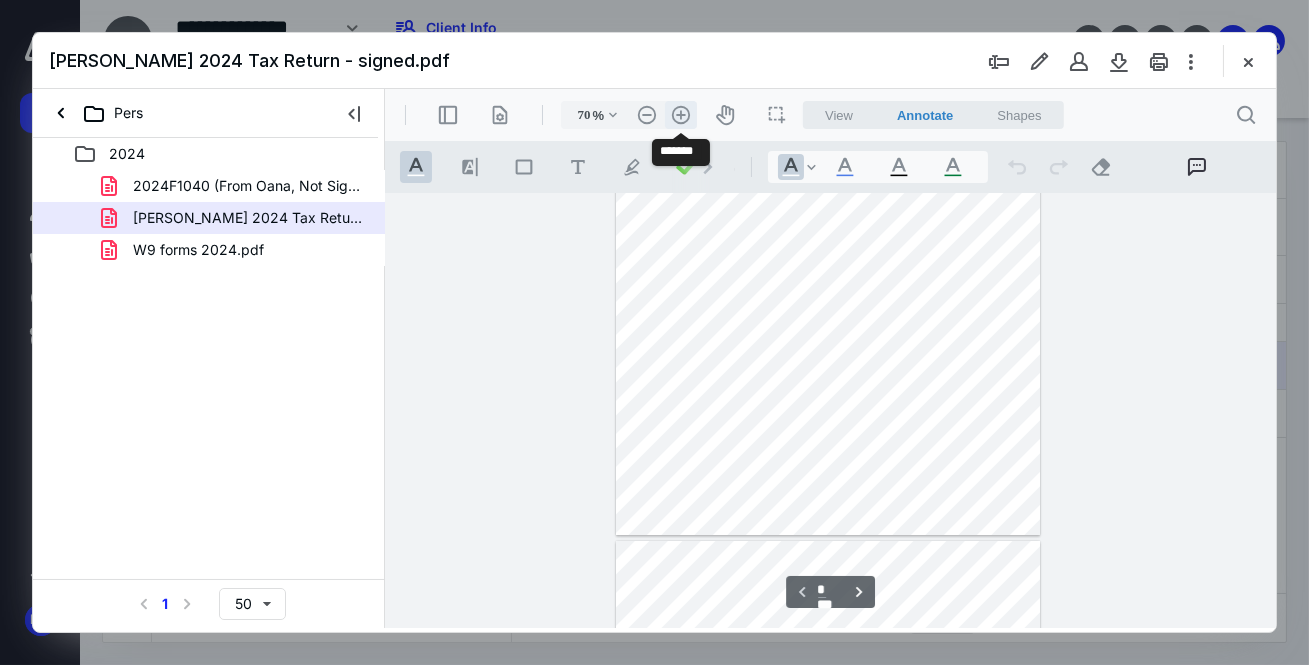 click on ".cls-1{fill:#abb0c4;} icon - header - zoom - in - line" at bounding box center (680, 115) 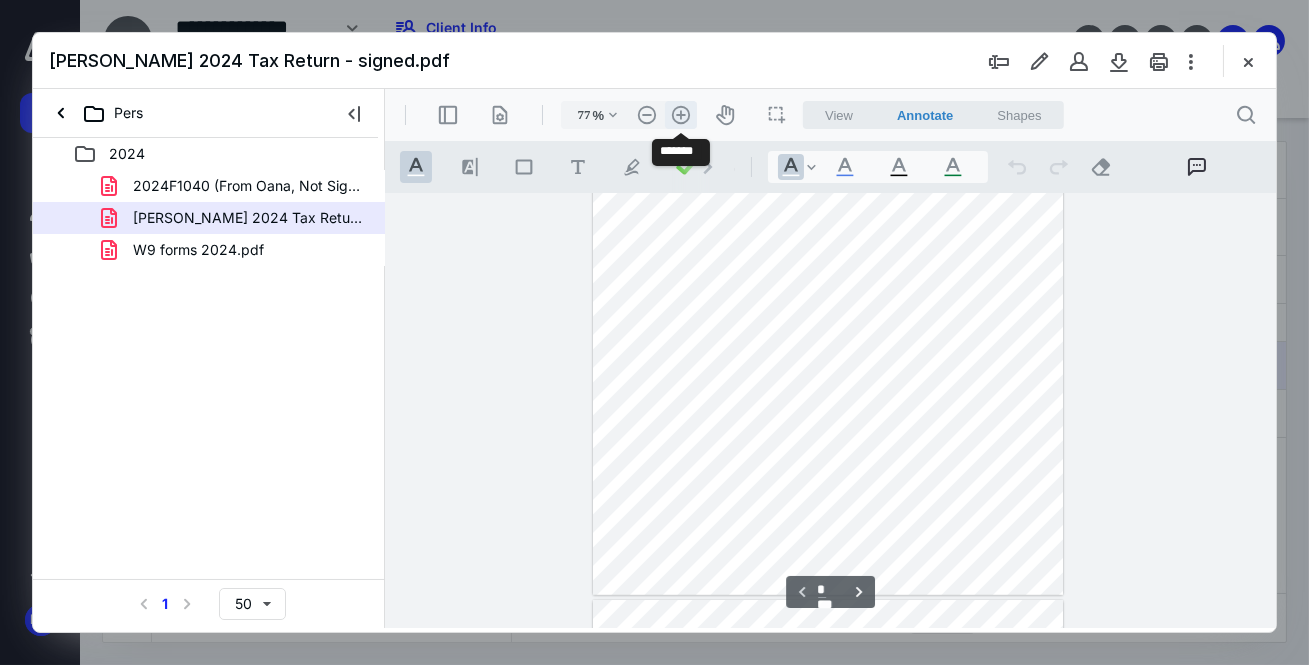 click on ".cls-1{fill:#abb0c4;} icon - header - zoom - in - line" at bounding box center [680, 115] 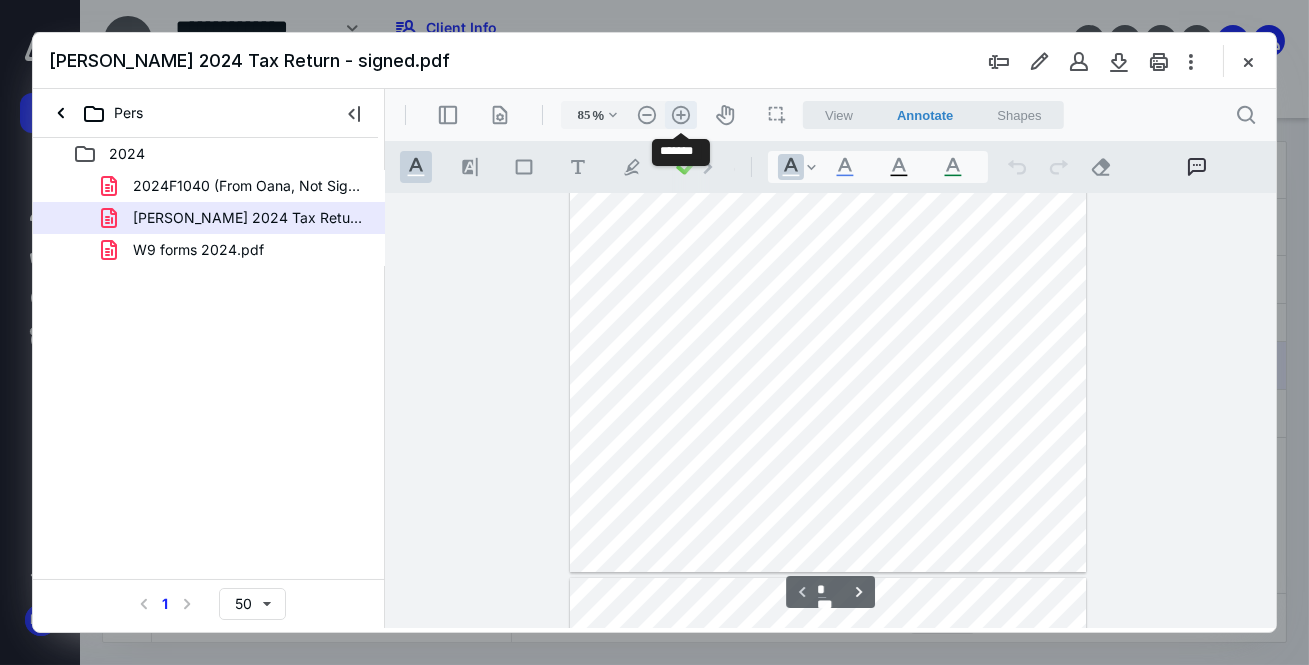click on ".cls-1{fill:#abb0c4;} icon - header - zoom - in - line" at bounding box center [680, 115] 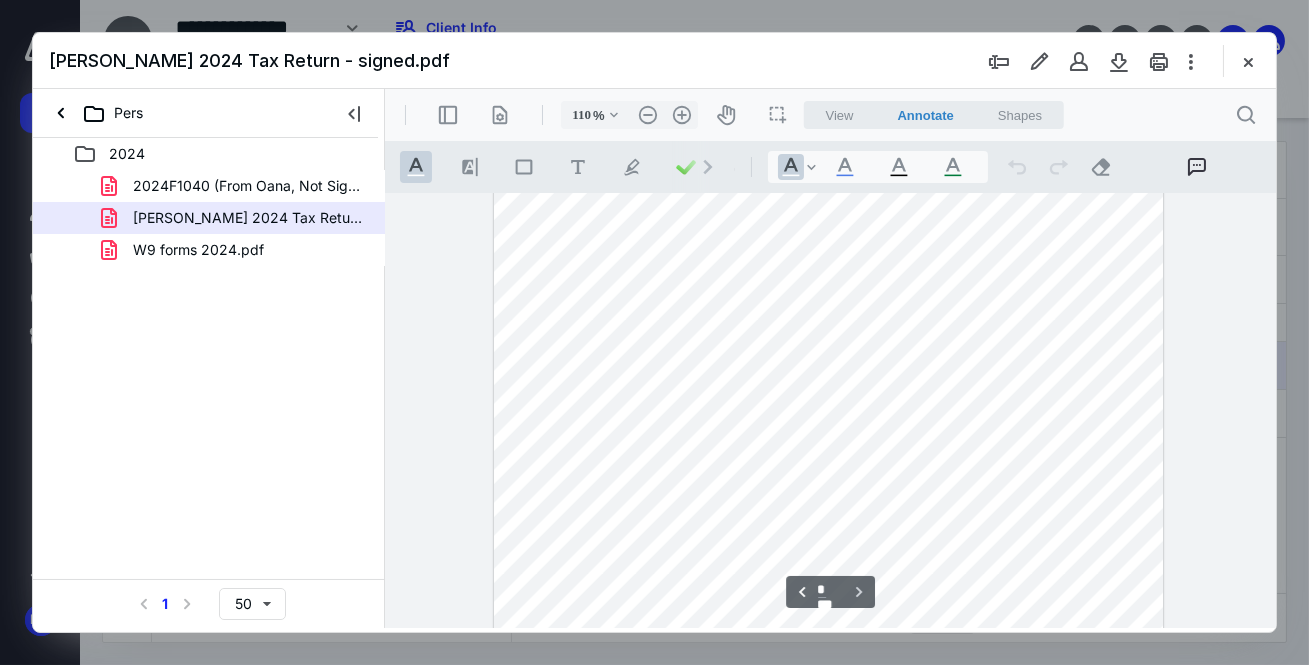 scroll, scrollTop: 4808, scrollLeft: 0, axis: vertical 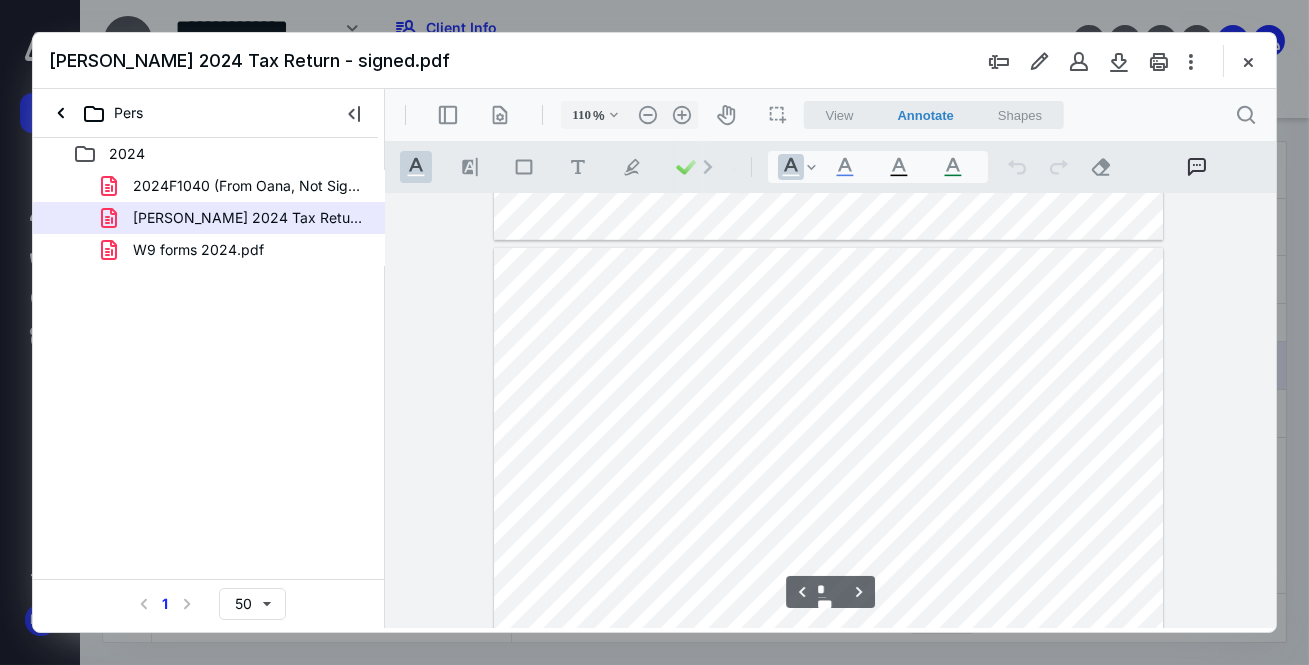 type on "*" 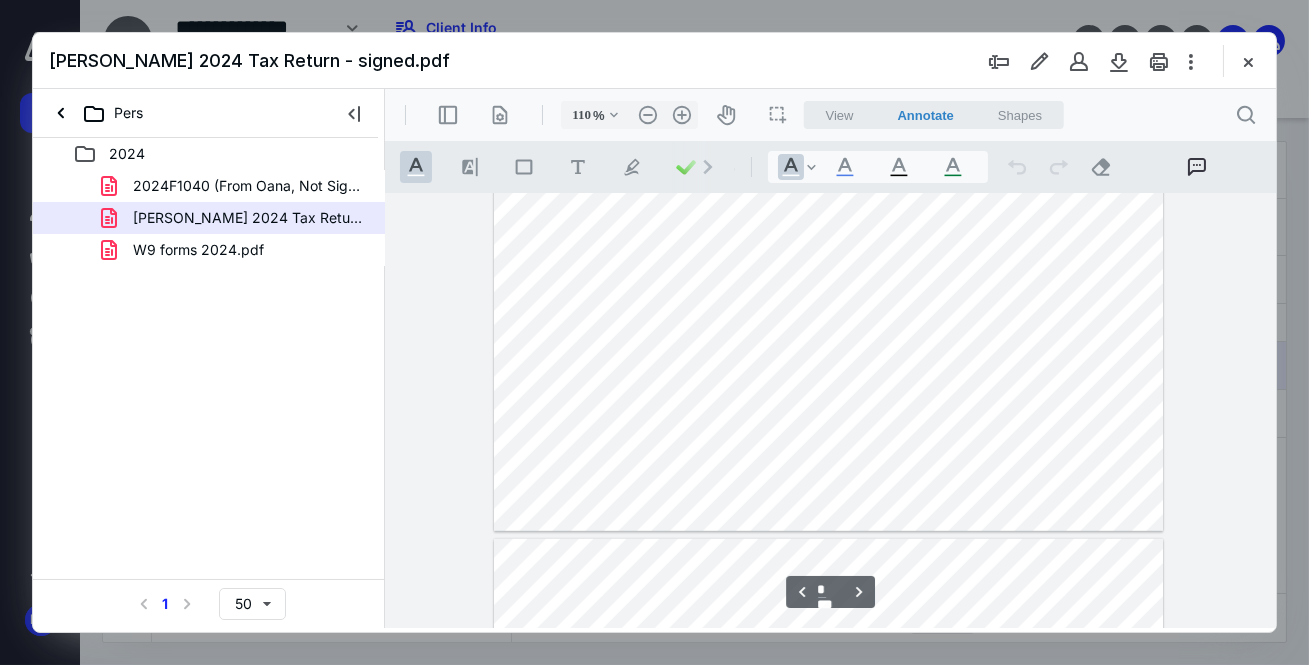 scroll, scrollTop: 2922, scrollLeft: 0, axis: vertical 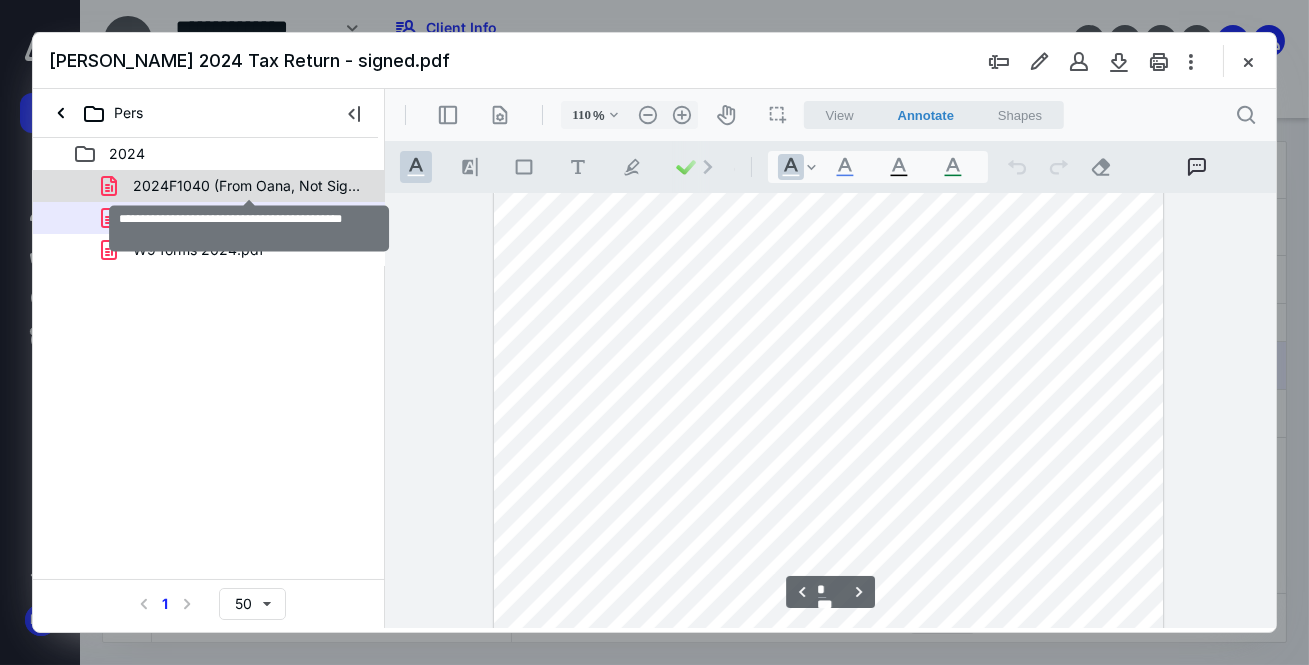 click on "2024F1040 (From Oana, Not Signed) 5.15.25.pdf" at bounding box center (249, 186) 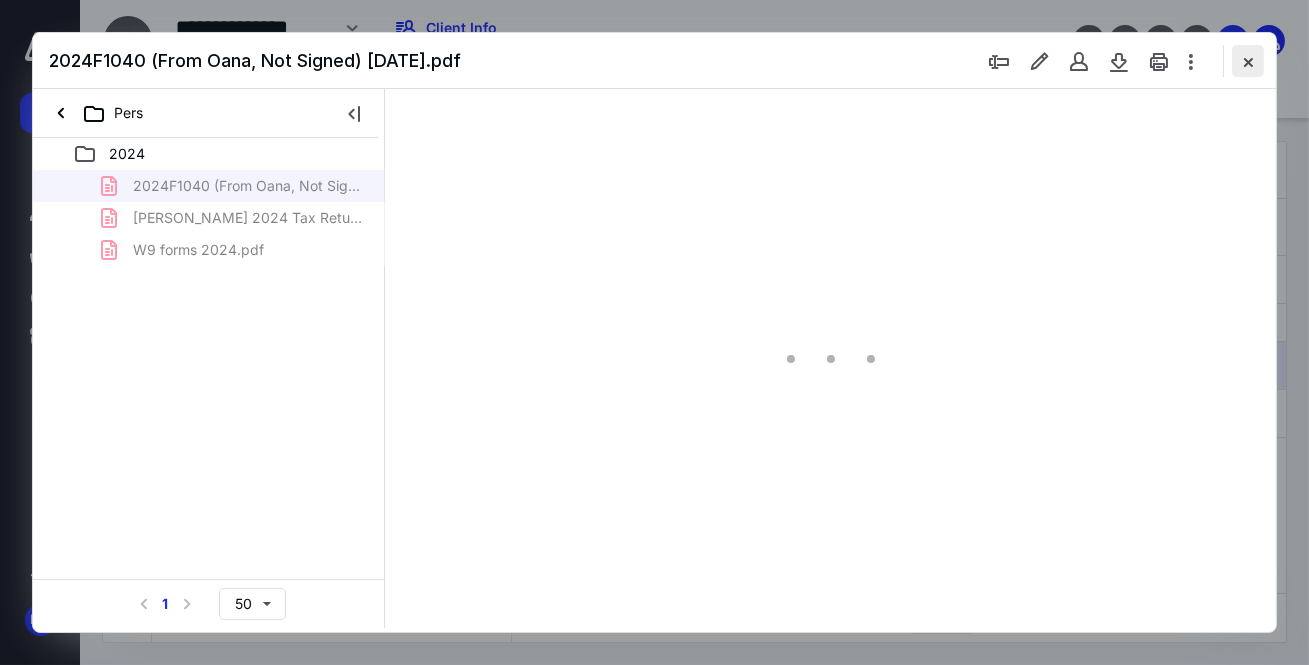 type on "55" 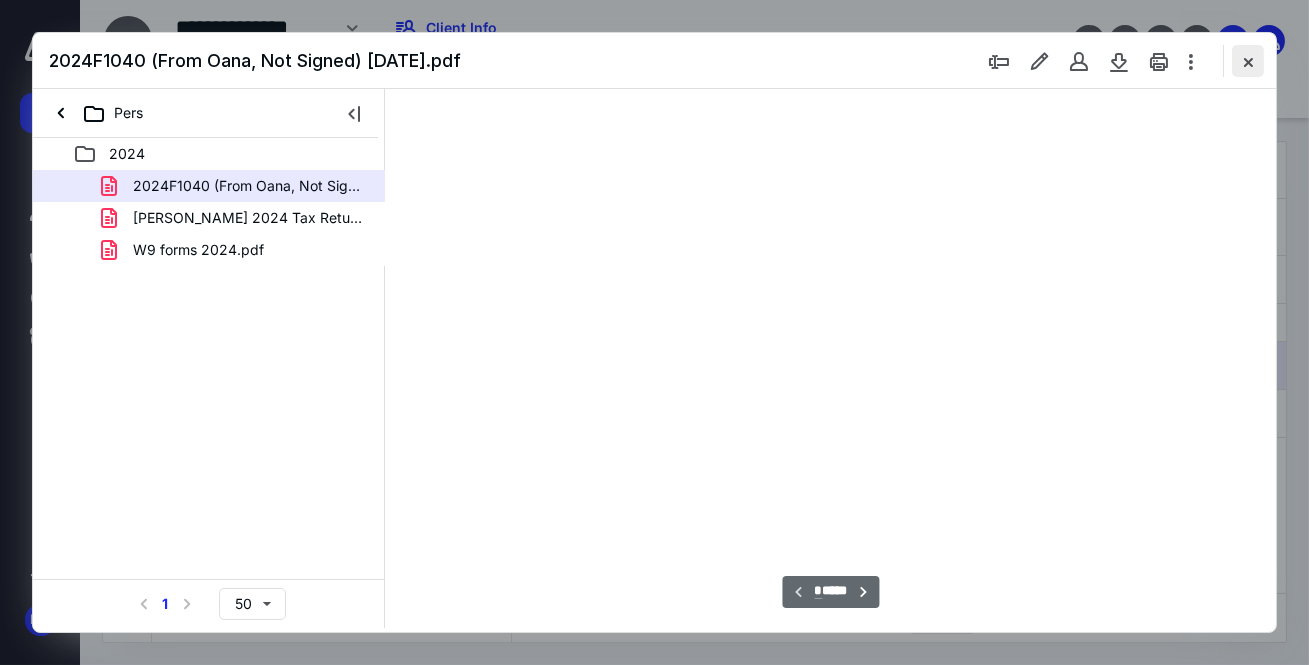 scroll, scrollTop: 106, scrollLeft: 0, axis: vertical 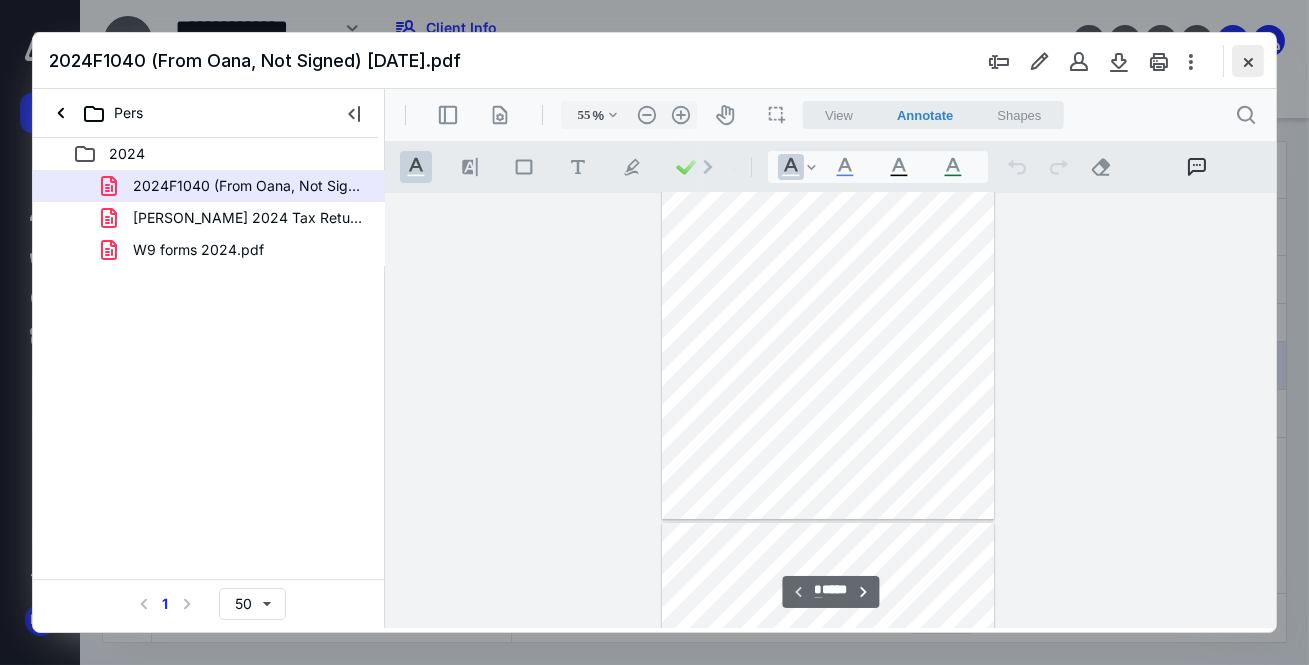 click at bounding box center (1248, 61) 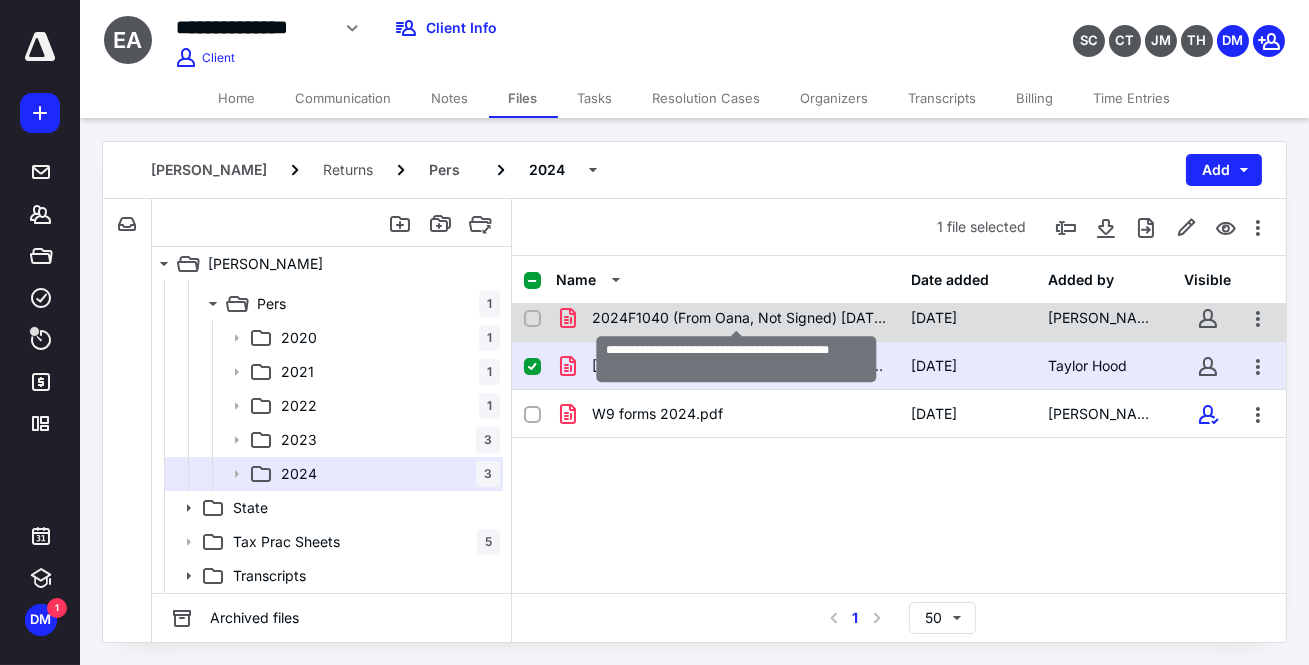 click on "2024F1040 (From Oana, Not Signed) 5.15.25.pdf" at bounding box center [739, 318] 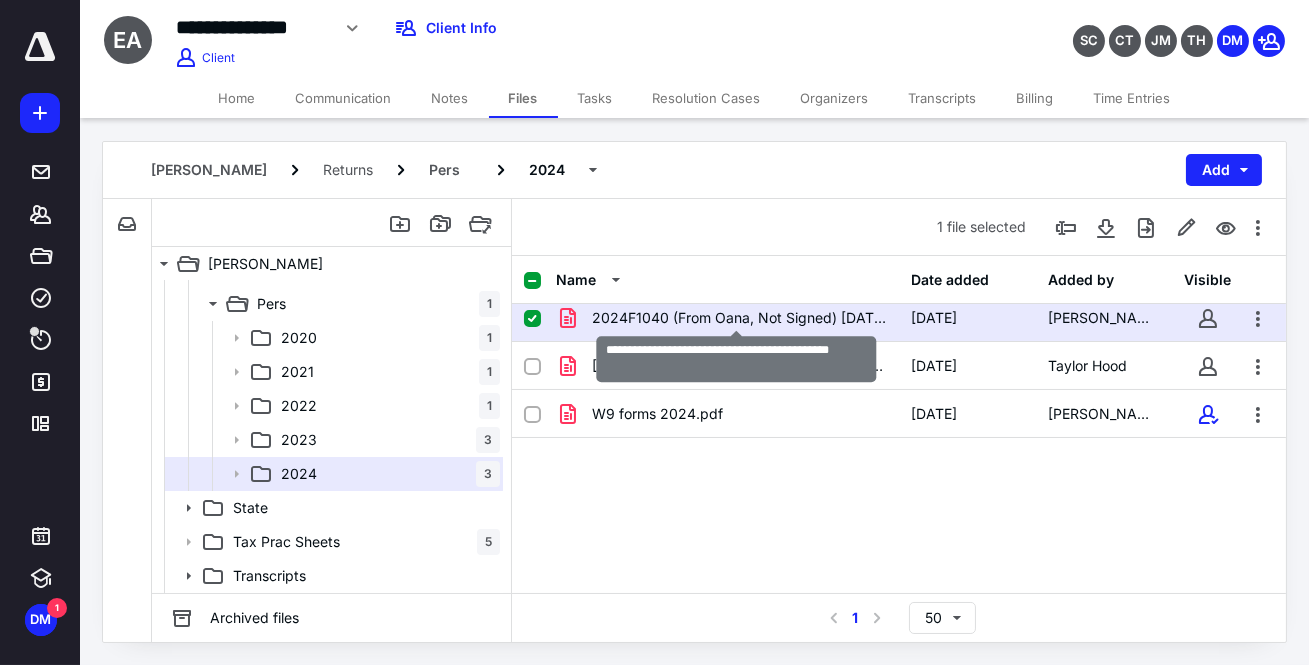 click on "2024F1040 (From Oana, Not Signed) 5.15.25.pdf" at bounding box center (739, 318) 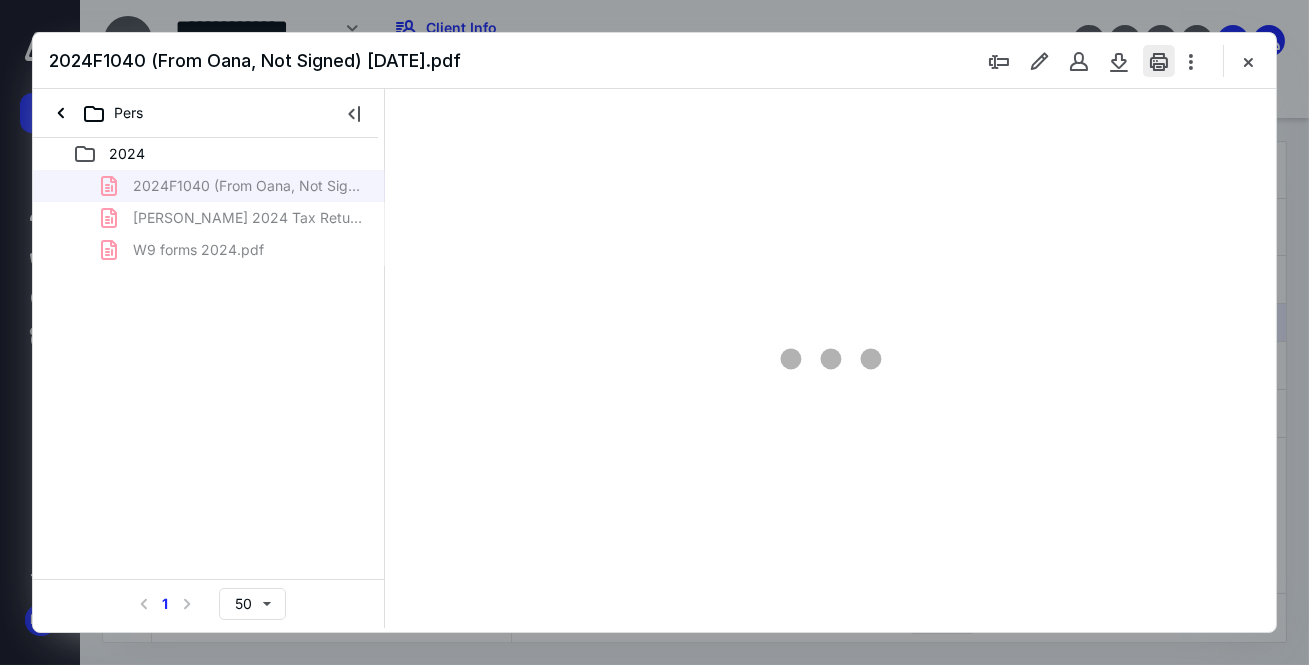 scroll, scrollTop: 0, scrollLeft: 0, axis: both 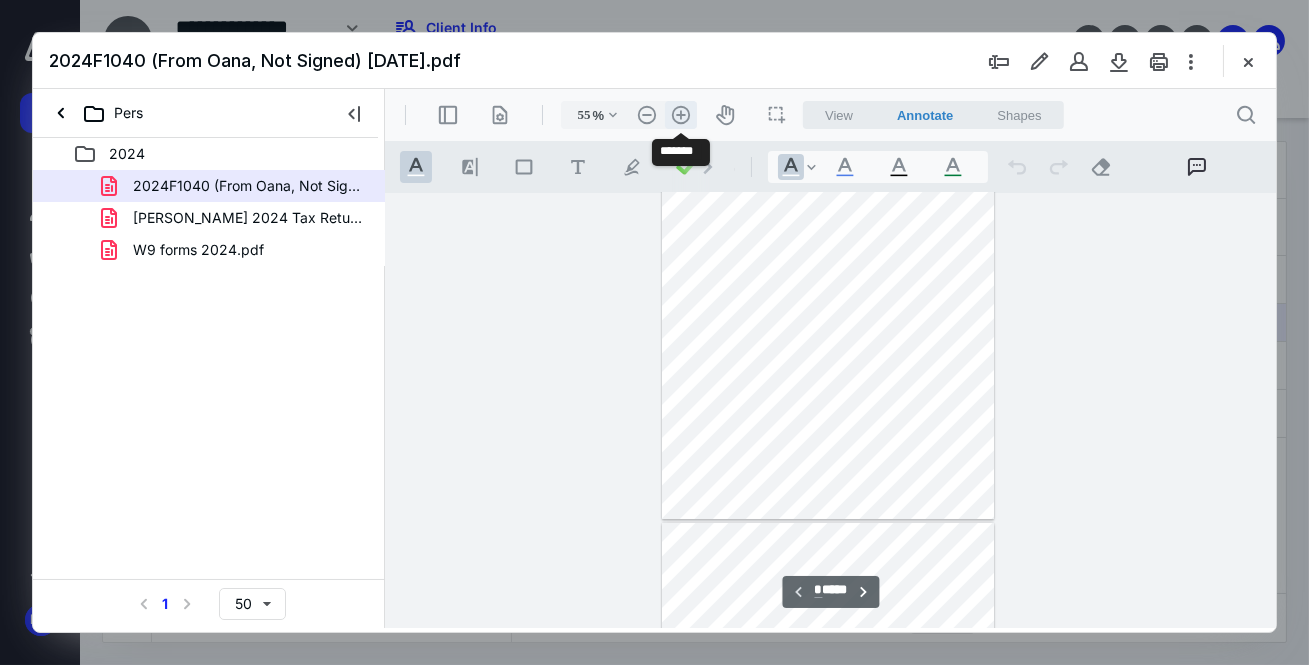 click on ".cls-1{fill:#abb0c4;} icon - header - zoom - in - line" at bounding box center (680, 115) 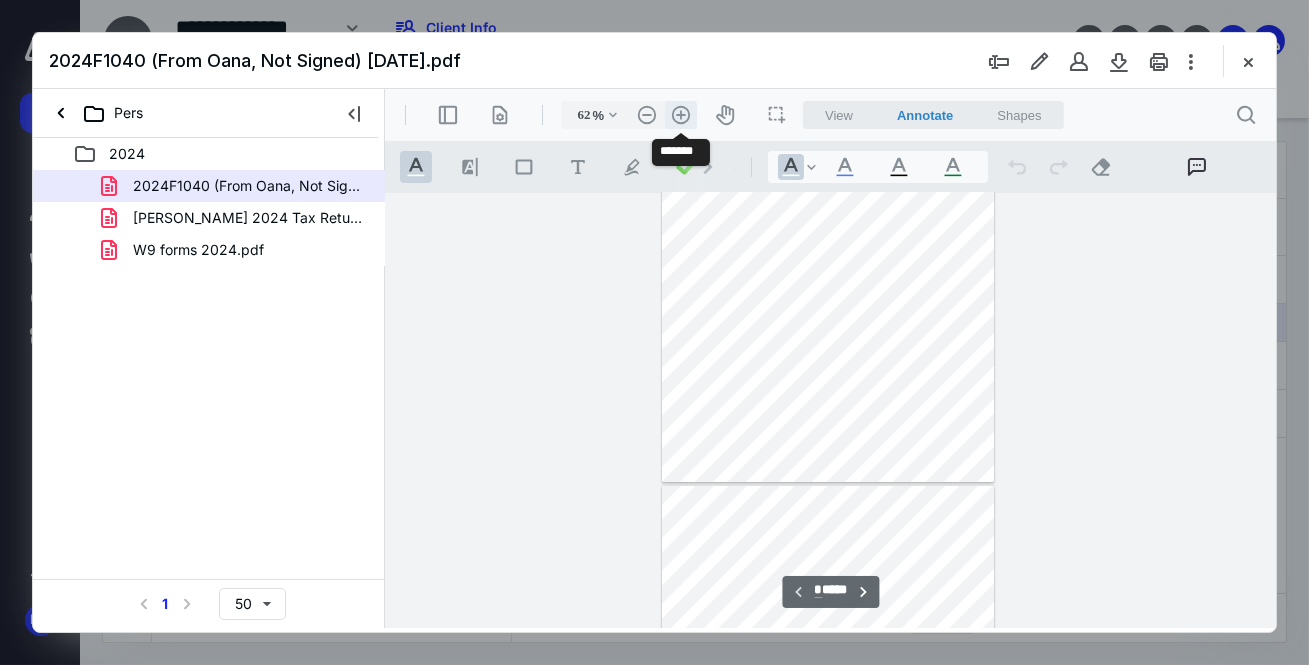 click on ".cls-1{fill:#abb0c4;} icon - header - zoom - in - line" at bounding box center (680, 115) 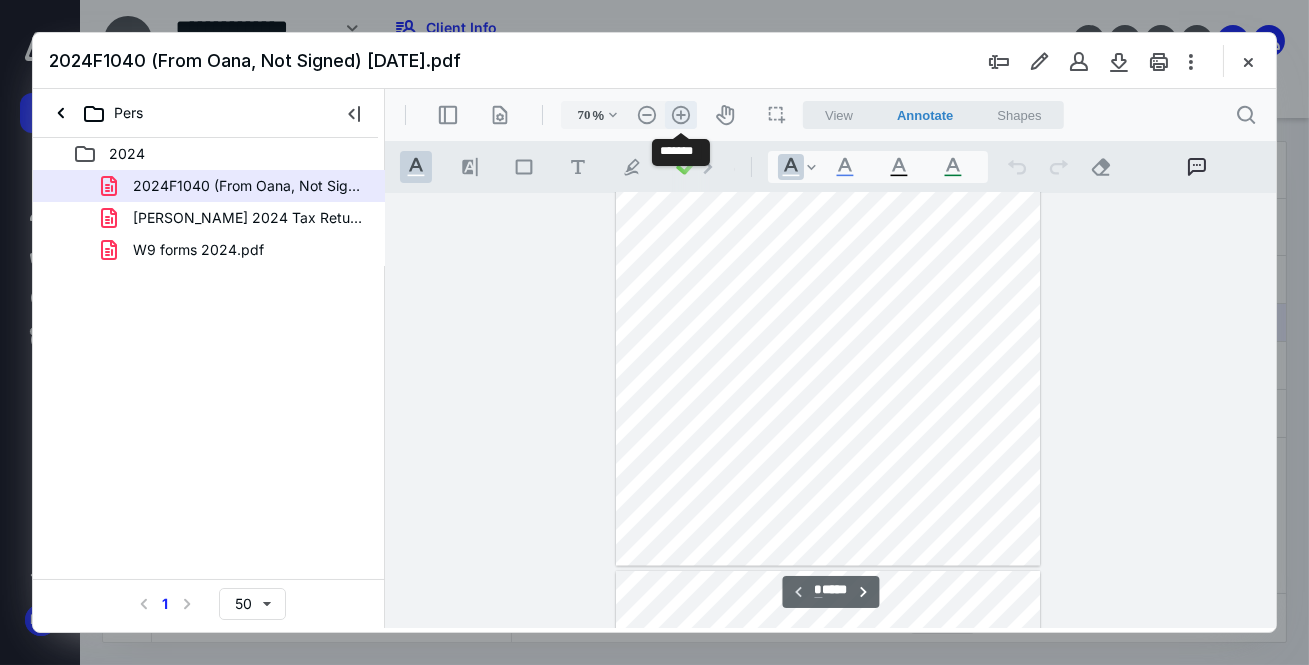 click on ".cls-1{fill:#abb0c4;} icon - header - zoom - in - line" at bounding box center (680, 115) 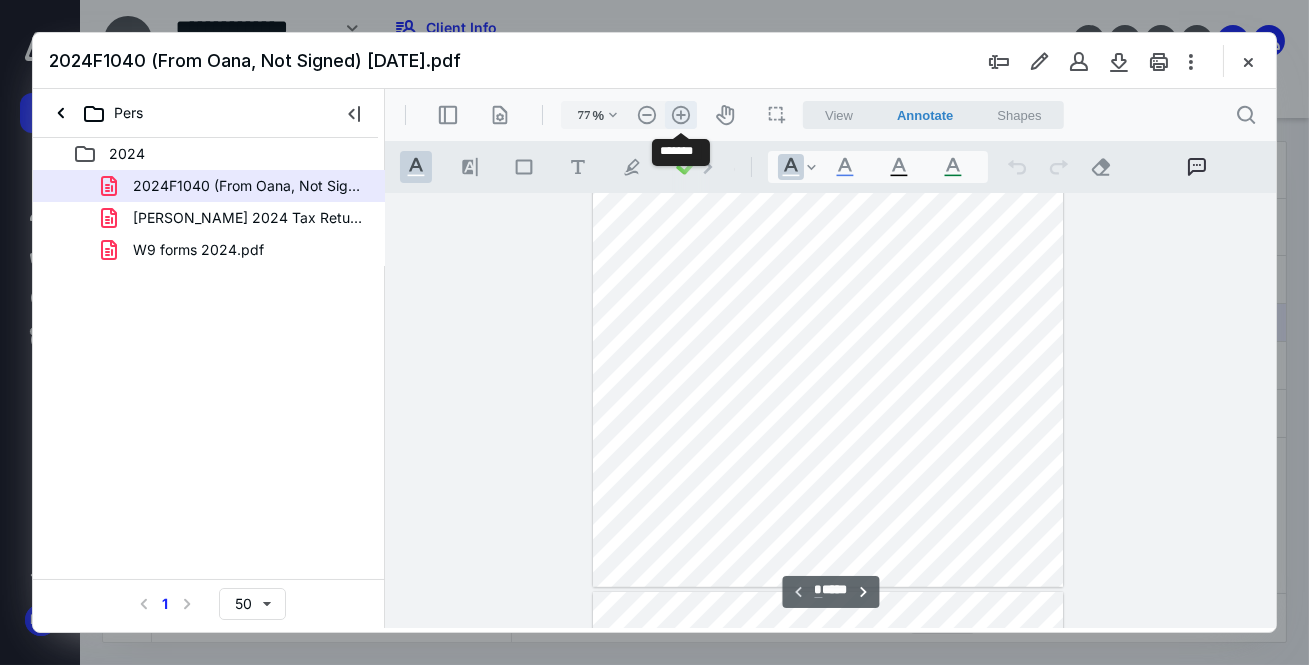 click on ".cls-1{fill:#abb0c4;} icon - header - zoom - in - line" at bounding box center [680, 115] 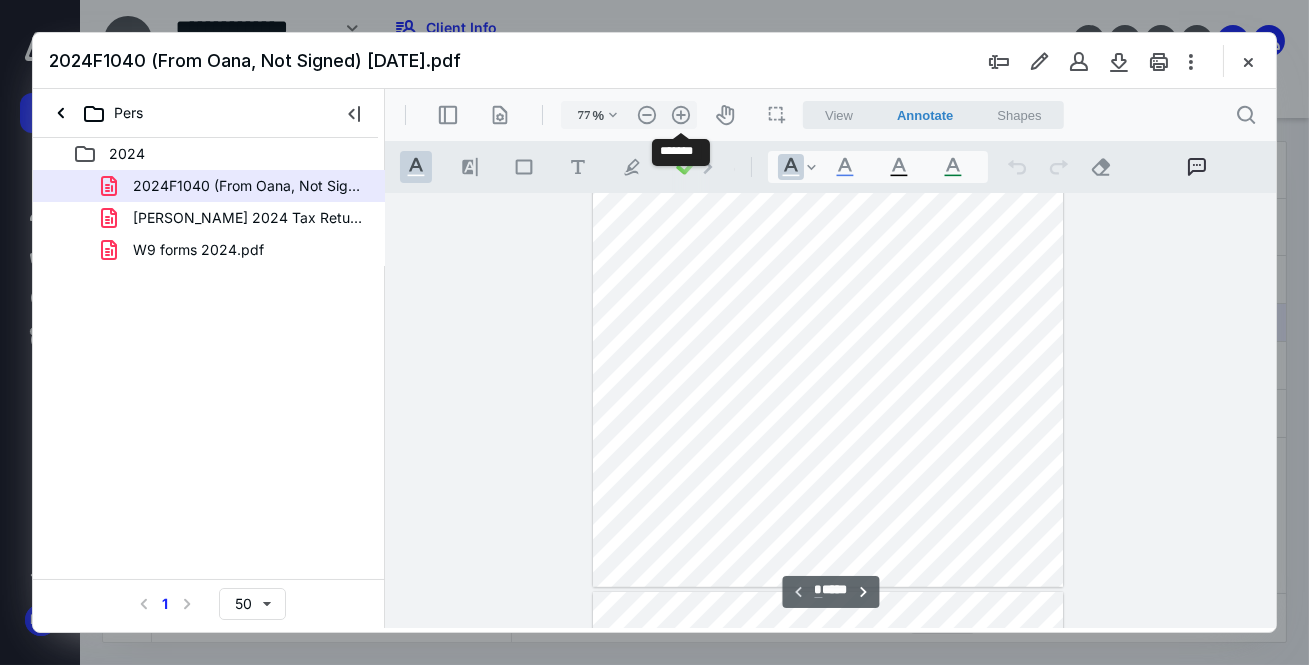 type on "85" 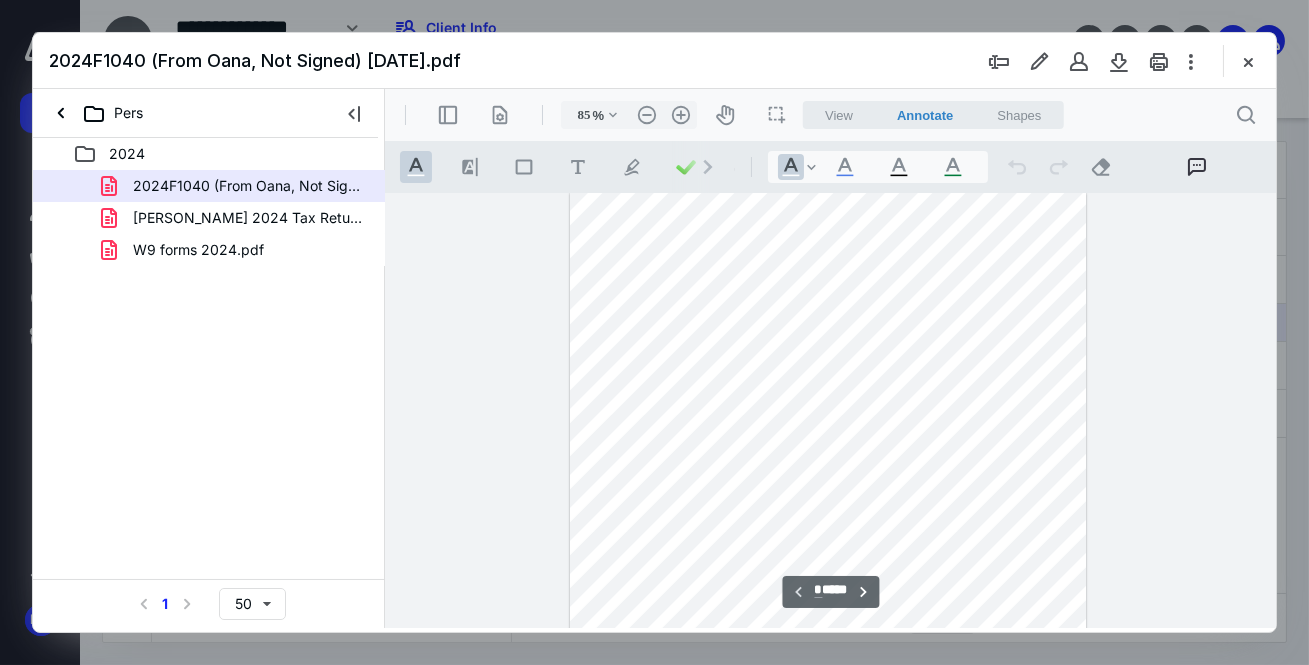 scroll, scrollTop: 755, scrollLeft: 0, axis: vertical 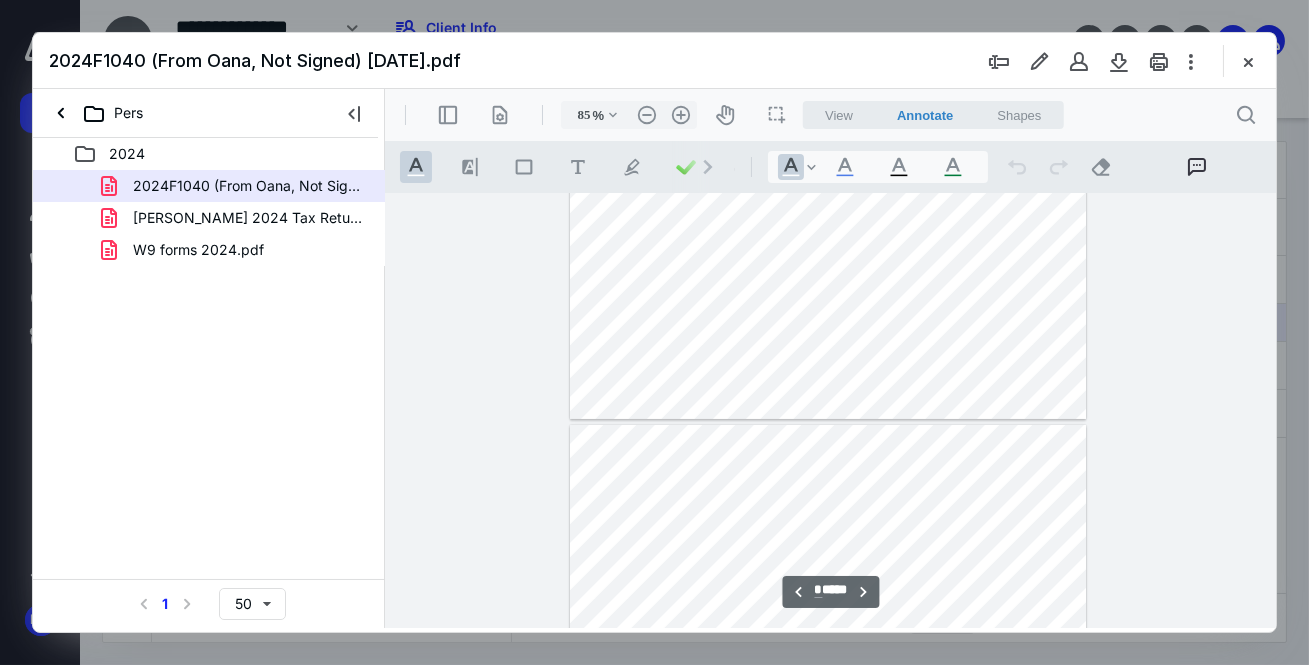 type on "*" 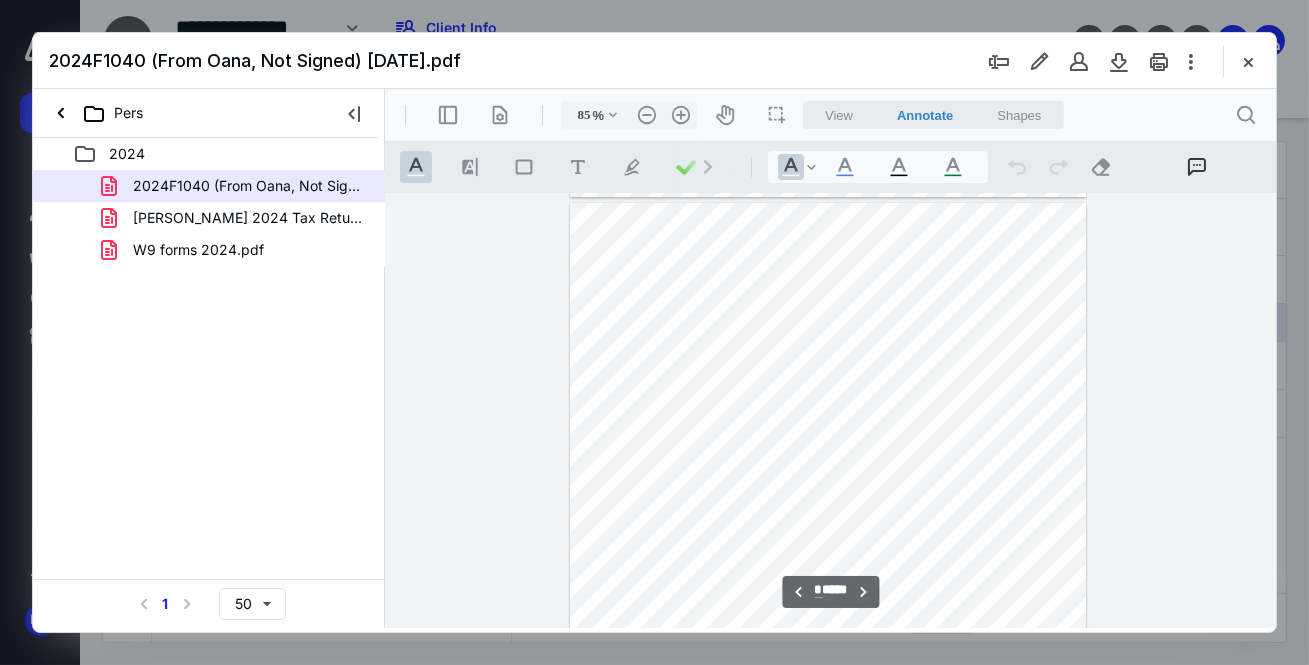 scroll, scrollTop: 1528, scrollLeft: 0, axis: vertical 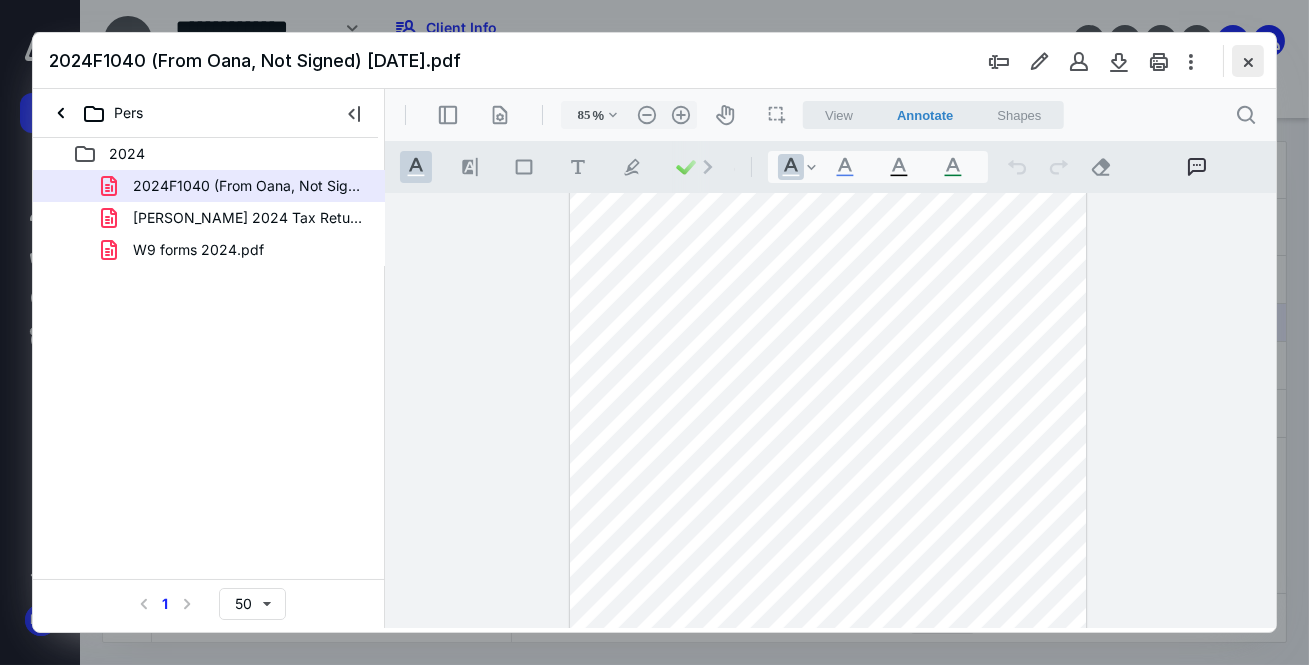 click at bounding box center (1248, 61) 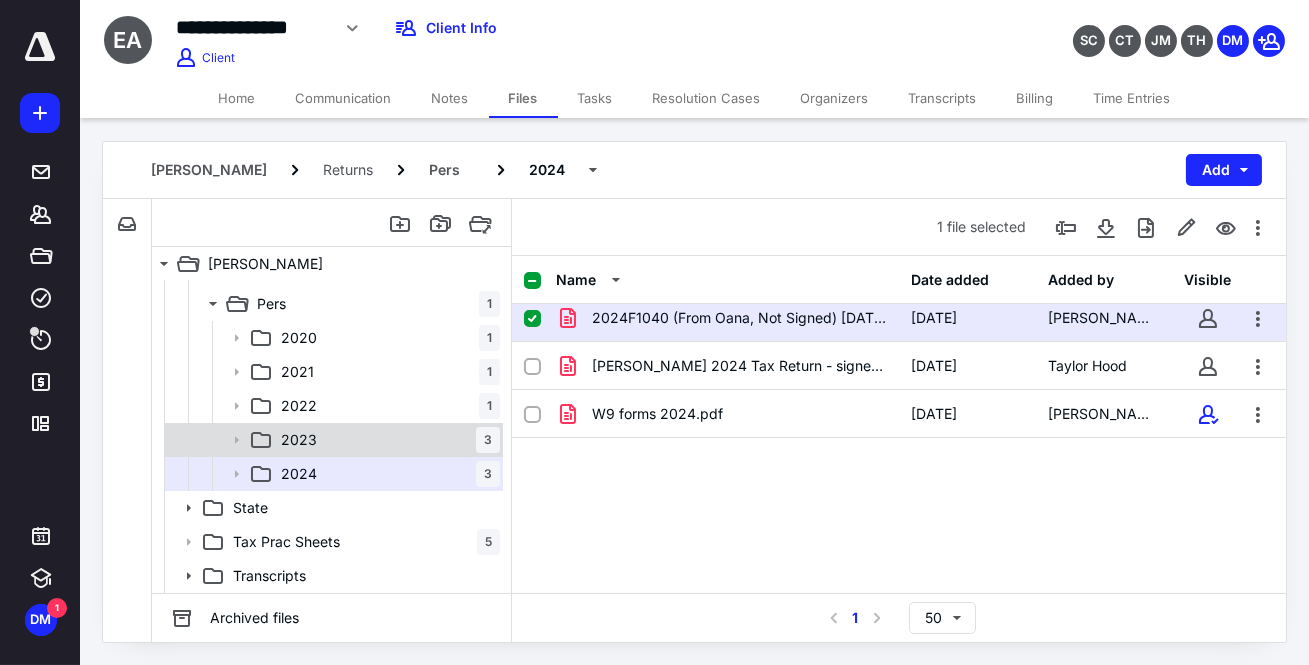 click 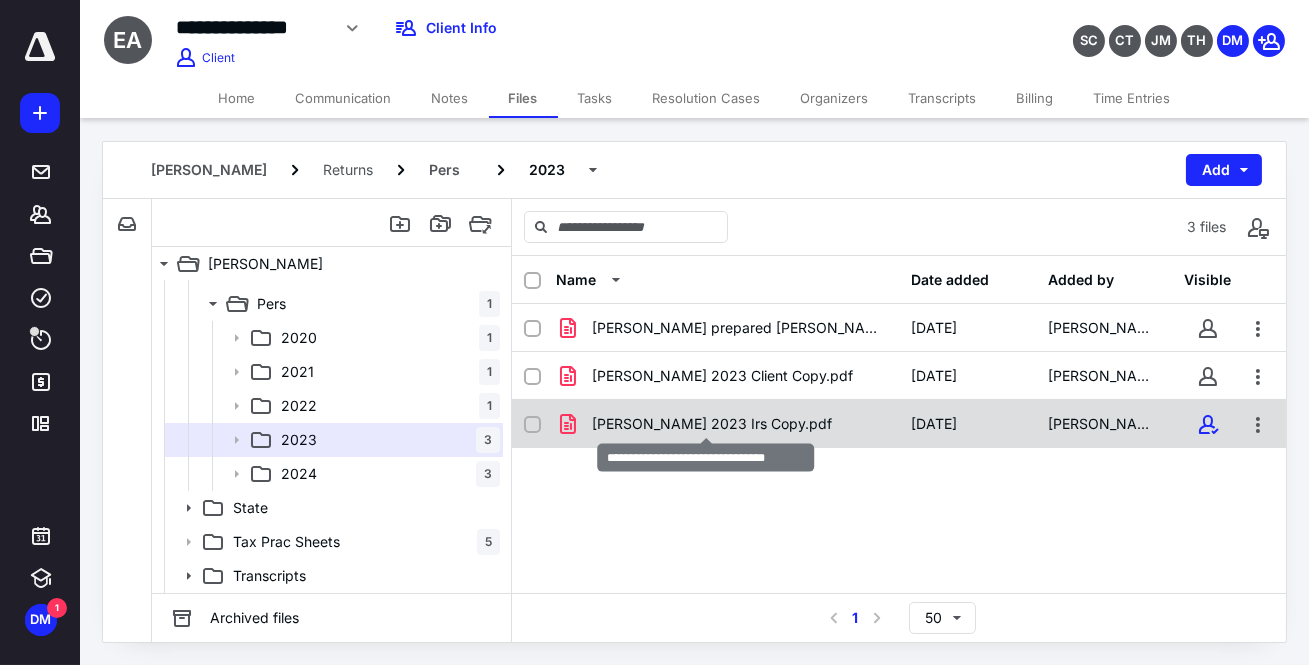 click on "Eduardo Alonso 2023 Irs Copy.pdf" at bounding box center (712, 424) 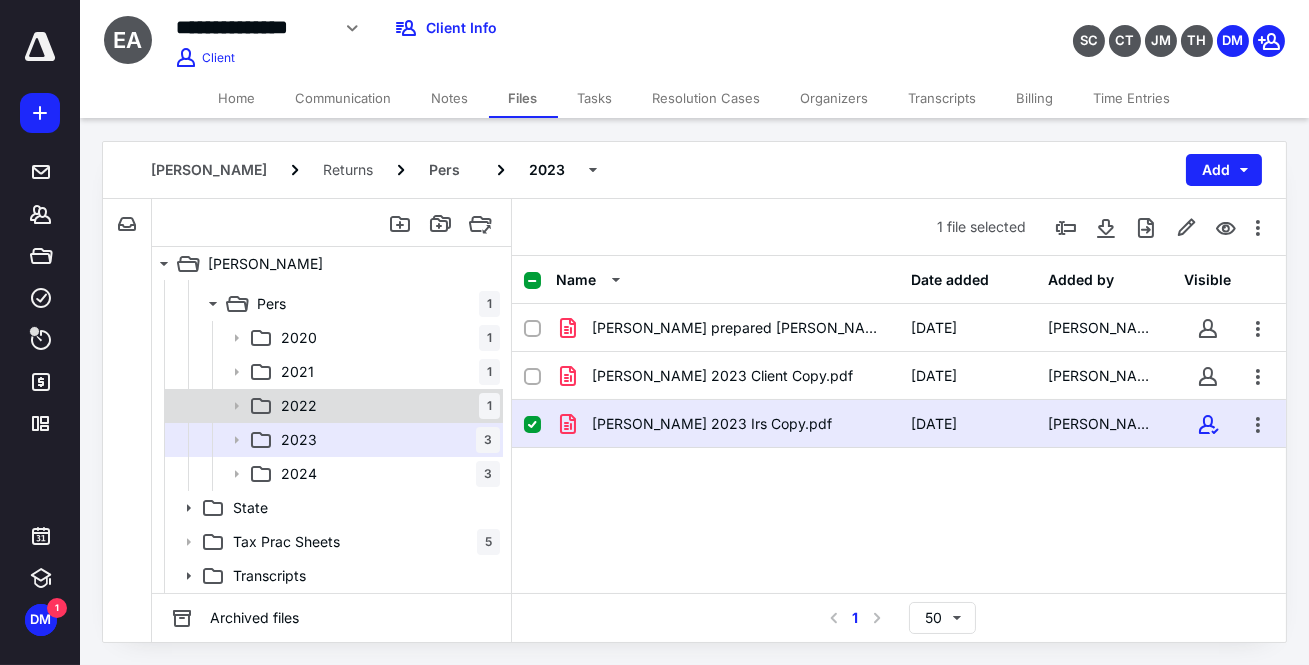 click on "2022" at bounding box center [299, 406] 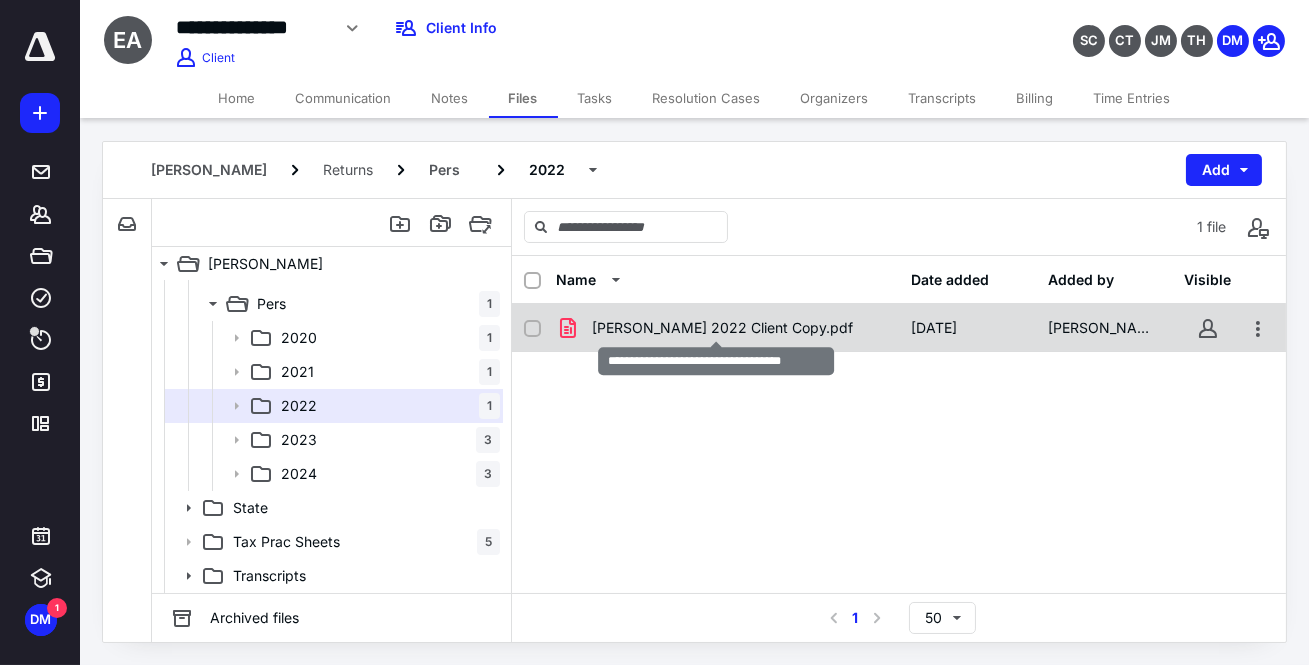click on "Eduardo Alonso 2022 Client Copy.pdf" at bounding box center (722, 328) 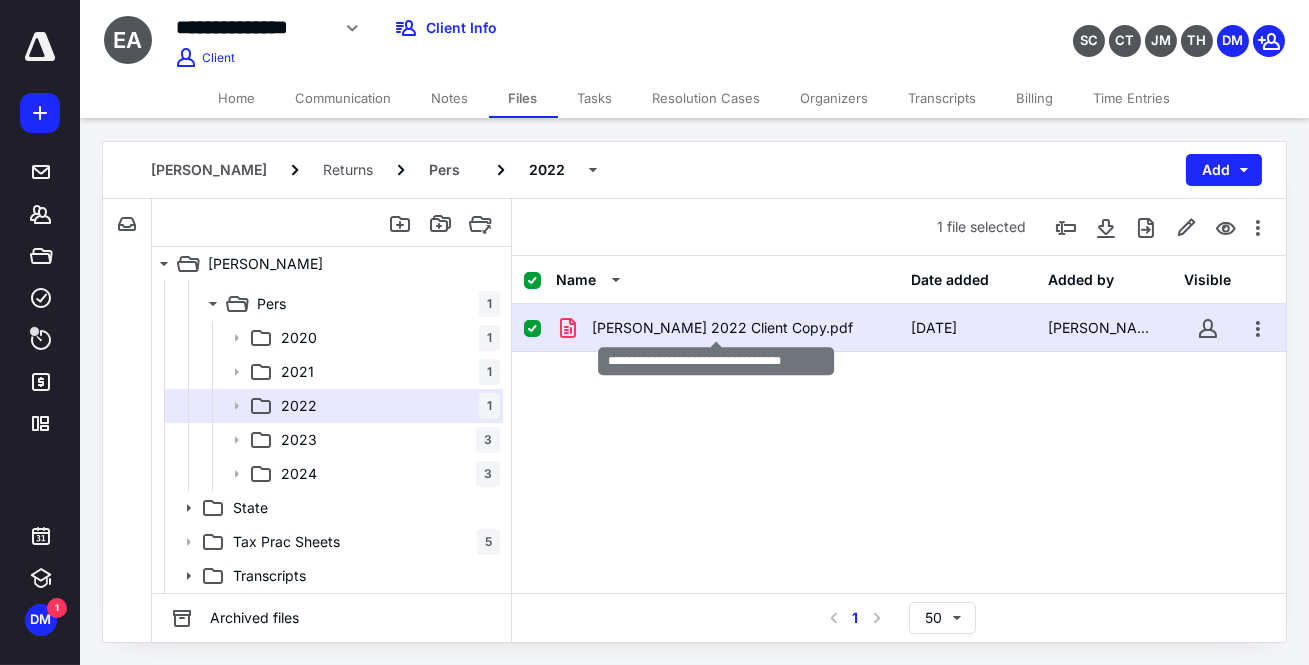 click on "Eduardo Alonso 2022 Client Copy.pdf" at bounding box center [722, 328] 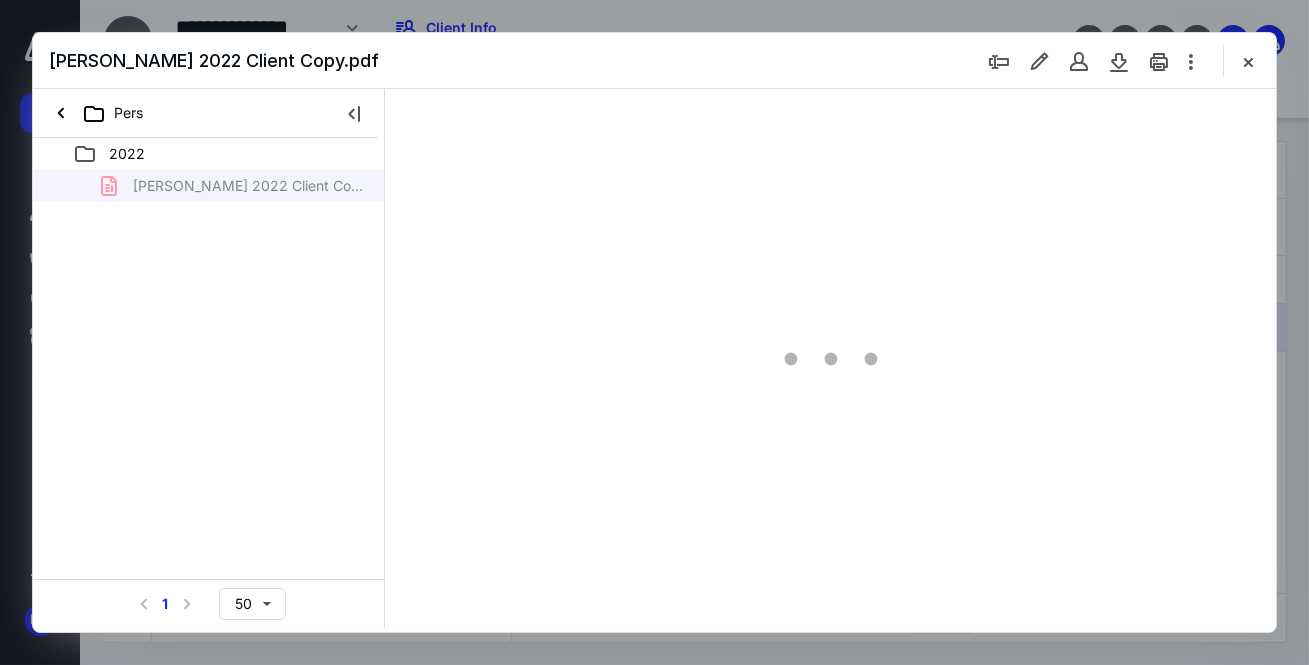 scroll, scrollTop: 0, scrollLeft: 0, axis: both 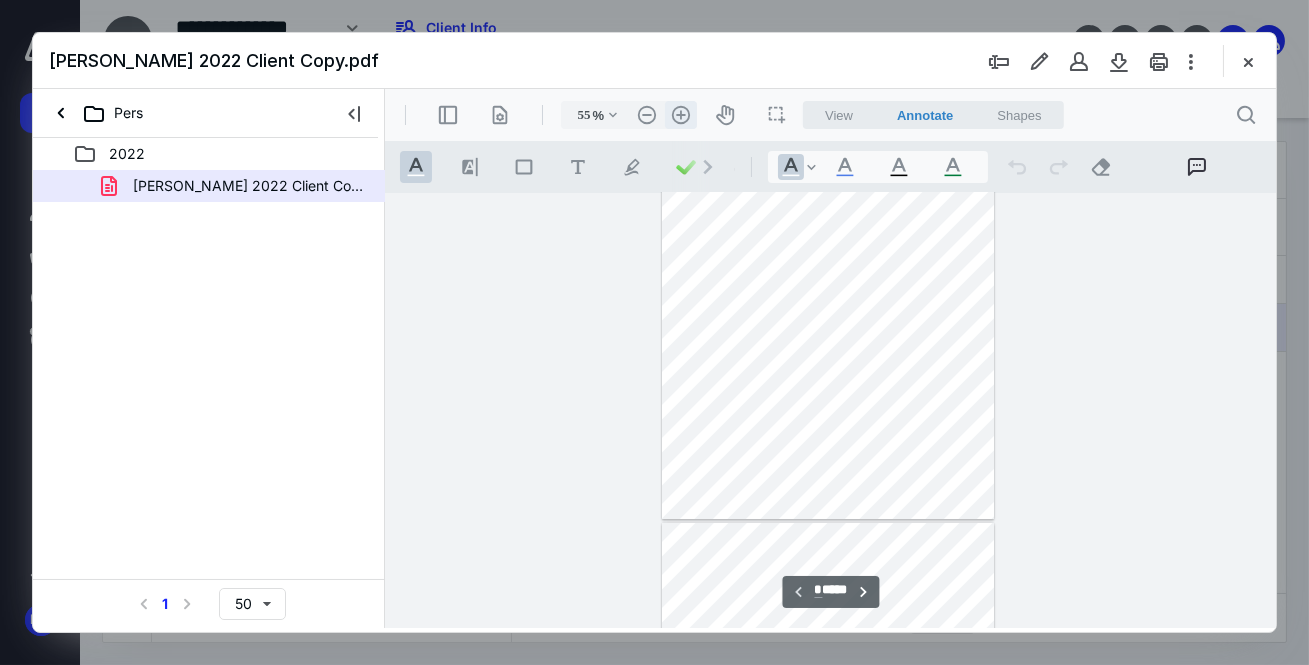 click on ".cls-1{fill:#abb0c4;} icon - header - zoom - in - line" at bounding box center [680, 115] 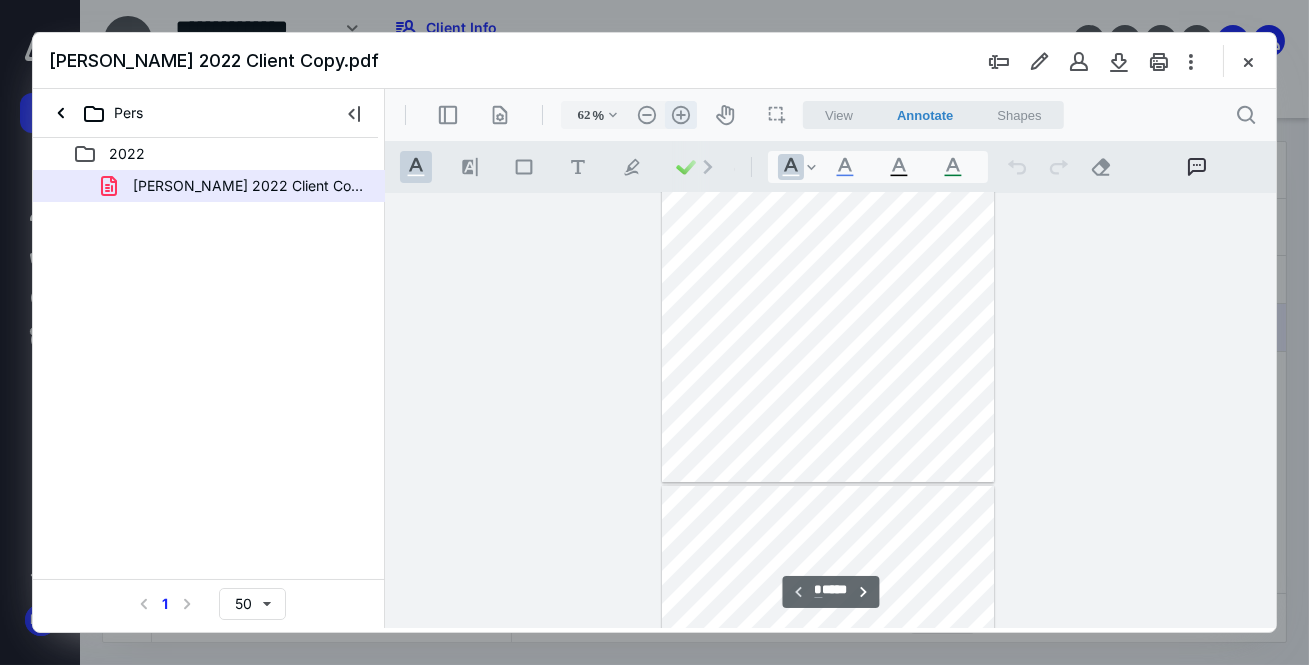 click on ".cls-1{fill:#abb0c4;} icon - header - zoom - in - line" at bounding box center [680, 115] 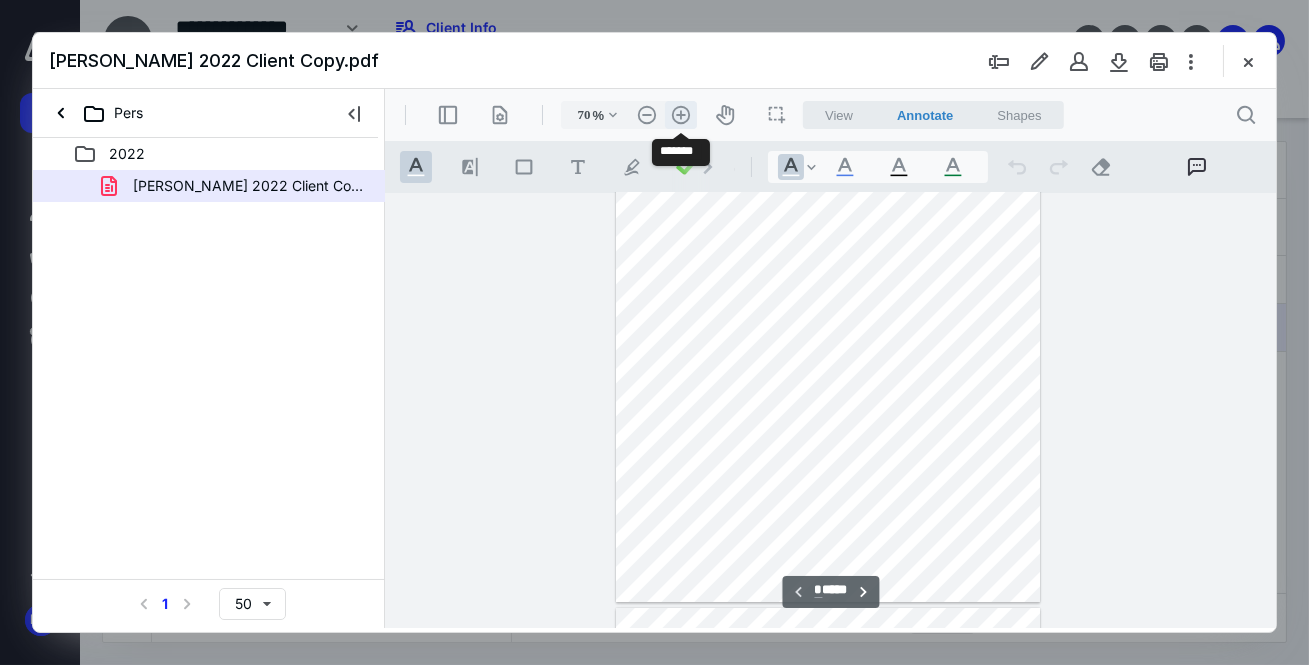 click on ".cls-1{fill:#abb0c4;} icon - header - zoom - in - line" at bounding box center [680, 115] 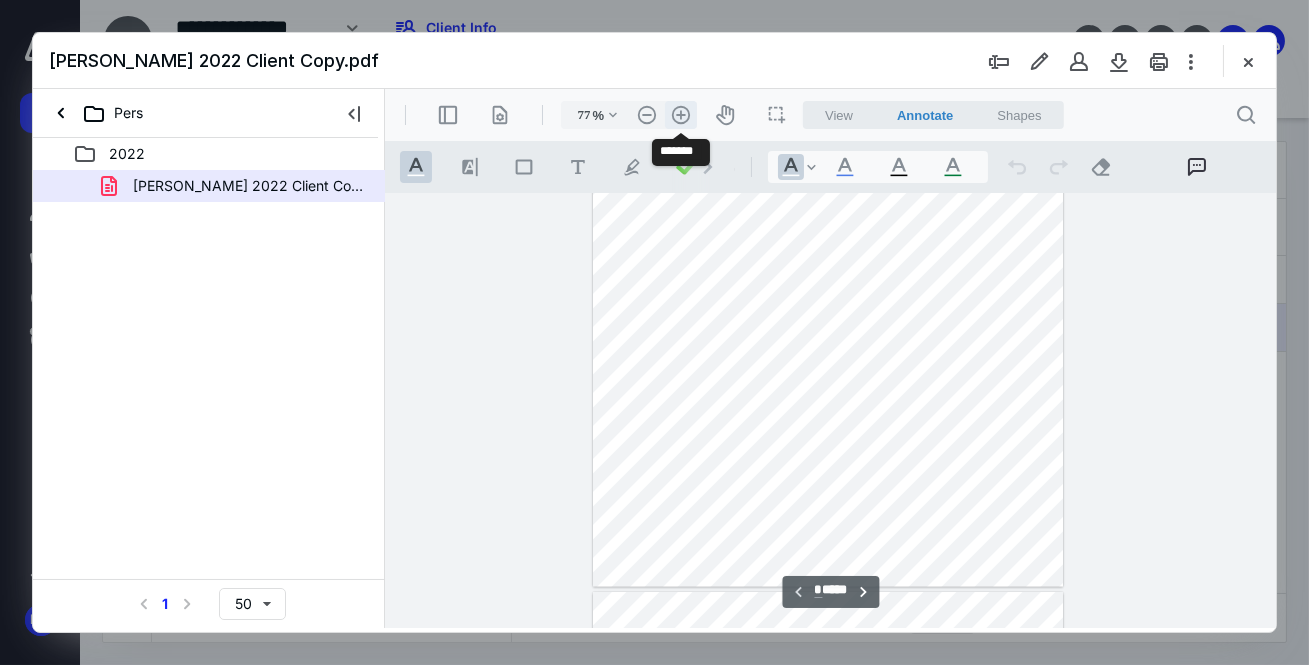 click on ".cls-1{fill:#abb0c4;} icon - header - zoom - in - line" at bounding box center [680, 115] 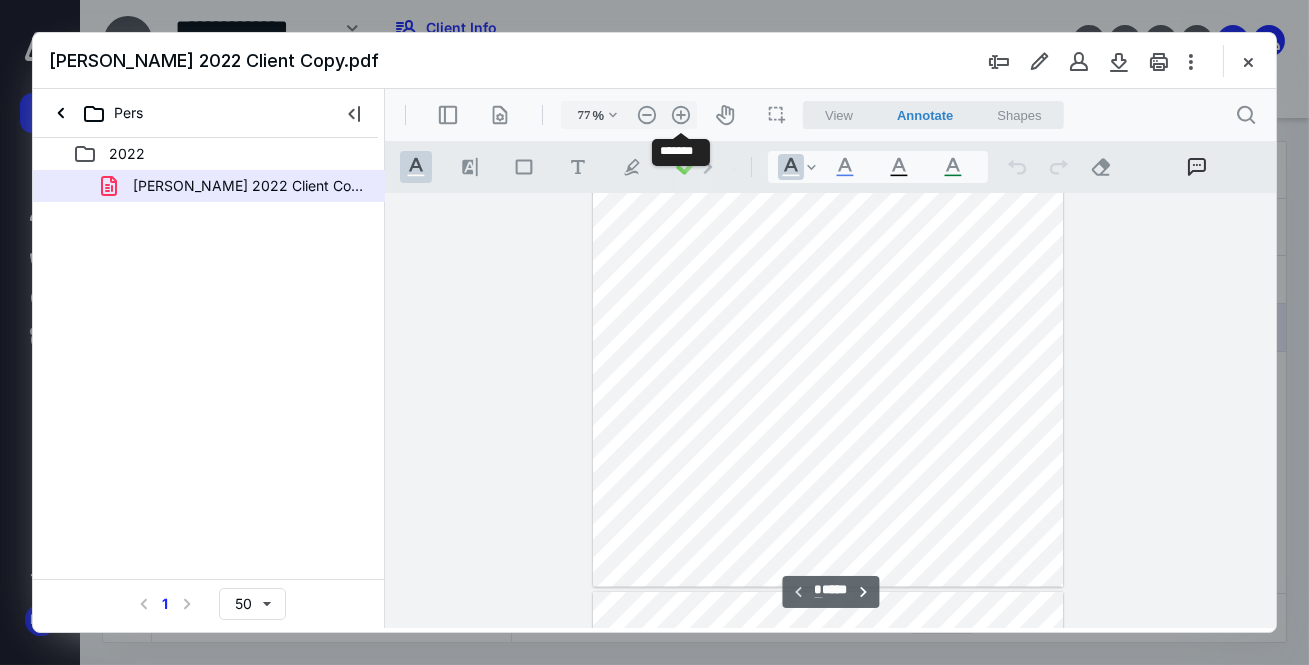 type on "85" 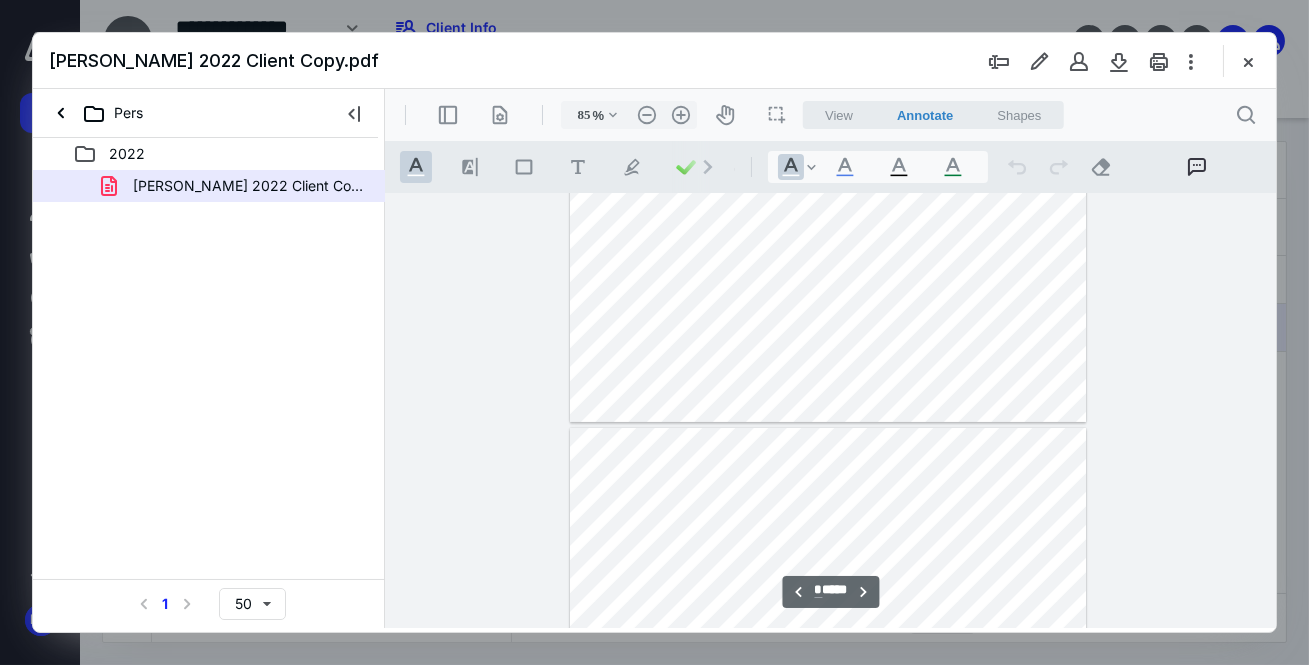 type on "*" 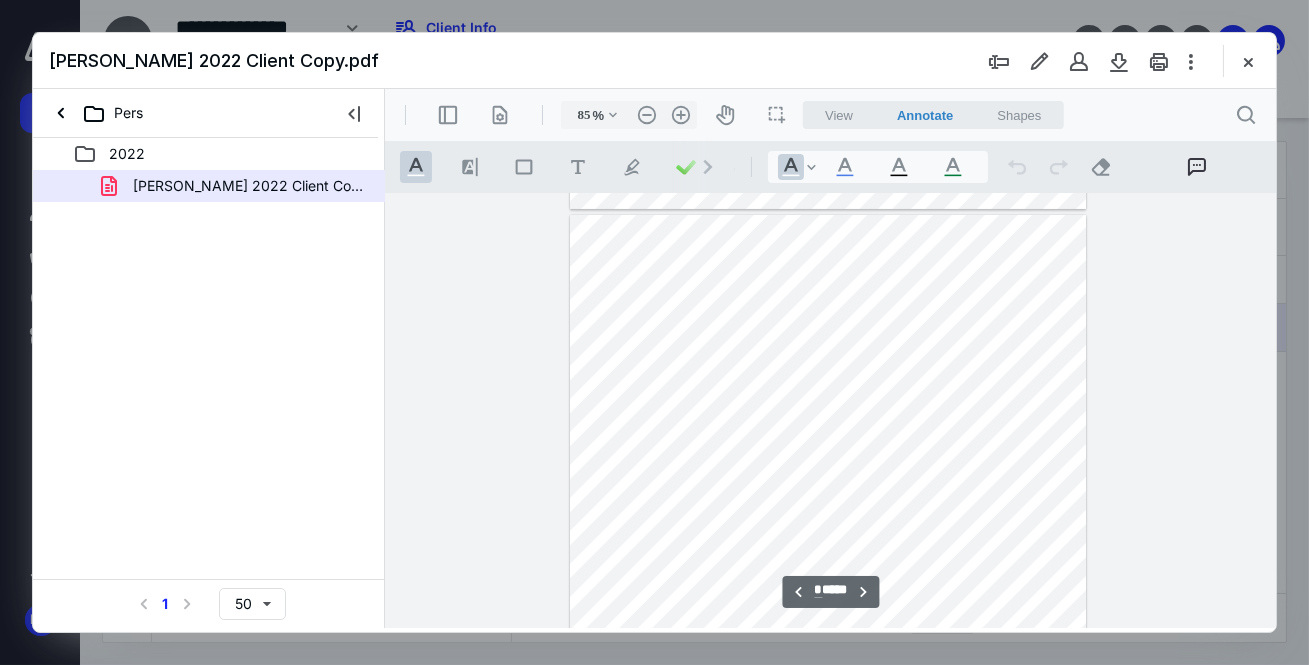 scroll, scrollTop: 1278, scrollLeft: 0, axis: vertical 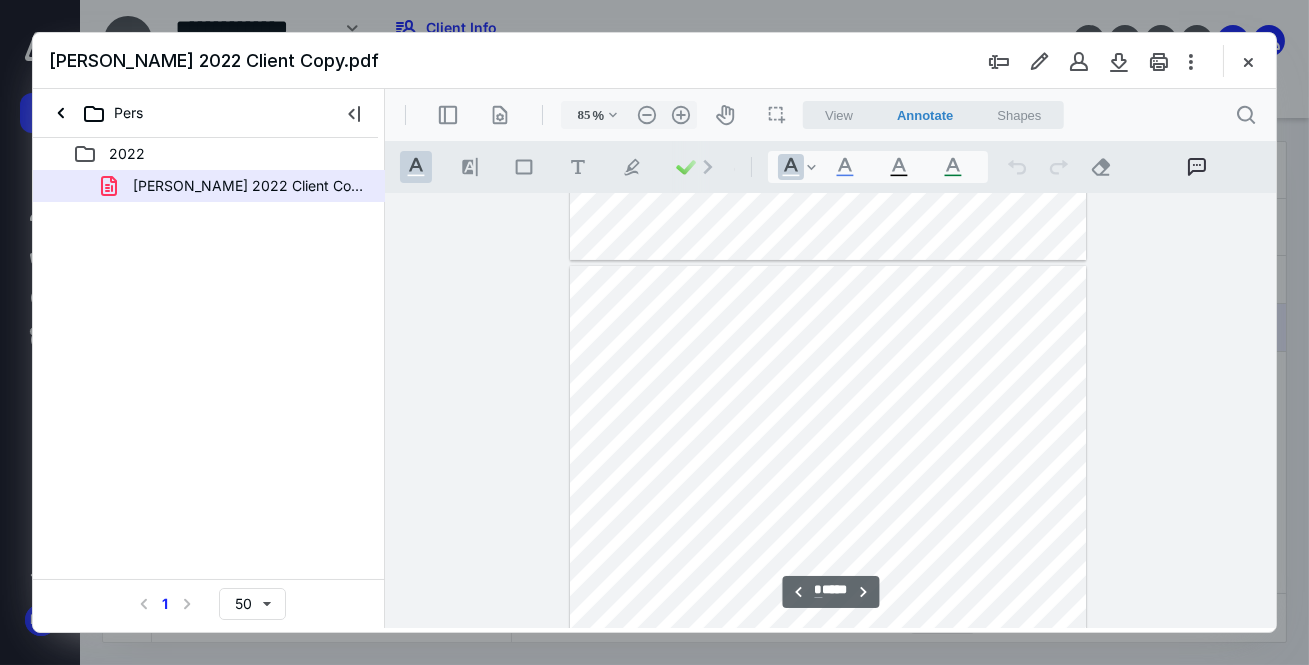 drag, startPoint x: 1250, startPoint y: 59, endPoint x: 1236, endPoint y: 68, distance: 16.643316 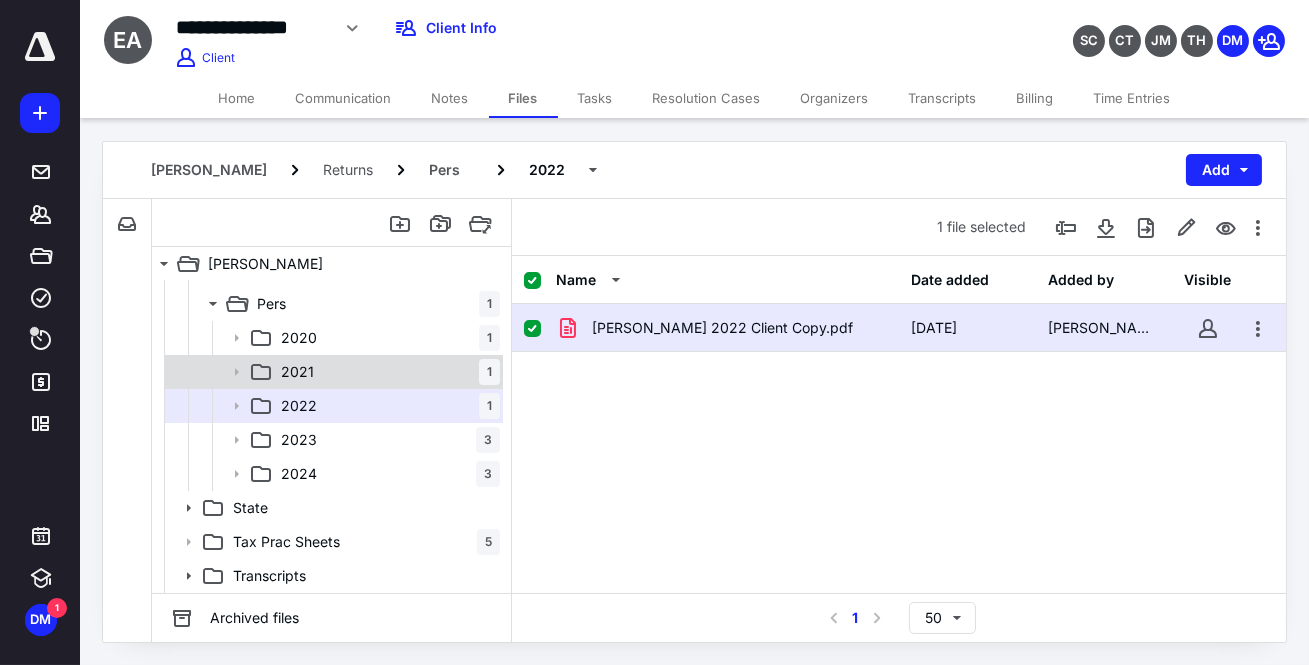 click on "2021" at bounding box center [297, 372] 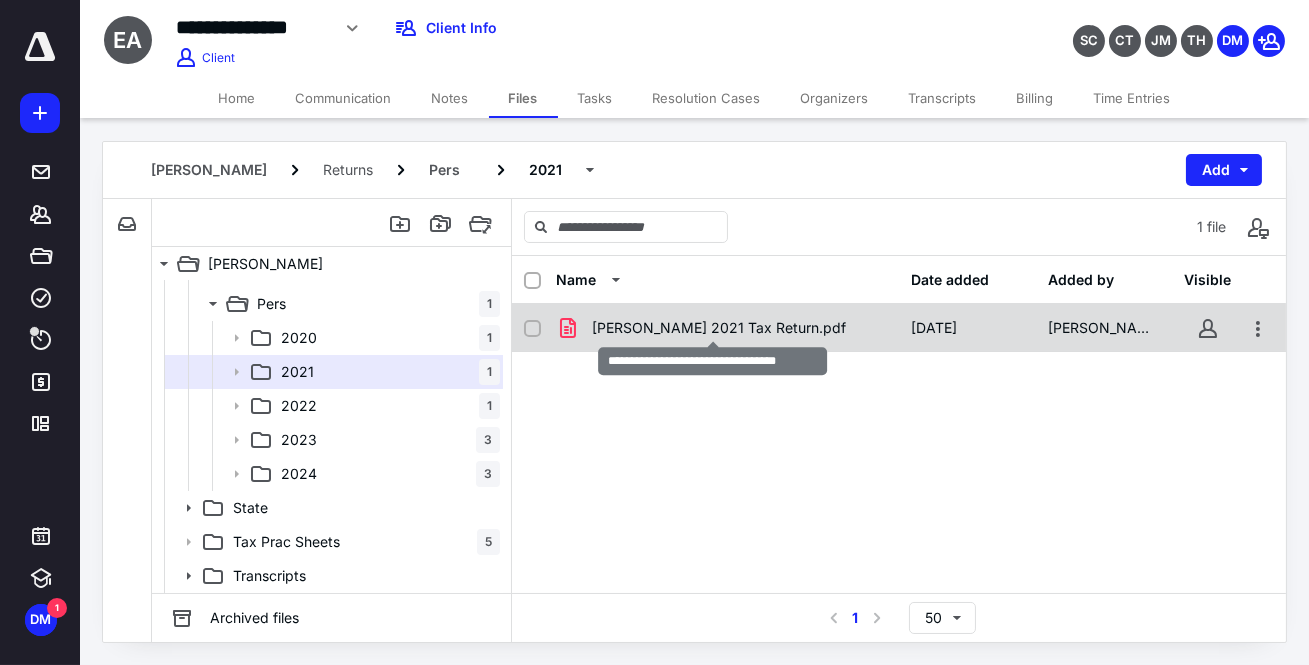 click on "Eduardo Alonso 2021 Tax Return.pdf" at bounding box center (719, 328) 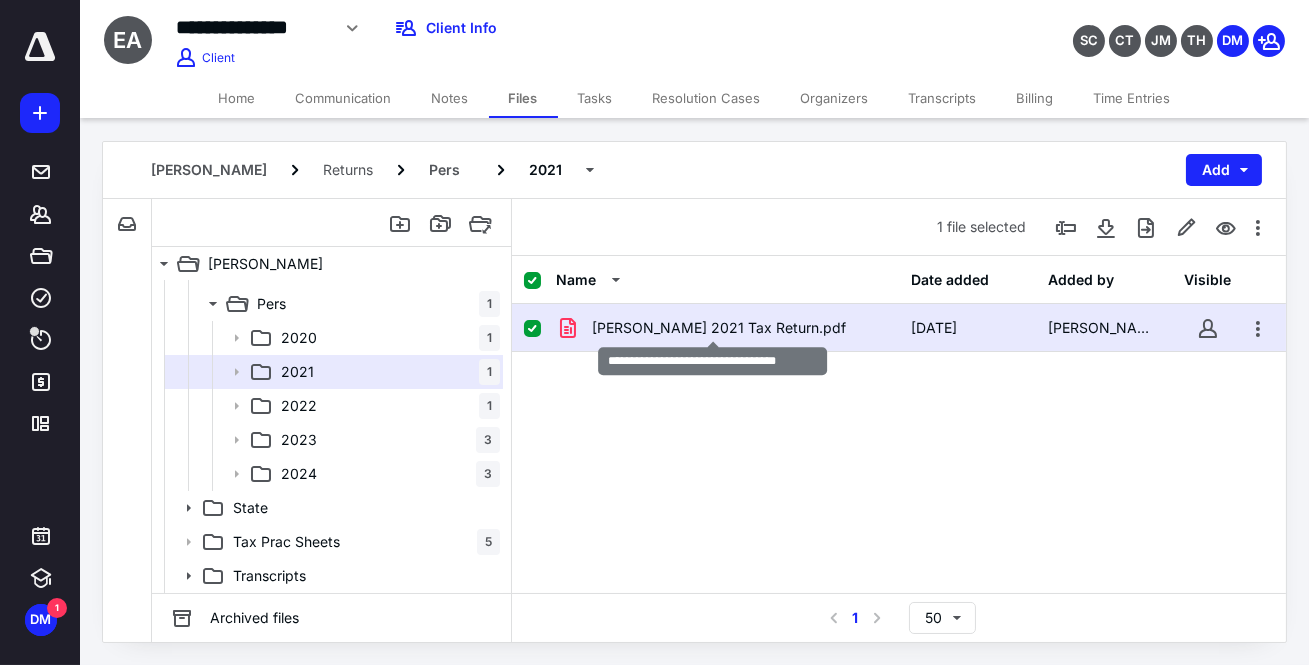 click on "Eduardo Alonso 2021 Tax Return.pdf" at bounding box center [719, 328] 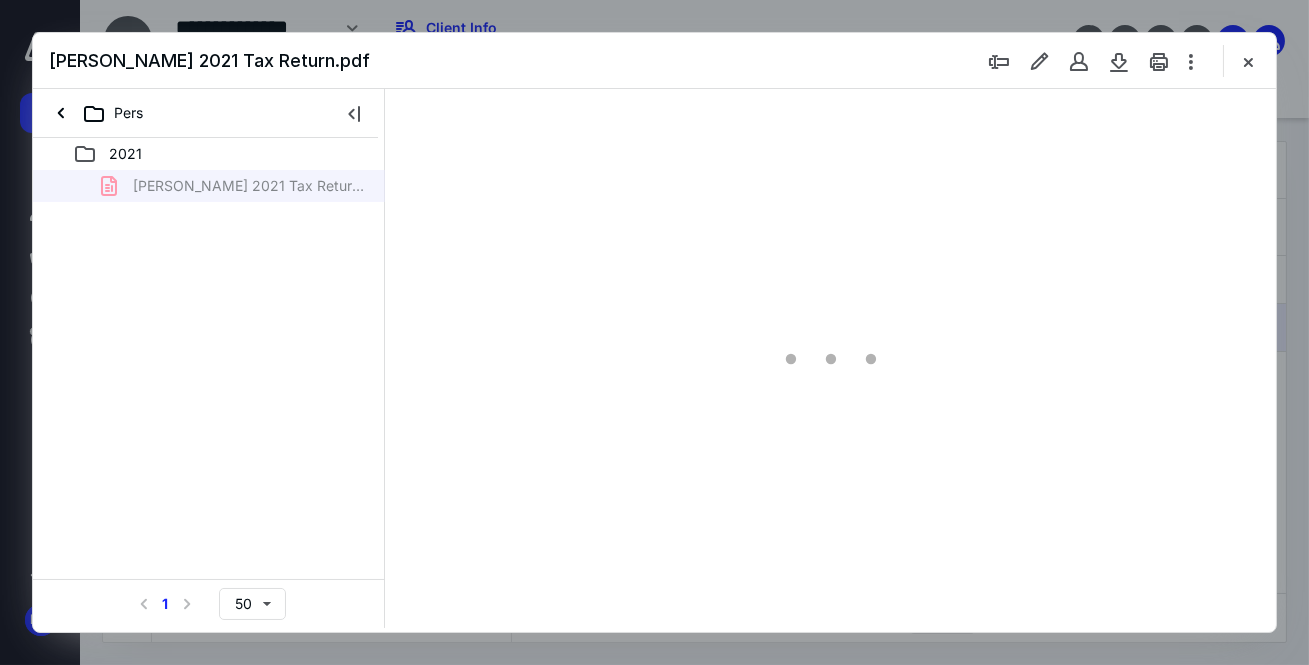 scroll, scrollTop: 0, scrollLeft: 0, axis: both 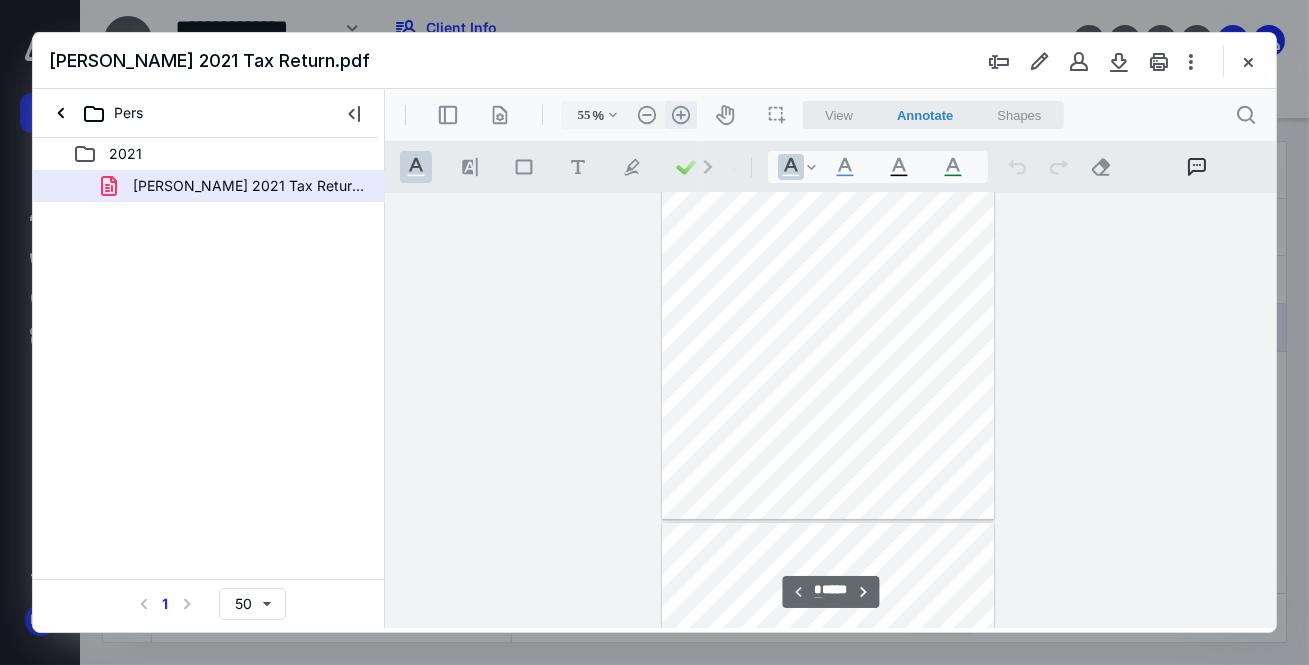 click on ".cls-1{fill:#abb0c4;} icon - header - zoom - in - line" at bounding box center [680, 115] 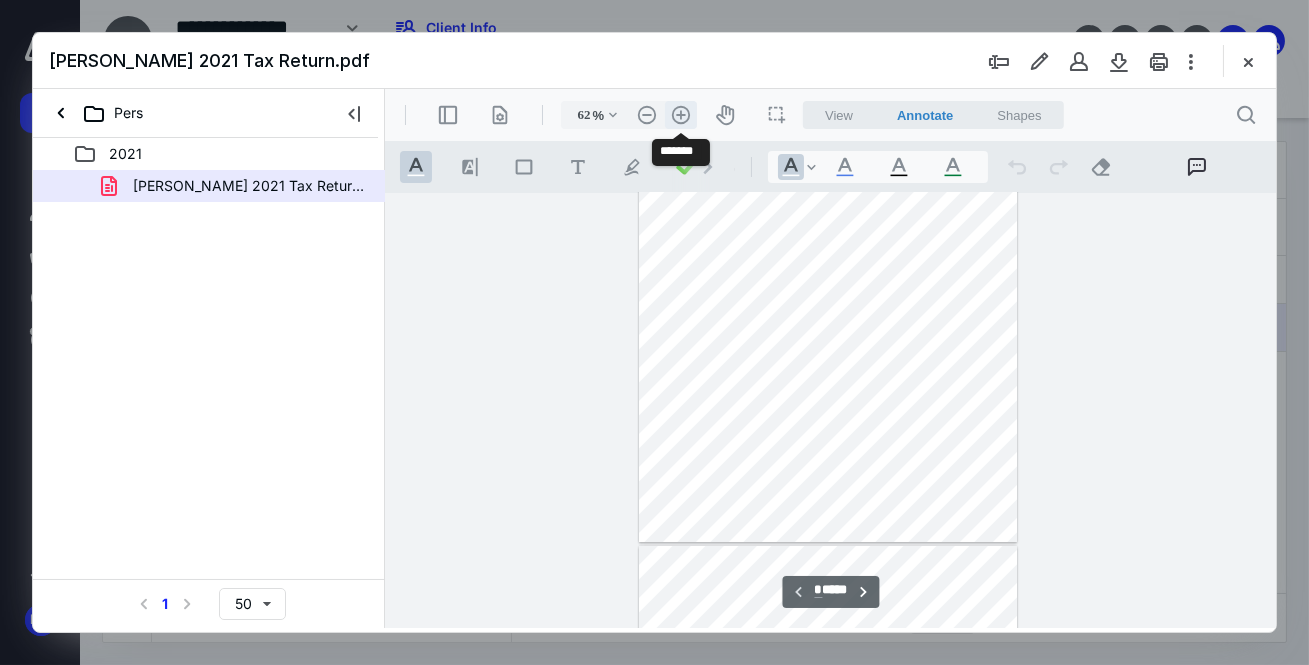 click on ".cls-1{fill:#abb0c4;} icon - header - zoom - in - line" at bounding box center (680, 115) 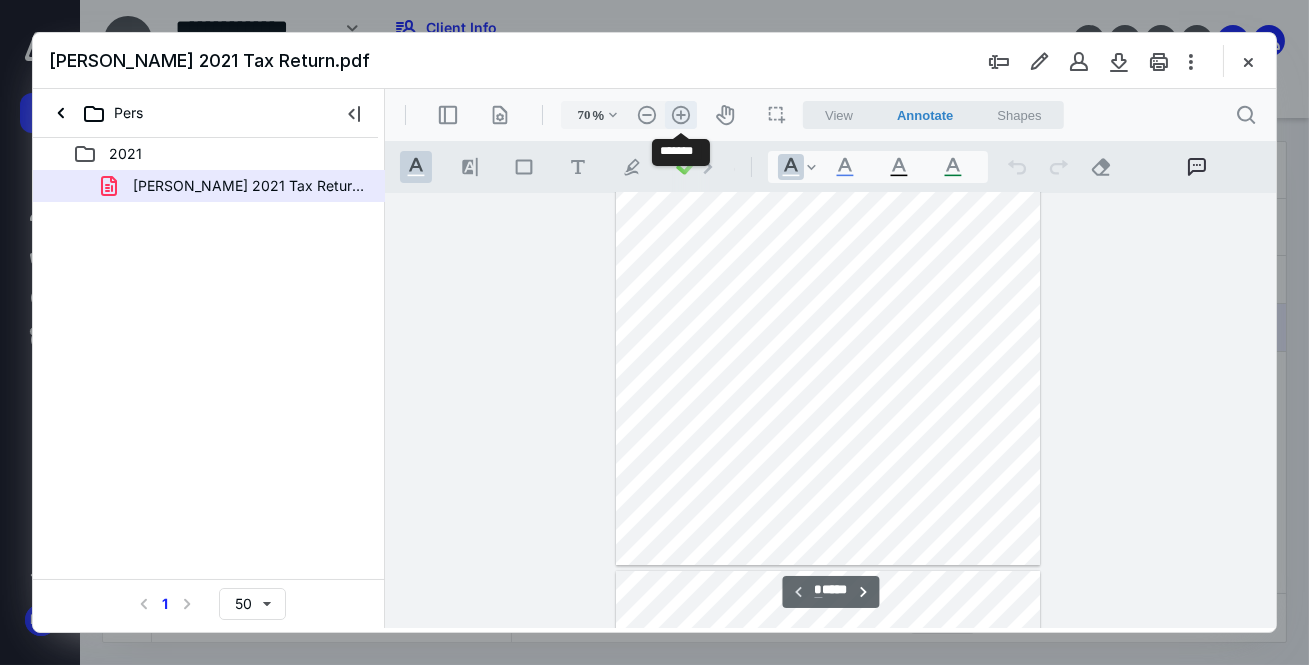 click on ".cls-1{fill:#abb0c4;} icon - header - zoom - in - line" at bounding box center (680, 115) 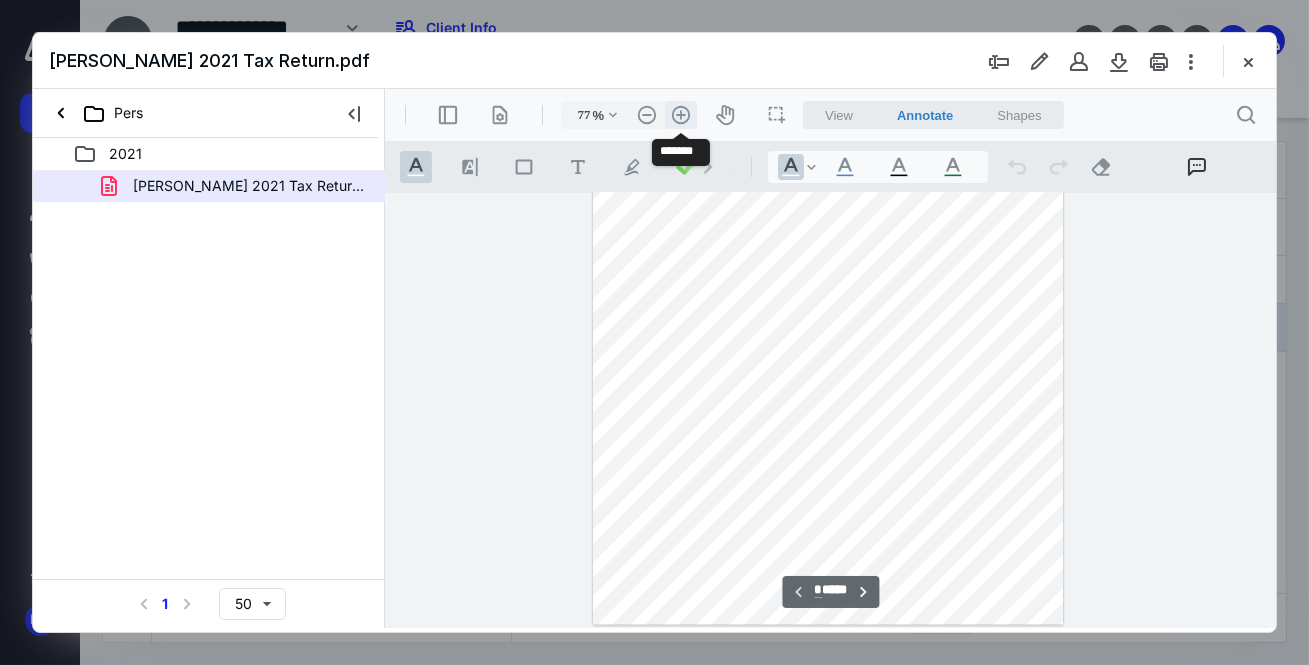click on ".cls-1{fill:#abb0c4;} icon - header - zoom - in - line" at bounding box center (680, 115) 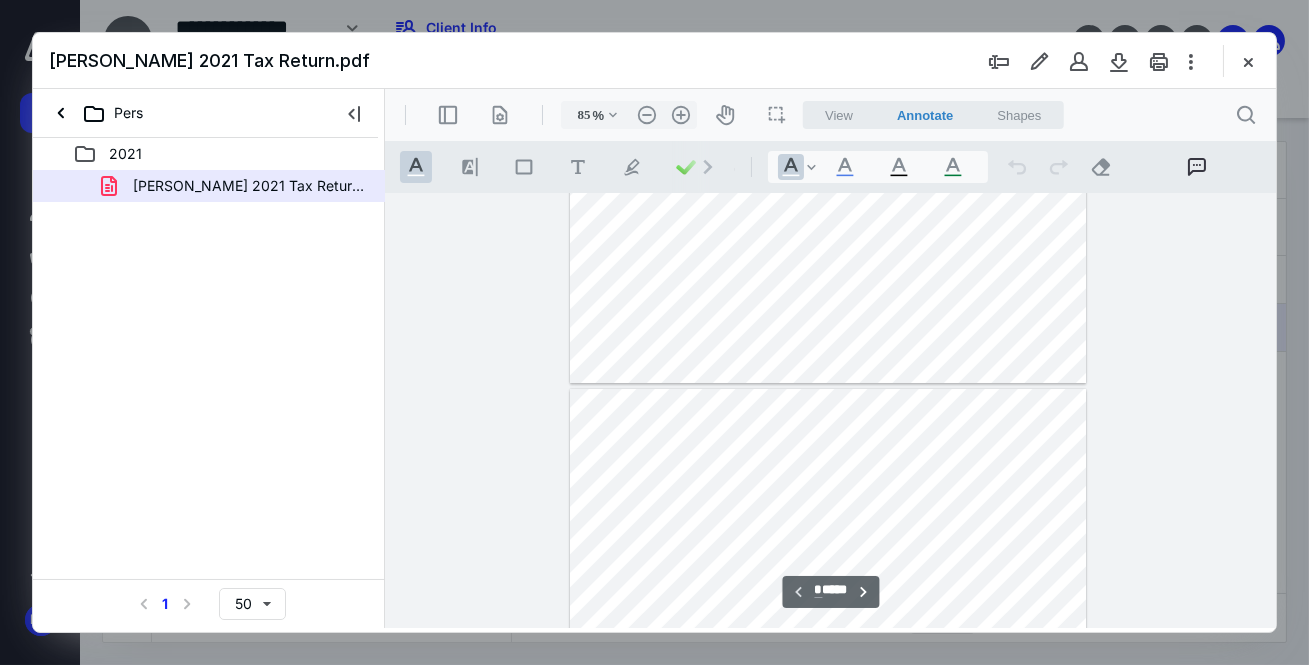 type on "*" 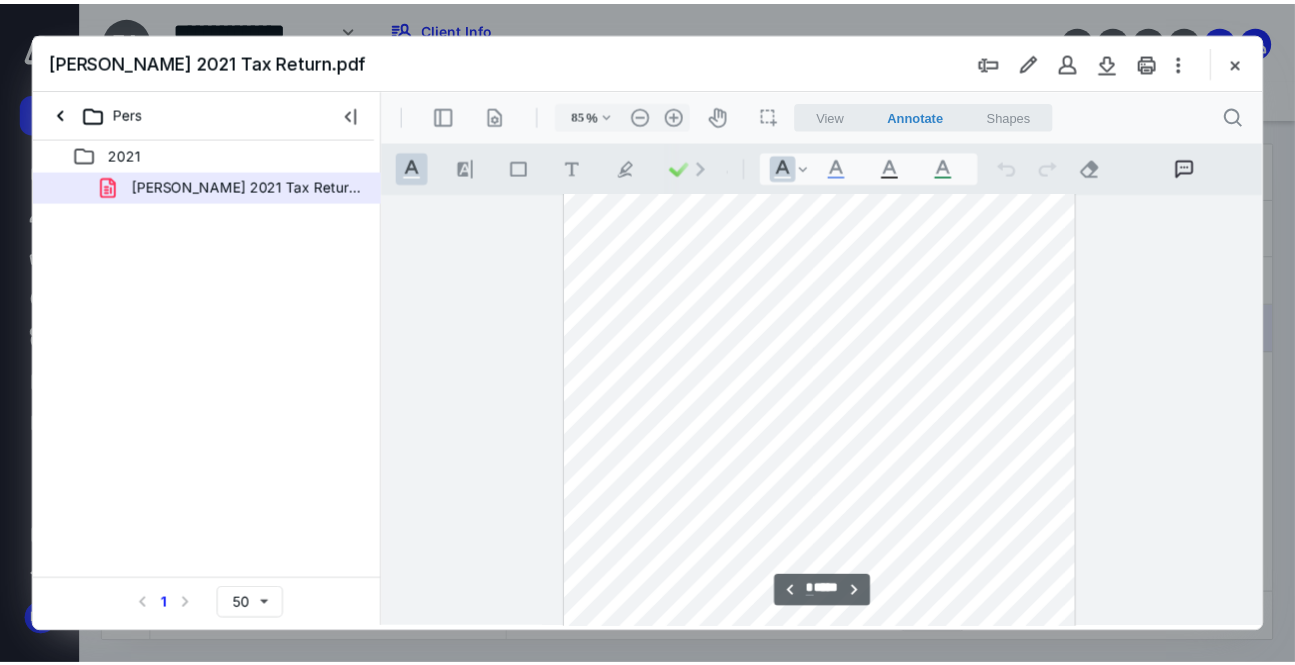 scroll, scrollTop: 800, scrollLeft: 0, axis: vertical 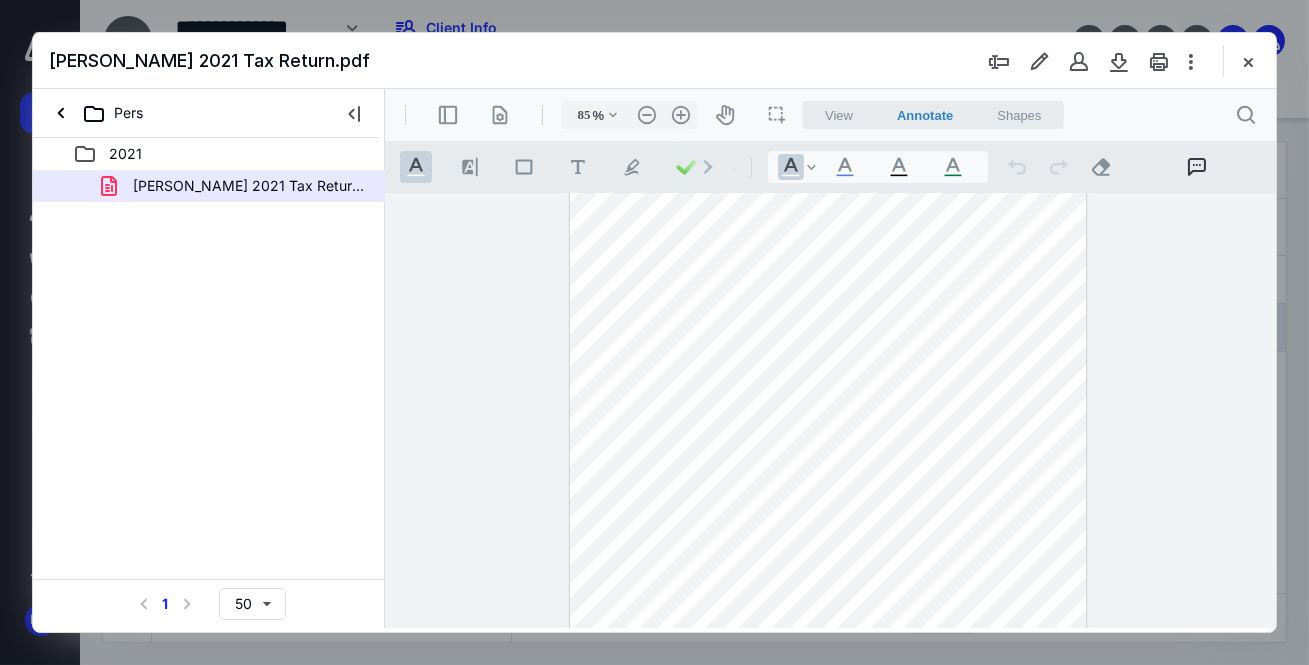 click at bounding box center (1248, 61) 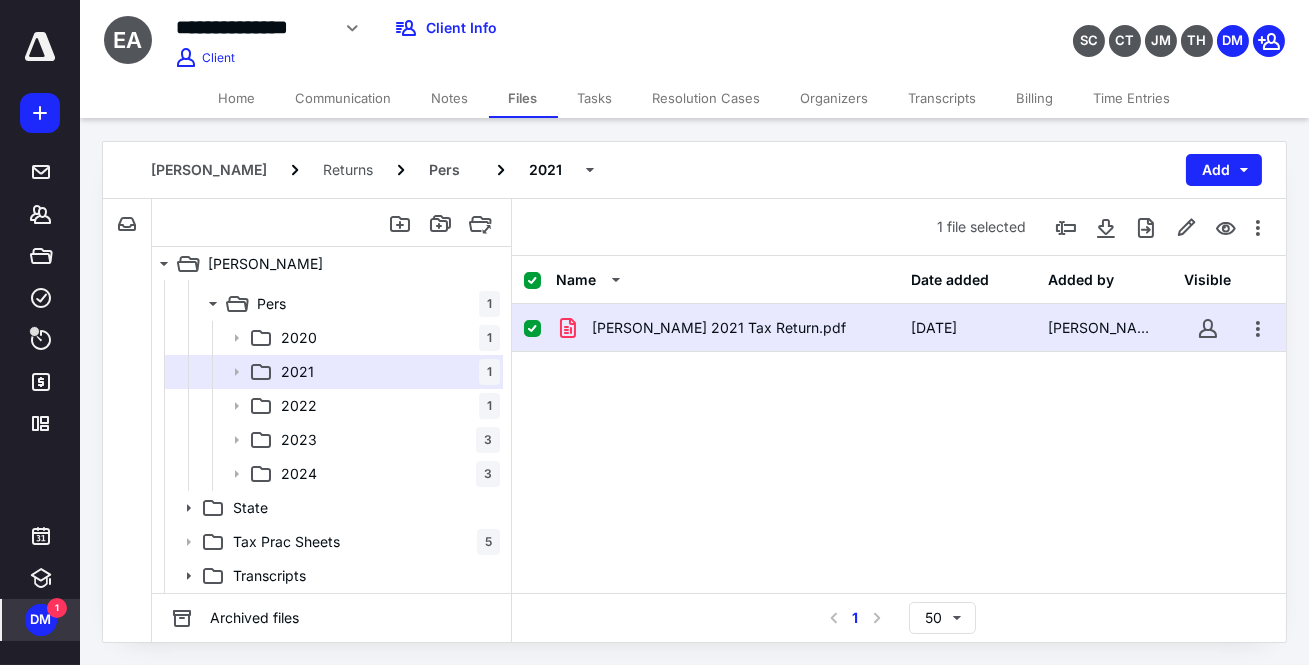 click on "1" at bounding box center [57, 608] 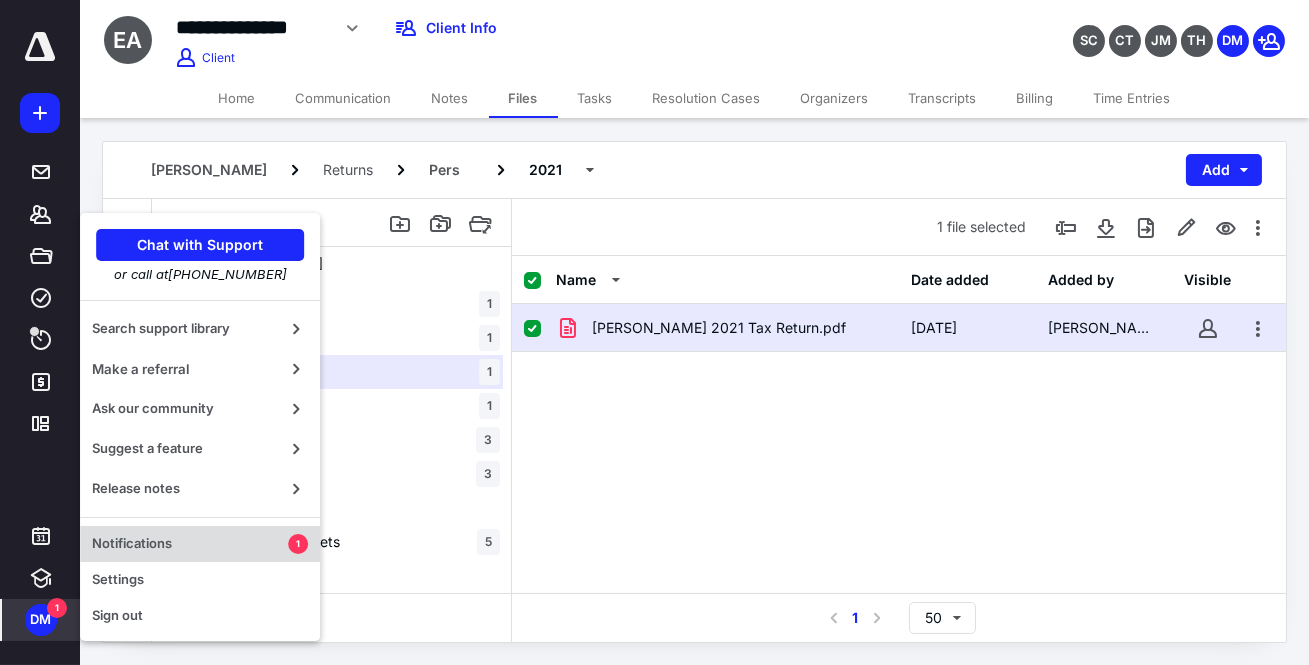 click on "Notifications" at bounding box center (190, 544) 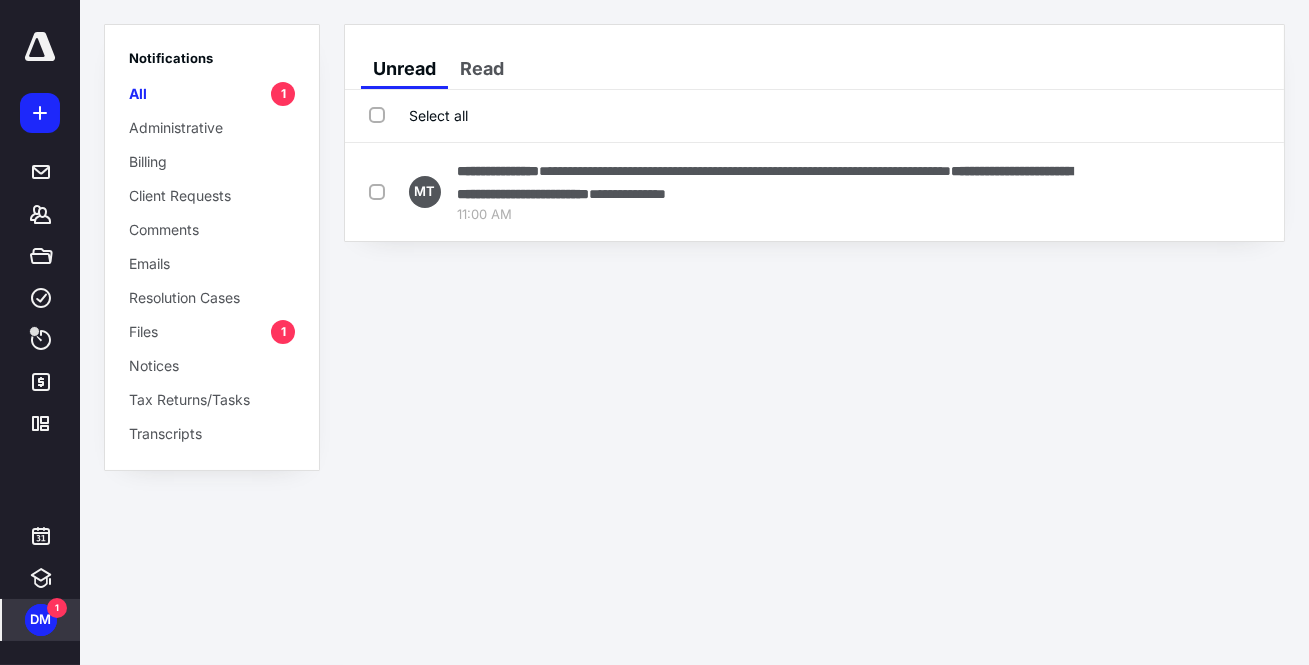 click on "Select all" at bounding box center (418, 115) 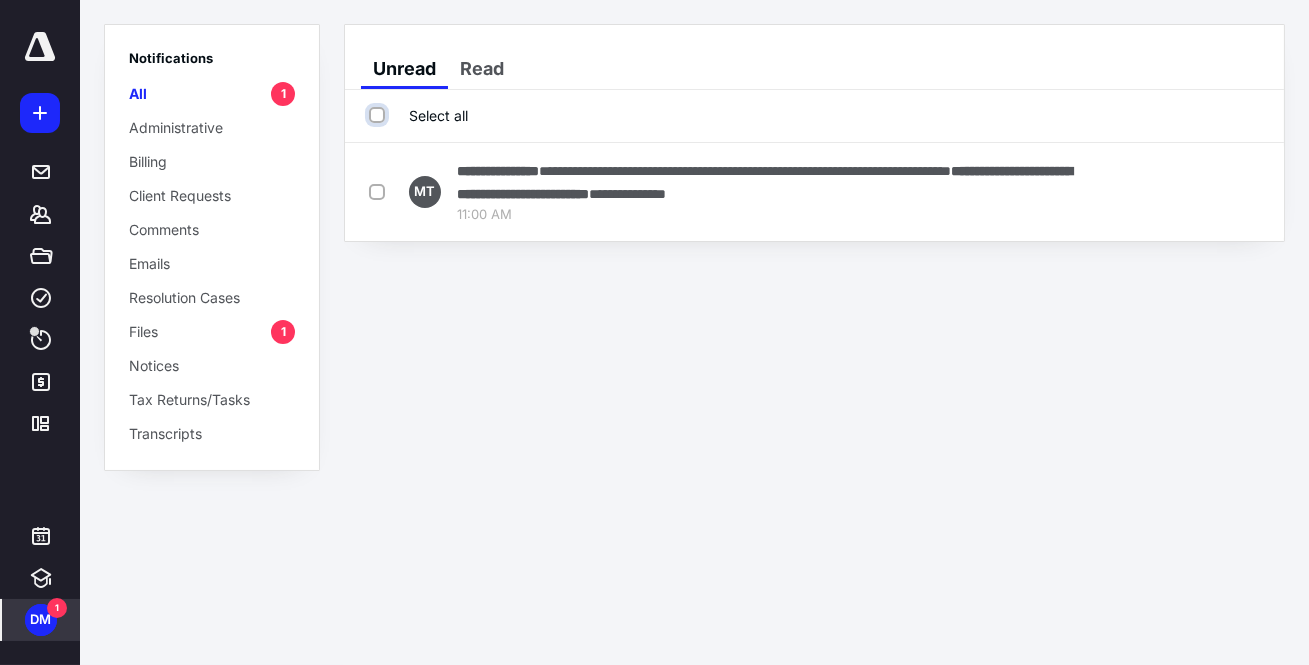 click on "Select all" at bounding box center (379, 115) 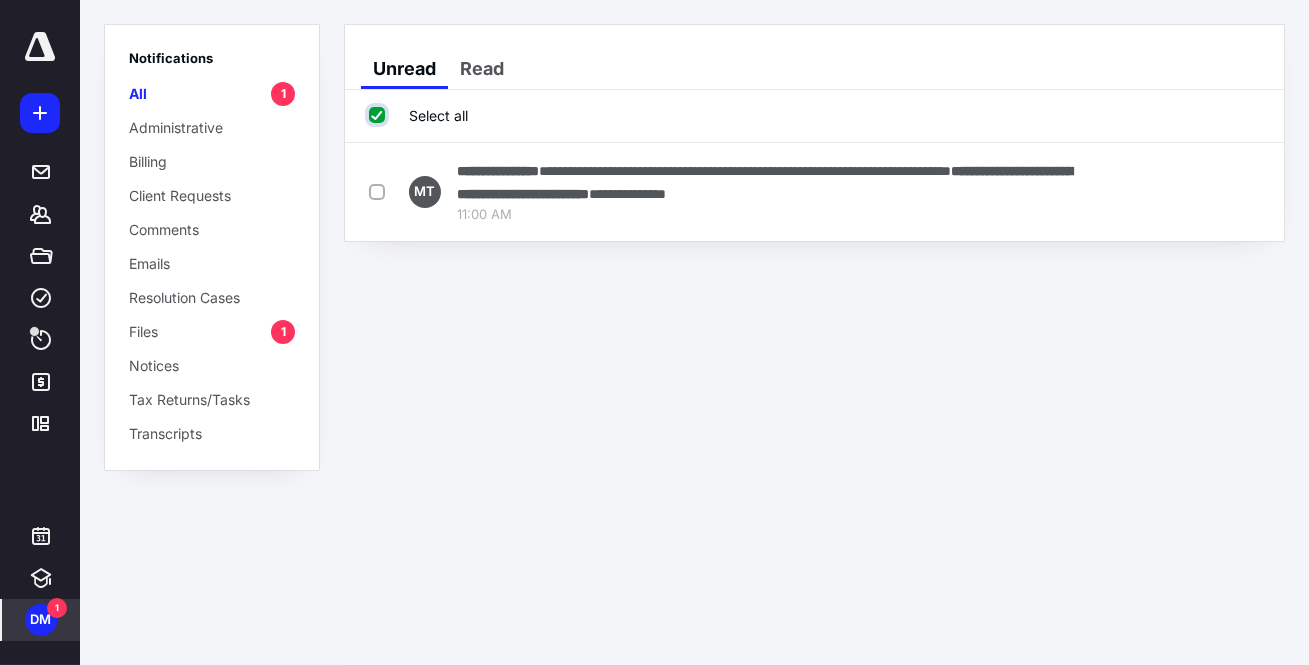 checkbox on "true" 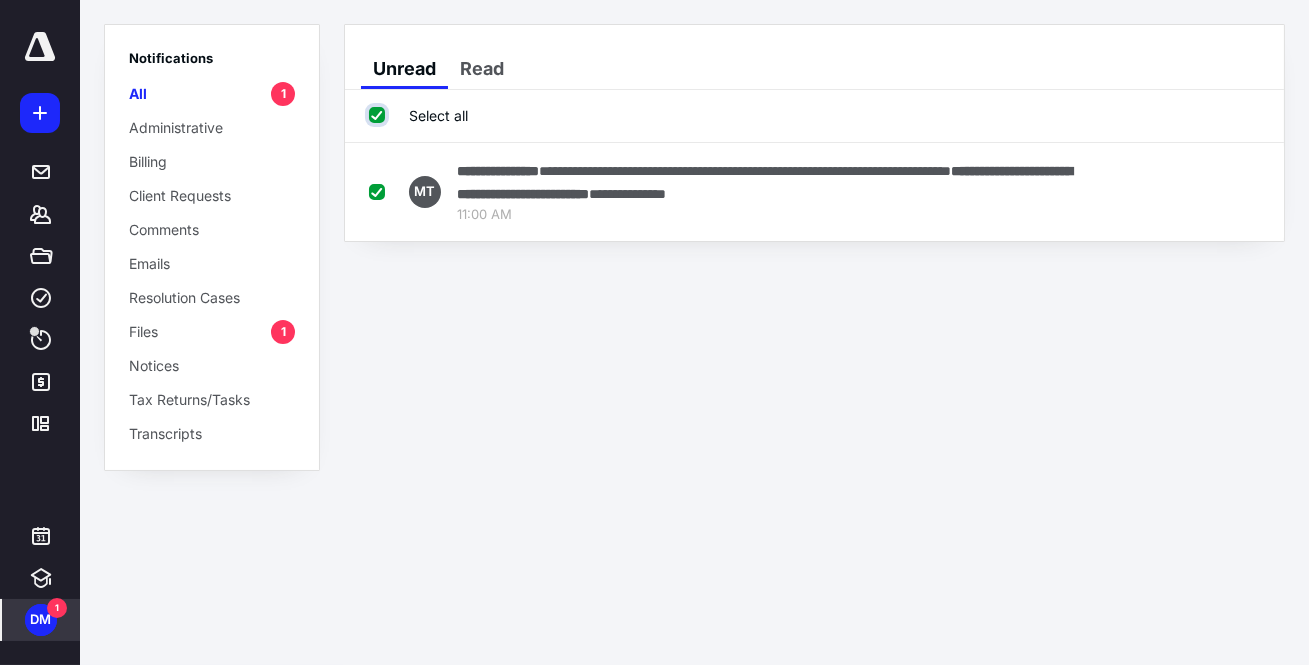 checkbox on "true" 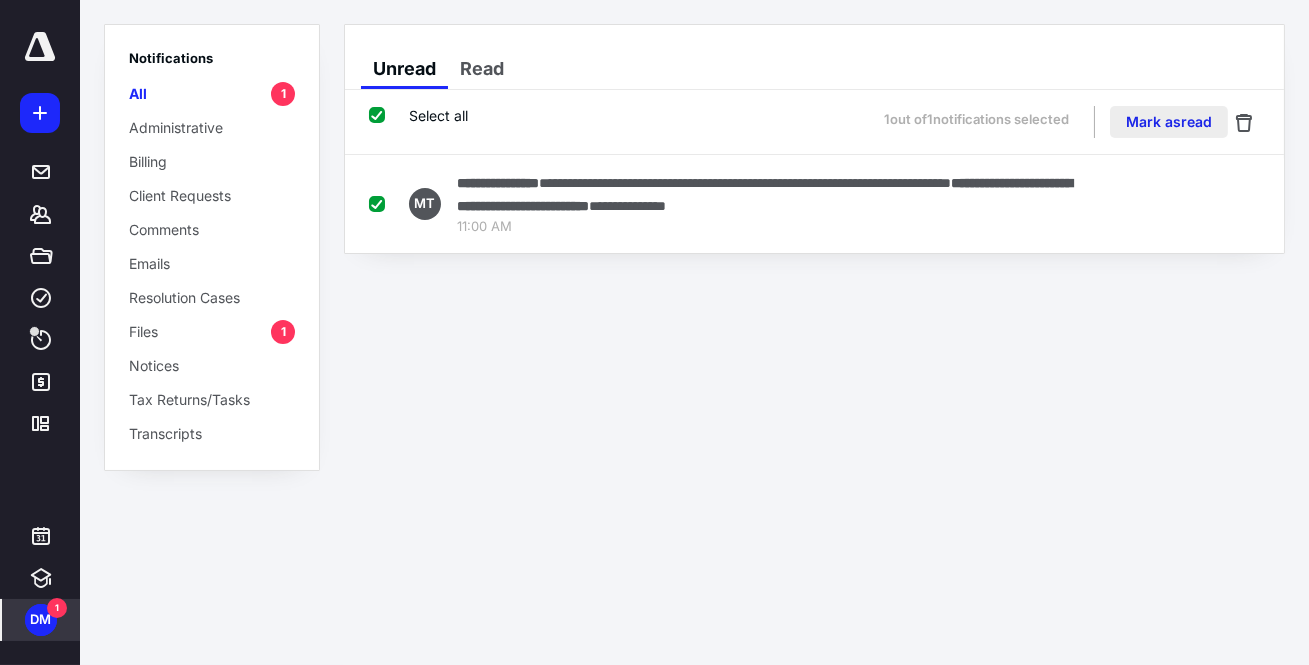 click on "Mark as  read" at bounding box center (1169, 122) 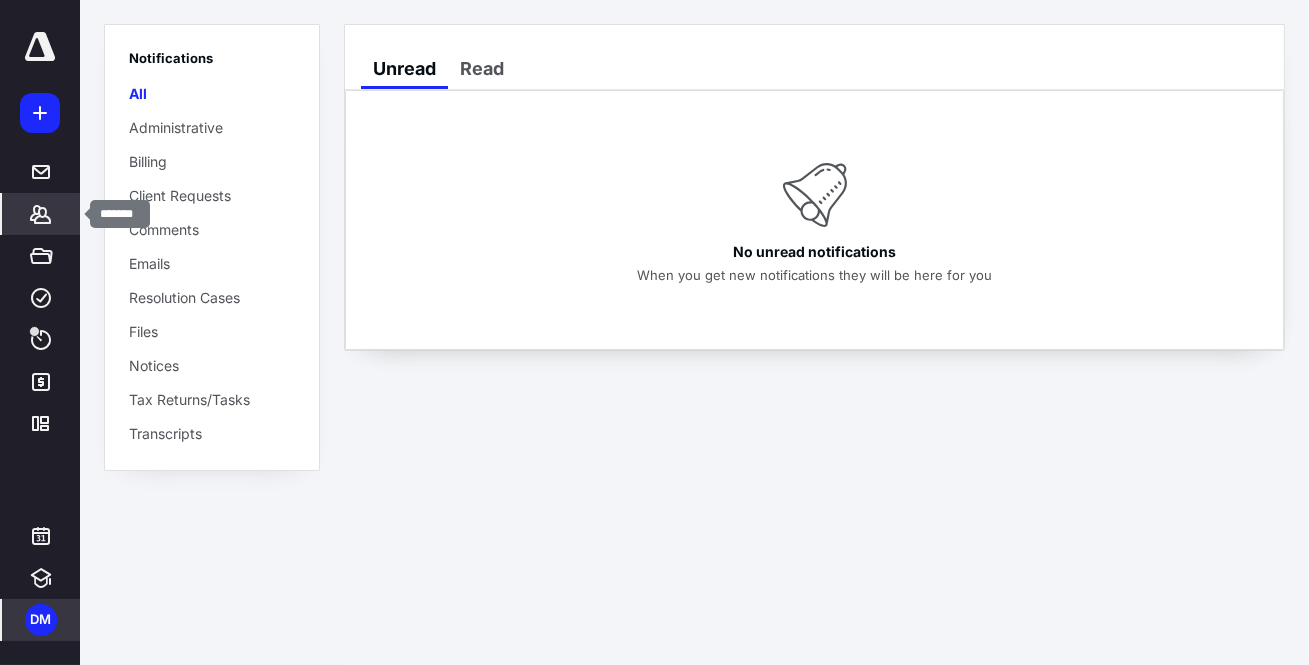 click 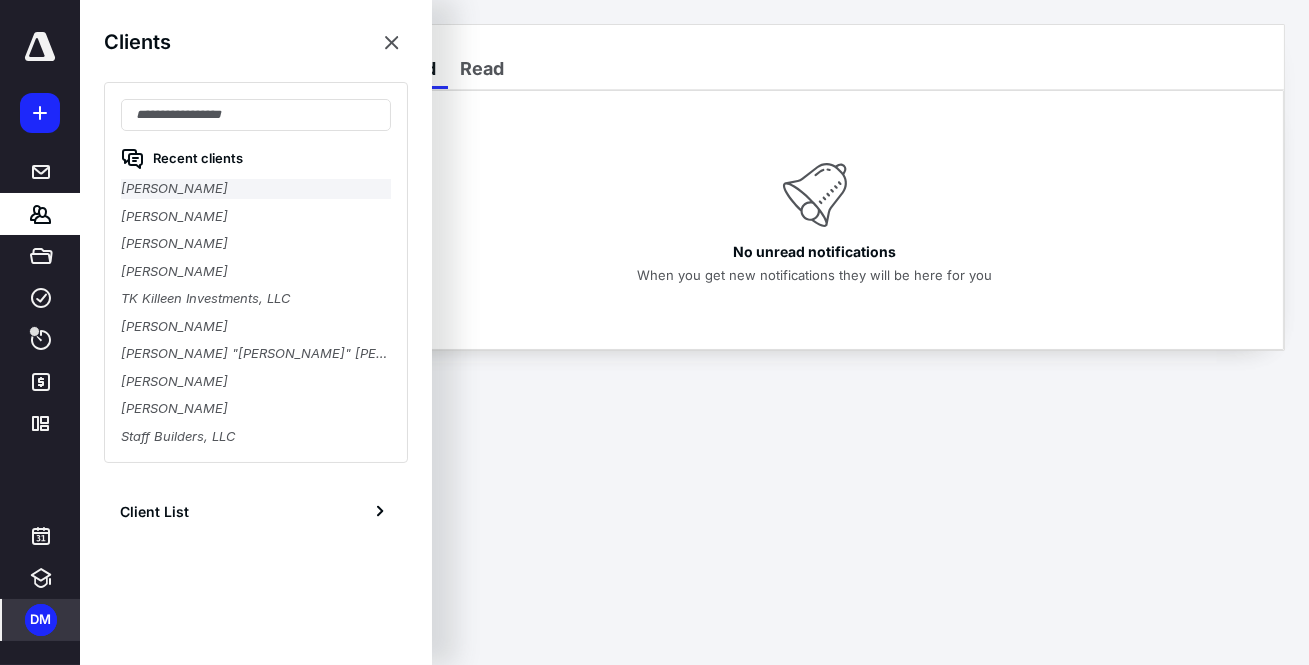 click on "Eduardo Alonso" at bounding box center [256, 189] 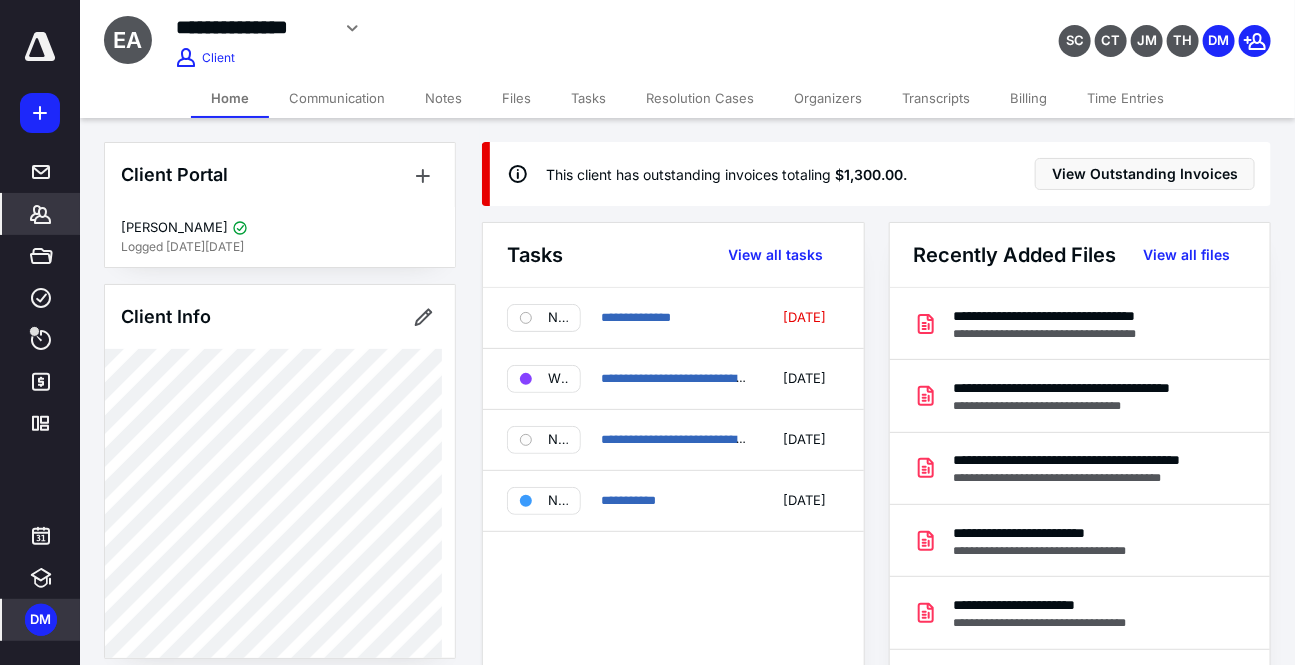 click 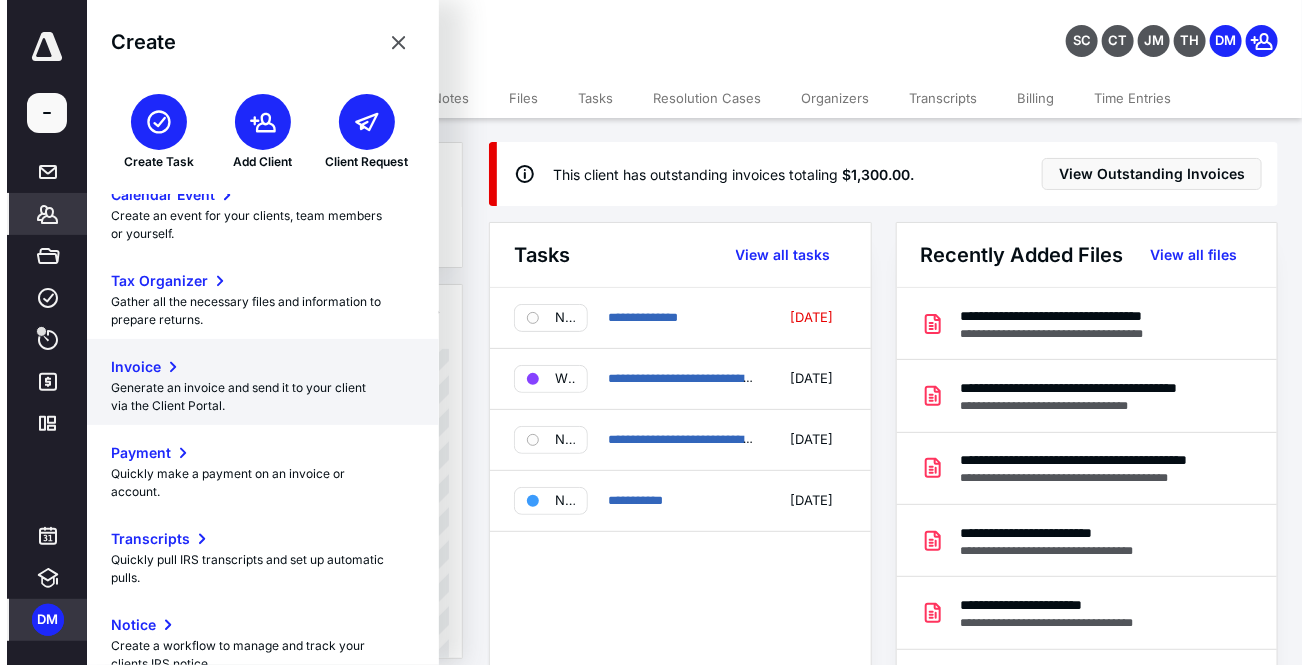 scroll, scrollTop: 302, scrollLeft: 0, axis: vertical 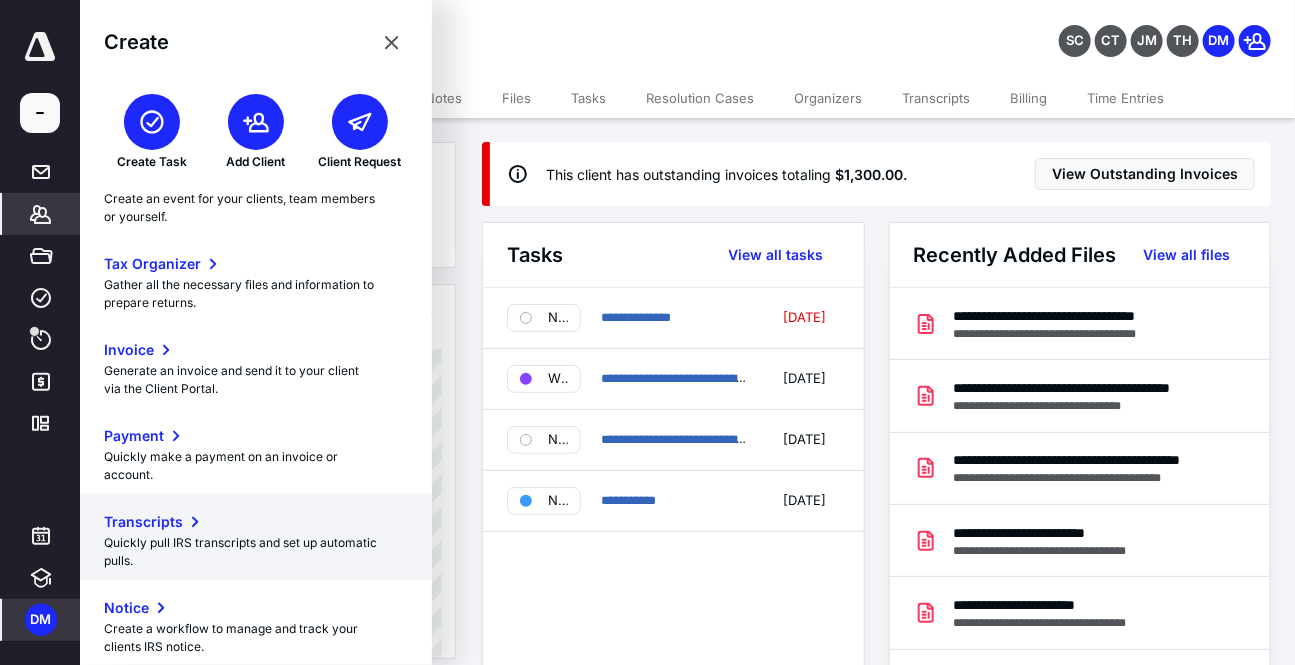 click on "Transcripts" at bounding box center [143, 522] 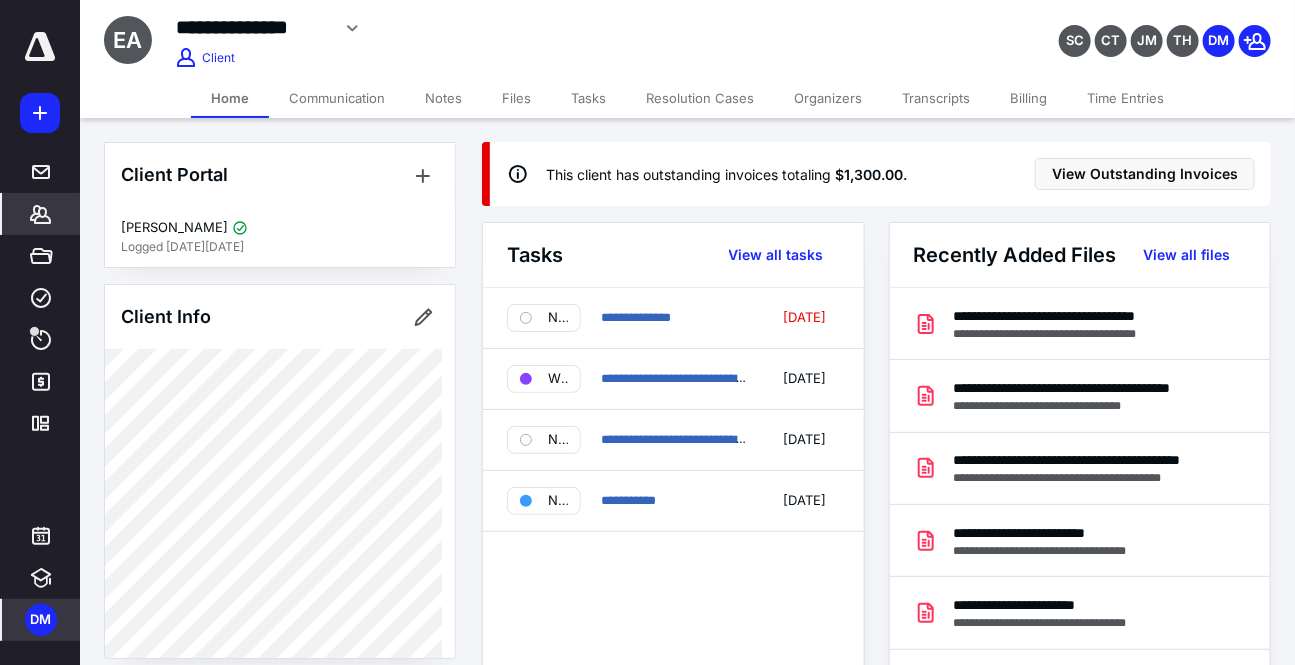 click on "Files" at bounding box center (516, 98) 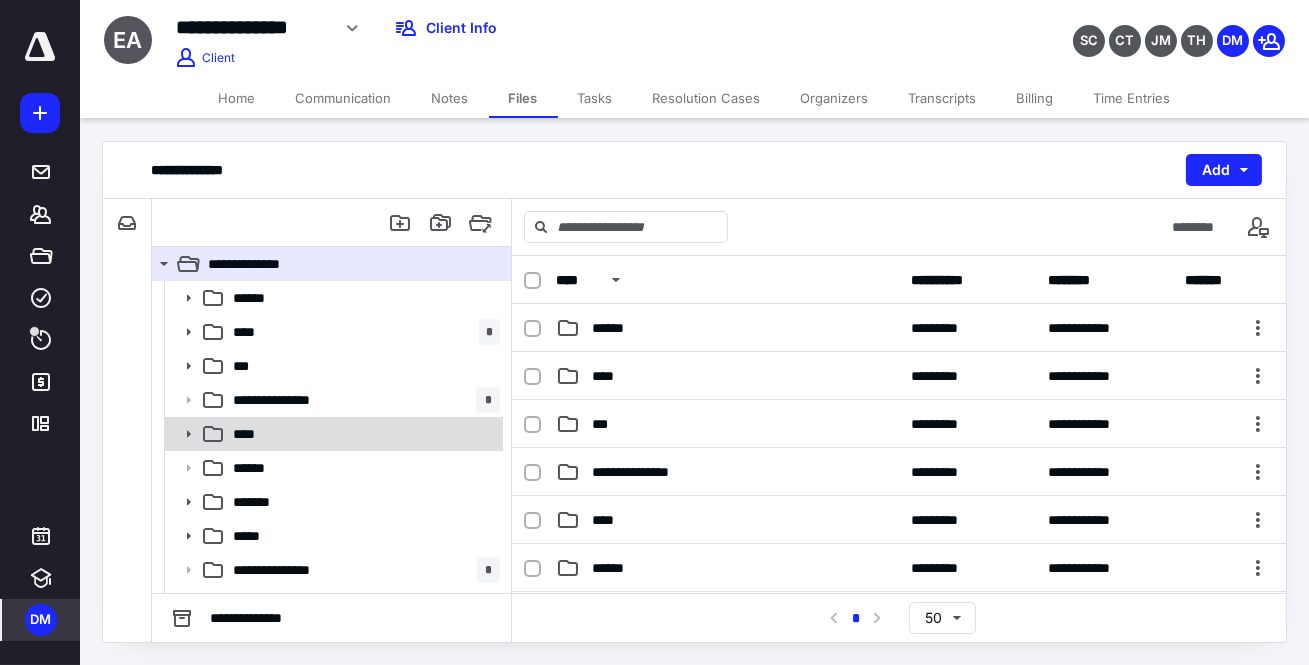 click 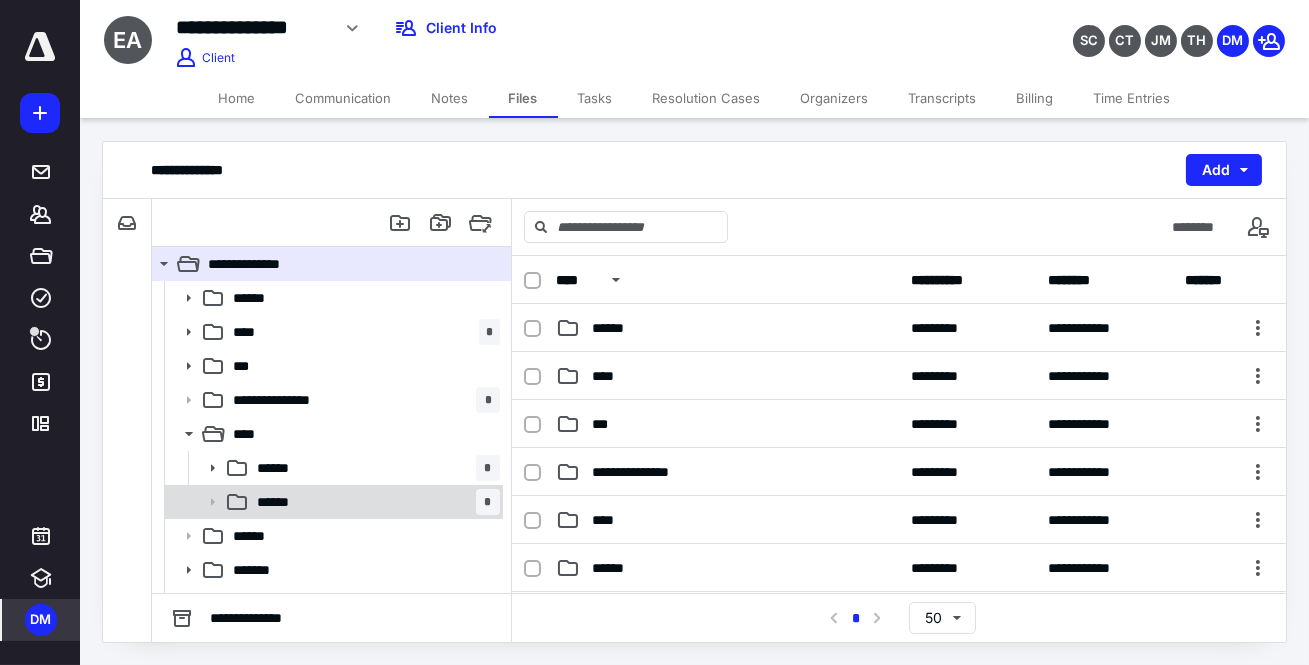 drag, startPoint x: 342, startPoint y: 499, endPoint x: 368, endPoint y: 499, distance: 26 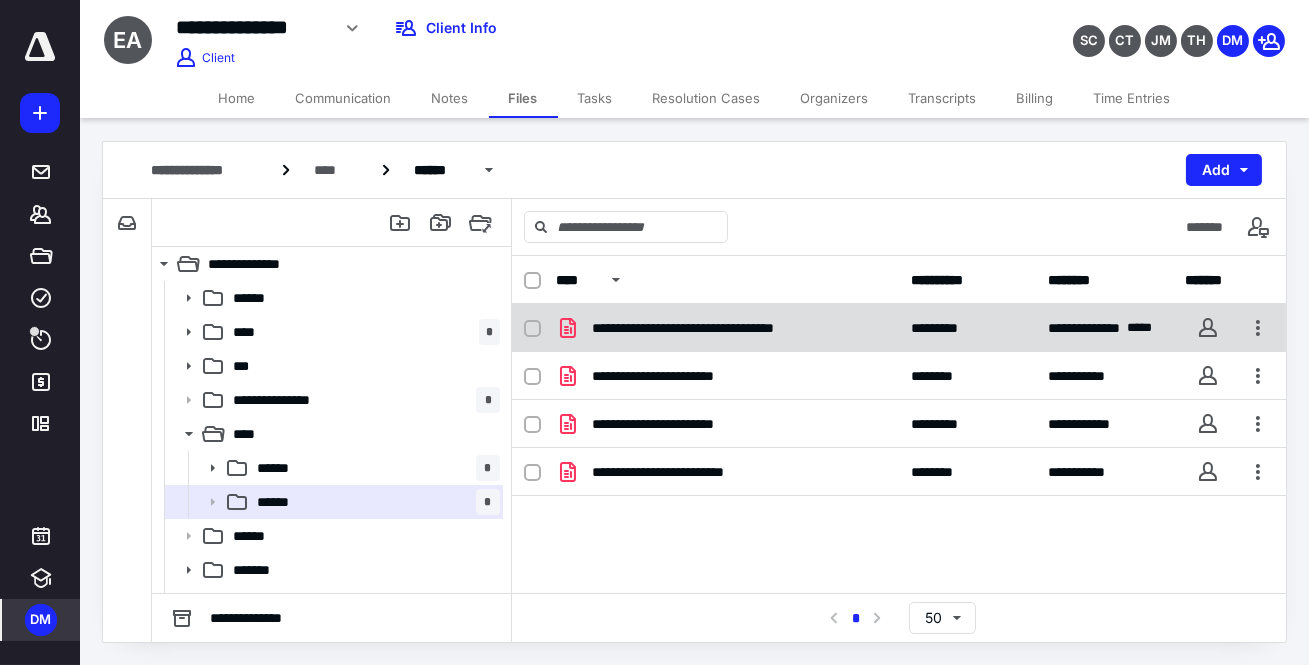 click on "**********" at bounding box center (725, 328) 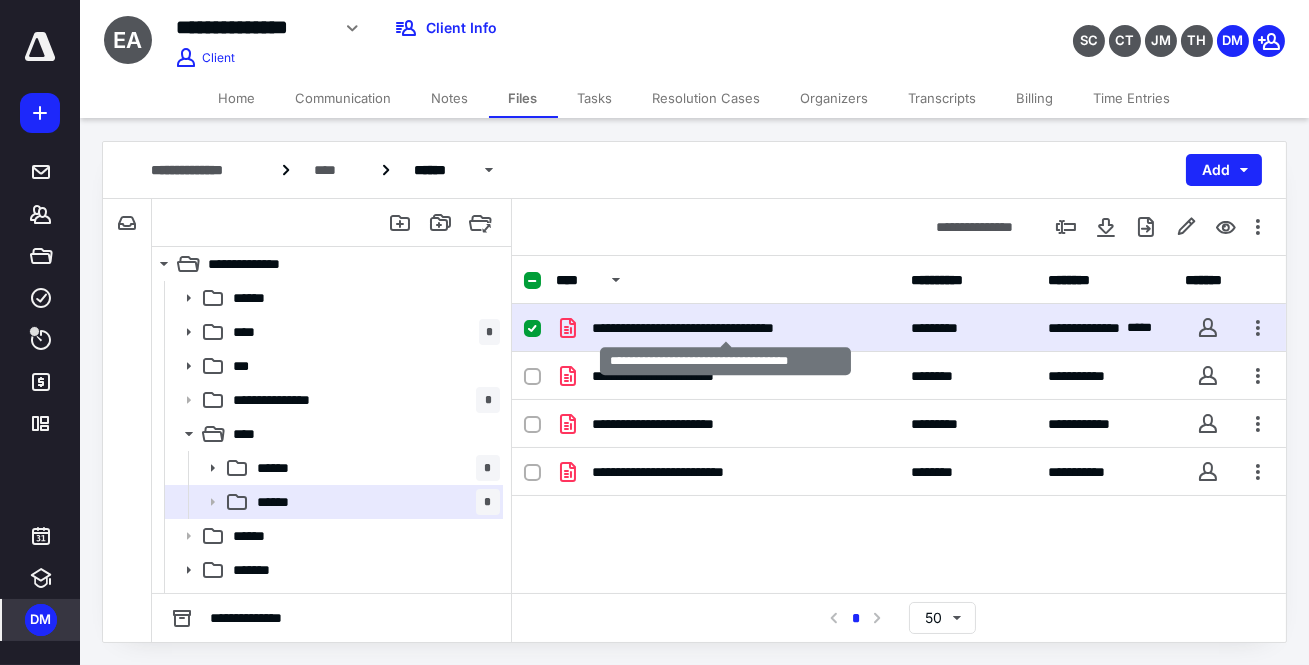 click on "**********" at bounding box center [725, 328] 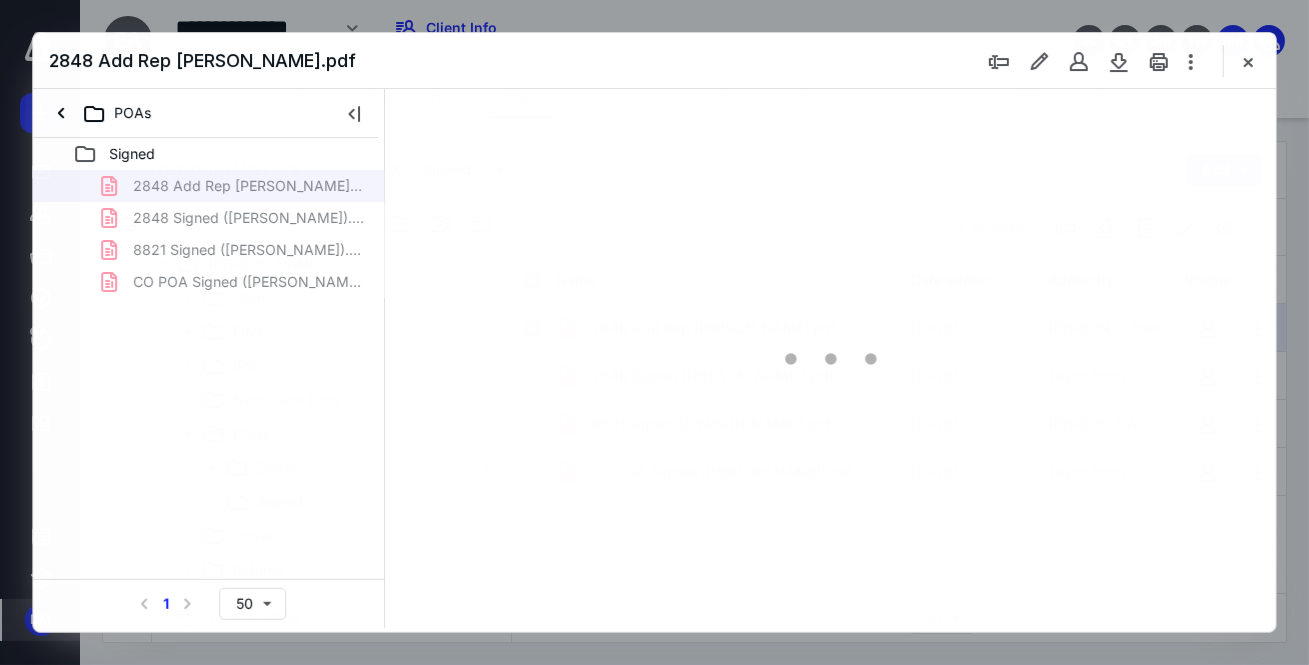 scroll, scrollTop: 0, scrollLeft: 0, axis: both 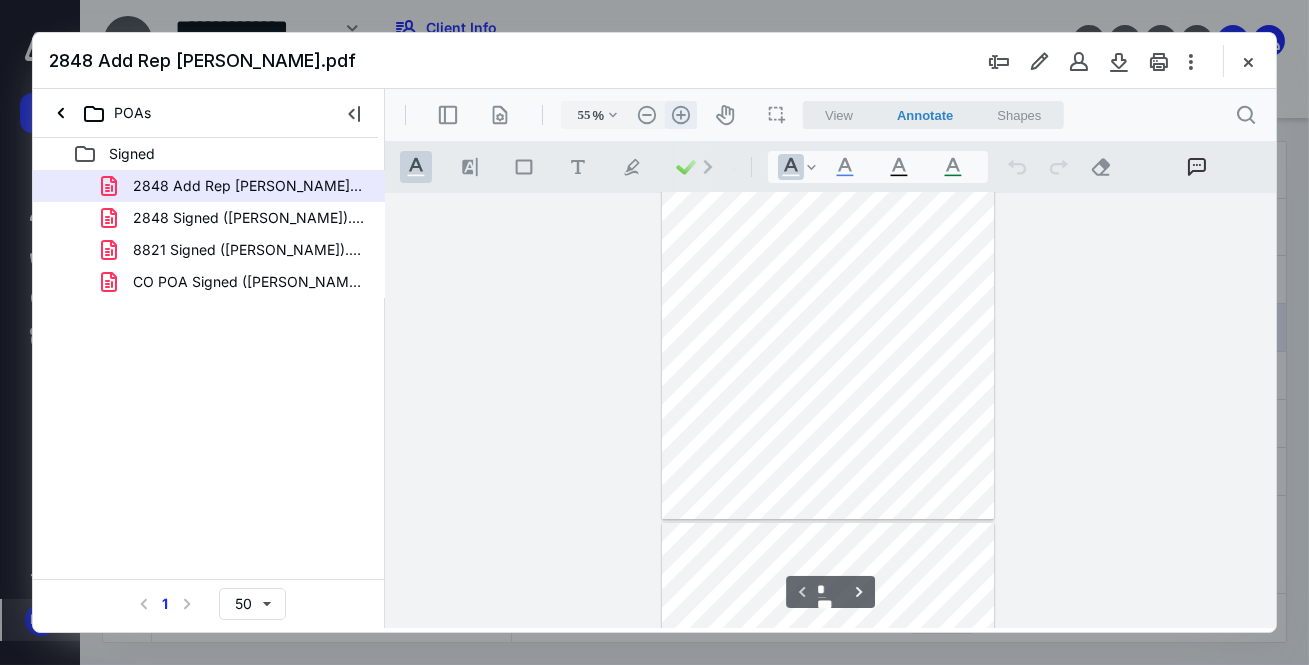 click on ".cls-1{fill:#abb0c4;} icon - header - zoom - in - line" at bounding box center (680, 115) 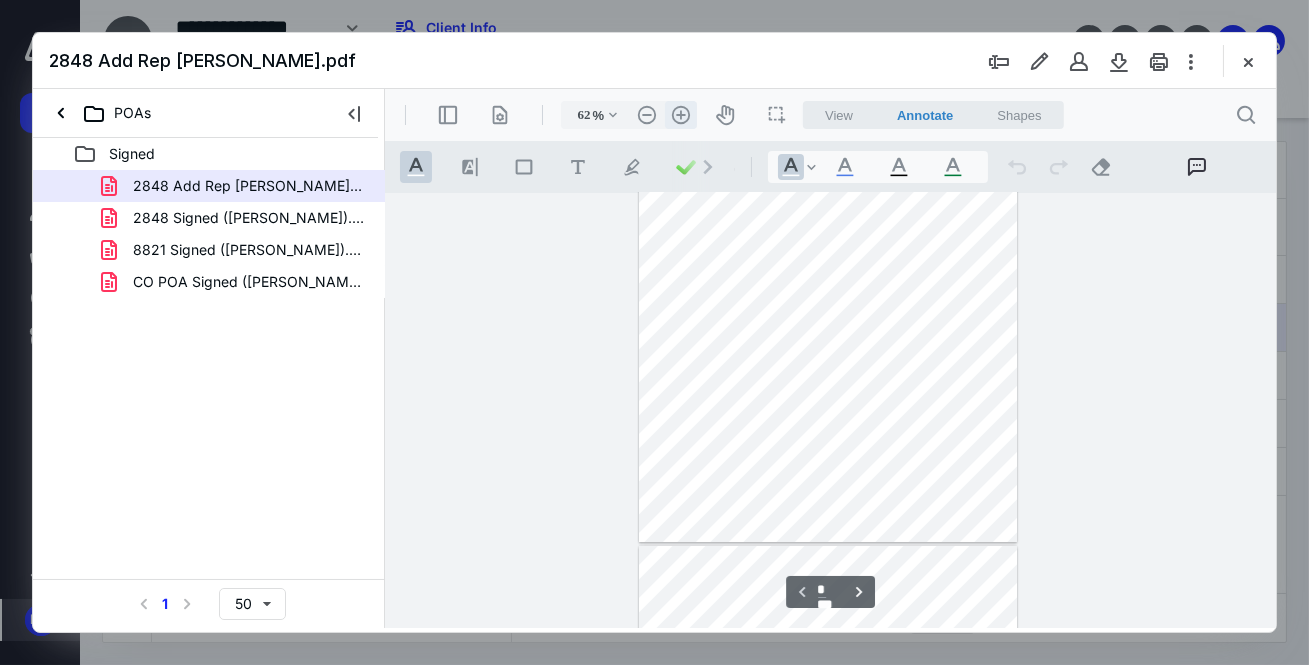 click on ".cls-1{fill:#abb0c4;} icon - header - zoom - in - line" at bounding box center (680, 115) 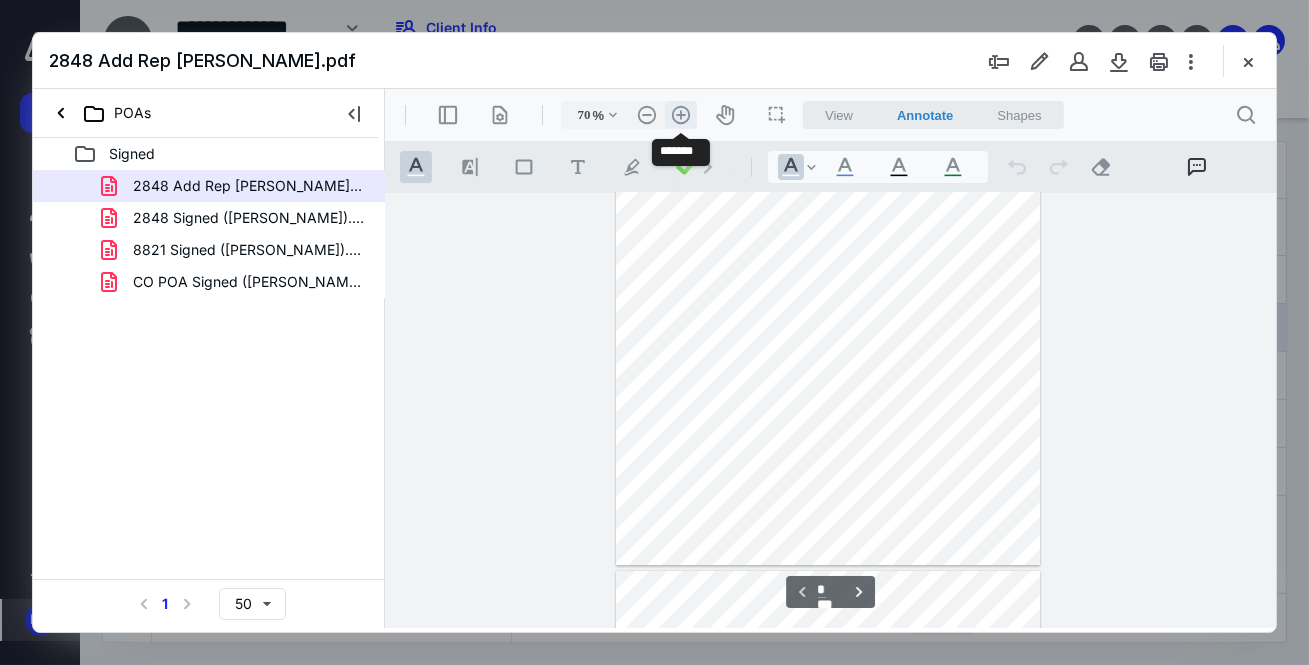 click on ".cls-1{fill:#abb0c4;} icon - header - zoom - in - line" at bounding box center [680, 115] 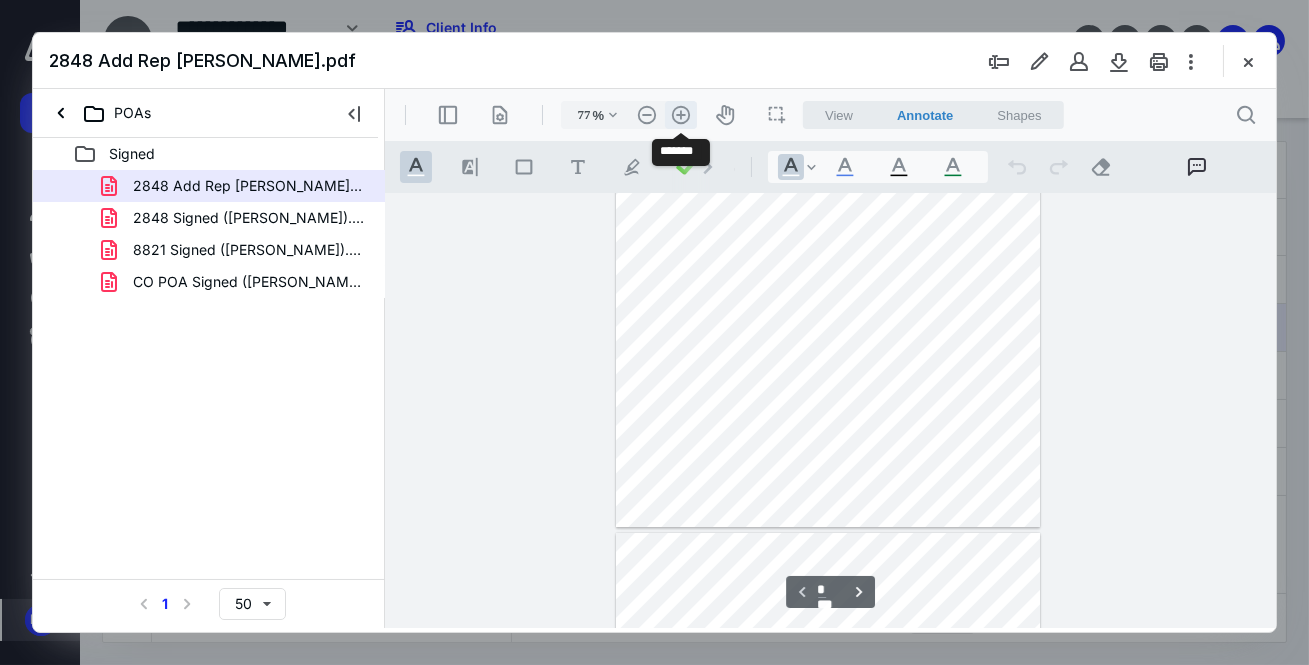 click on ".cls-1{fill:#abb0c4;} icon - header - zoom - in - line" at bounding box center (680, 115) 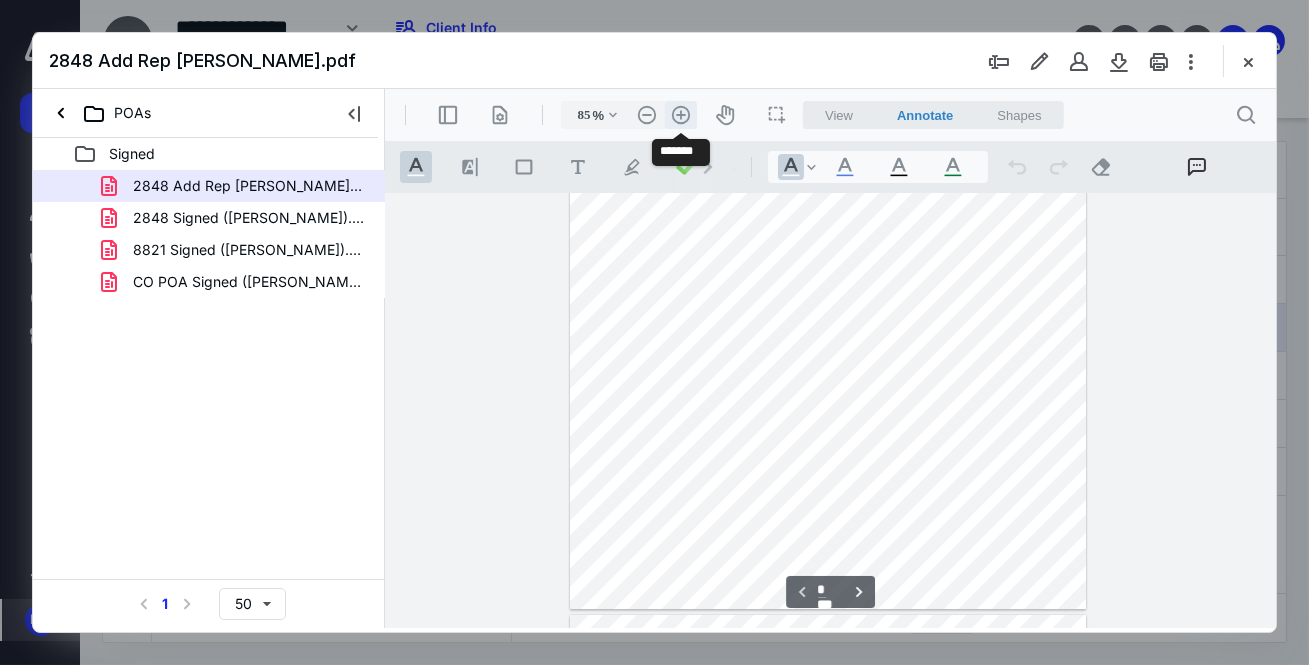 click on ".cls-1{fill:#abb0c4;} icon - header - zoom - in - line" at bounding box center [680, 115] 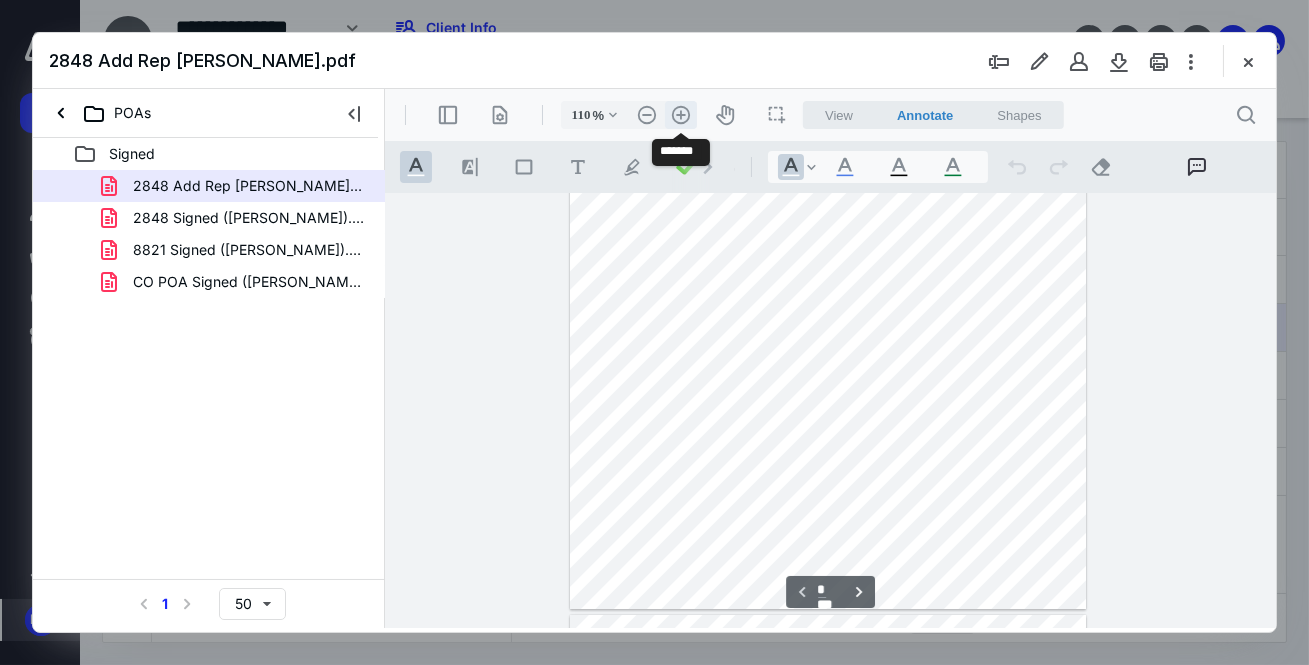 click on ".cls-1{fill:#abb0c4;} icon - header - zoom - in - line" at bounding box center (680, 115) 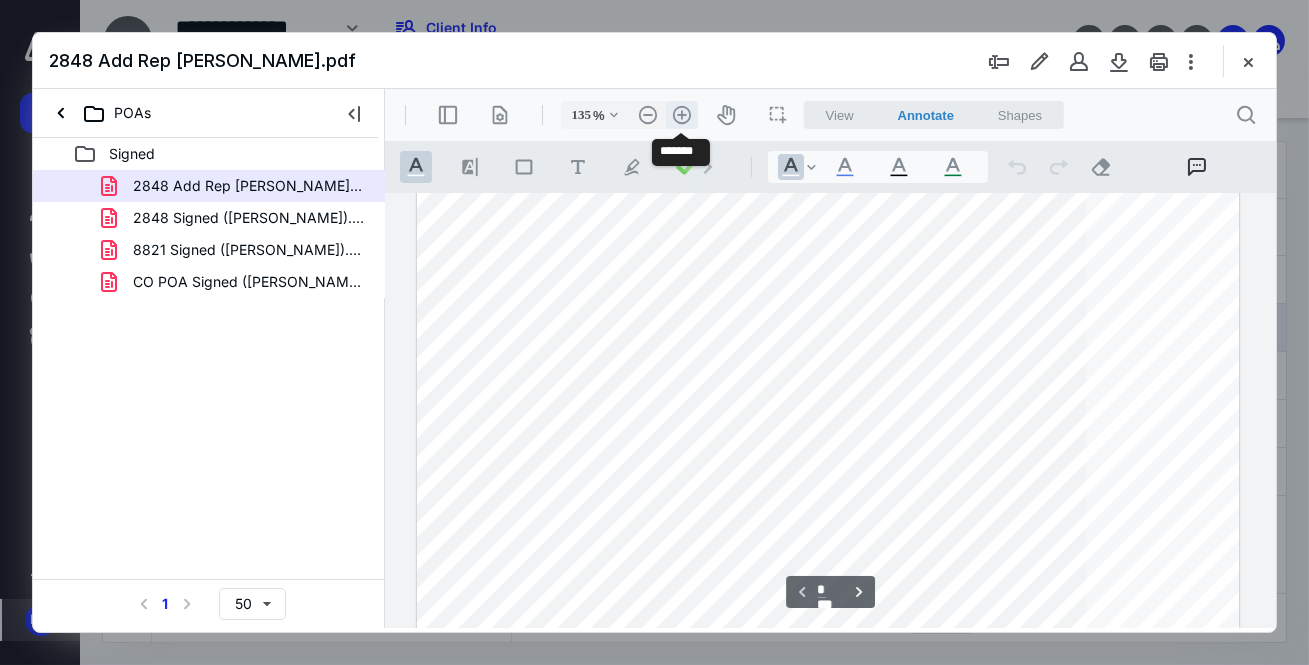 scroll, scrollTop: 504, scrollLeft: 0, axis: vertical 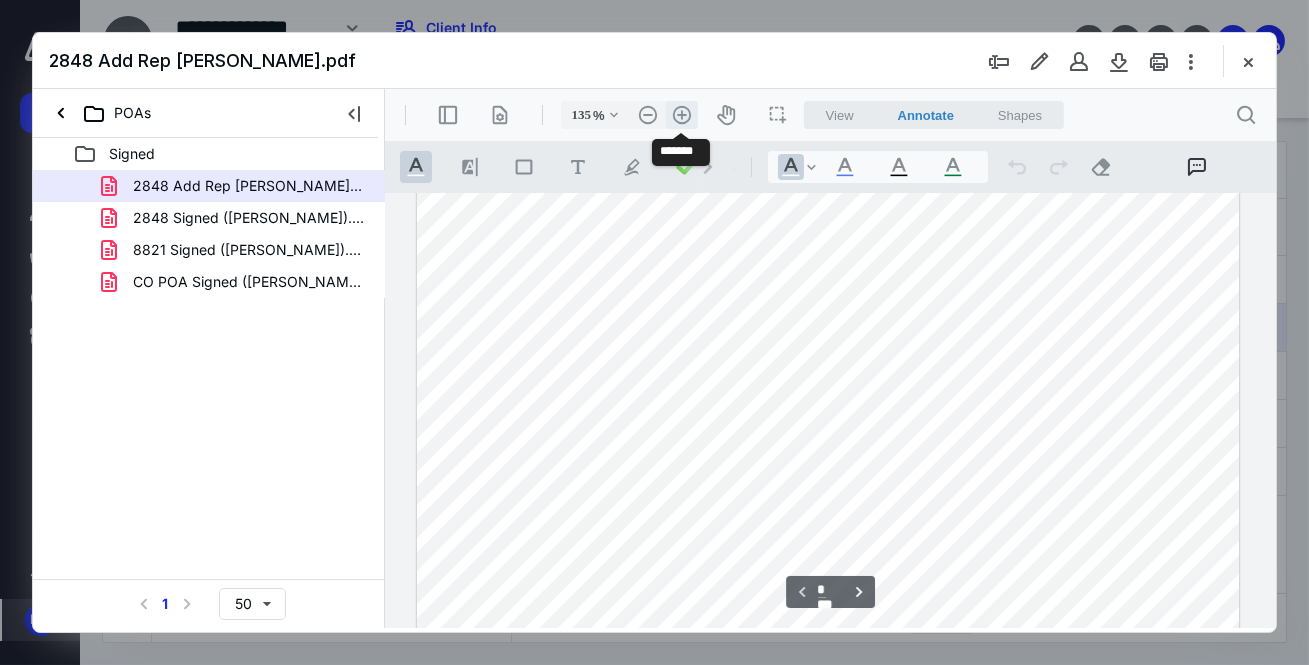 click on ".cls-1{fill:#abb0c4;} icon - header - zoom - in - line" at bounding box center [681, 115] 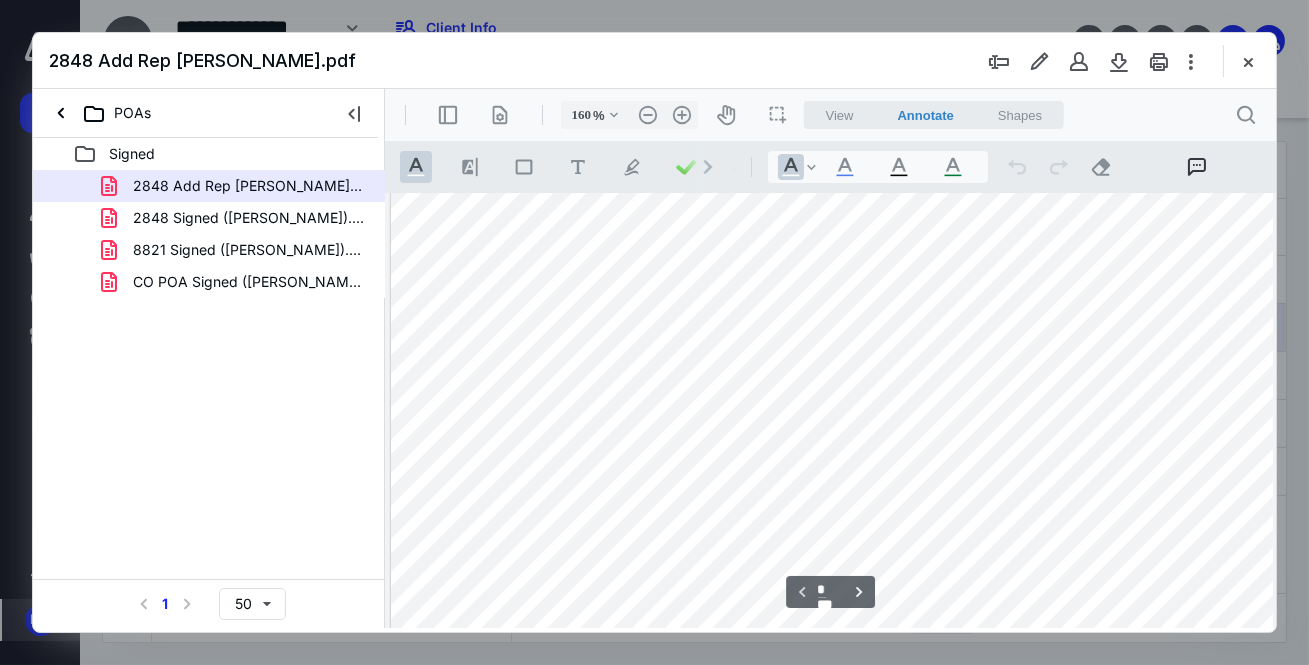 scroll, scrollTop: 629, scrollLeft: 54, axis: both 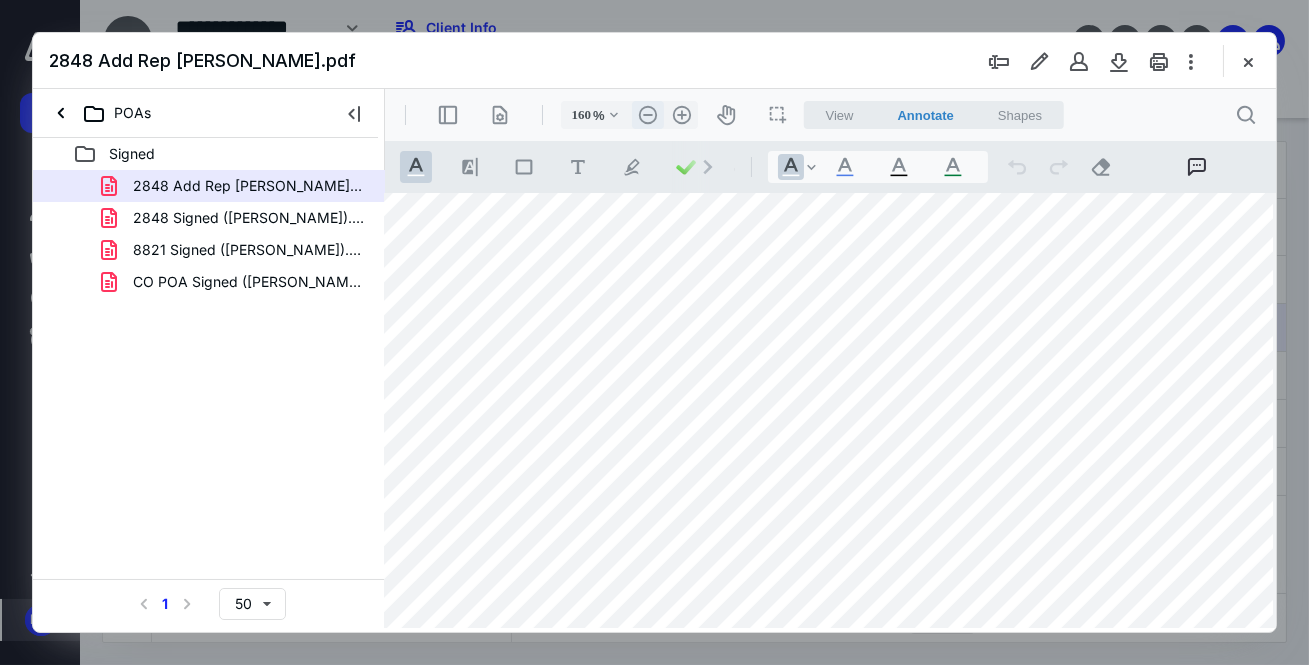 click on ".cls-1{fill:#abb0c4;} icon - header - zoom - out - line" at bounding box center (647, 115) 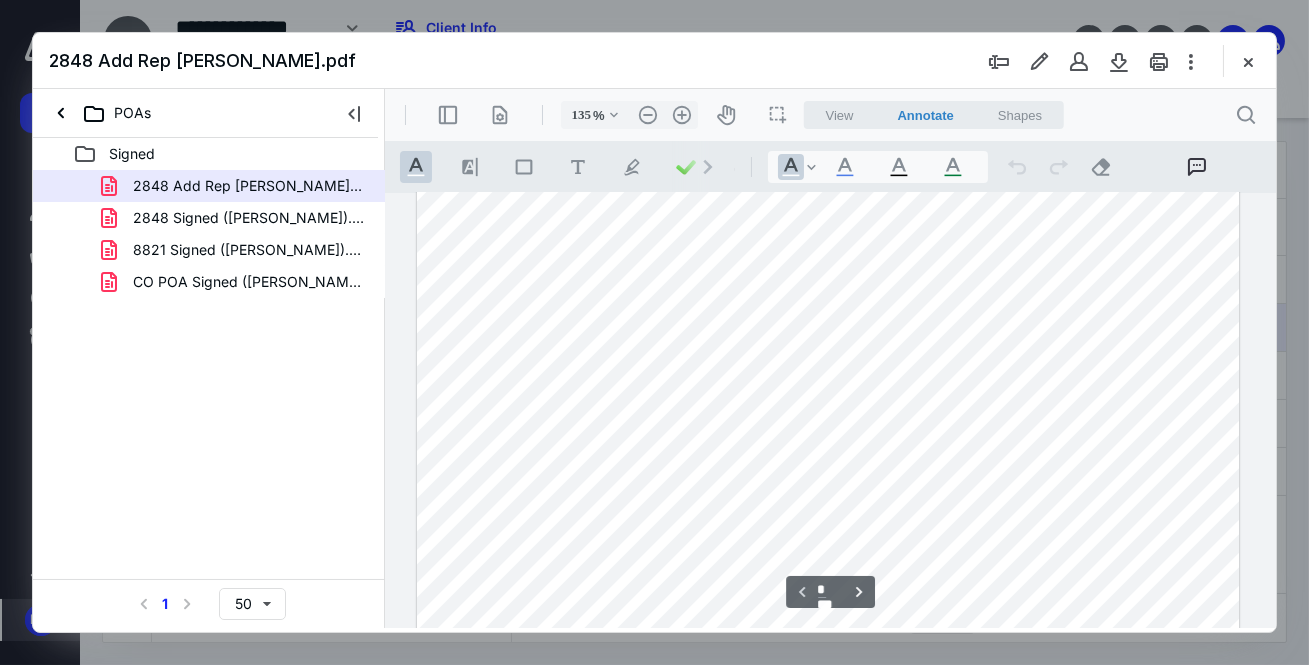 scroll, scrollTop: 27, scrollLeft: 0, axis: vertical 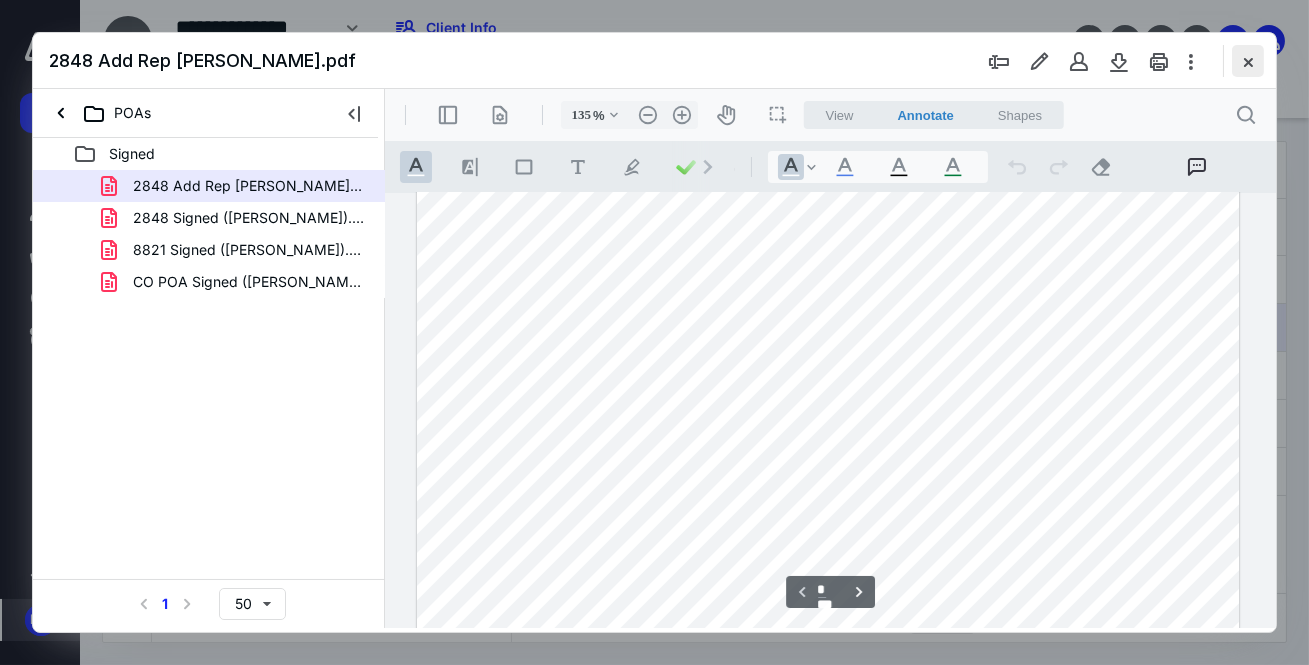 click at bounding box center (1248, 61) 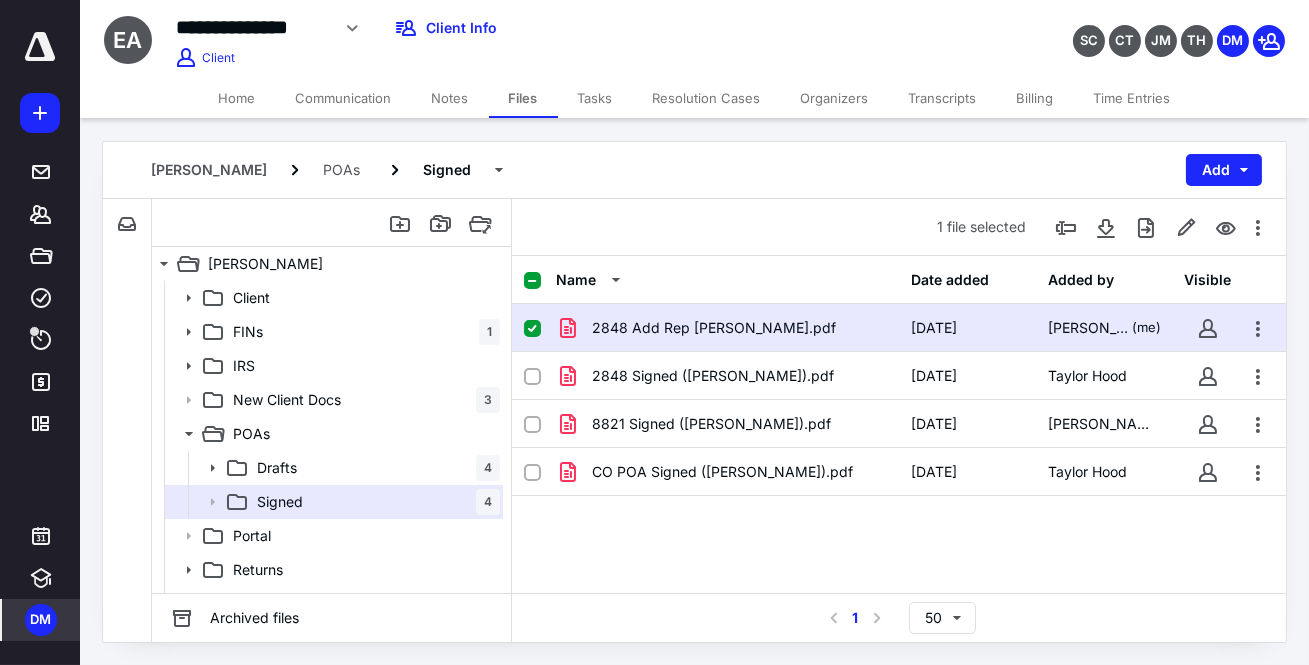 click 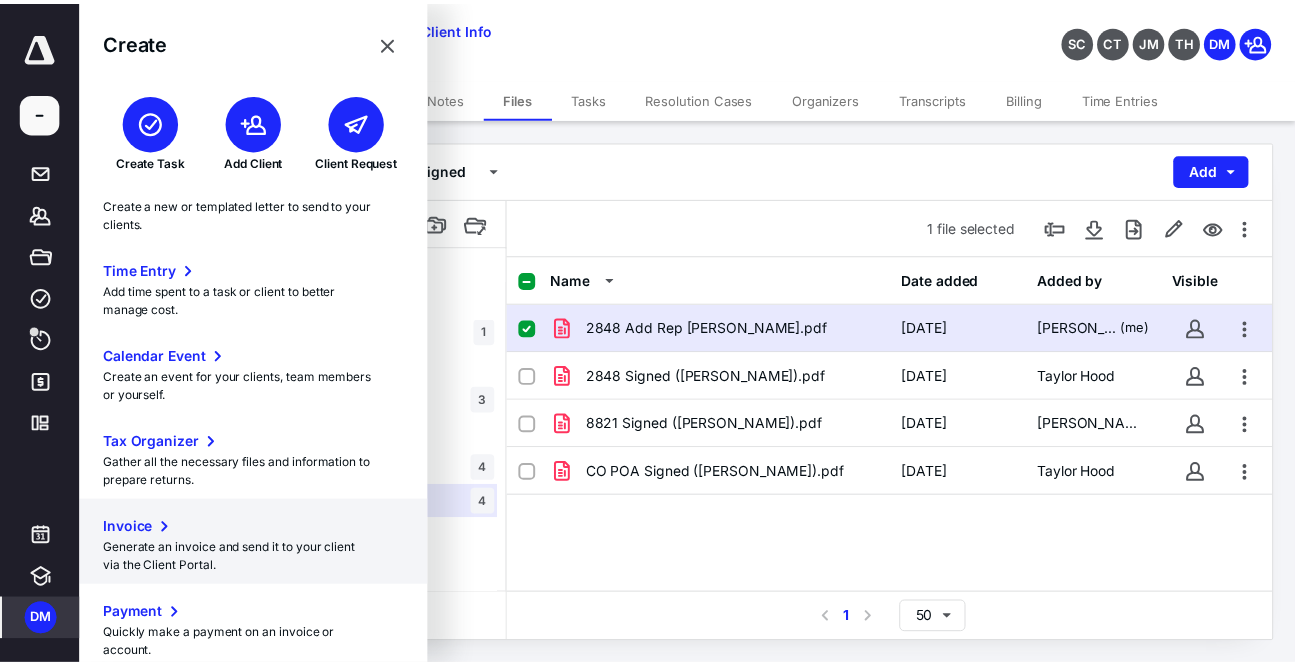 scroll, scrollTop: 302, scrollLeft: 0, axis: vertical 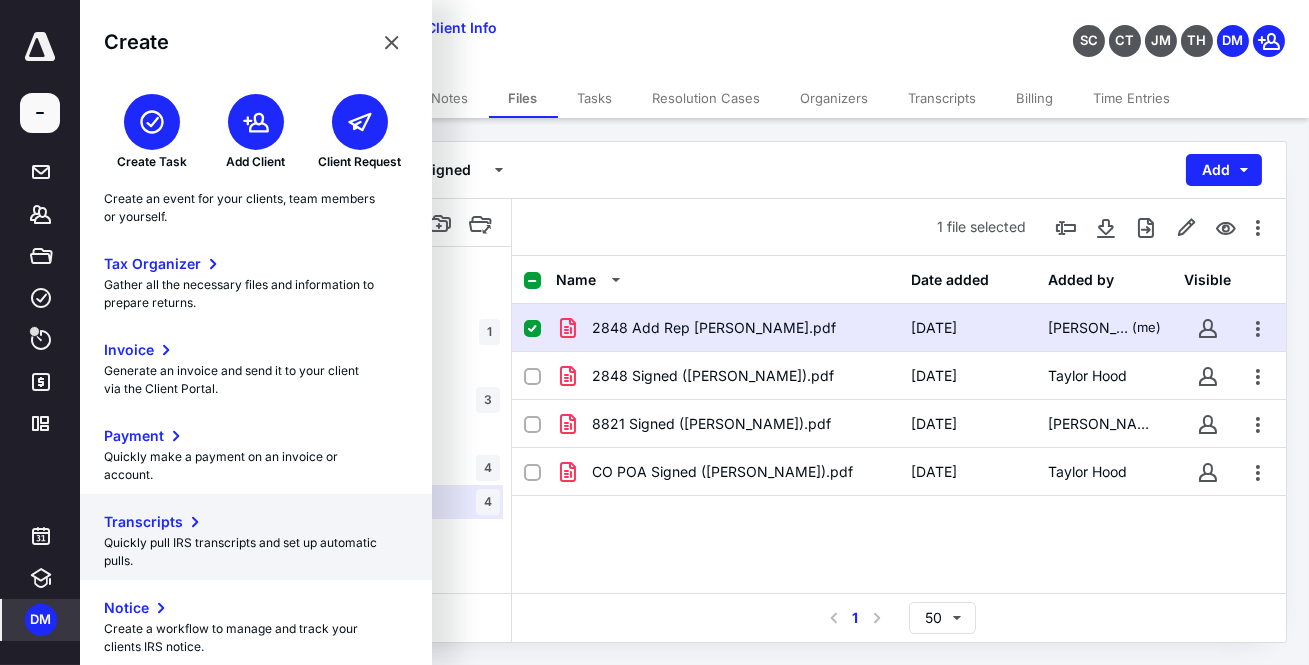 click on "Transcripts" at bounding box center [143, 522] 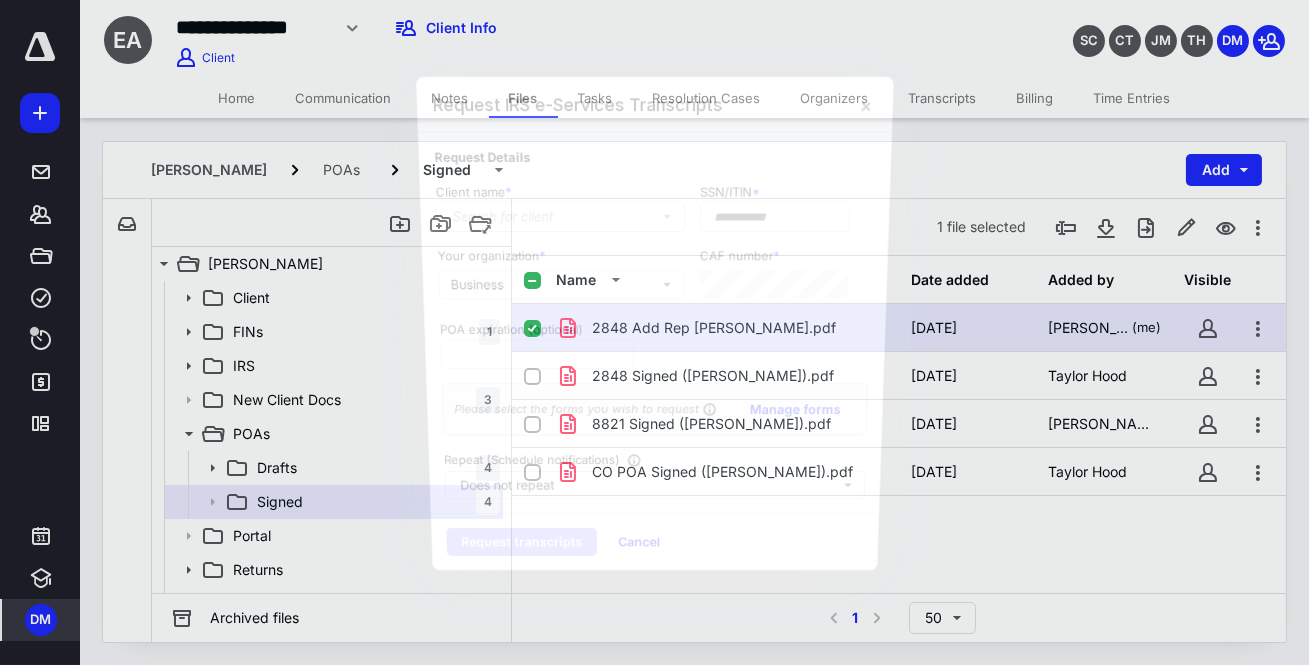 type on "**********" 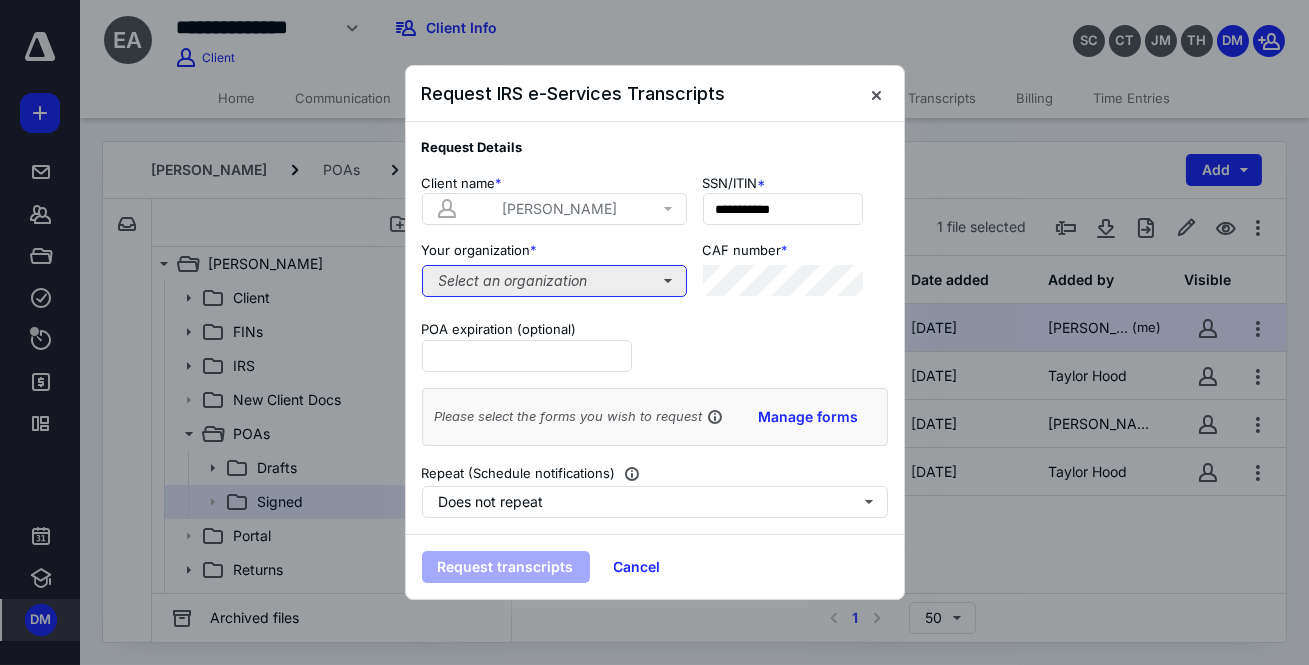 drag, startPoint x: 668, startPoint y: 278, endPoint x: 671, endPoint y: 295, distance: 17.262676 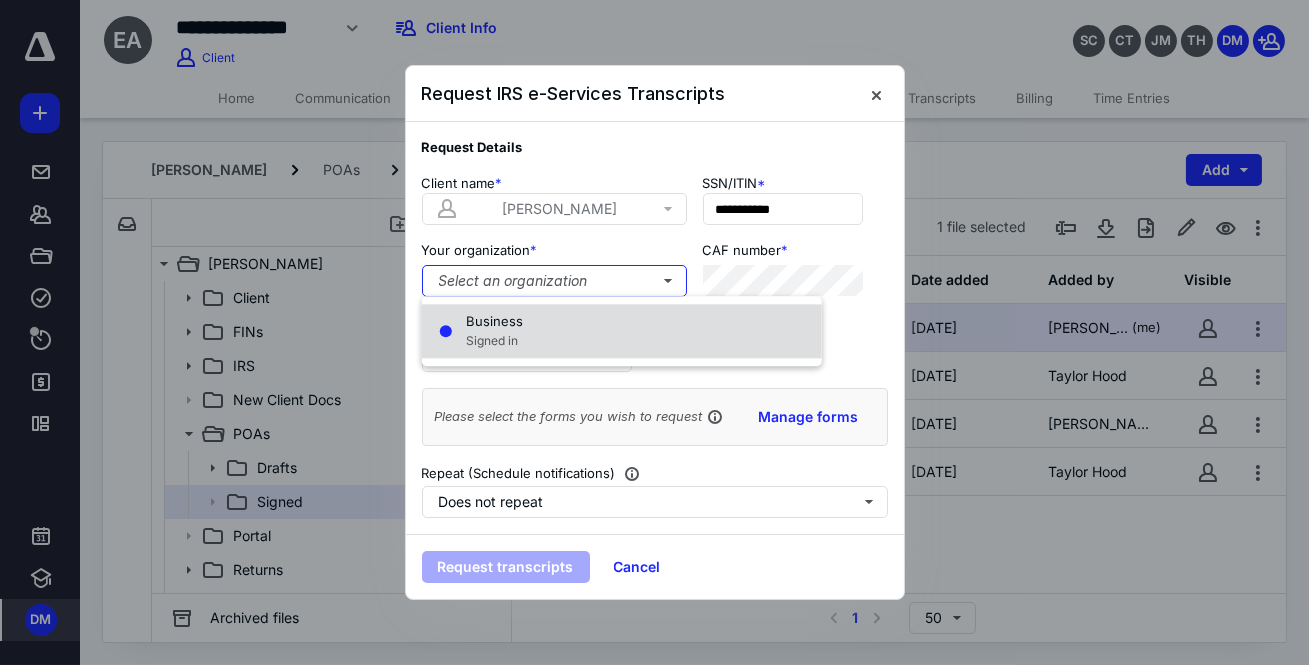 drag, startPoint x: 517, startPoint y: 325, endPoint x: 522, endPoint y: 334, distance: 10.29563 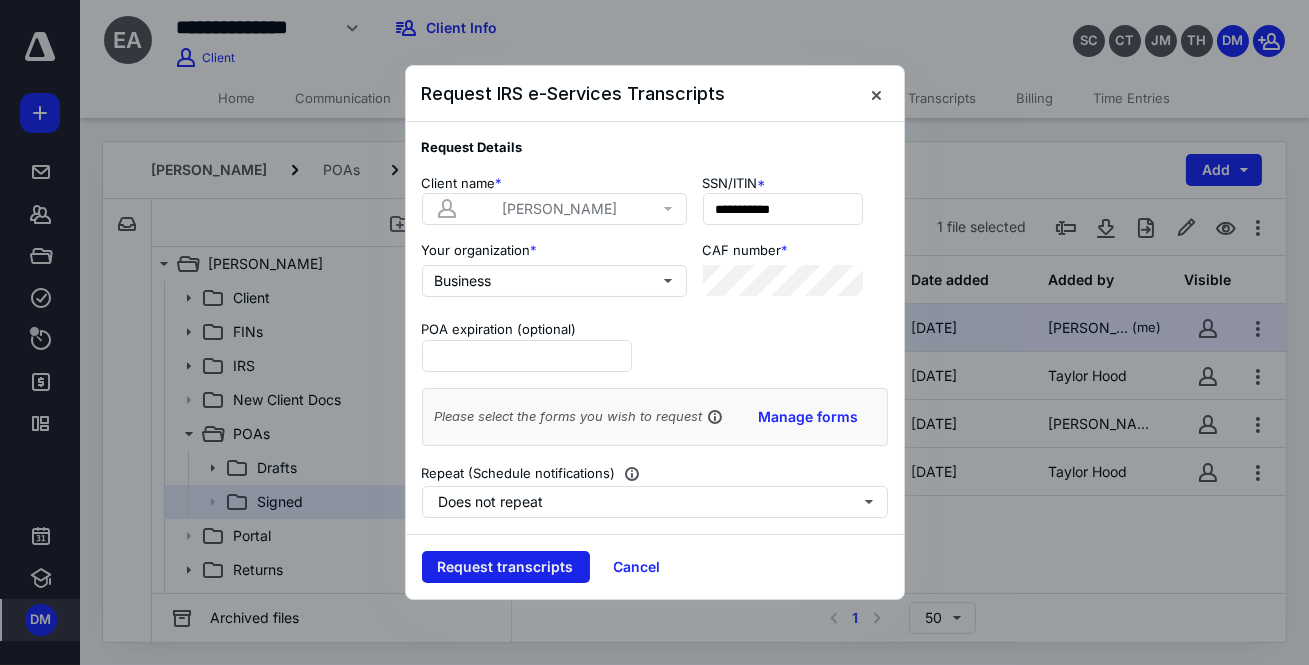 drag, startPoint x: 538, startPoint y: 568, endPoint x: 535, endPoint y: 551, distance: 17.262676 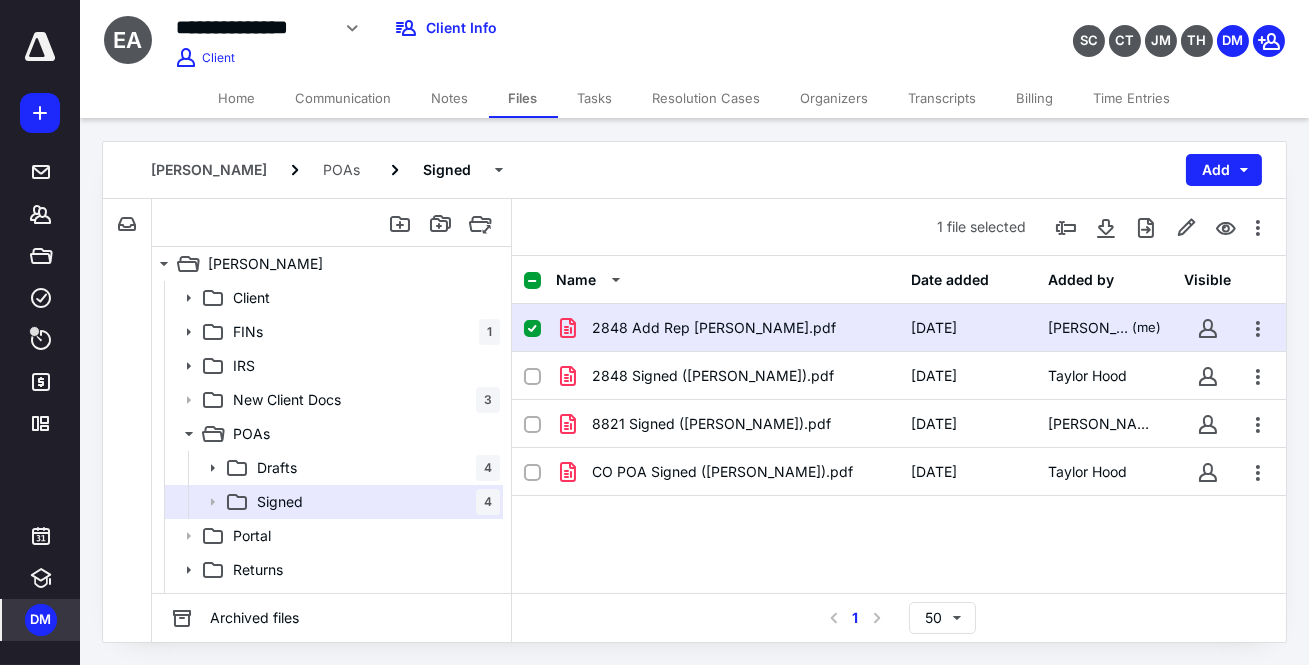 click on "Home" at bounding box center (237, 98) 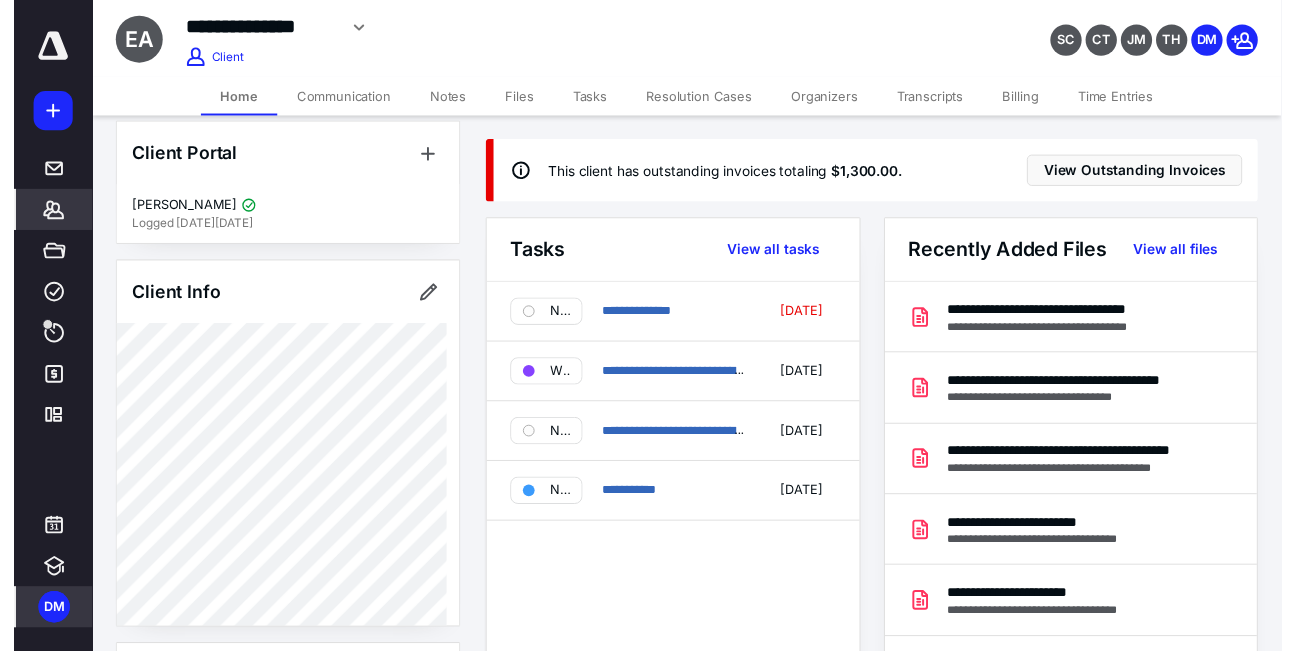 scroll, scrollTop: 0, scrollLeft: 0, axis: both 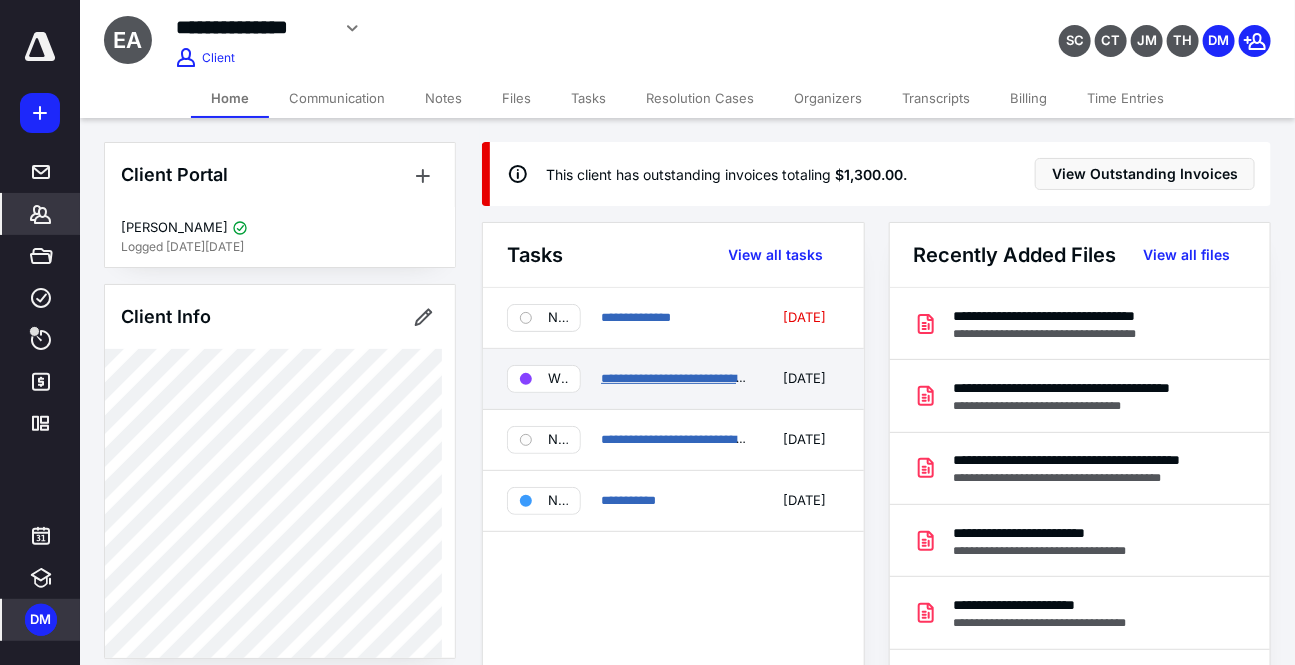 click on "**********" at bounding box center [748, 378] 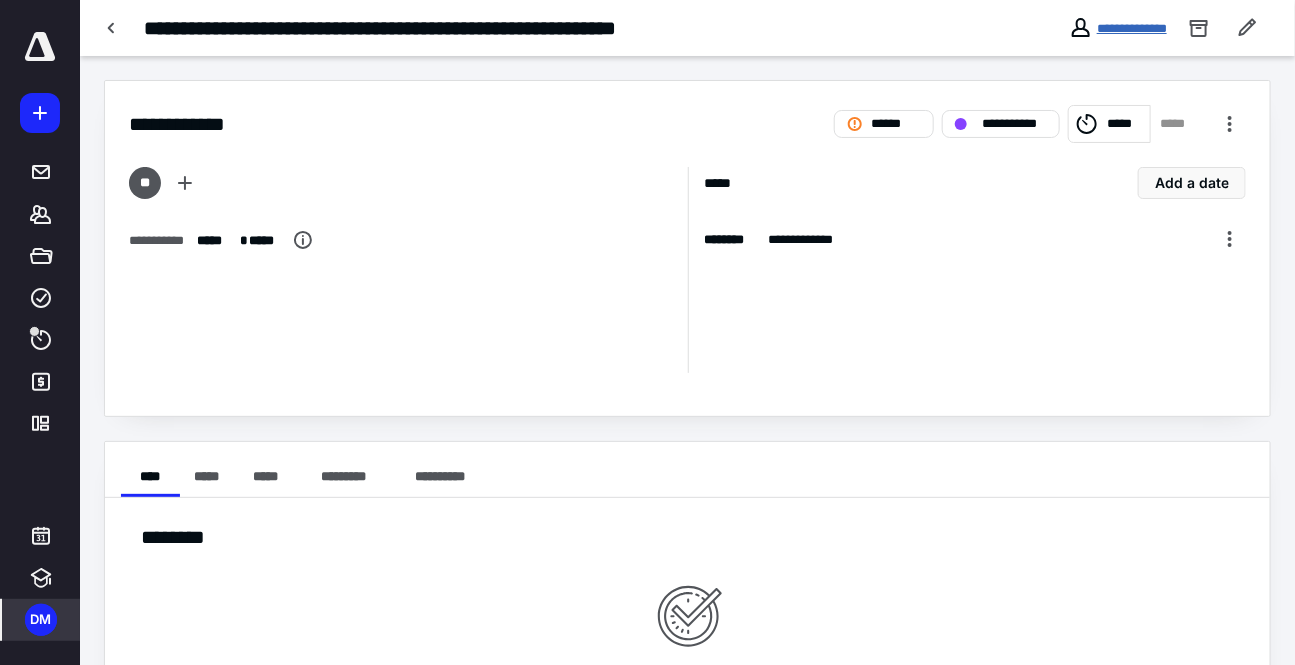 click on "**********" at bounding box center (1132, 28) 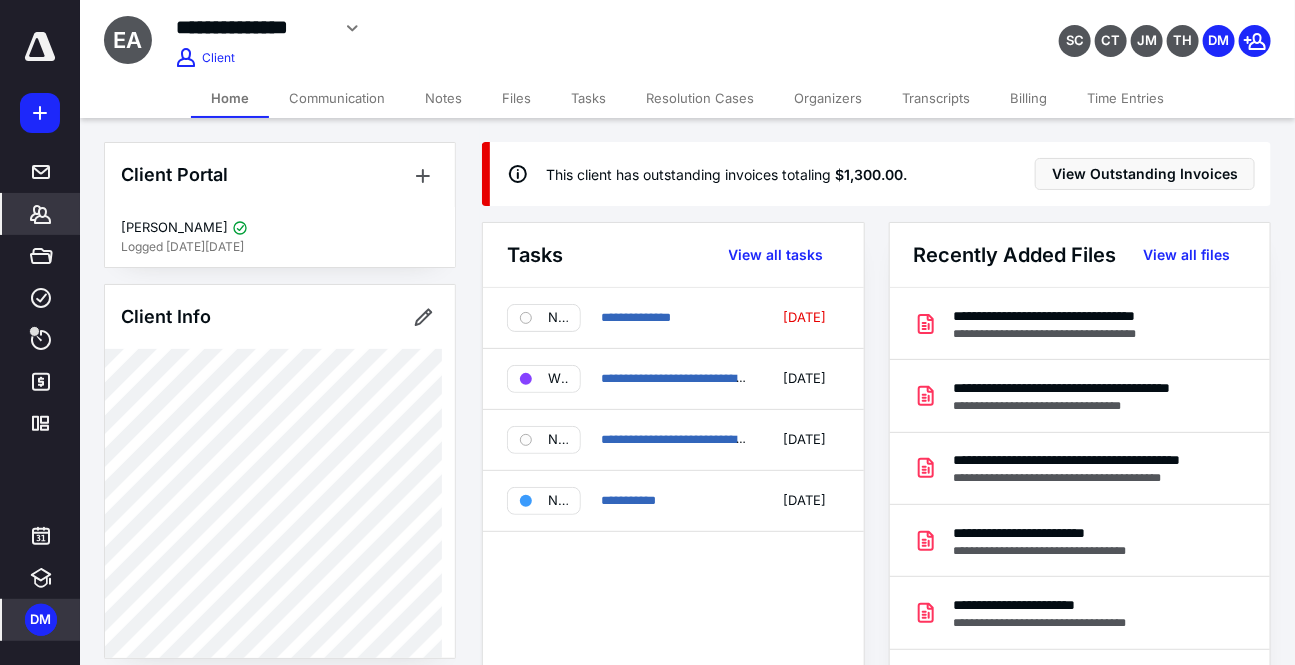 click on "Tasks" at bounding box center (588, 98) 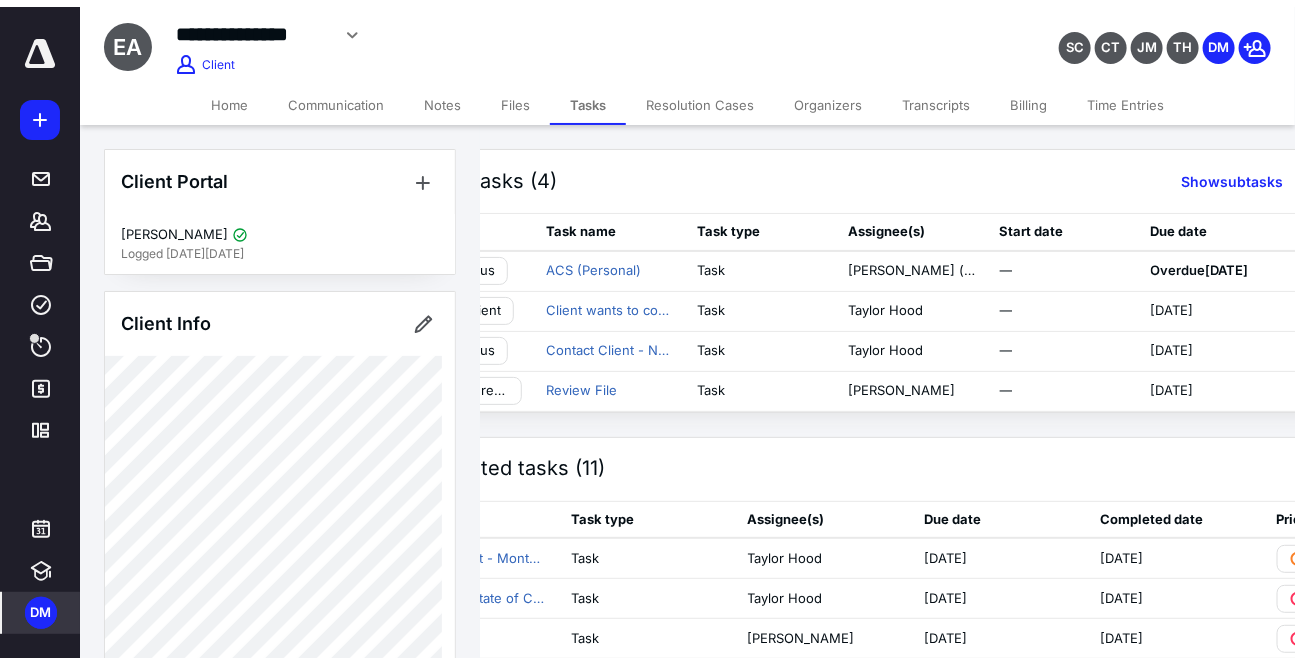 scroll, scrollTop: 0, scrollLeft: 0, axis: both 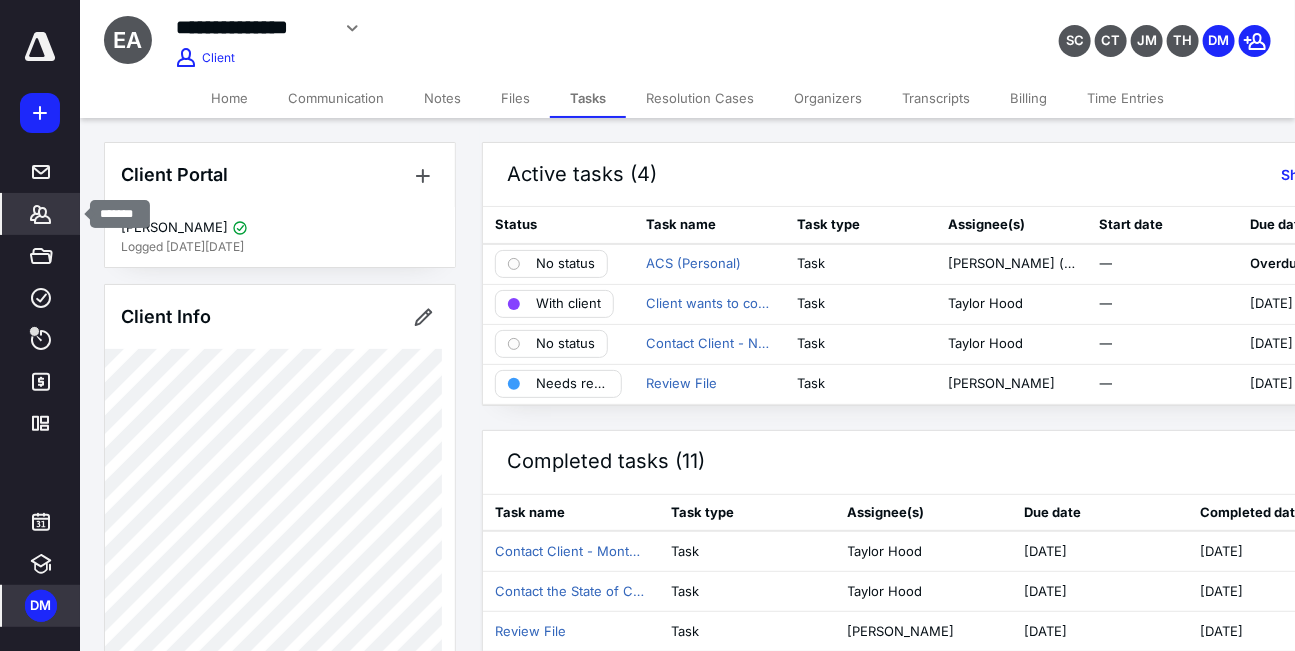 click 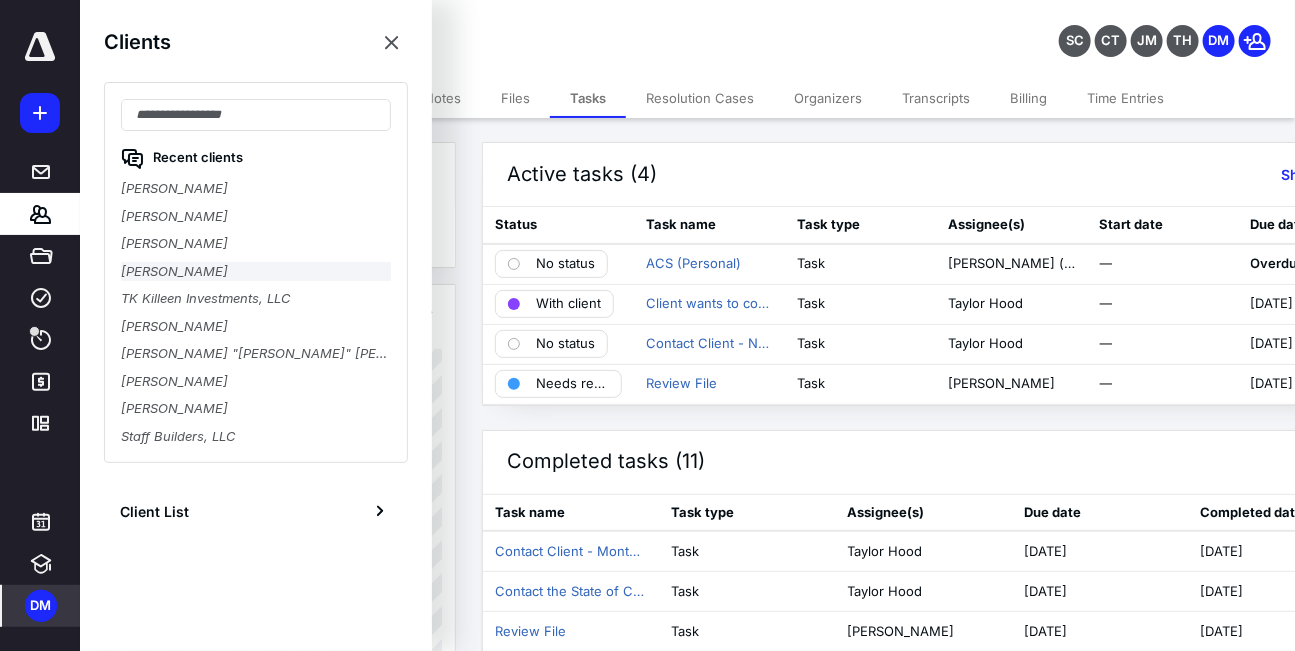 click on "Cory Fisher" at bounding box center [256, 272] 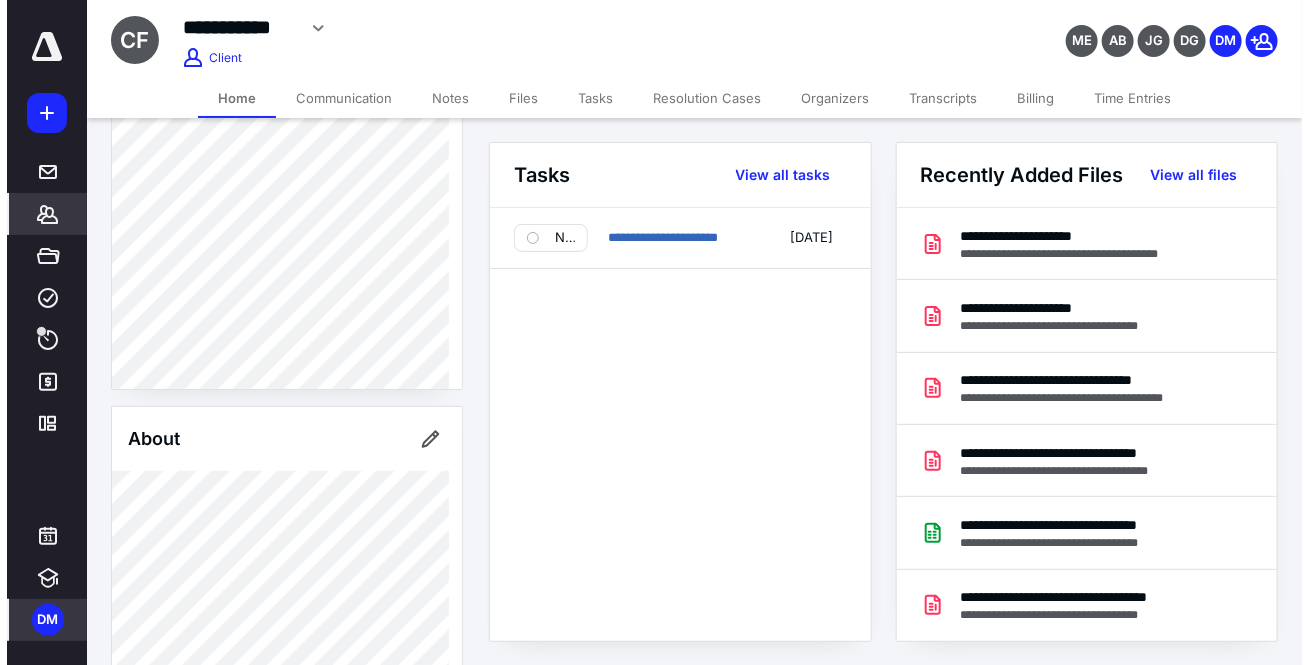 scroll, scrollTop: 227, scrollLeft: 0, axis: vertical 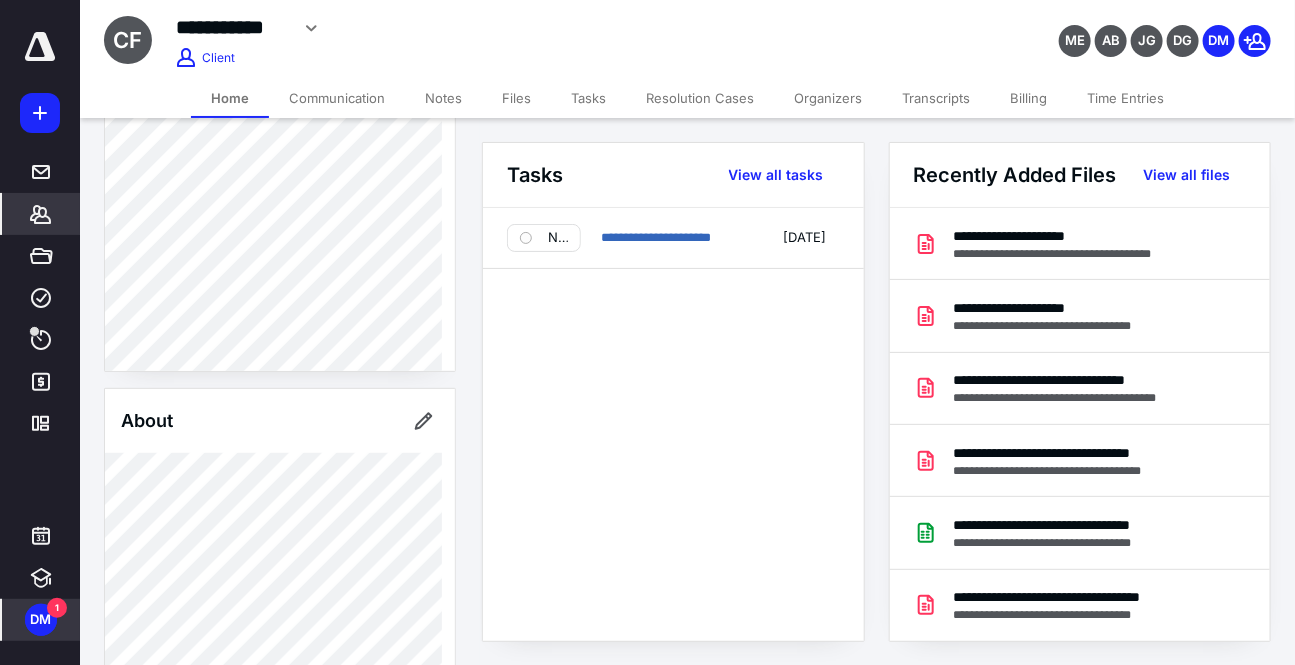 click on "DM" at bounding box center (41, 620) 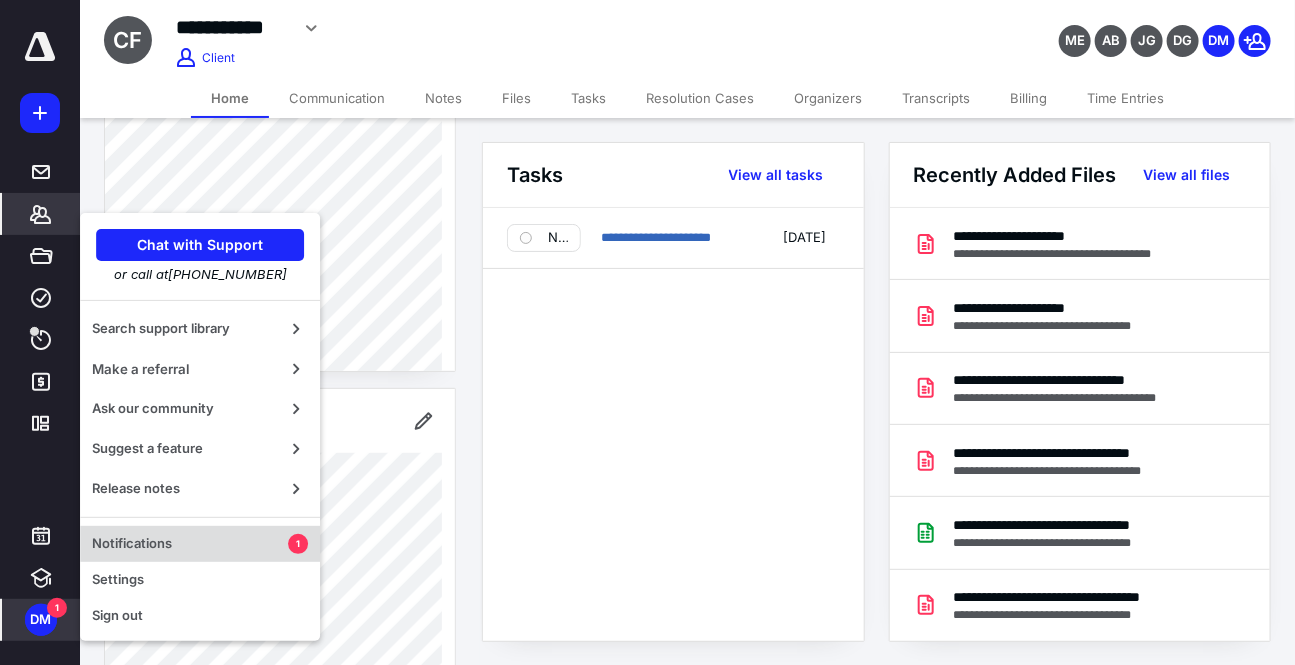 click on "Notifications" at bounding box center [190, 544] 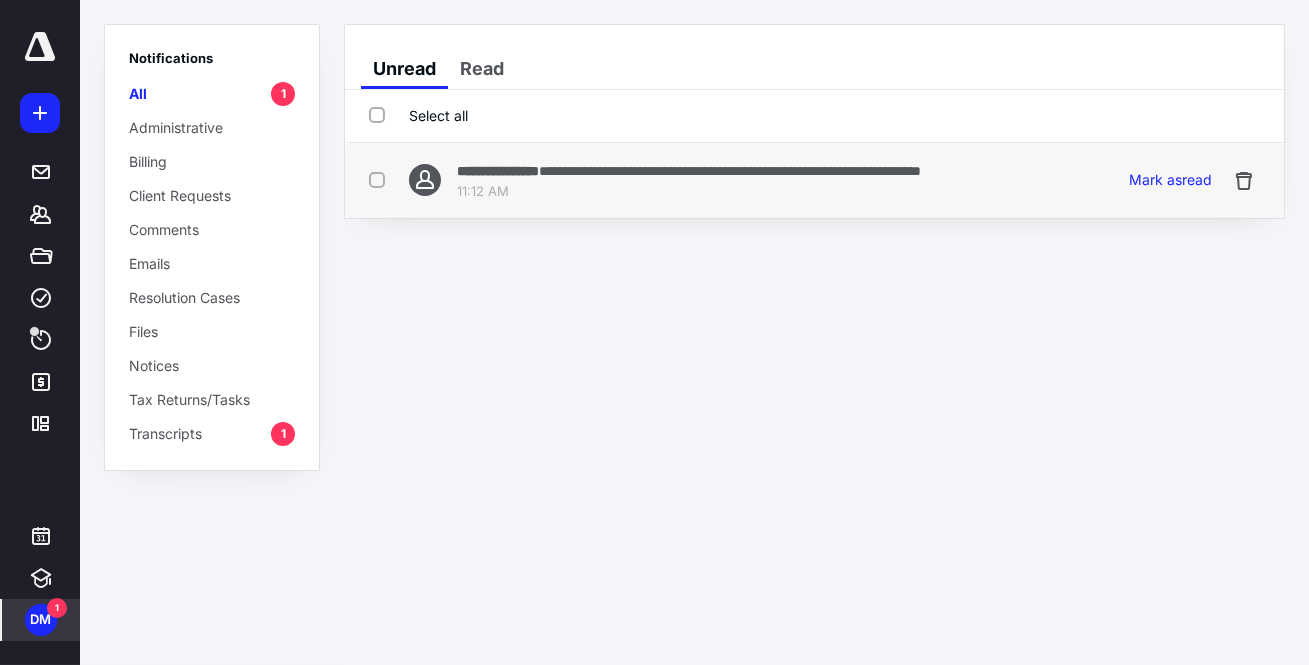 click on "**********" at bounding box center [730, 171] 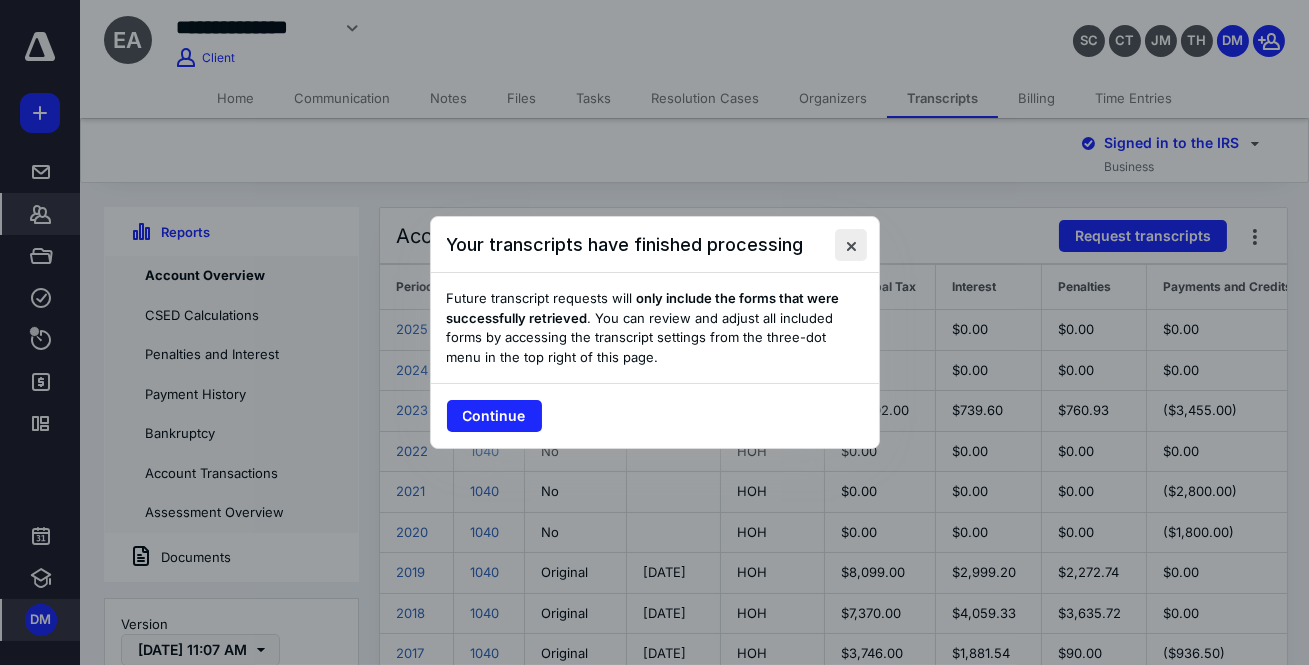 click at bounding box center [851, 245] 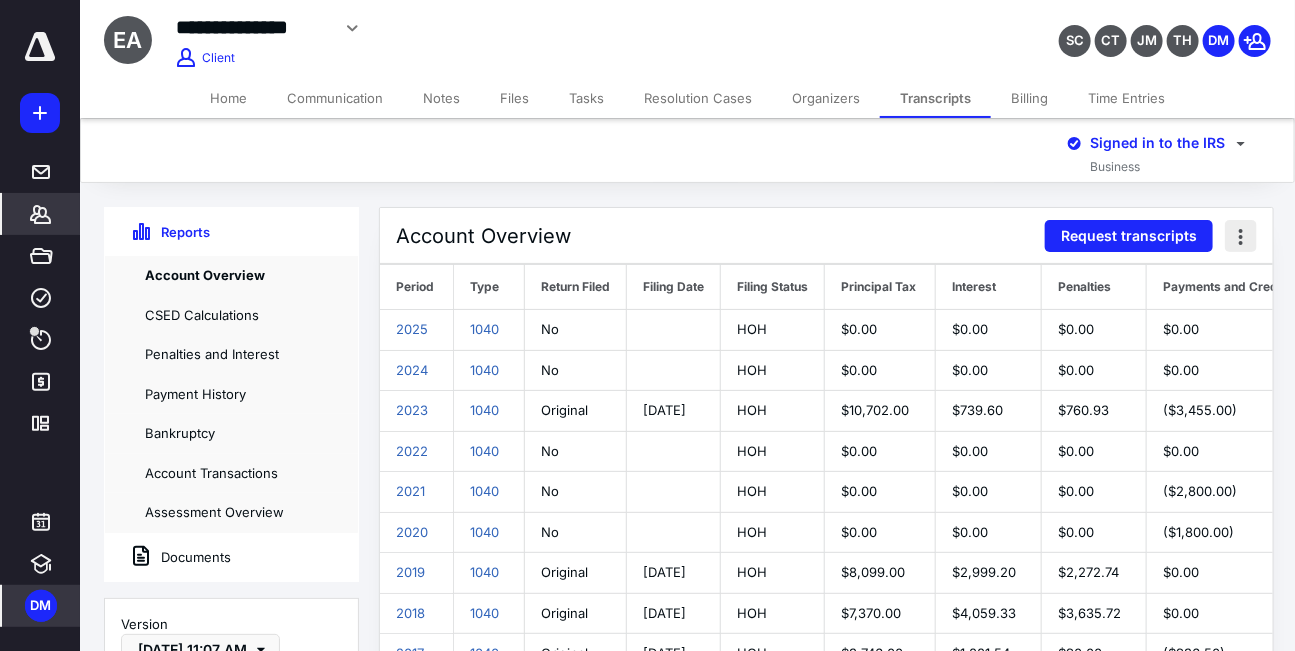 click at bounding box center (1241, 236) 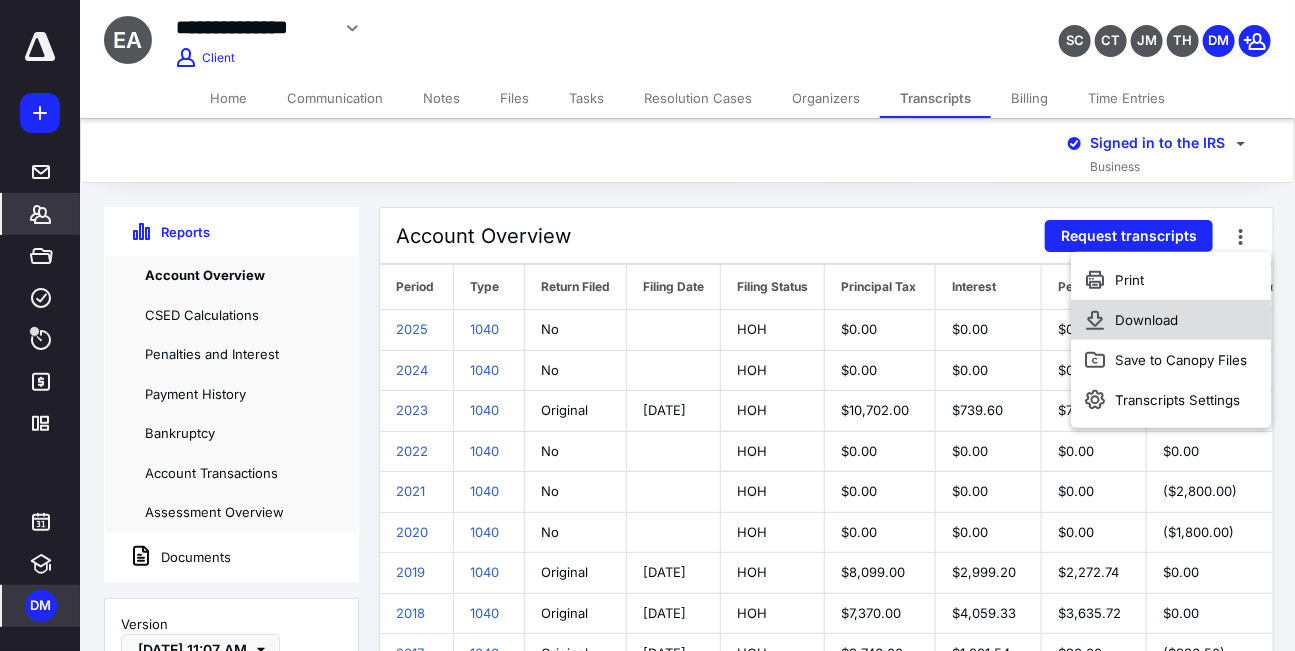 click on "Download" at bounding box center (1172, 320) 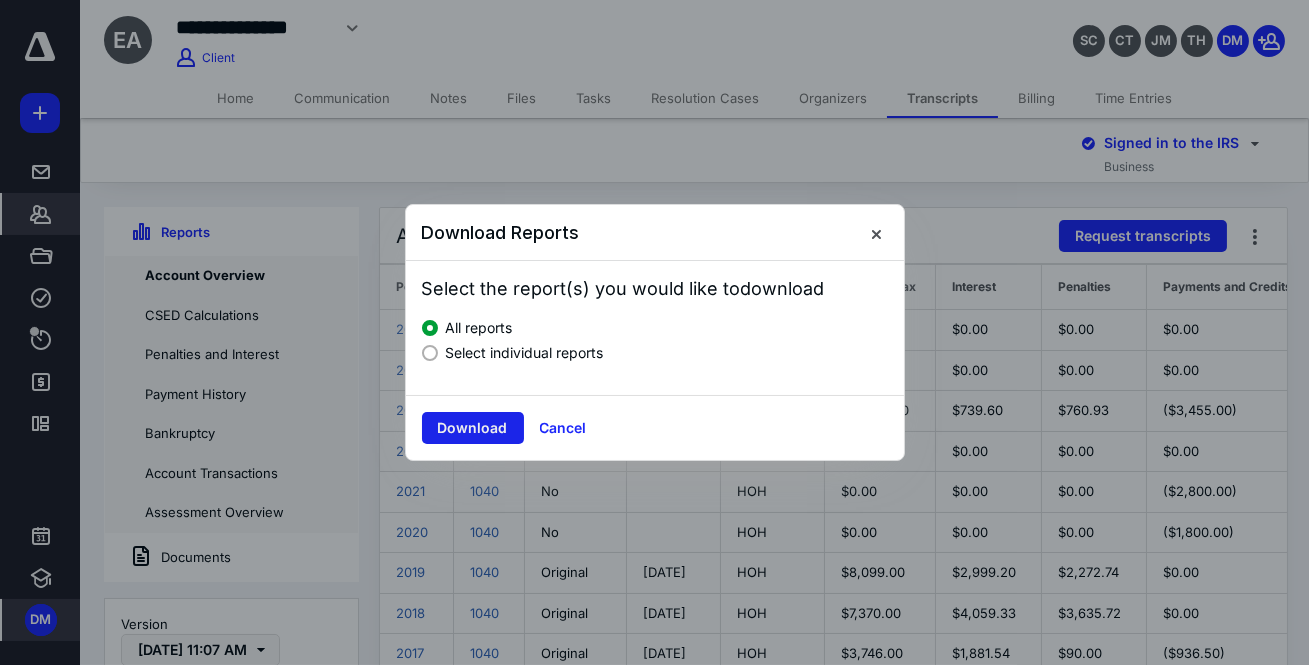 click on "Download" at bounding box center (473, 428) 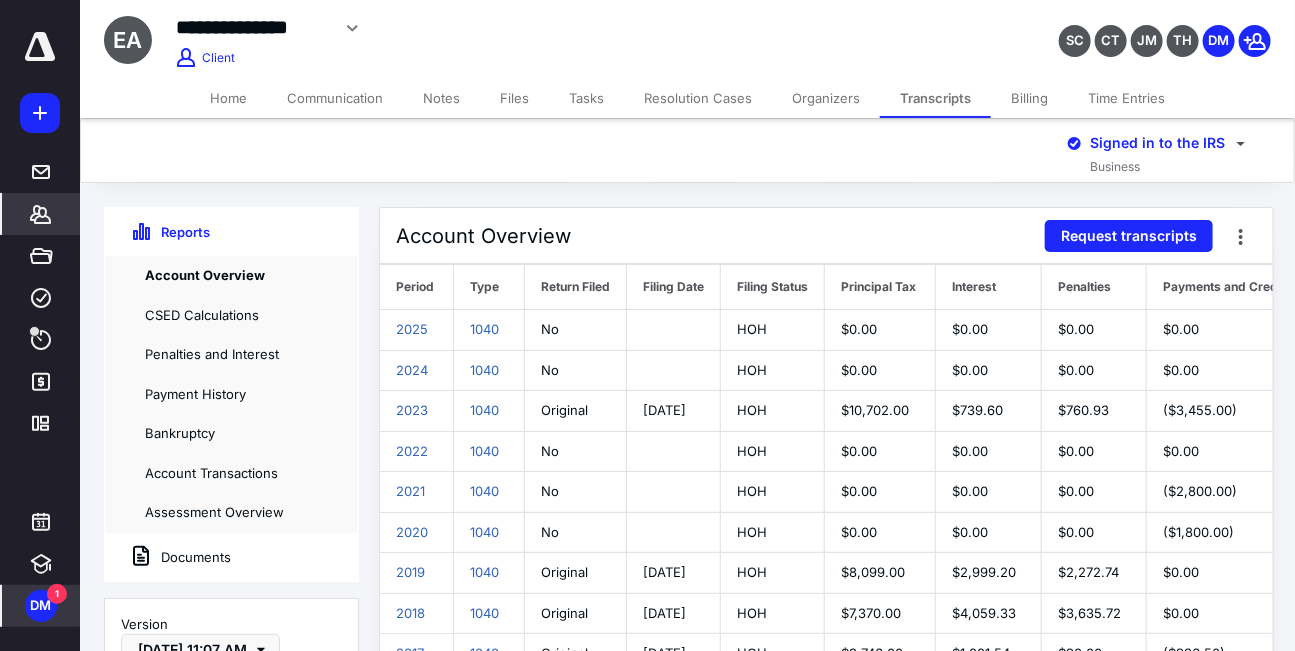click 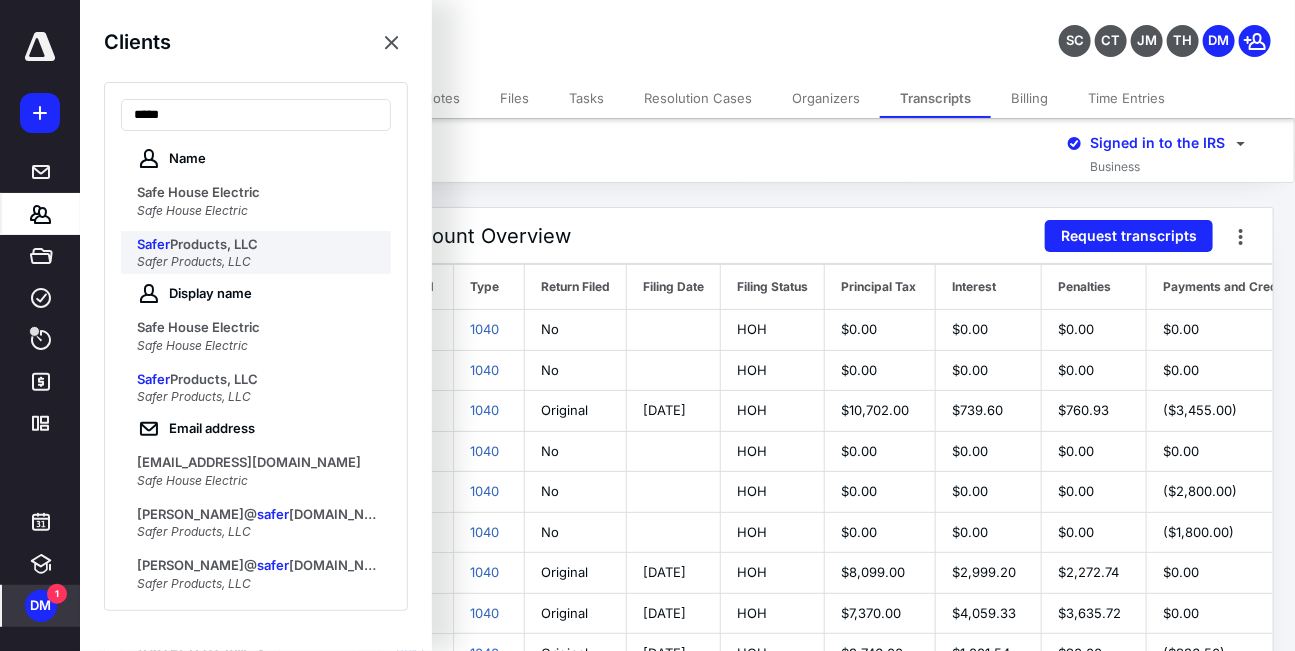type on "*****" 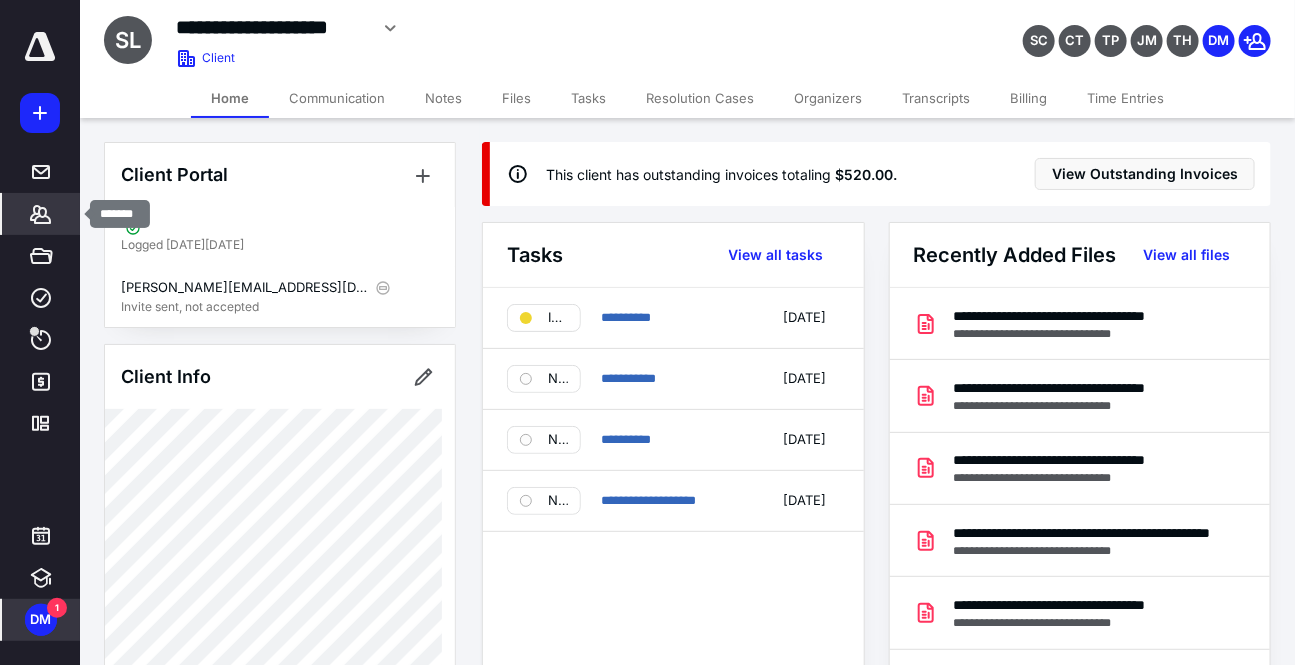 click 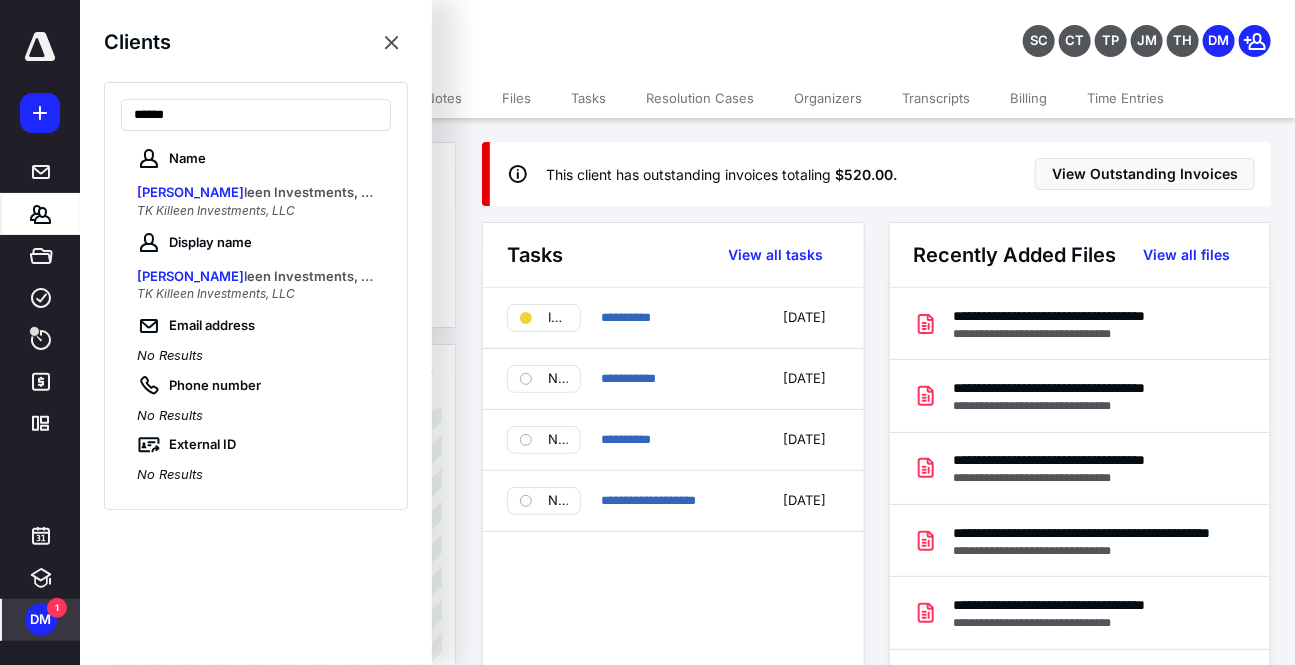 type on "******" 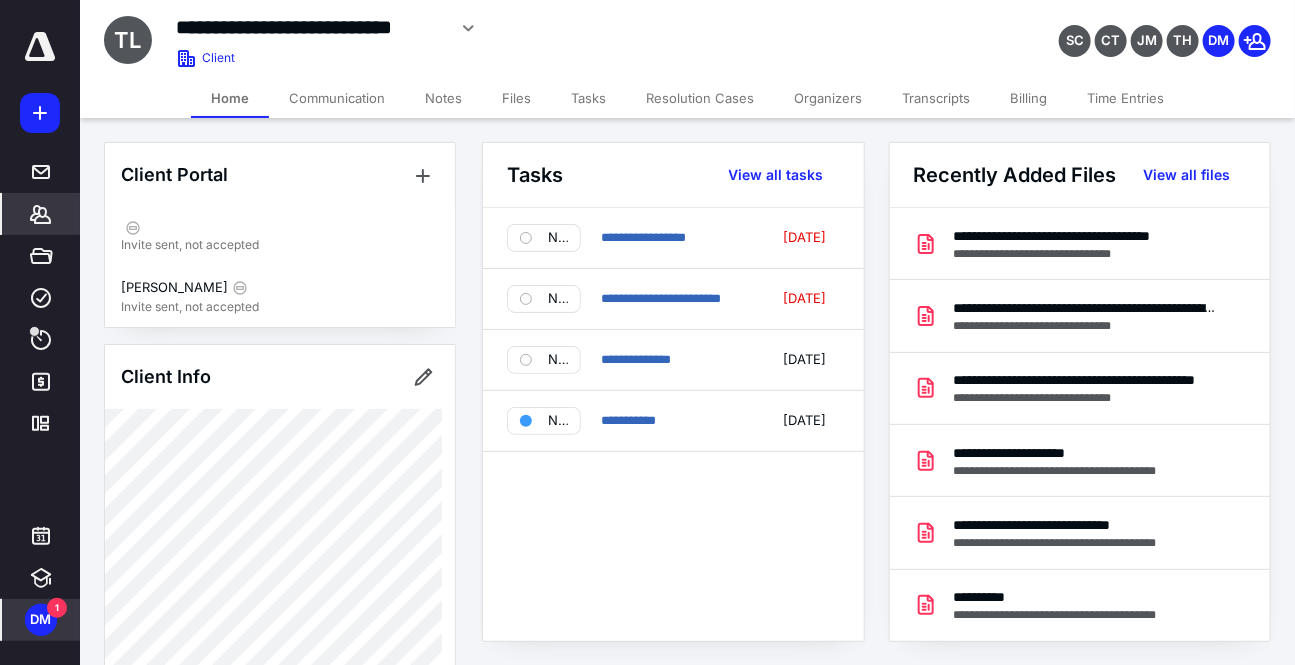 click on "Files" at bounding box center (516, 98) 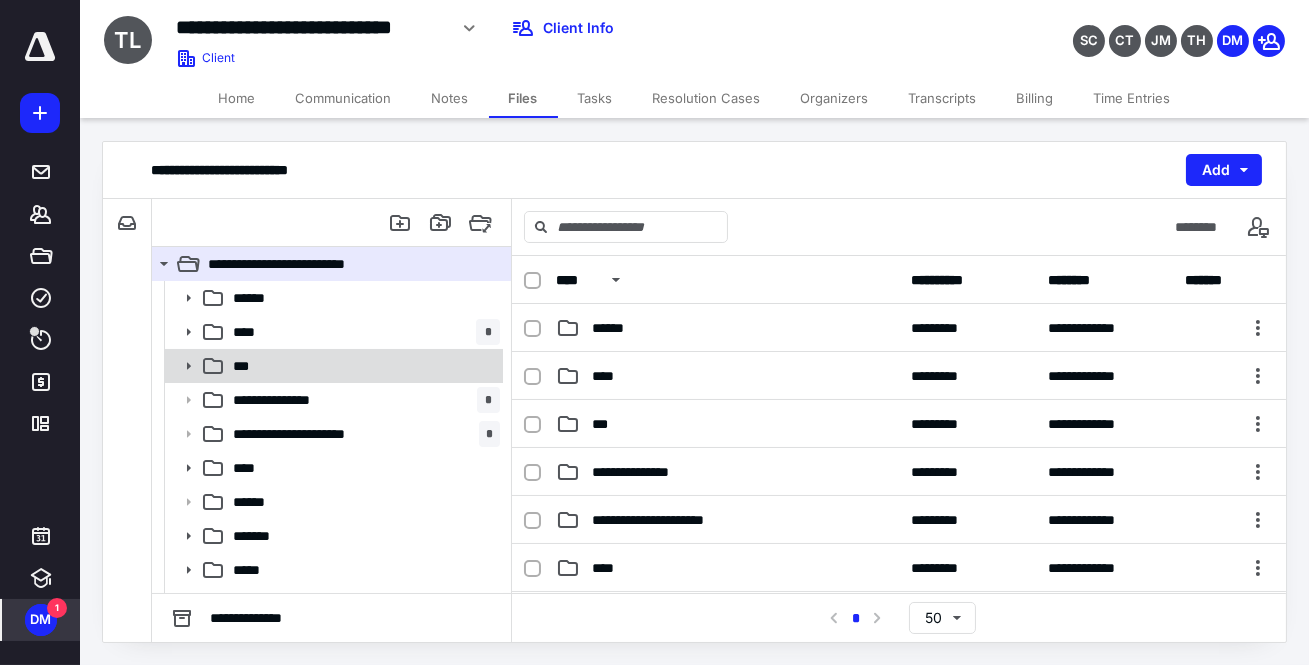 click 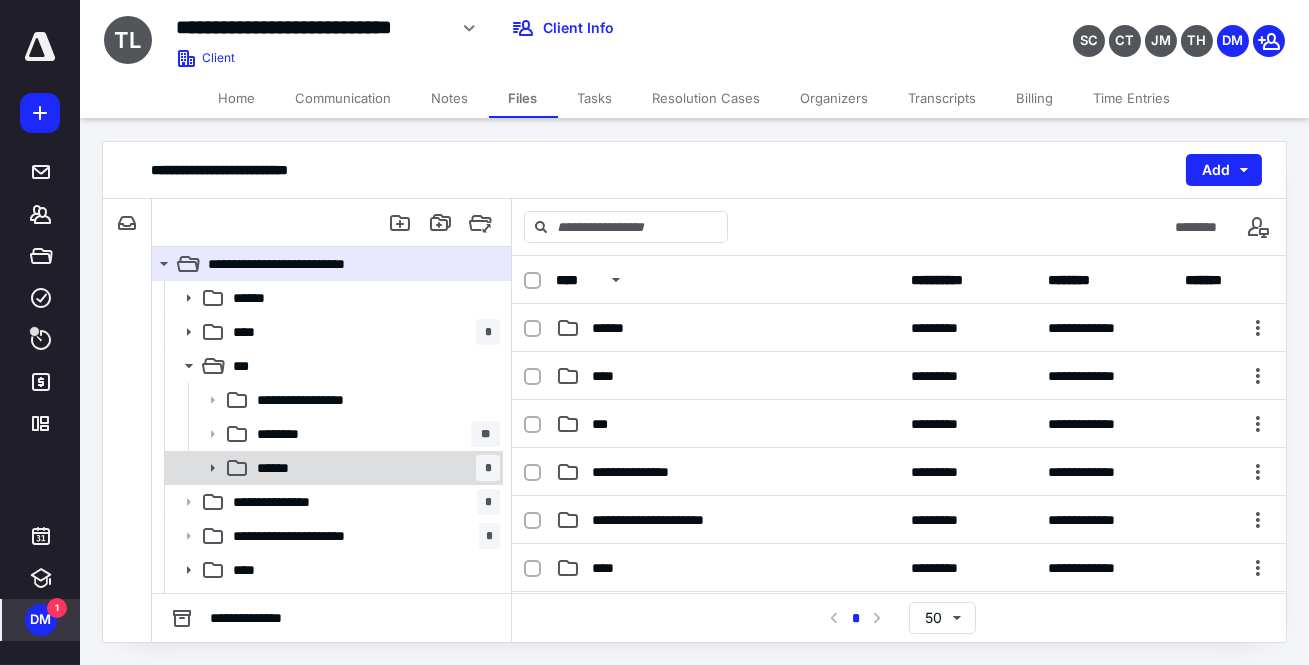 click 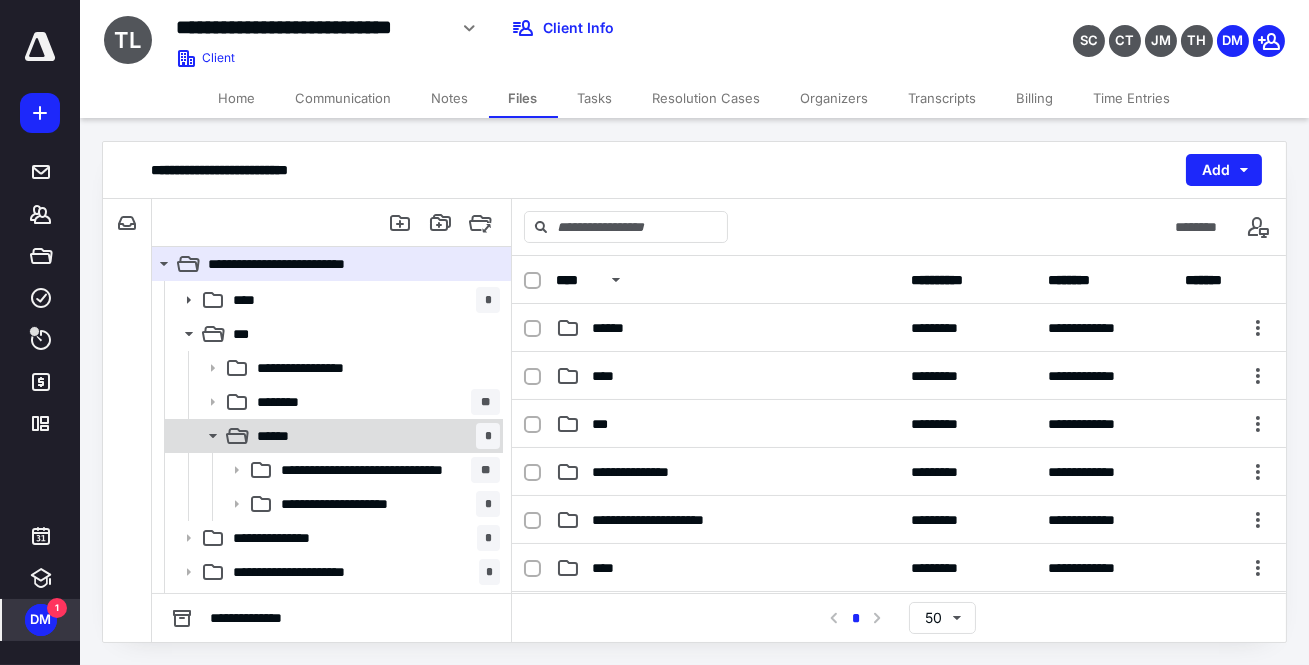 scroll, scrollTop: 45, scrollLeft: 0, axis: vertical 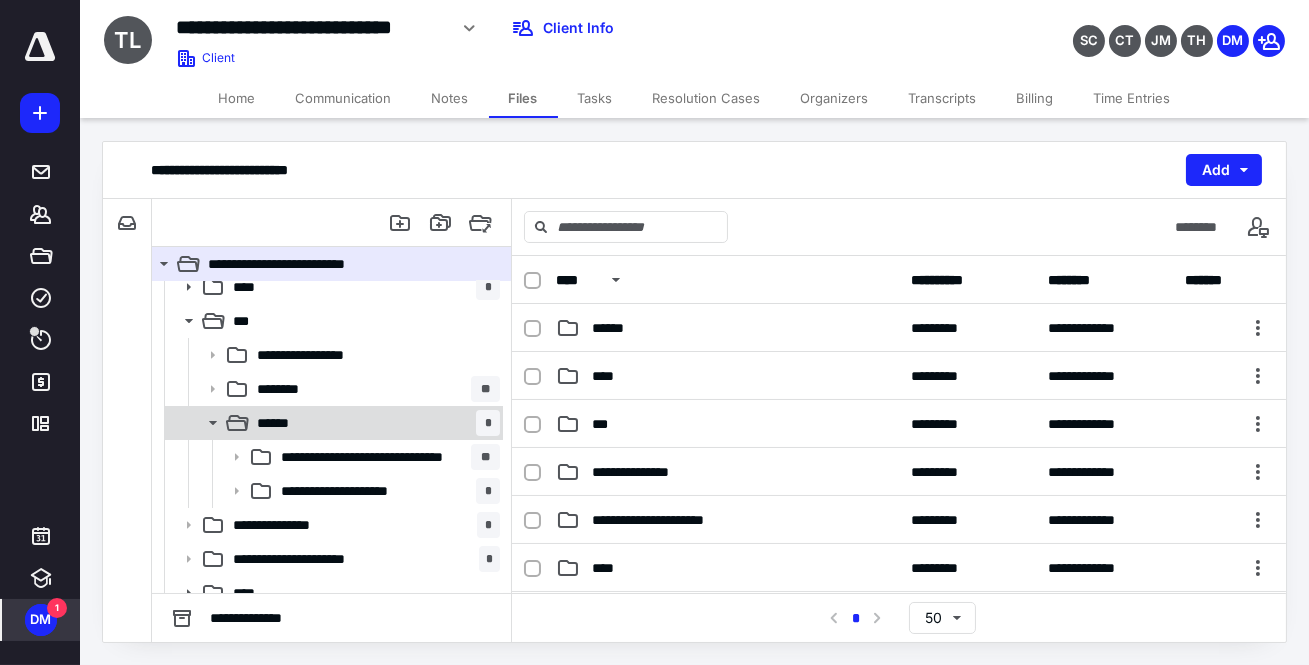 click on "****** *" at bounding box center (374, 423) 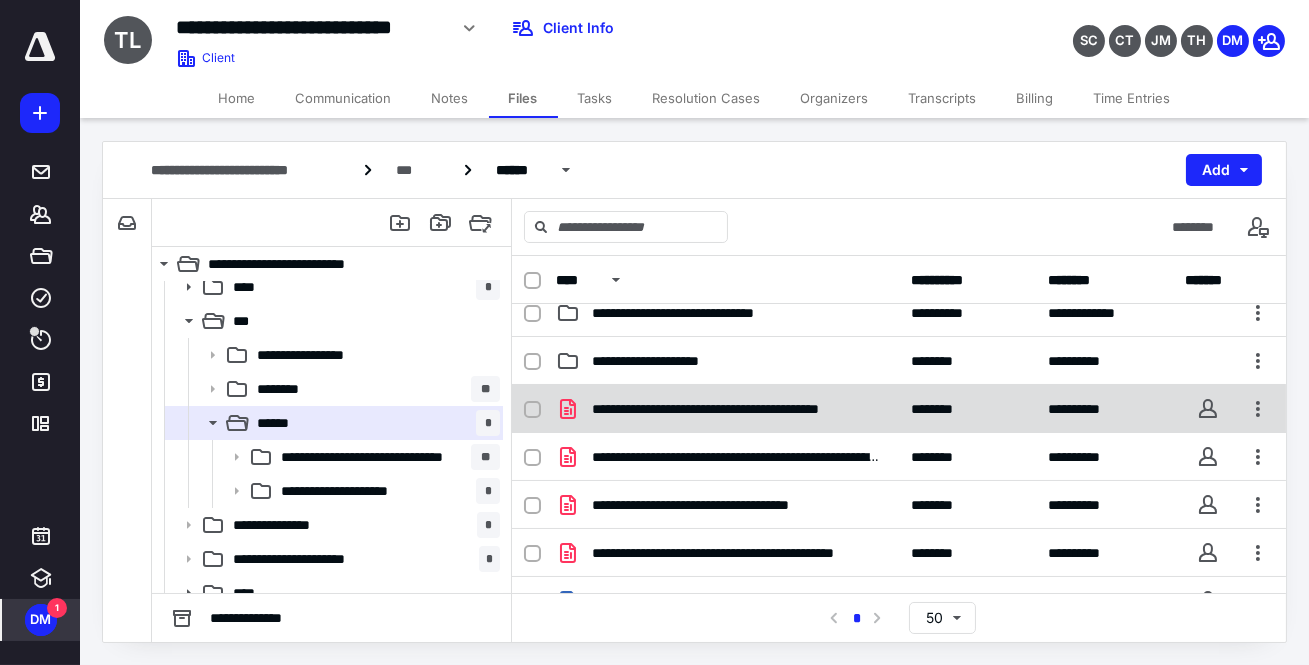 scroll, scrollTop: 0, scrollLeft: 0, axis: both 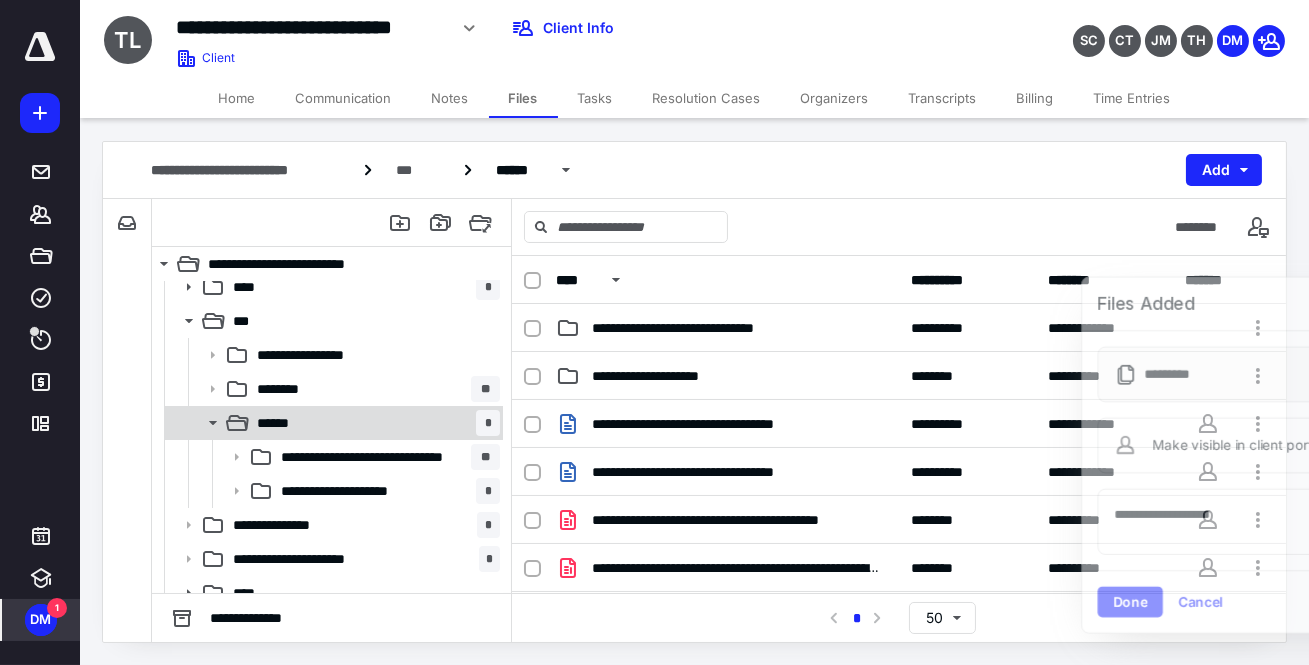 click on "****** *" at bounding box center [374, 423] 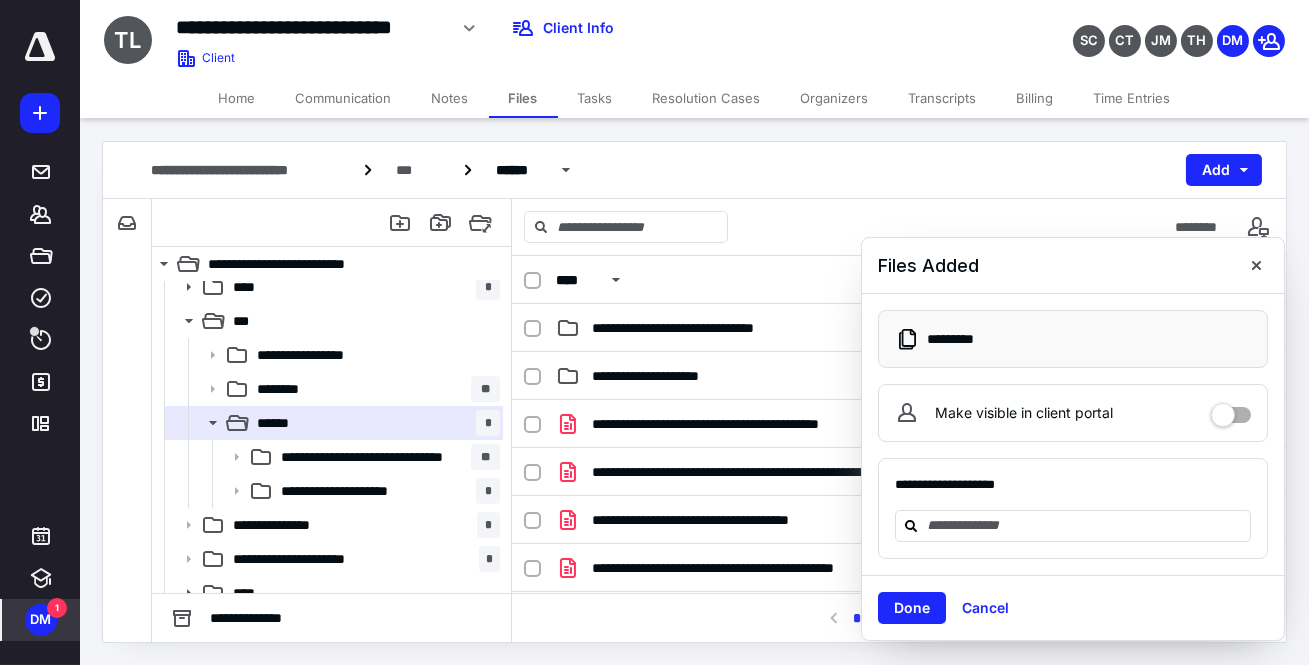 drag, startPoint x: 1259, startPoint y: 267, endPoint x: 1085, endPoint y: 295, distance: 176.23848 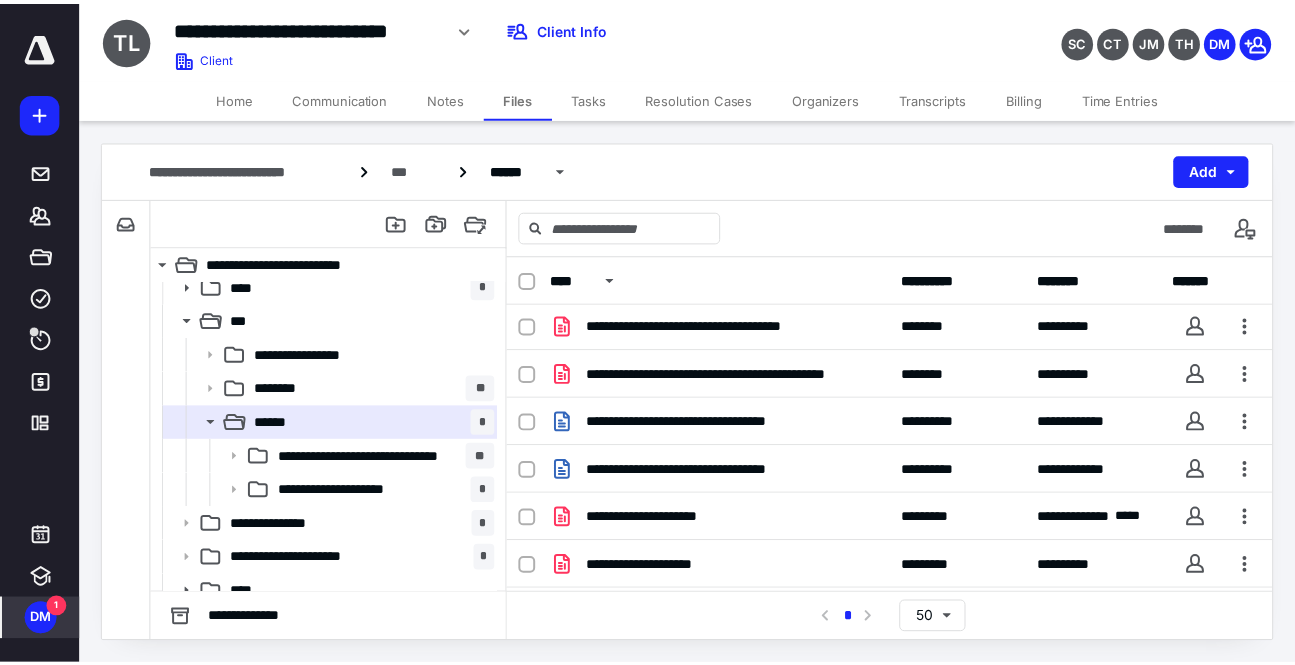 scroll, scrollTop: 191, scrollLeft: 0, axis: vertical 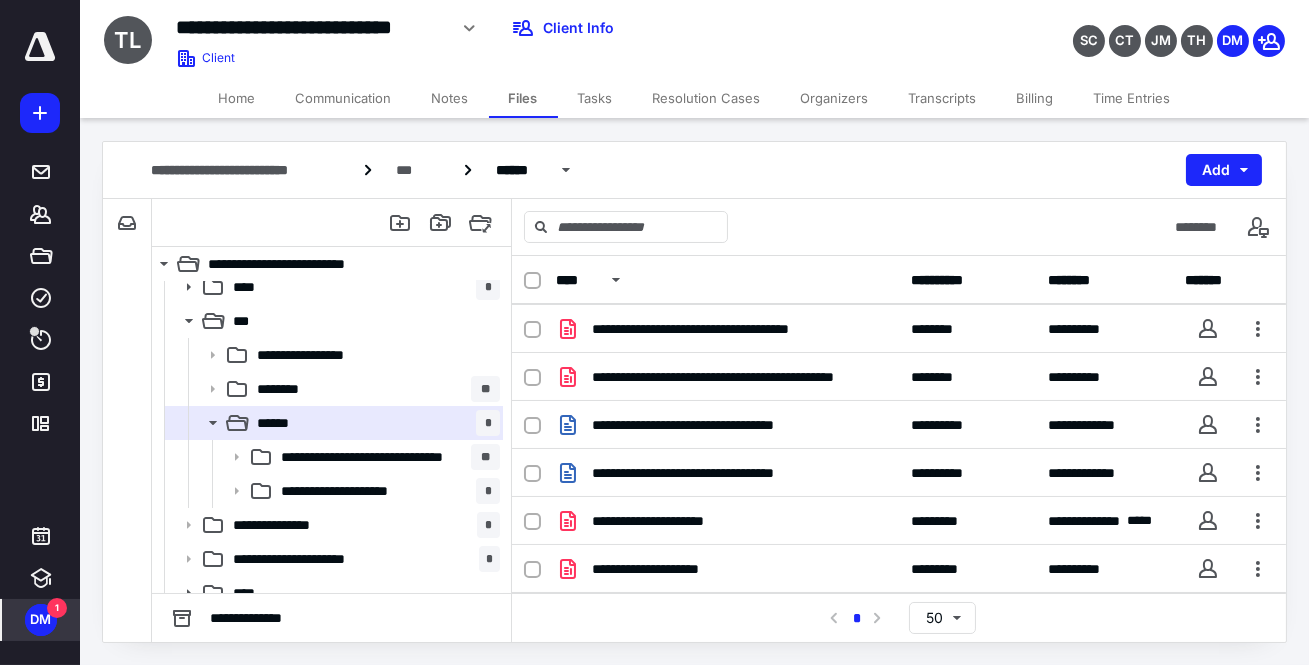 click on "Time Entries" at bounding box center [1132, 98] 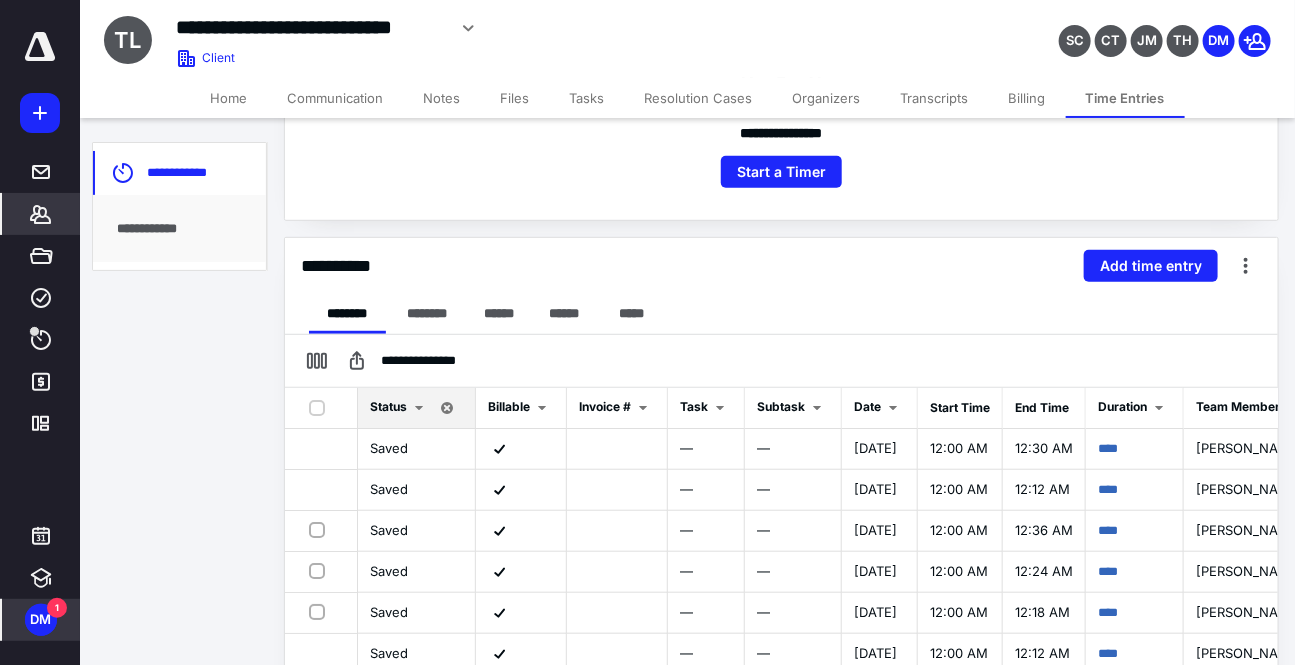 scroll, scrollTop: 445, scrollLeft: 0, axis: vertical 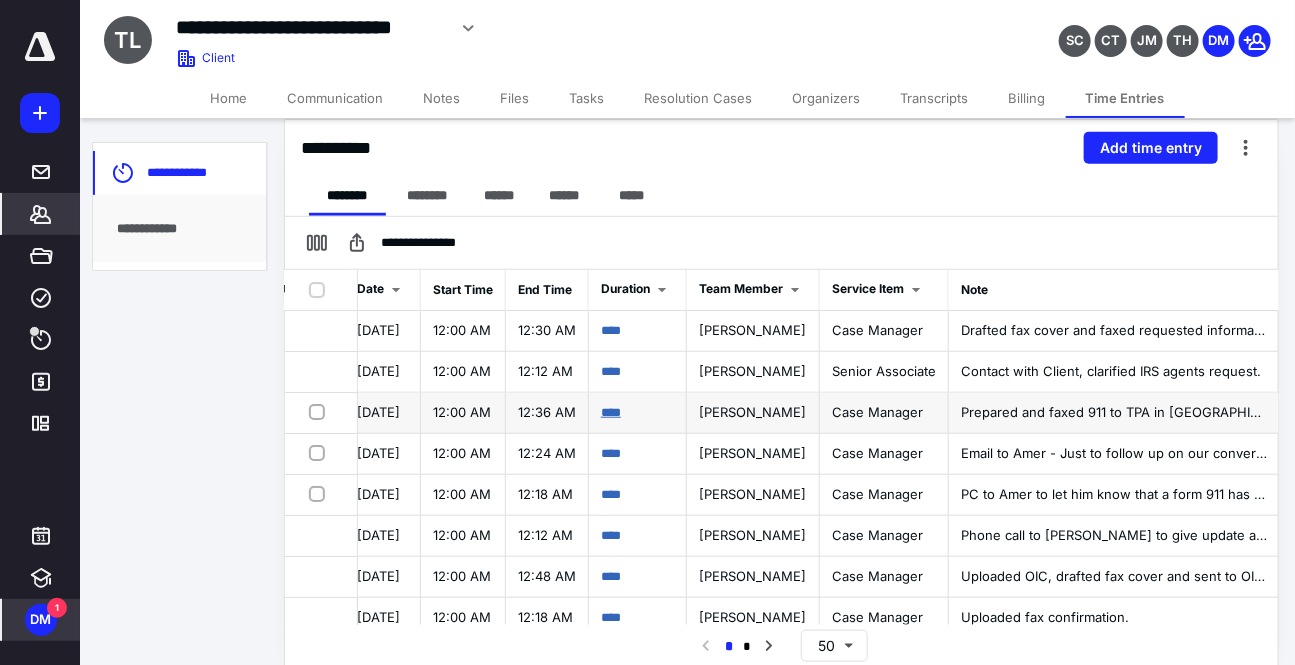 click on "****" at bounding box center [611, 412] 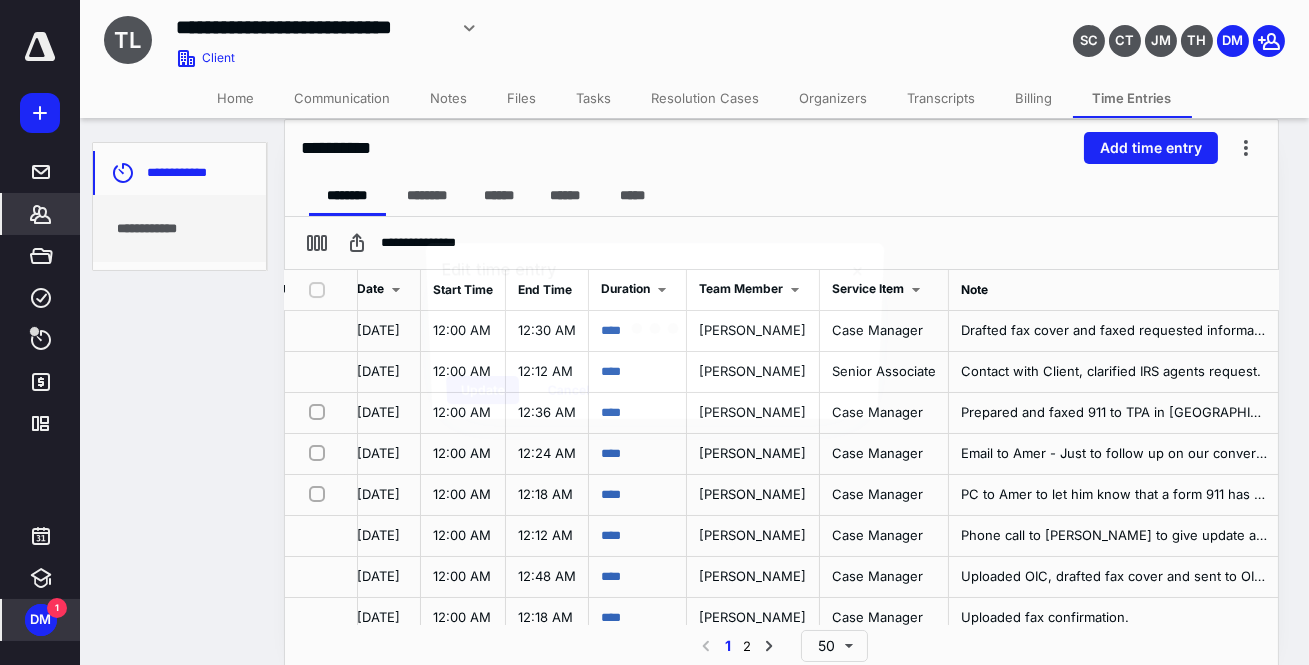 scroll, scrollTop: 0, scrollLeft: 527, axis: horizontal 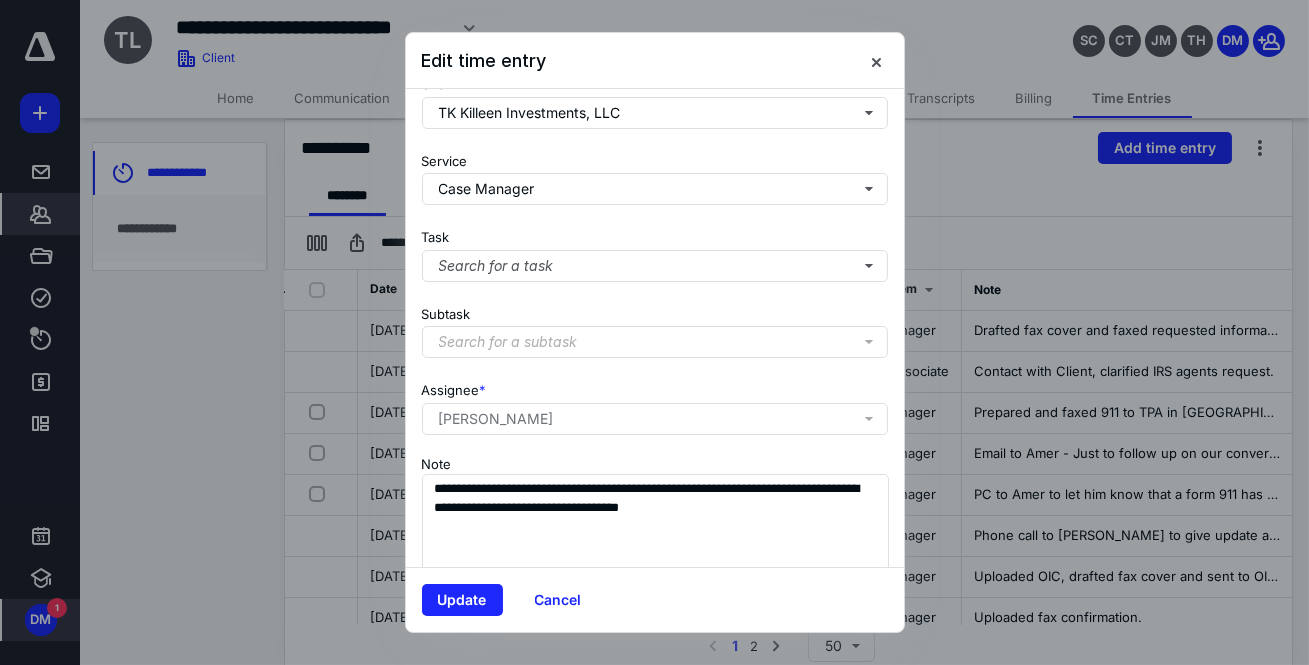 drag, startPoint x: 878, startPoint y: 62, endPoint x: 834, endPoint y: 80, distance: 47.539455 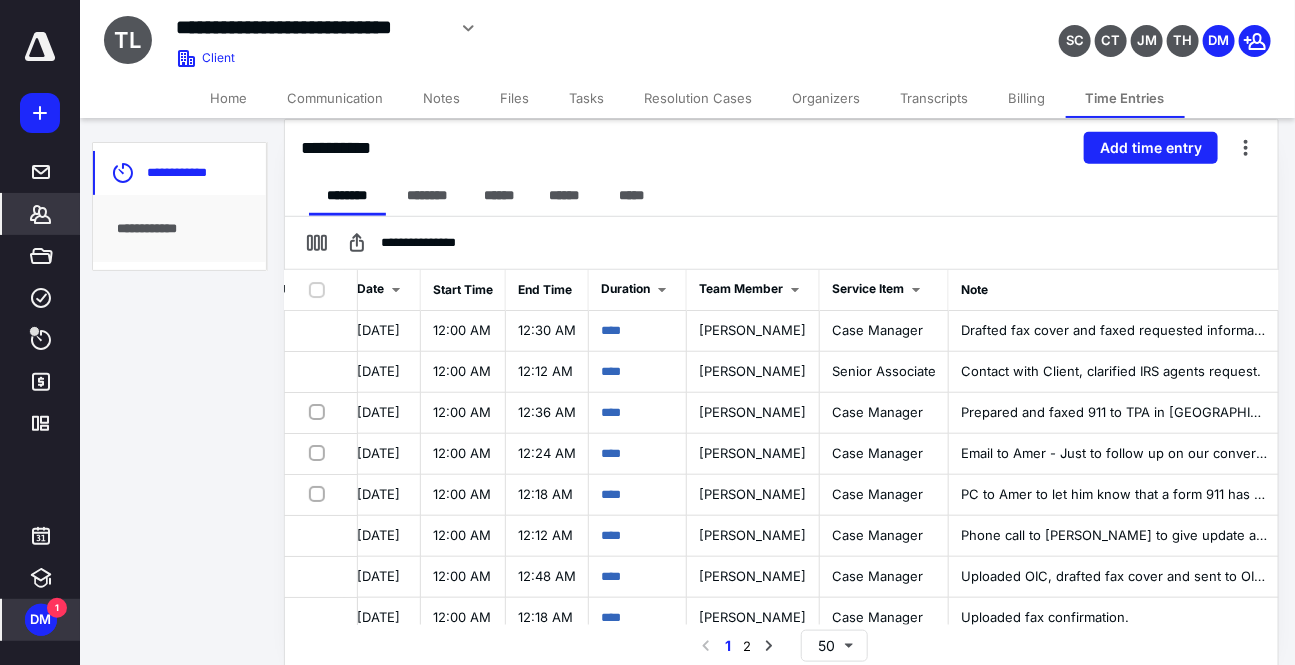 click on "Files" at bounding box center [515, 98] 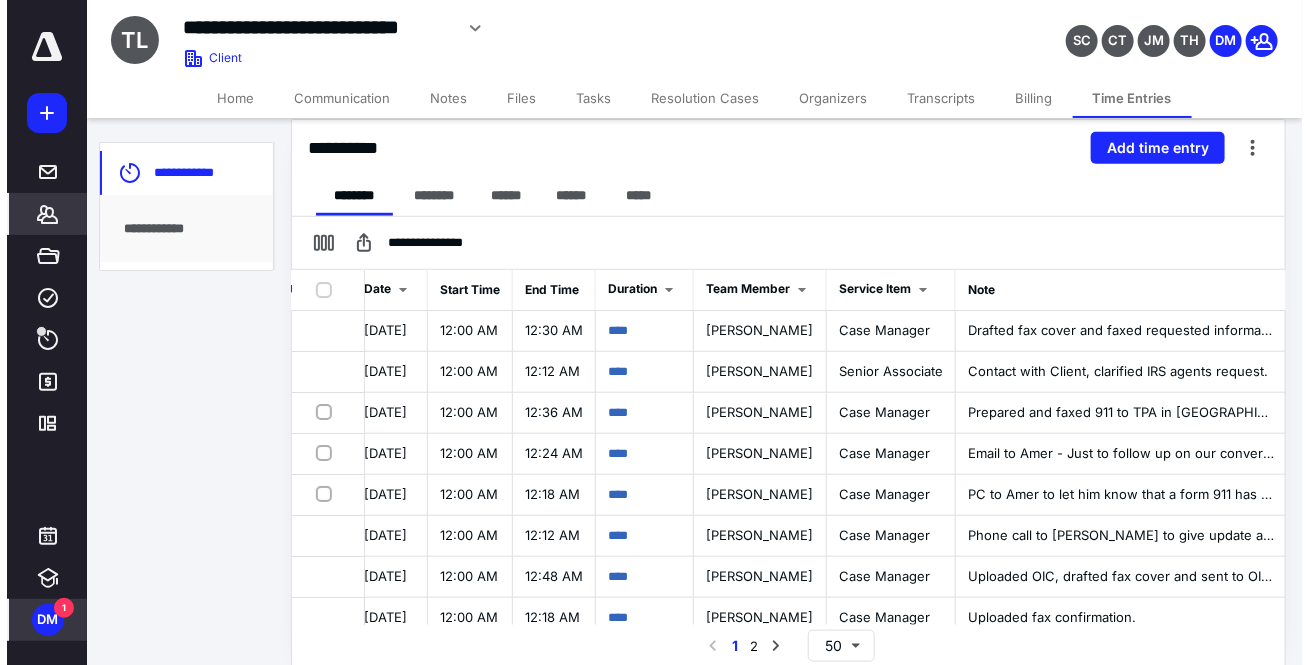 scroll, scrollTop: 0, scrollLeft: 0, axis: both 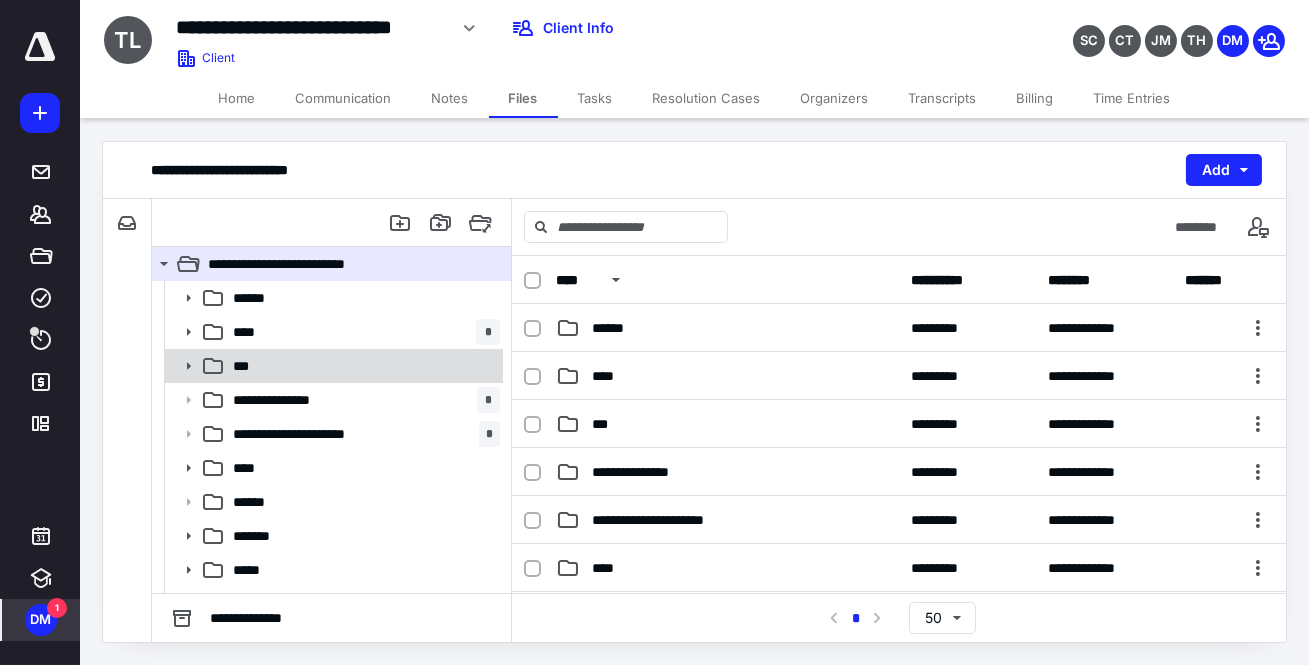 click 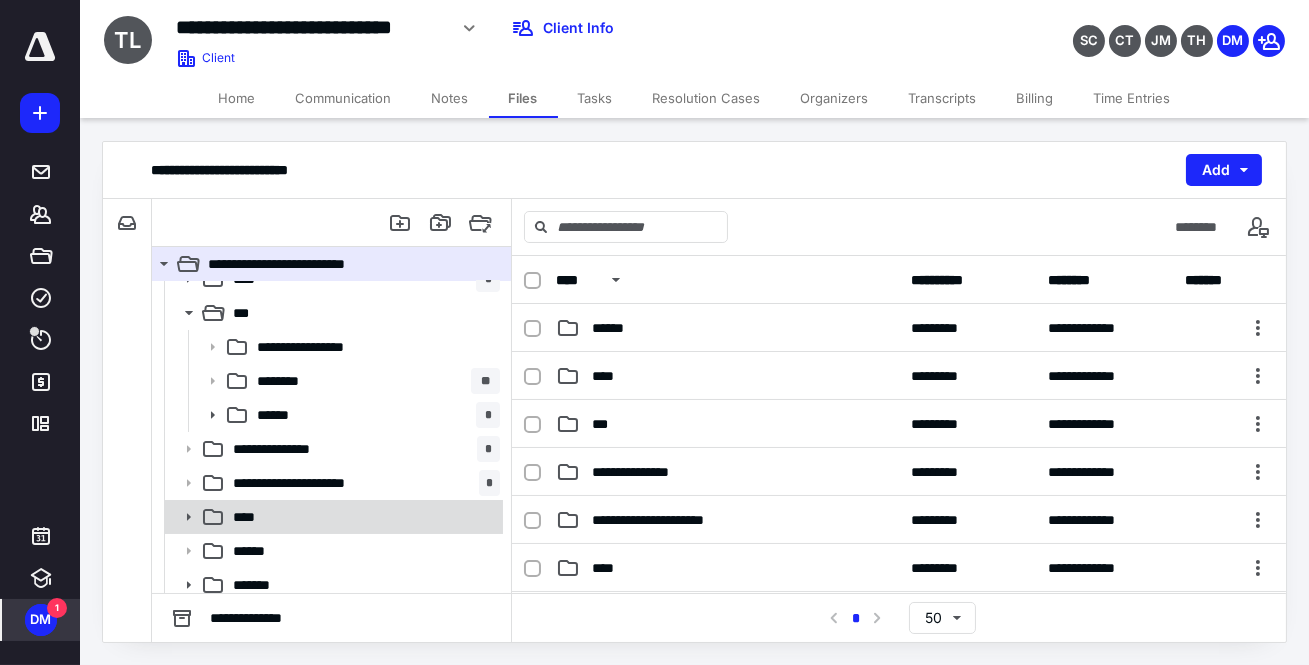 scroll, scrollTop: 0, scrollLeft: 0, axis: both 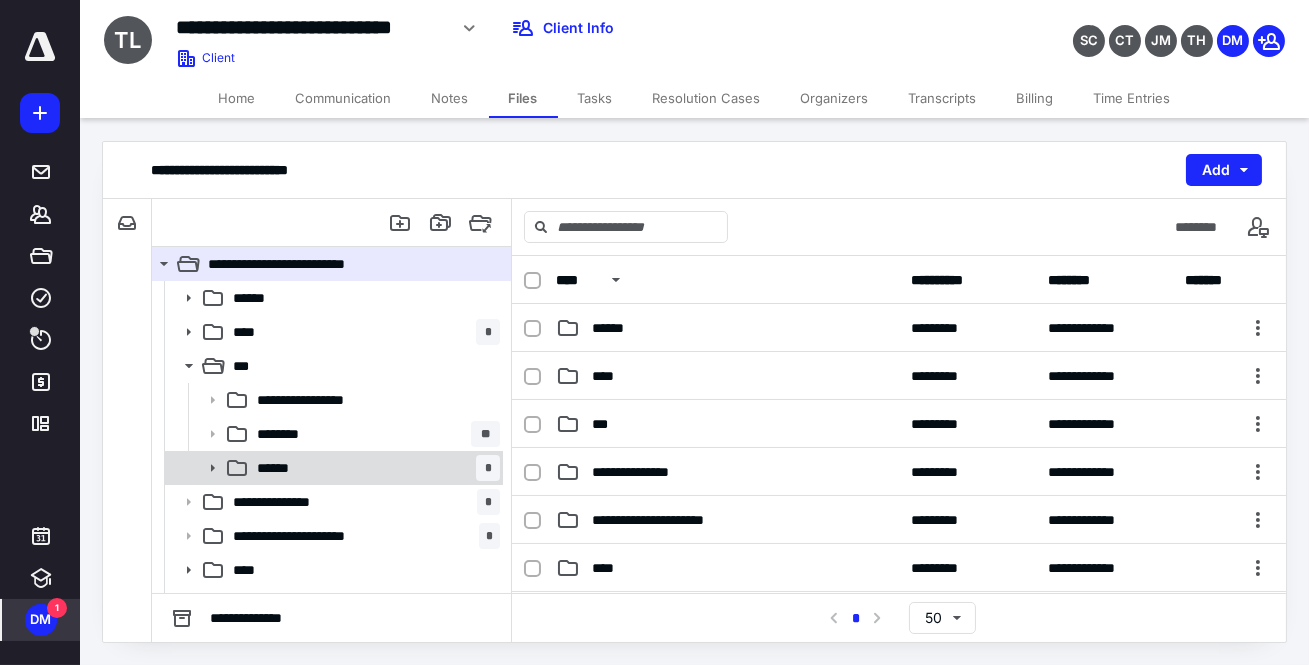 click 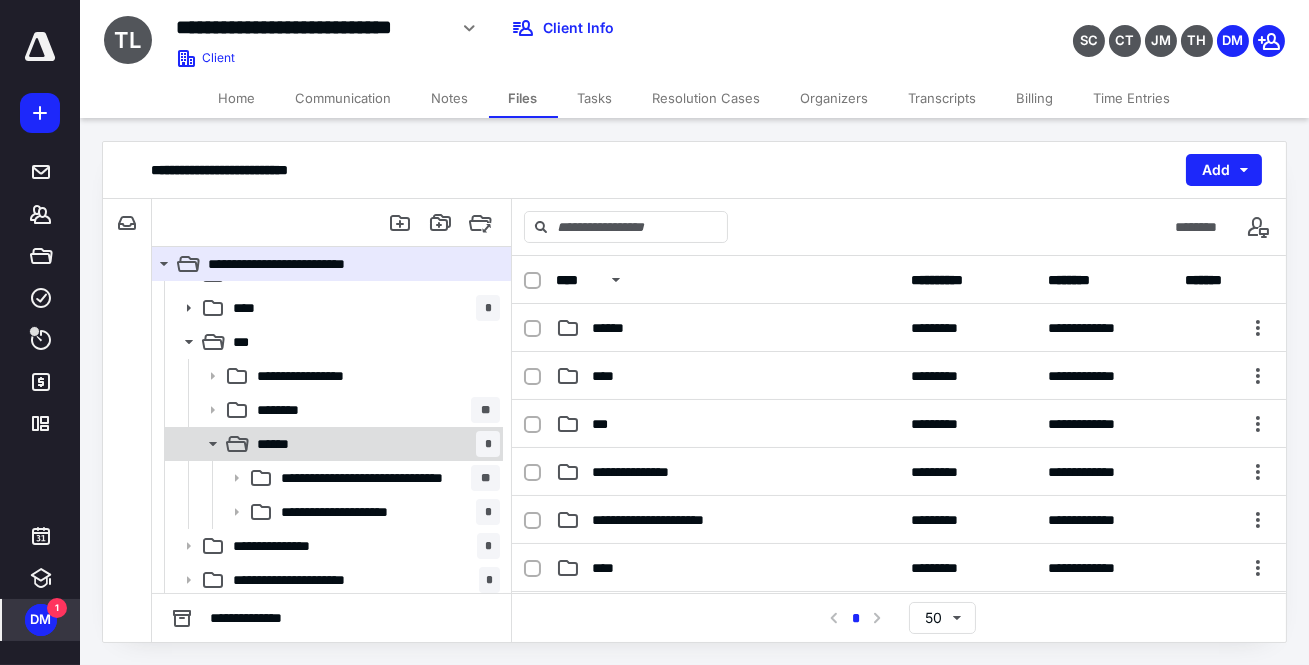 scroll, scrollTop: 90, scrollLeft: 0, axis: vertical 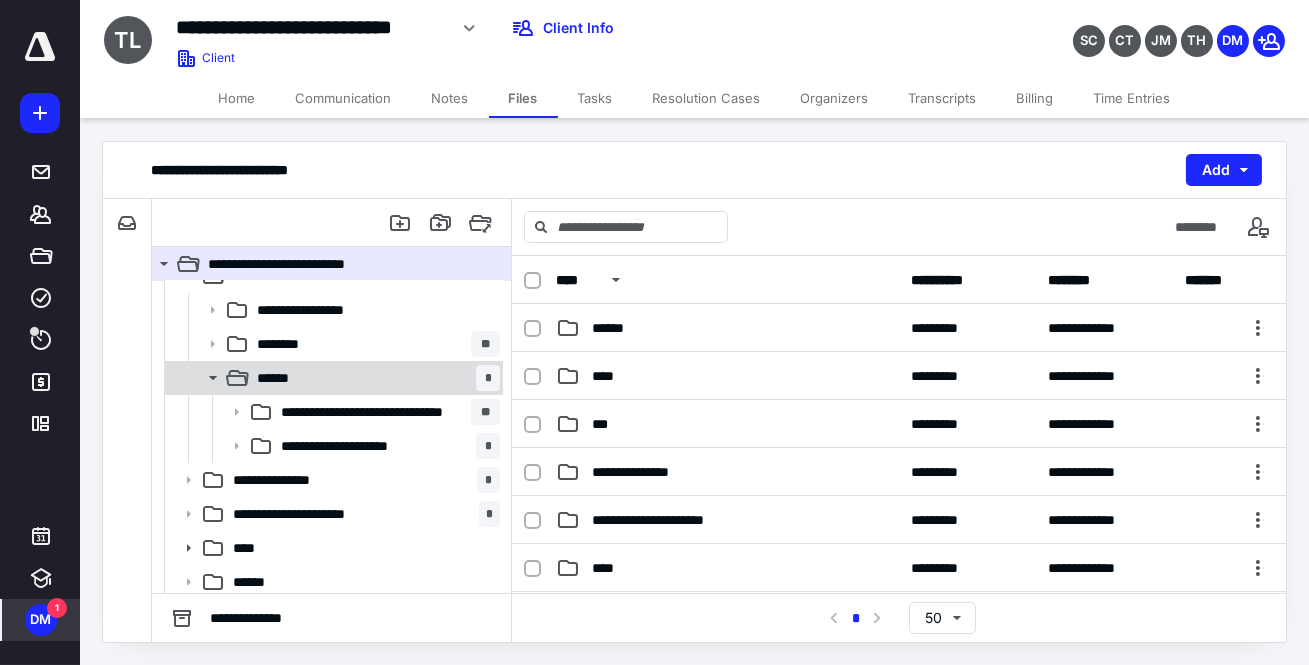 click on "****** *" at bounding box center (374, 378) 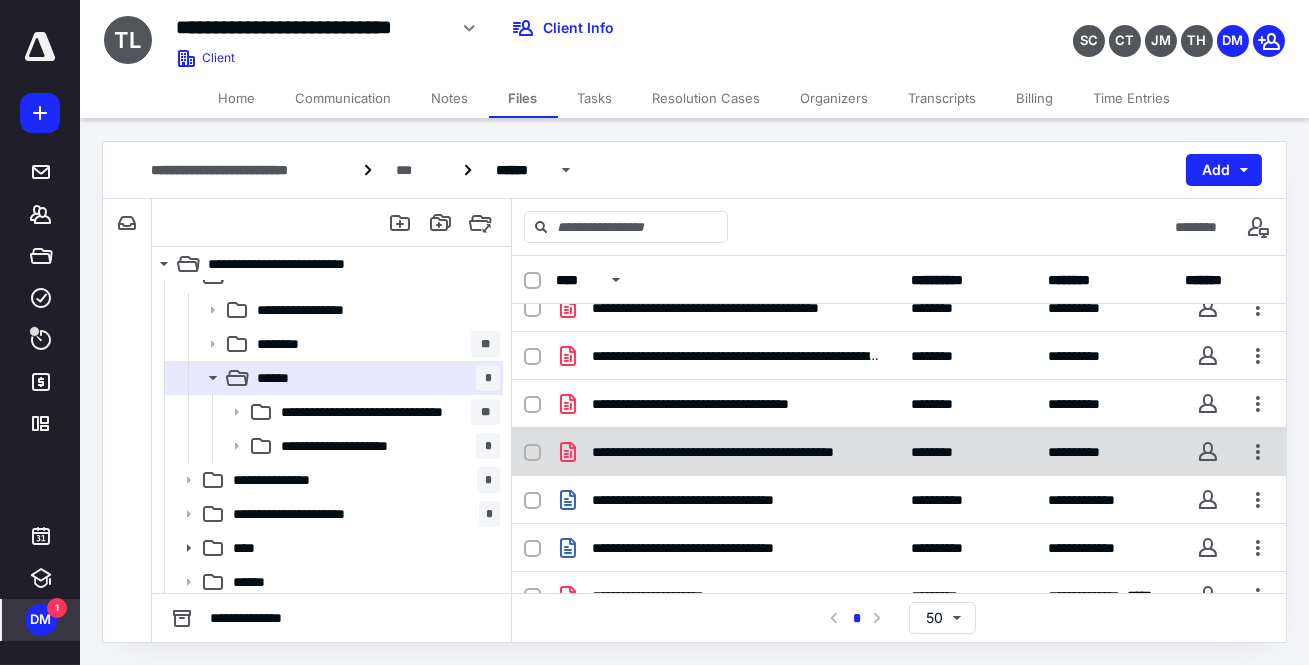 scroll, scrollTop: 214, scrollLeft: 0, axis: vertical 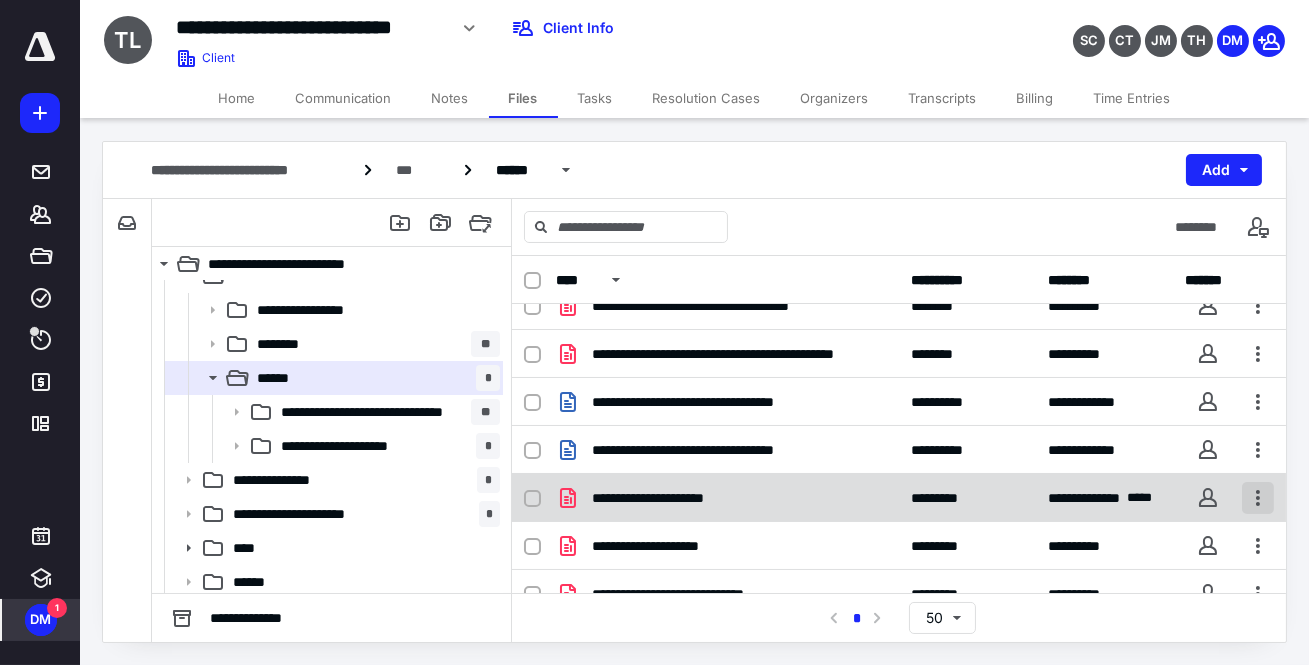 click at bounding box center (1258, 498) 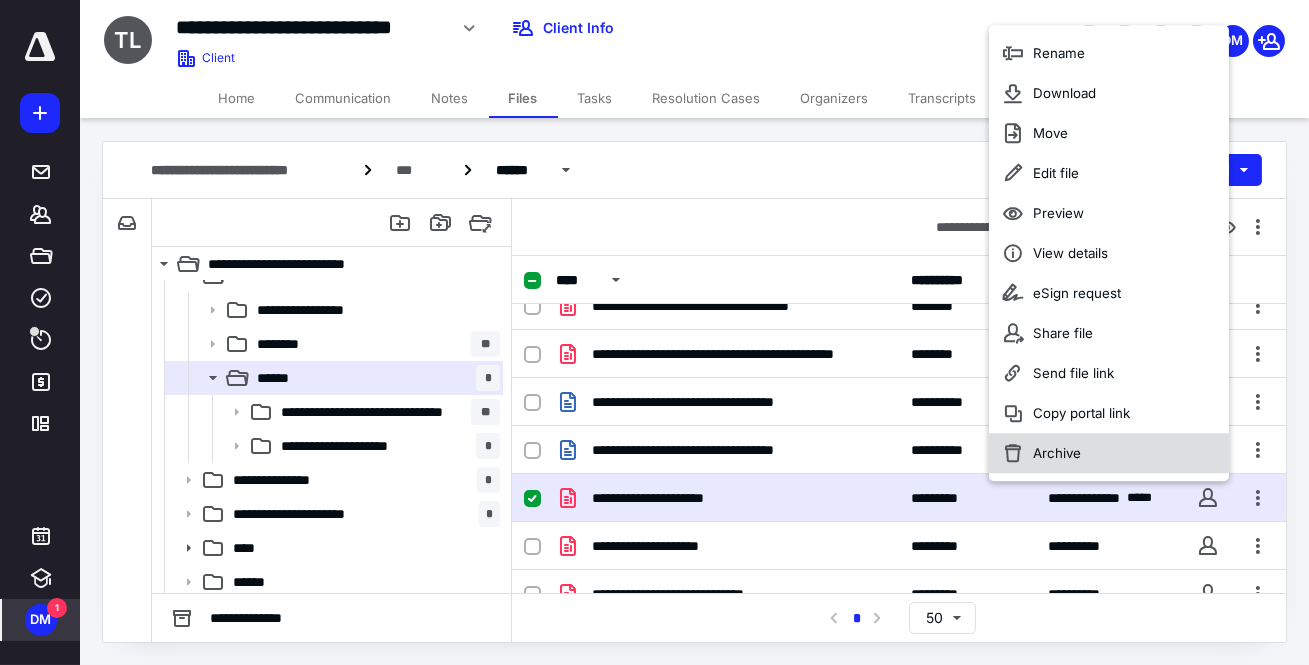 click on "Archive" at bounding box center [1057, 453] 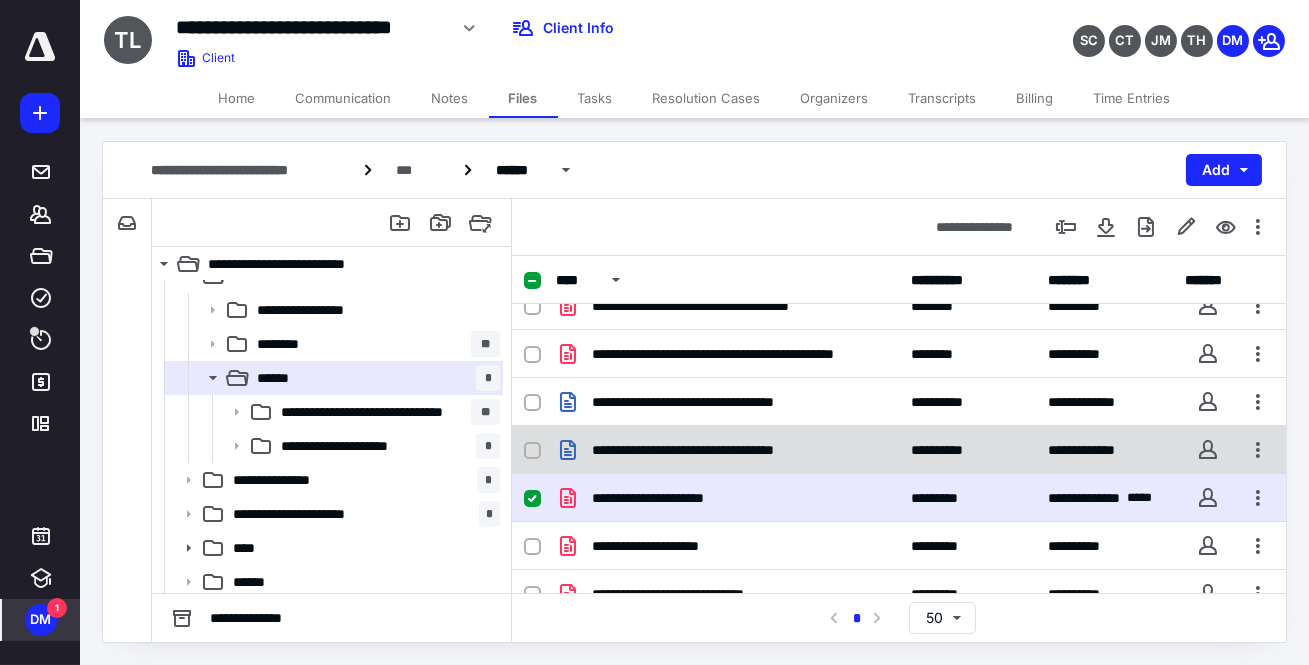 checkbox on "false" 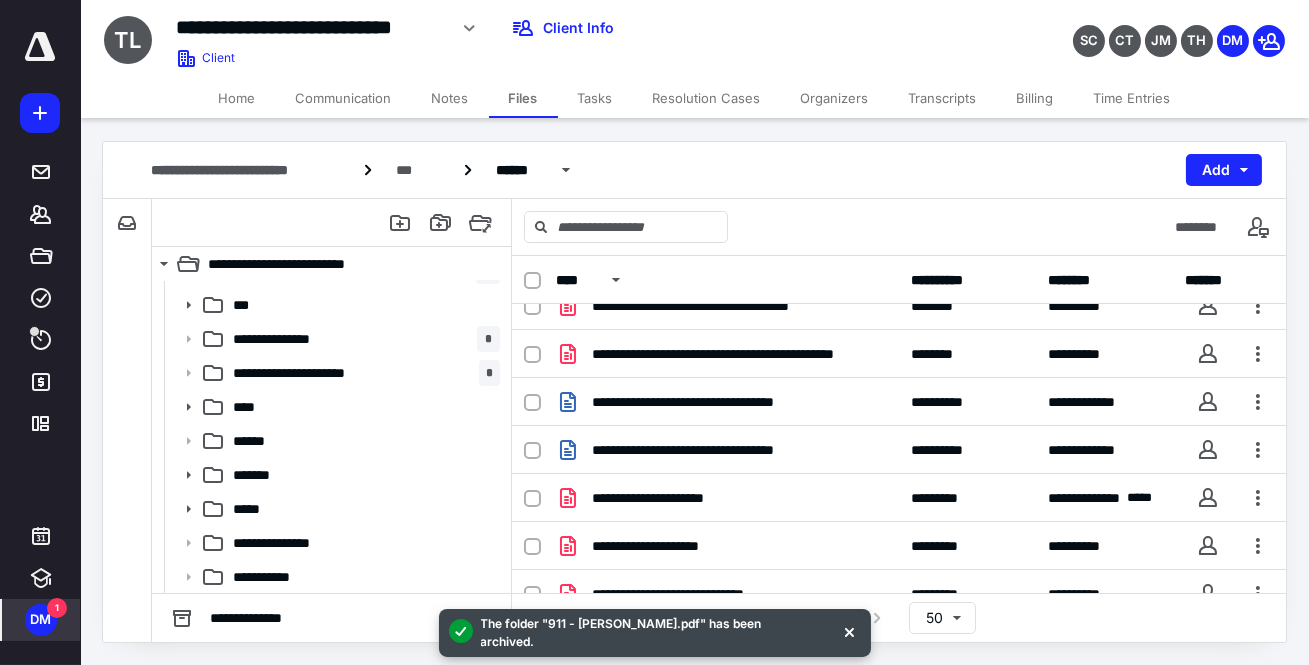 scroll, scrollTop: 190, scrollLeft: 0, axis: vertical 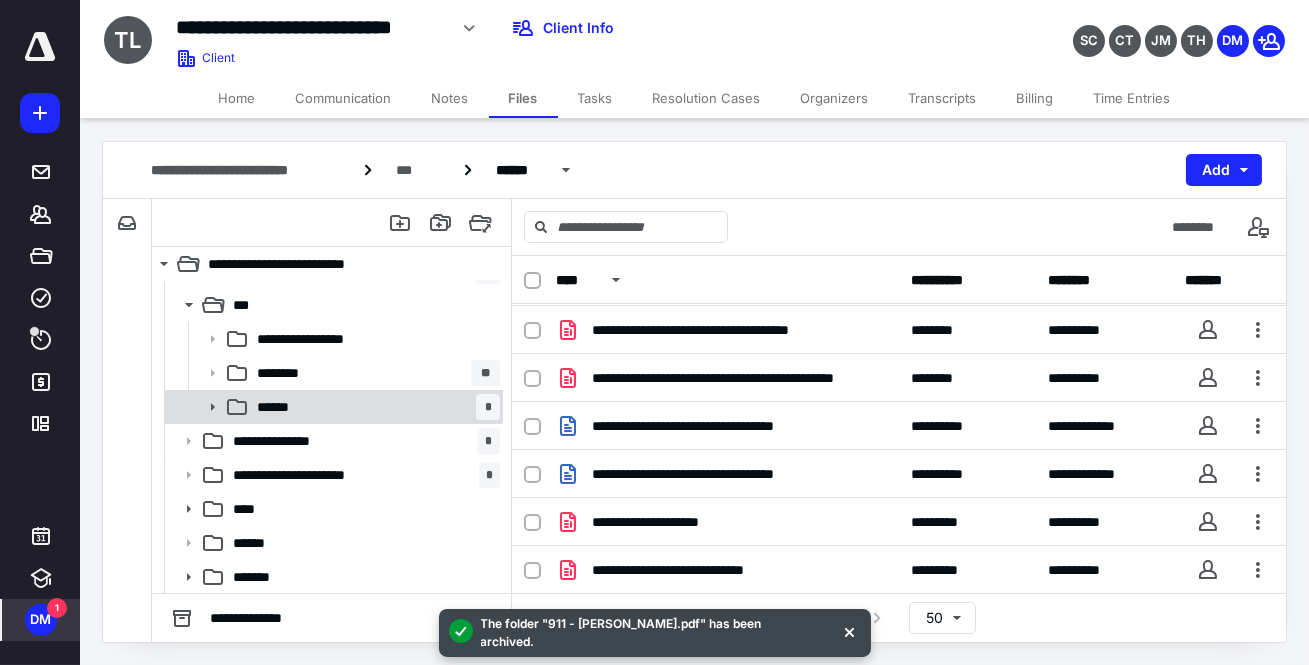 click 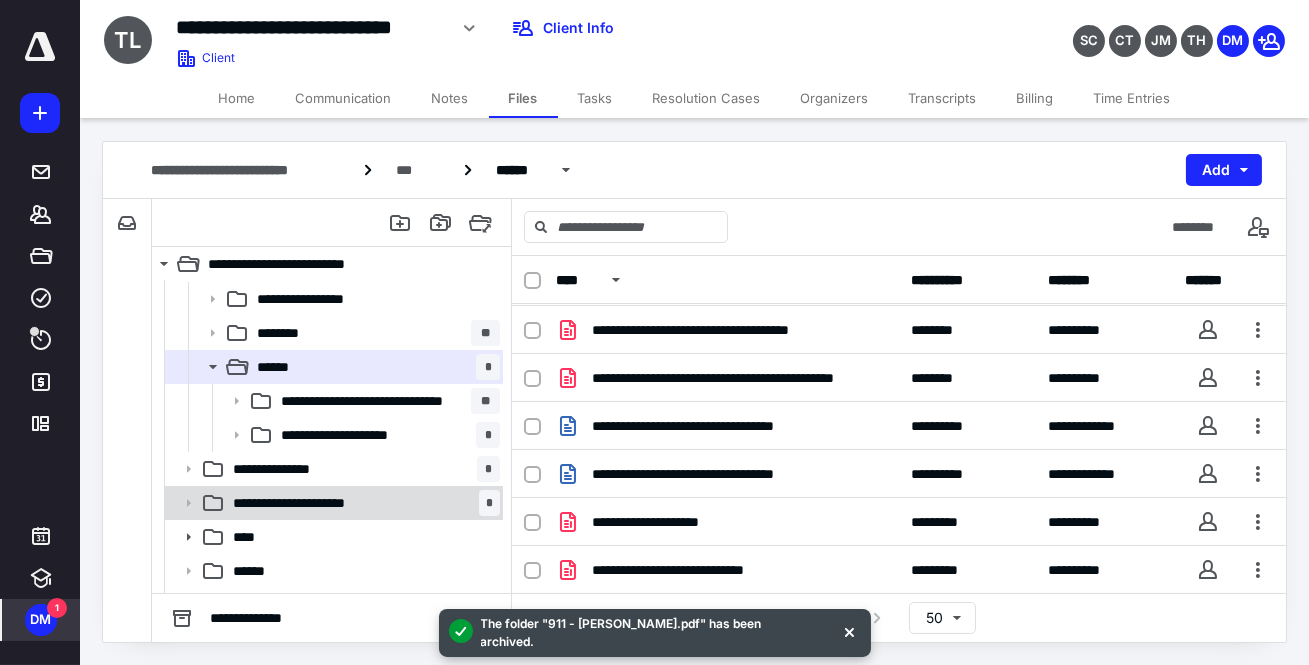 scroll, scrollTop: 84, scrollLeft: 0, axis: vertical 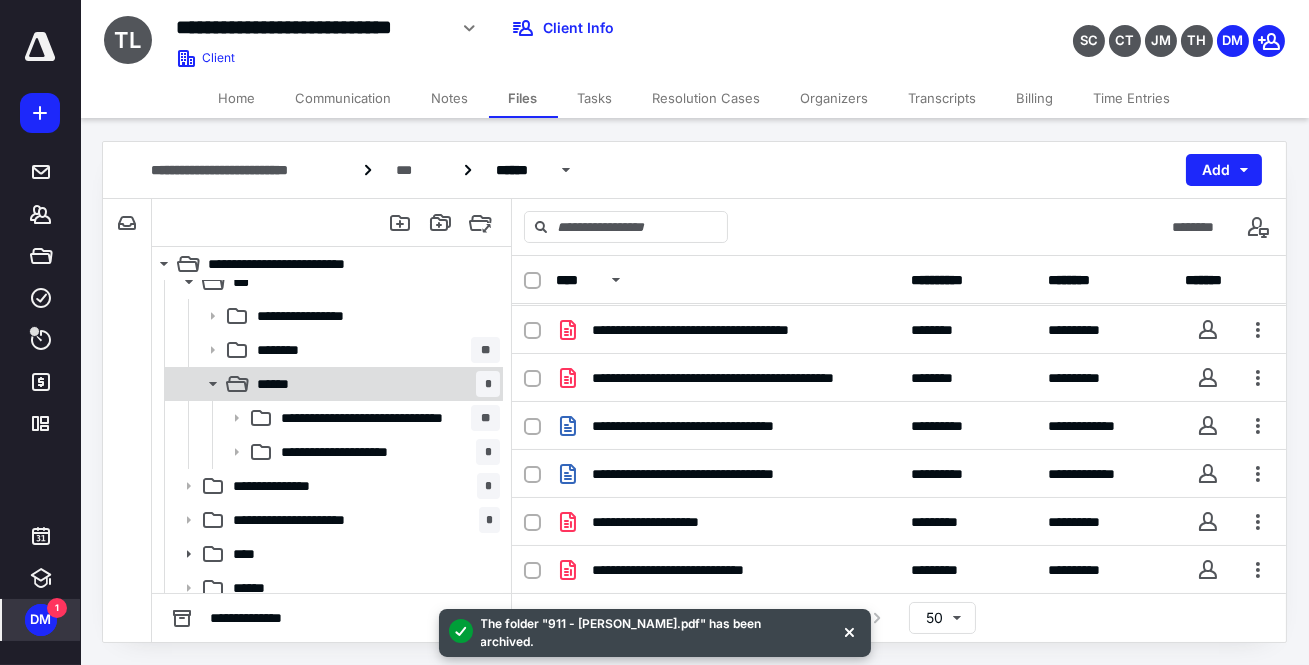 click on "****** *" at bounding box center [374, 384] 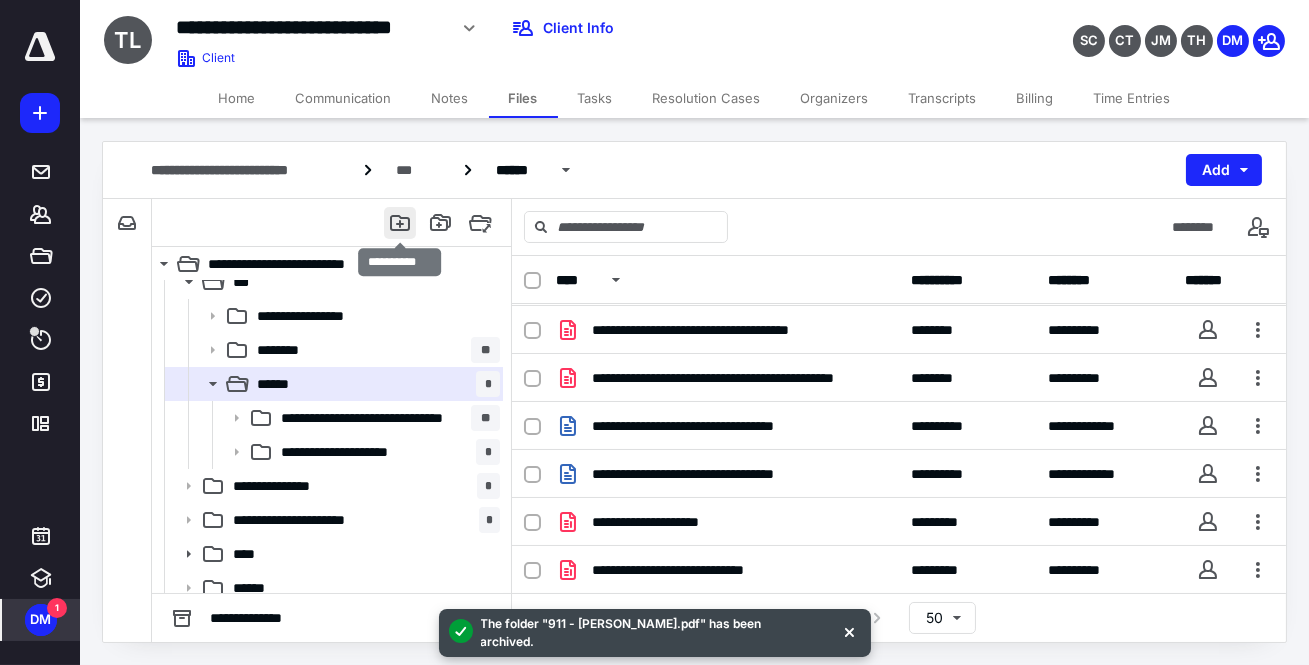 click at bounding box center [400, 223] 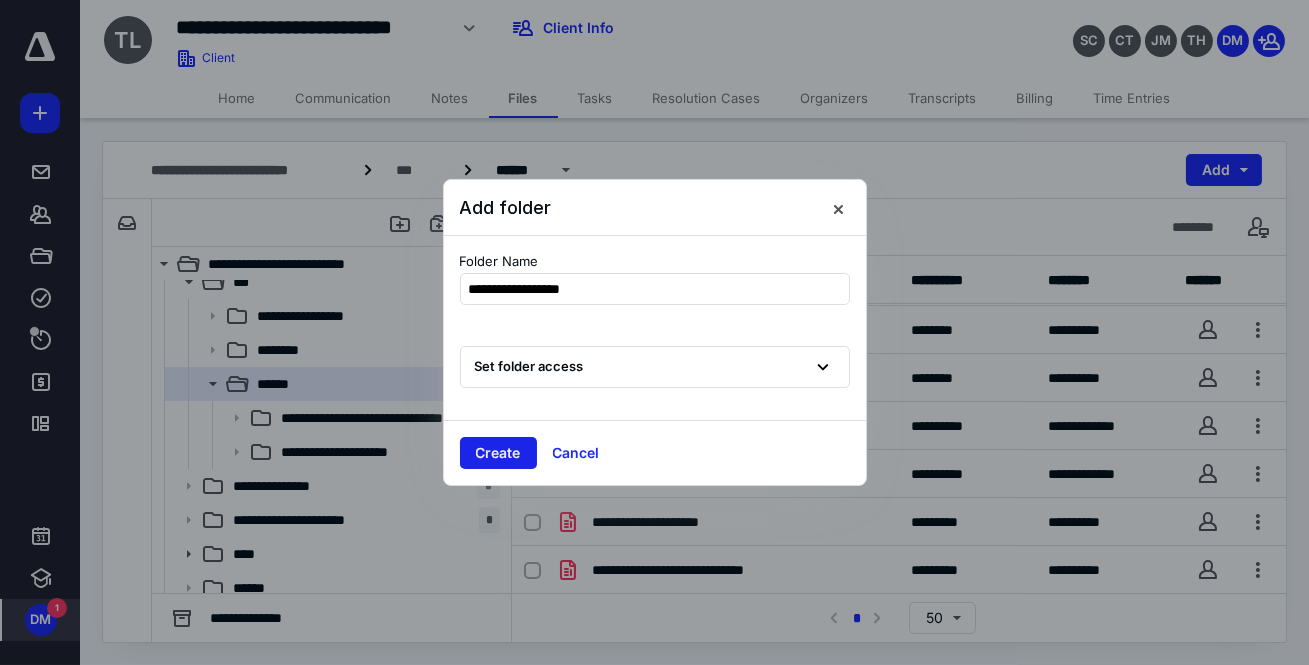 type on "**********" 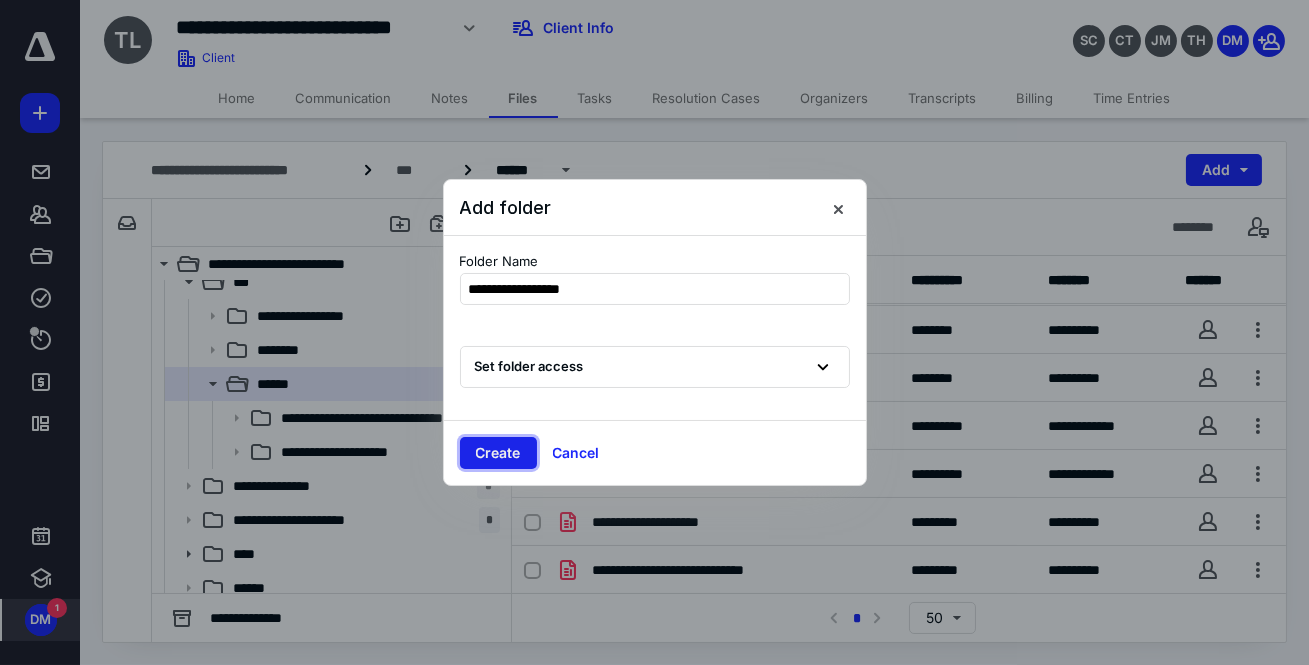 click on "Create" at bounding box center (498, 453) 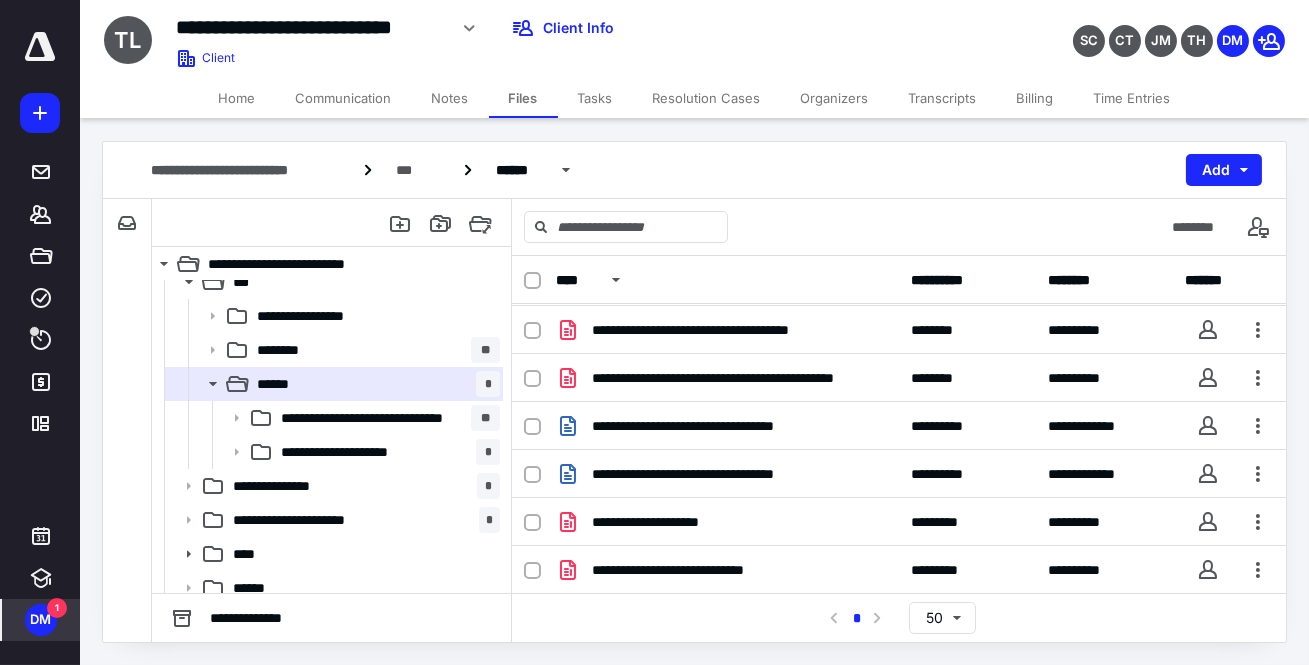 scroll, scrollTop: 46, scrollLeft: 0, axis: vertical 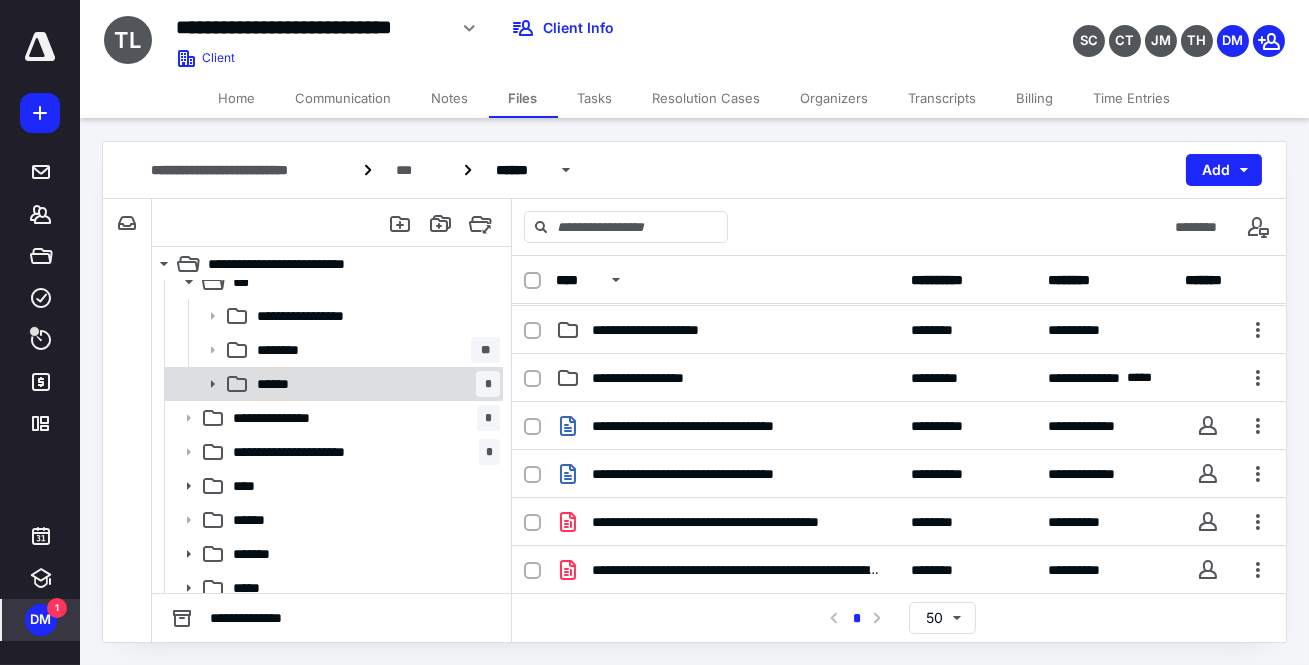 click 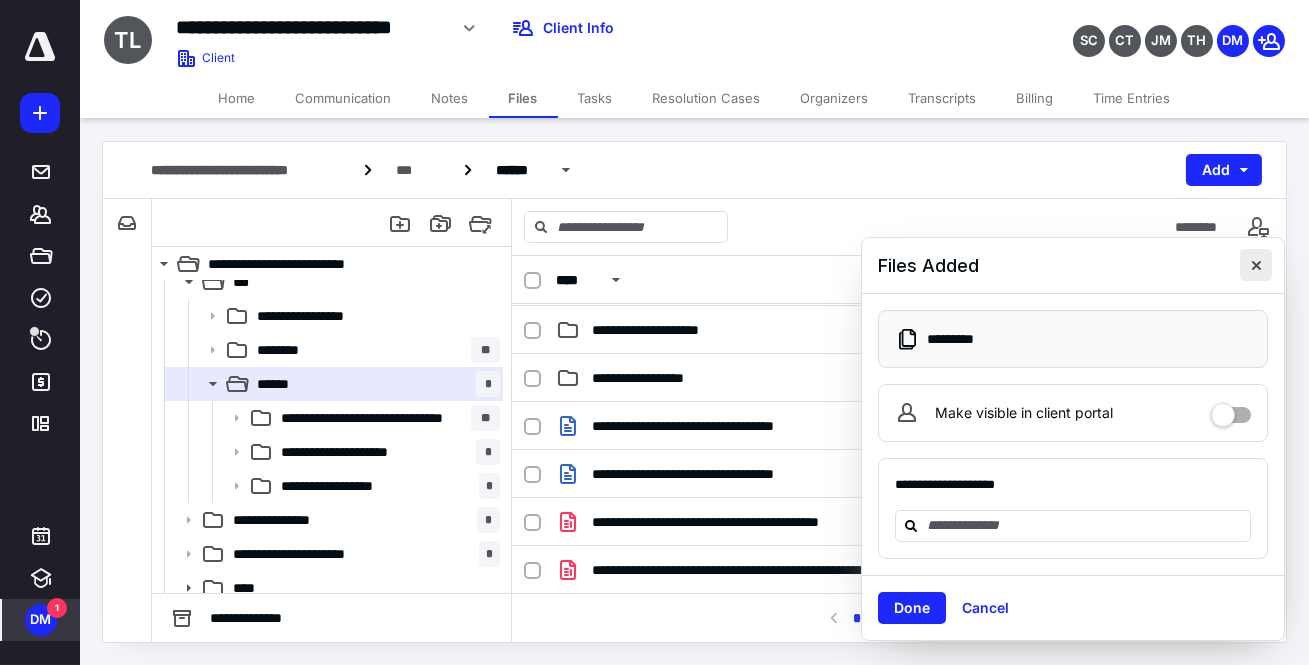 click at bounding box center (1256, 265) 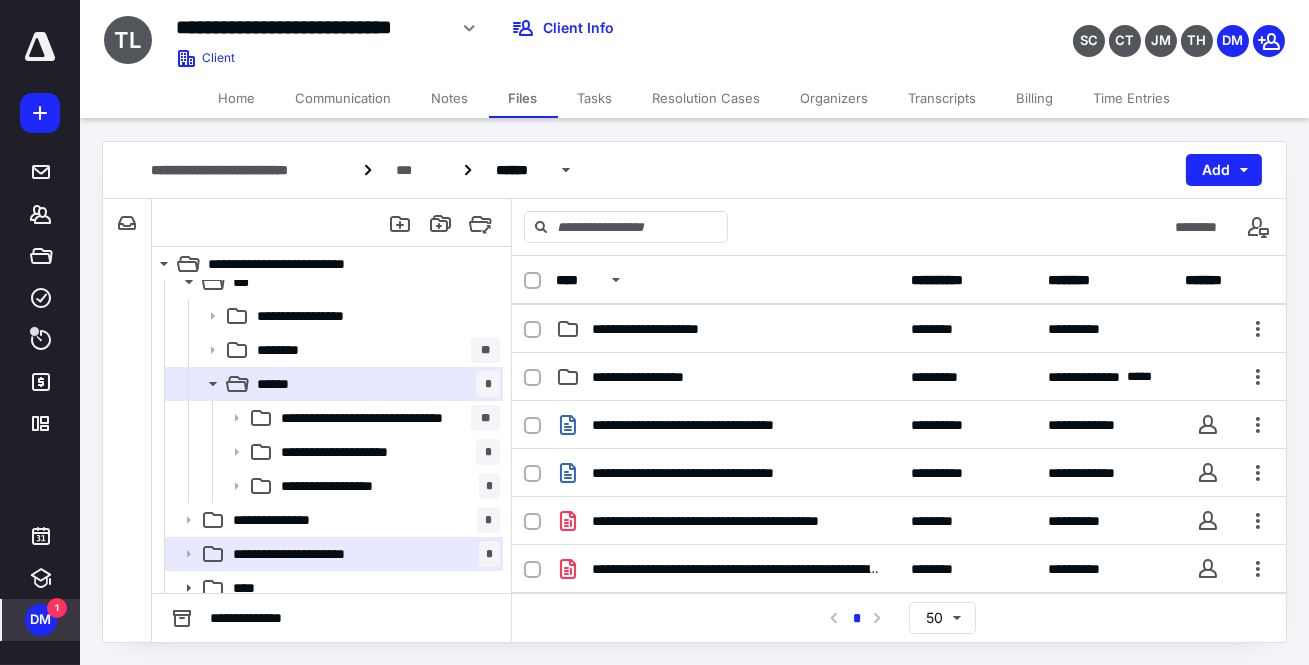 scroll, scrollTop: 46, scrollLeft: 0, axis: vertical 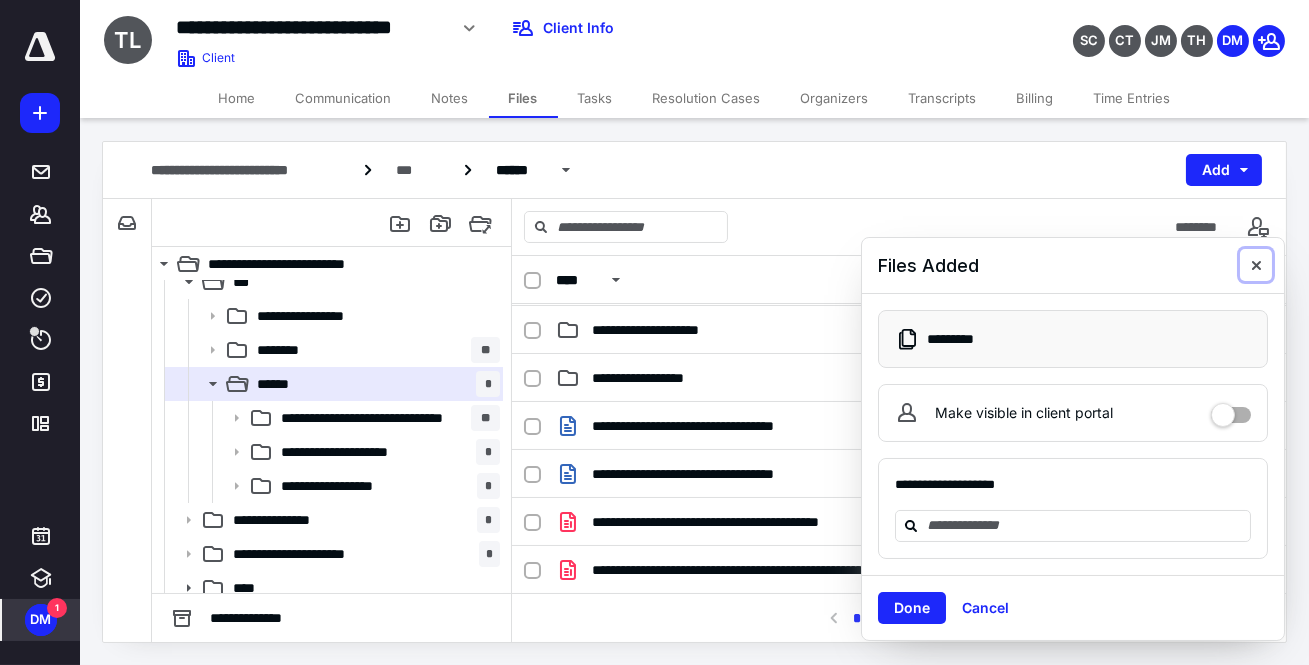click at bounding box center [1256, 265] 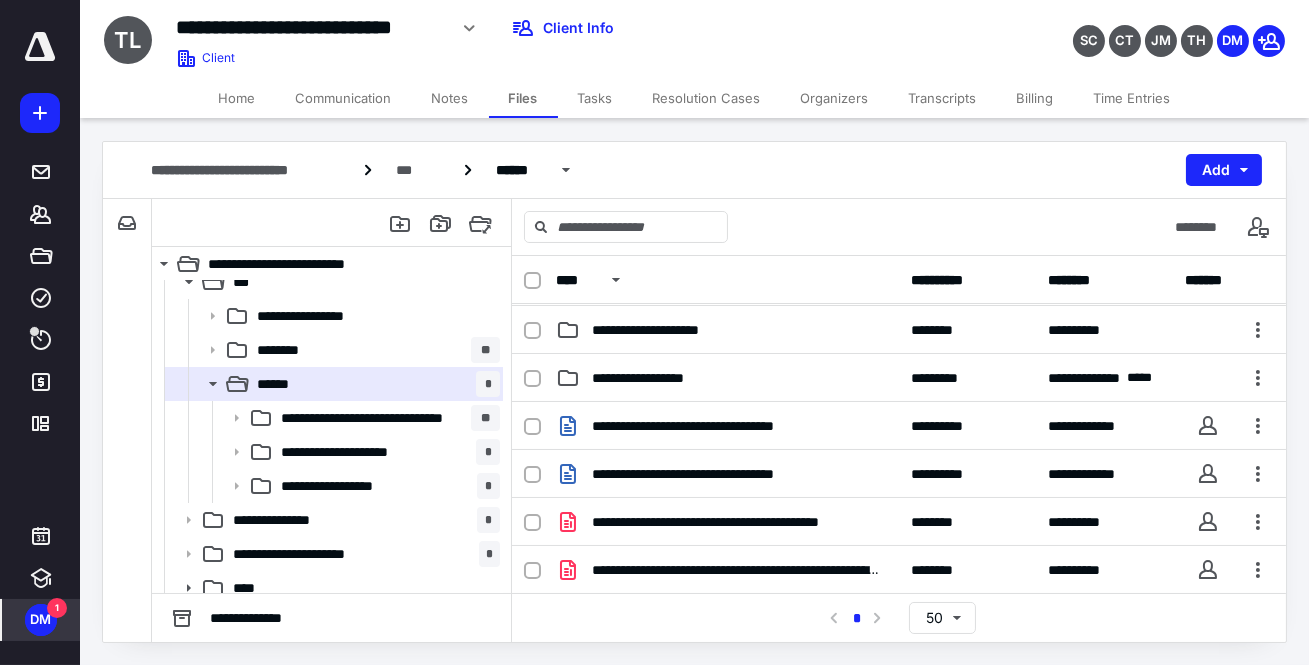 click on "DM" at bounding box center (41, 620) 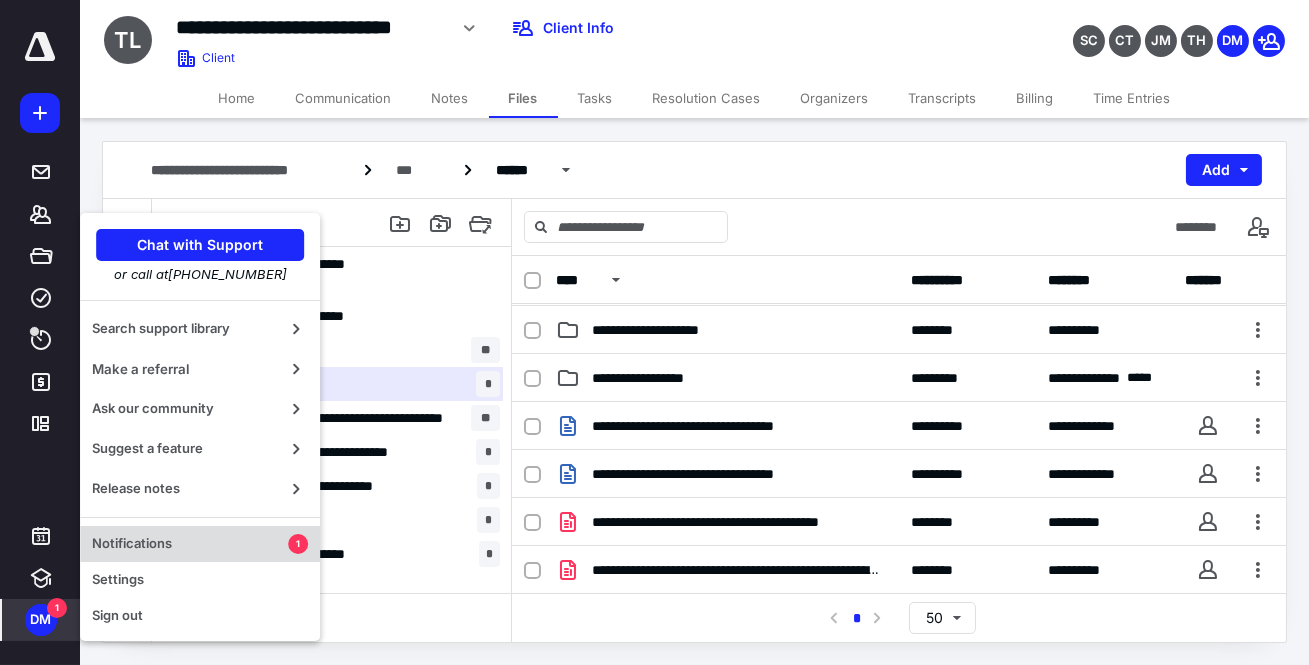 click on "Notifications" at bounding box center [190, 544] 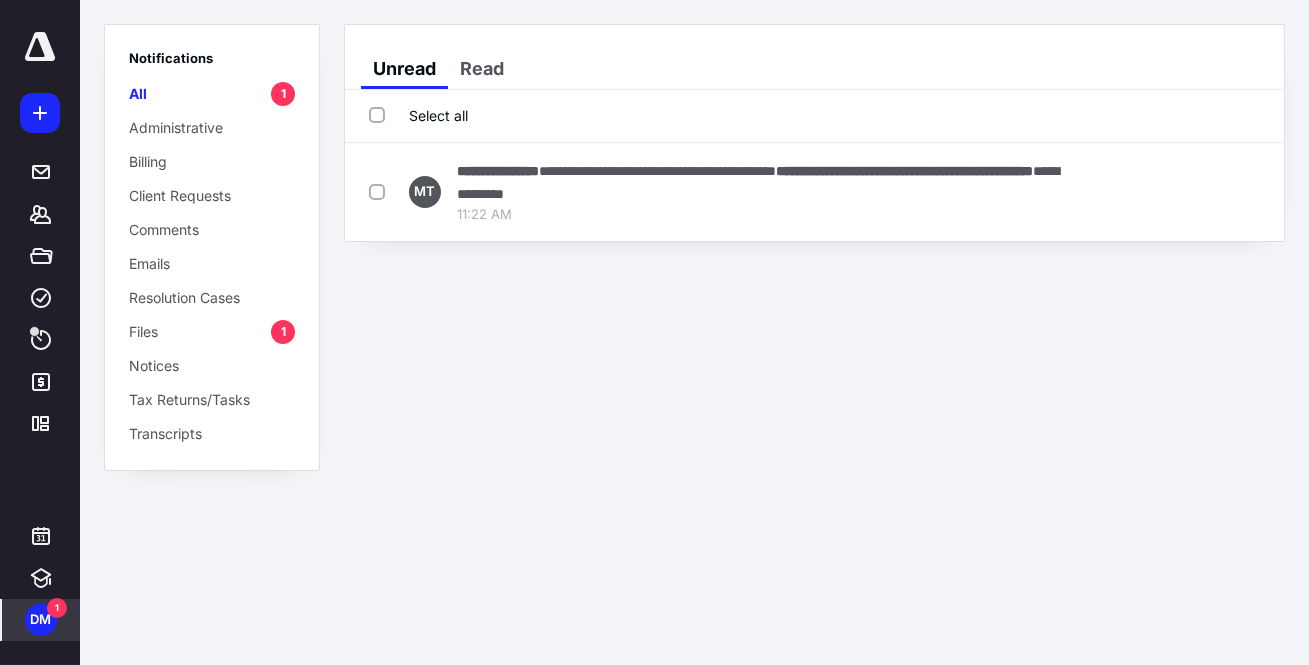 click on "Select all" at bounding box center [418, 115] 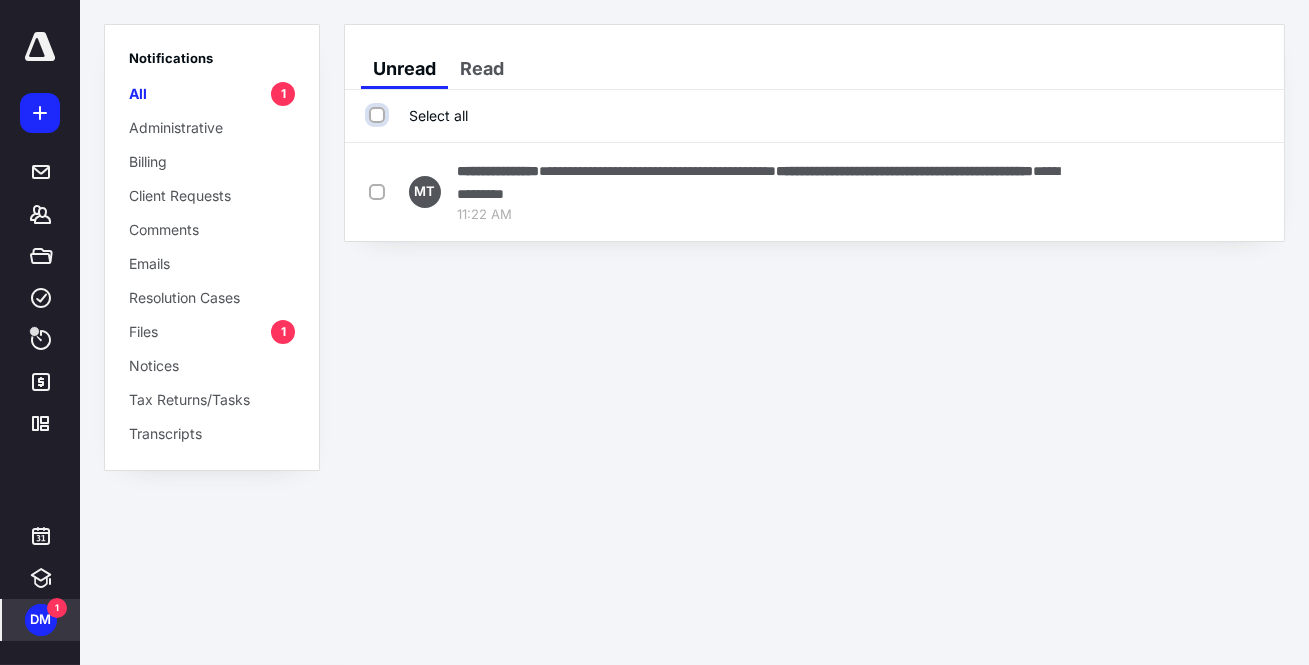 click on "Select all" at bounding box center (379, 115) 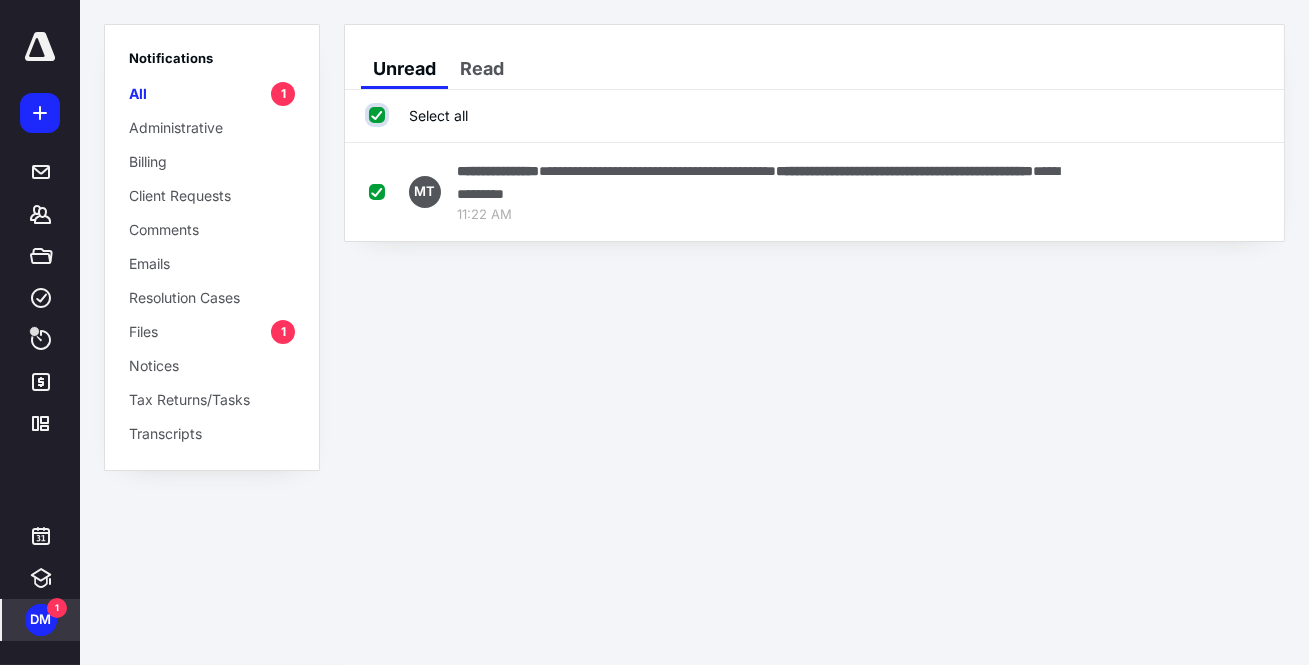 checkbox on "true" 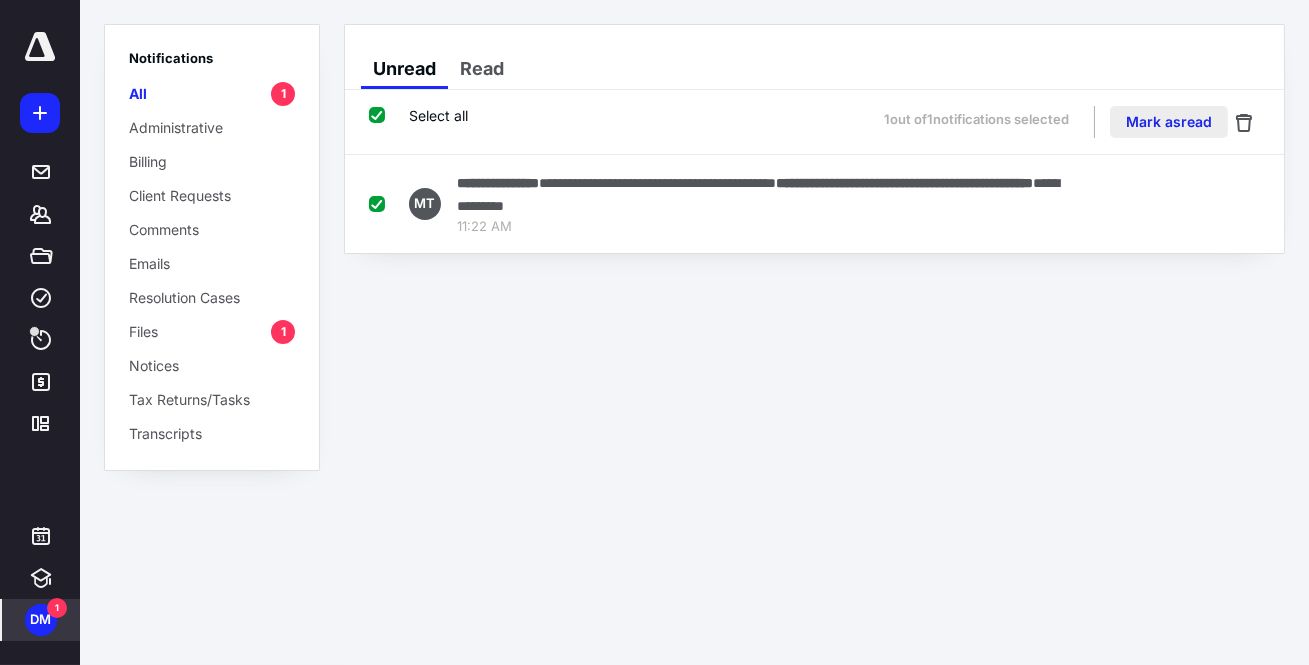 drag, startPoint x: 1165, startPoint y: 116, endPoint x: 1033, endPoint y: 138, distance: 133.82077 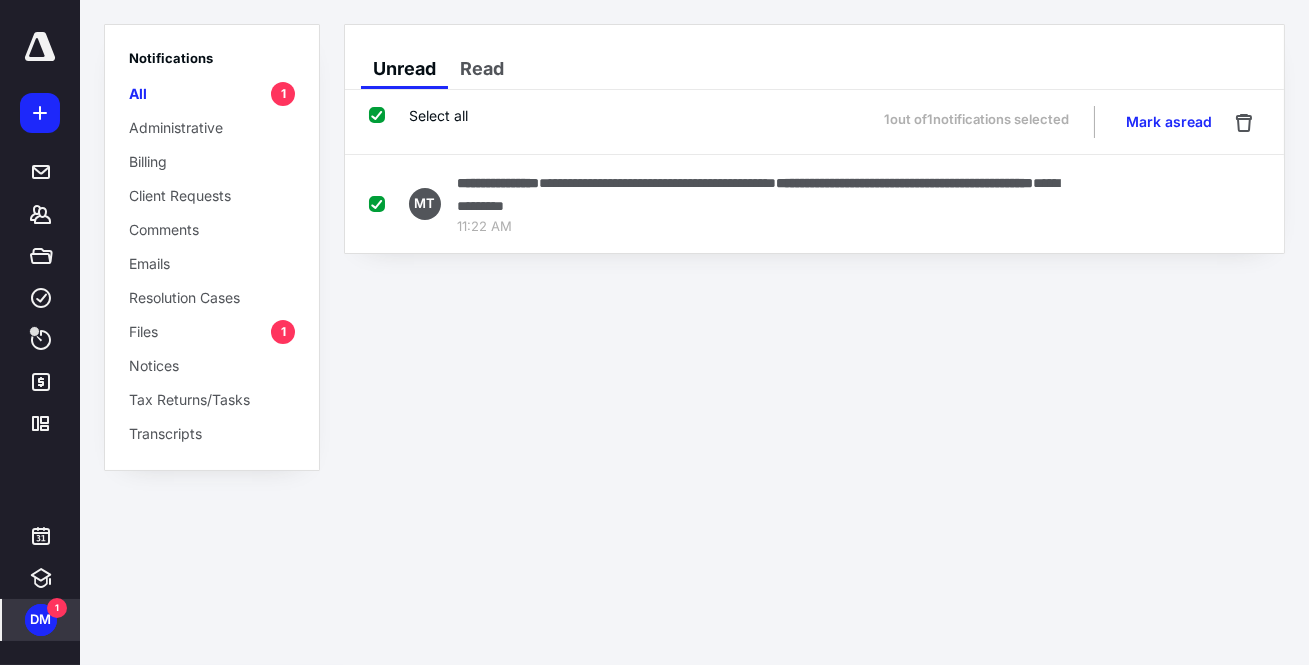 click on "Mark as  read" at bounding box center [1169, 122] 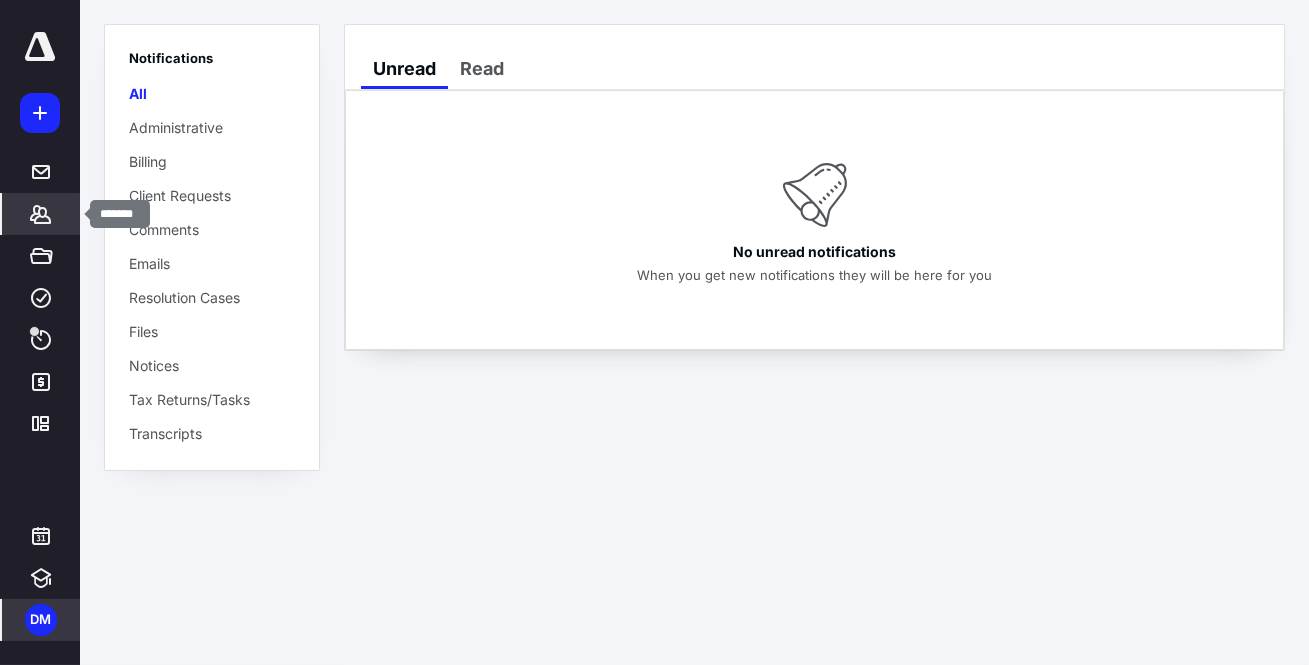 click 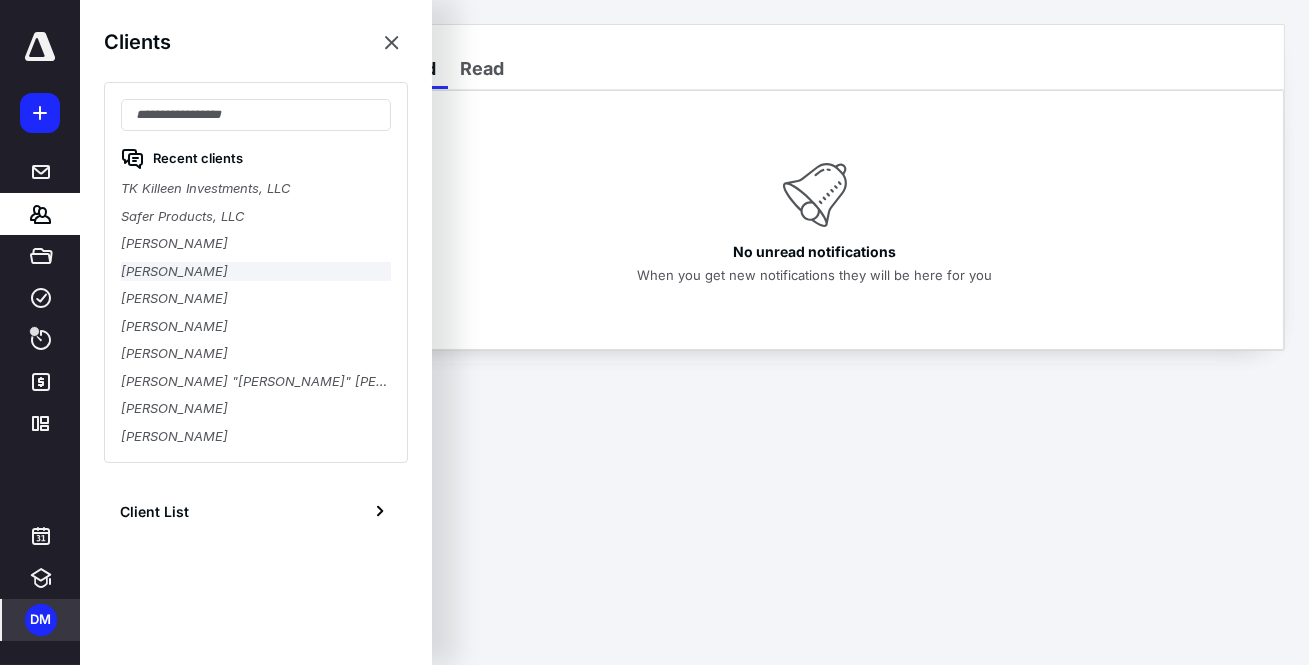 click on "Cory Fisher" at bounding box center (256, 272) 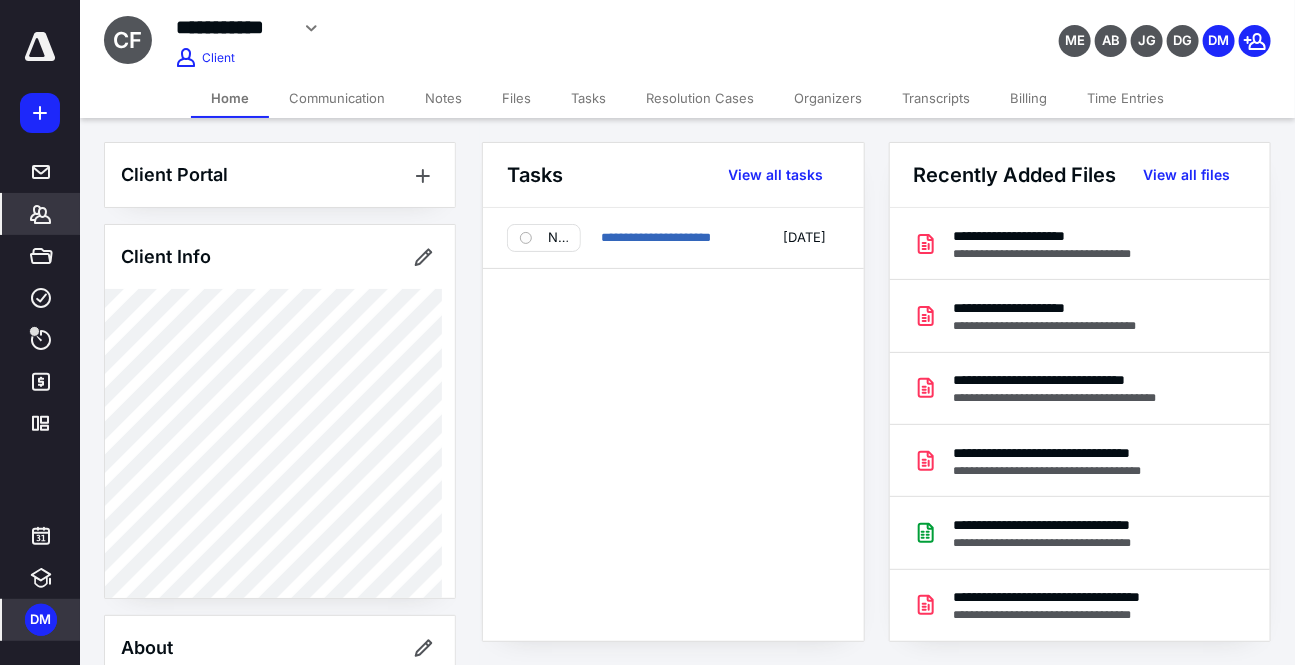 click on "Files" at bounding box center [516, 98] 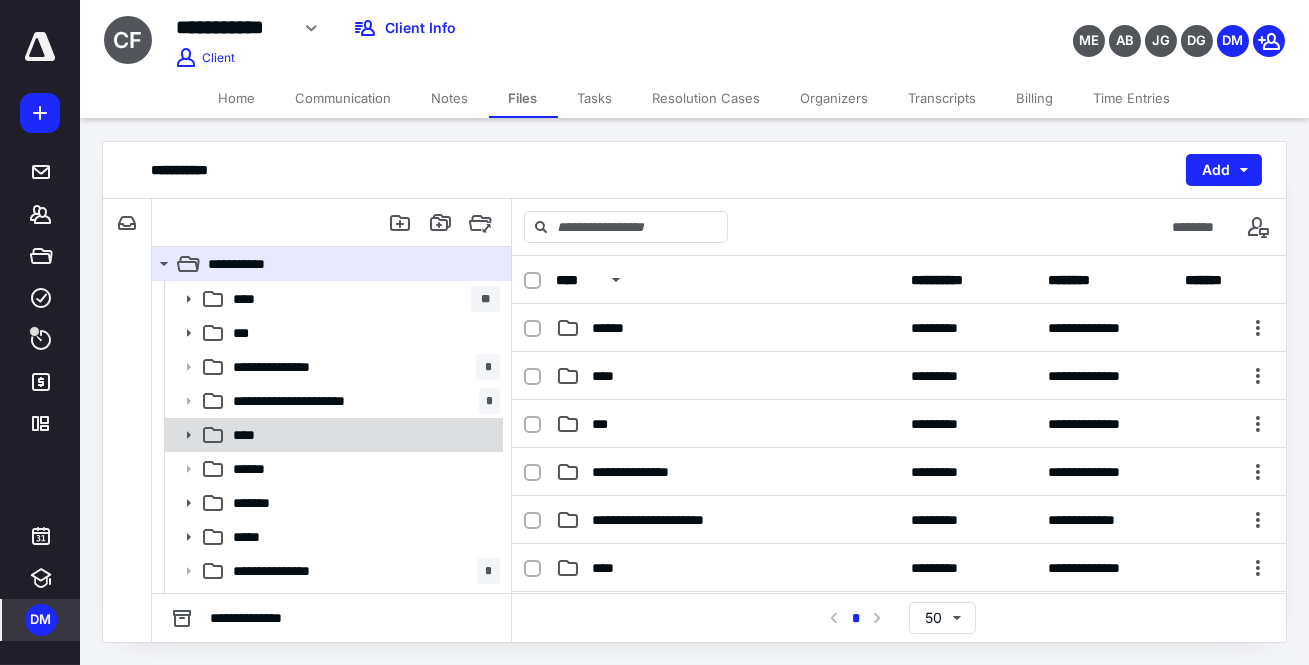 scroll, scrollTop: 61, scrollLeft: 0, axis: vertical 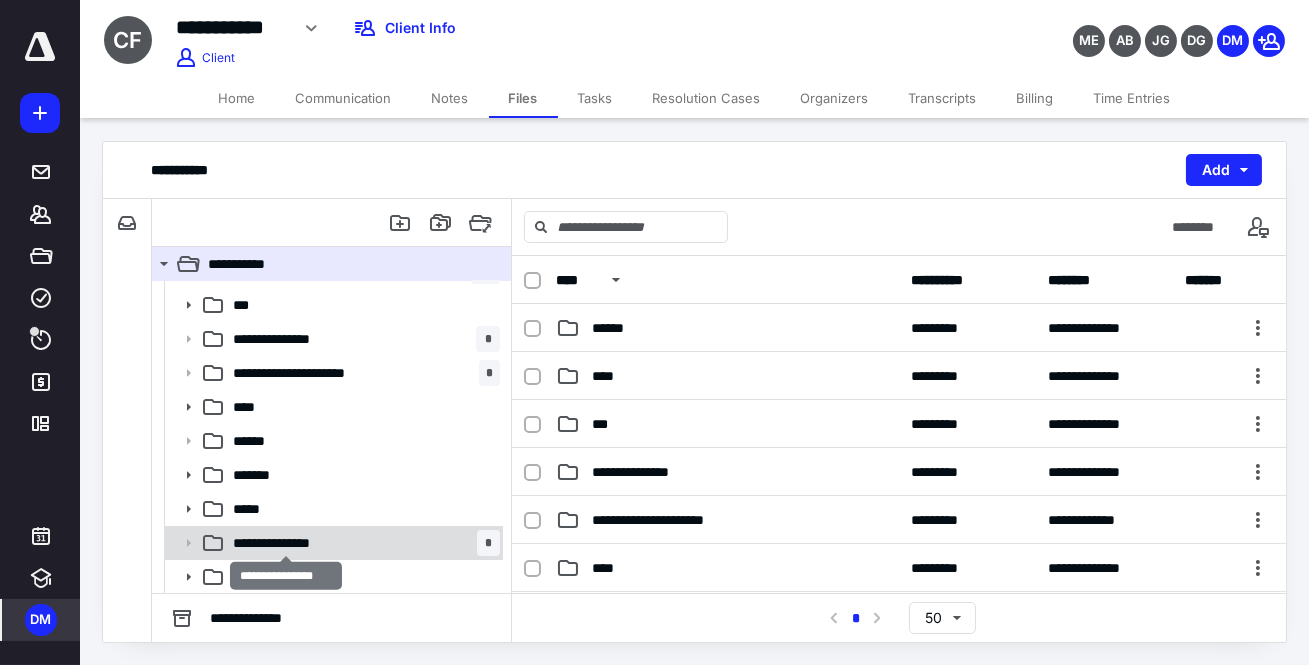 click on "**********" at bounding box center (286, 543) 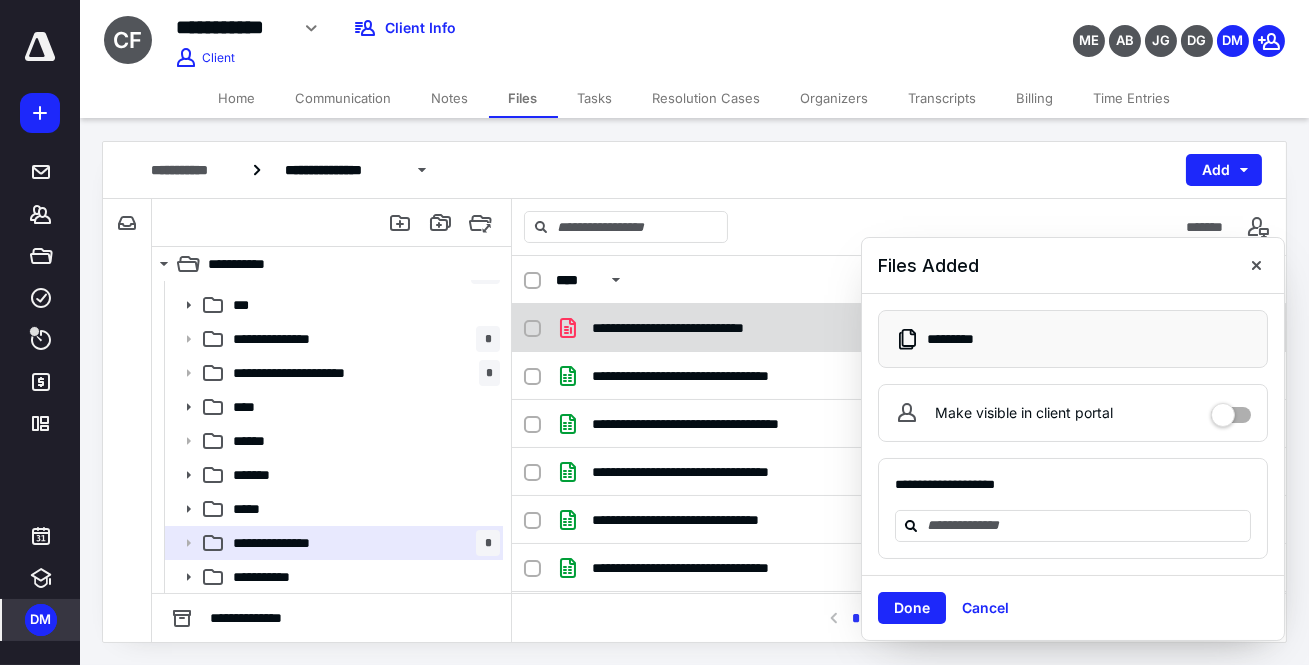 drag, startPoint x: 1262, startPoint y: 261, endPoint x: 1136, endPoint y: 324, distance: 140.87228 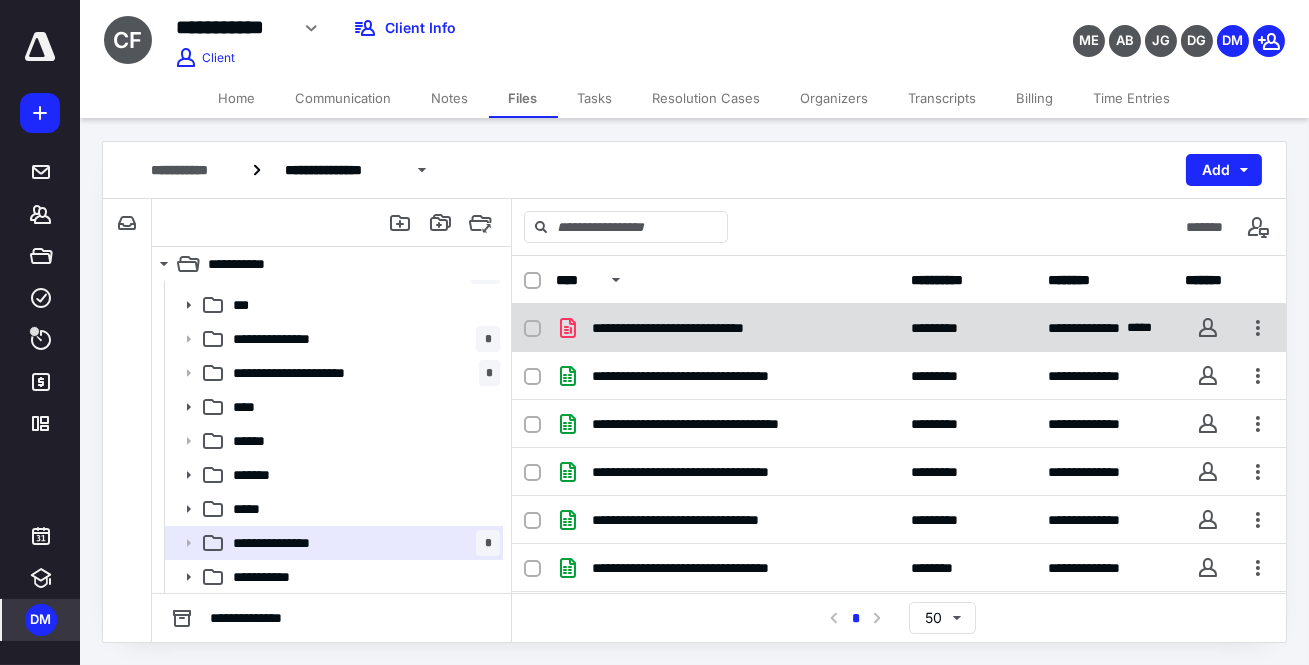 click on "**********" at bounding box center [691, 328] 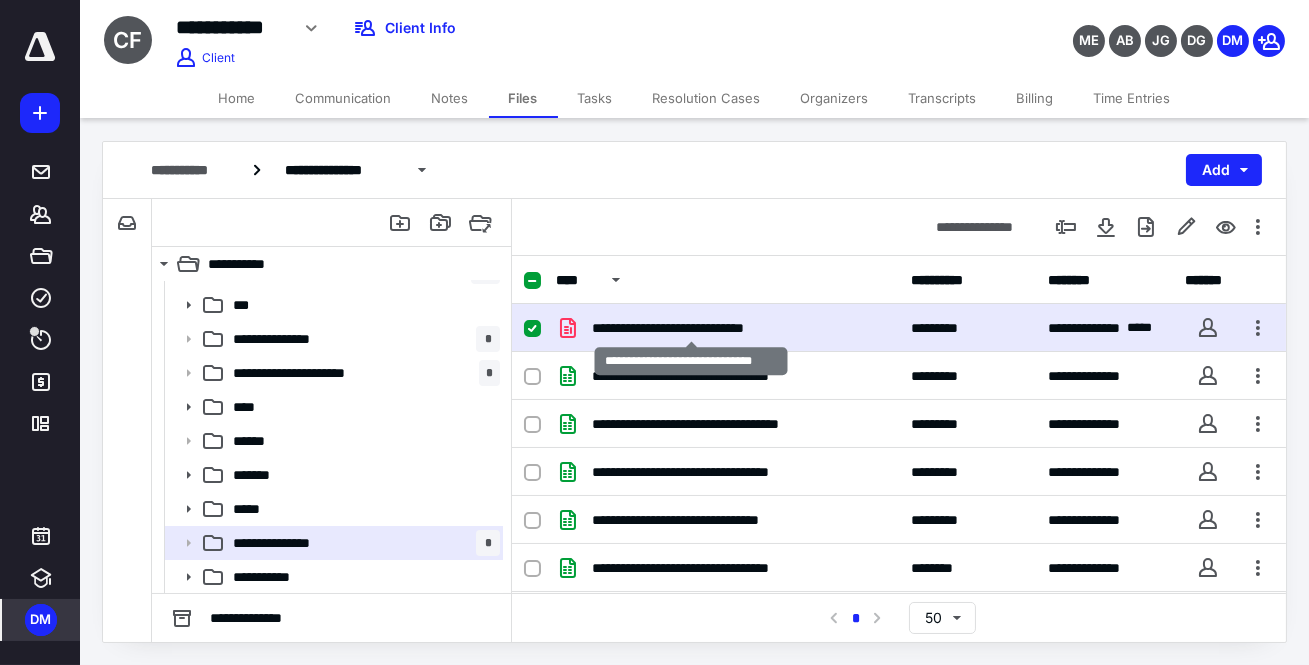 click on "**********" at bounding box center [691, 328] 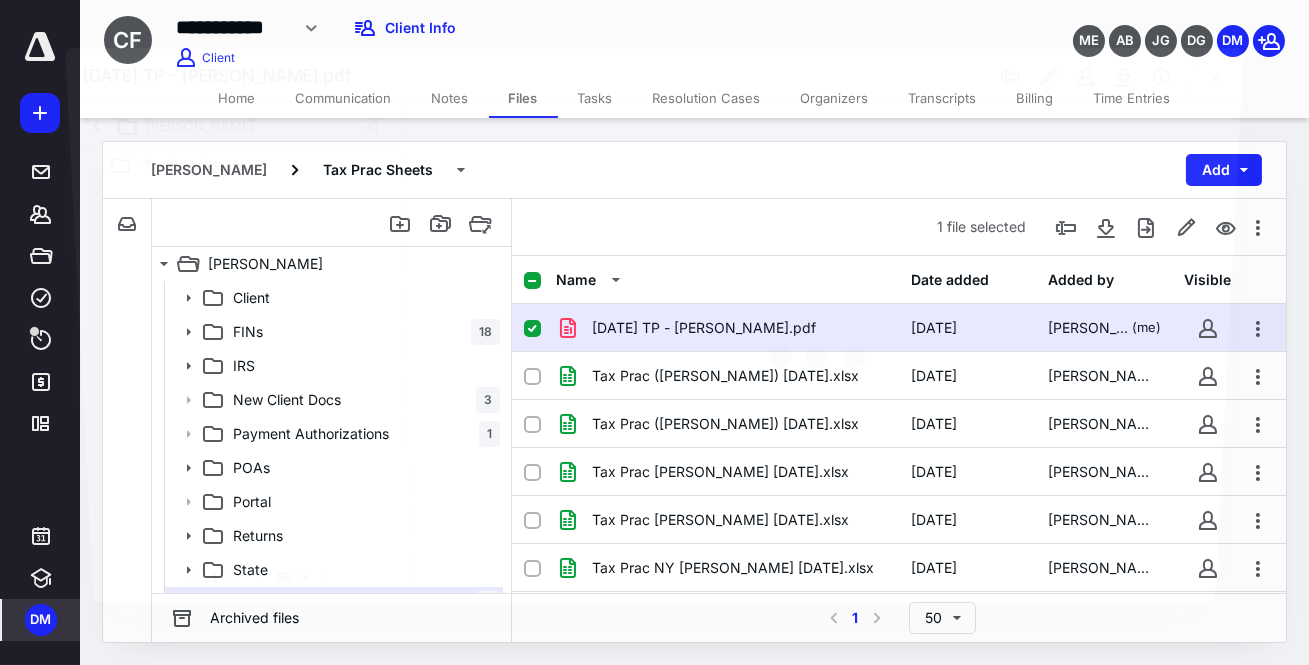 scroll, scrollTop: 61, scrollLeft: 0, axis: vertical 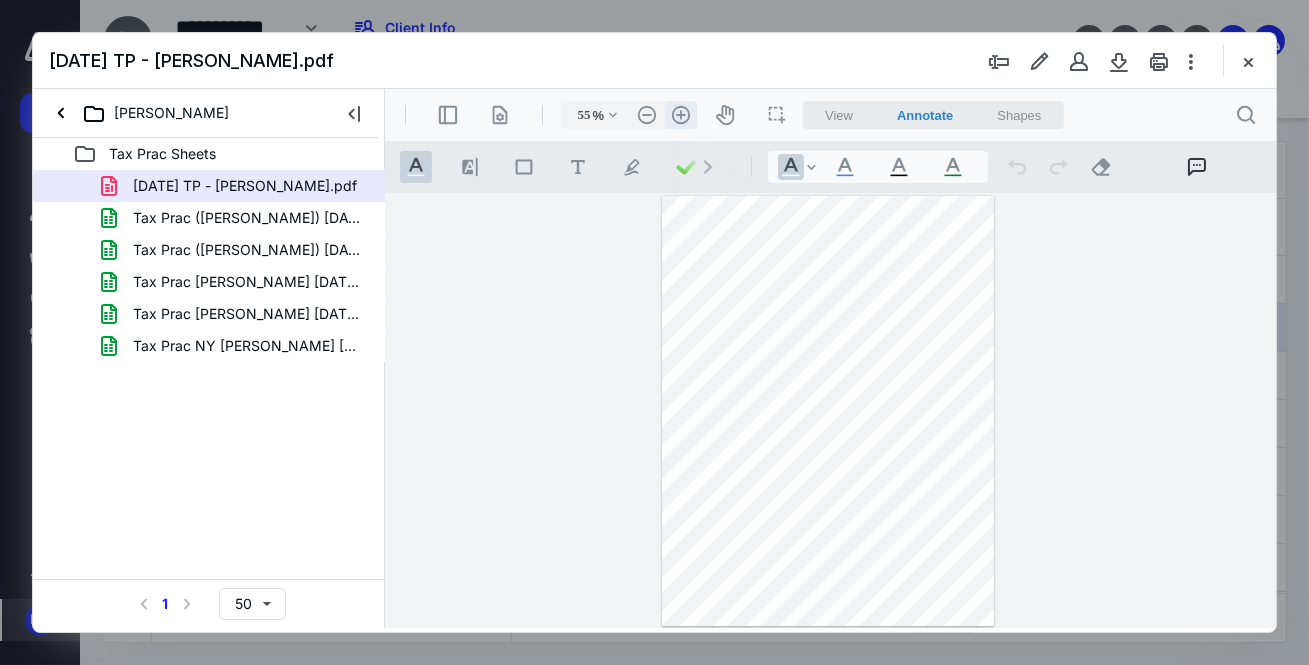 click on ".cls-1{fill:#abb0c4;} icon - header - zoom - in - line" at bounding box center [680, 115] 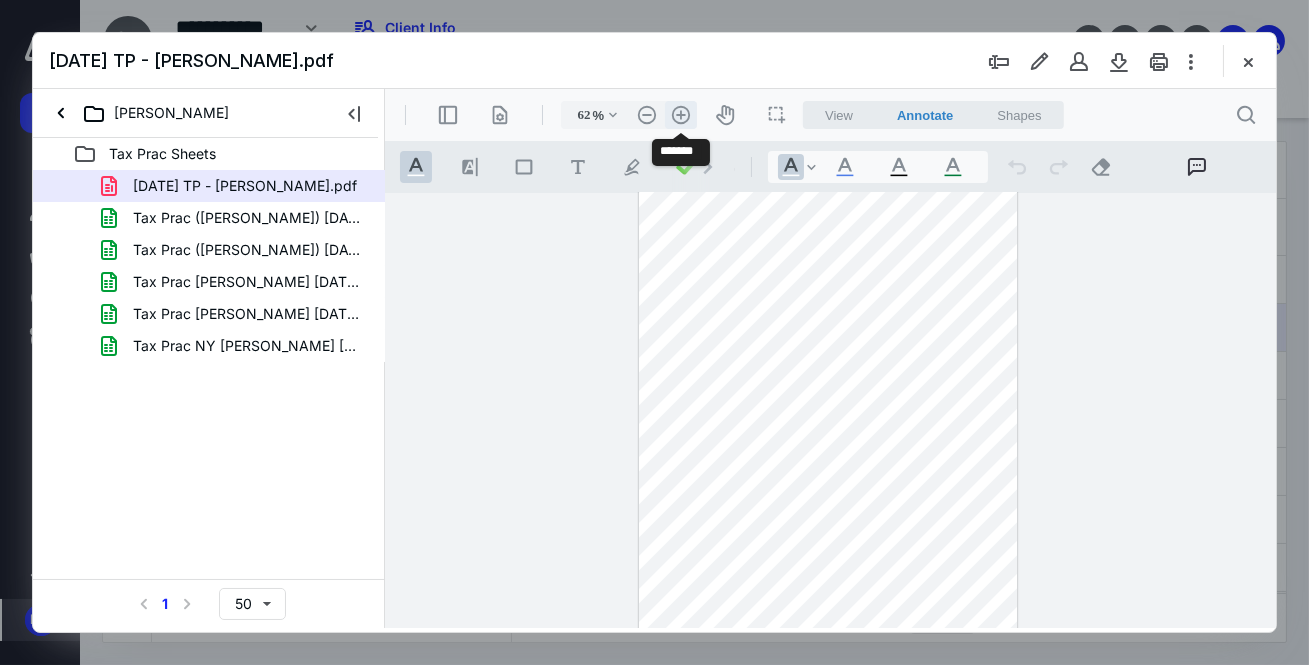 click on ".cls-1{fill:#abb0c4;} icon - header - zoom - in - line" at bounding box center (680, 115) 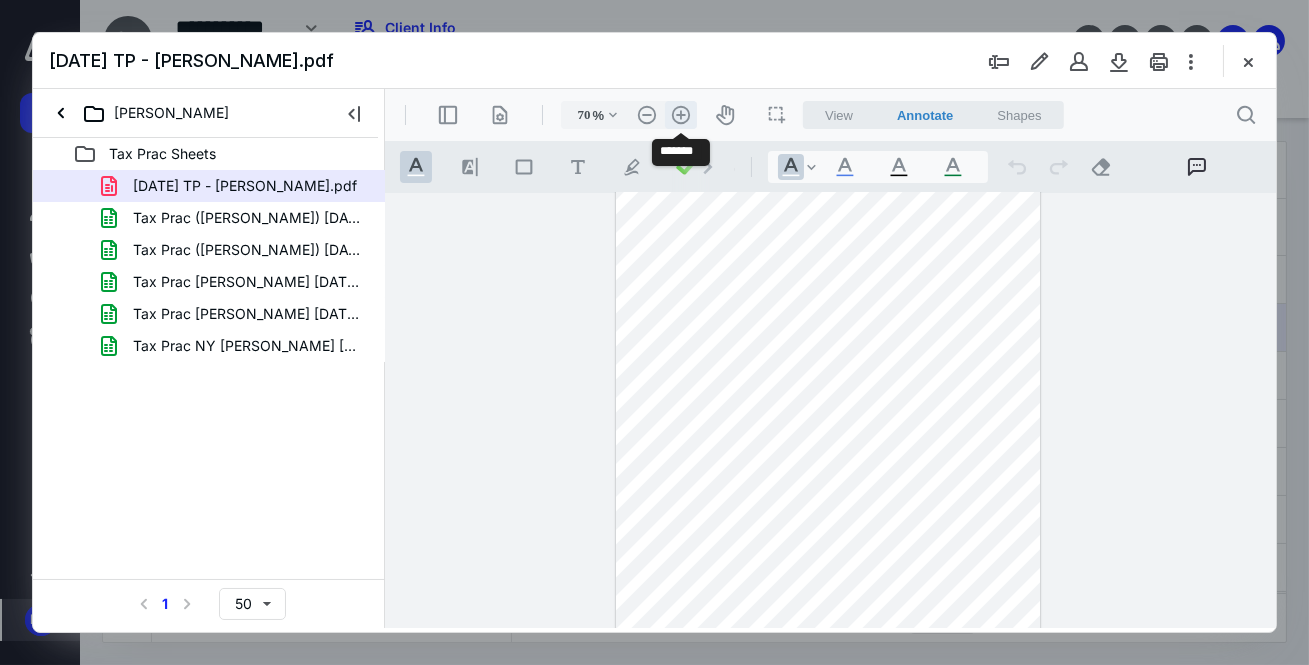 click on ".cls-1{fill:#abb0c4;} icon - header - zoom - in - line" at bounding box center (680, 115) 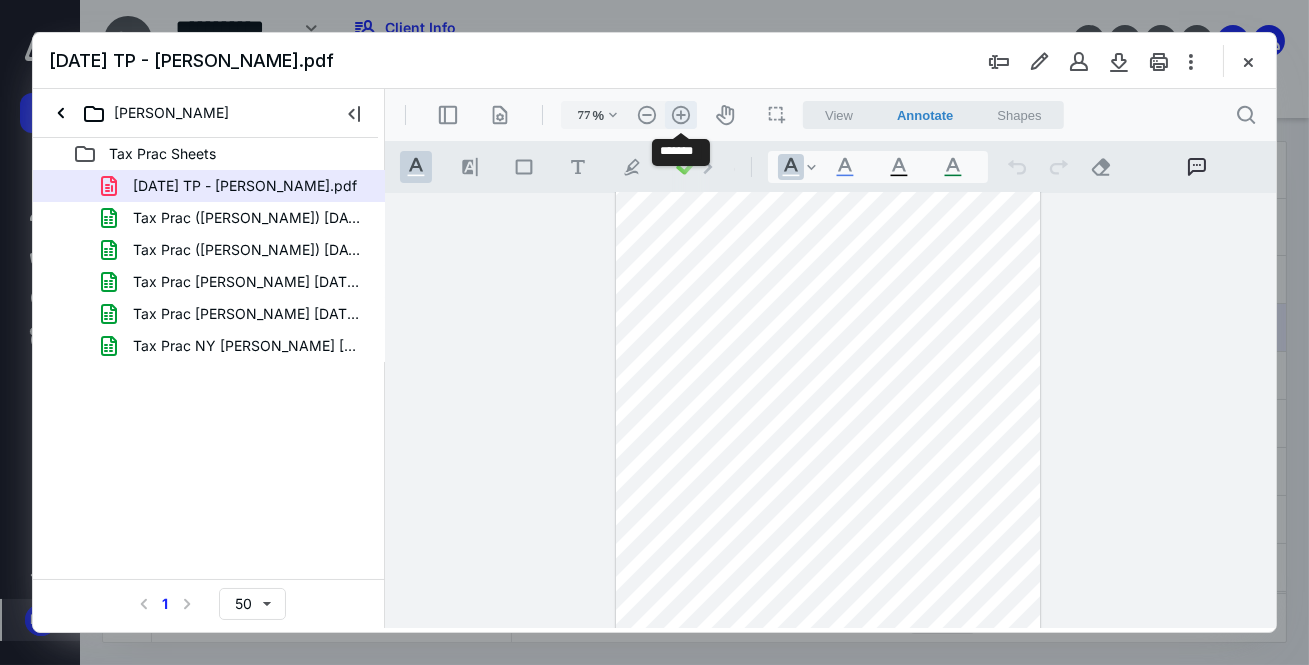 click on ".cls-1{fill:#abb0c4;} icon - header - zoom - in - line" at bounding box center (680, 115) 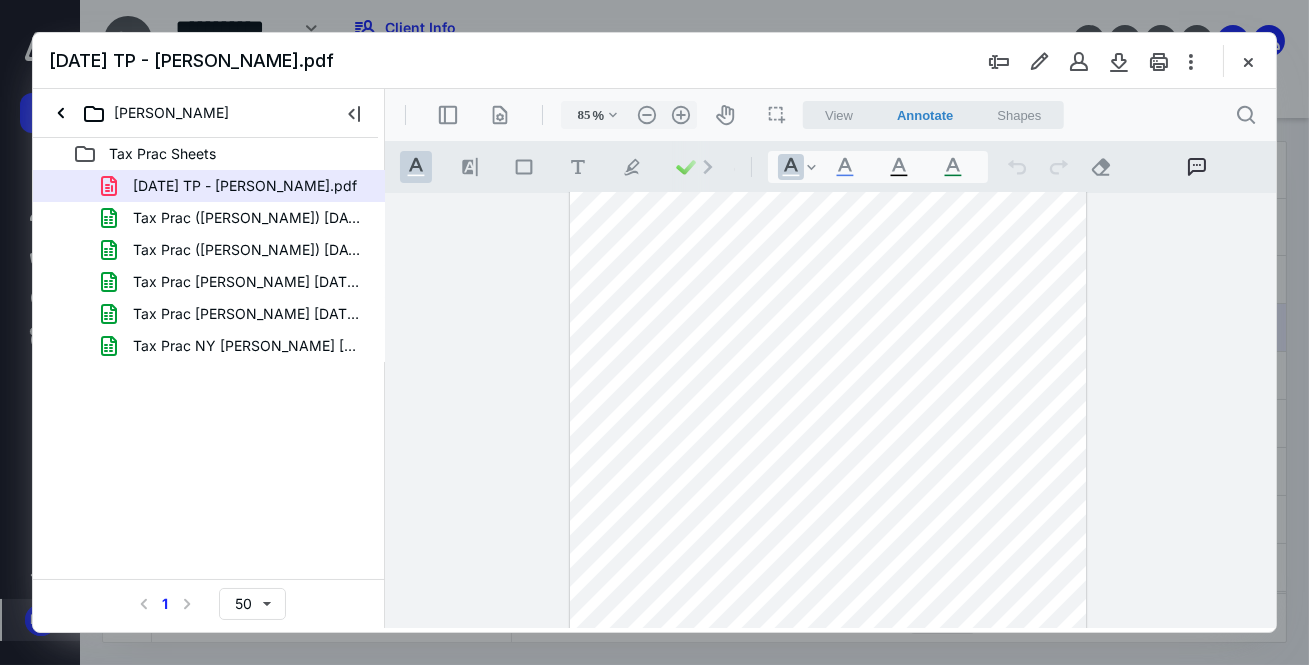 scroll, scrollTop: 0, scrollLeft: 0, axis: both 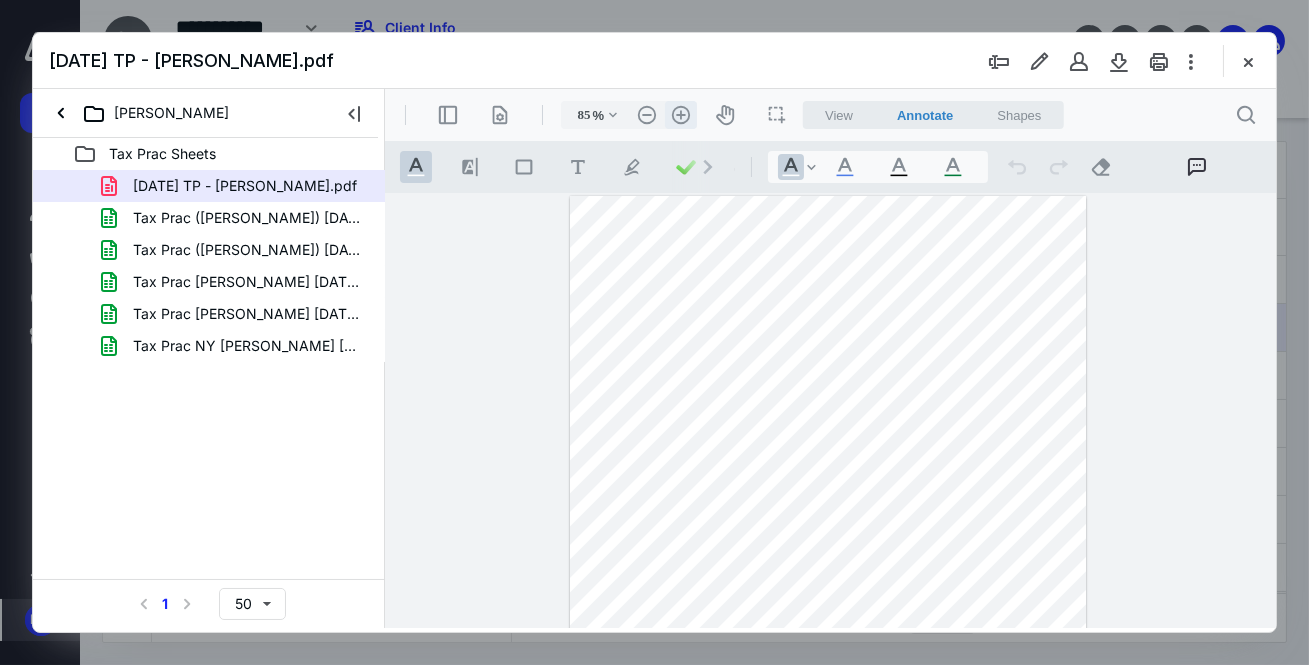 click on ".cls-1{fill:#abb0c4;} icon - header - zoom - in - line" at bounding box center (680, 115) 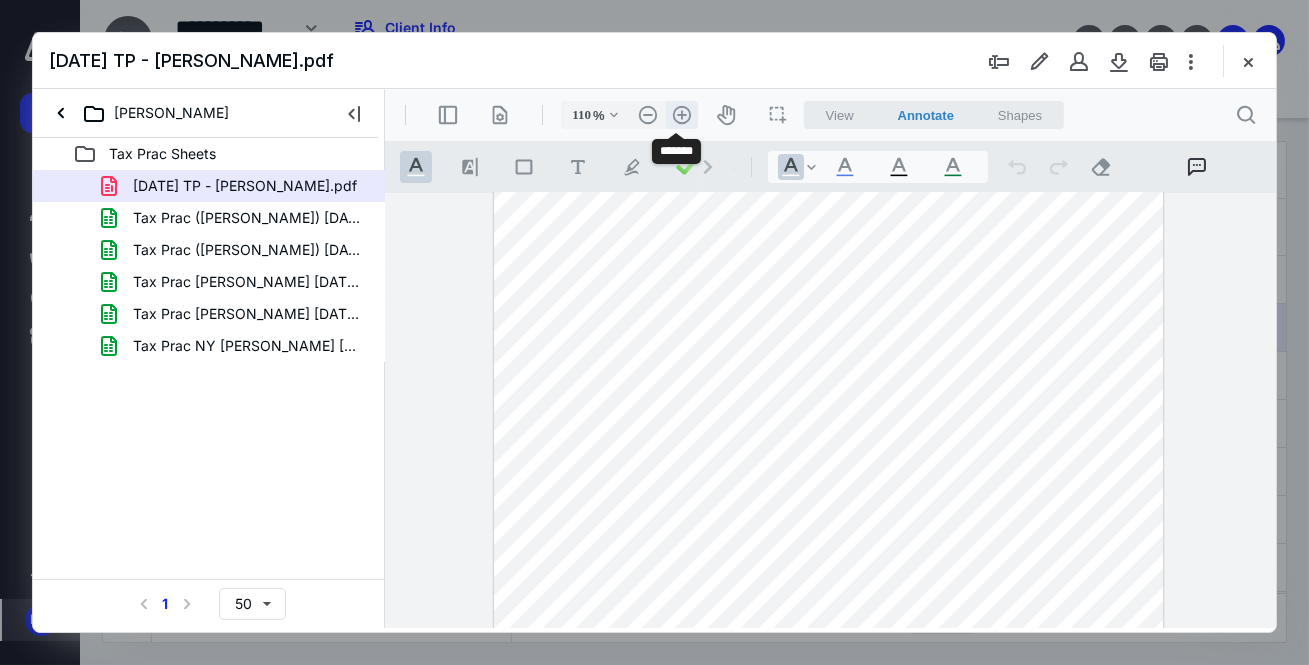 click on ".cls-1{fill:#abb0c4;} icon - header - zoom - in - line" at bounding box center (681, 115) 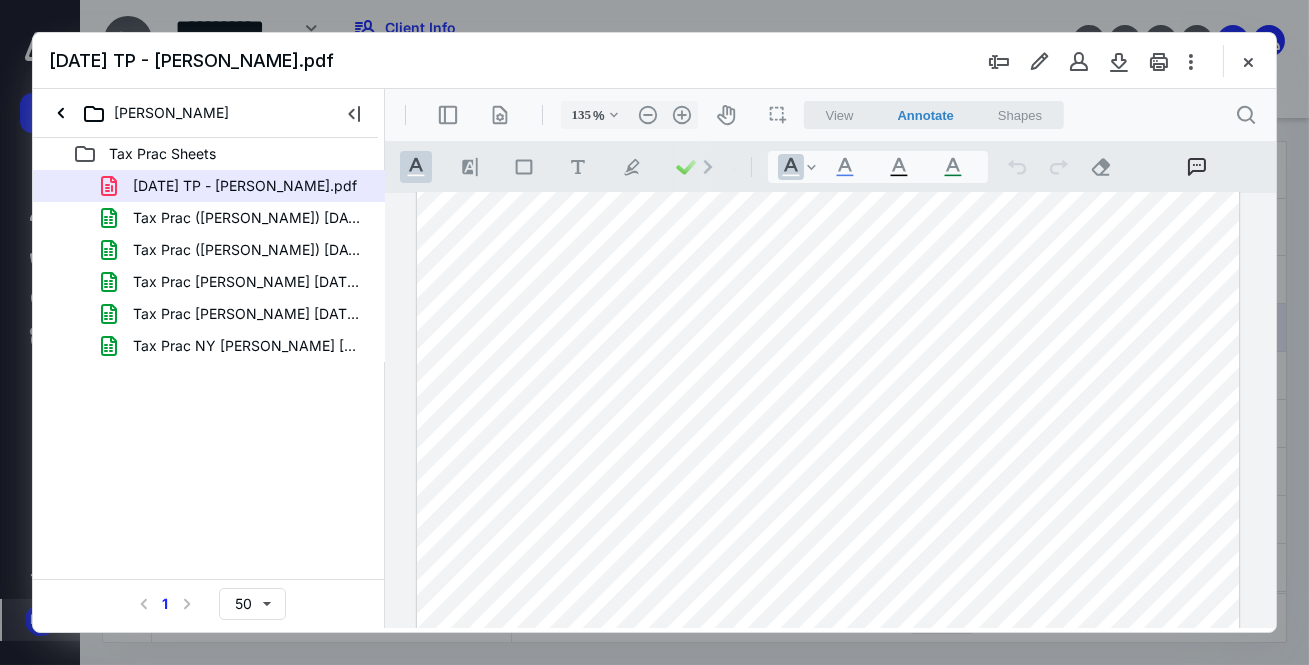 scroll, scrollTop: 75, scrollLeft: 0, axis: vertical 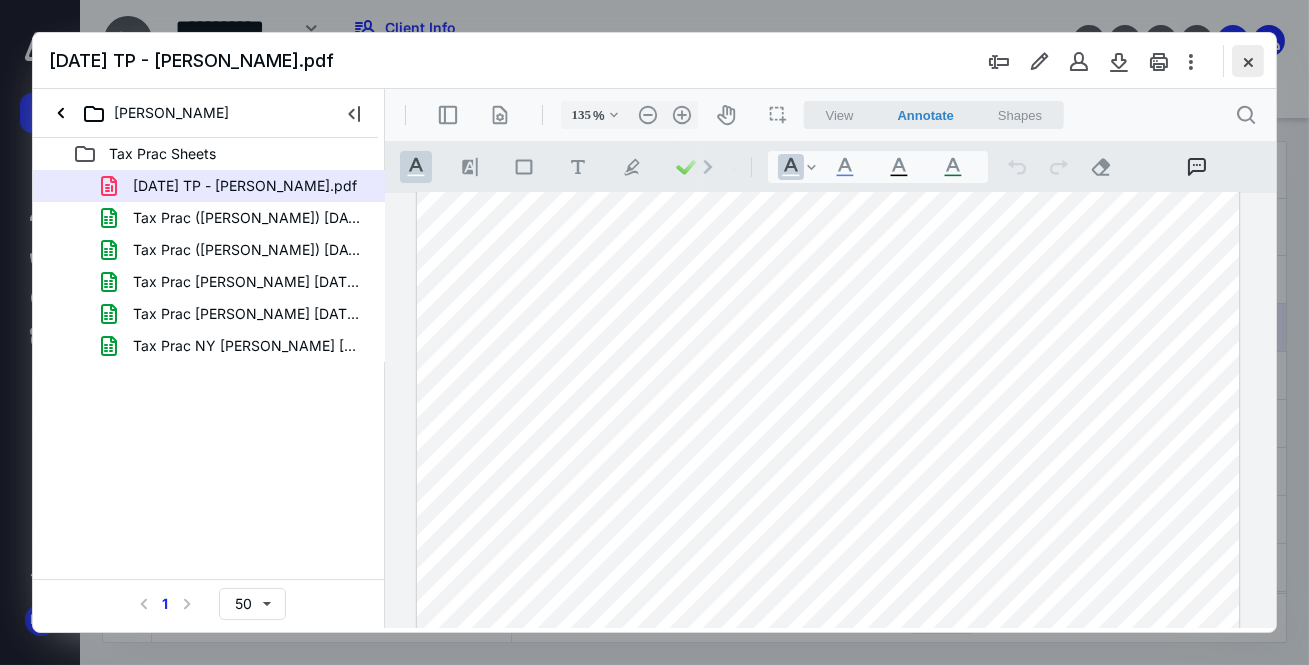 click at bounding box center (1248, 61) 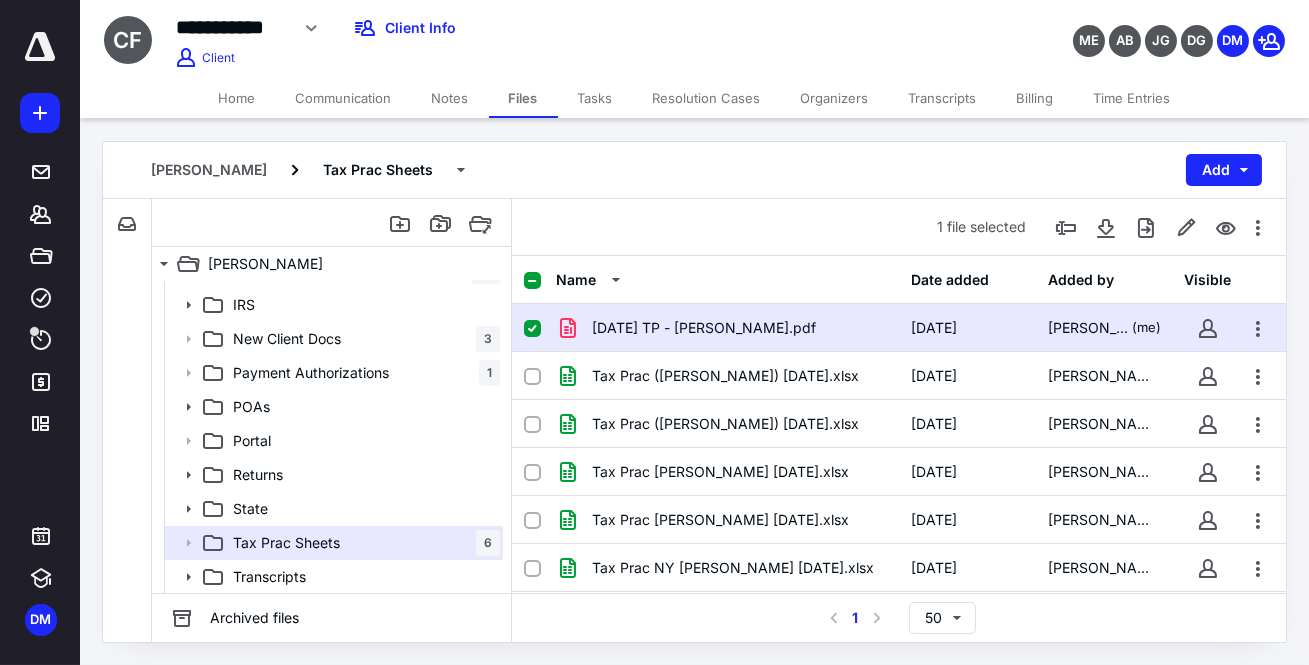drag, startPoint x: 590, startPoint y: 90, endPoint x: 581, endPoint y: 98, distance: 12.0415945 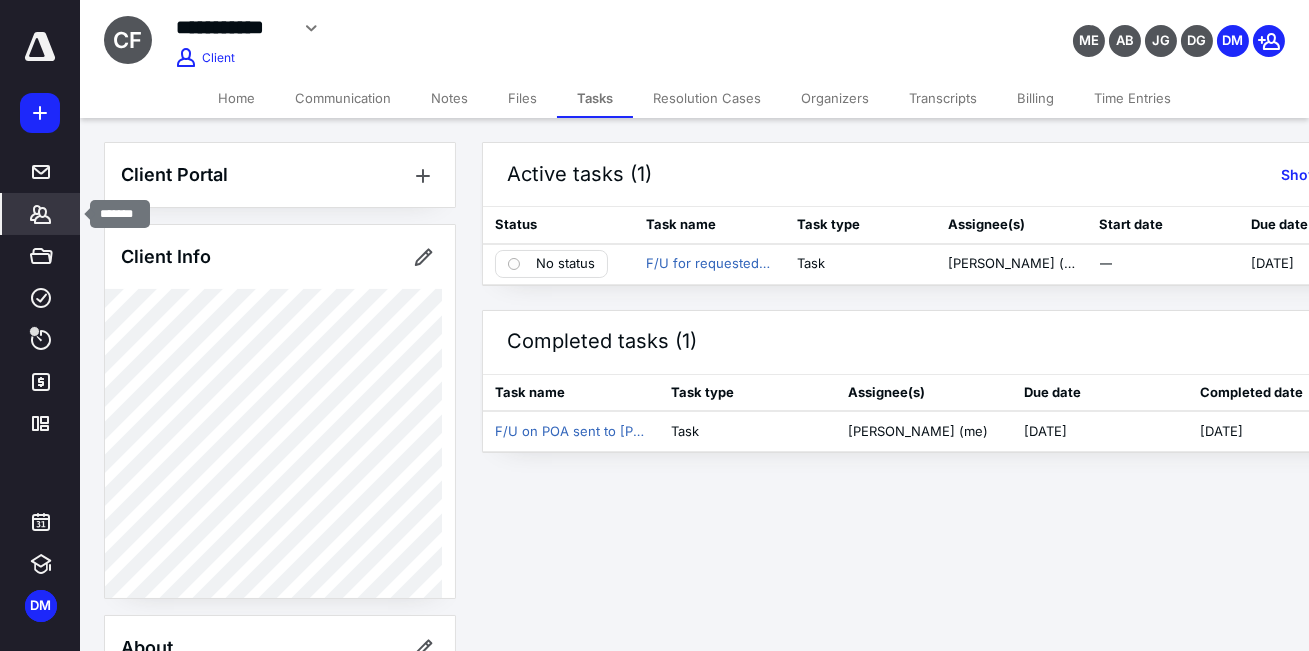 click 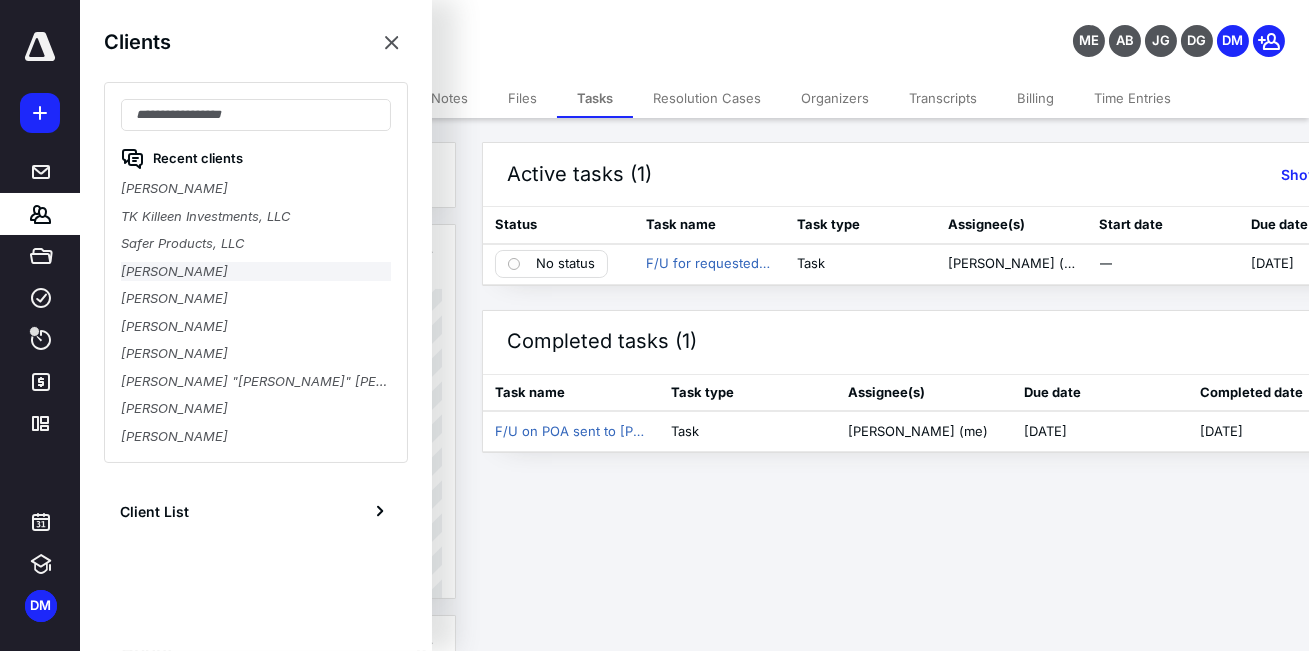 click on "Eduardo Alonso" at bounding box center (256, 272) 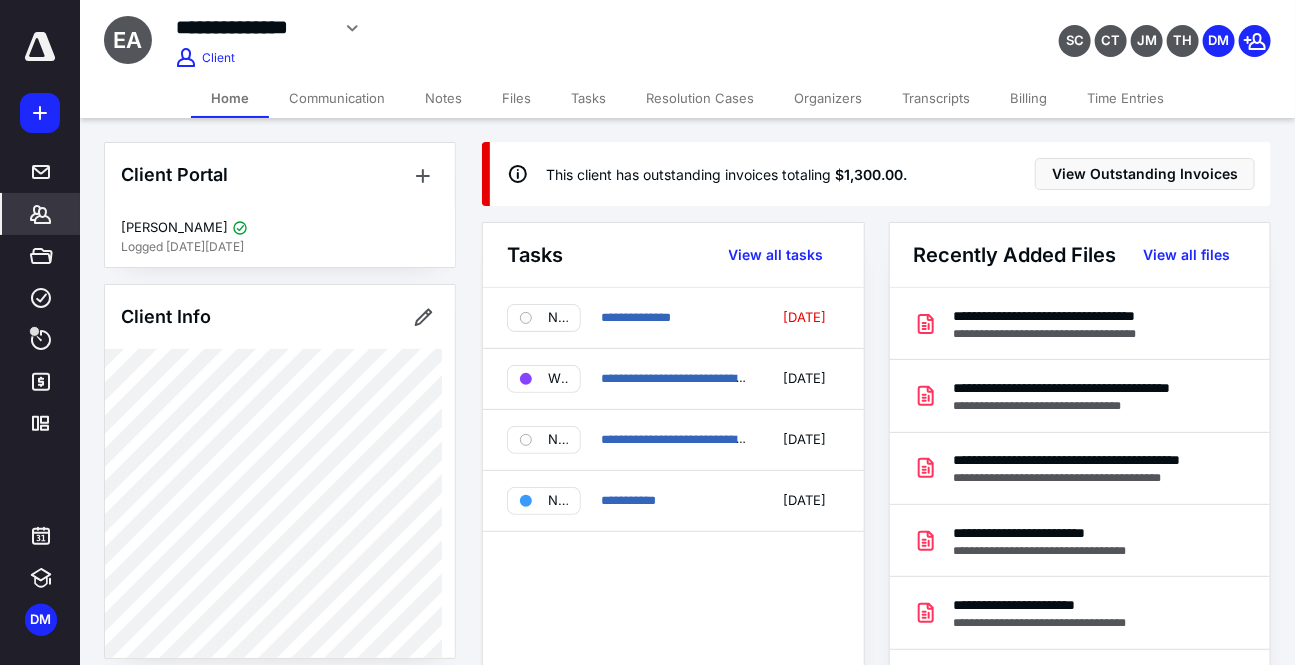 drag, startPoint x: 522, startPoint y: 92, endPoint x: 444, endPoint y: 185, distance: 121.37957 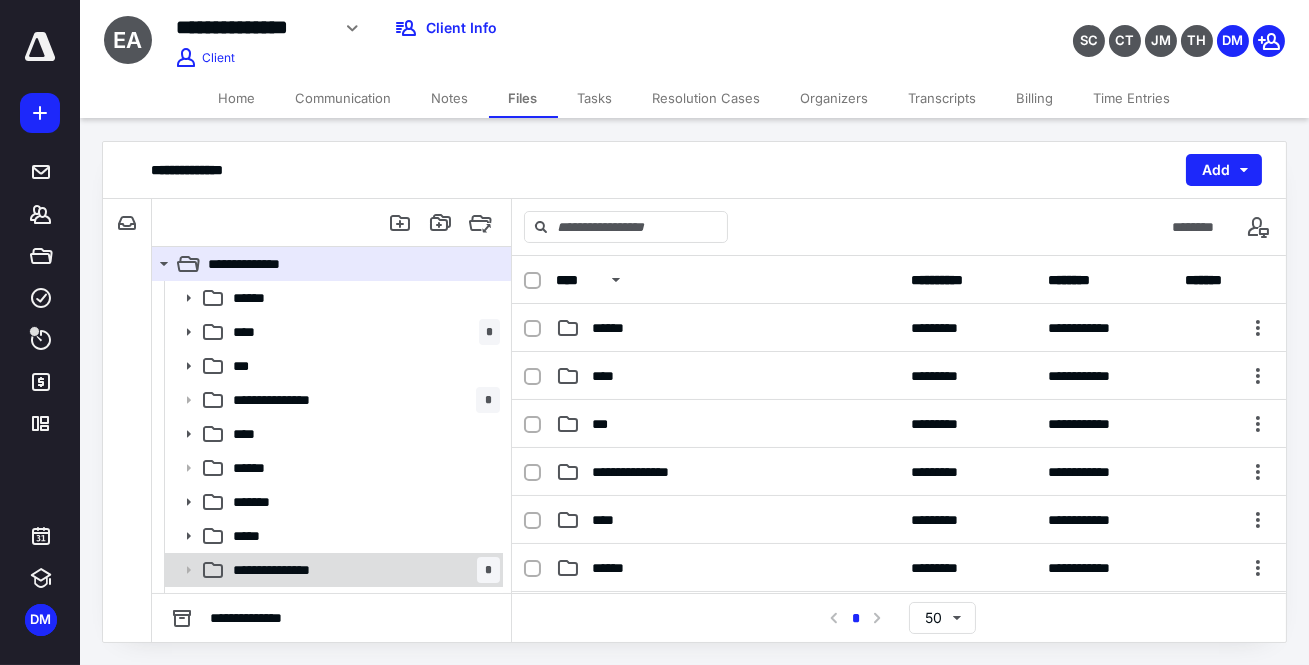 click 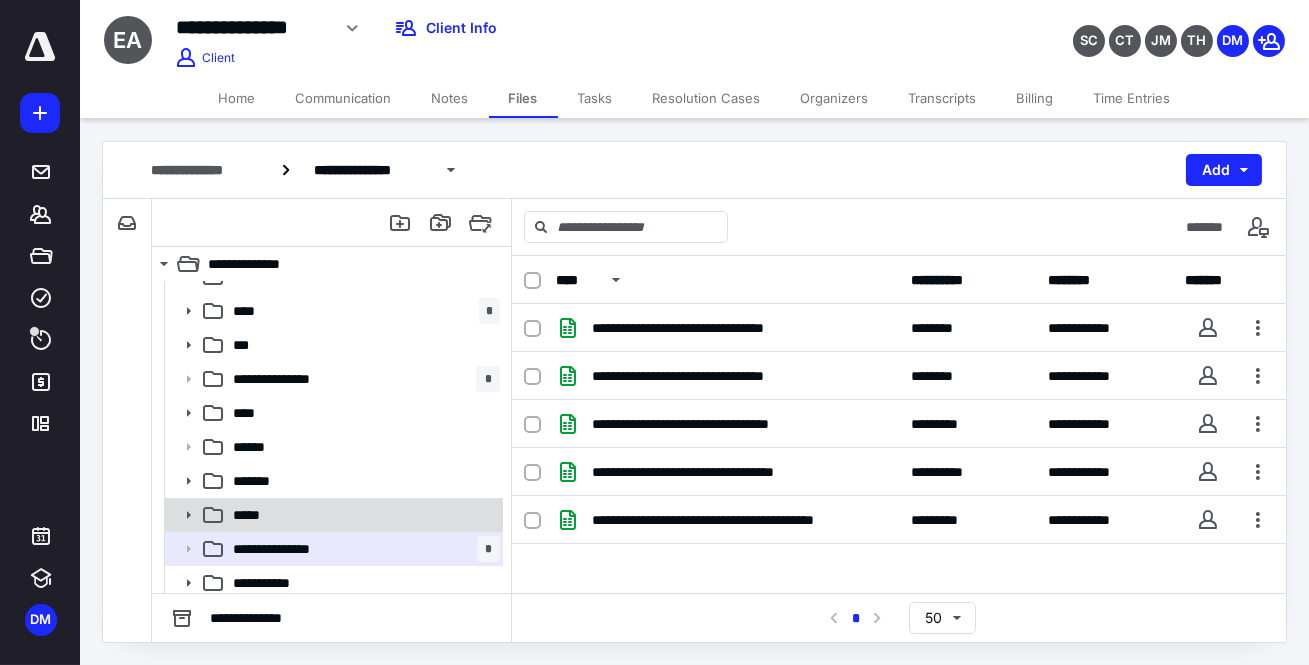 scroll, scrollTop: 28, scrollLeft: 0, axis: vertical 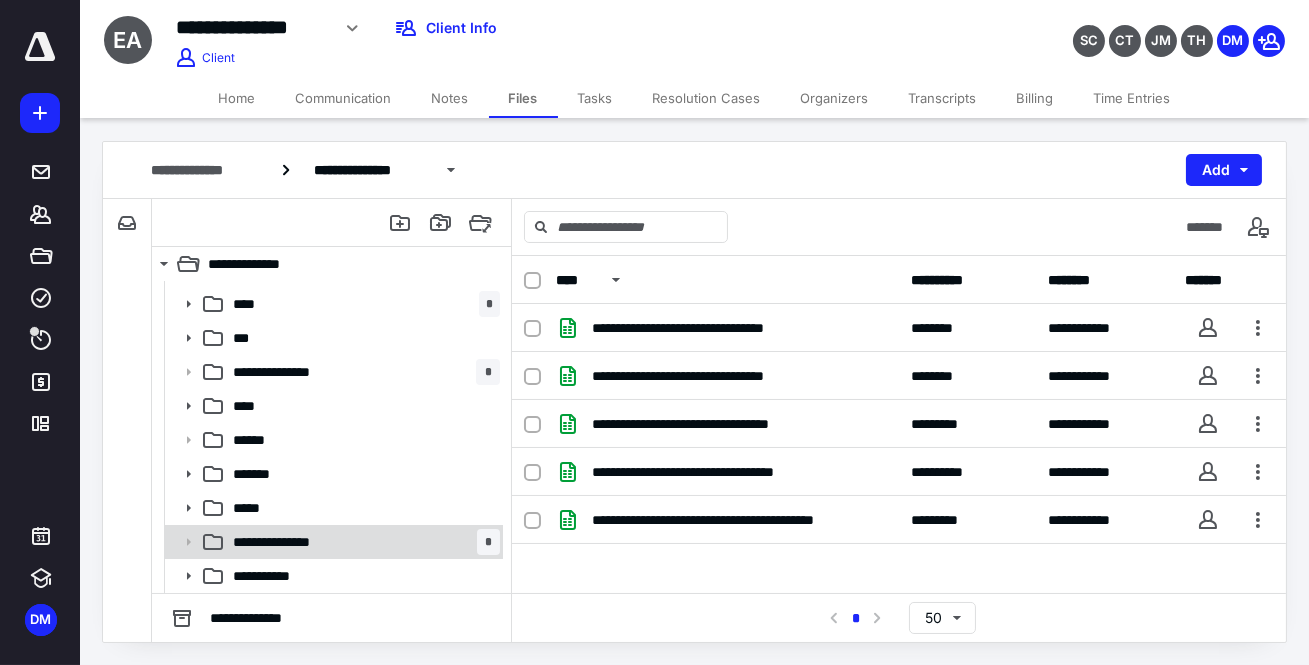 click on "**********" at bounding box center (362, 542) 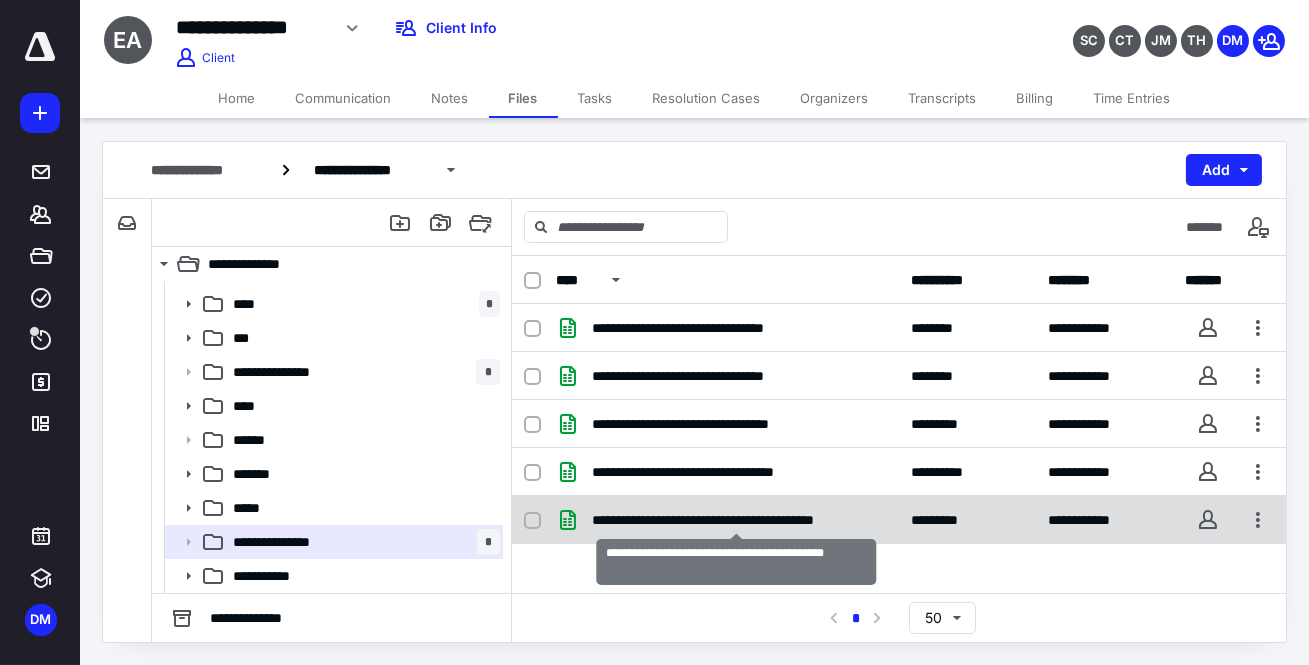 click on "**********" at bounding box center (736, 520) 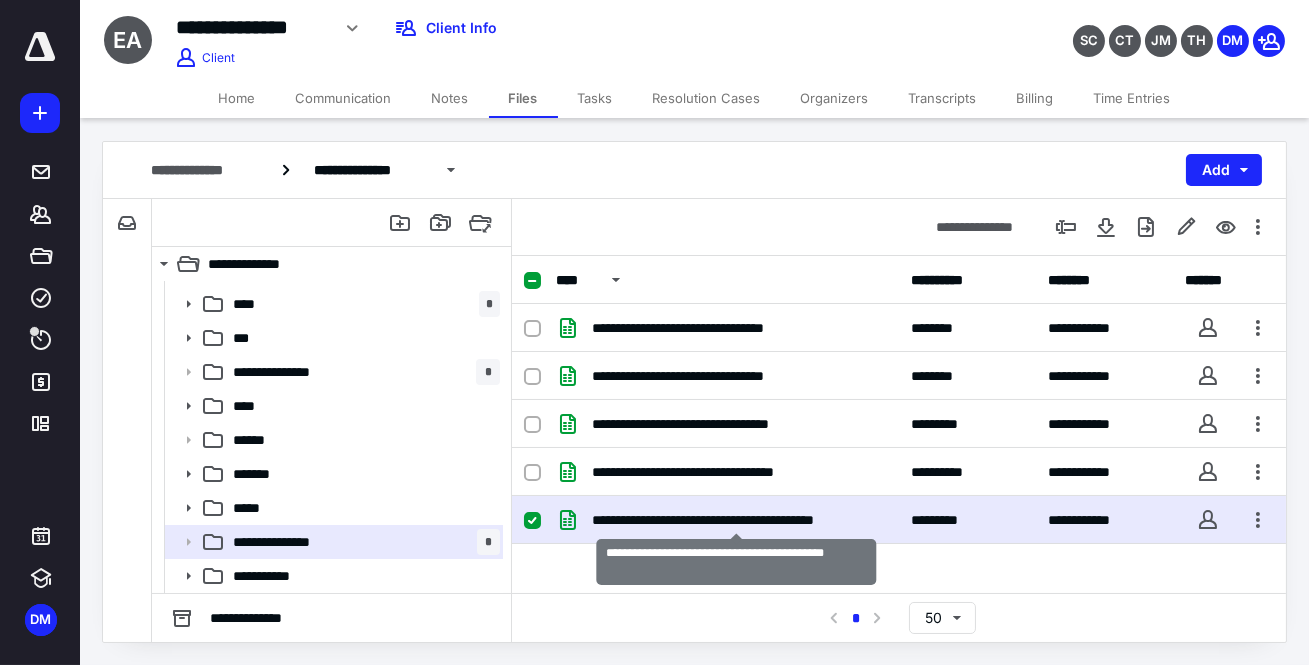 click on "**********" at bounding box center [736, 520] 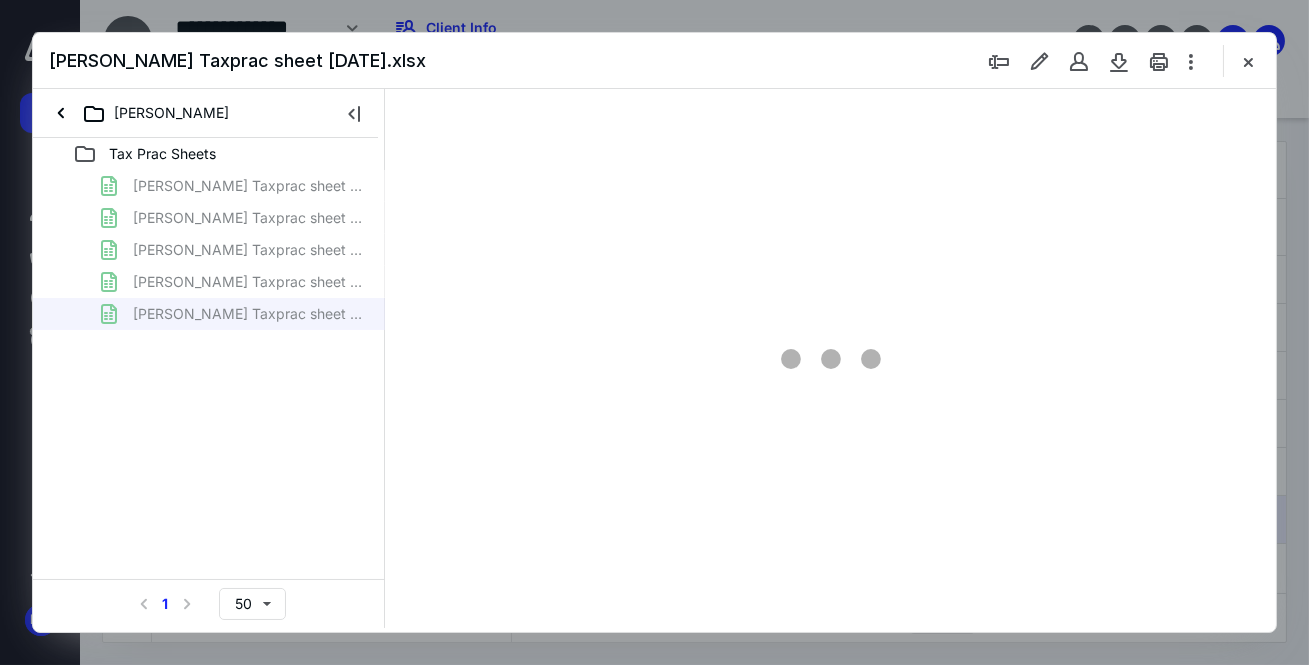 scroll, scrollTop: 28, scrollLeft: 0, axis: vertical 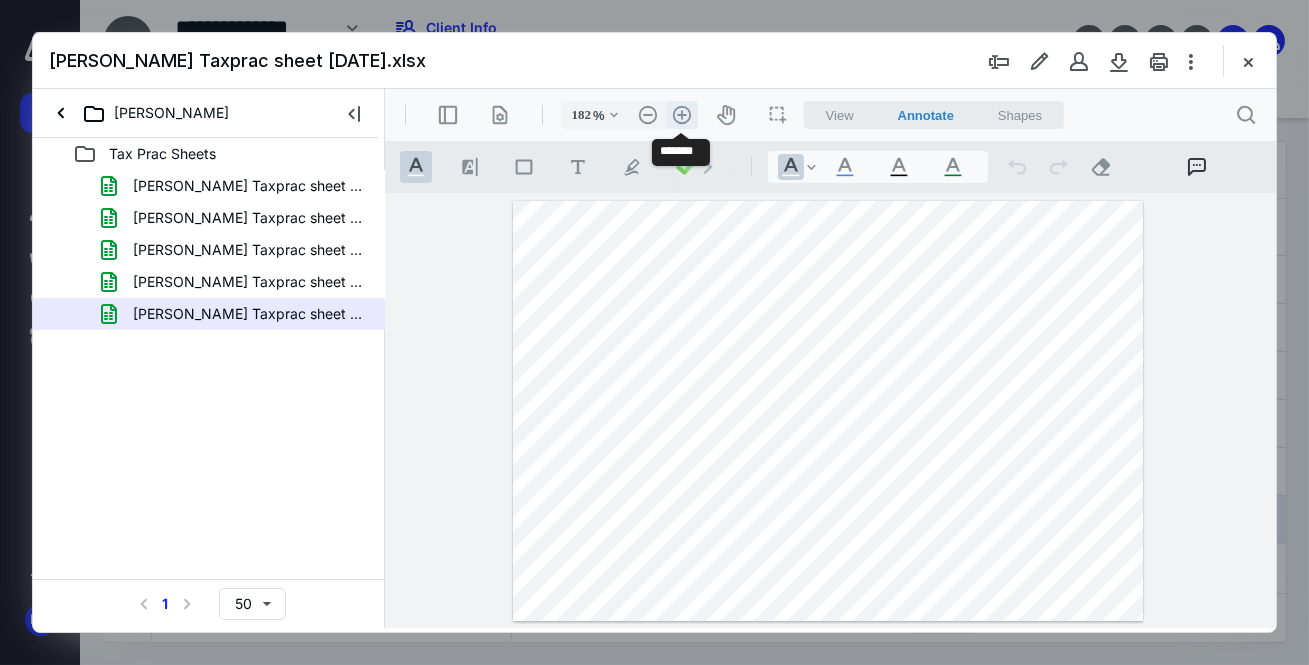 click on ".cls-1{fill:#abb0c4;} icon - header - zoom - in - line" at bounding box center (681, 115) 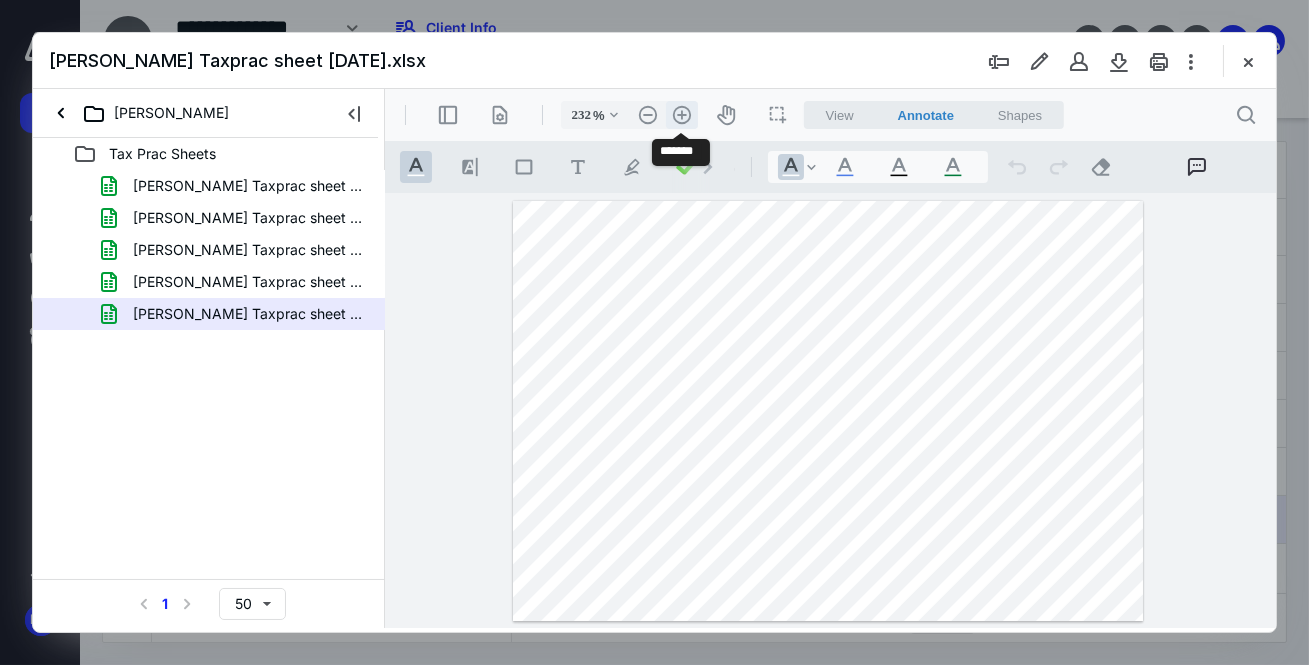 scroll, scrollTop: 44, scrollLeft: 0, axis: vertical 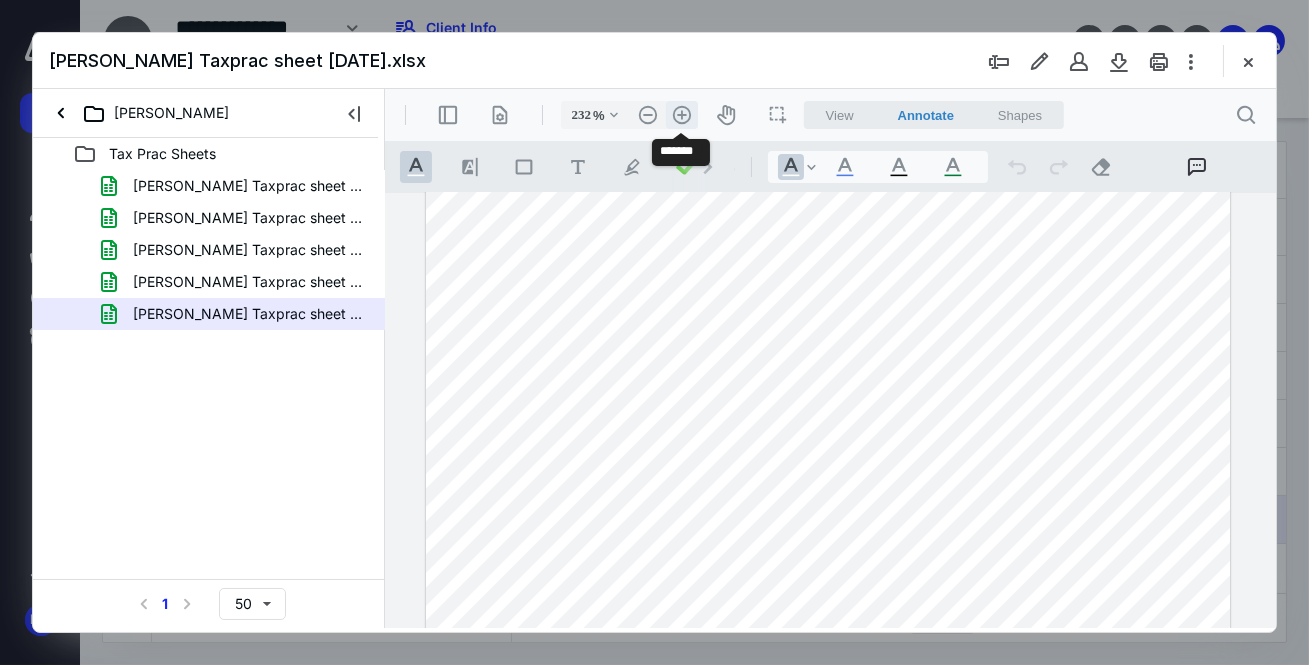 click on ".cls-1{fill:#abb0c4;} icon - header - zoom - in - line" at bounding box center (681, 115) 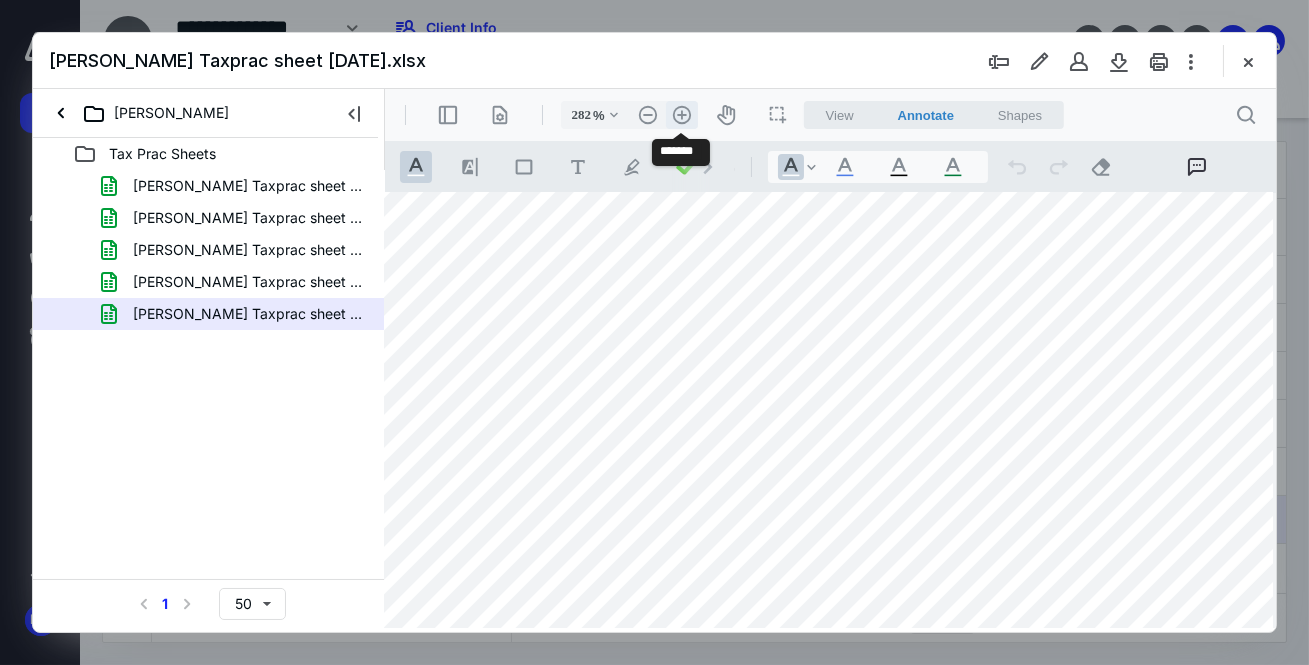 click on ".cls-1{fill:#abb0c4;} icon - header - zoom - in - line" at bounding box center (681, 115) 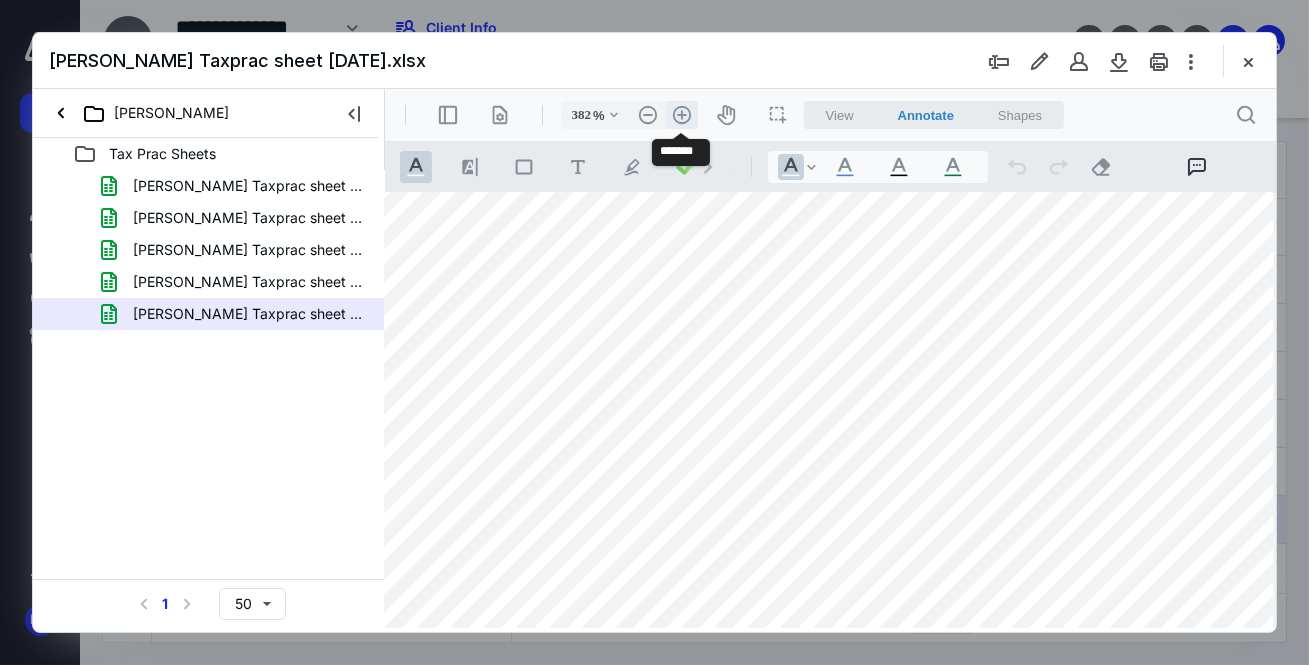 scroll, scrollTop: 180, scrollLeft: 240, axis: both 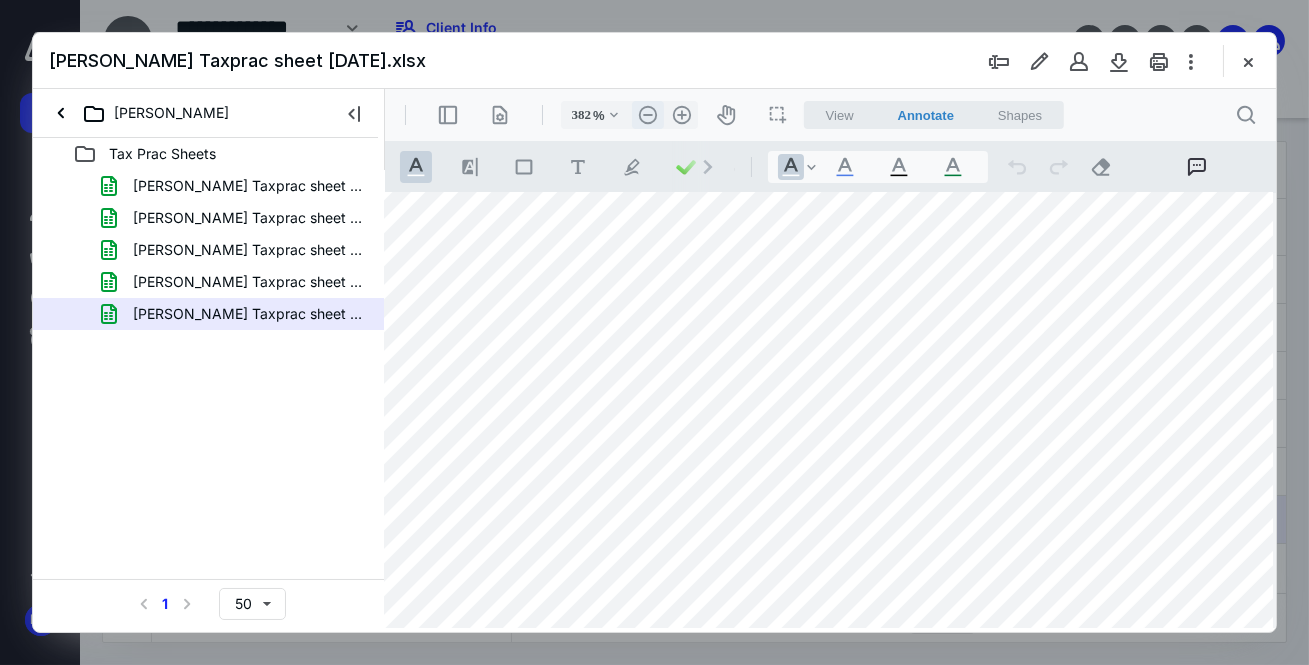 click on ".cls-1{fill:#abb0c4;} icon - header - zoom - out - line" at bounding box center [647, 115] 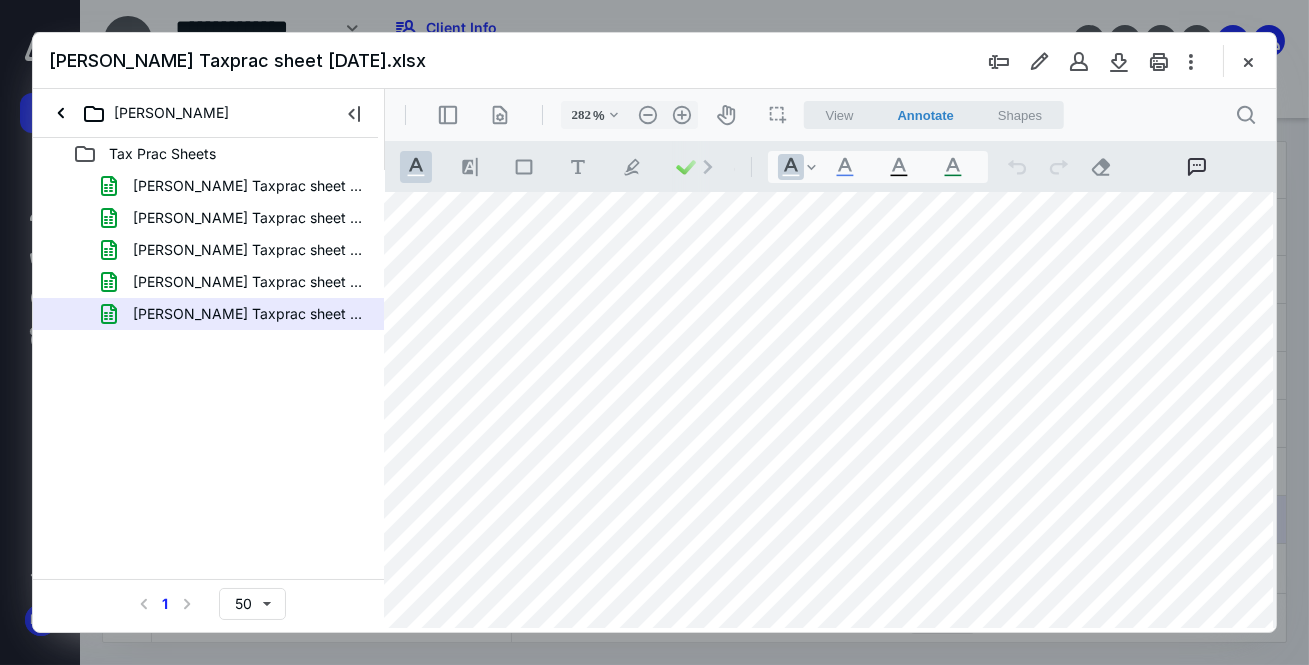 scroll, scrollTop: 112, scrollLeft: 60, axis: both 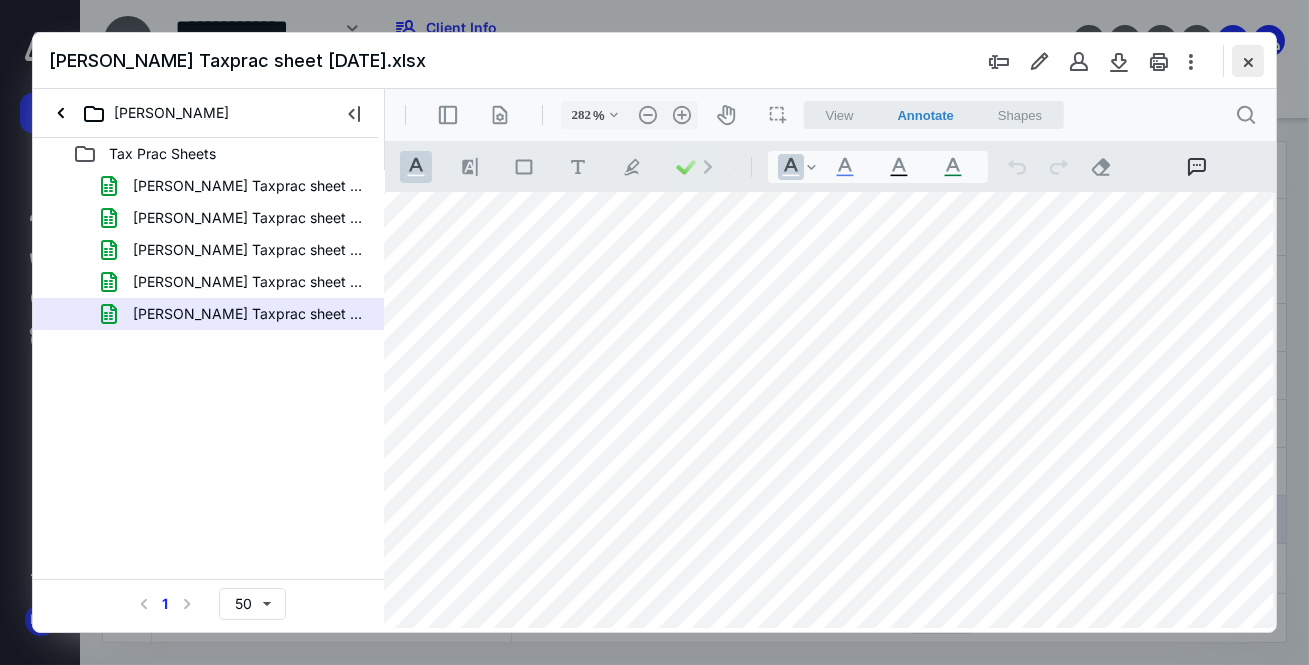 click at bounding box center (1248, 61) 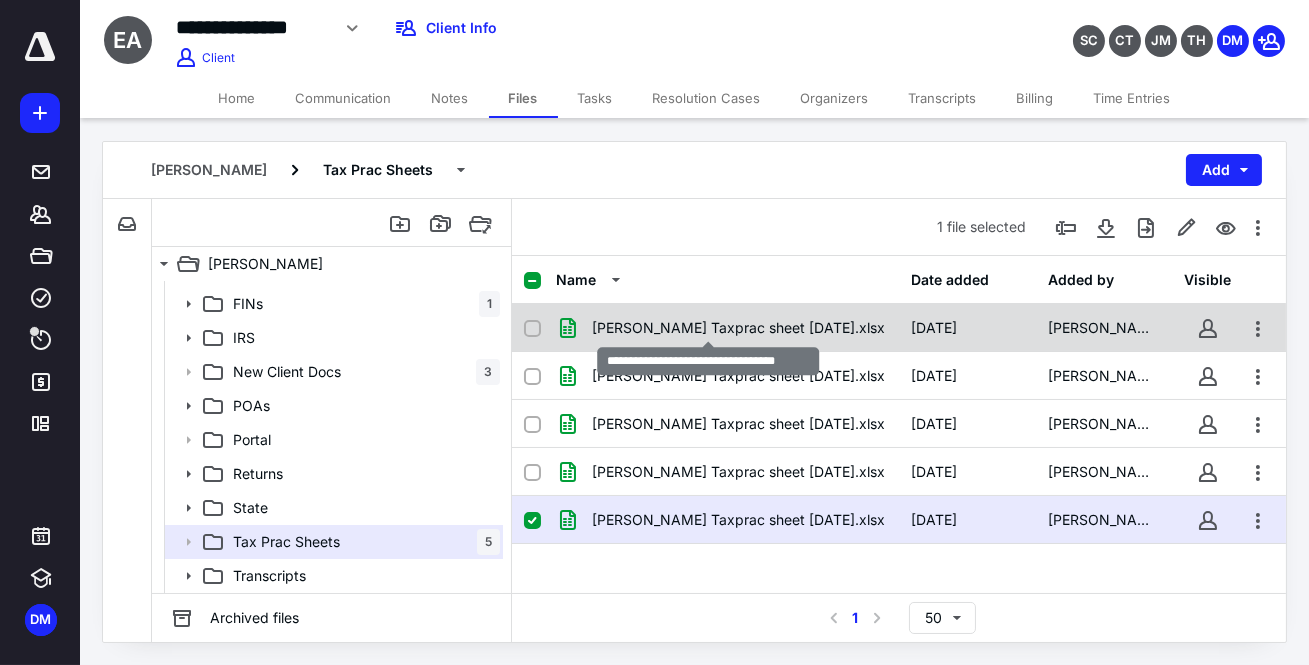 click on "Alonso Taxprac sheet 2.1.2024.xlsx" at bounding box center (738, 328) 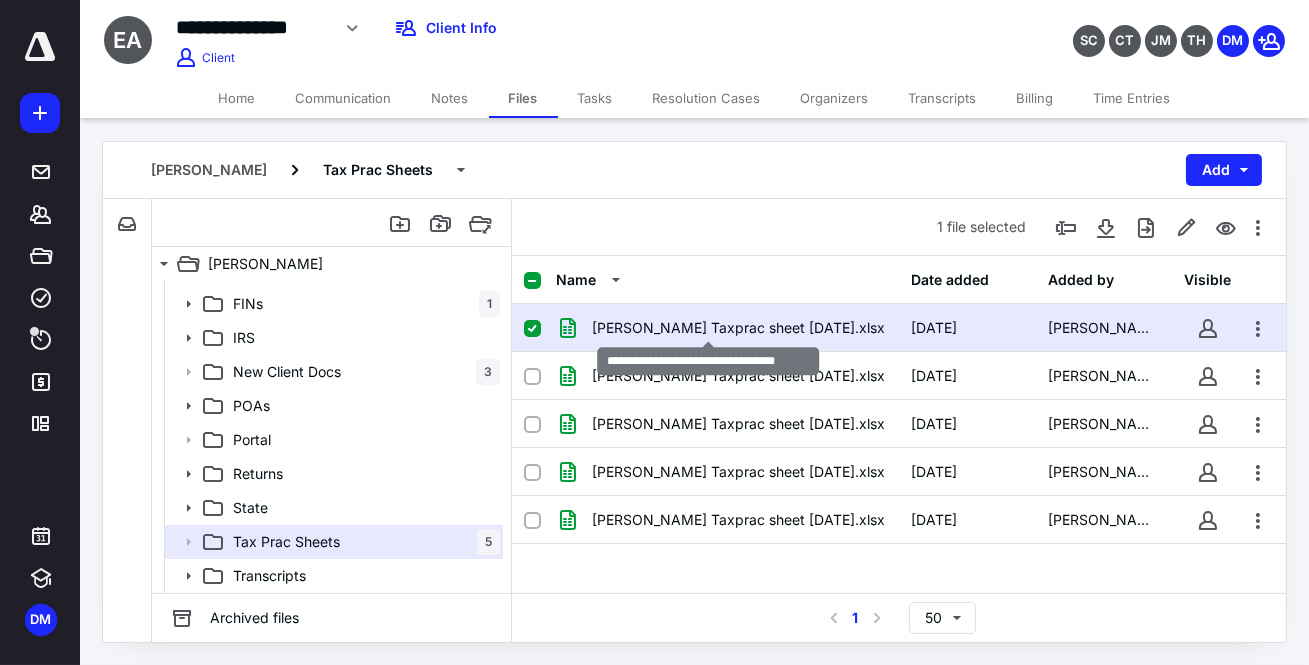 click on "Alonso Taxprac sheet 2.1.2024.xlsx" at bounding box center (738, 328) 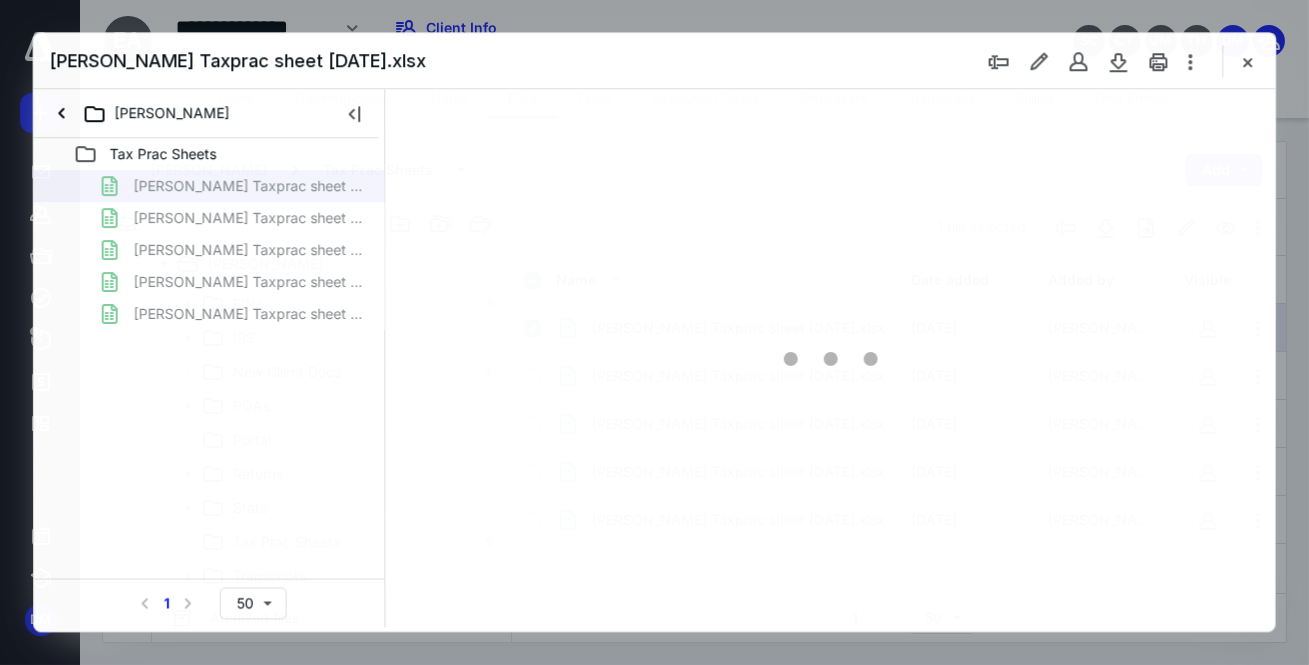 scroll, scrollTop: 0, scrollLeft: 0, axis: both 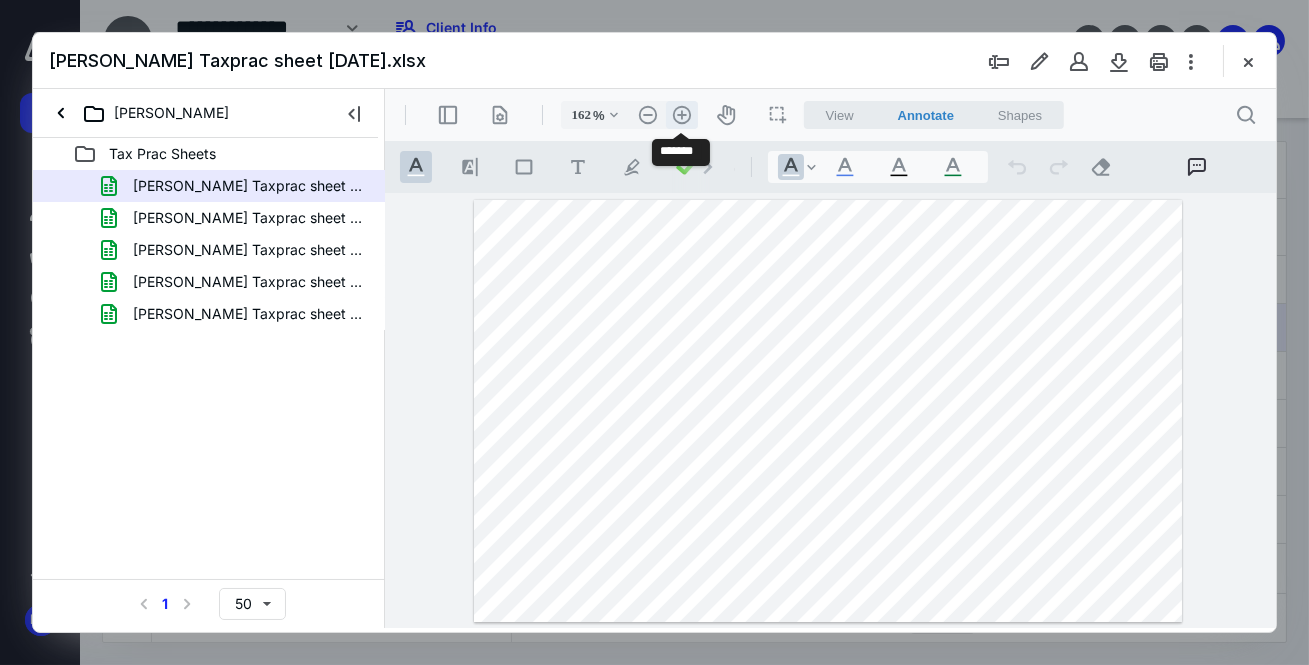 click on ".cls-1{fill:#abb0c4;} icon - header - zoom - in - line" at bounding box center (681, 115) 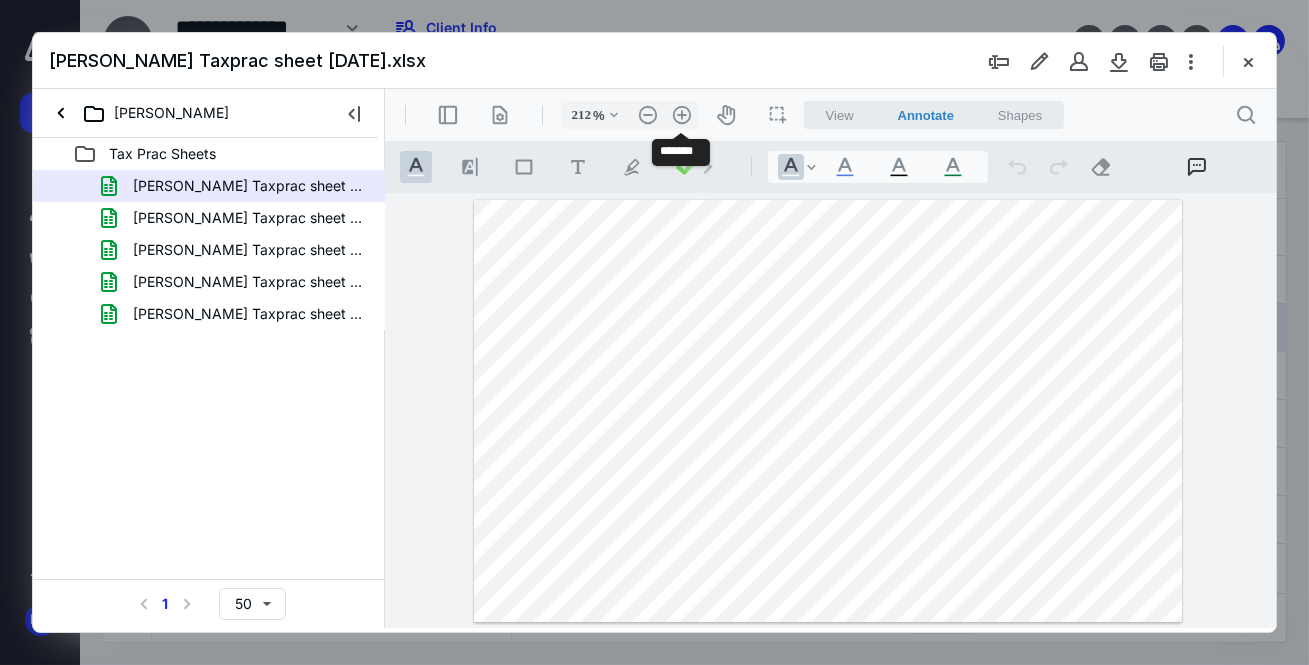 scroll, scrollTop: 50, scrollLeft: 28, axis: both 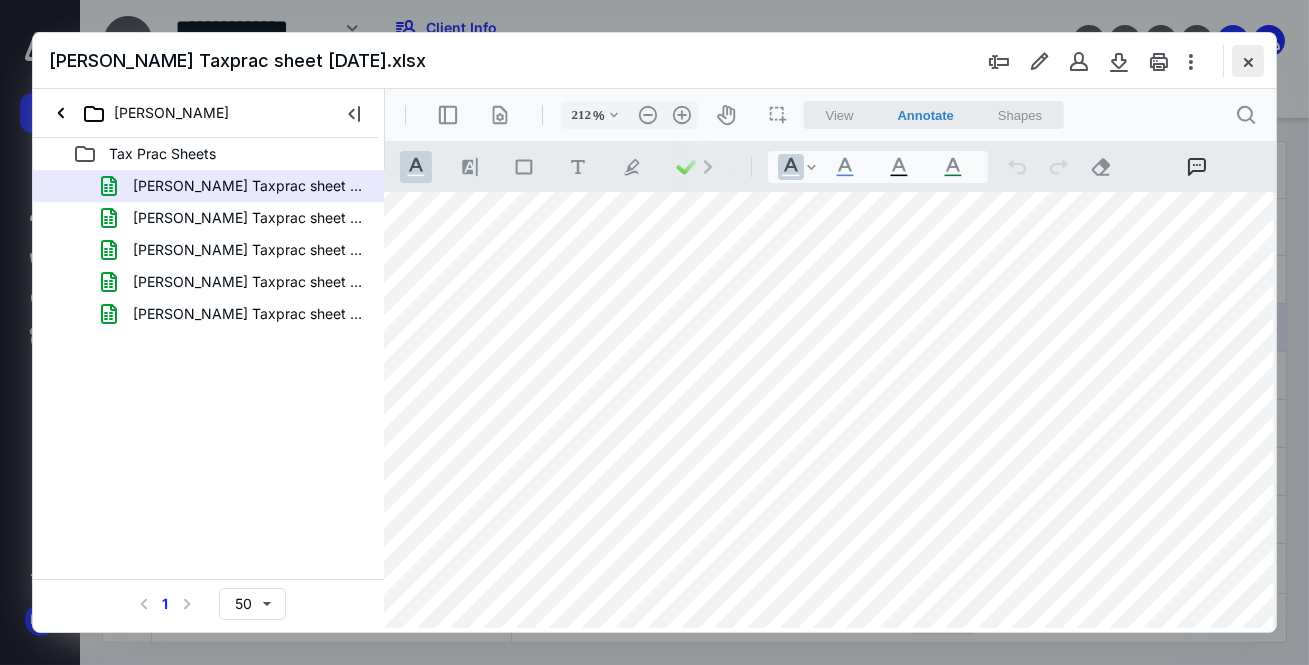 click at bounding box center [1248, 61] 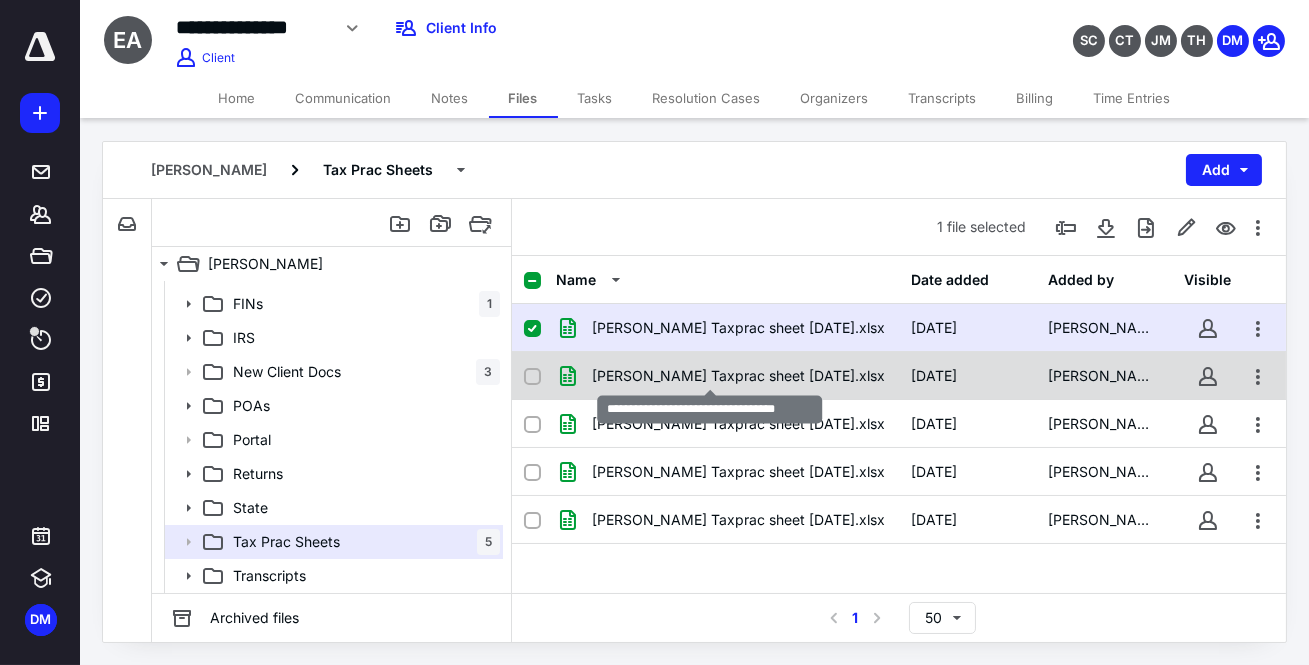 click on "Alonso Taxprac sheet 2.5.2025.xlsx" at bounding box center [738, 376] 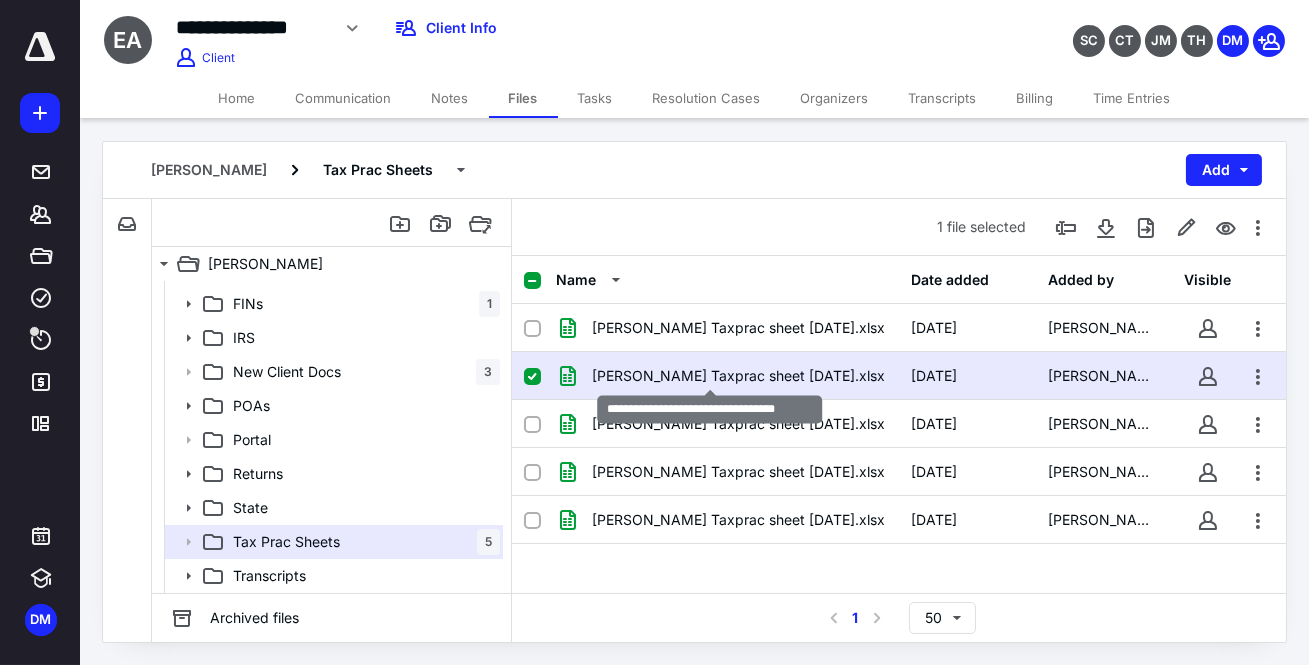 click on "Alonso Taxprac sheet 2.5.2025.xlsx" at bounding box center [738, 376] 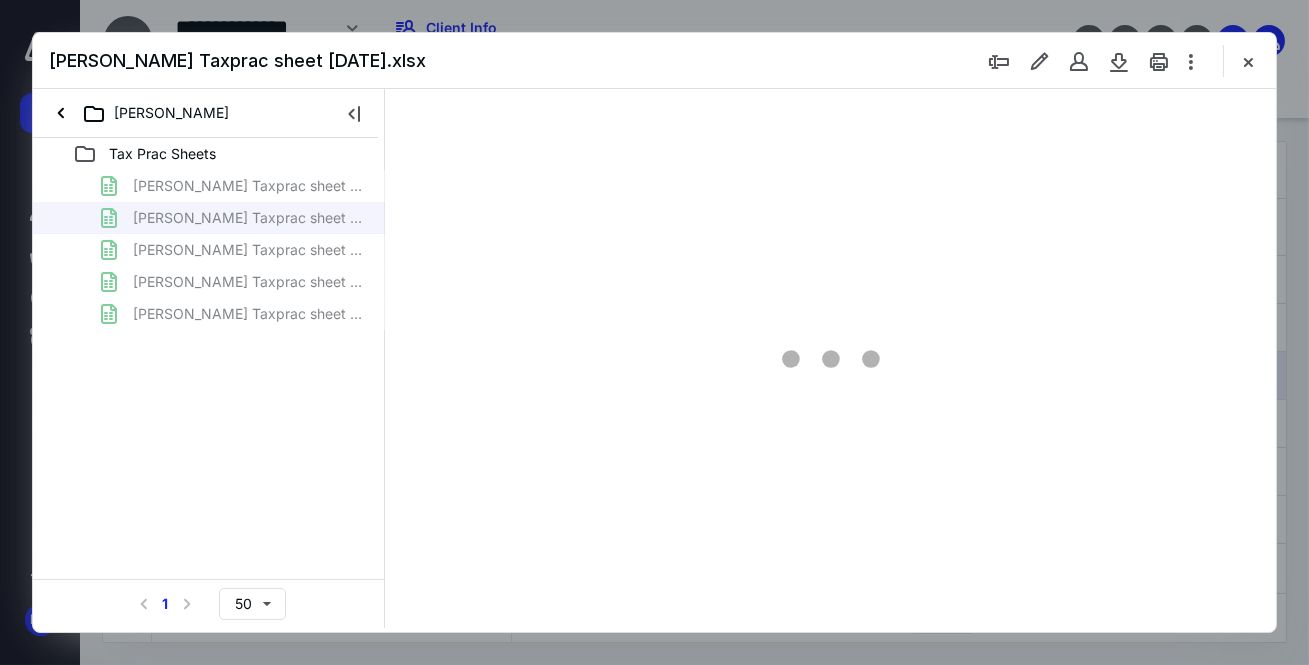 scroll, scrollTop: 0, scrollLeft: 0, axis: both 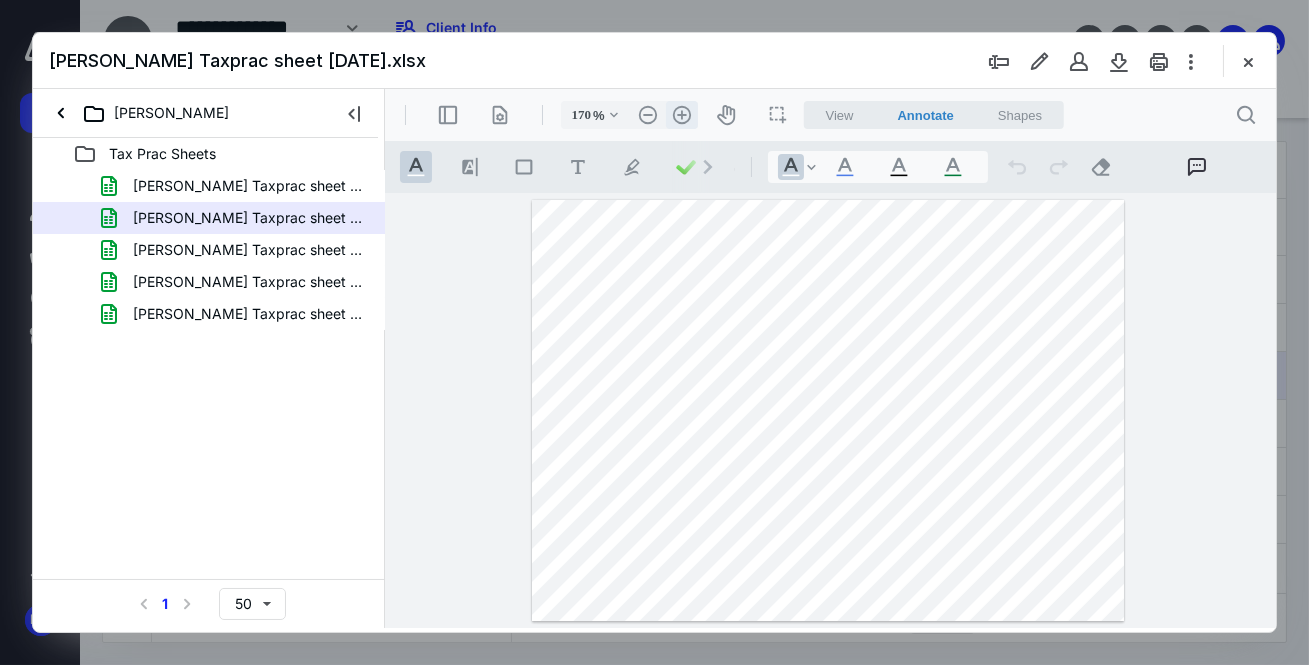 click on ".cls-1{fill:#abb0c4;} icon - header - zoom - in - line" at bounding box center (681, 115) 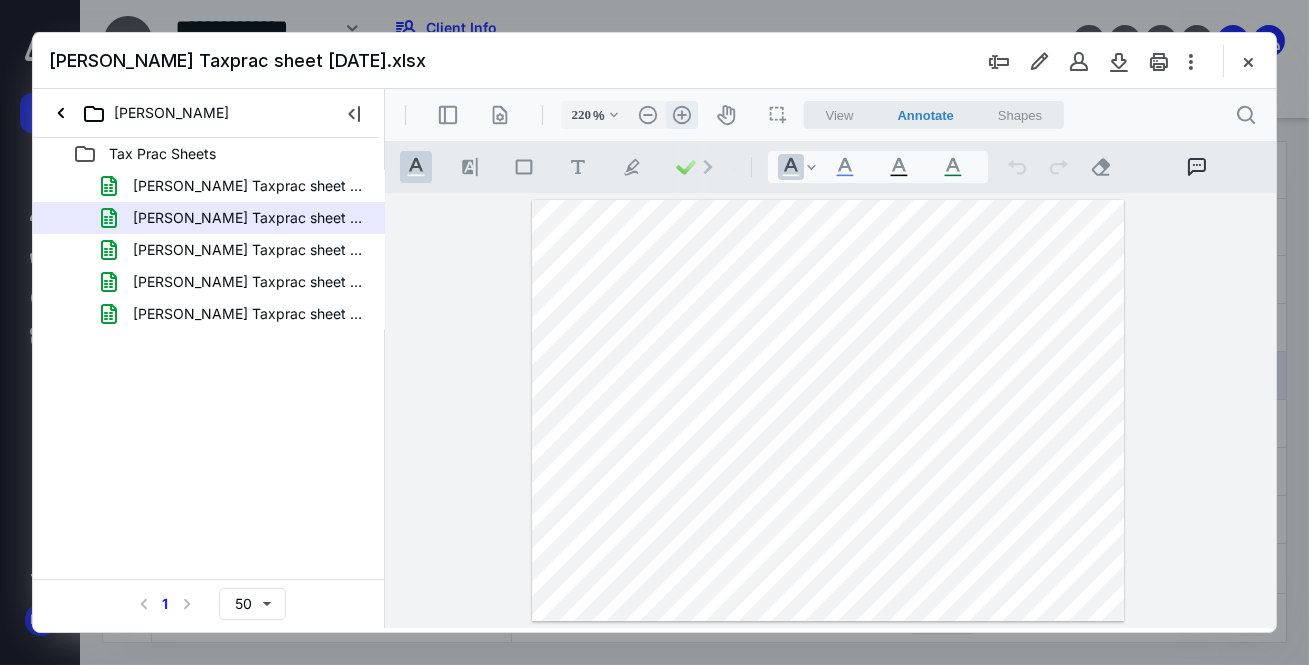 scroll, scrollTop: 49, scrollLeft: 0, axis: vertical 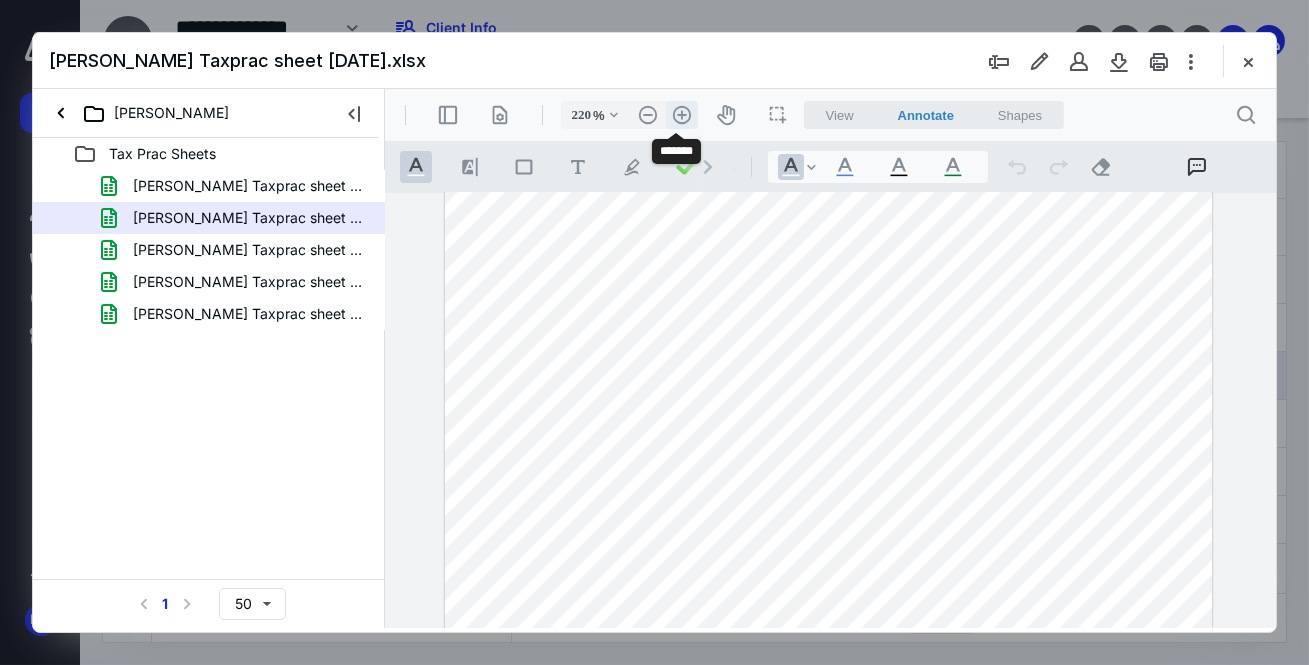 click on ".cls-1{fill:#abb0c4;} icon - header - zoom - in - line" at bounding box center [681, 115] 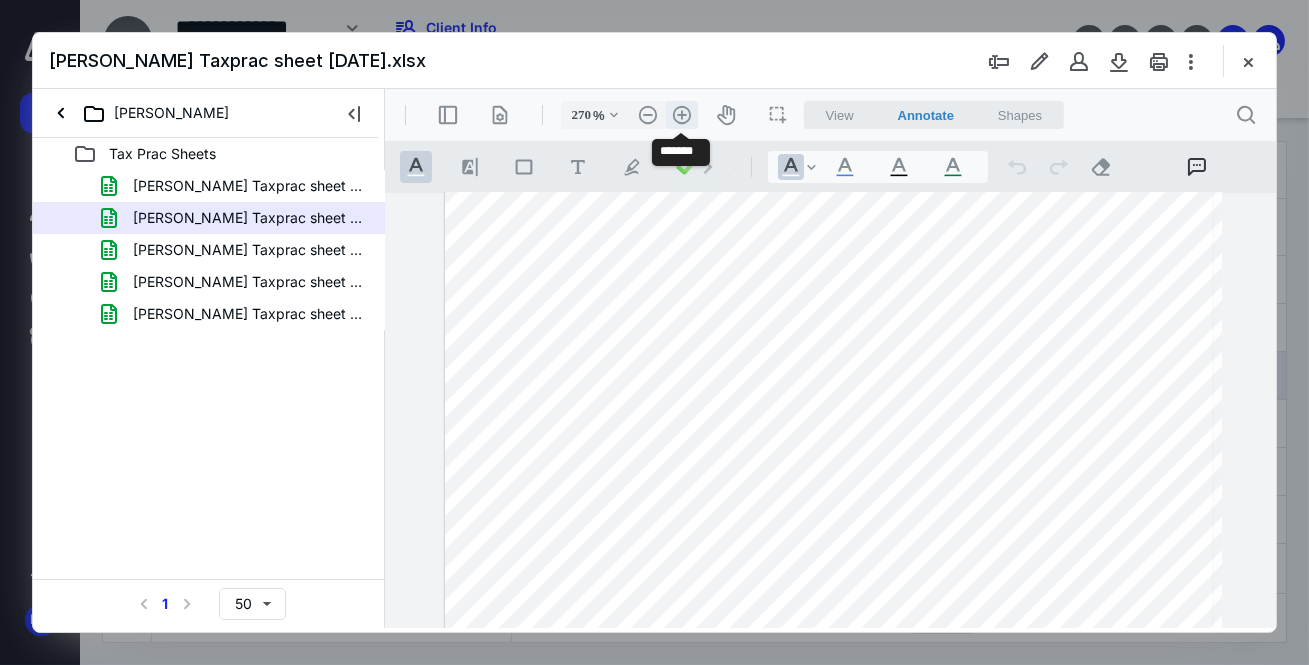 scroll, scrollTop: 98, scrollLeft: 42, axis: both 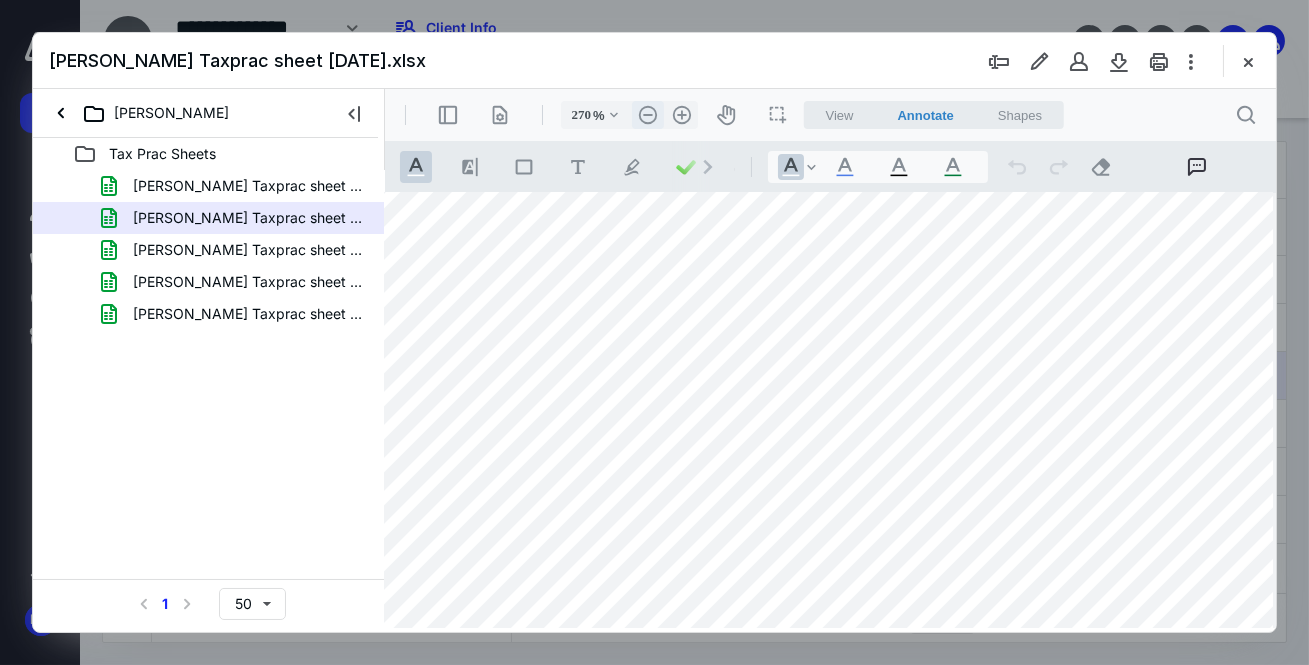 click on ".cls-1{fill:#abb0c4;} icon - header - zoom - out - line" at bounding box center (647, 115) 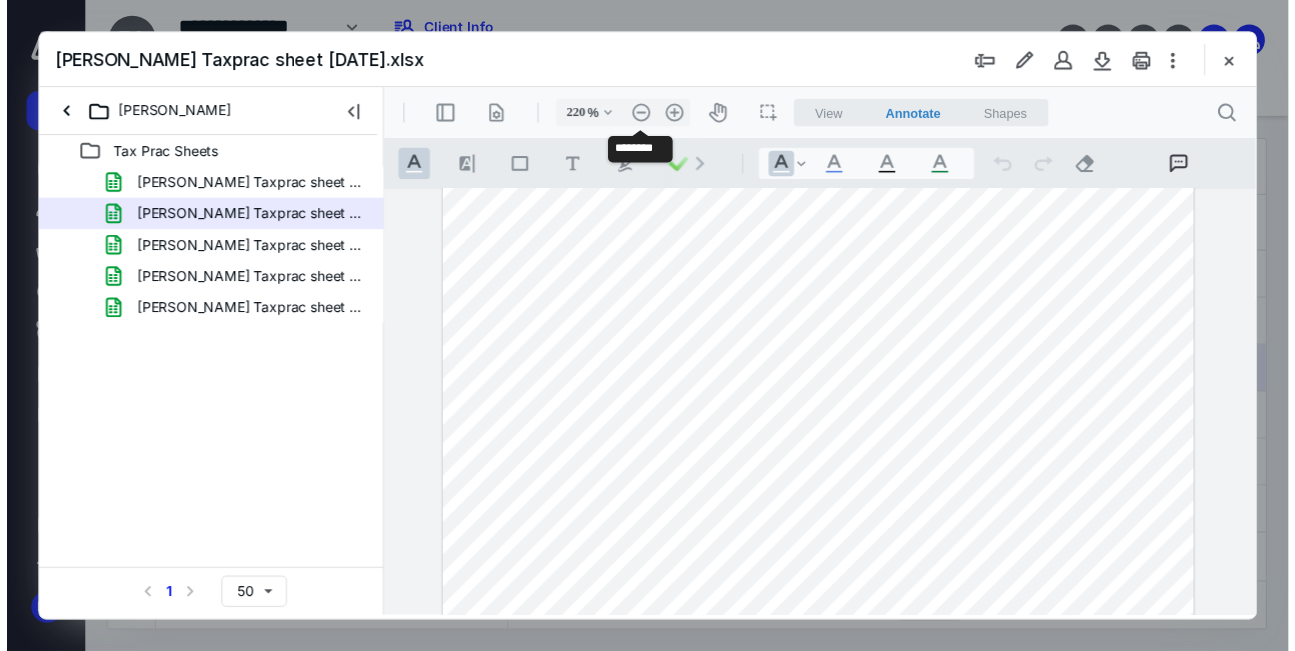 scroll, scrollTop: 49, scrollLeft: 0, axis: vertical 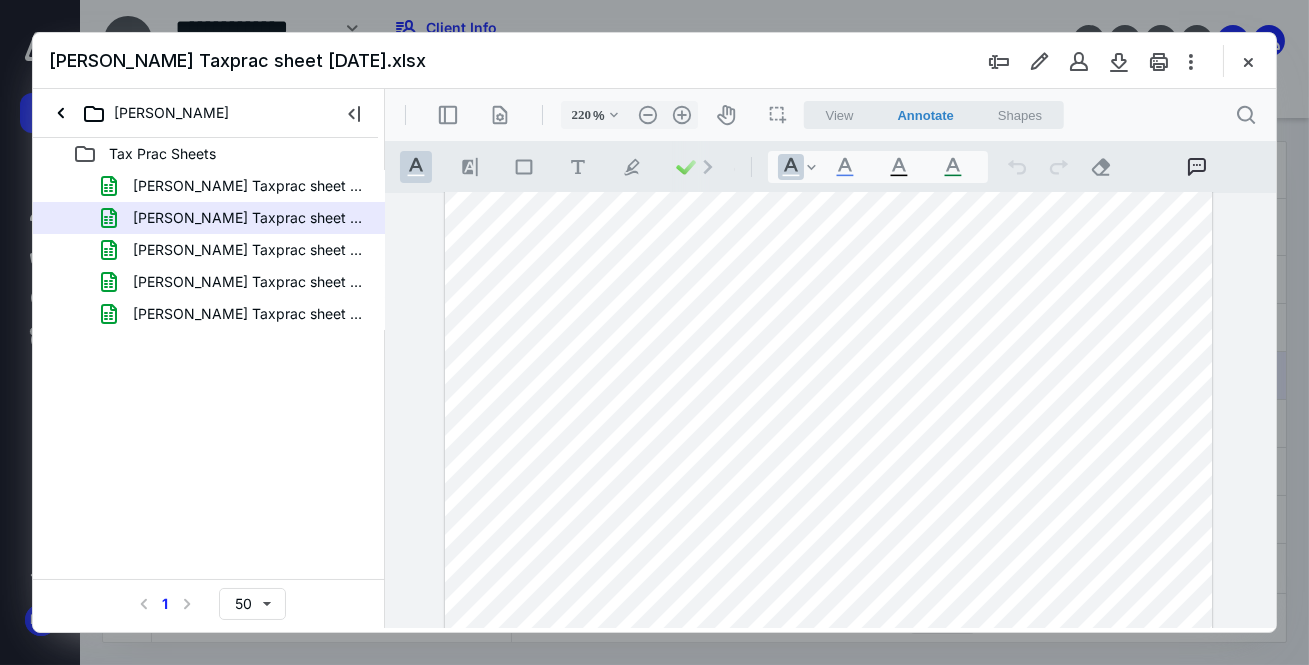 drag, startPoint x: 1255, startPoint y: 61, endPoint x: 1269, endPoint y: 115, distance: 55.7853 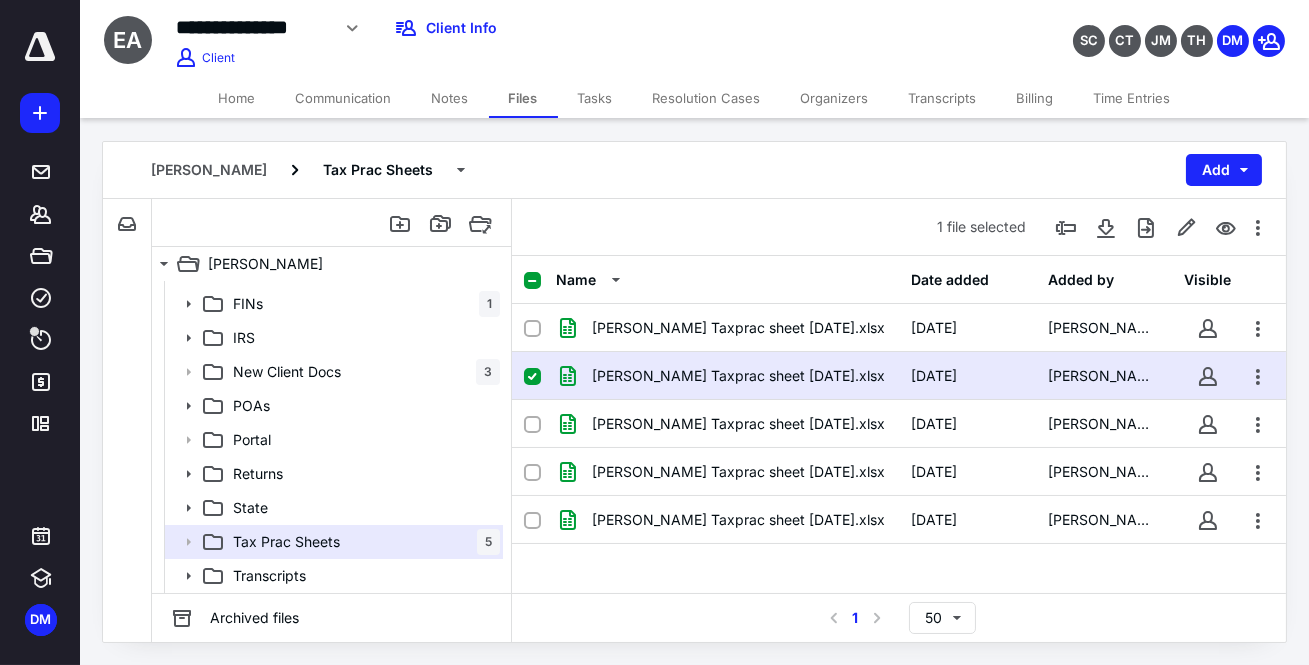 drag, startPoint x: 934, startPoint y: 90, endPoint x: 889, endPoint y: 129, distance: 59.548298 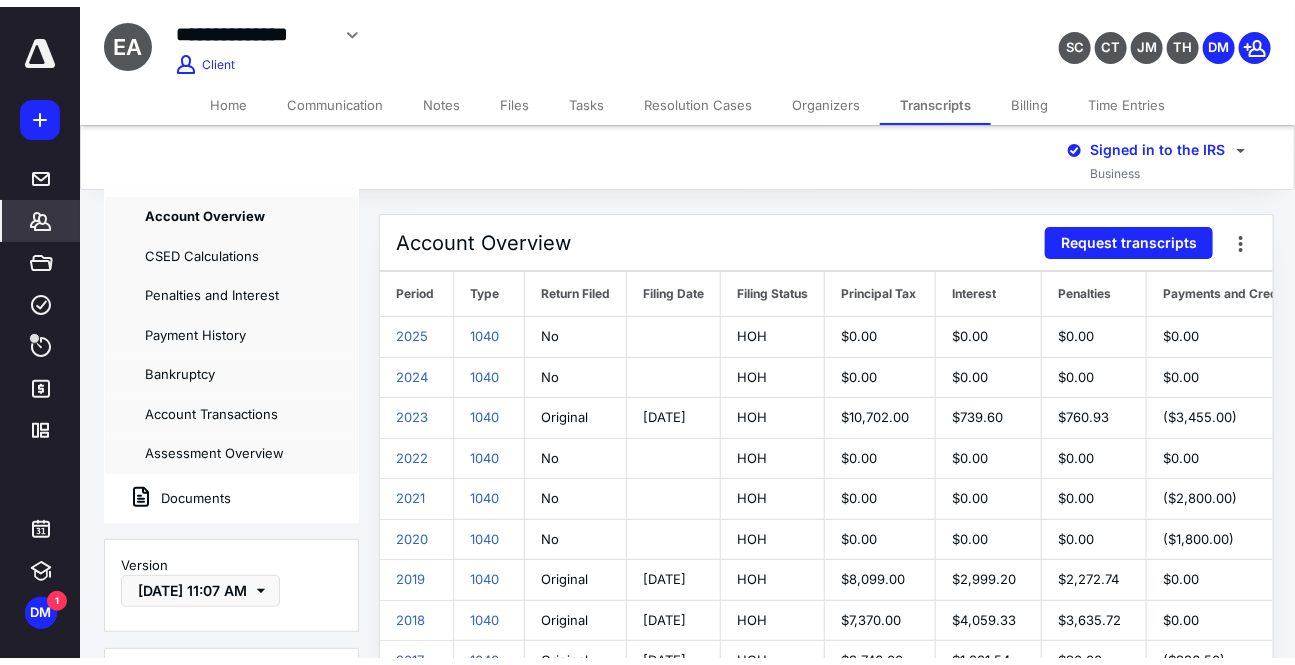 scroll, scrollTop: 68, scrollLeft: 0, axis: vertical 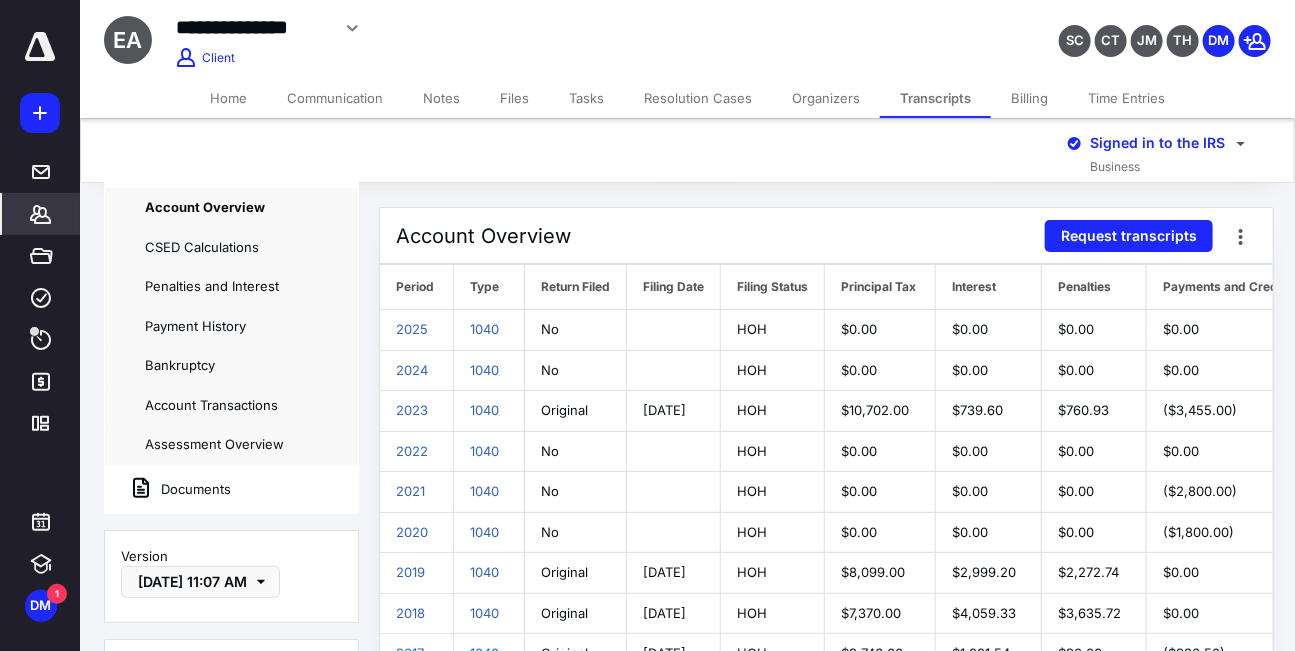 click on "Documents" at bounding box center (168, 489) 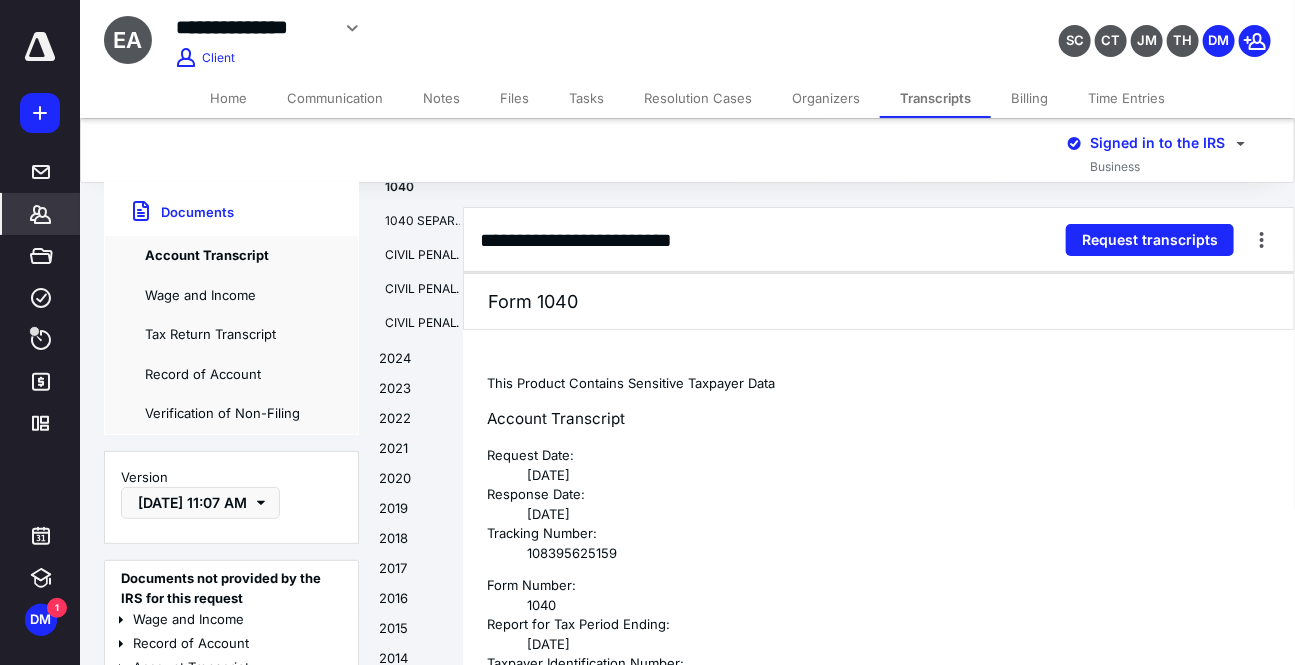 click on "2017" at bounding box center (411, 574) 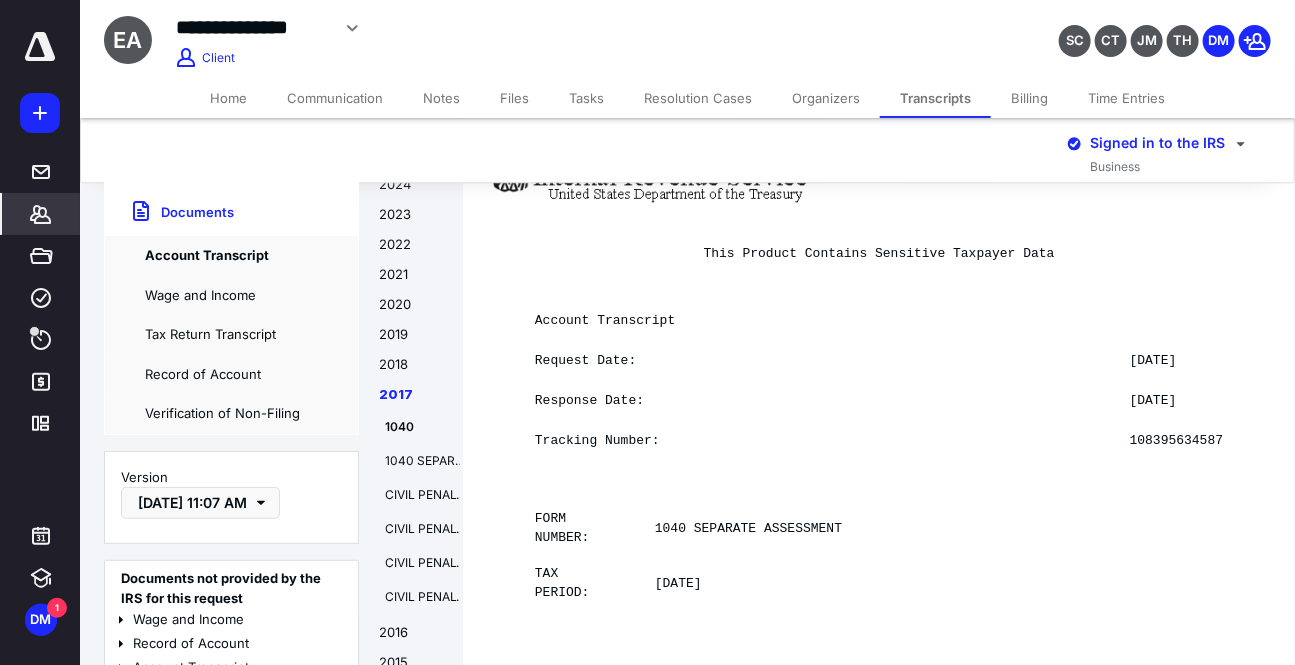 scroll, scrollTop: 30352, scrollLeft: 0, axis: vertical 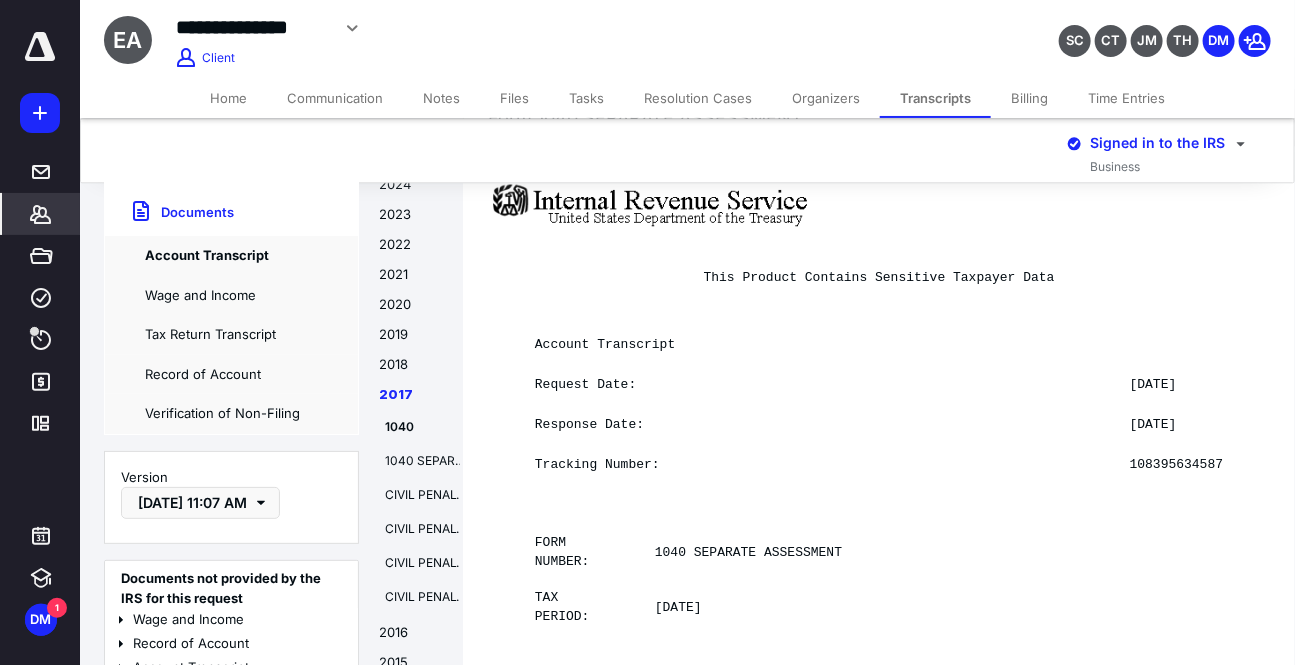 click on "Time Entries" at bounding box center [1126, 98] 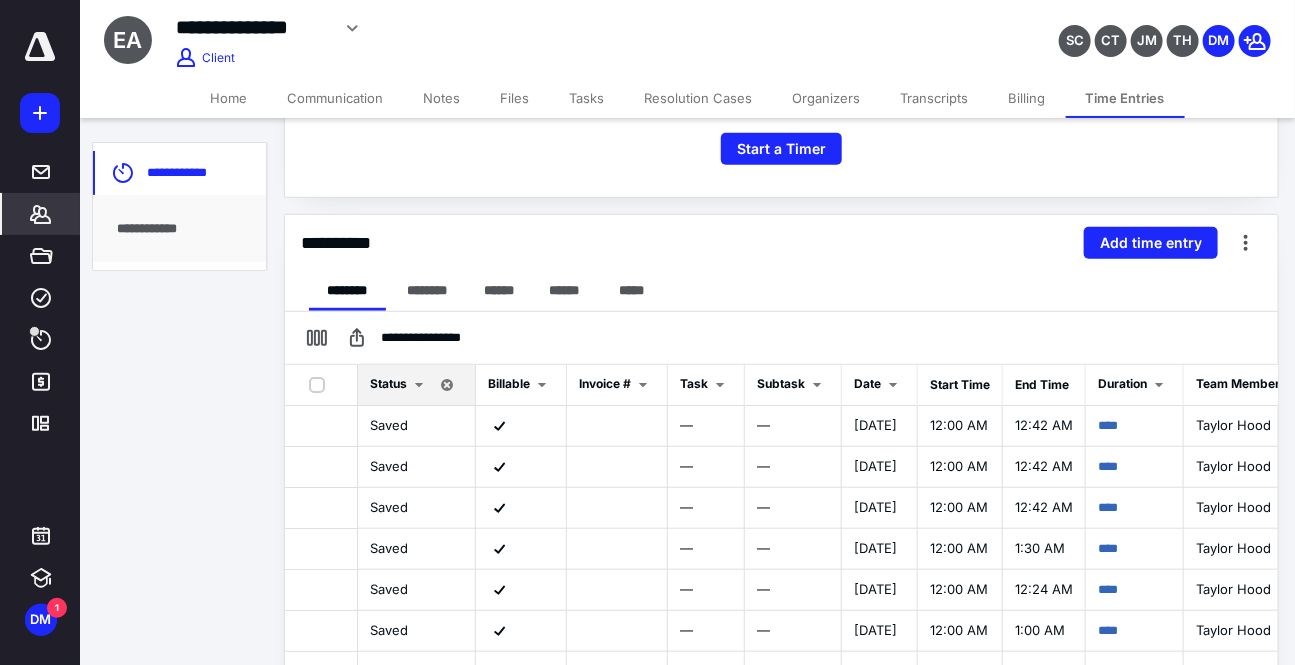 scroll, scrollTop: 445, scrollLeft: 0, axis: vertical 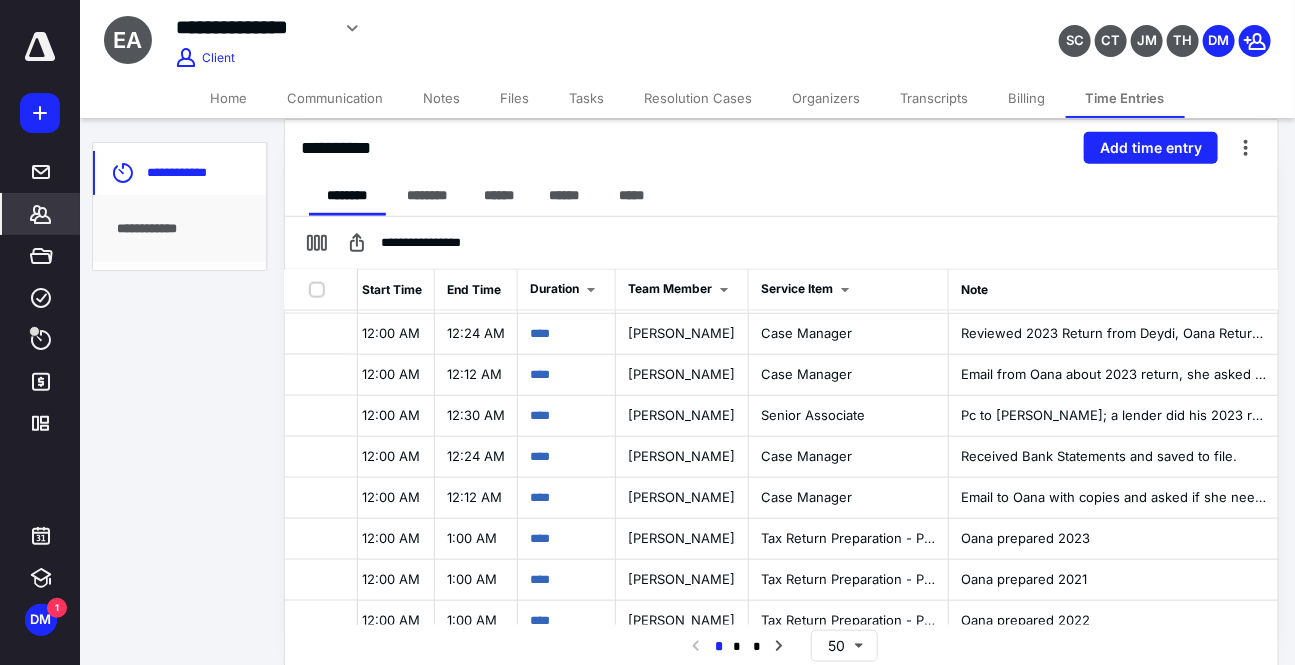 click on "Files" at bounding box center [515, 98] 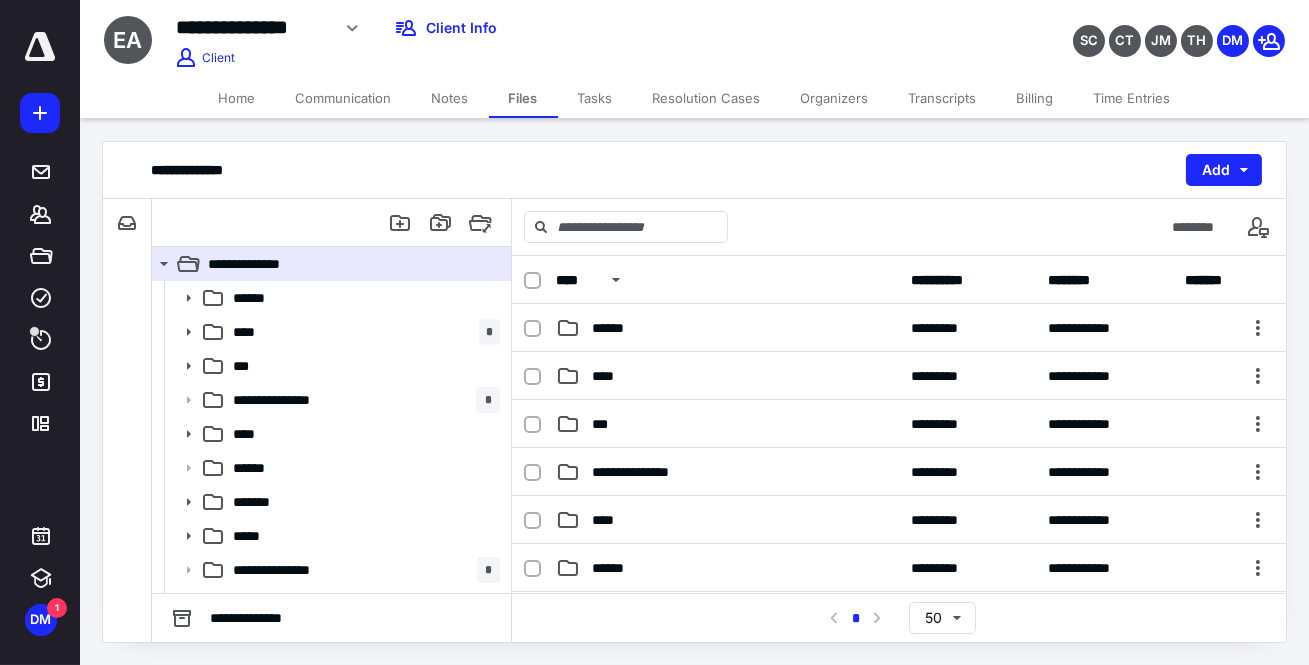 click on "Home" at bounding box center [237, 98] 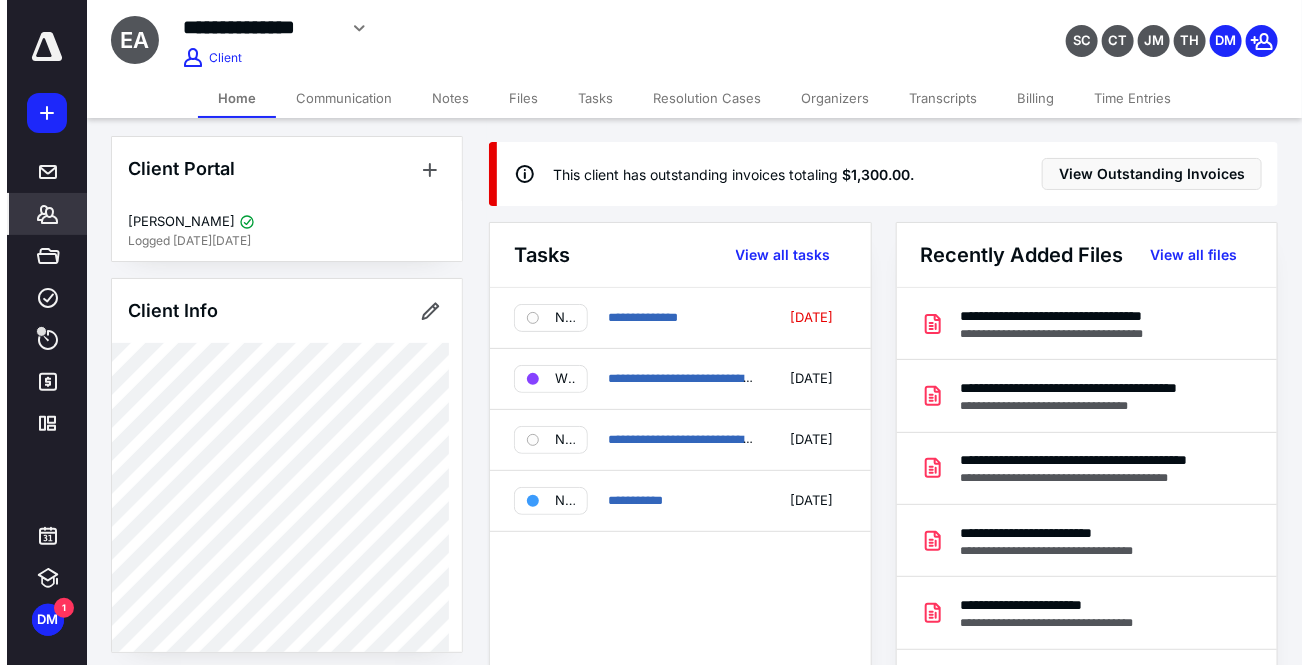 scroll, scrollTop: 0, scrollLeft: 0, axis: both 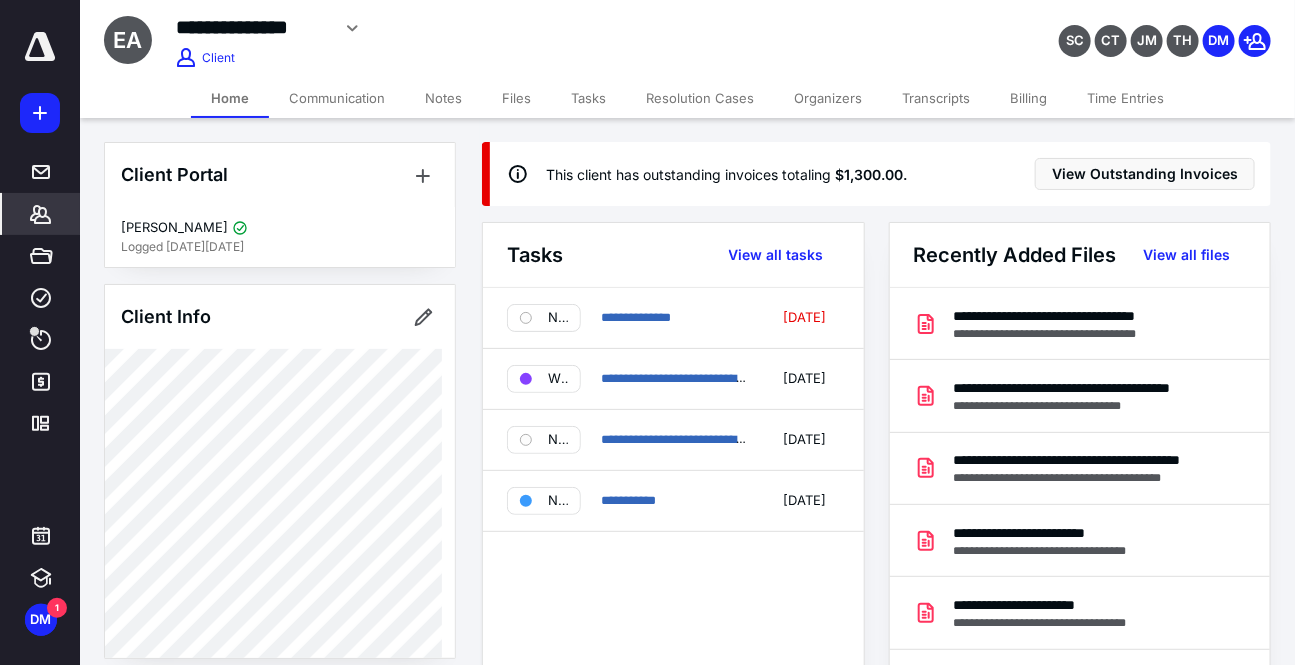 drag, startPoint x: 514, startPoint y: 100, endPoint x: 478, endPoint y: 122, distance: 42.190044 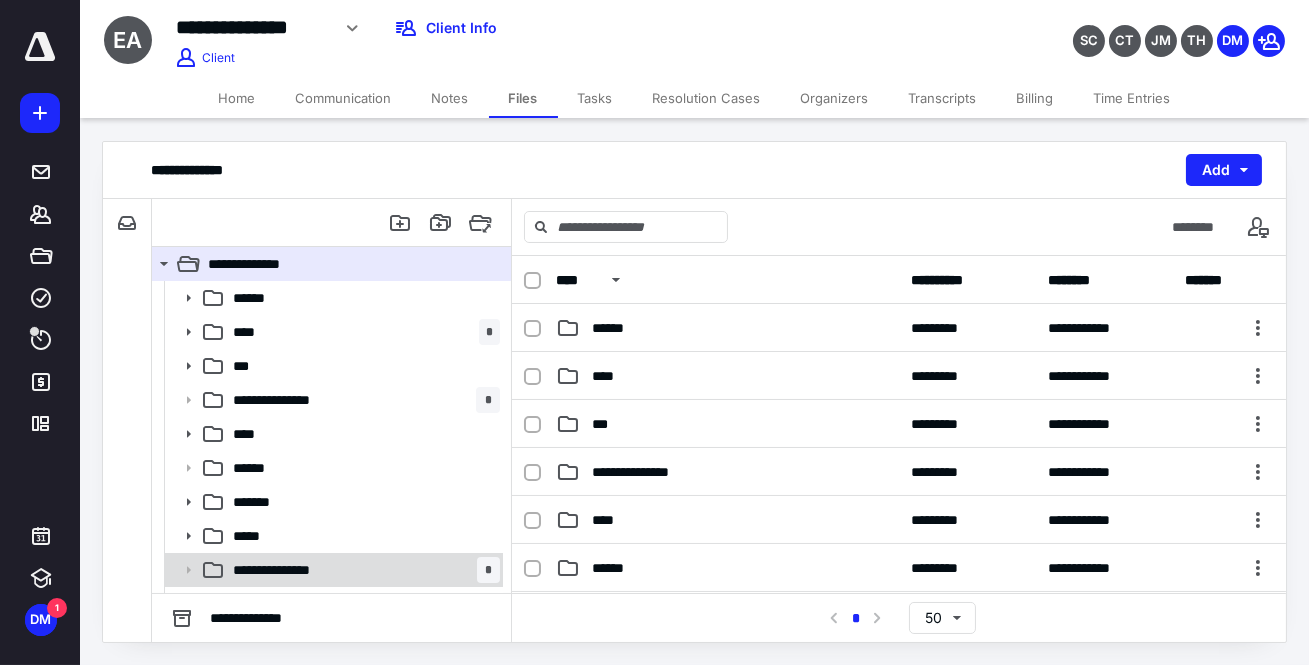 click 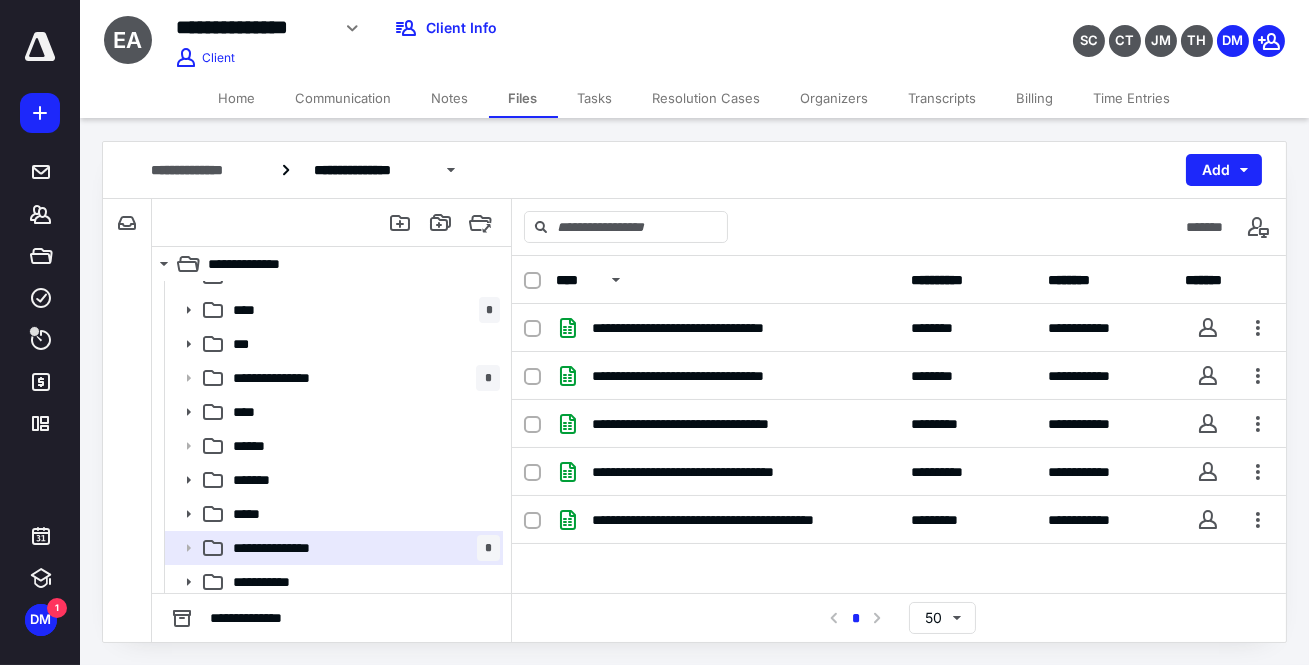 scroll, scrollTop: 28, scrollLeft: 0, axis: vertical 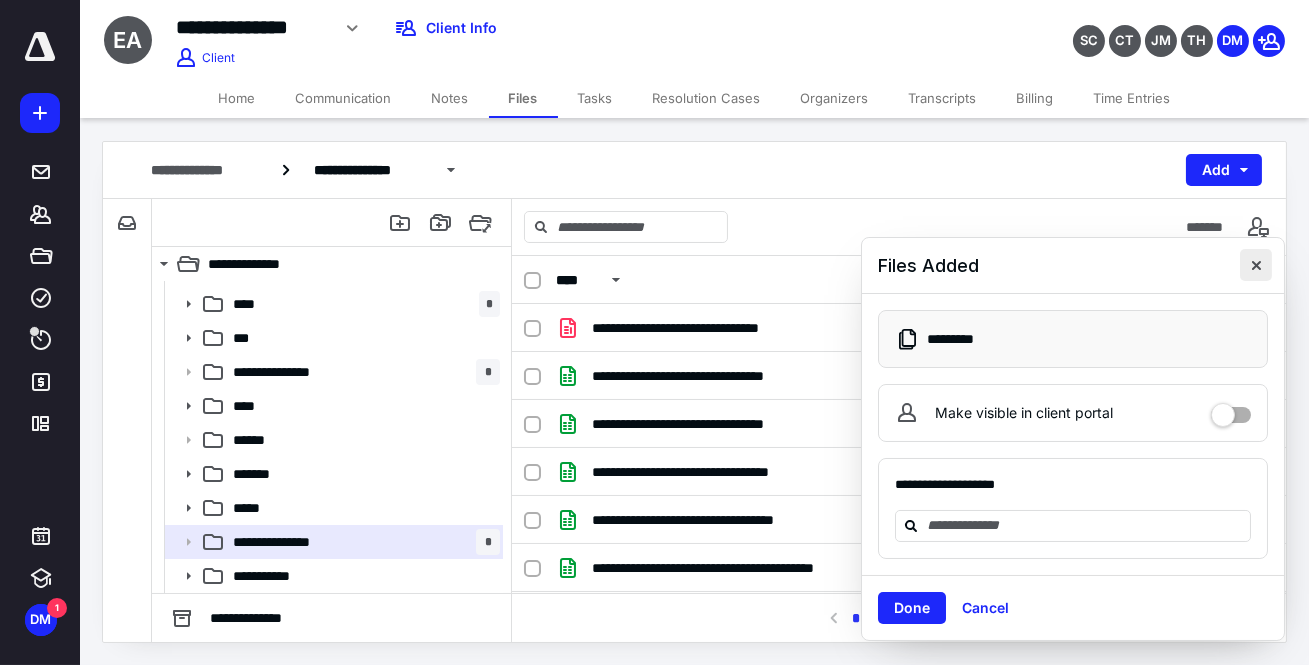 click at bounding box center [1256, 265] 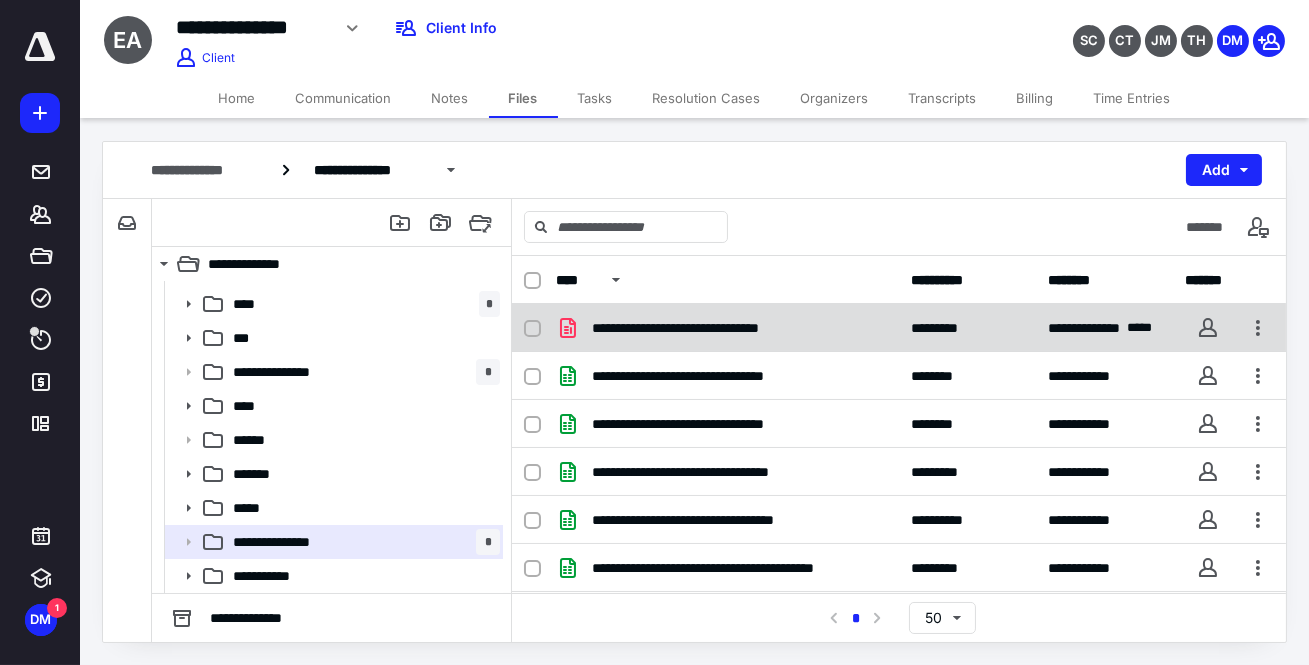 click on "**********" at bounding box center (706, 328) 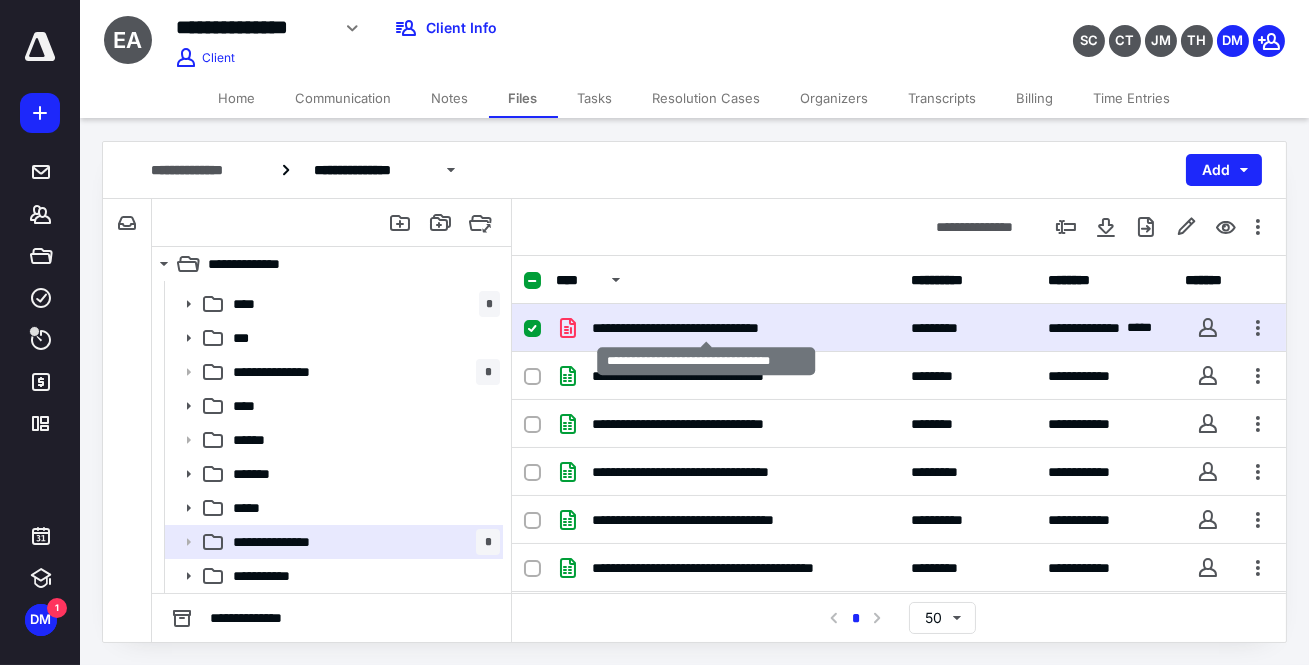 click on "**********" at bounding box center (706, 328) 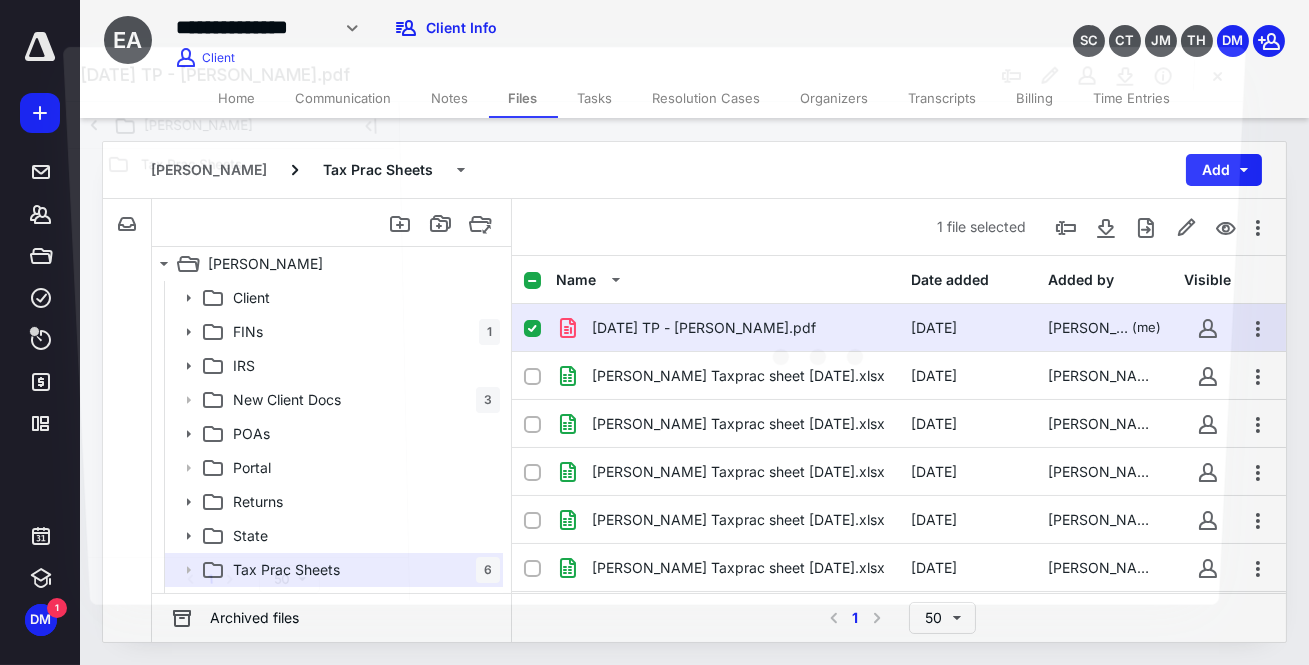 scroll, scrollTop: 28, scrollLeft: 0, axis: vertical 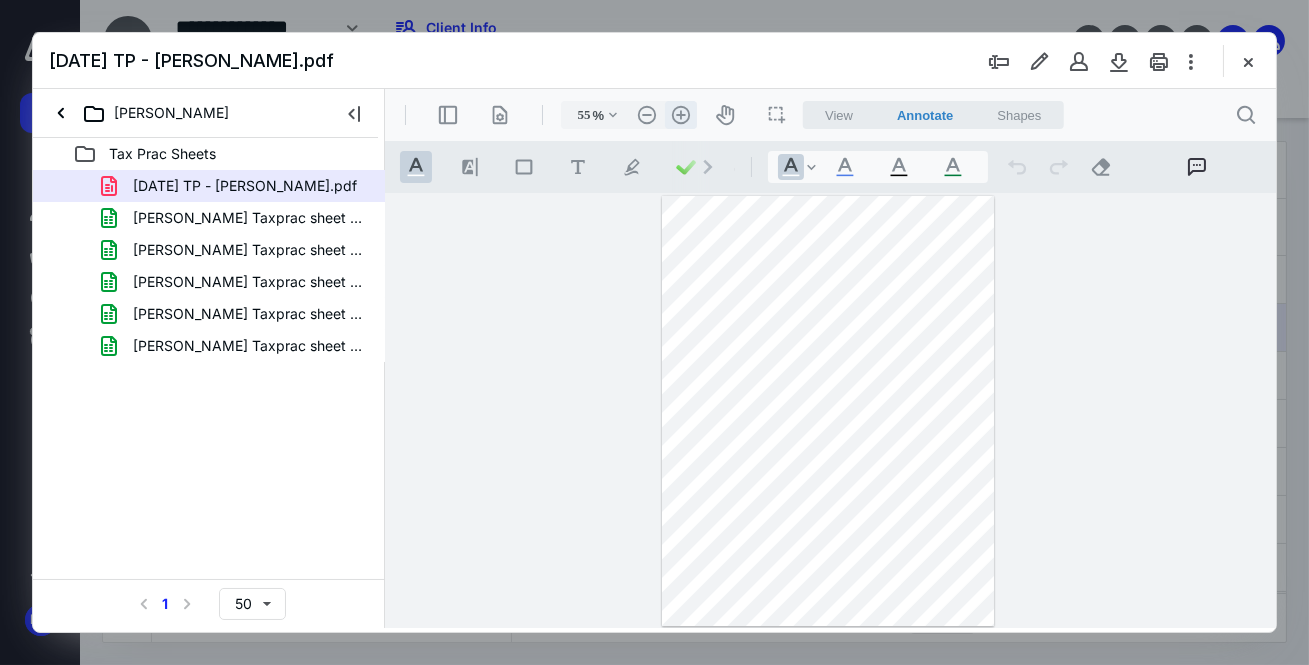 click on ".cls-1{fill:#abb0c4;} icon - header - zoom - in - line" at bounding box center [680, 115] 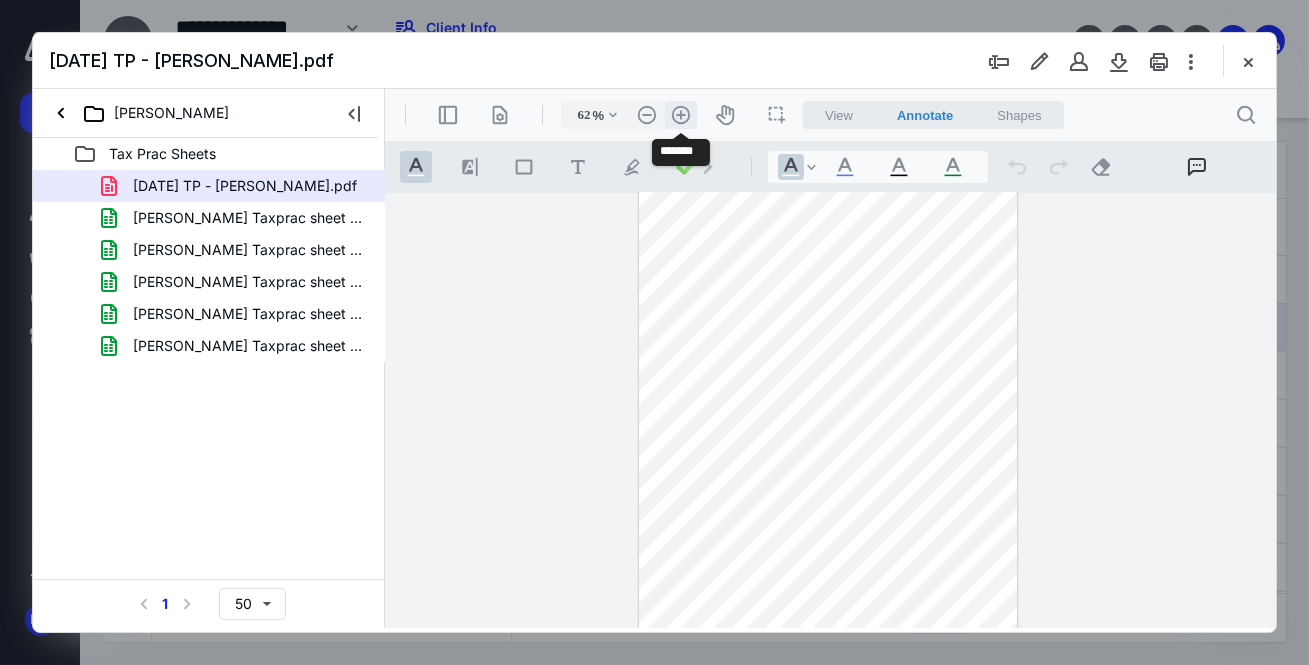 click on ".cls-1{fill:#abb0c4;} icon - header - zoom - in - line" at bounding box center [680, 115] 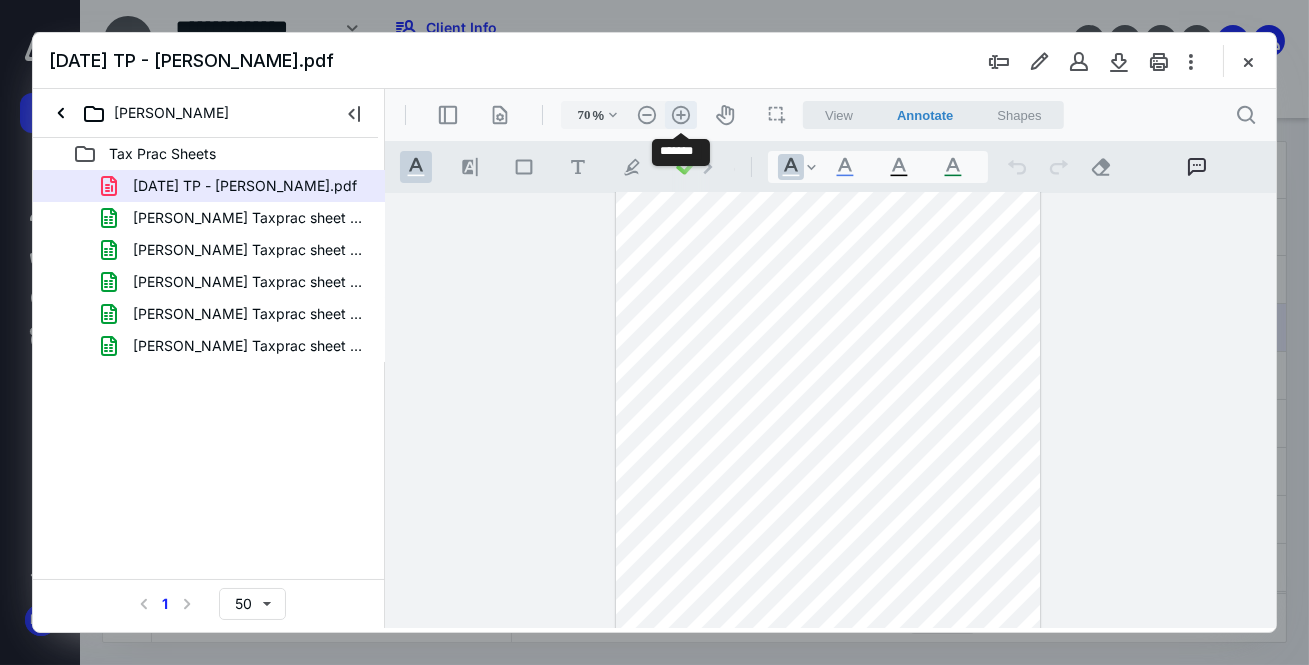 click on ".cls-1{fill:#abb0c4;} icon - header - zoom - in - line" at bounding box center (680, 115) 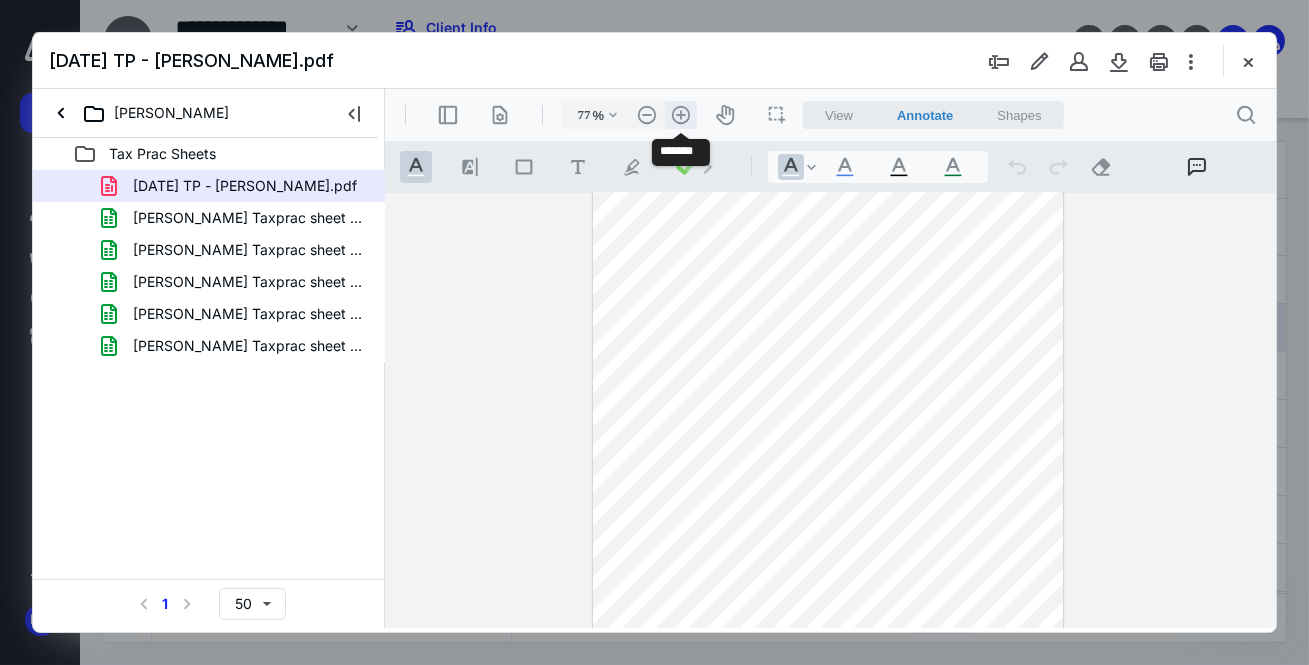click on ".cls-1{fill:#abb0c4;} icon - header - zoom - in - line" at bounding box center [680, 115] 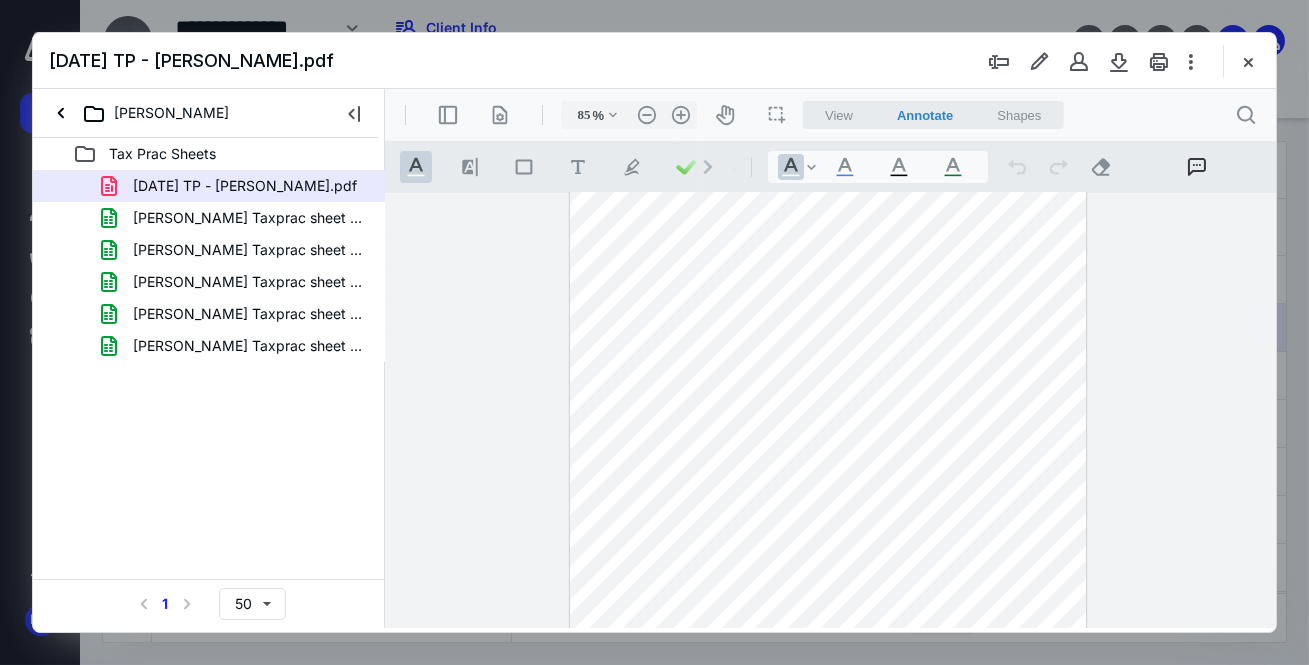 scroll, scrollTop: 0, scrollLeft: 0, axis: both 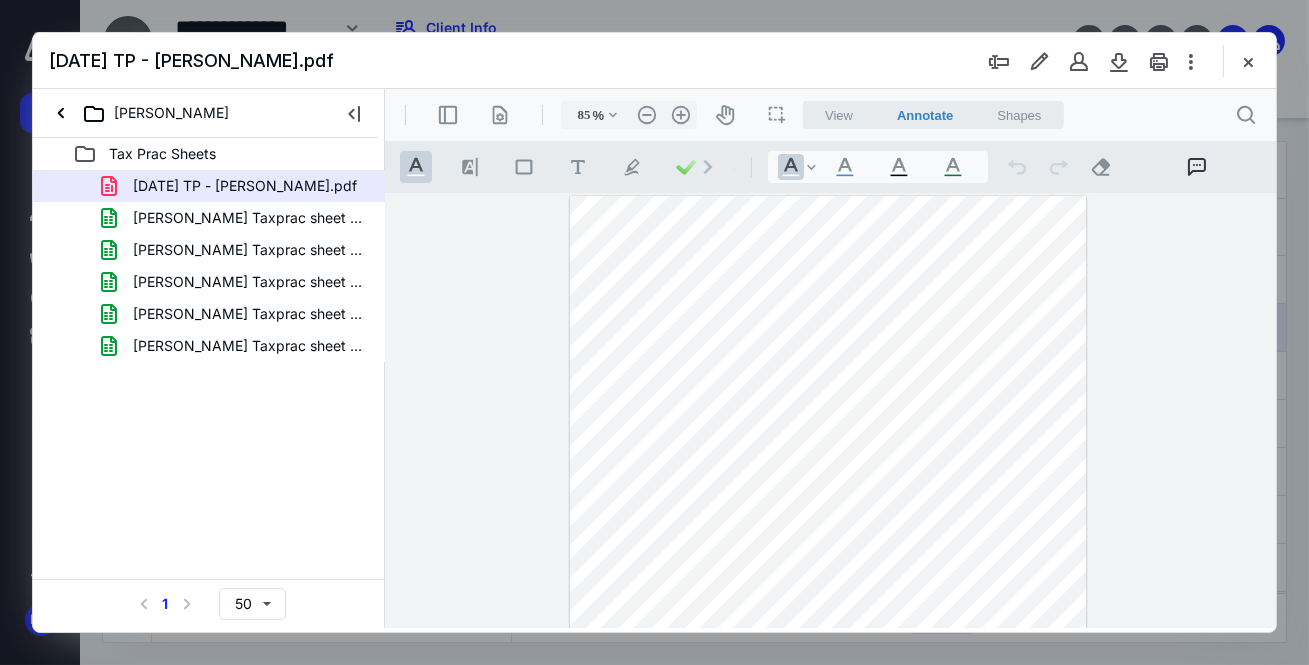 drag, startPoint x: 1245, startPoint y: 62, endPoint x: 1187, endPoint y: 108, distance: 74.02702 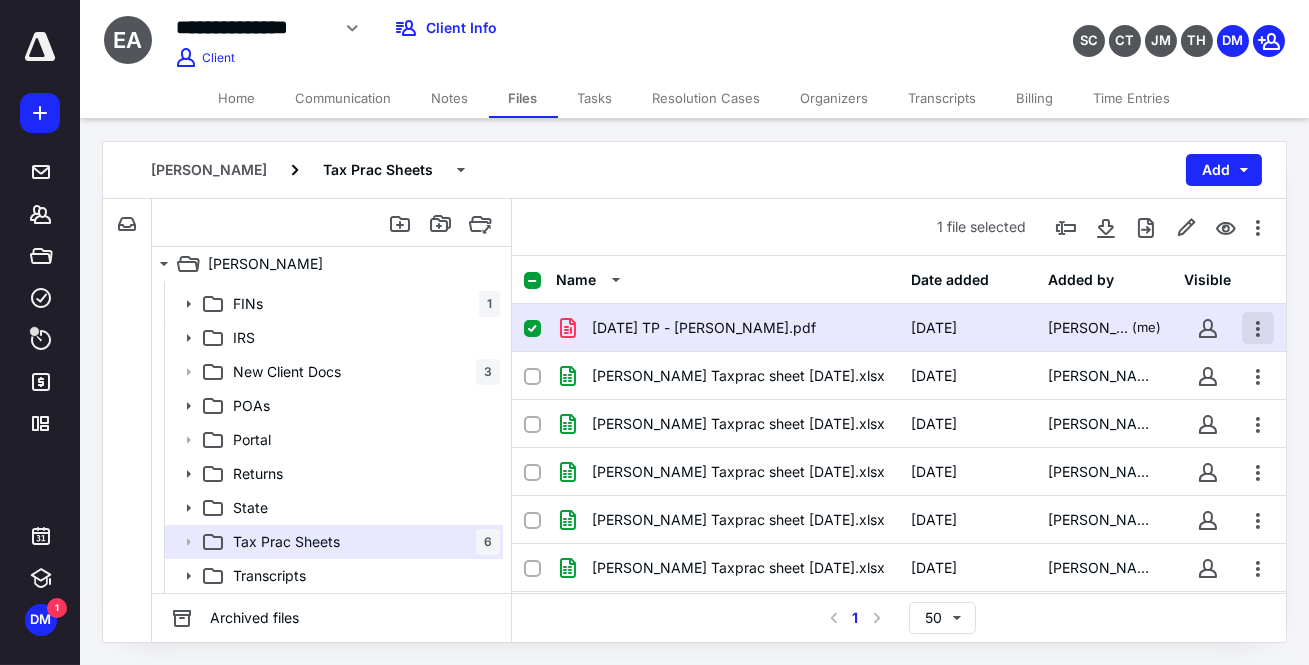 click at bounding box center (1258, 328) 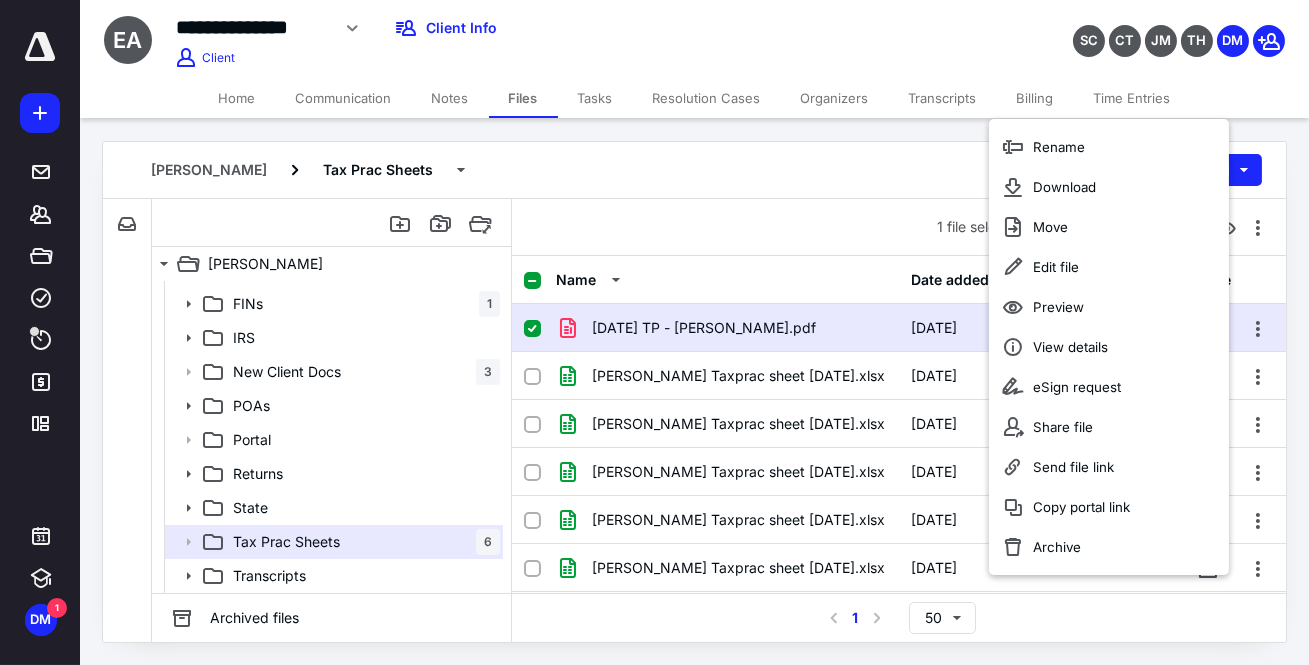 click on "1 file selected" at bounding box center (899, 227) 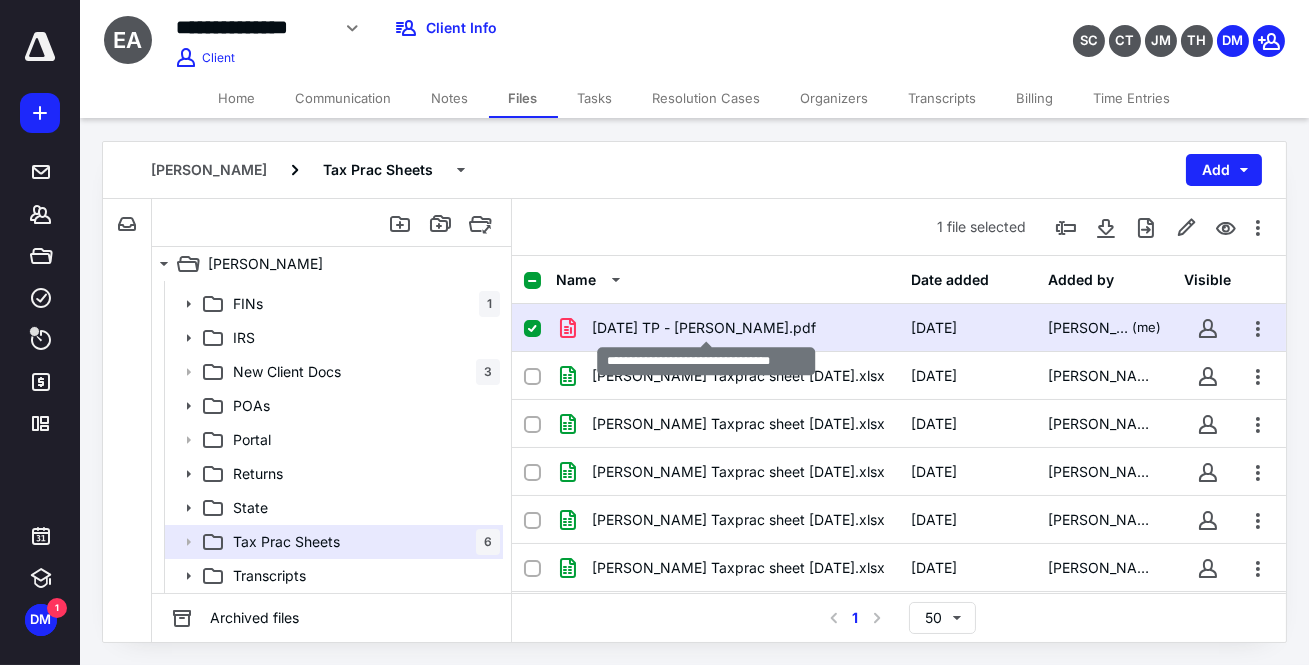 click on "7.10.2025 TP - Eduardo Alonso.pdf" at bounding box center [704, 328] 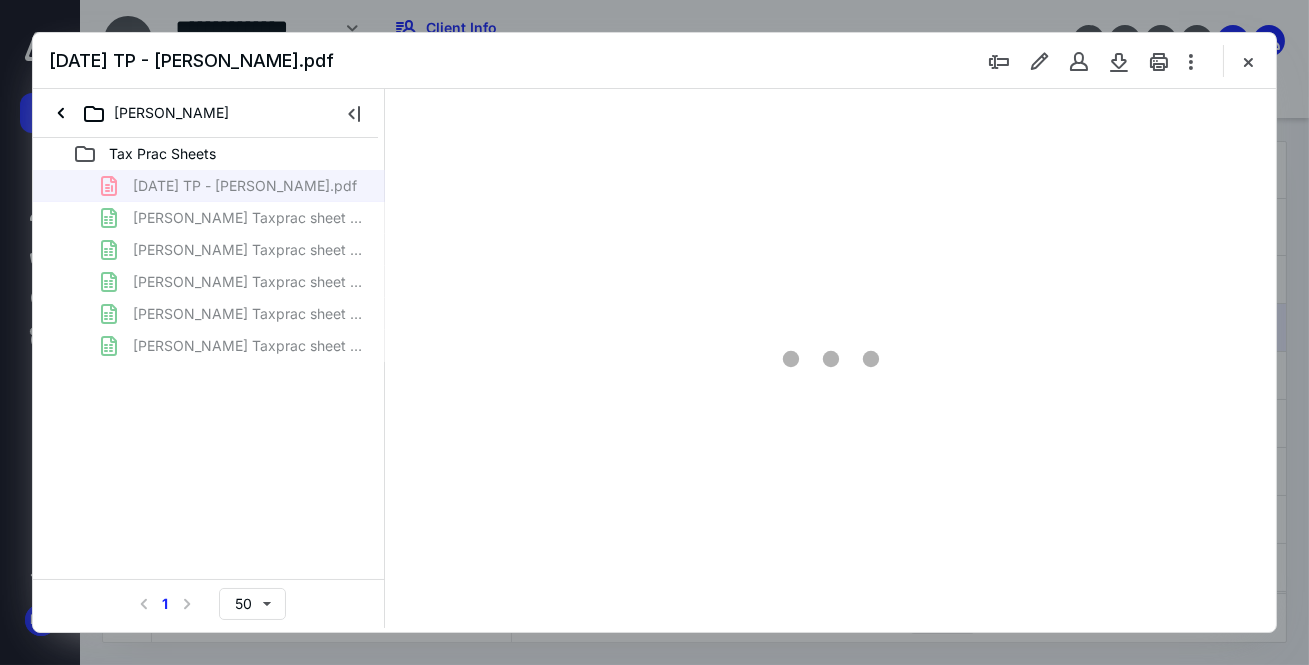 scroll, scrollTop: 0, scrollLeft: 0, axis: both 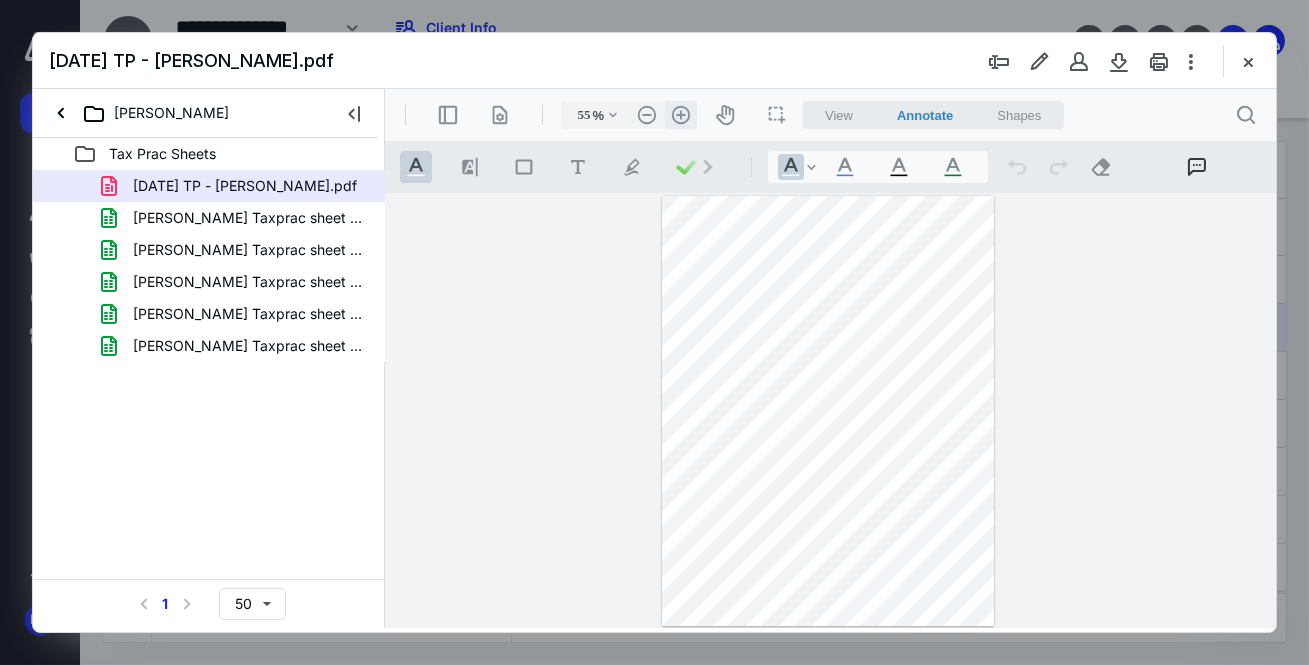 click on ".cls-1{fill:#abb0c4;} icon - header - zoom - in - line" at bounding box center [680, 115] 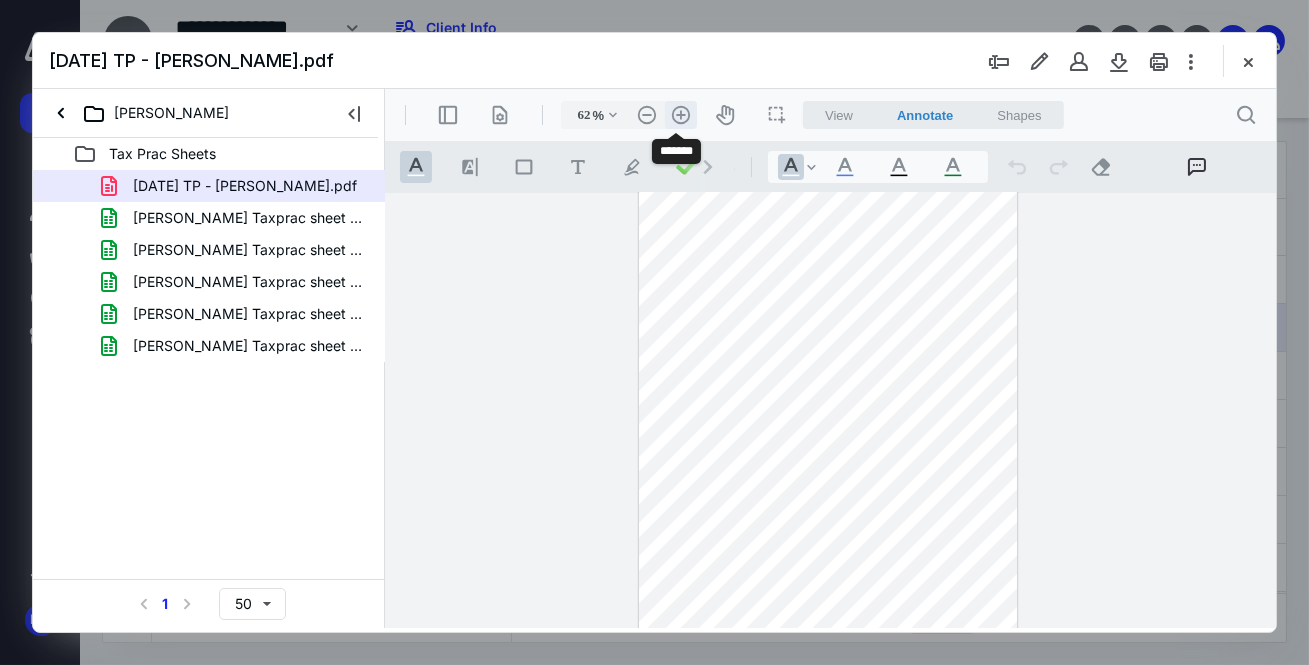 click on ".cls-1{fill:#abb0c4;} icon - header - zoom - in - line" at bounding box center (680, 115) 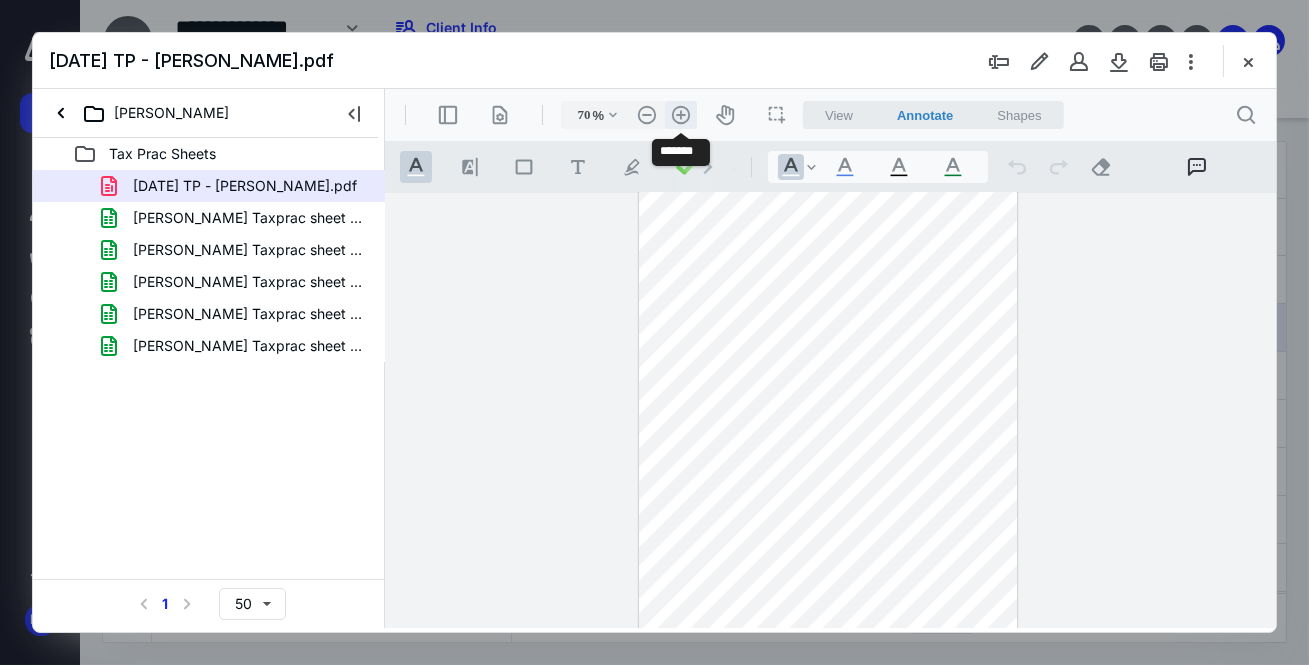 click on ".cls-1{fill:#abb0c4;} icon - header - zoom - in - line" at bounding box center (680, 115) 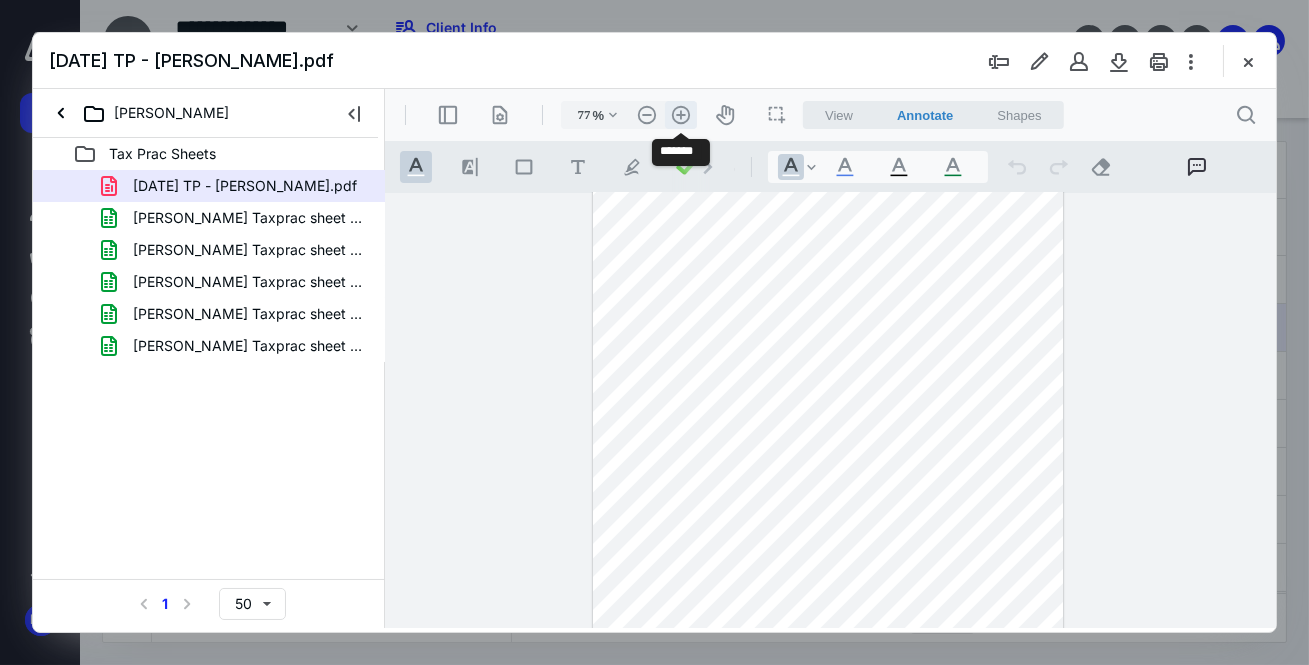 click on ".cls-1{fill:#abb0c4;} icon - header - zoom - in - line" at bounding box center (680, 115) 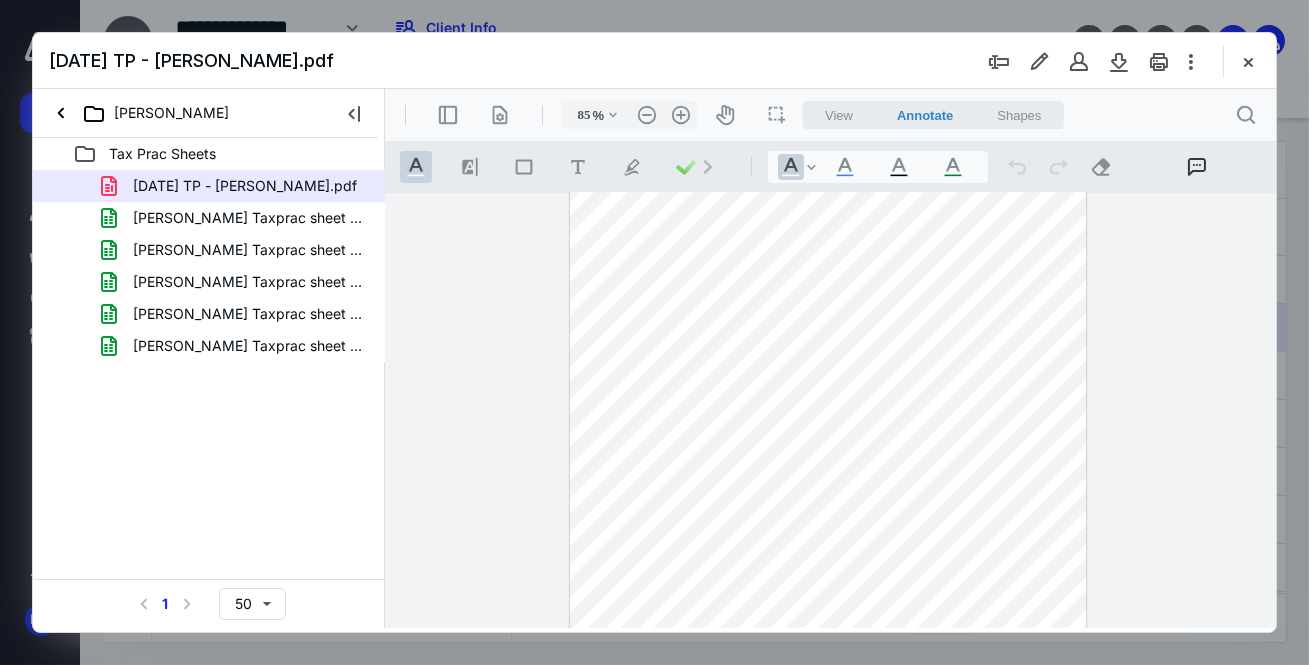 scroll, scrollTop: 0, scrollLeft: 0, axis: both 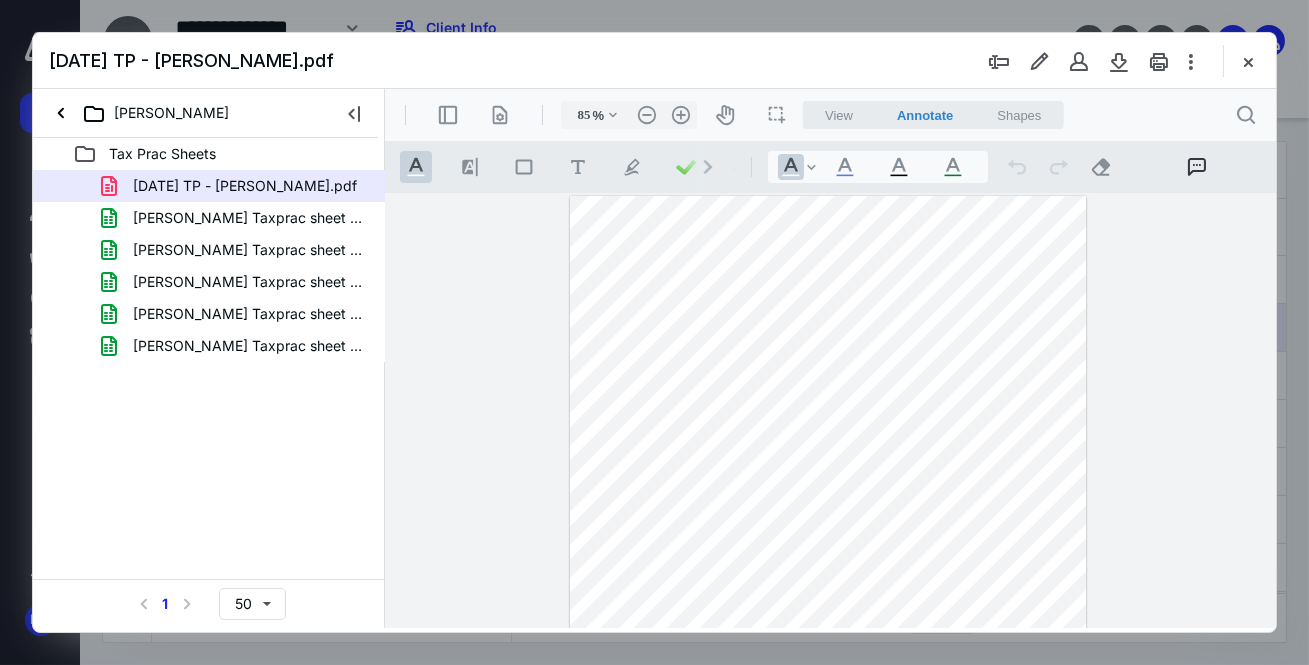 drag, startPoint x: 1250, startPoint y: 60, endPoint x: 1239, endPoint y: 79, distance: 21.954498 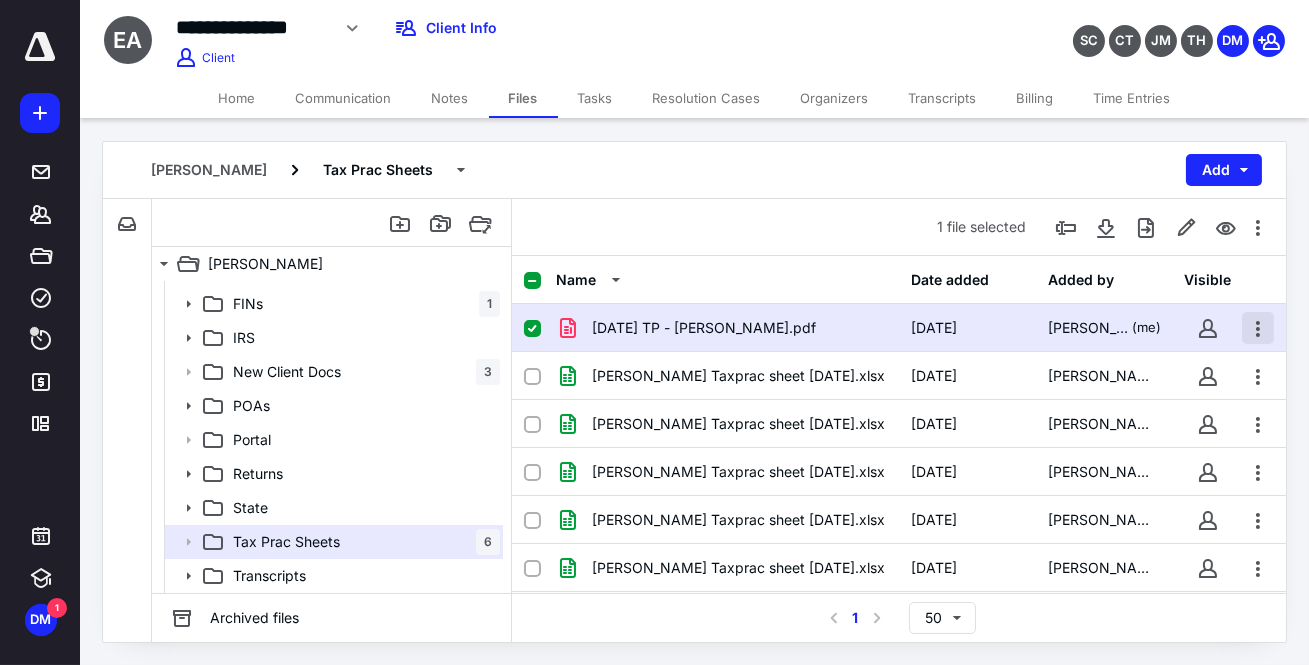 click at bounding box center [1258, 328] 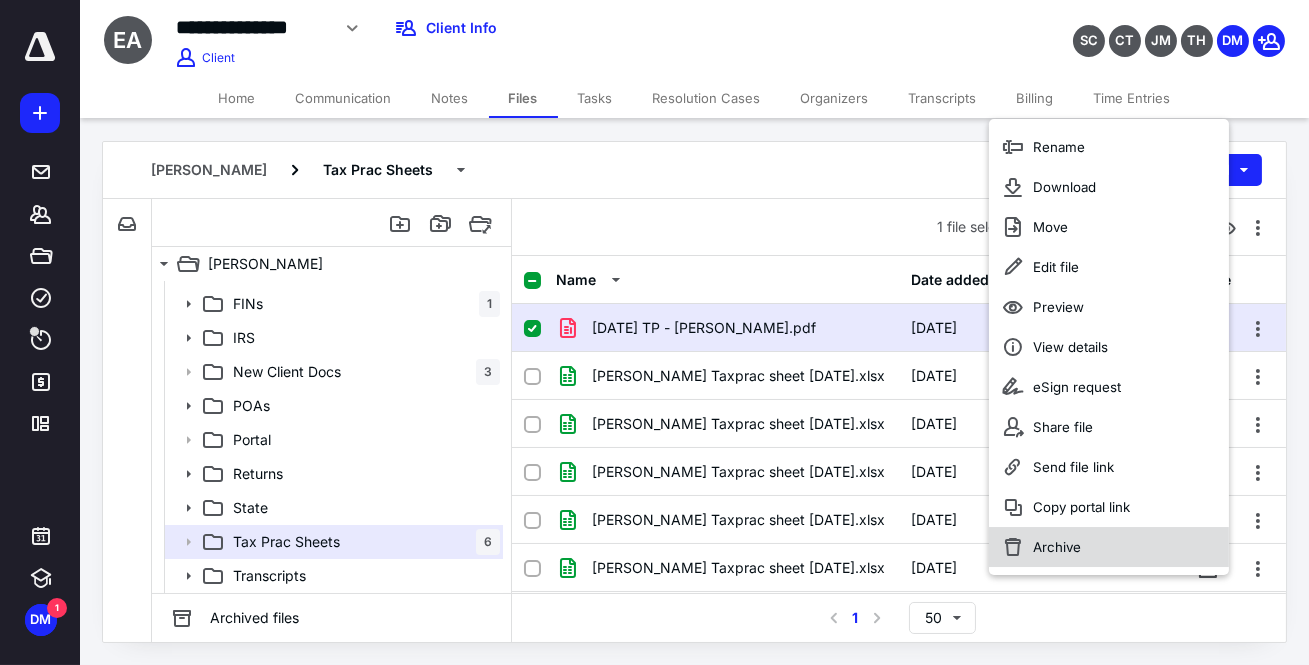 click on "Archive" at bounding box center [1057, 547] 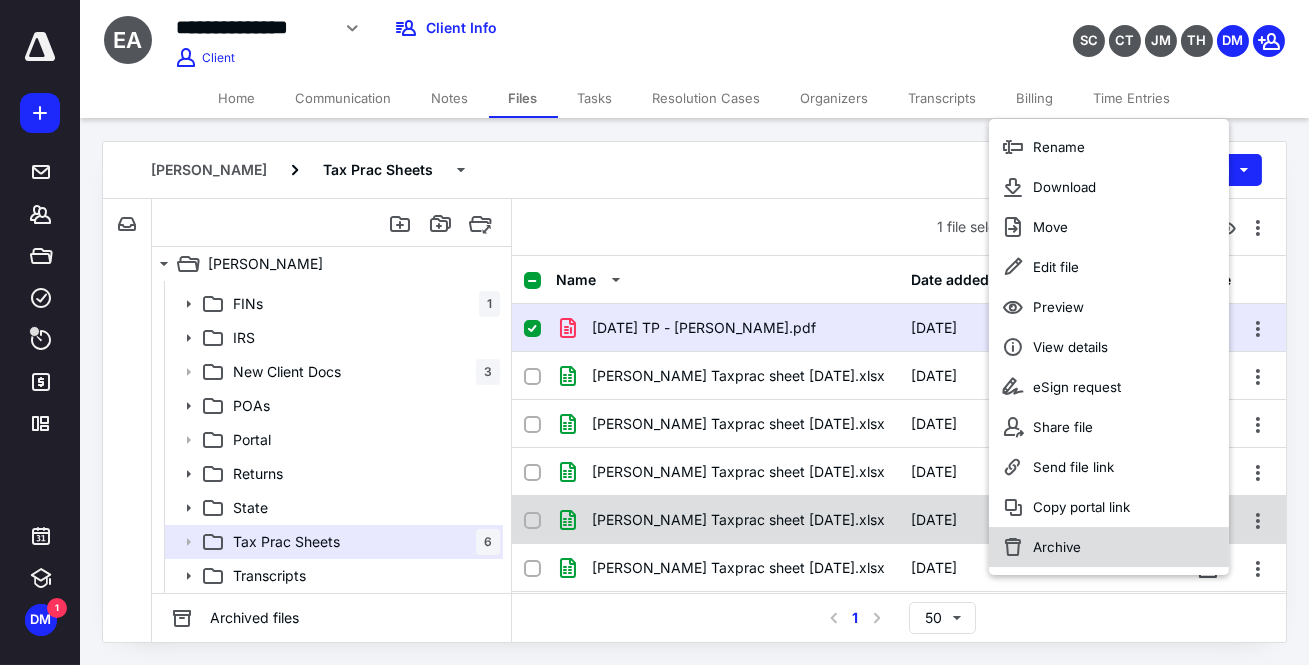 checkbox on "false" 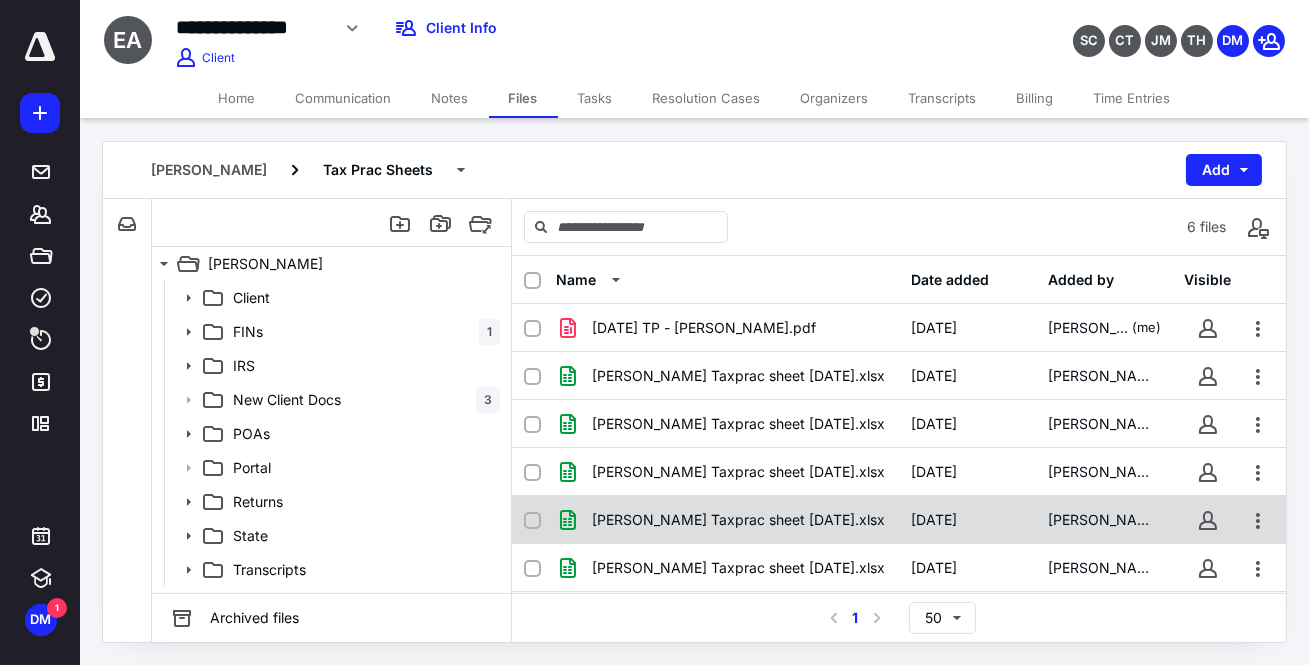 scroll, scrollTop: 0, scrollLeft: 0, axis: both 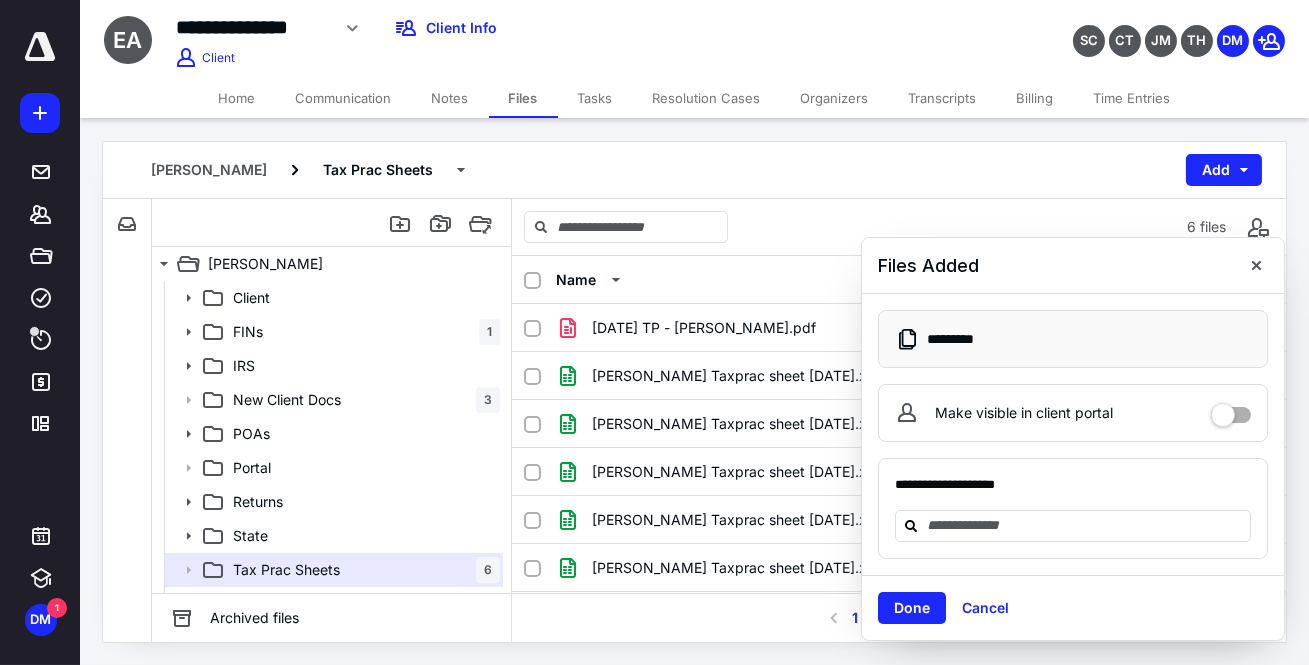 drag, startPoint x: 1254, startPoint y: 265, endPoint x: 1007, endPoint y: 300, distance: 249.46744 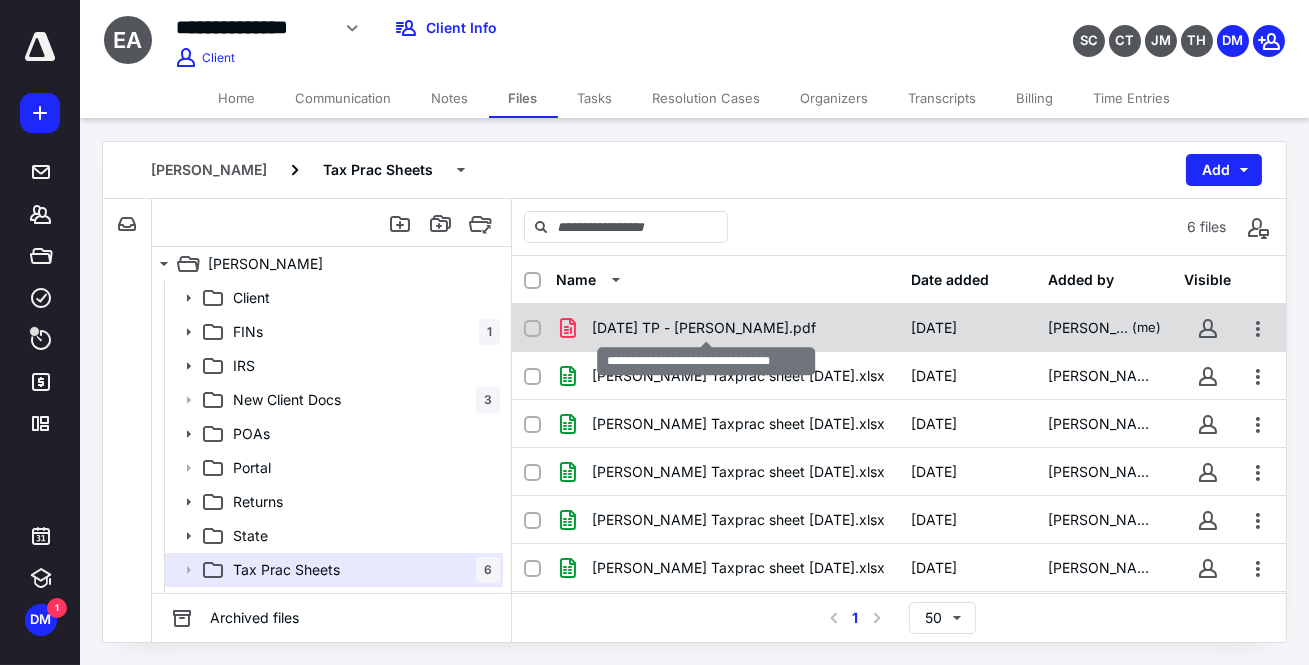 click on "7.10.2025 TP - Eduardo Alonso.pdf" at bounding box center (704, 328) 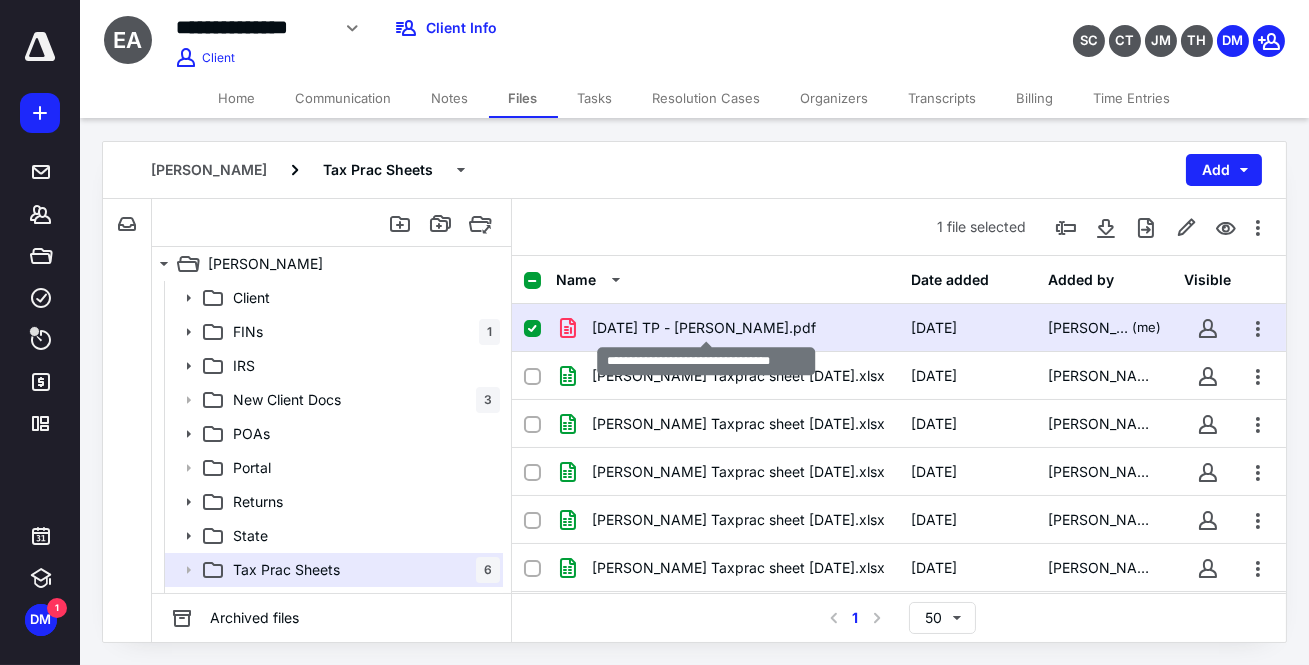 click on "7.10.2025 TP - Eduardo Alonso.pdf" at bounding box center (704, 328) 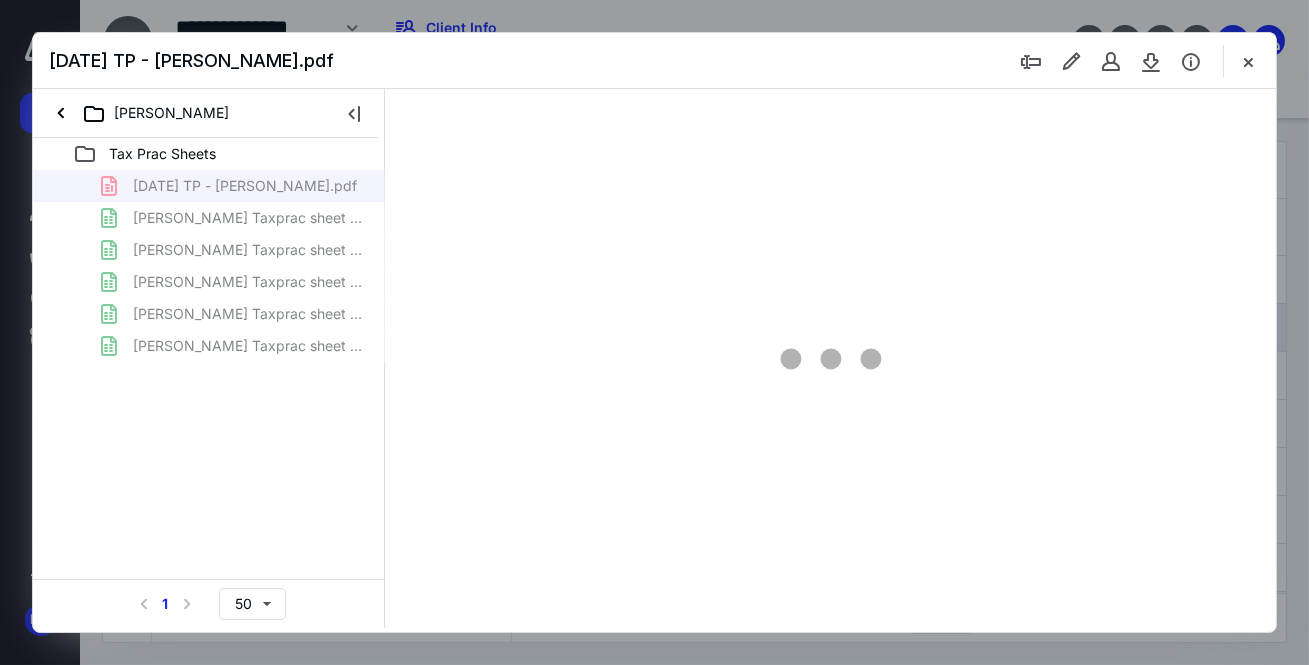 scroll, scrollTop: 0, scrollLeft: 0, axis: both 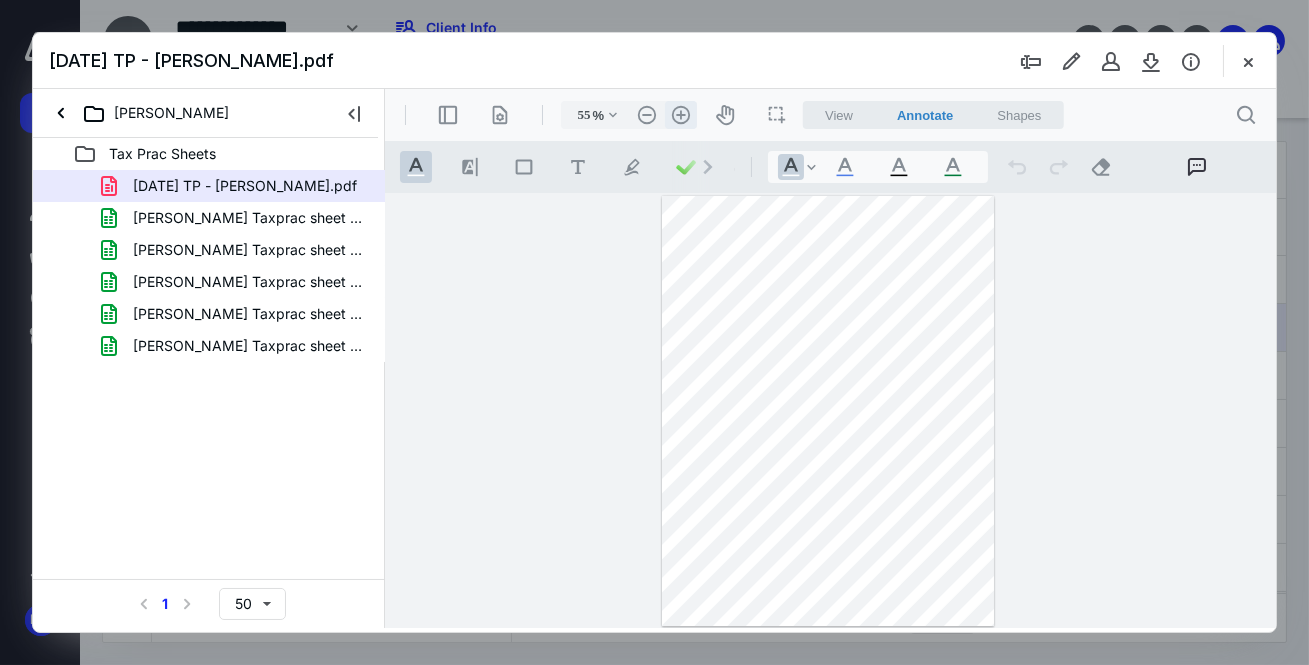 click on ".cls-1{fill:#abb0c4;} icon - header - zoom - in - line" at bounding box center (680, 115) 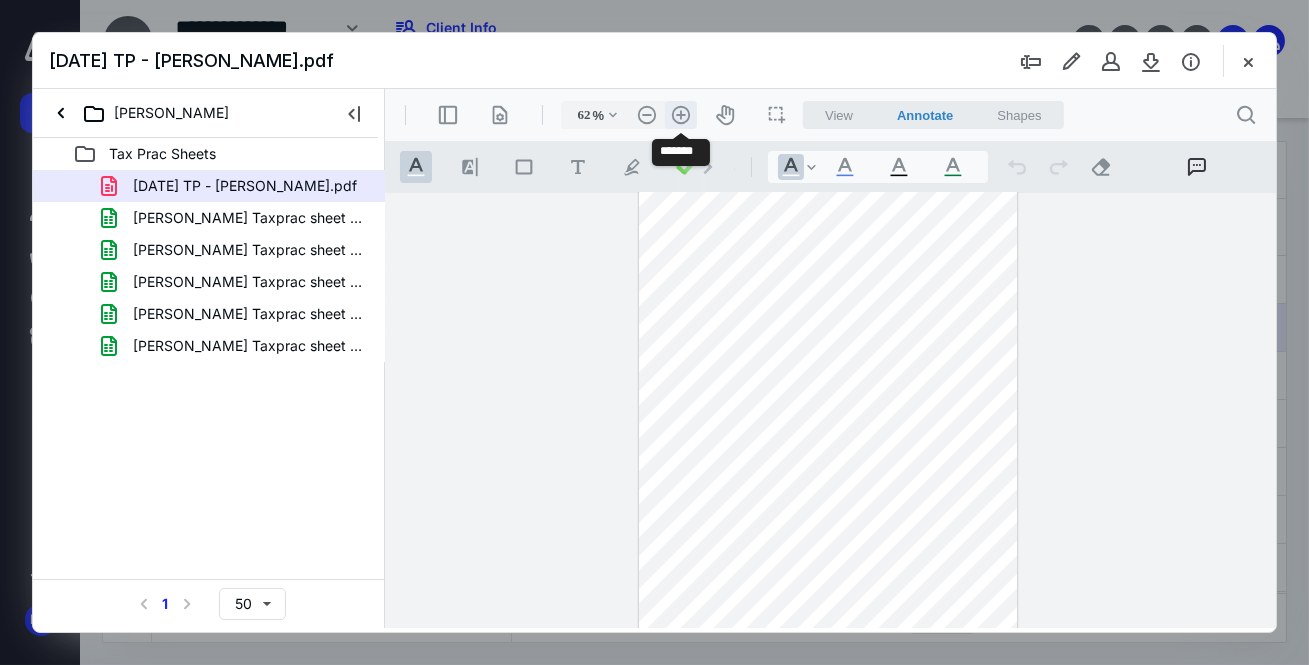 click on ".cls-1{fill:#abb0c4;} icon - header - zoom - in - line" at bounding box center (680, 115) 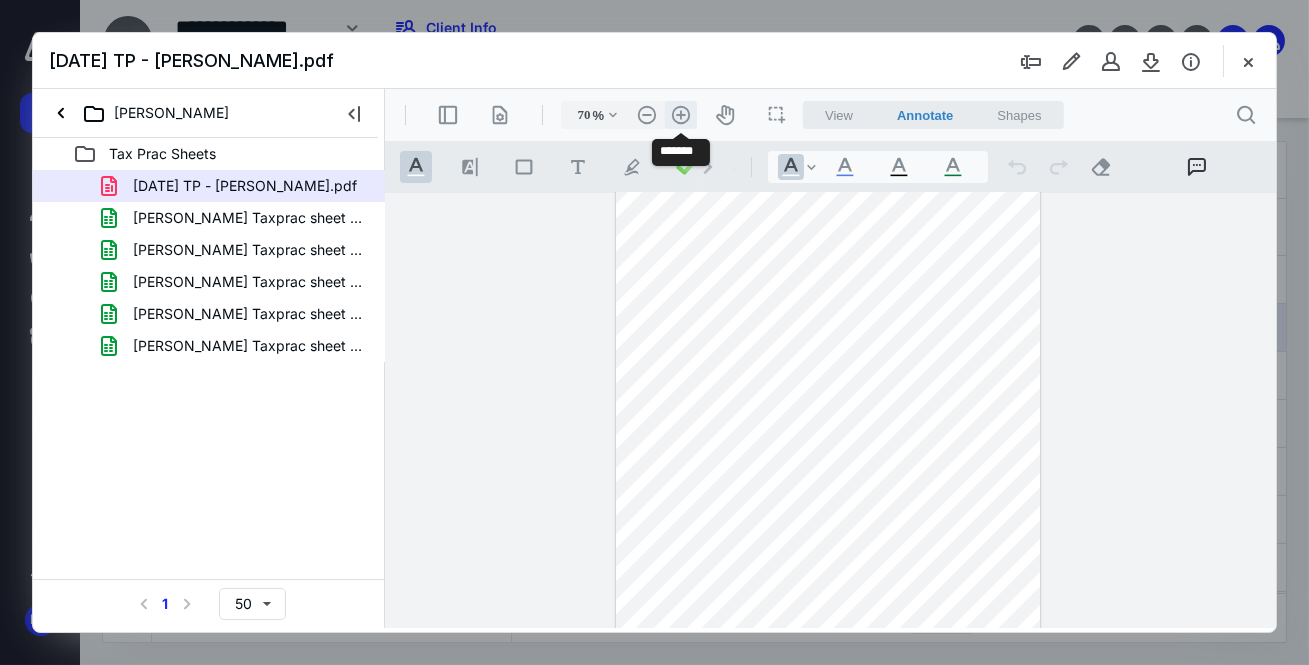 click on ".cls-1{fill:#abb0c4;} icon - header - zoom - in - line" at bounding box center [680, 115] 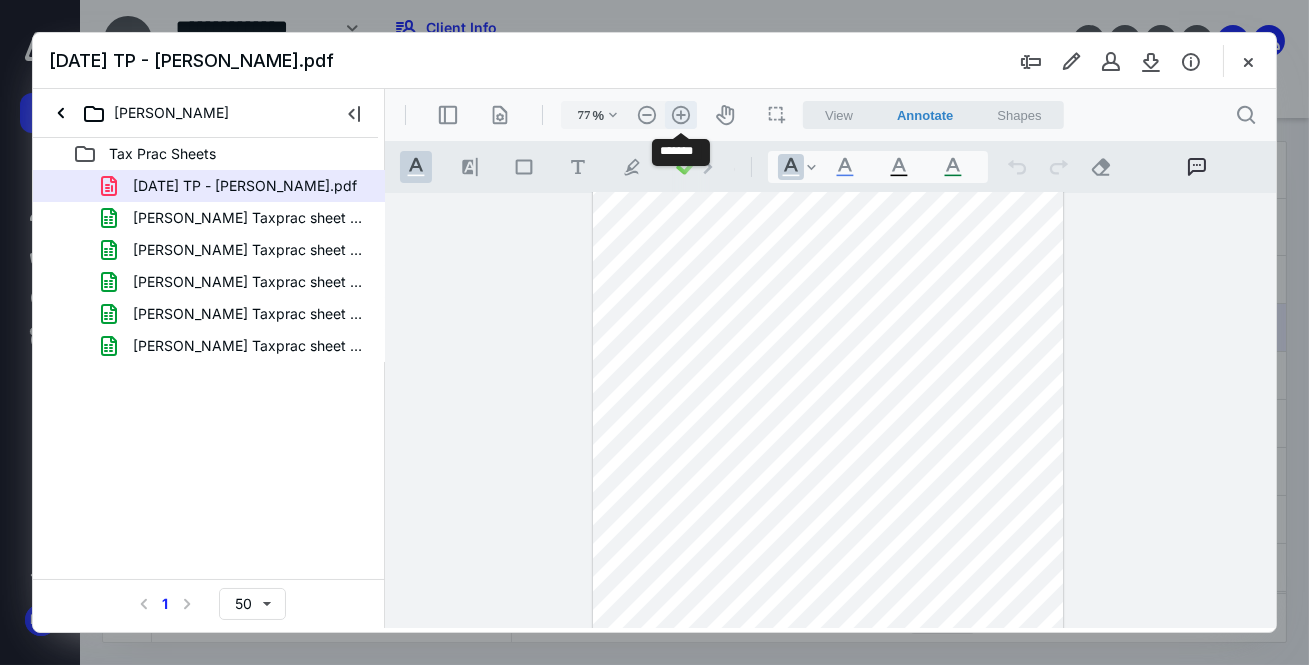 click on ".cls-1{fill:#abb0c4;} icon - header - zoom - in - line" at bounding box center [680, 115] 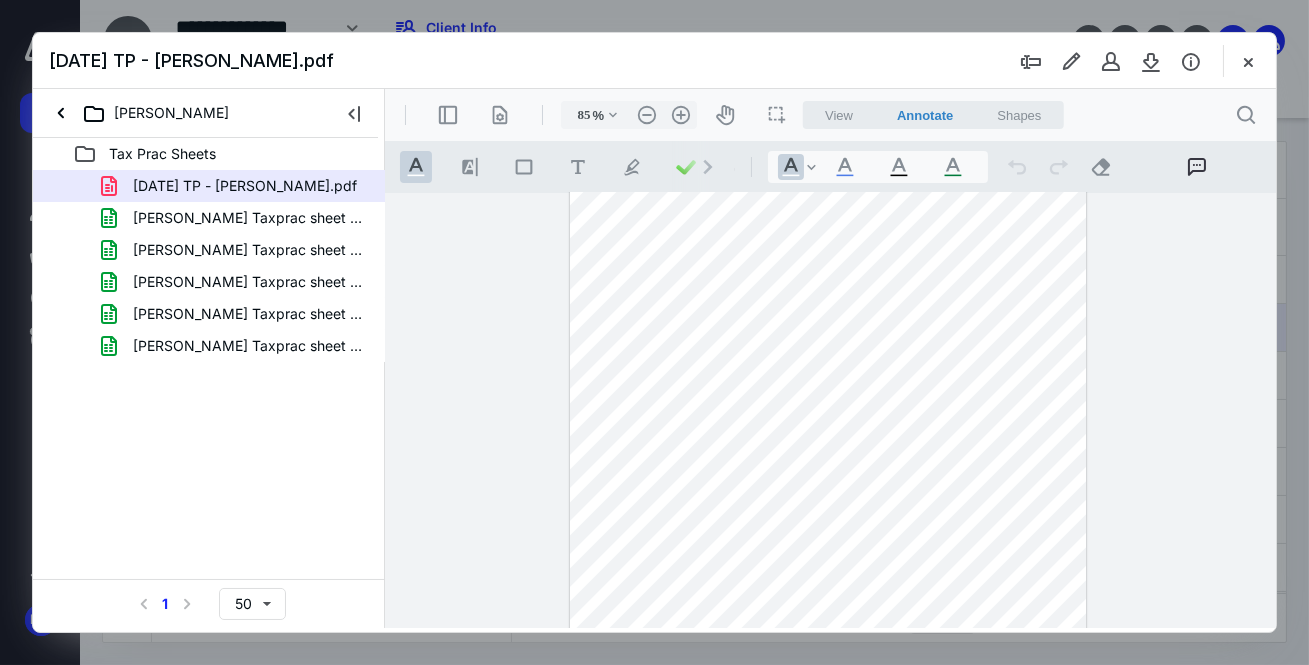 scroll, scrollTop: 0, scrollLeft: 0, axis: both 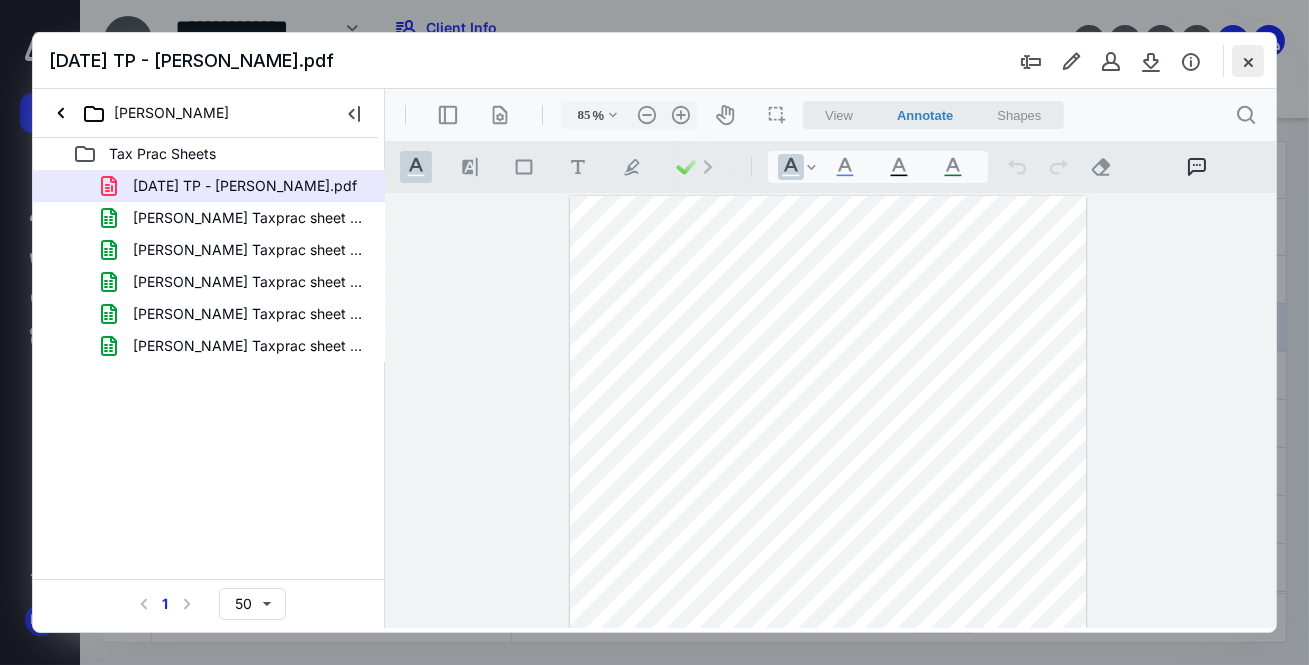 click at bounding box center (1248, 61) 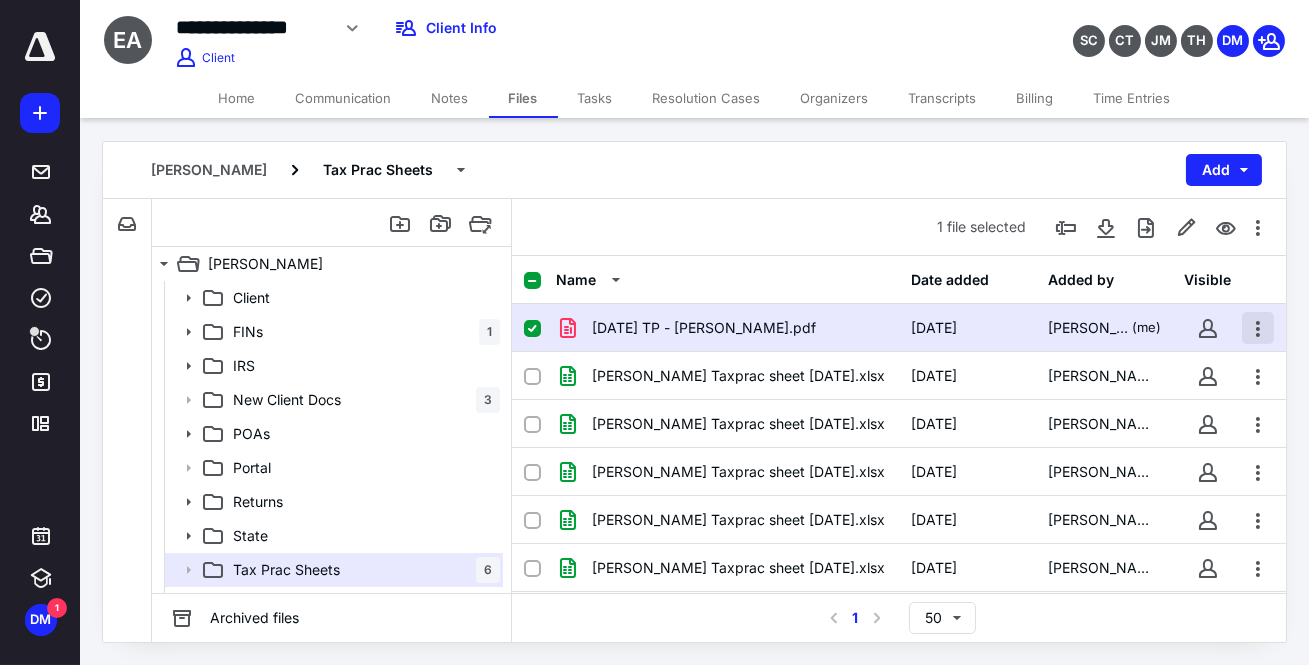 click at bounding box center (1258, 328) 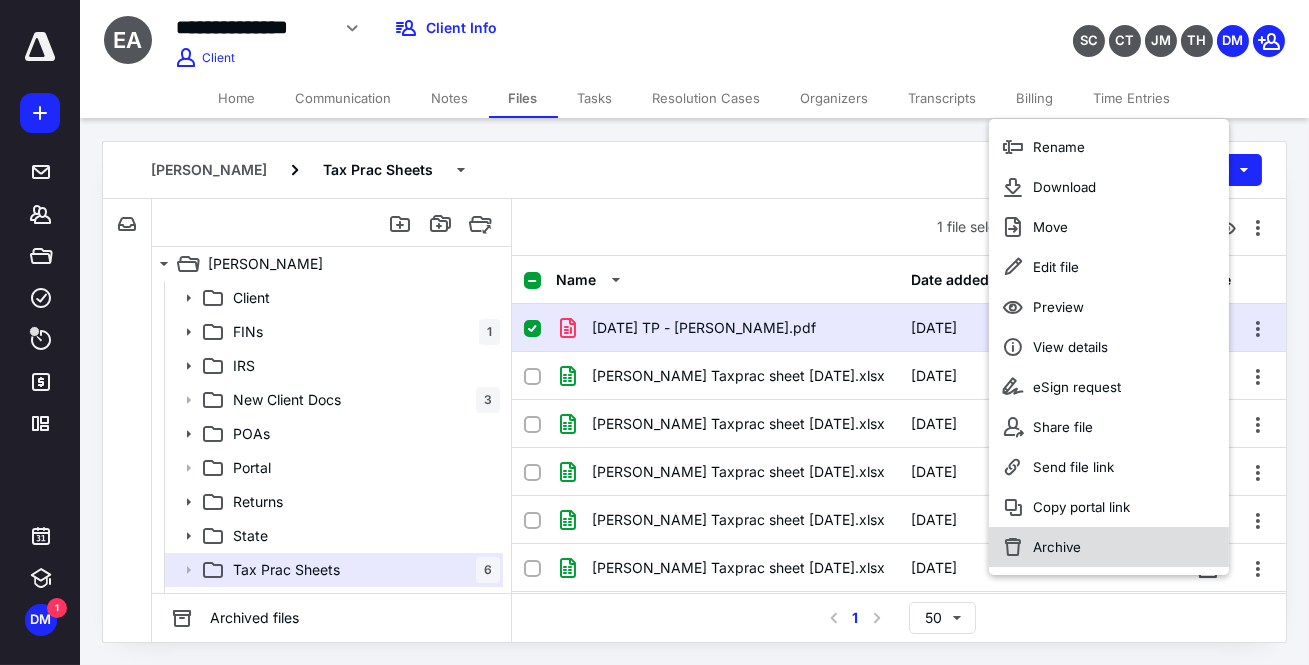 click on "Archive" at bounding box center [1057, 547] 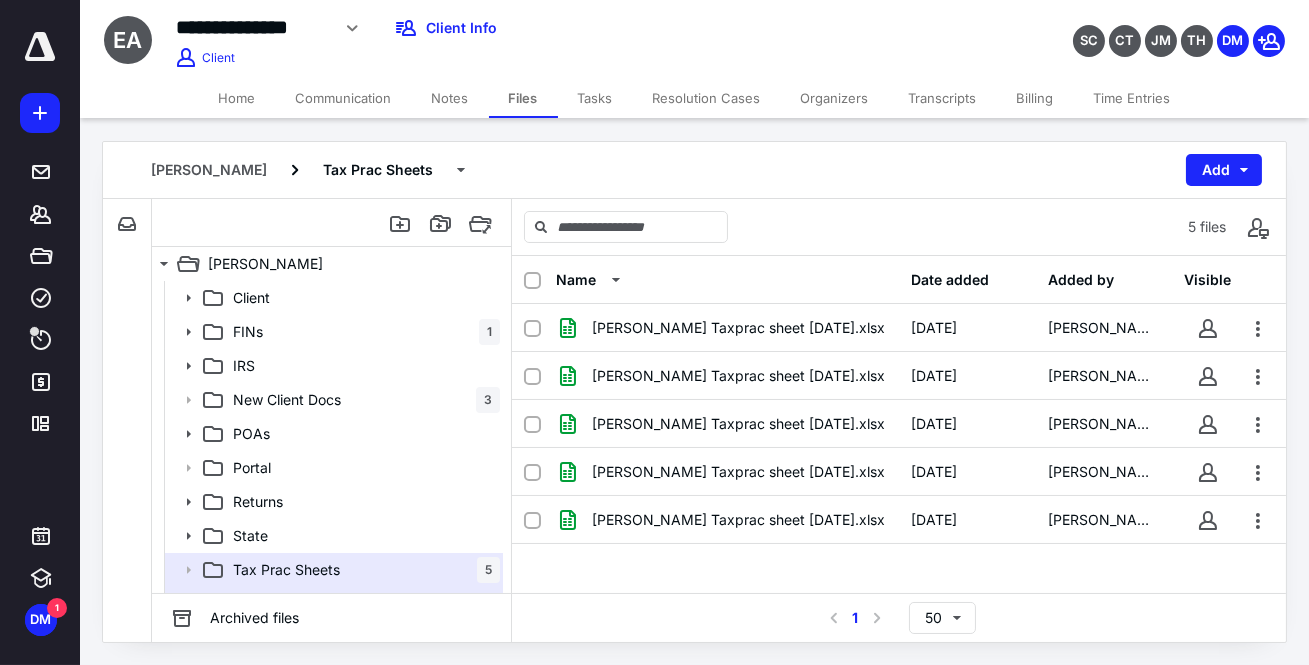 scroll, scrollTop: 23, scrollLeft: 0, axis: vertical 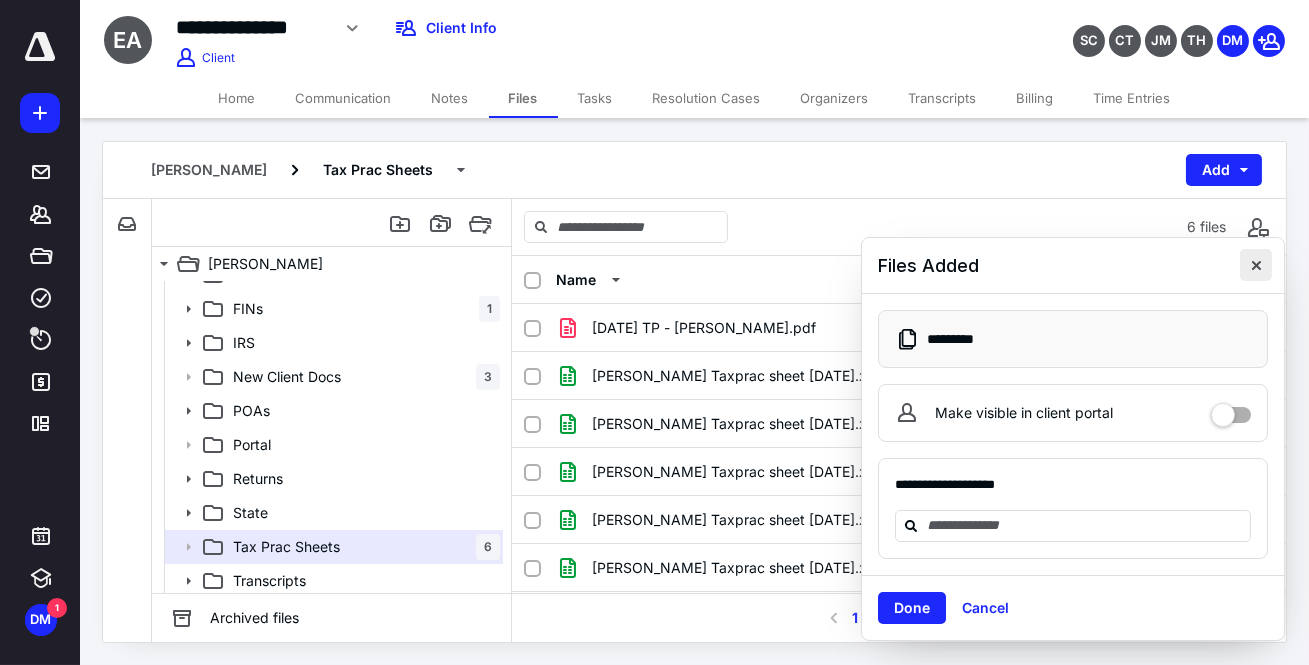 click at bounding box center [1256, 265] 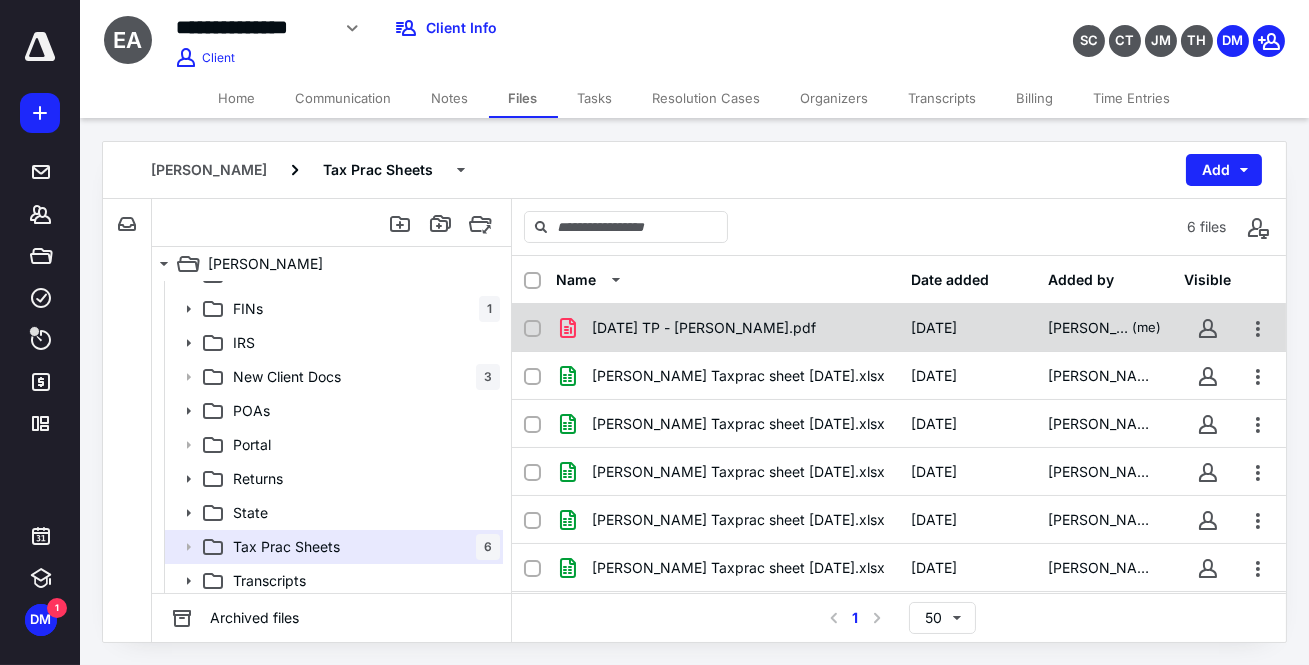 click on "7.10.2025 TP - Eduardo Alonson.pdf" at bounding box center (704, 328) 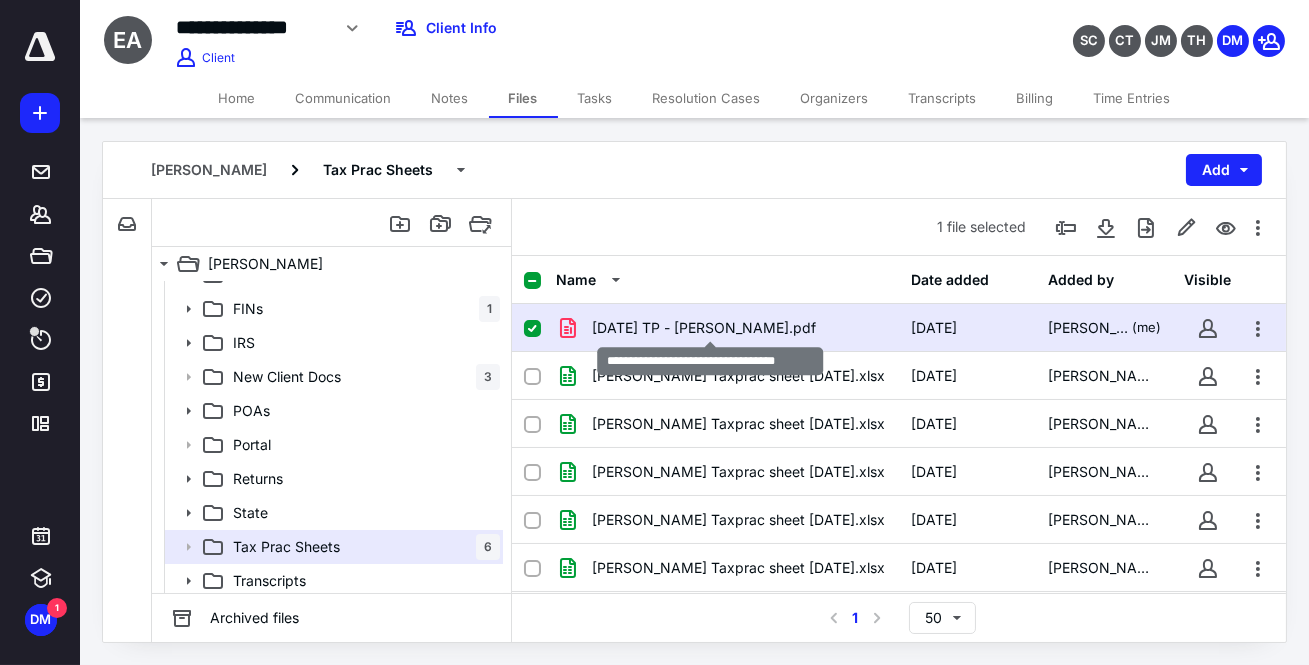 click on "7.10.2025 TP - Eduardo Alonson.pdf" at bounding box center (704, 328) 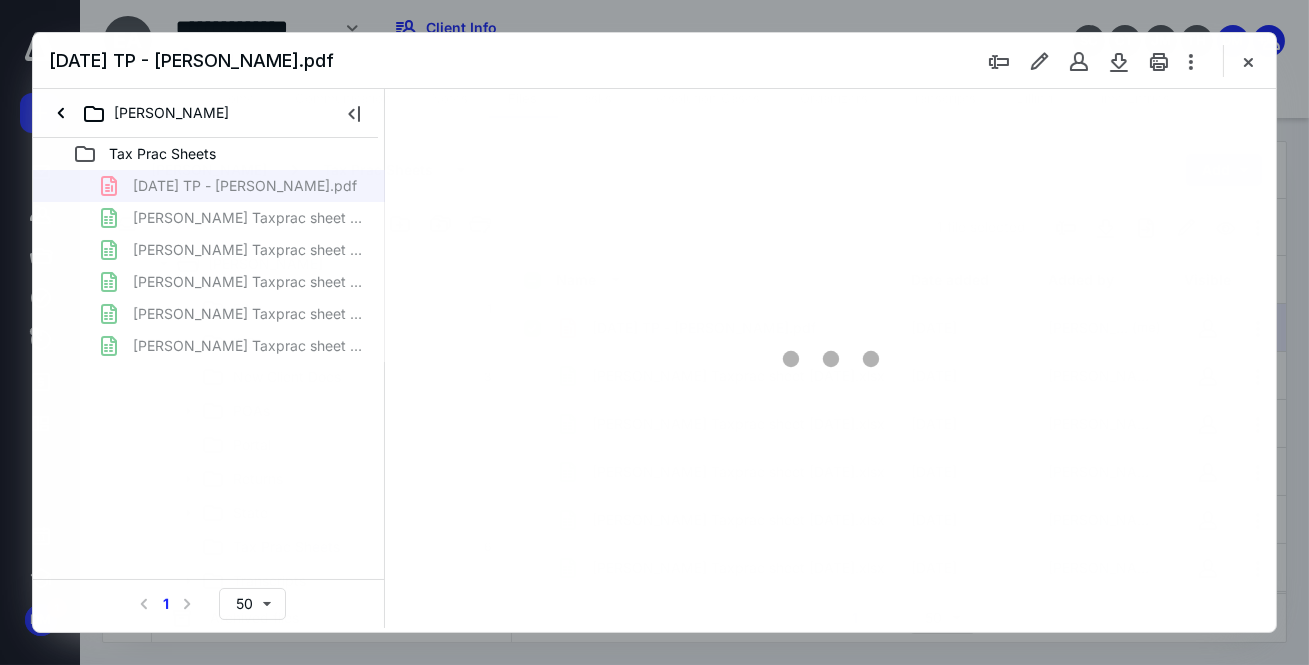 scroll, scrollTop: 0, scrollLeft: 0, axis: both 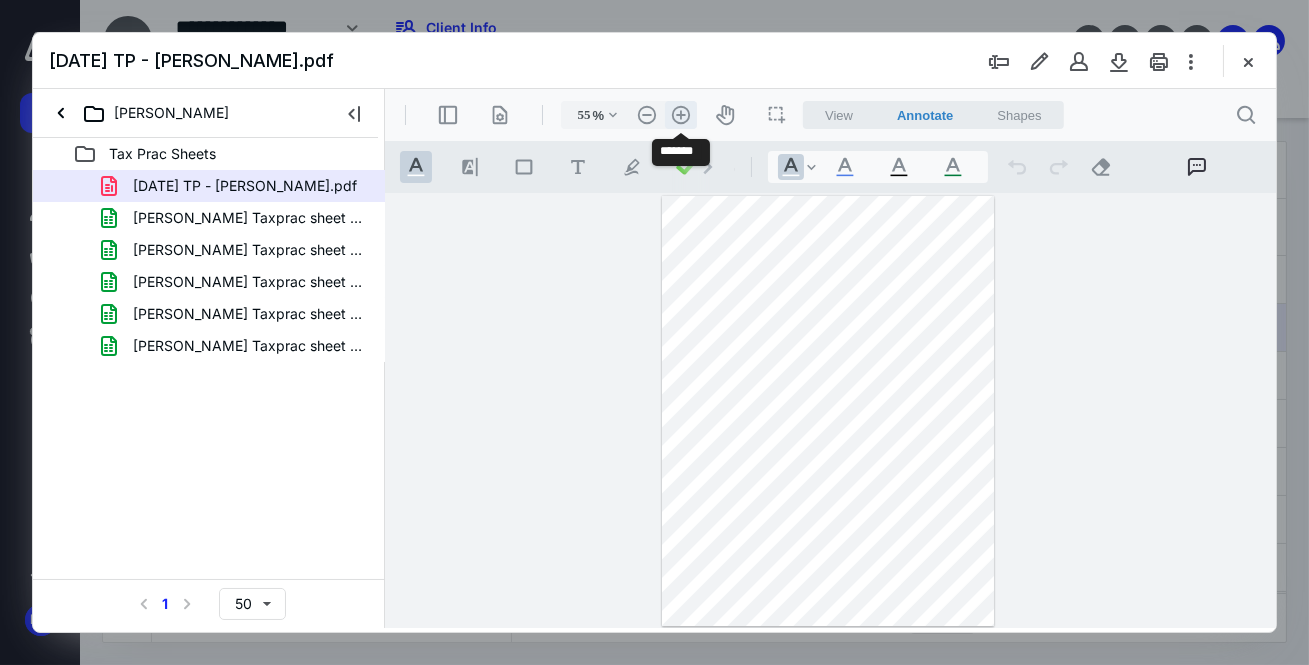 click on ".cls-1{fill:#abb0c4;} icon - header - zoom - in - line" at bounding box center [680, 115] 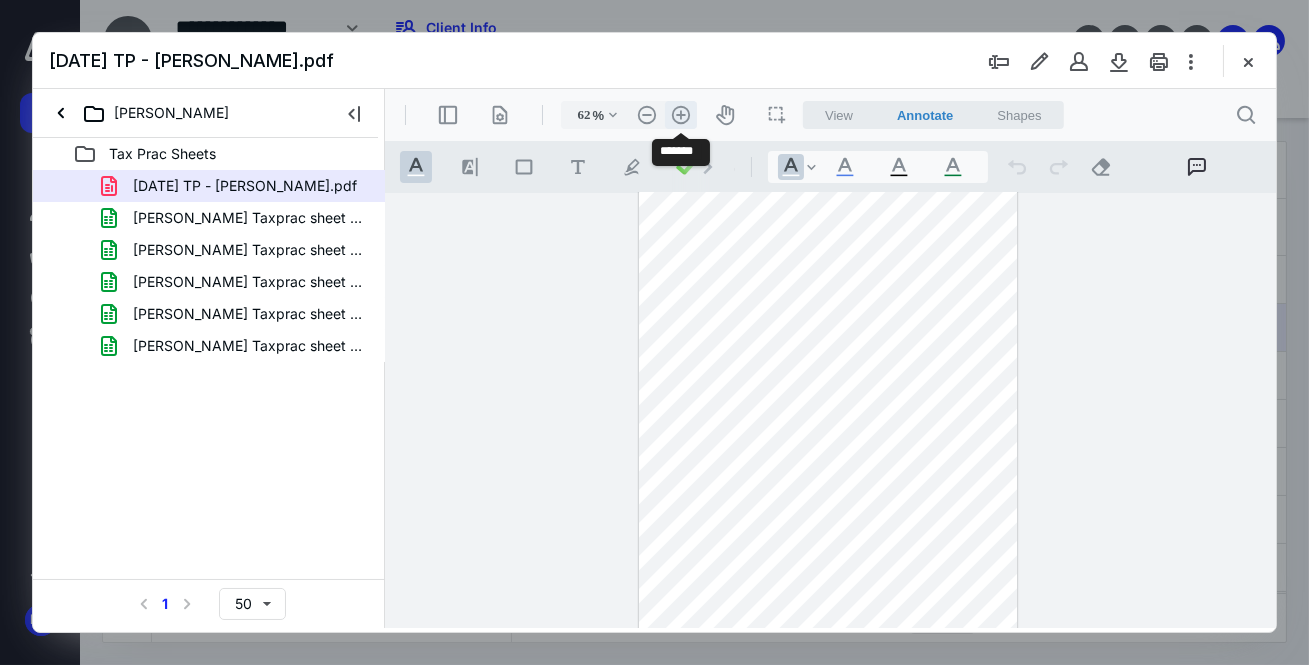 click on ".cls-1{fill:#abb0c4;} icon - header - zoom - in - line" at bounding box center (680, 115) 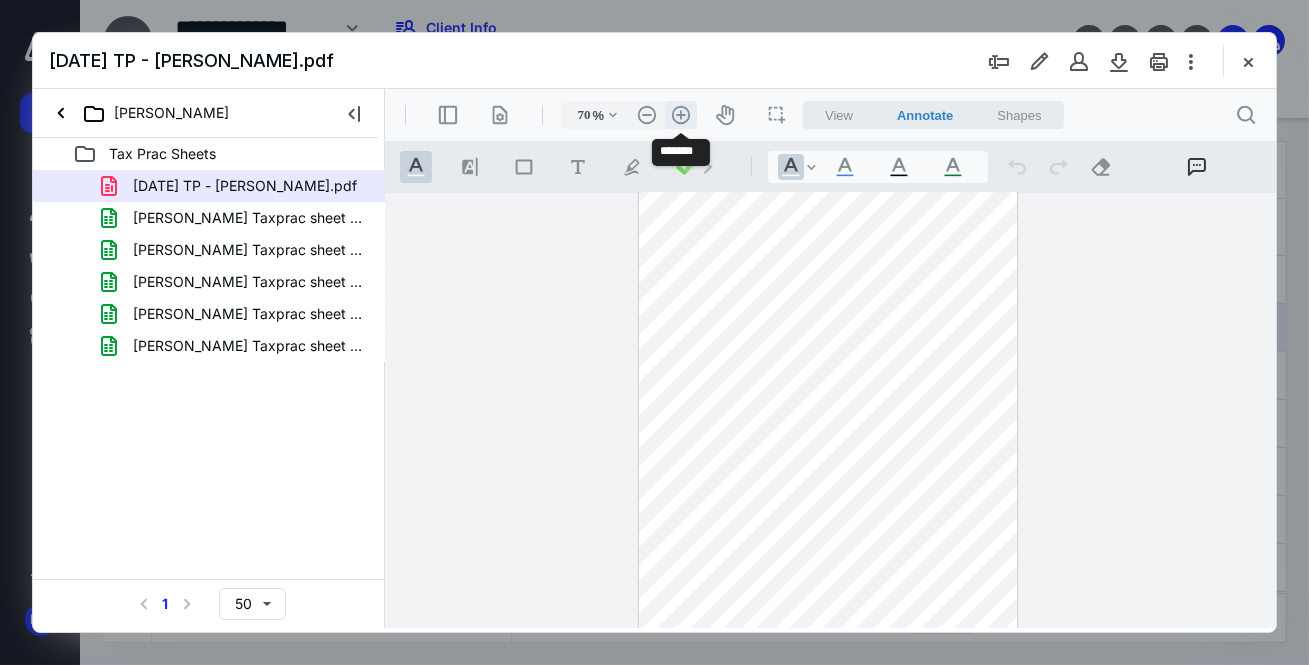 click on ".cls-1{fill:#abb0c4;} icon - header - zoom - in - line" at bounding box center (680, 115) 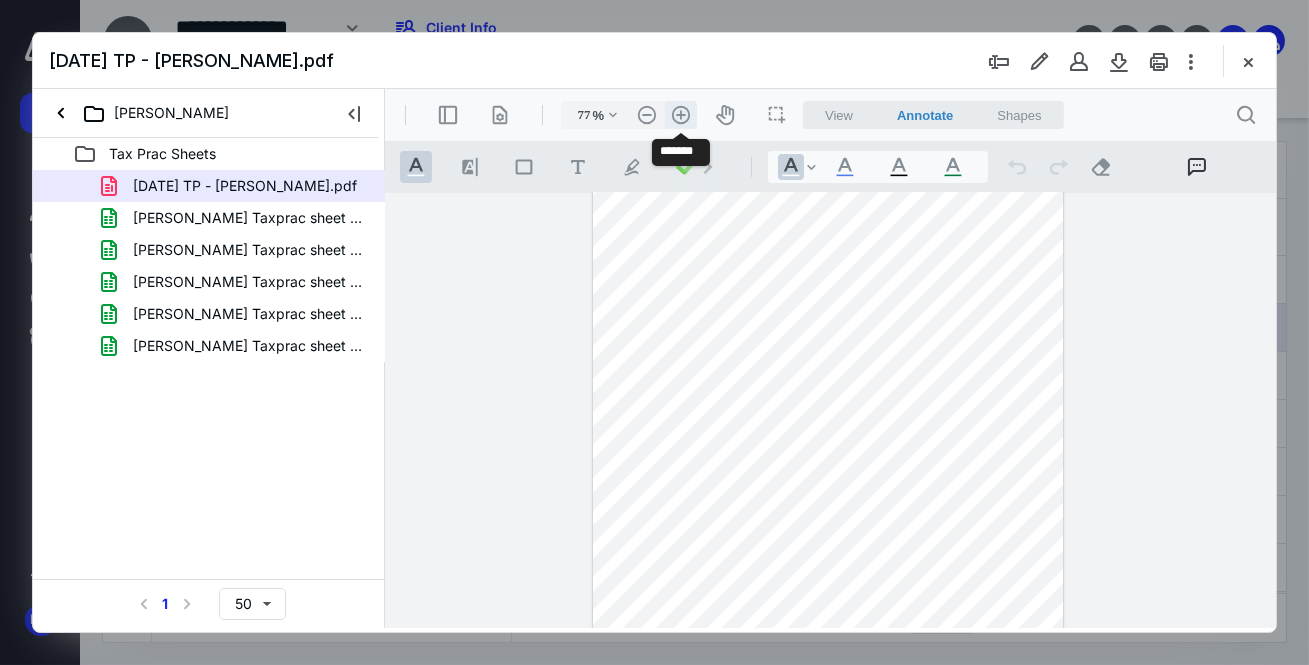 click on ".cls-1{fill:#abb0c4;} icon - header - zoom - in - line" at bounding box center (680, 115) 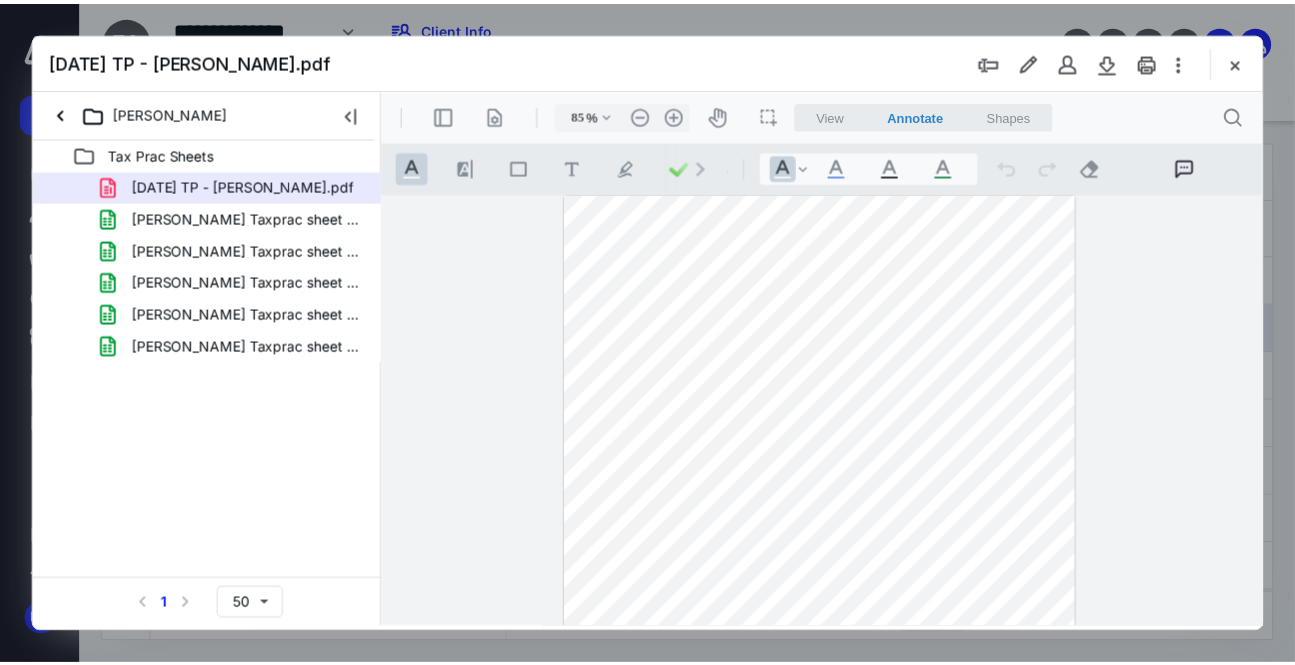 scroll, scrollTop: 0, scrollLeft: 0, axis: both 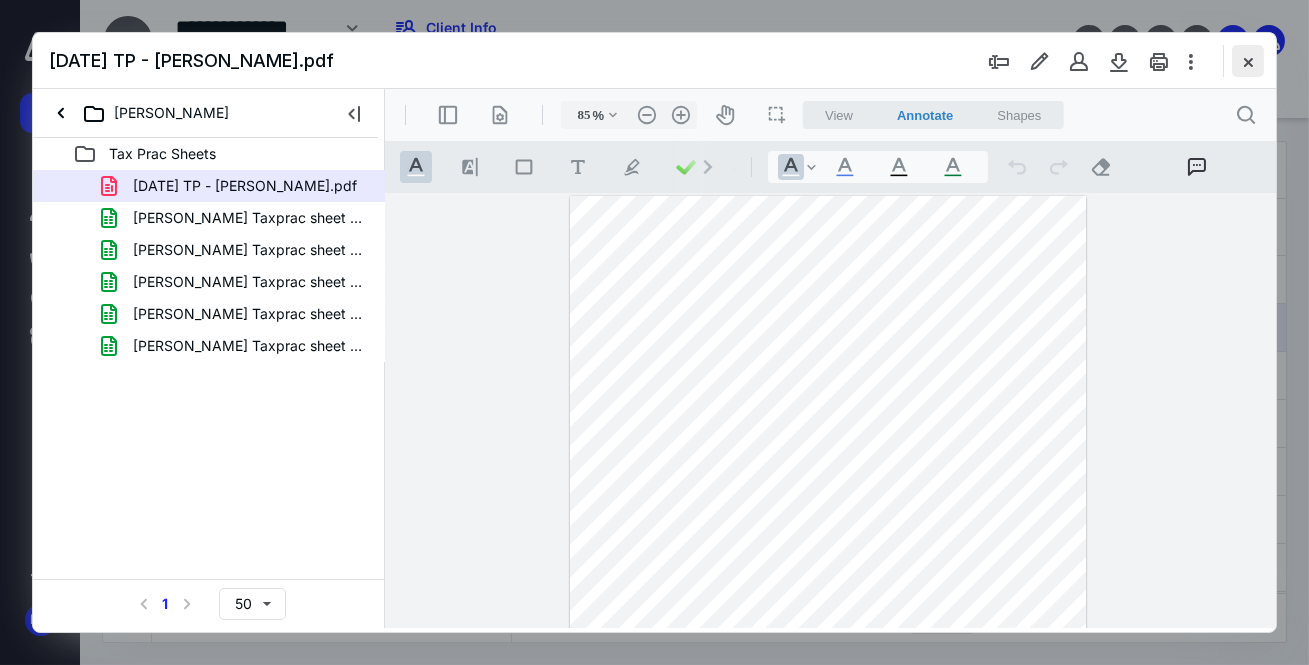 click at bounding box center [1248, 61] 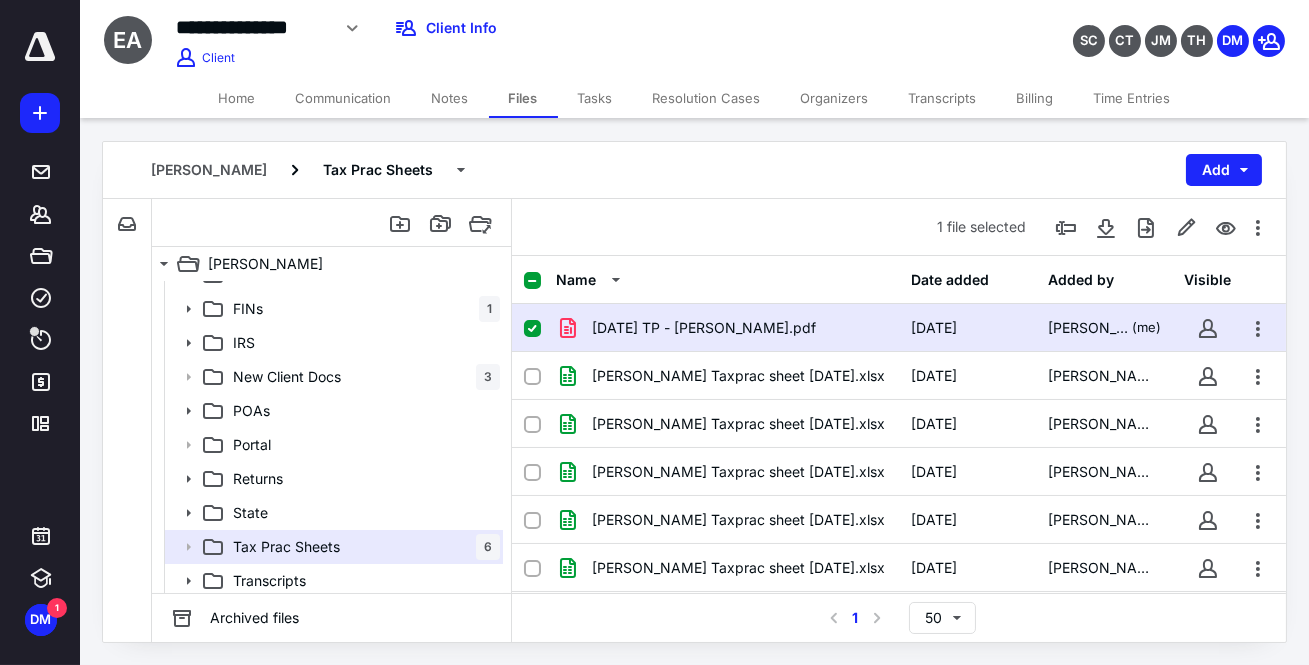 click on "Time Entries" at bounding box center [1132, 98] 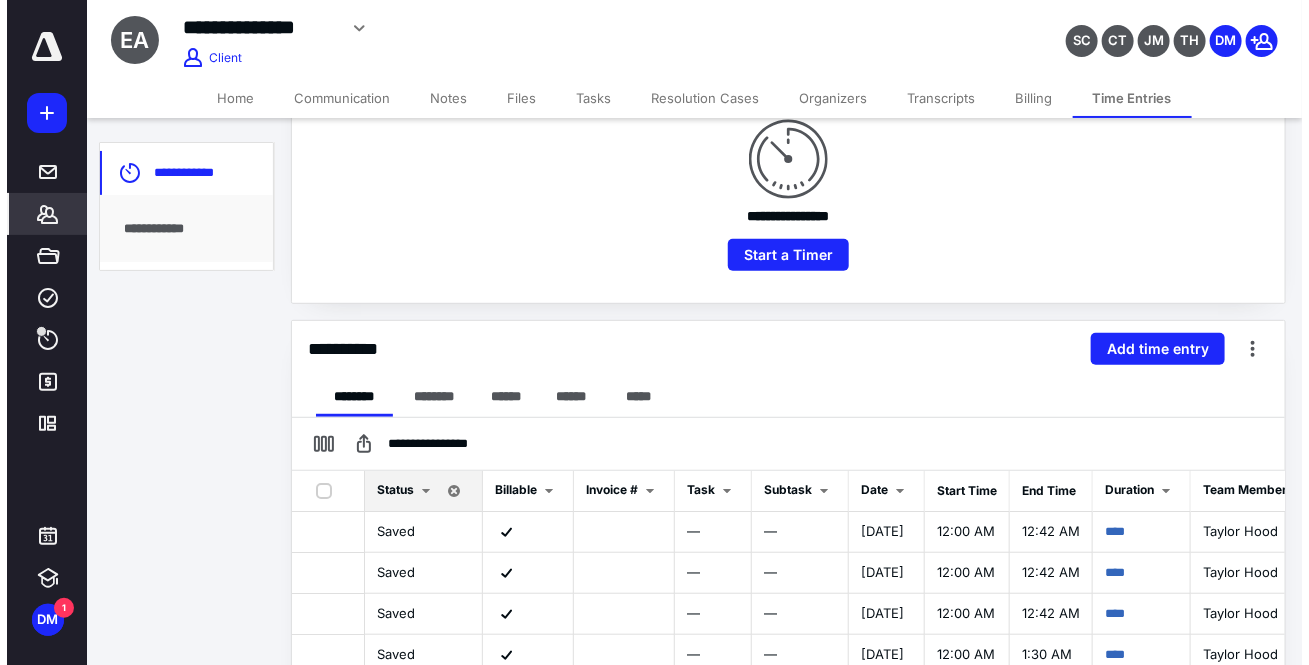 scroll, scrollTop: 301, scrollLeft: 0, axis: vertical 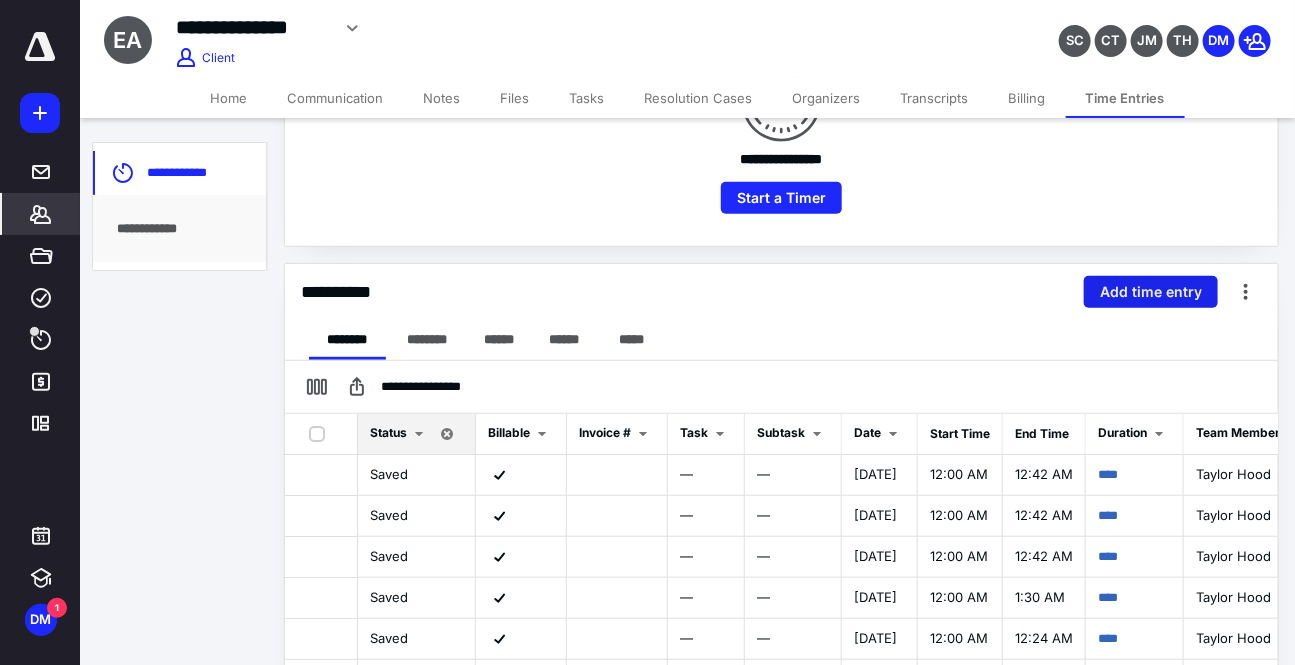 click on "Add time entry" at bounding box center [1151, 292] 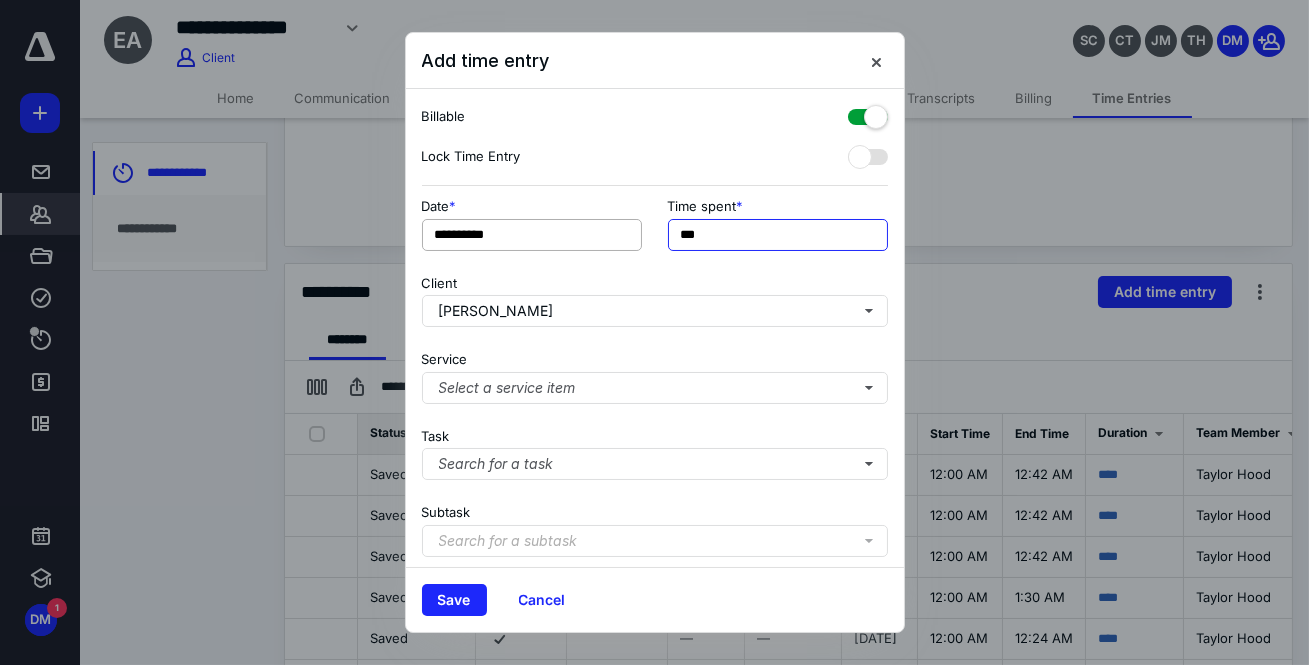 drag, startPoint x: 734, startPoint y: 231, endPoint x: 564, endPoint y: 241, distance: 170.29387 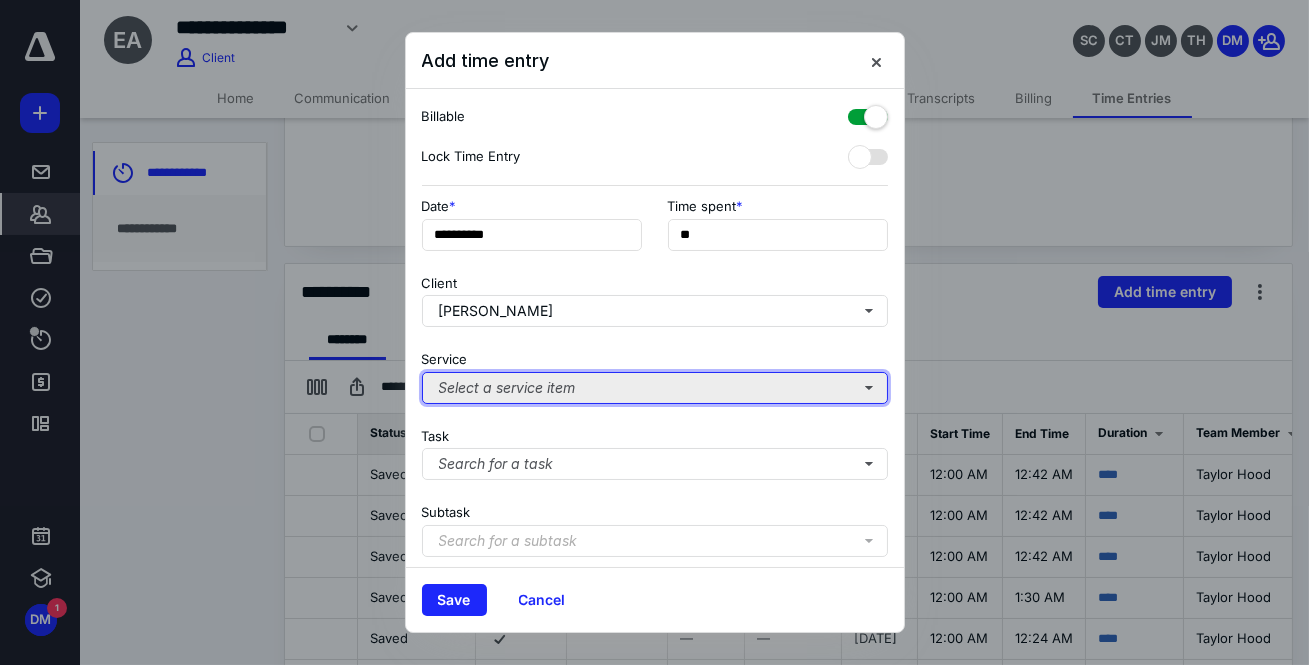type on "***" 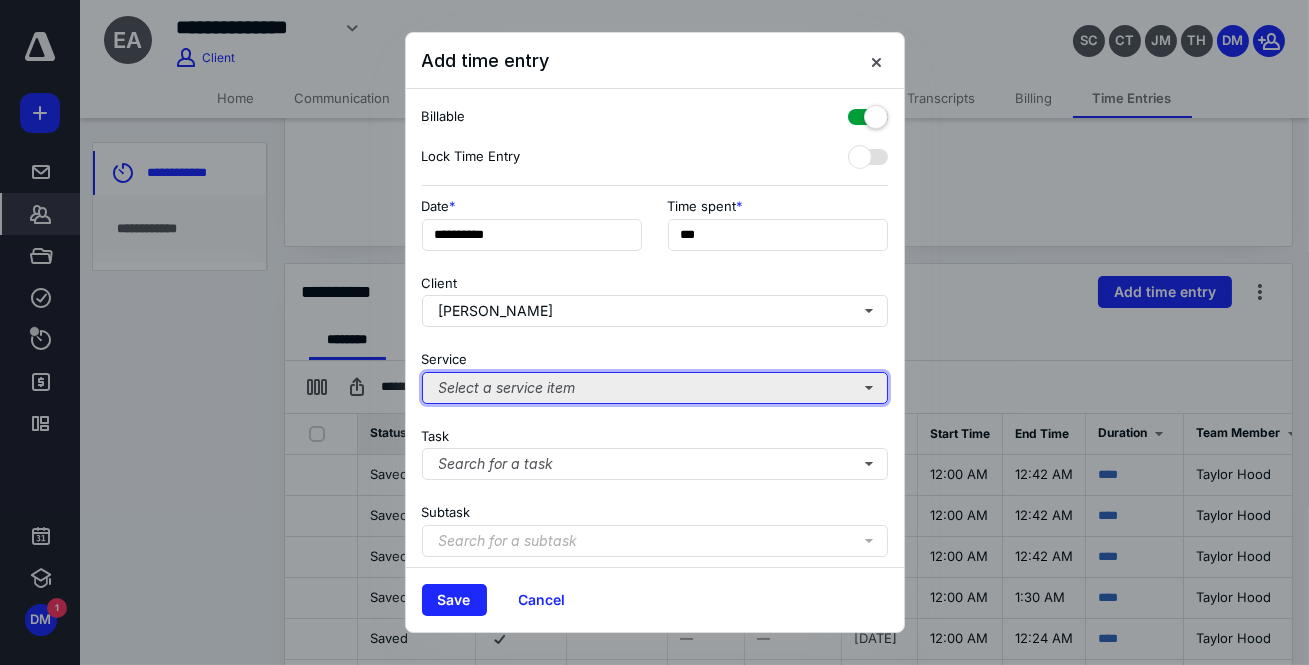 click on "Select a service item" at bounding box center (655, 388) 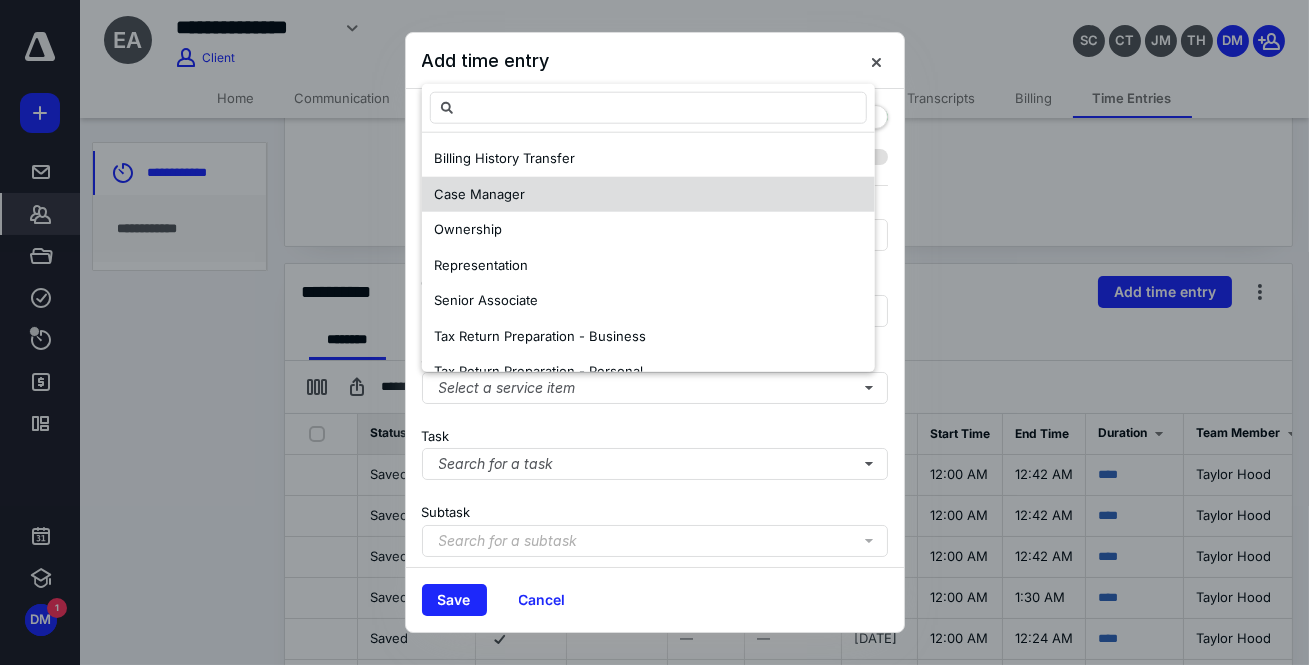 click on "Case Manager" at bounding box center (648, 195) 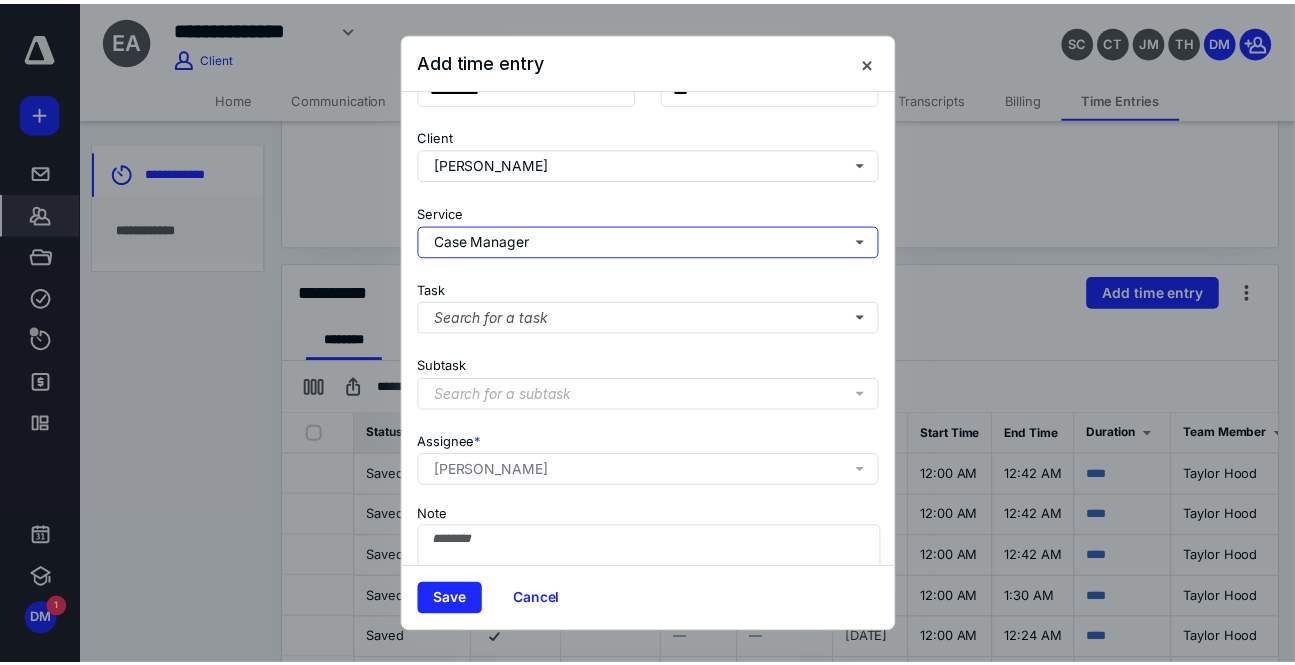 scroll, scrollTop: 220, scrollLeft: 0, axis: vertical 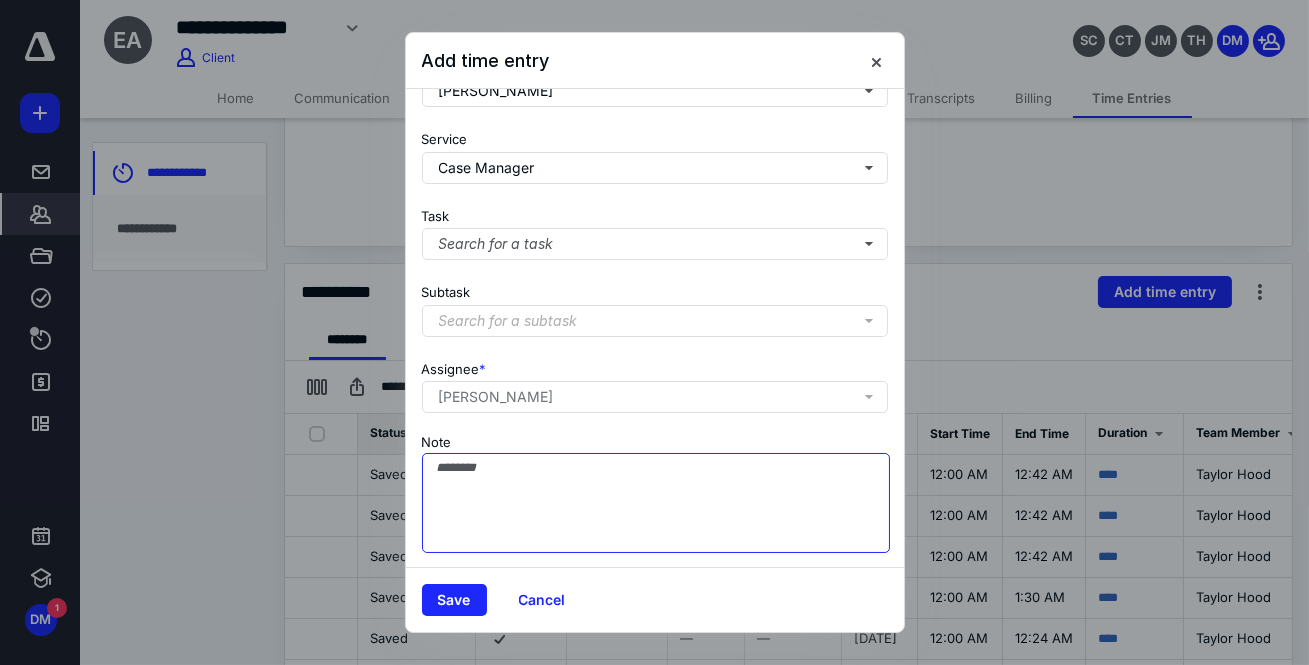 click on "Note" at bounding box center (656, 503) 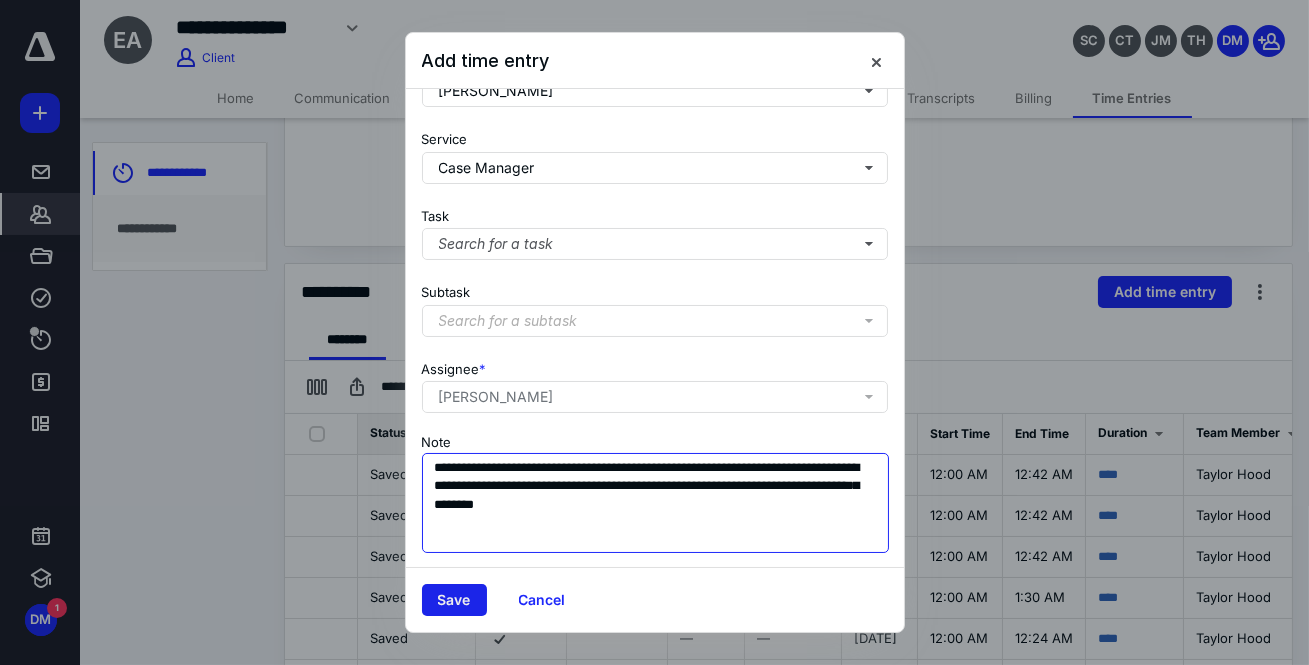 type on "**********" 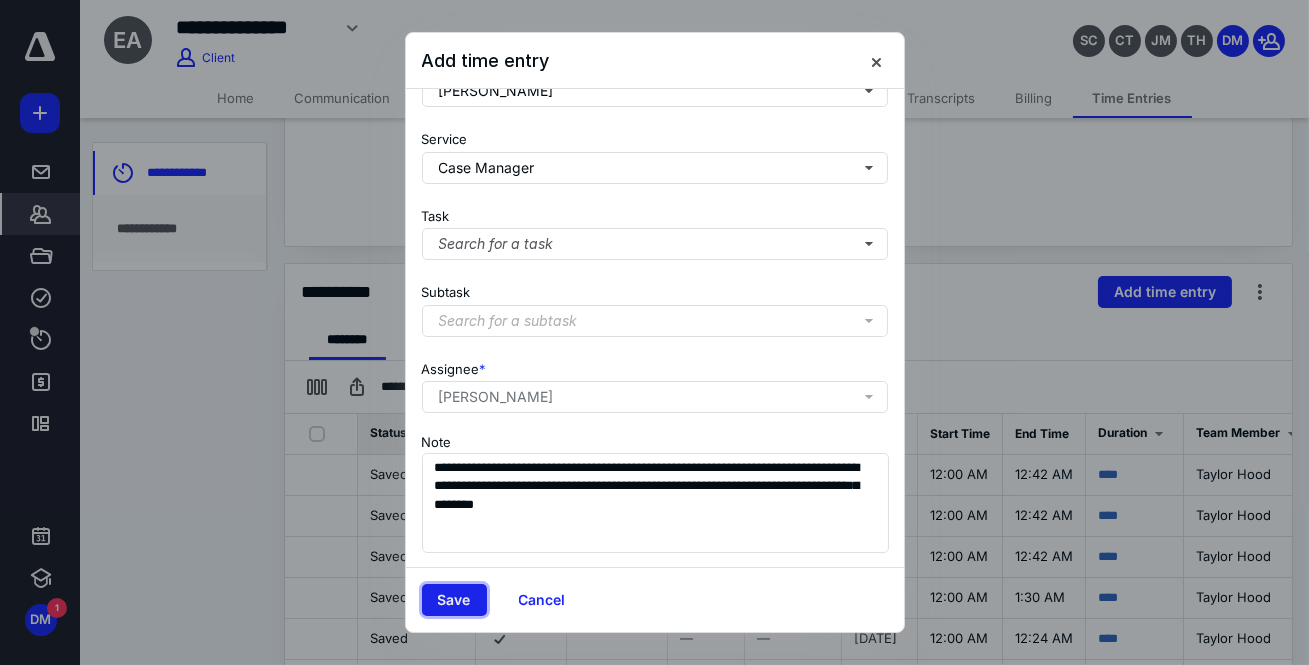 click on "Save" at bounding box center (454, 600) 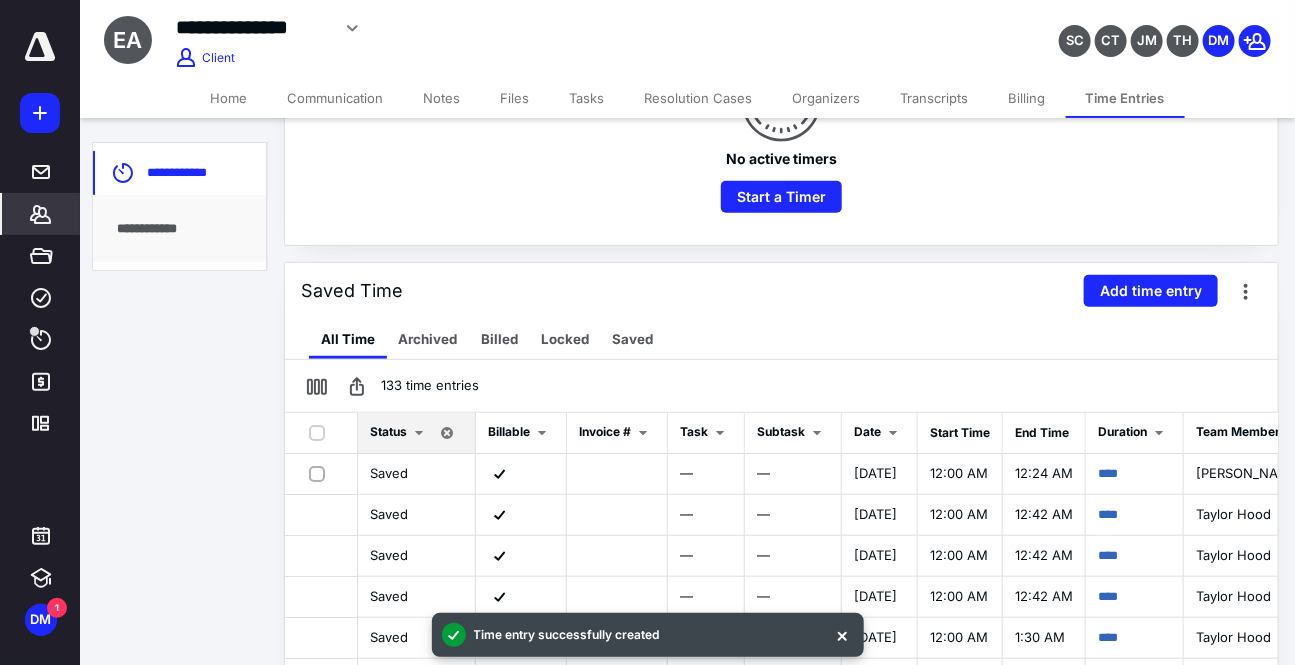 click on "Tasks" at bounding box center [587, 98] 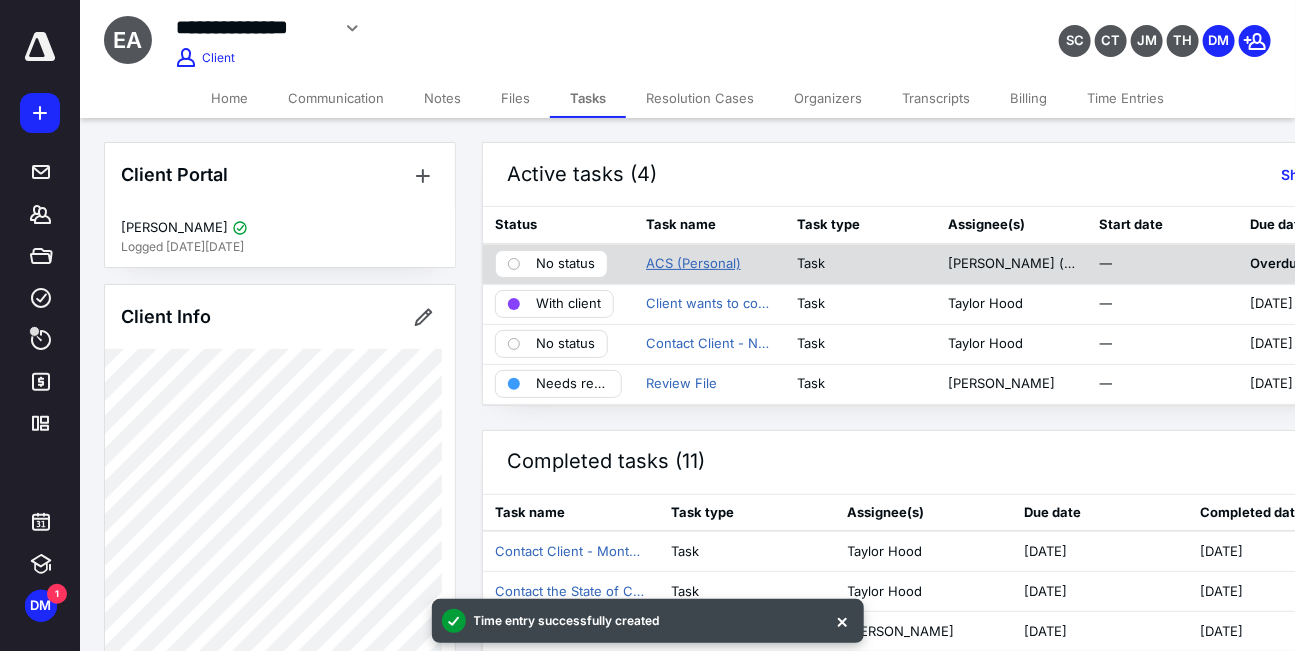 click on "ACS (Personal)" at bounding box center [693, 264] 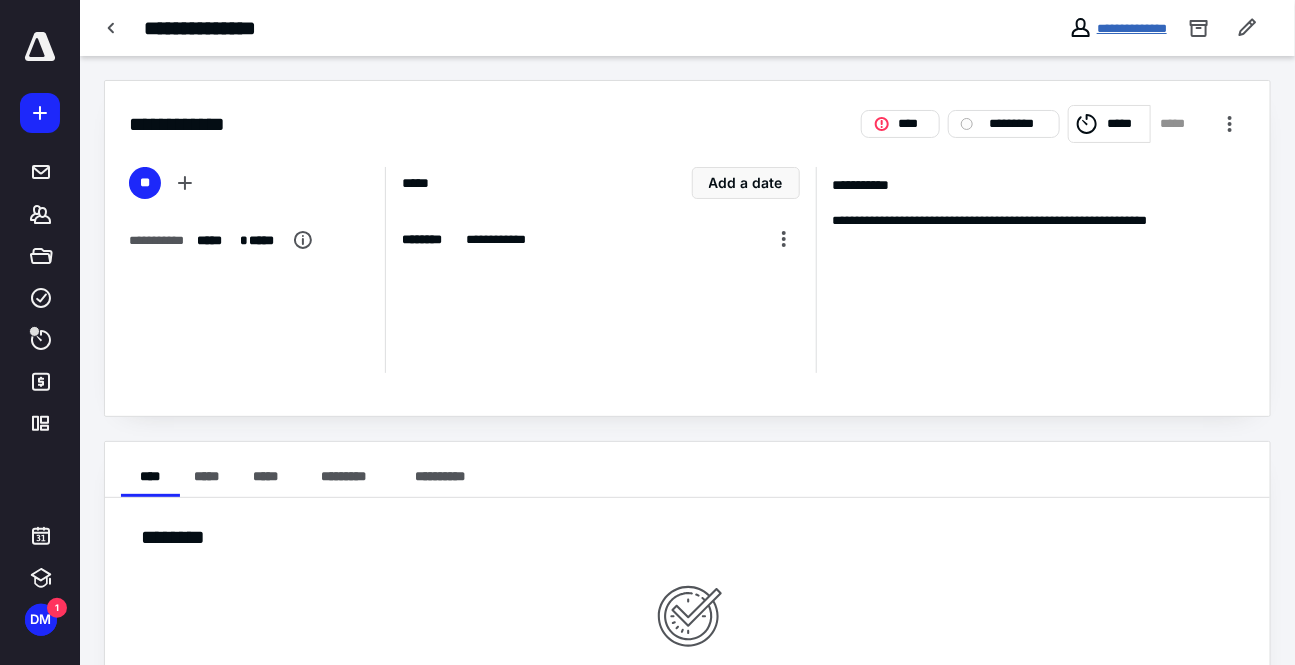 click on "**********" at bounding box center [1132, 28] 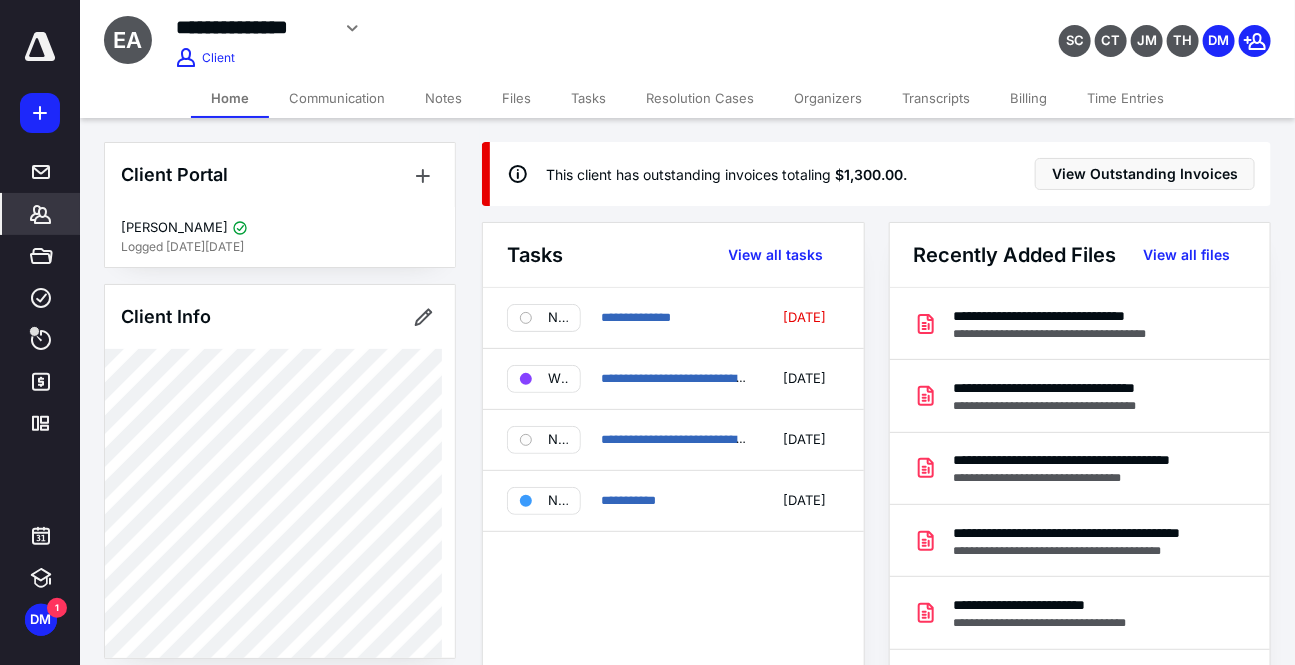 click on "Time Entries" at bounding box center (1125, 98) 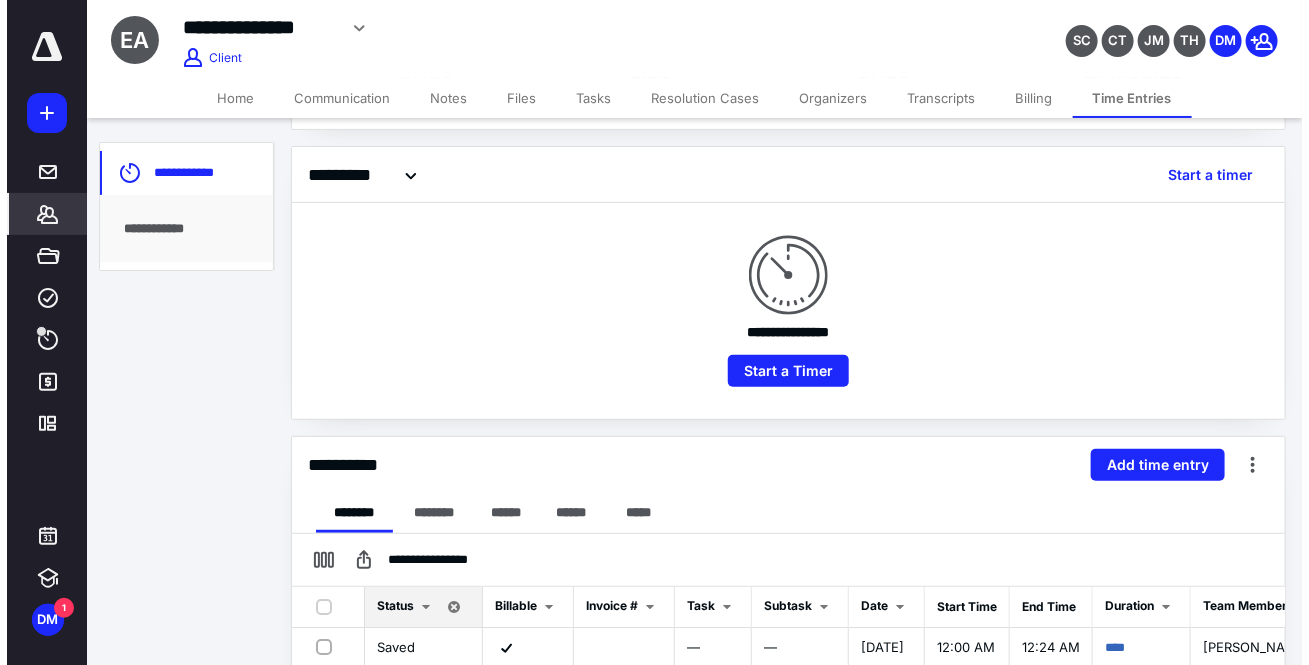 scroll, scrollTop: 181, scrollLeft: 0, axis: vertical 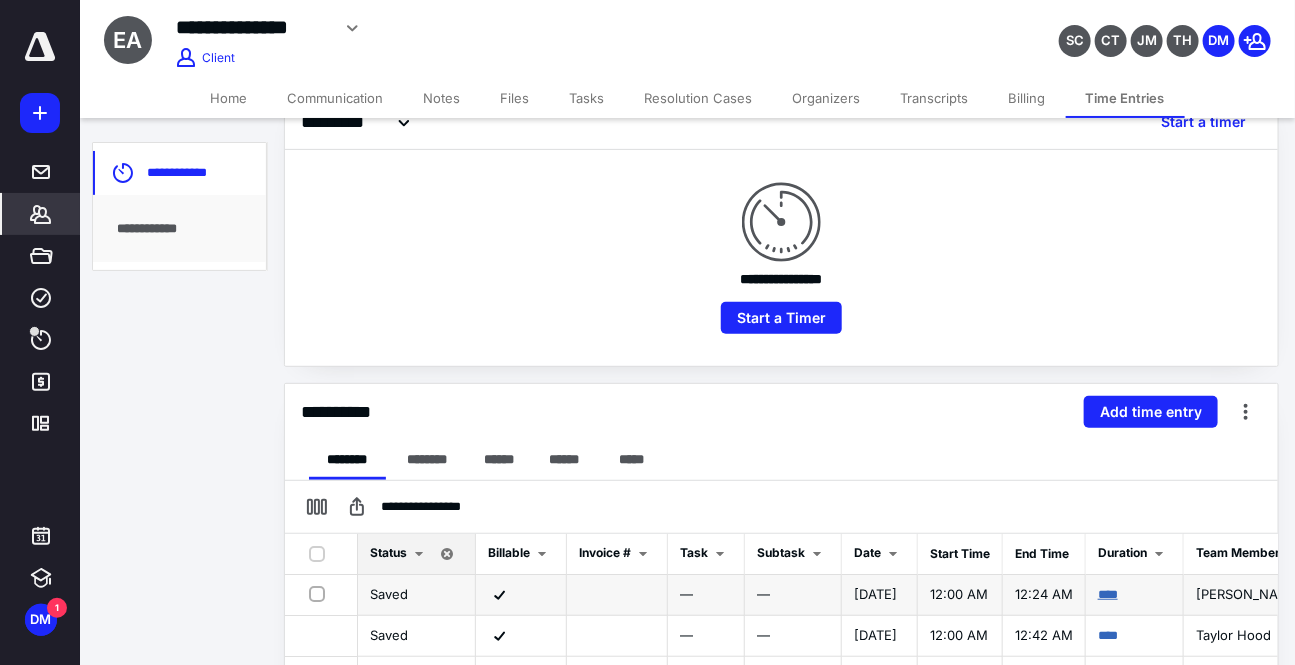 click on "****" at bounding box center (1108, 594) 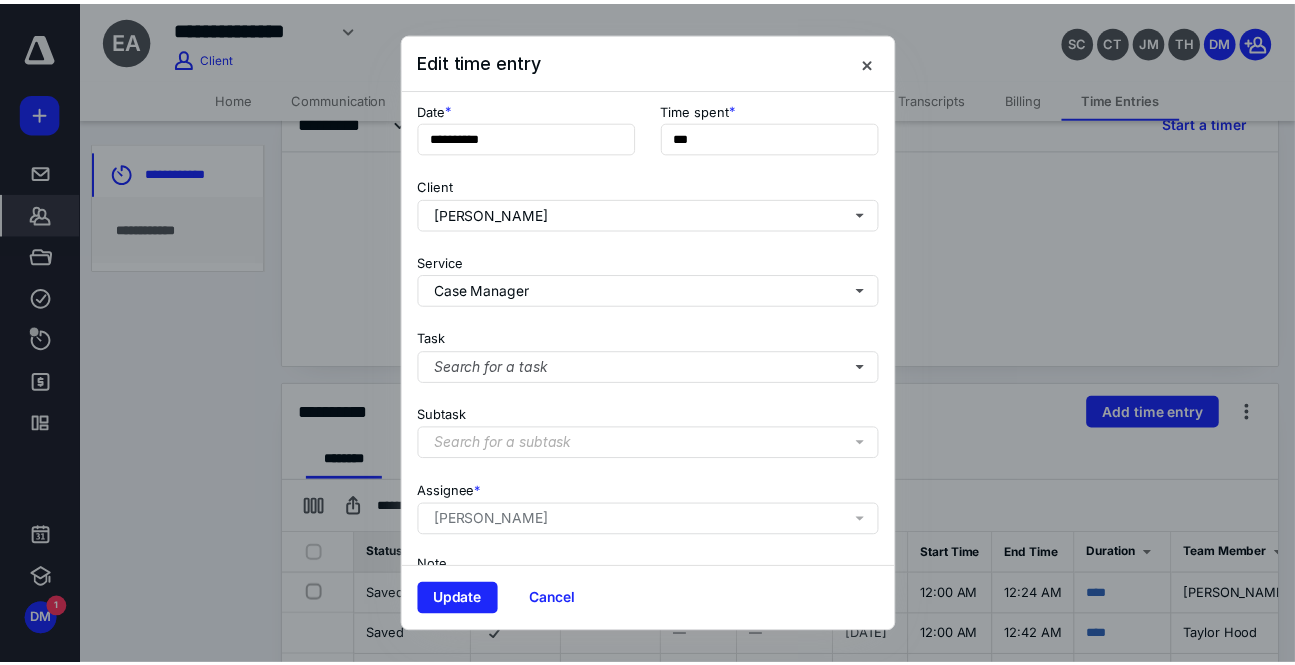 scroll, scrollTop: 252, scrollLeft: 0, axis: vertical 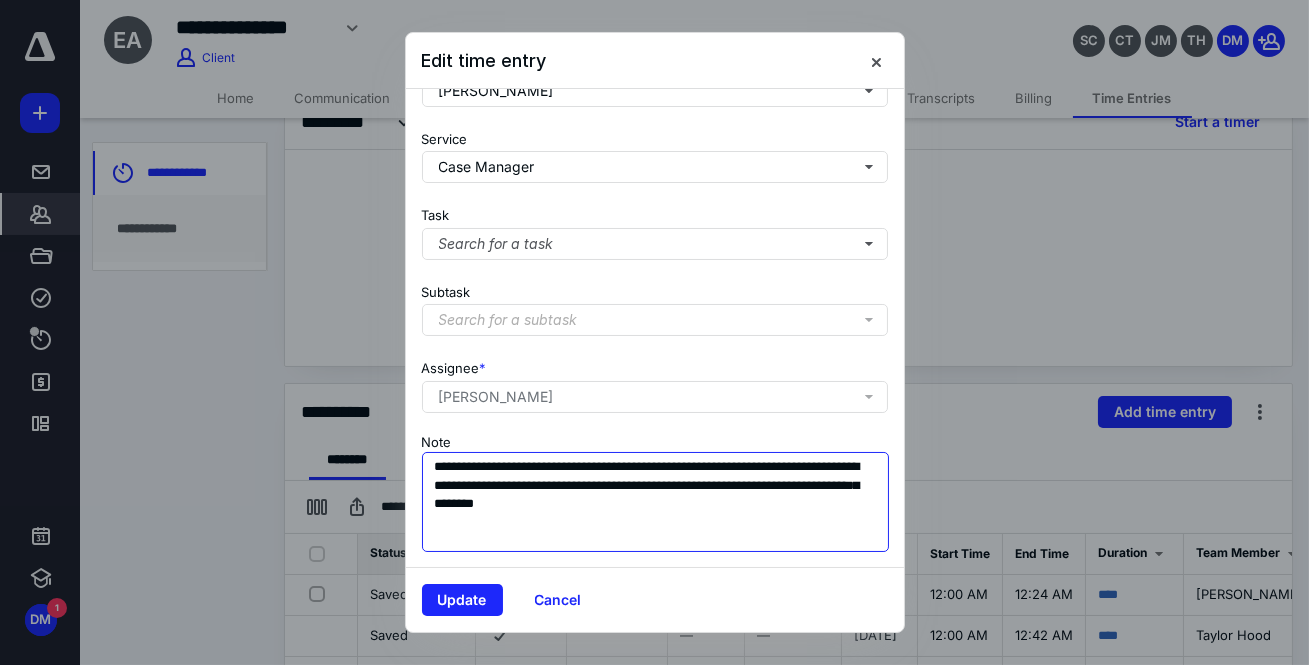 drag, startPoint x: 718, startPoint y: 508, endPoint x: 343, endPoint y: 459, distance: 378.18777 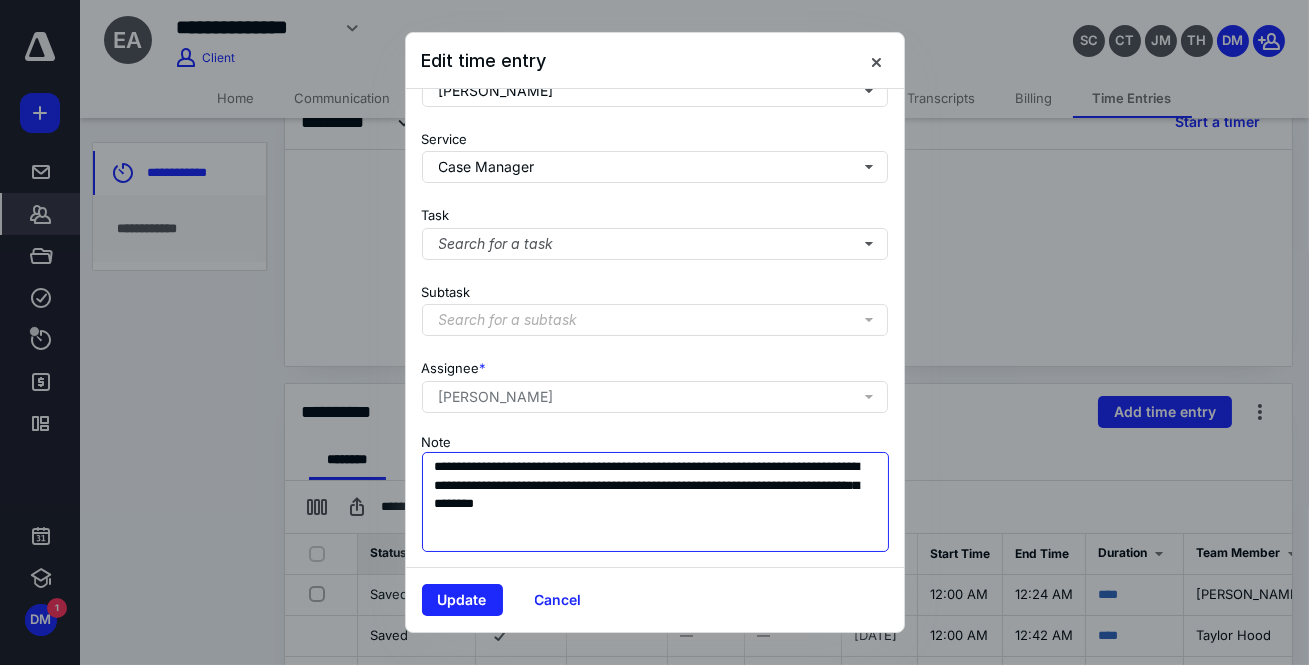 click on "**********" at bounding box center (656, 502) 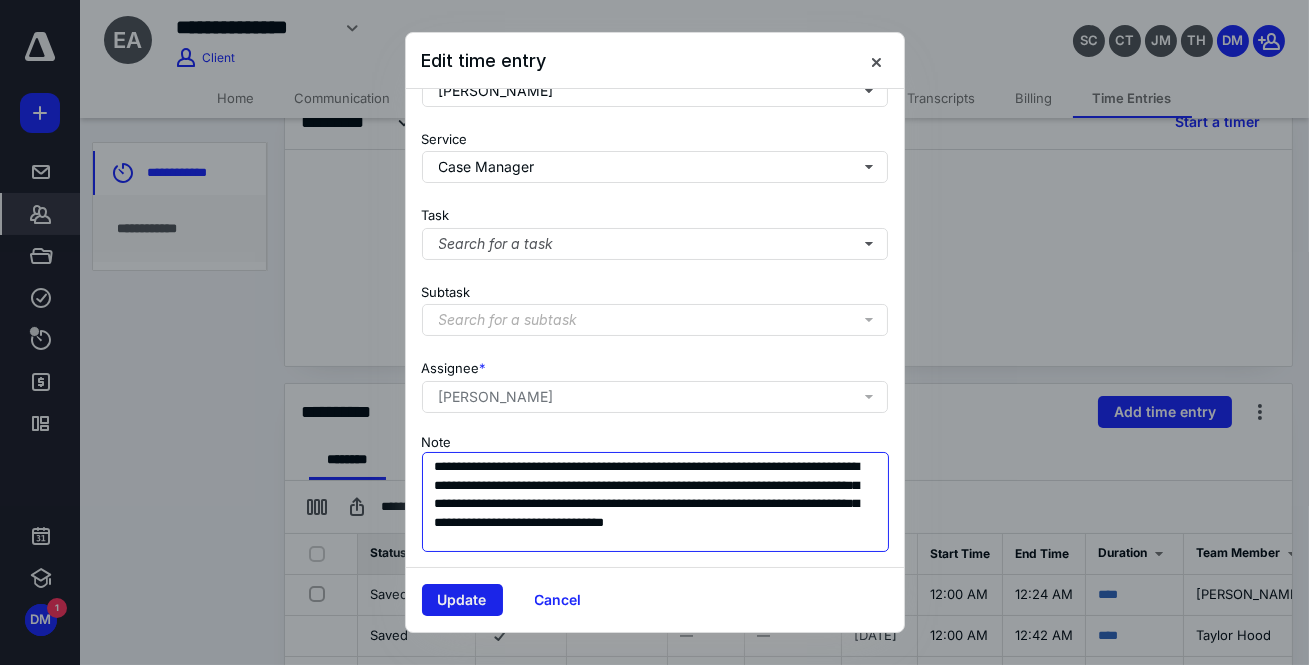 type on "**********" 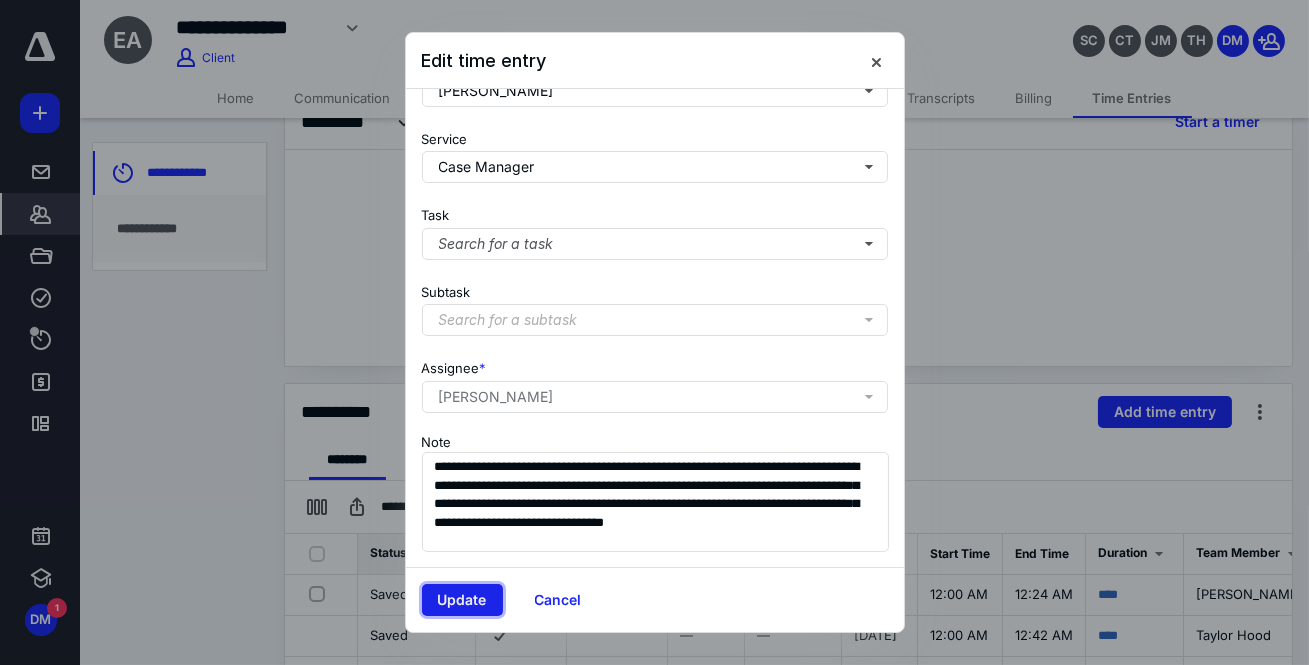click on "Update" at bounding box center (462, 600) 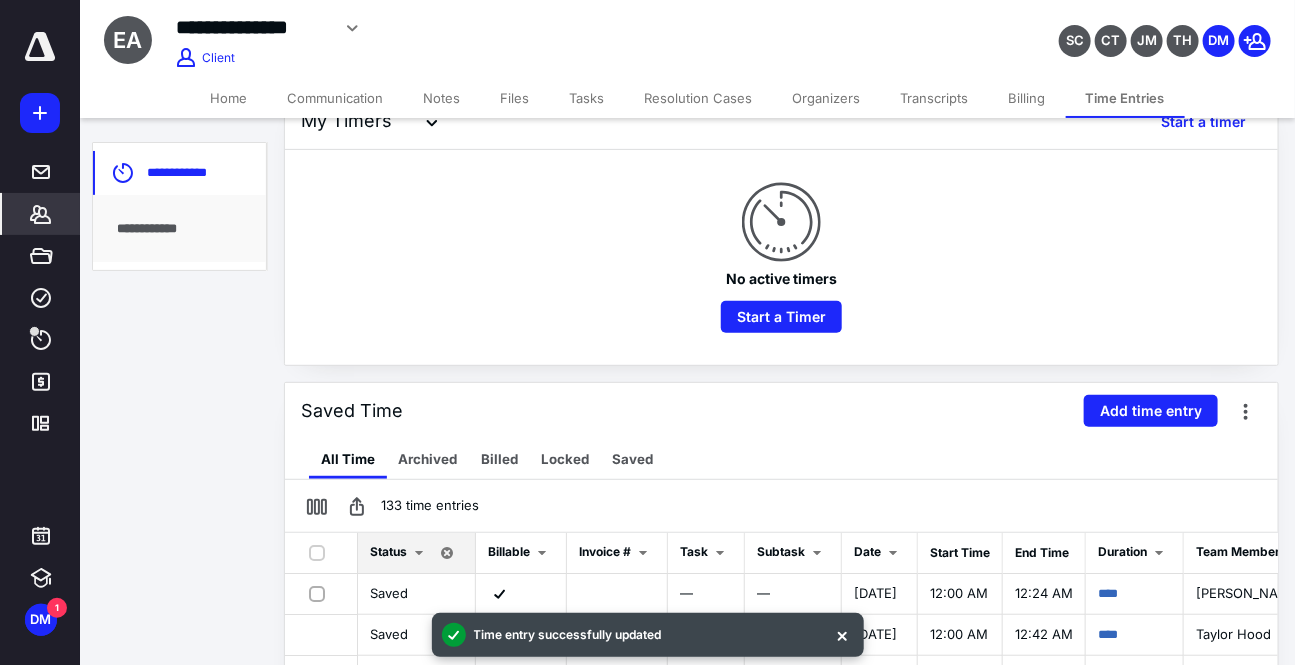 click on "Tasks" at bounding box center [587, 98] 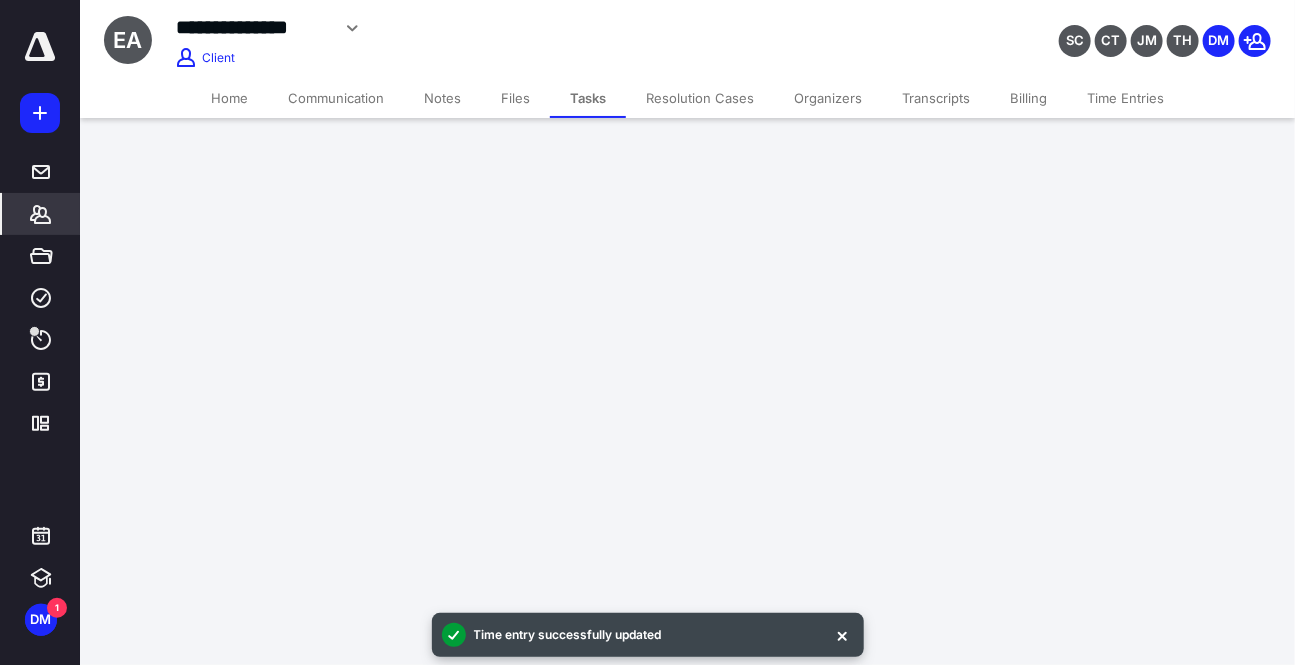 scroll, scrollTop: 0, scrollLeft: 0, axis: both 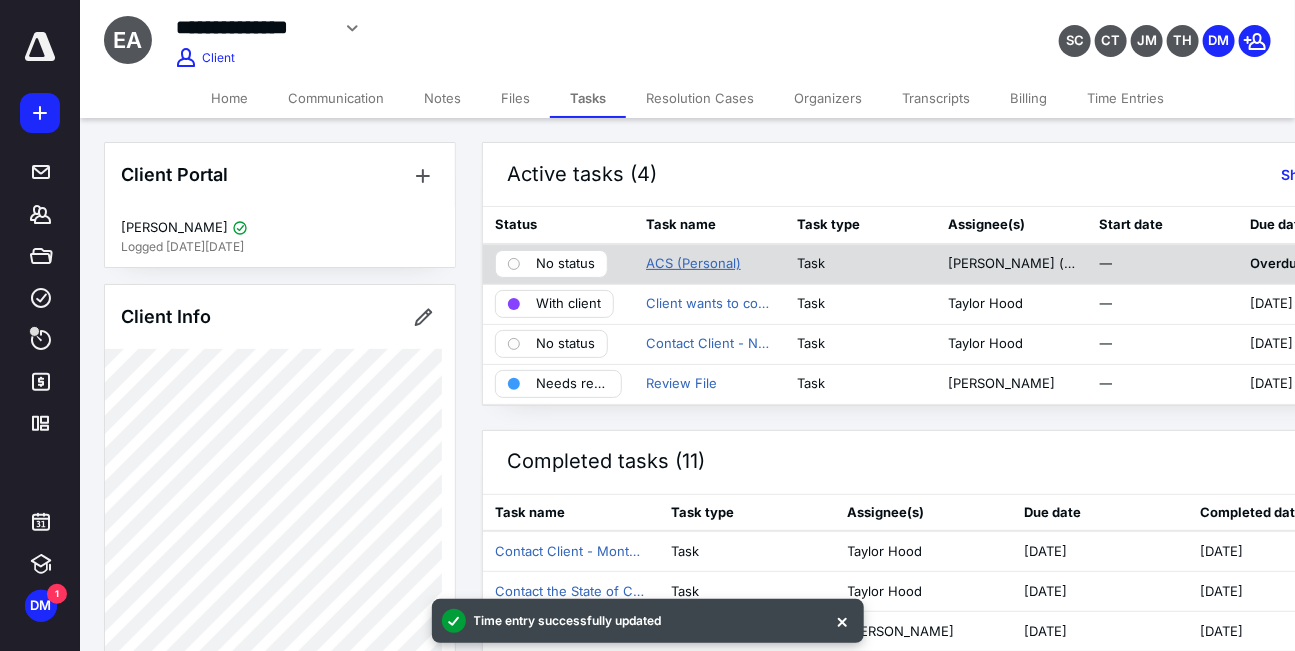 click on "ACS (Personal)" at bounding box center [693, 264] 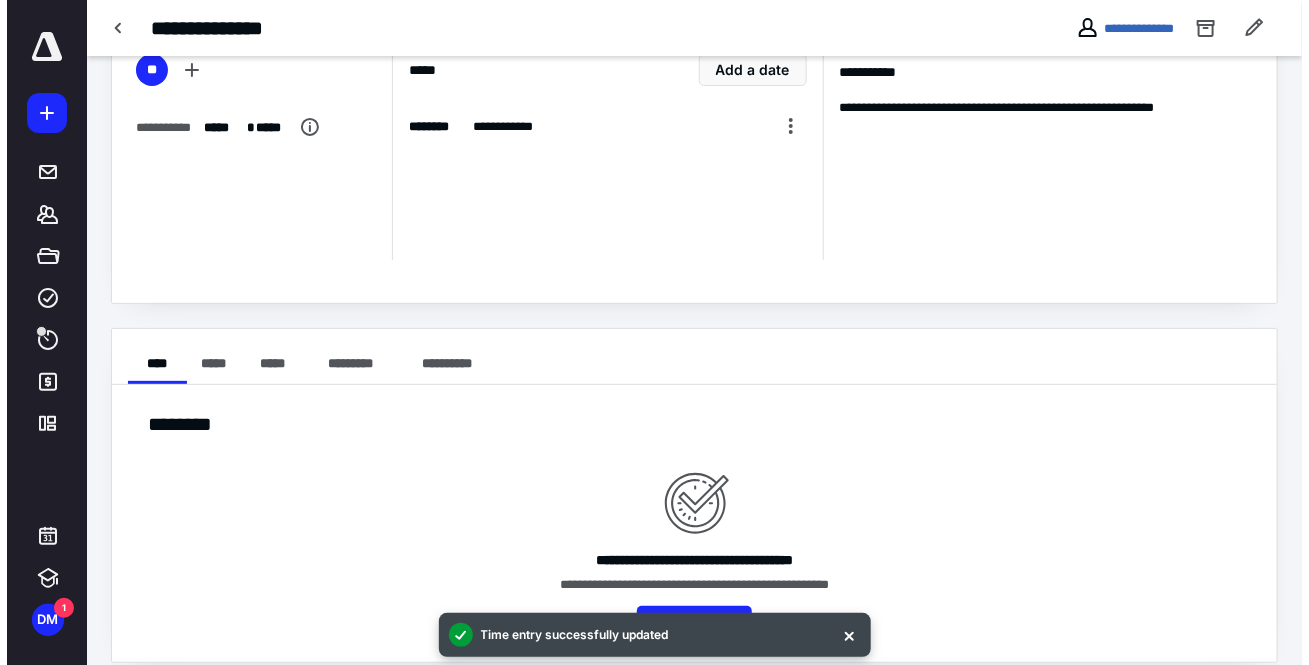 scroll, scrollTop: 133, scrollLeft: 0, axis: vertical 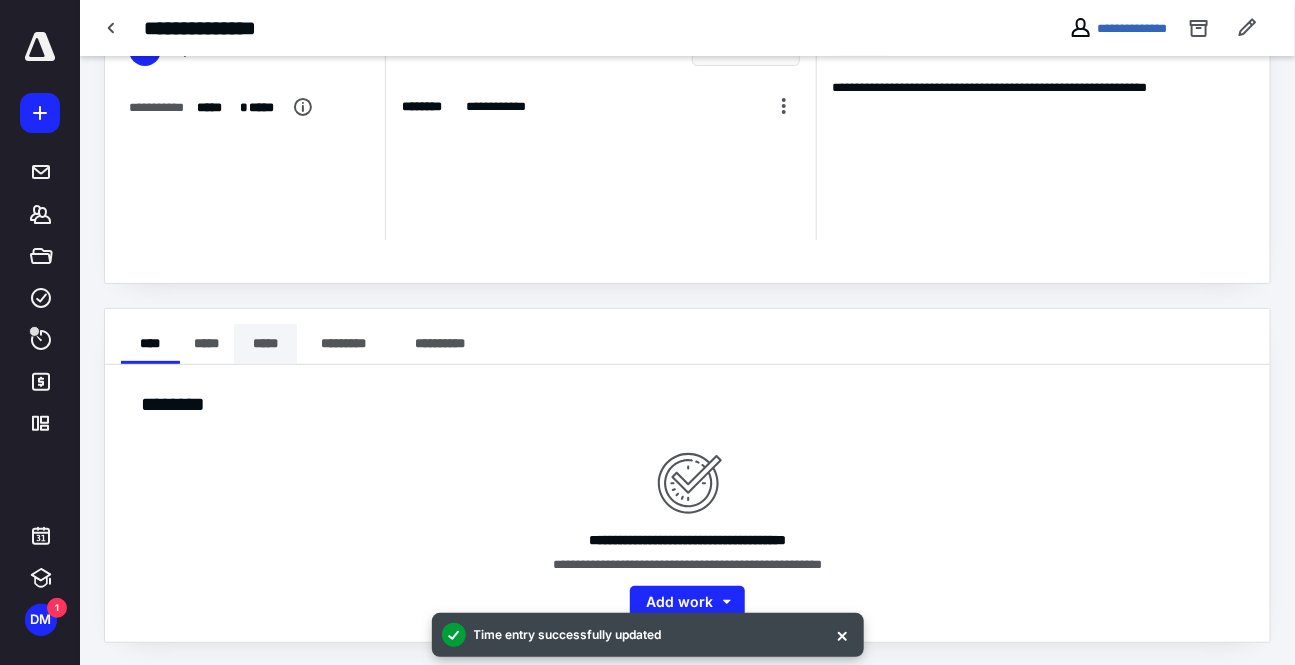 click on "*****" at bounding box center (265, 344) 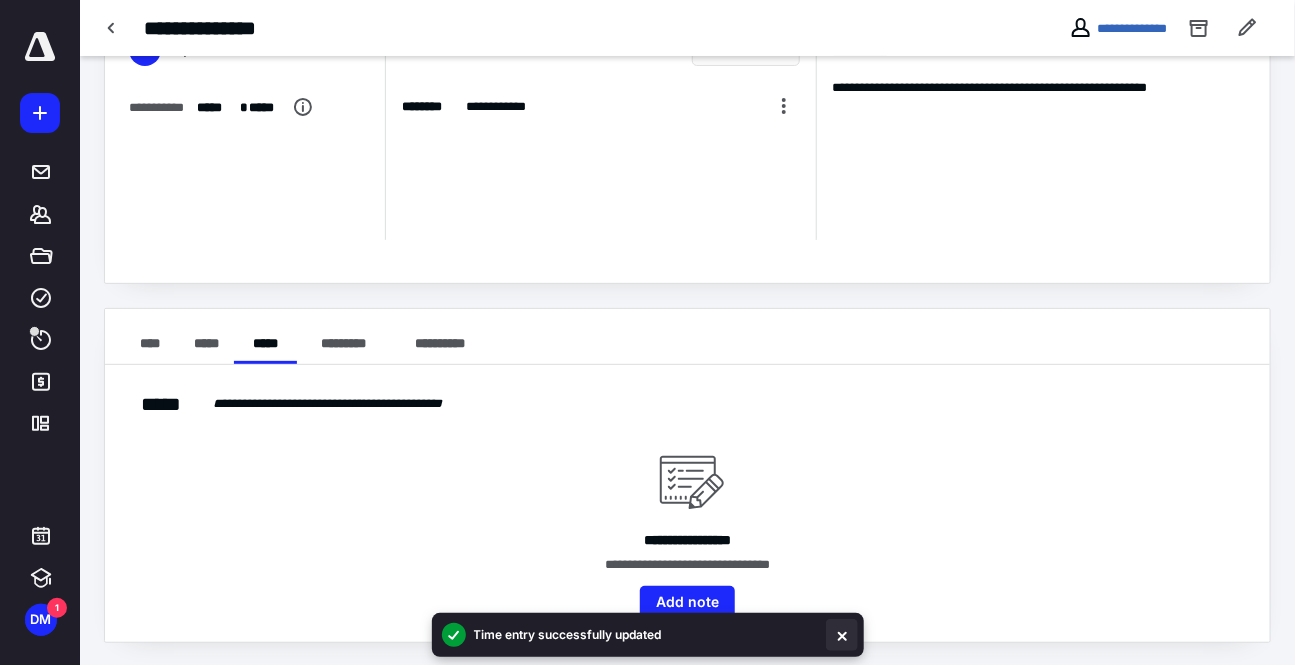click at bounding box center [842, 635] 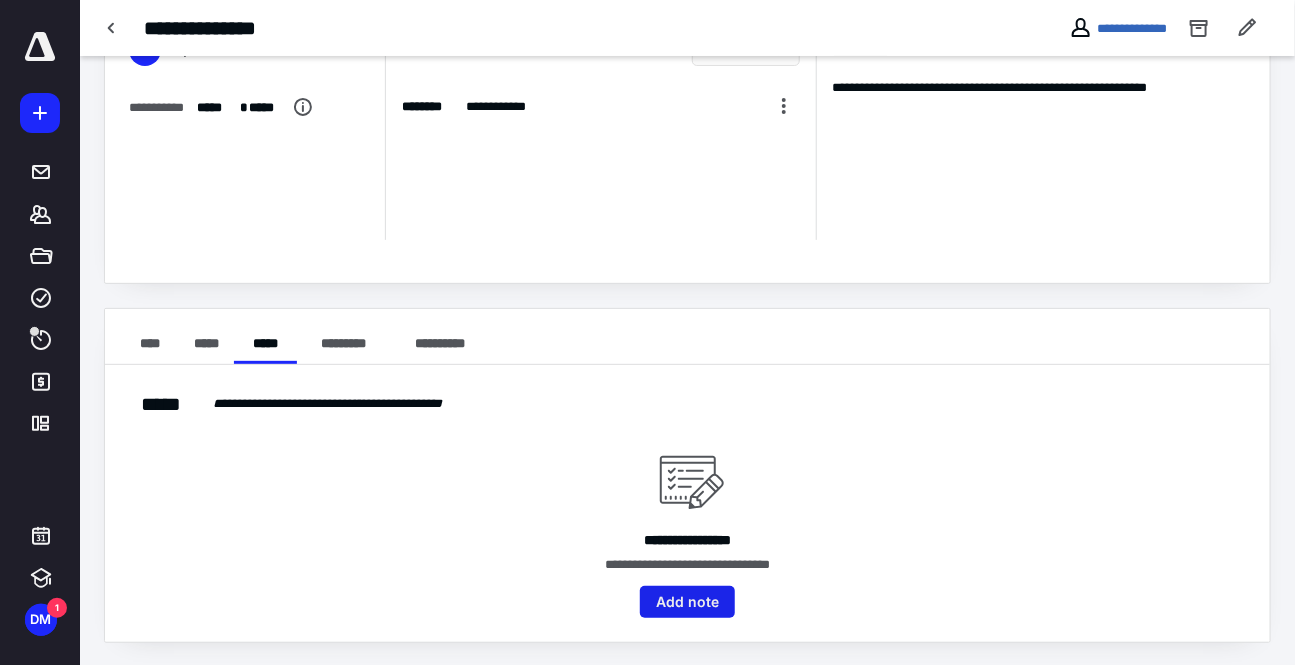 click on "Add note" at bounding box center (687, 602) 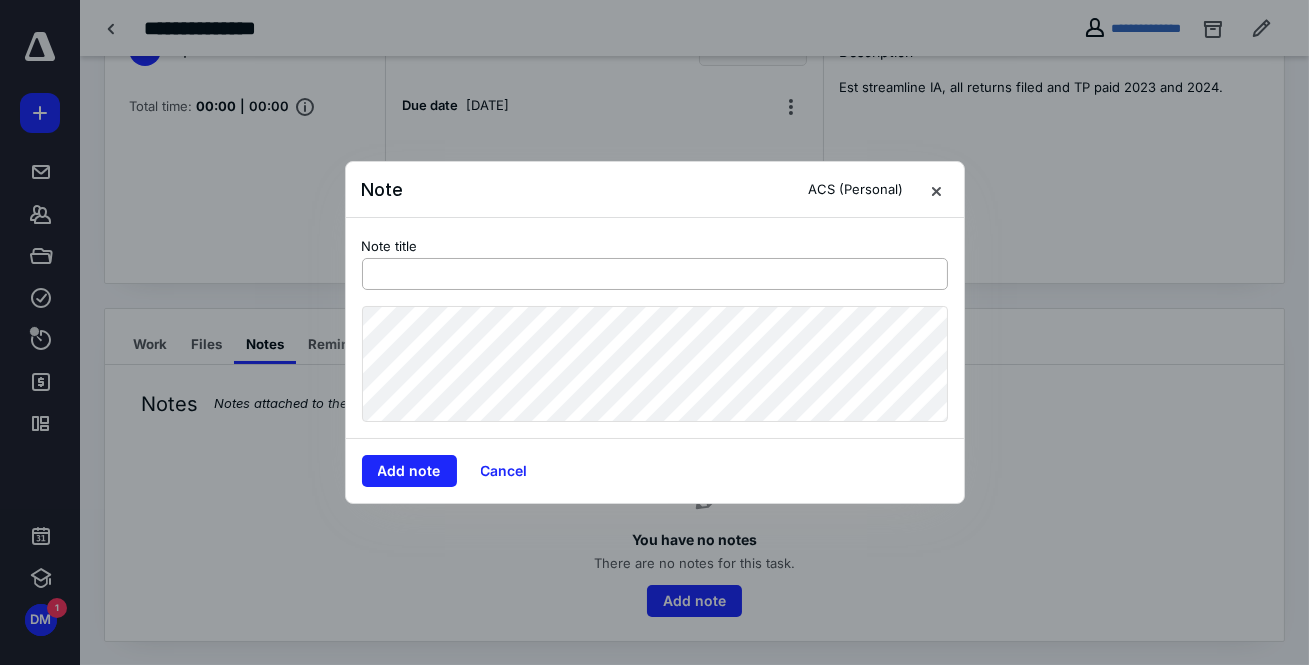 click at bounding box center [655, 274] 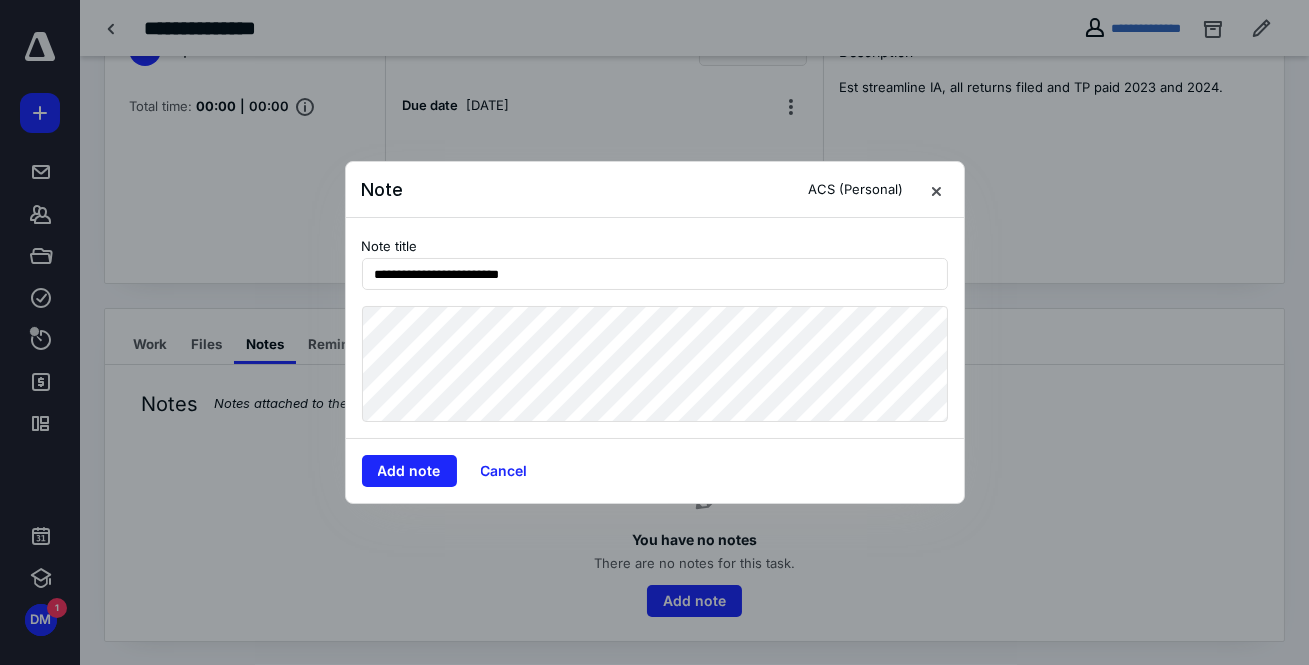 type on "**********" 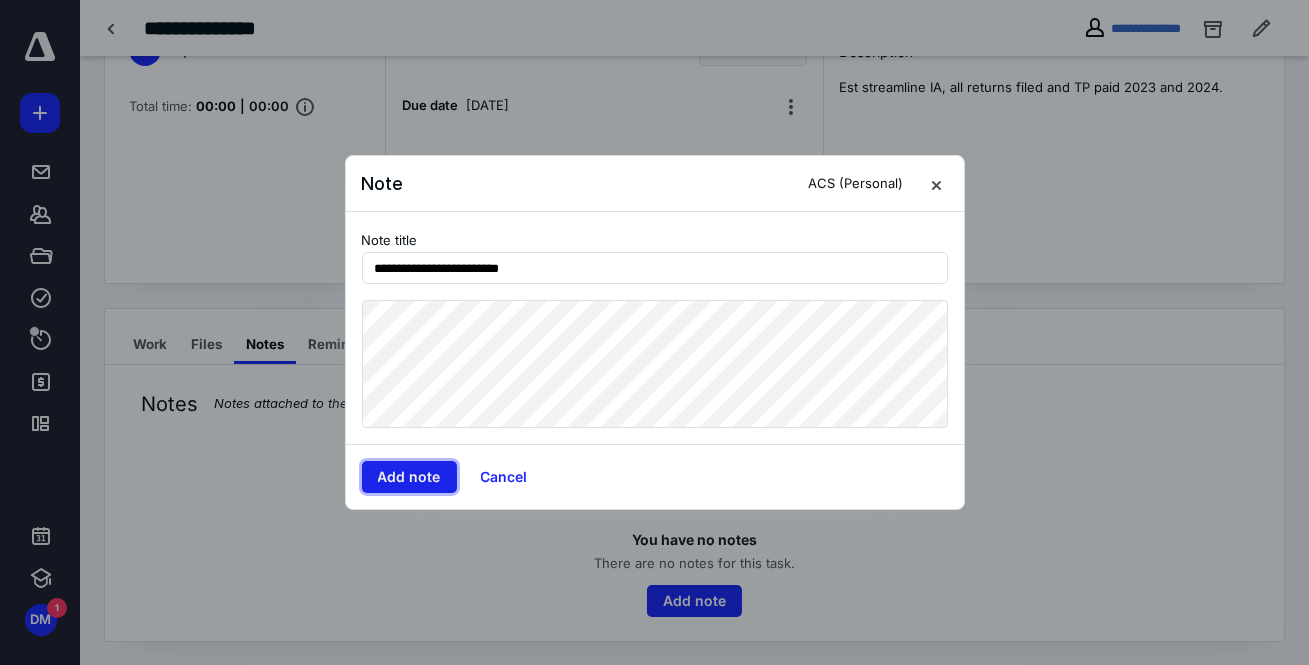 click on "Add note" at bounding box center [409, 477] 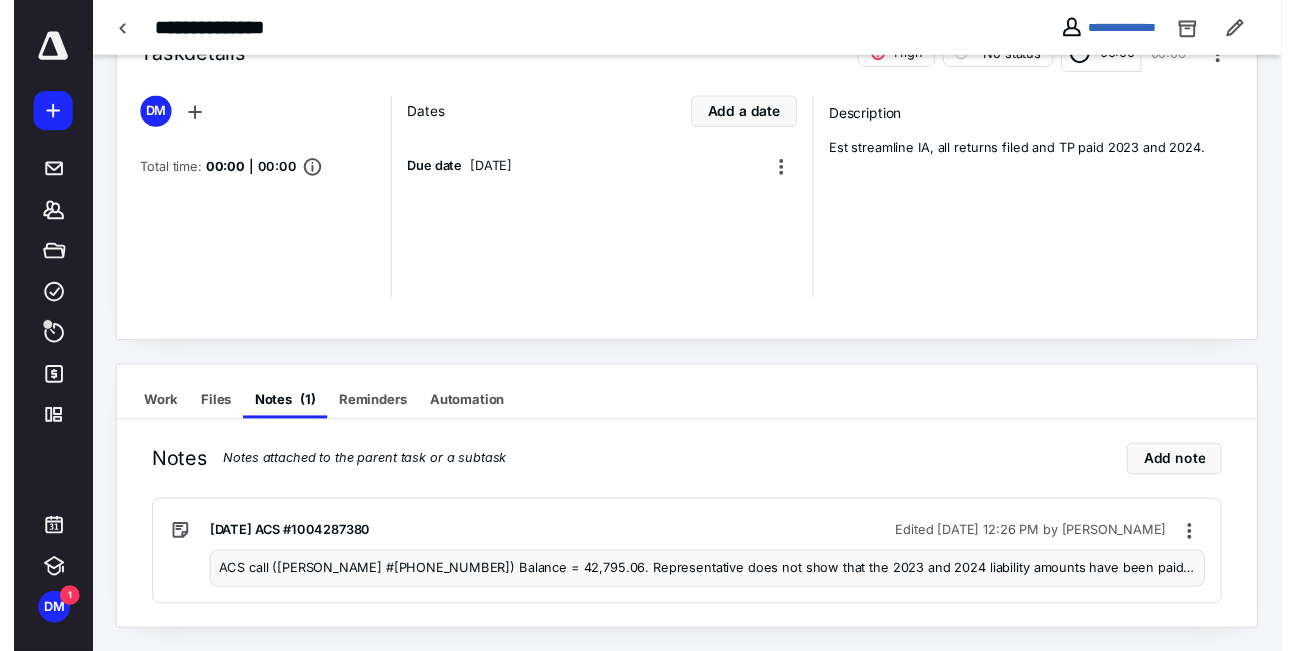 scroll, scrollTop: 0, scrollLeft: 0, axis: both 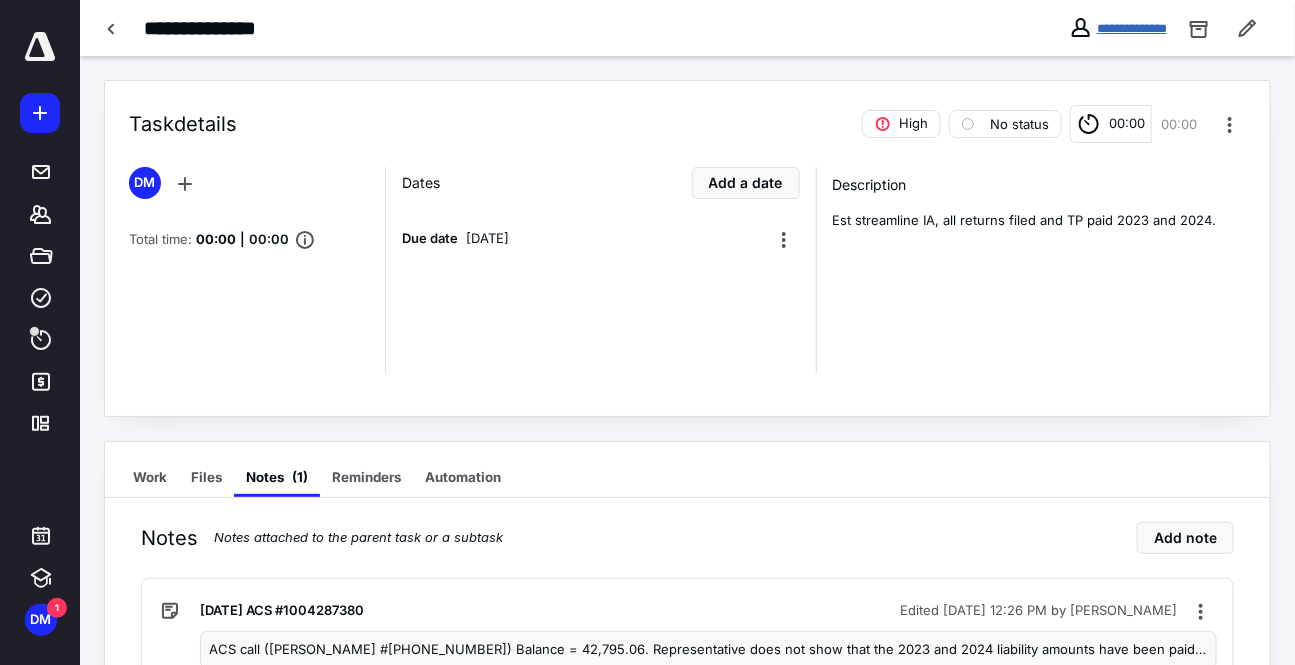 click on "**********" at bounding box center (1132, 28) 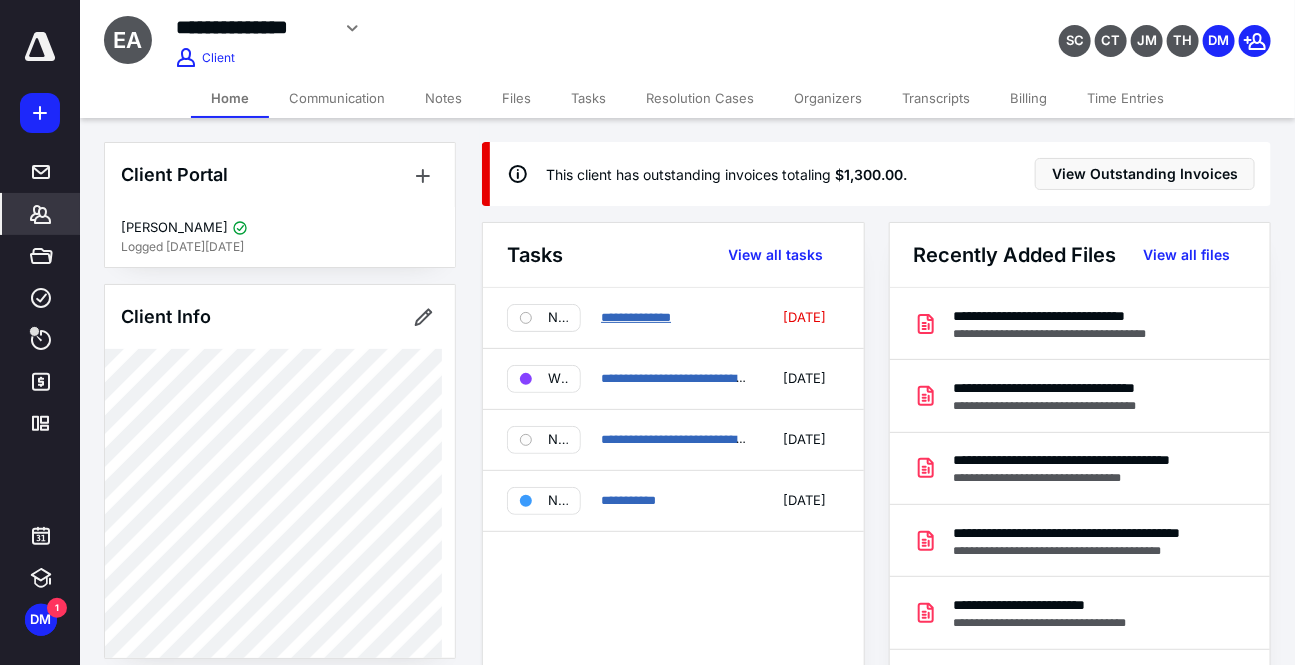 click on "**********" at bounding box center (636, 317) 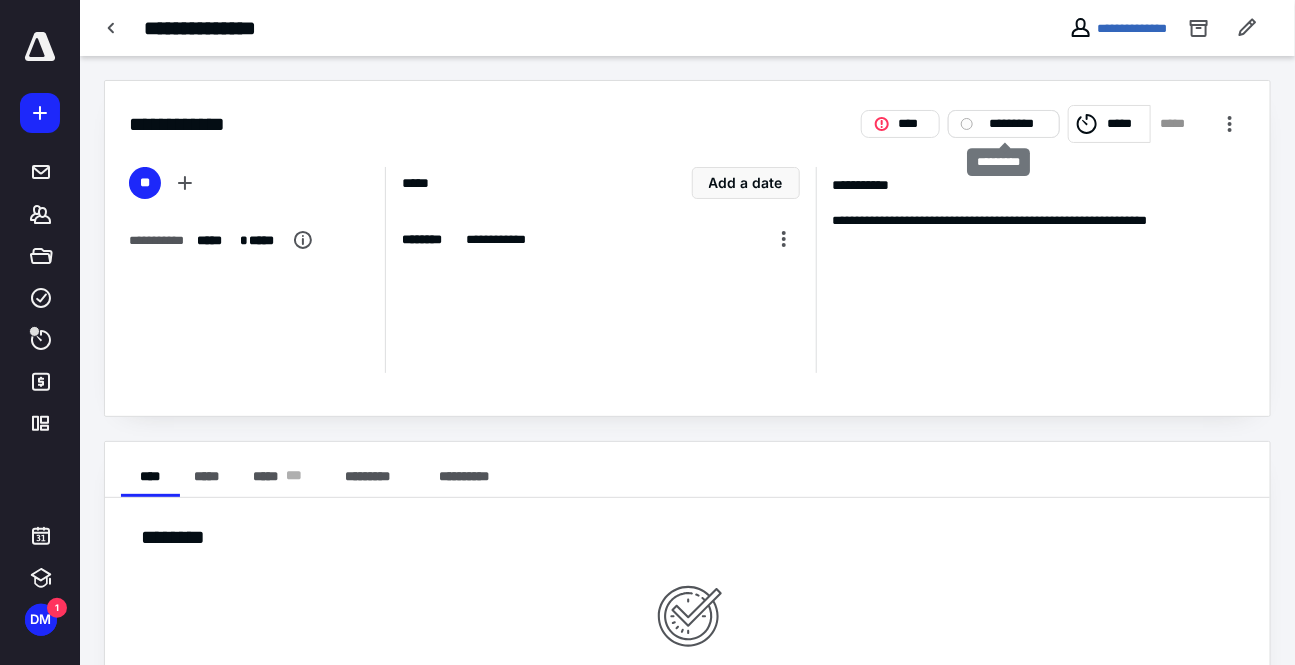 click on "*********" at bounding box center [1018, 124] 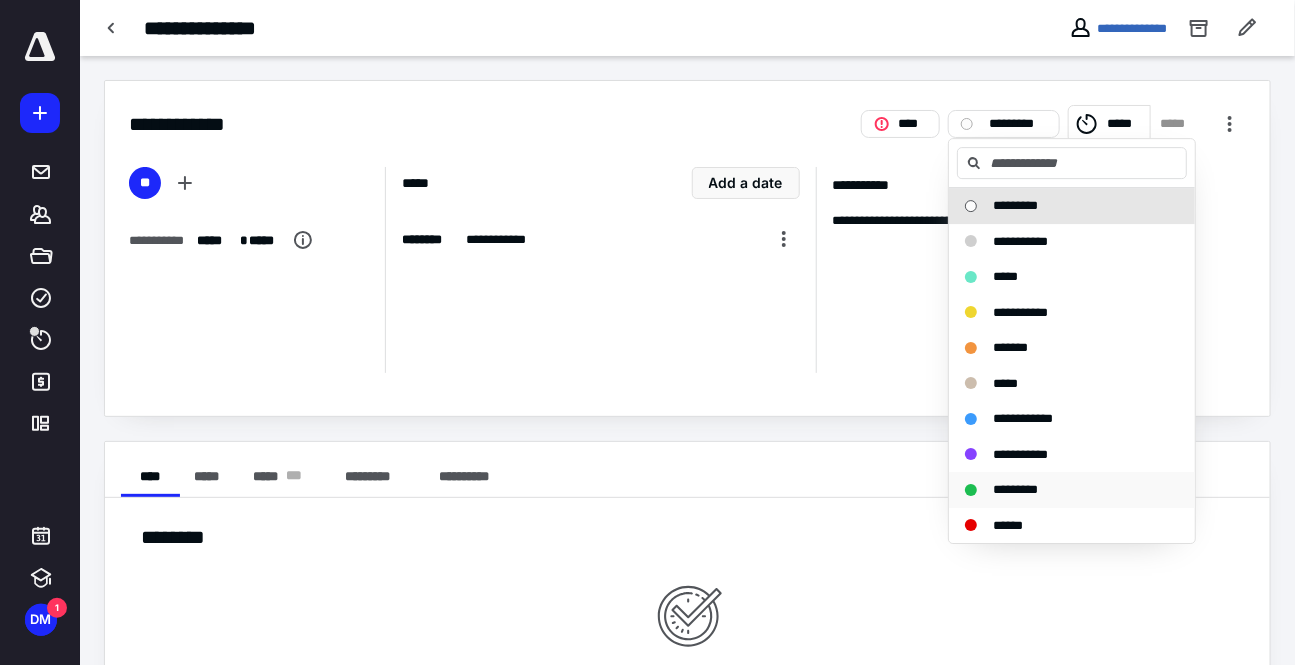 click on "*********" at bounding box center (1015, 489) 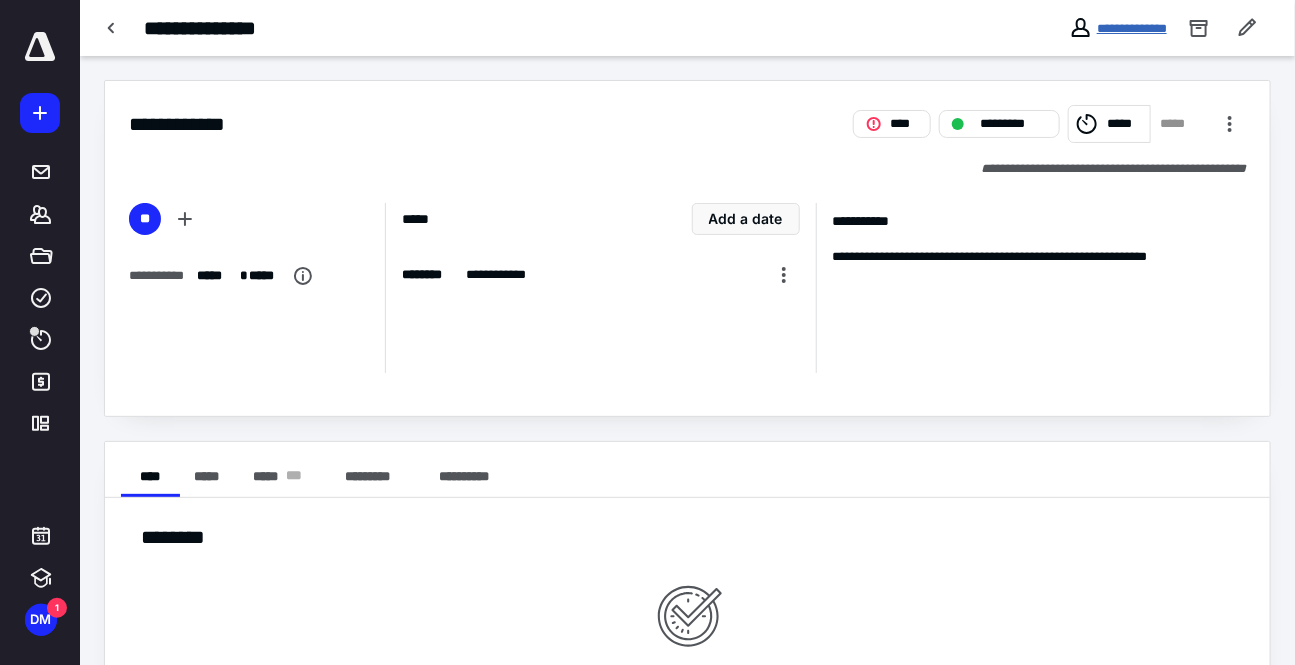 click on "**********" at bounding box center [1132, 28] 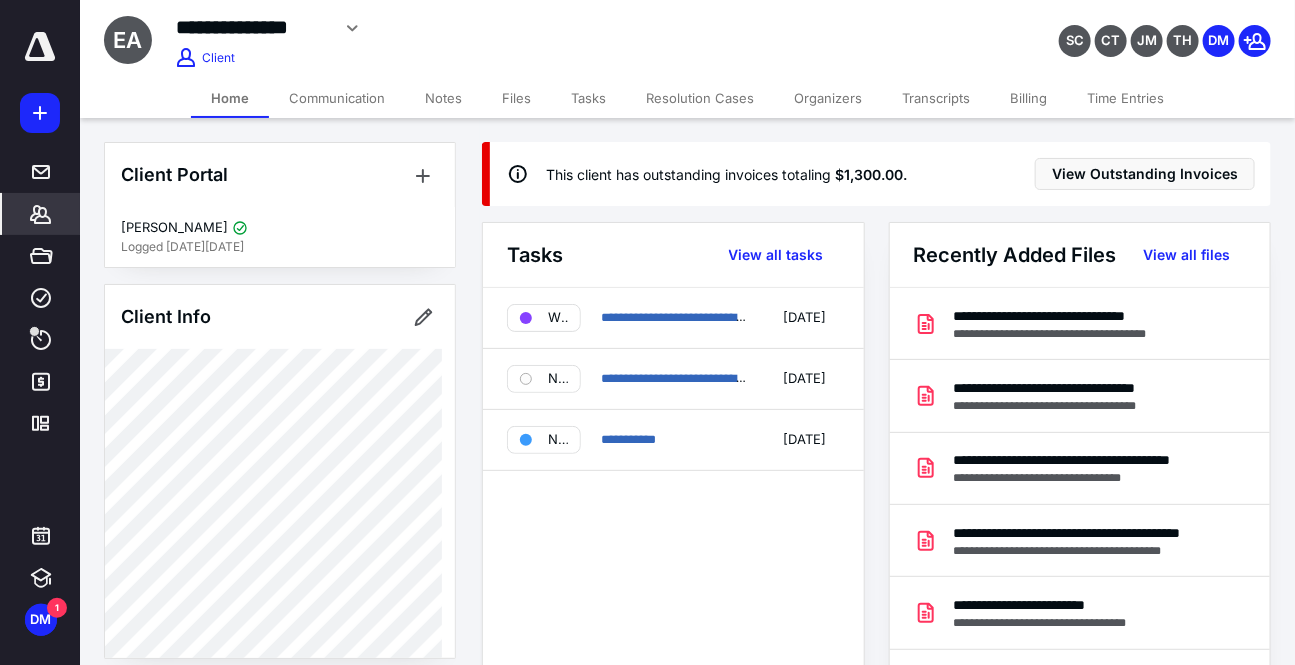 click on "Tasks" at bounding box center (588, 98) 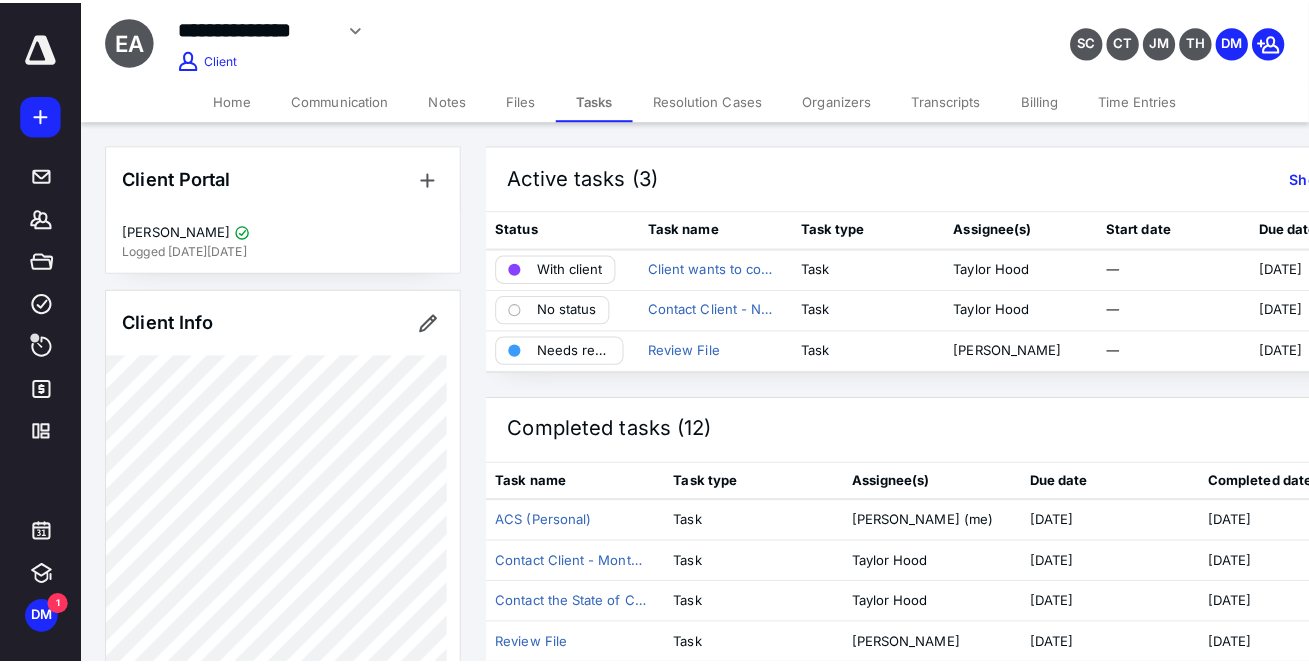 scroll, scrollTop: 0, scrollLeft: 0, axis: both 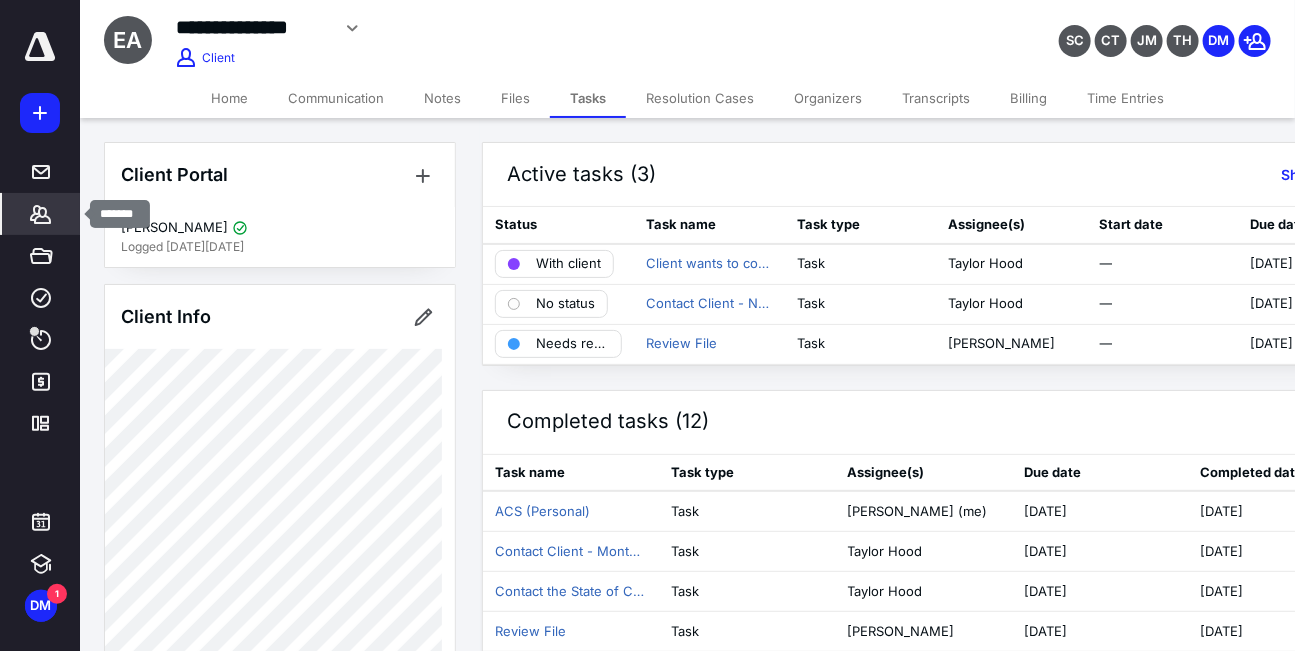 click 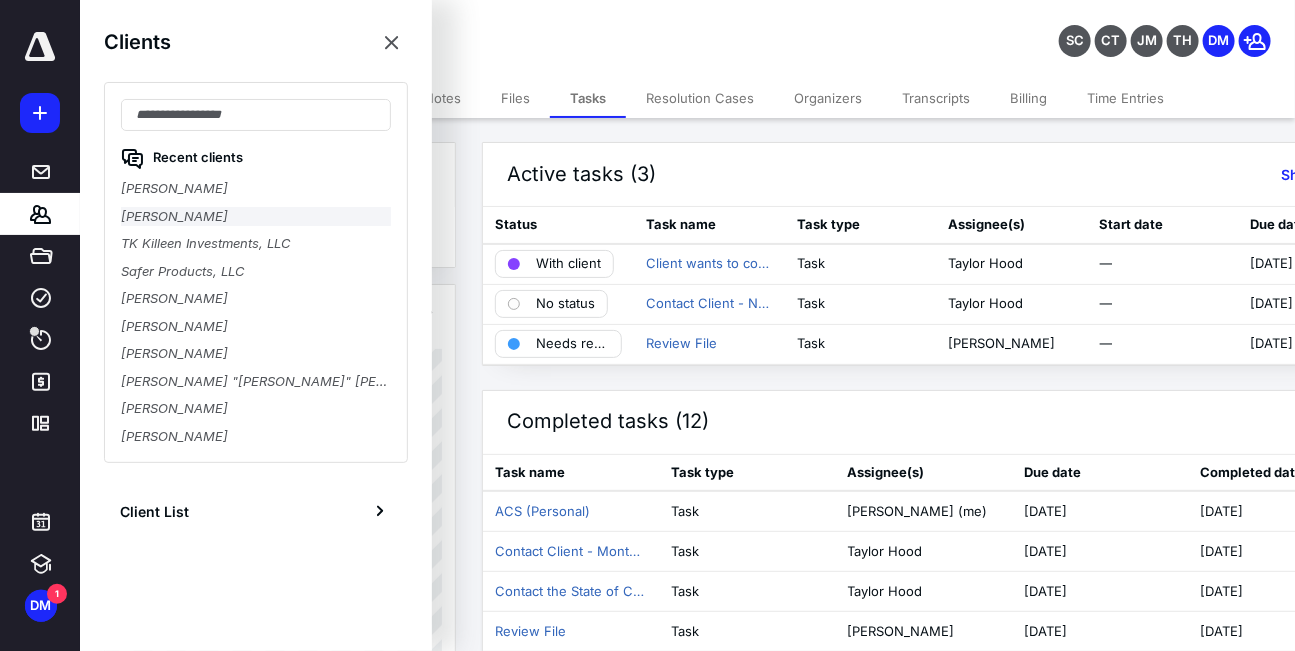 click on "Cory Fisher" at bounding box center (256, 217) 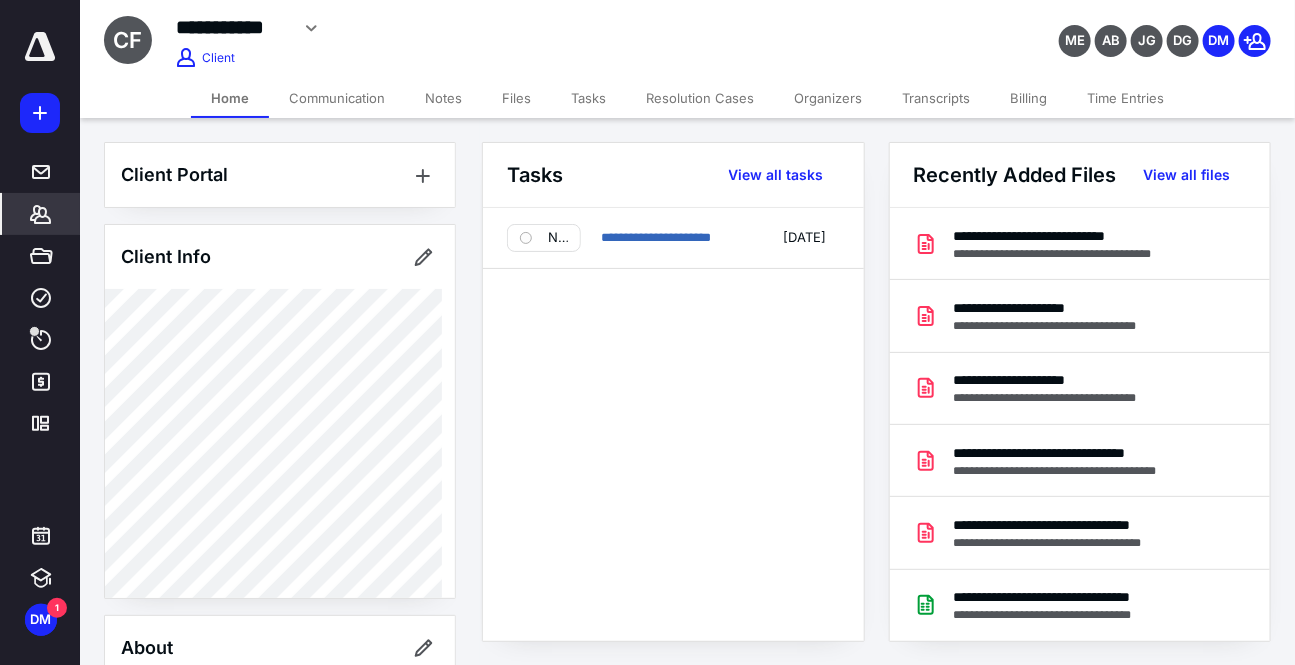 click on "Time Entries" at bounding box center (1125, 98) 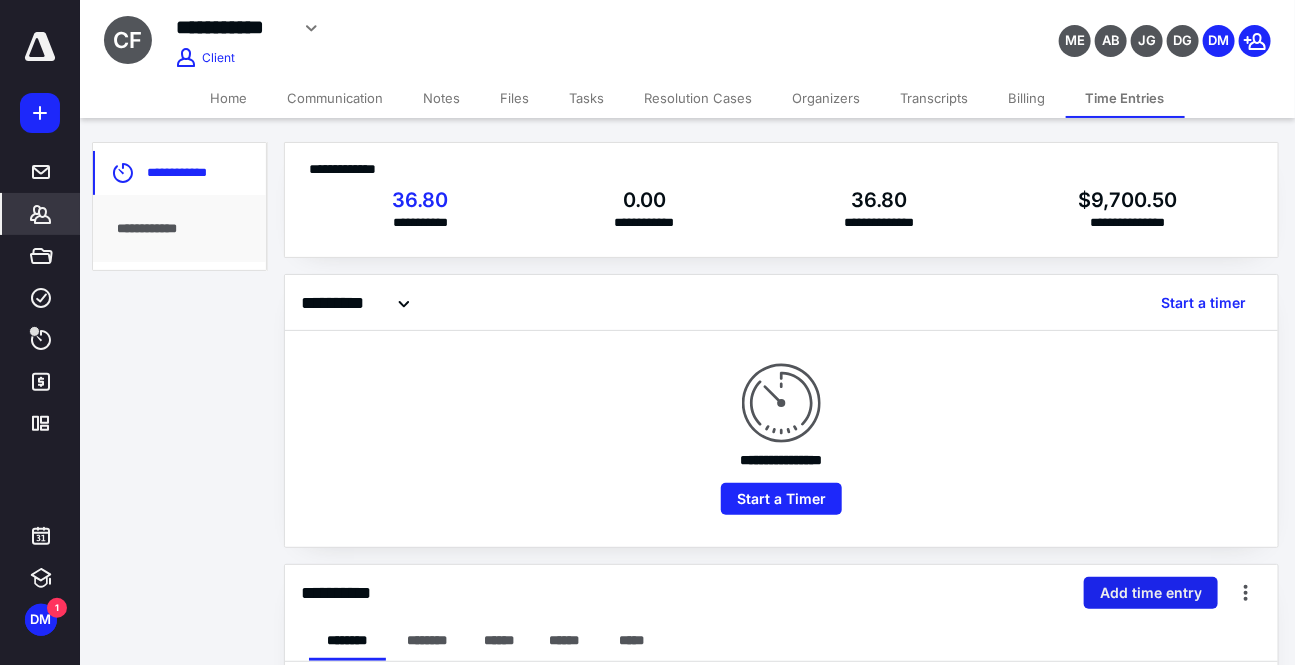 click on "Add time entry" at bounding box center [1151, 593] 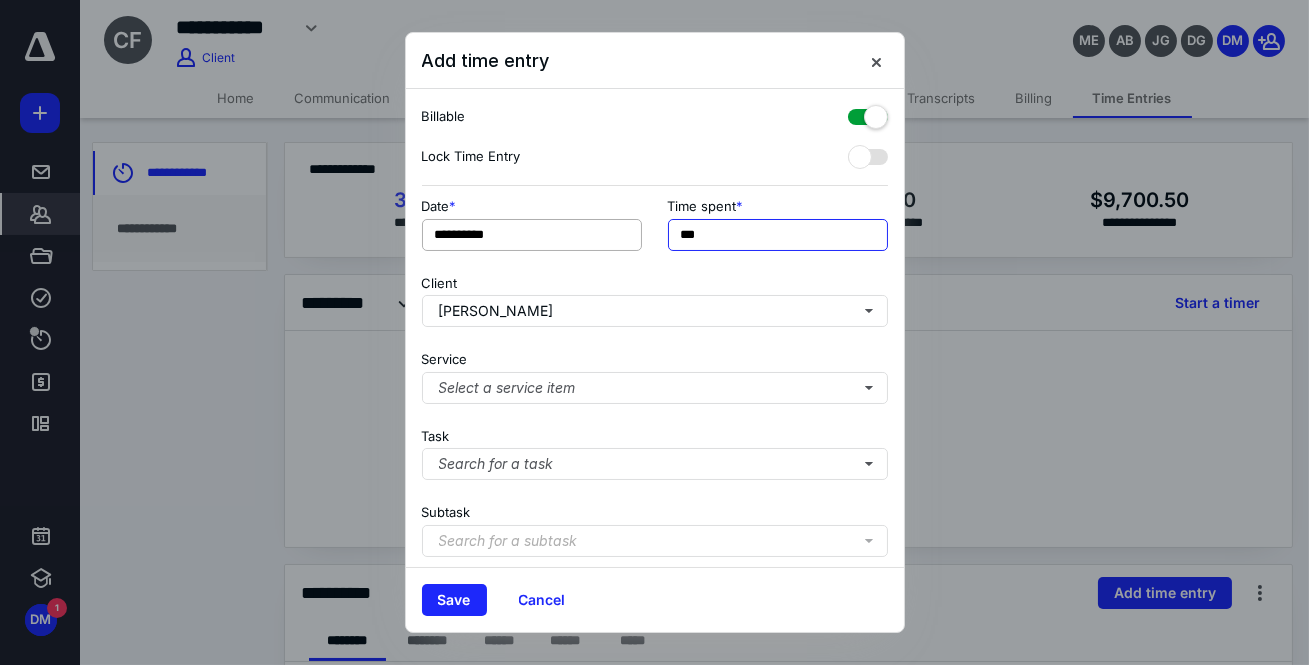 drag, startPoint x: 770, startPoint y: 245, endPoint x: 439, endPoint y: 231, distance: 331.29593 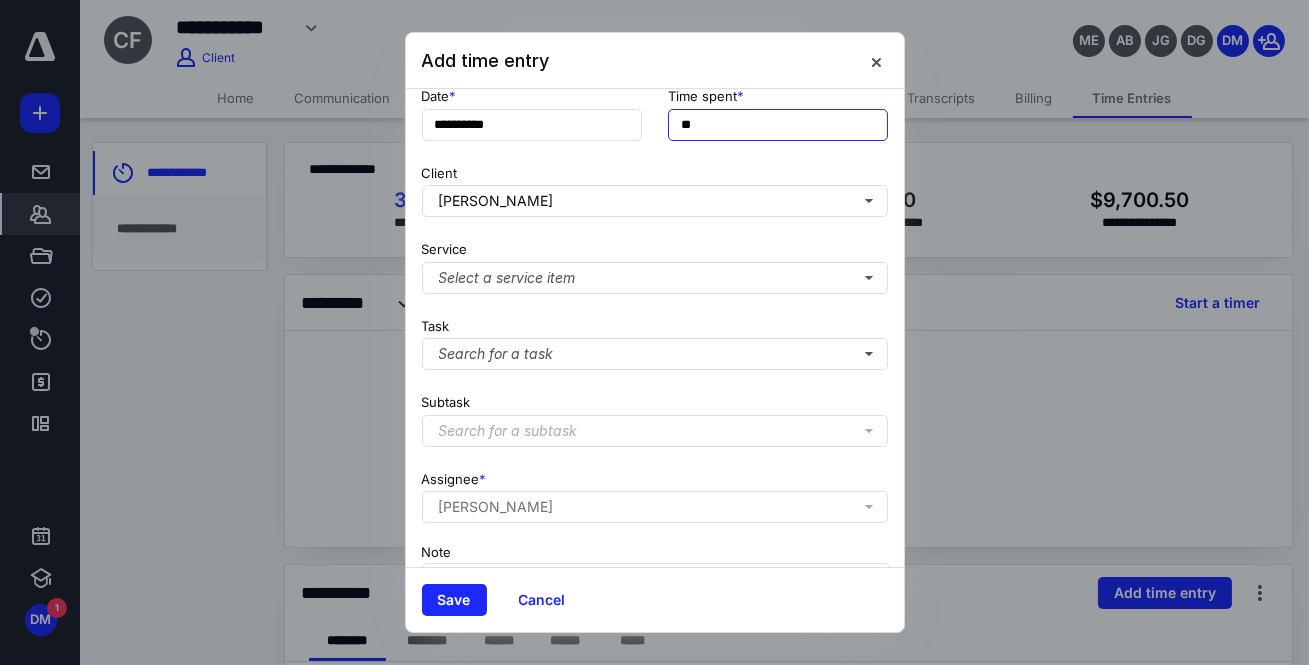 scroll, scrollTop: 113, scrollLeft: 0, axis: vertical 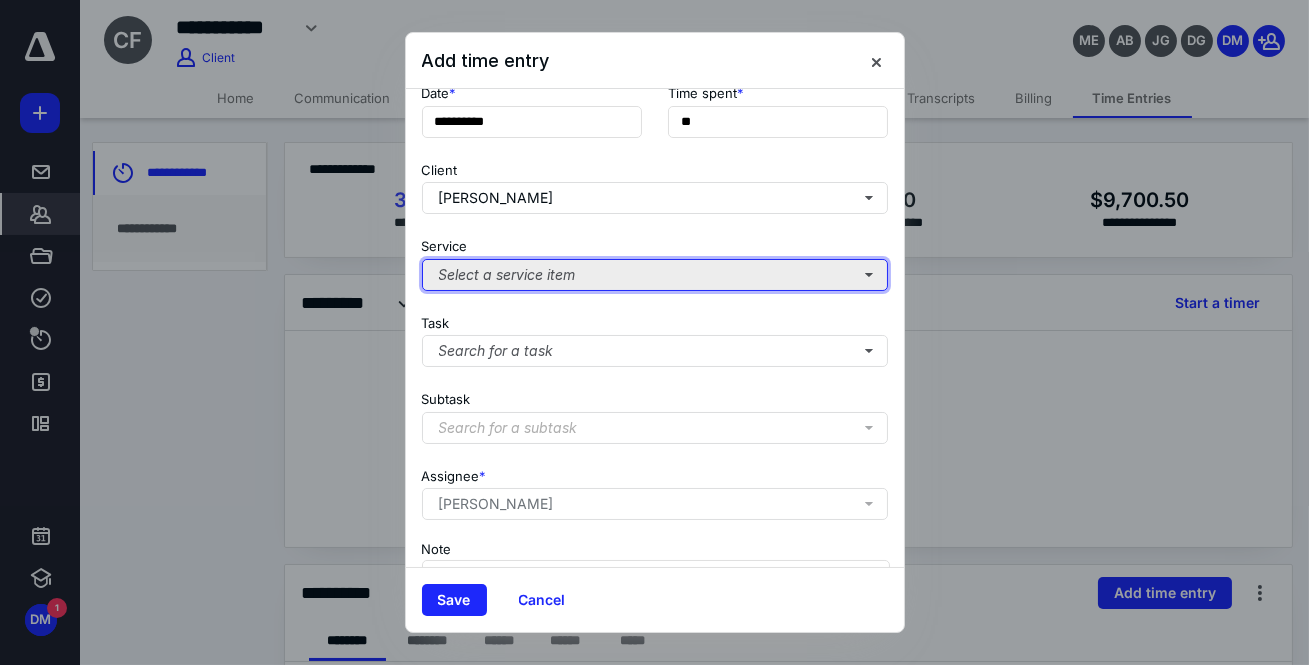 type on "***" 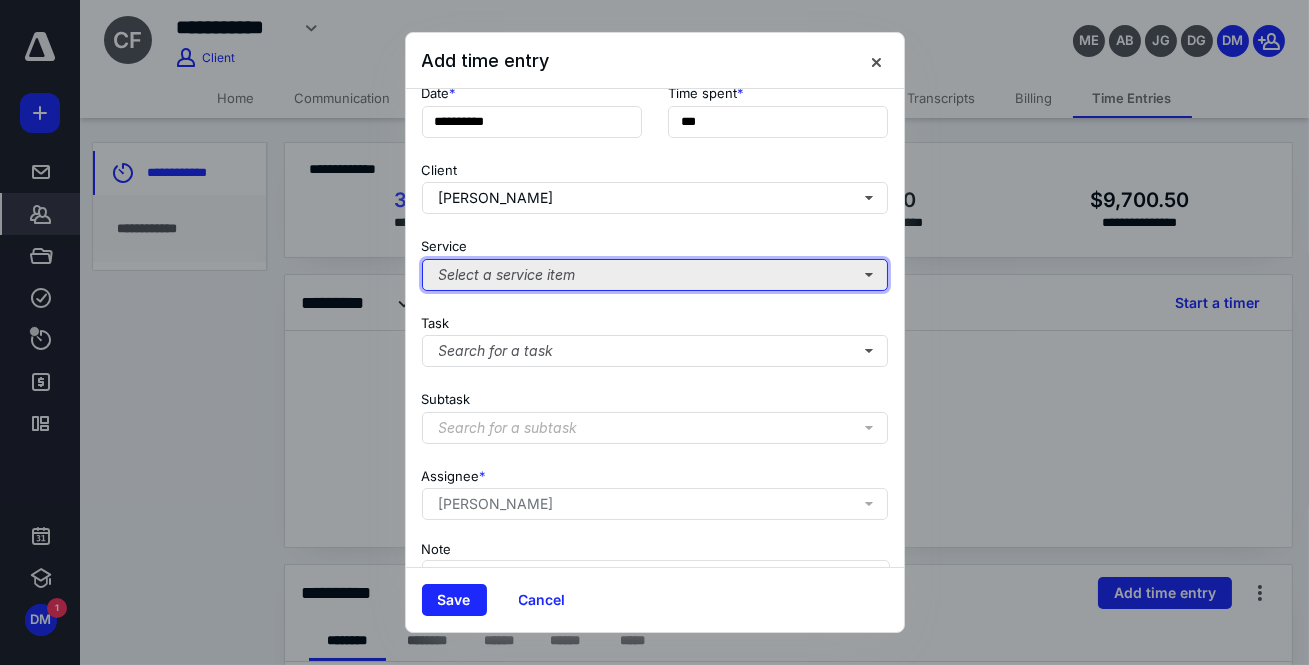 click on "Select a service item" at bounding box center (655, 275) 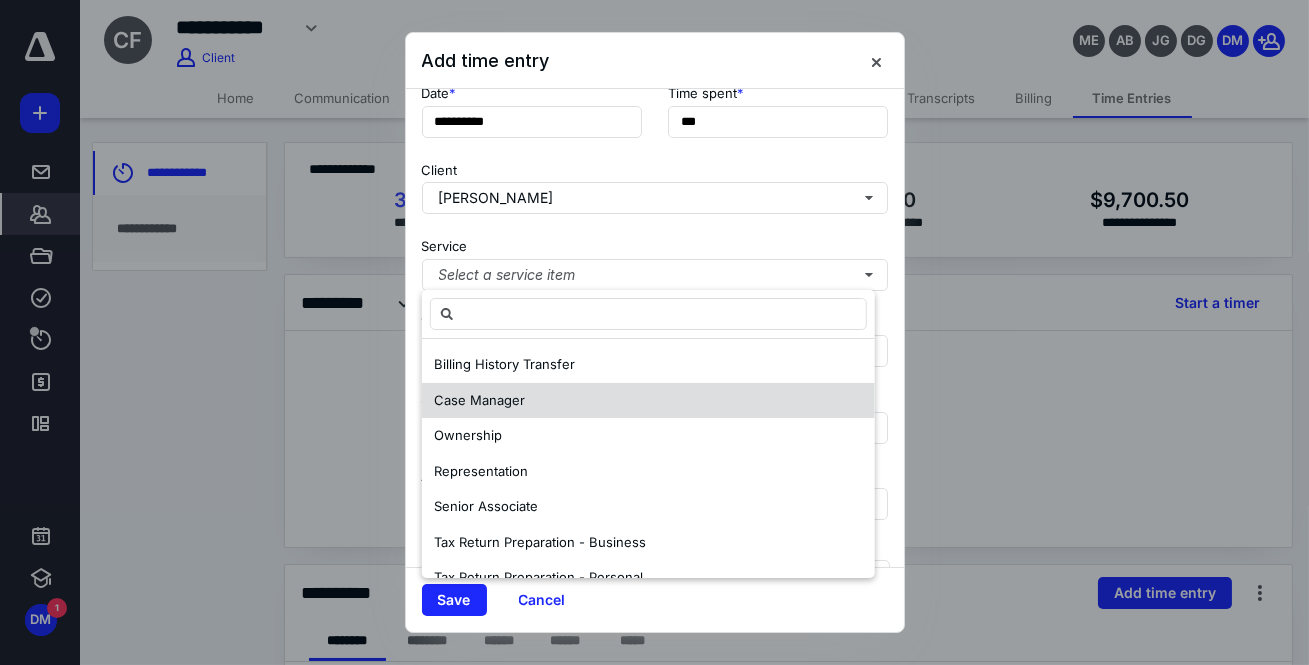click on "Case Manager" at bounding box center [479, 400] 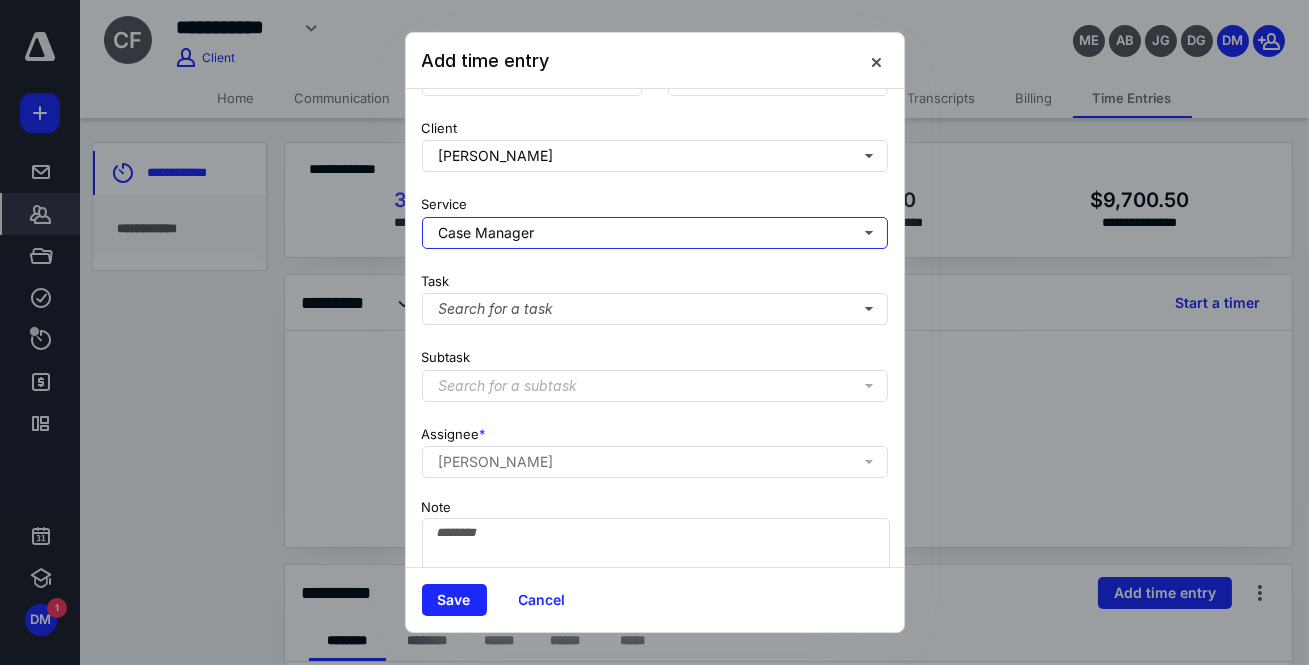 scroll, scrollTop: 220, scrollLeft: 0, axis: vertical 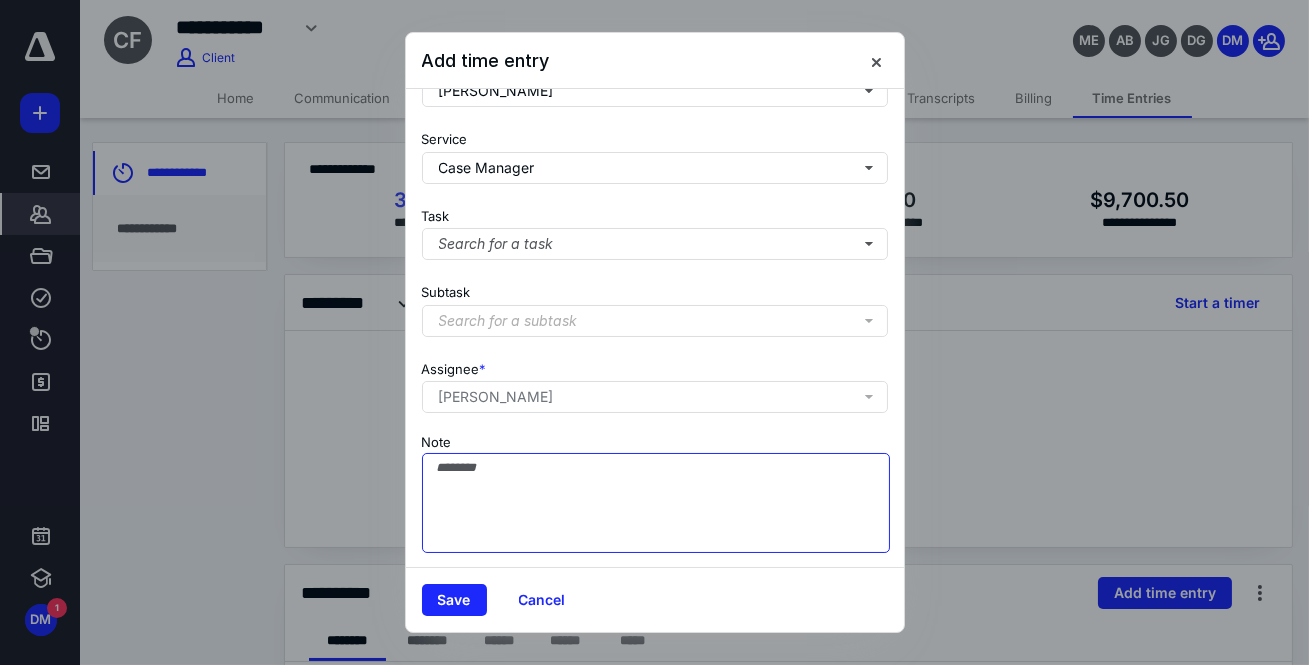 click on "Note" at bounding box center [656, 503] 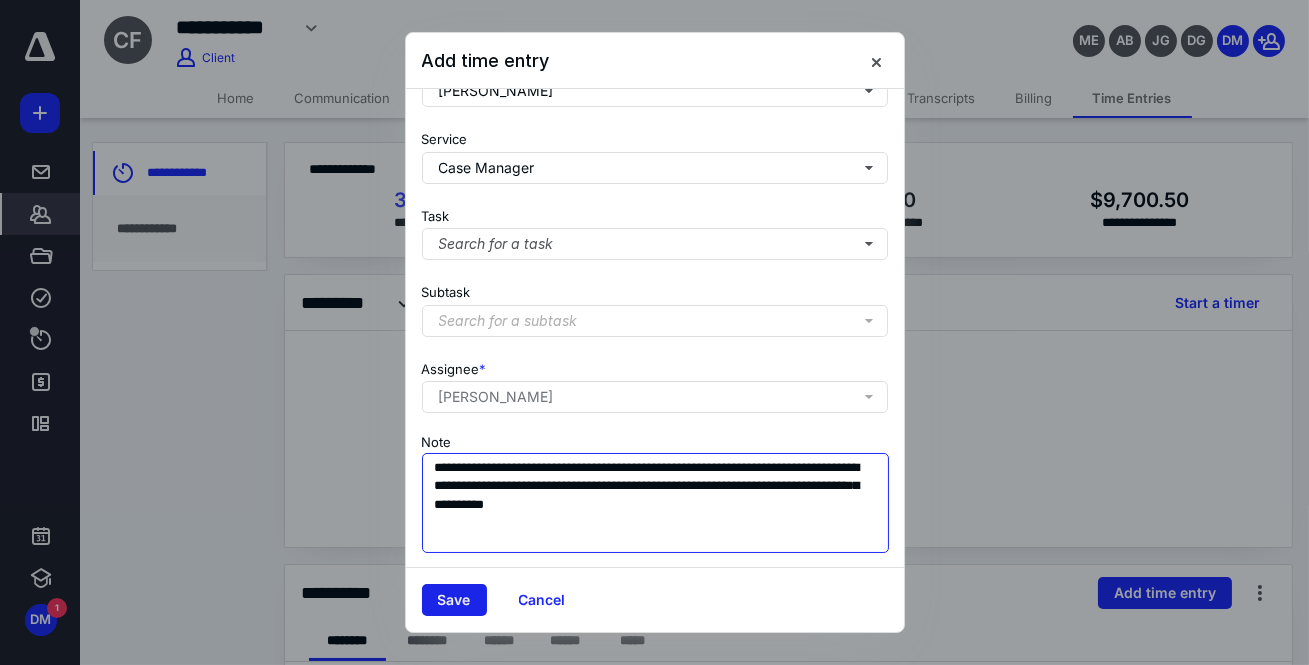type on "**********" 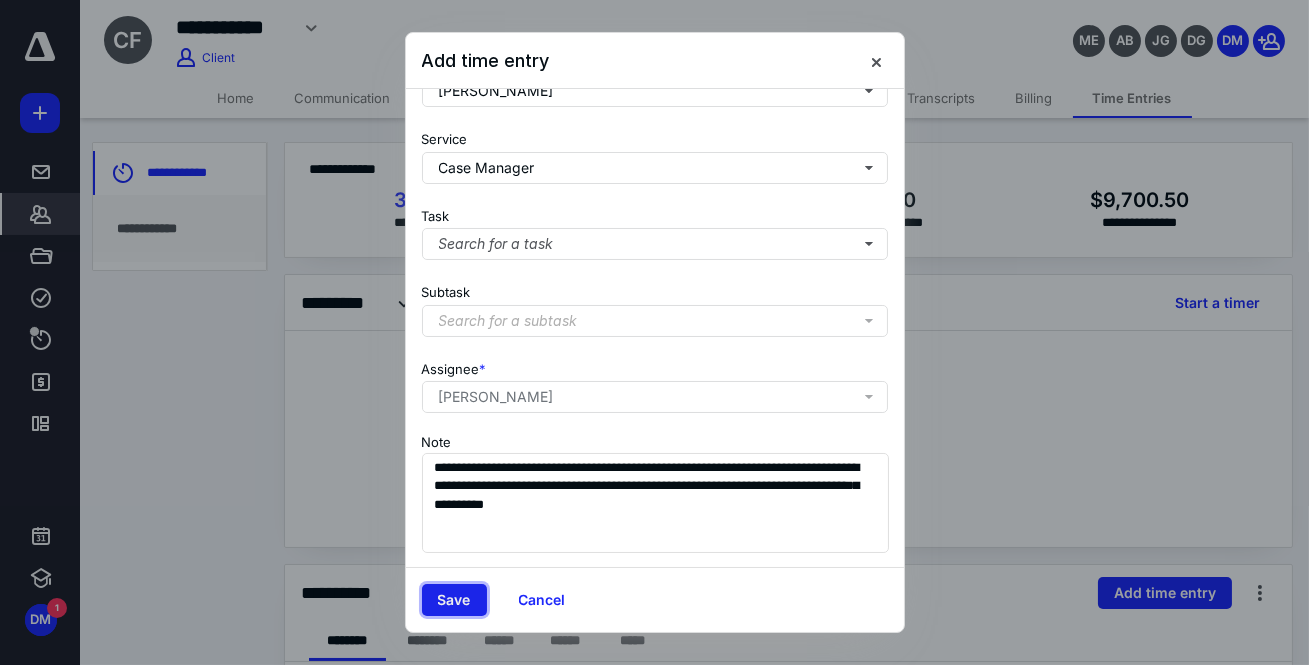 click on "Save" at bounding box center (454, 600) 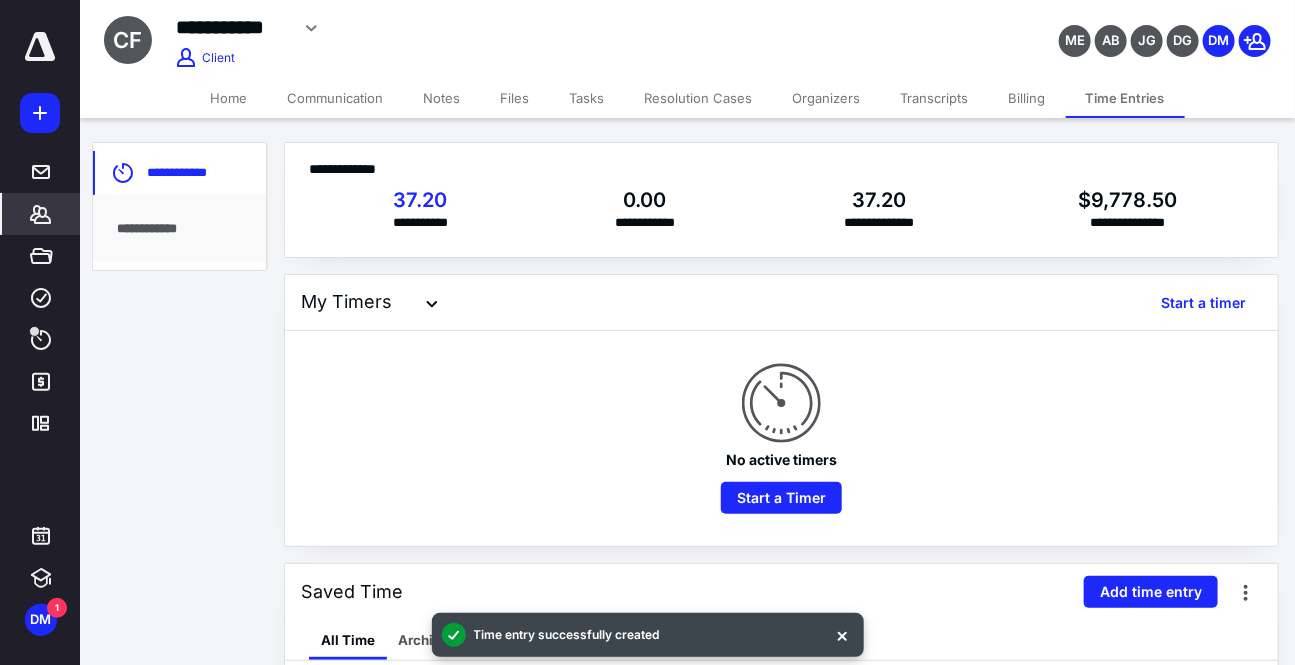 click on "Files" at bounding box center (515, 98) 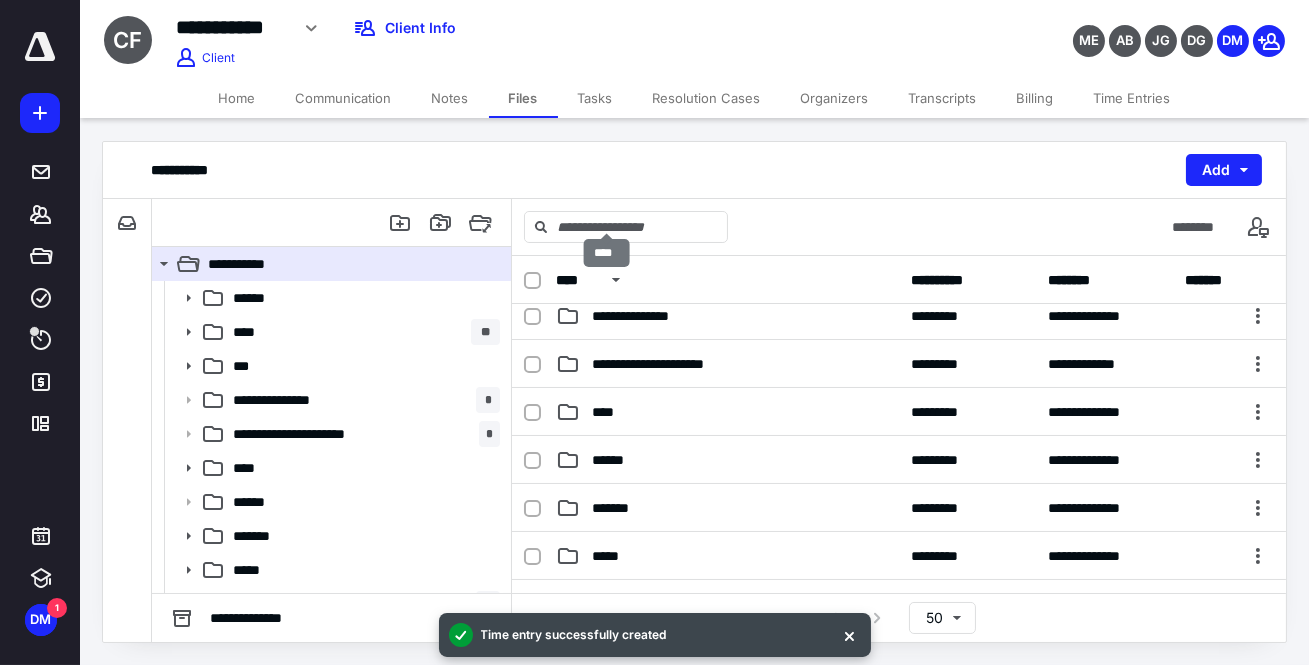 scroll, scrollTop: 159, scrollLeft: 0, axis: vertical 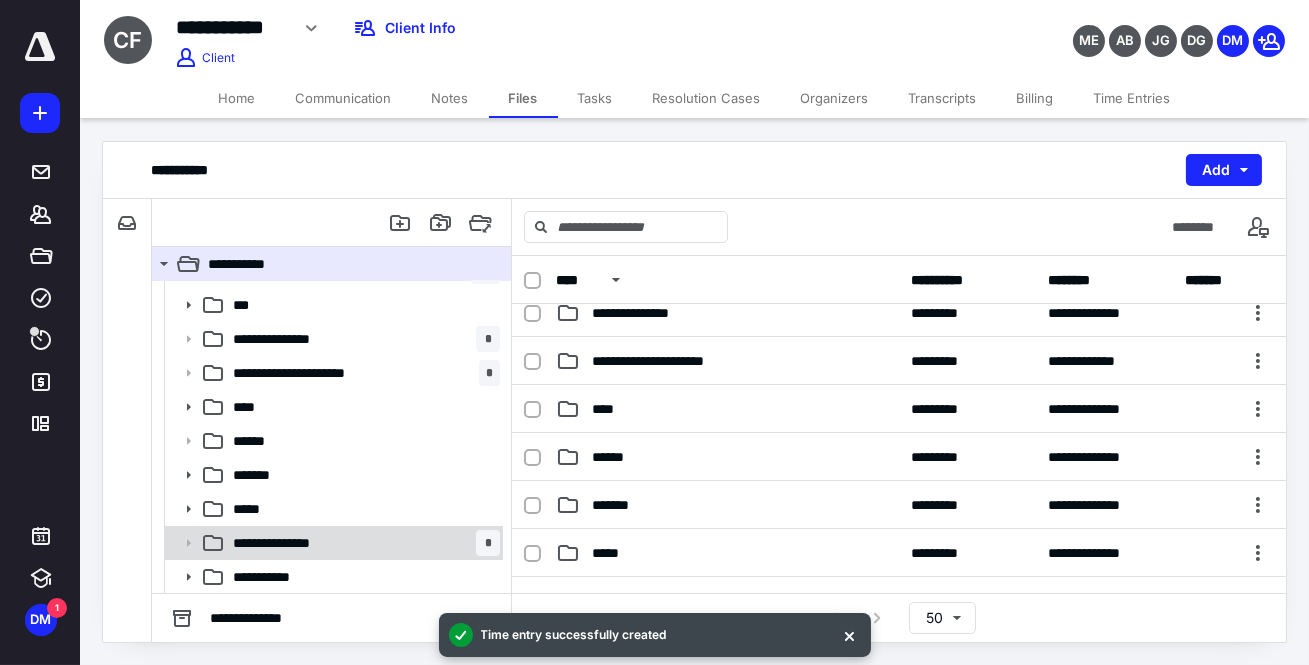 click on "**********" at bounding box center [286, 543] 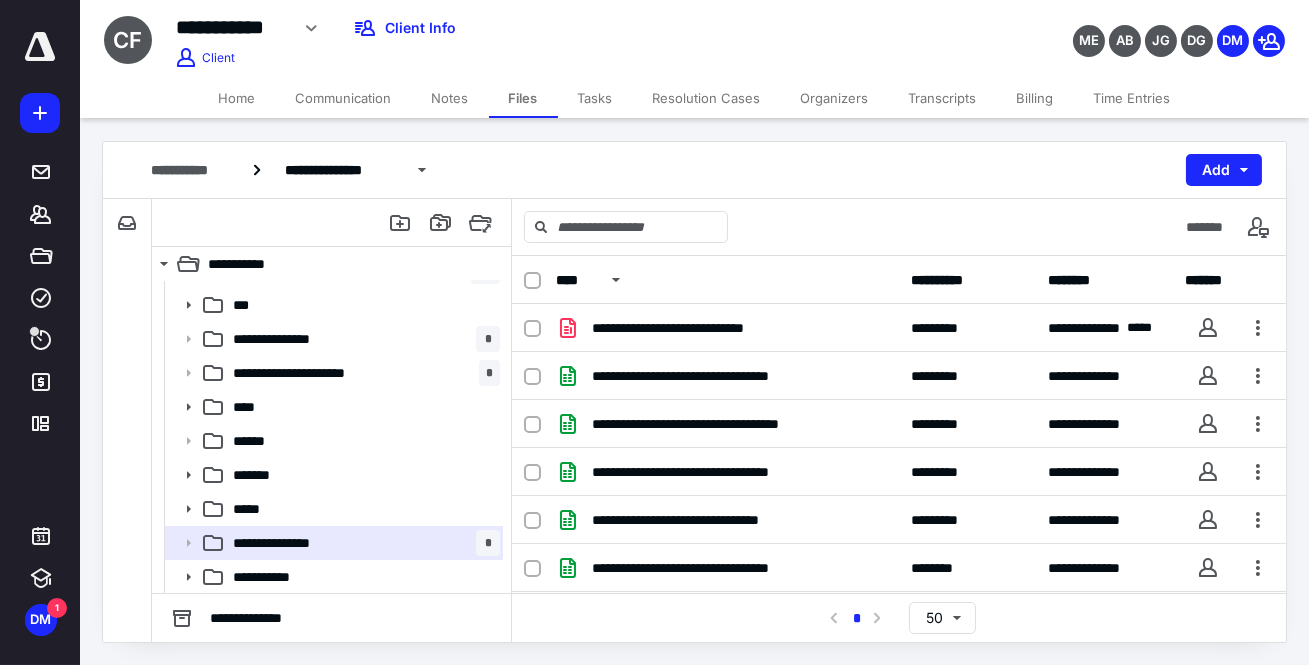 click on "Tasks" at bounding box center [595, 98] 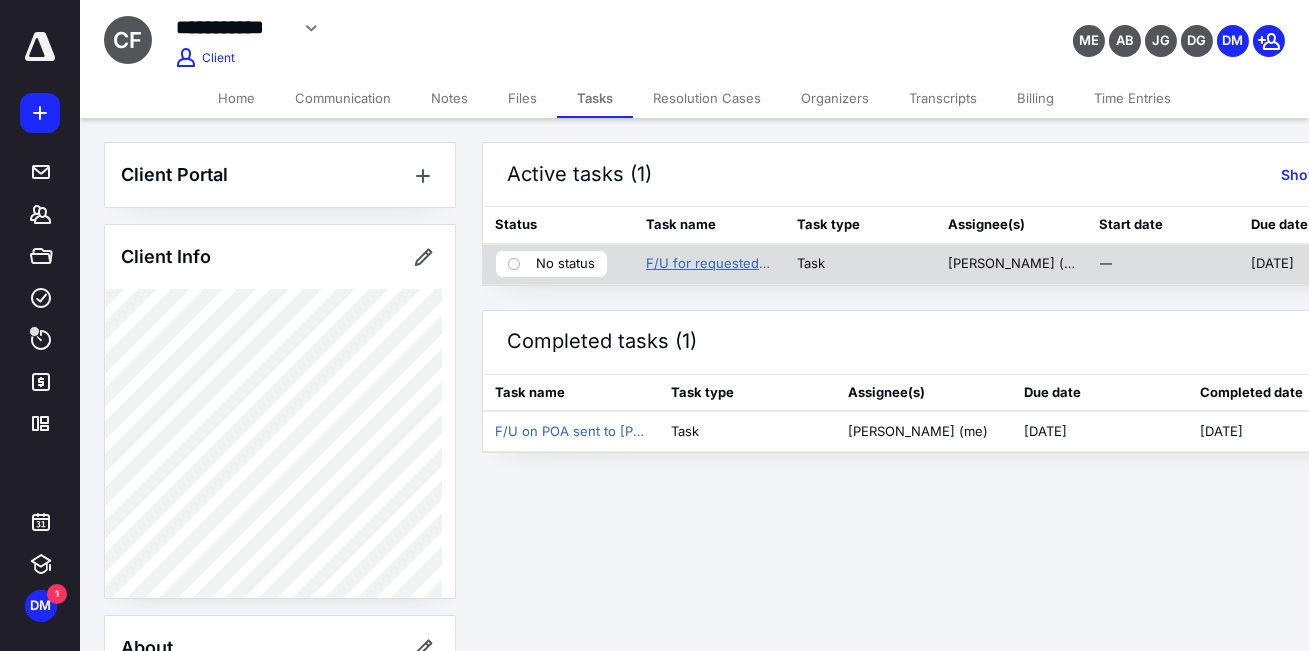 click on "F/U for requested docs" at bounding box center [709, 264] 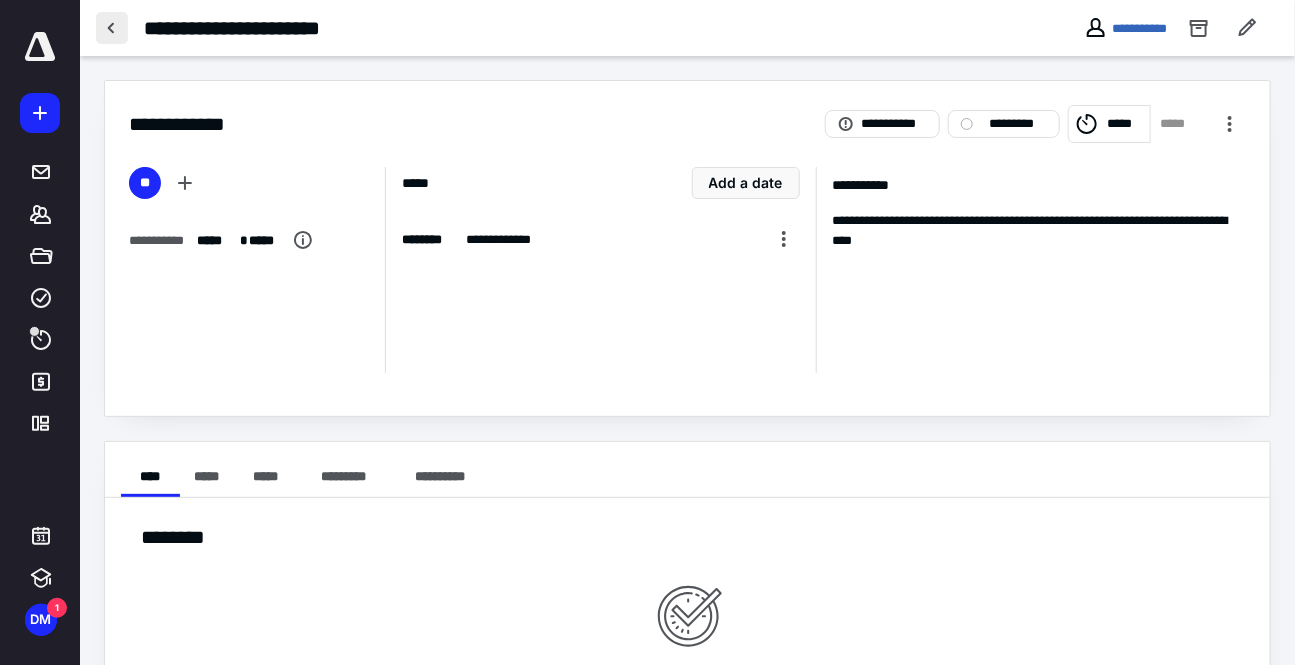 click at bounding box center (112, 28) 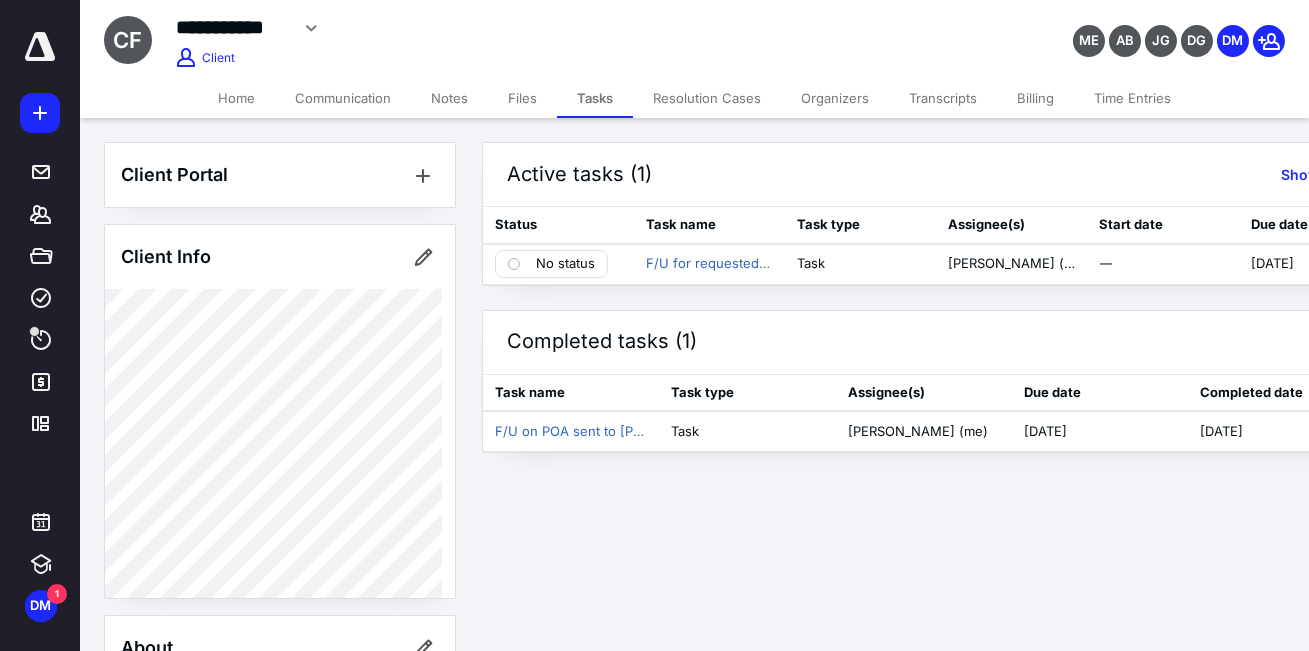 click 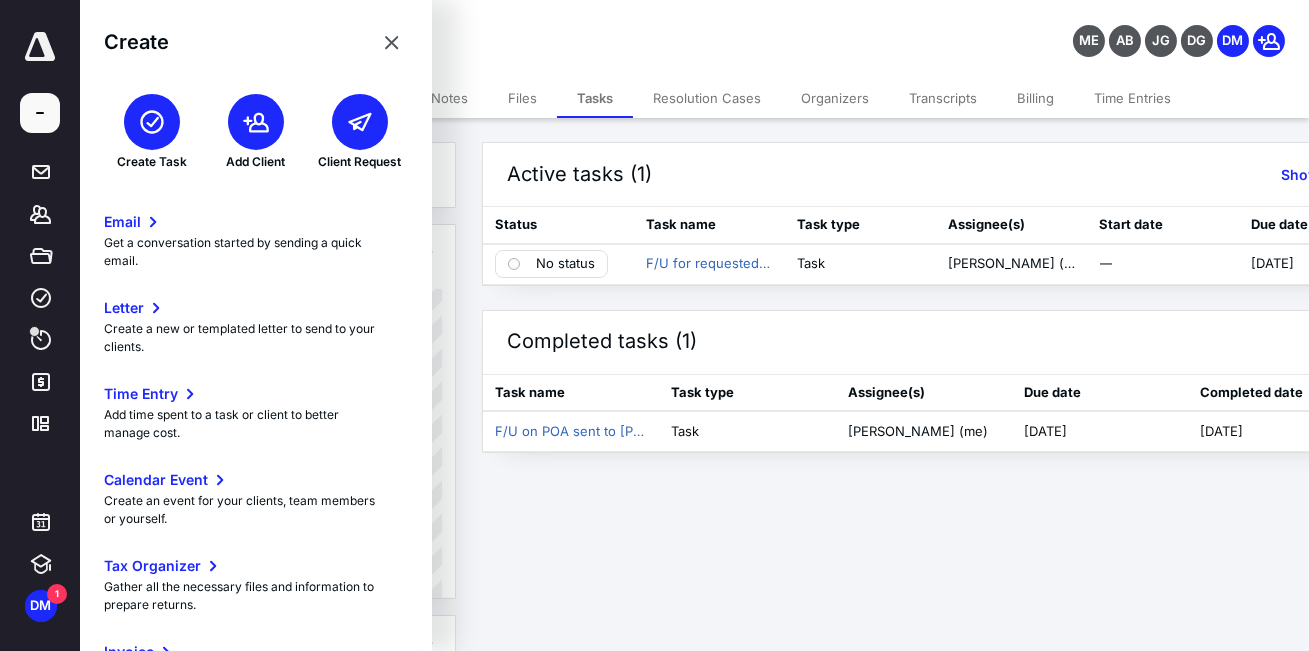 click 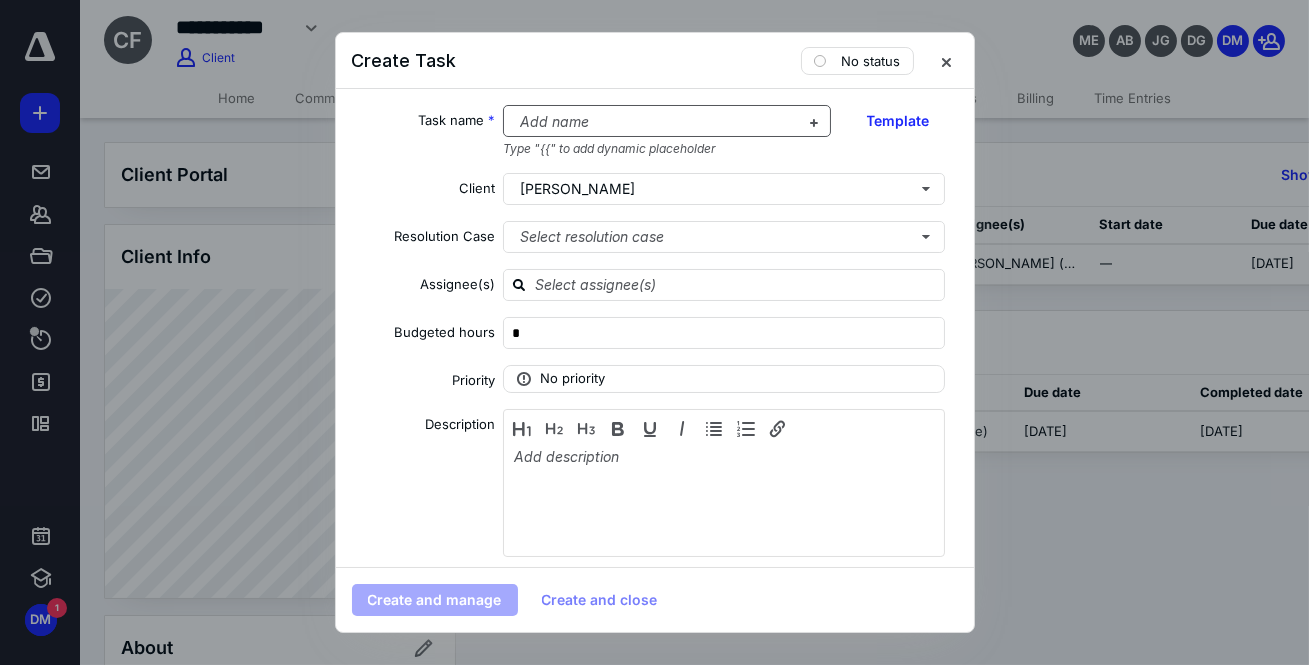 click at bounding box center (655, 122) 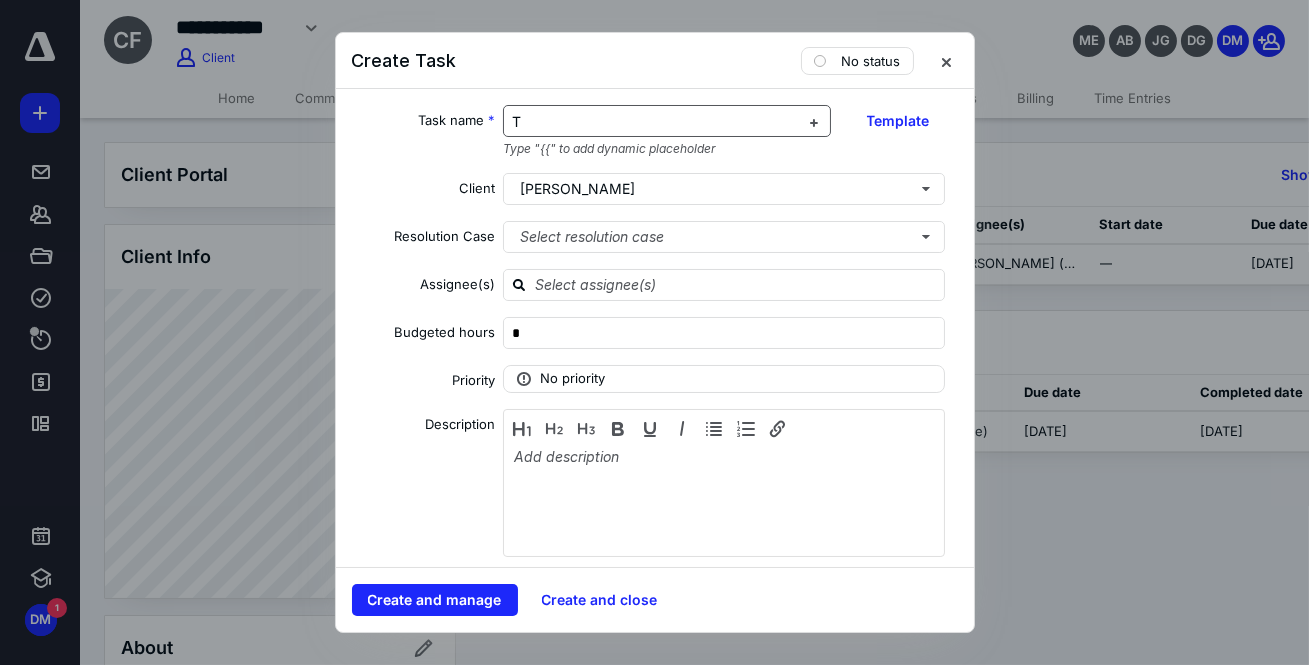 type 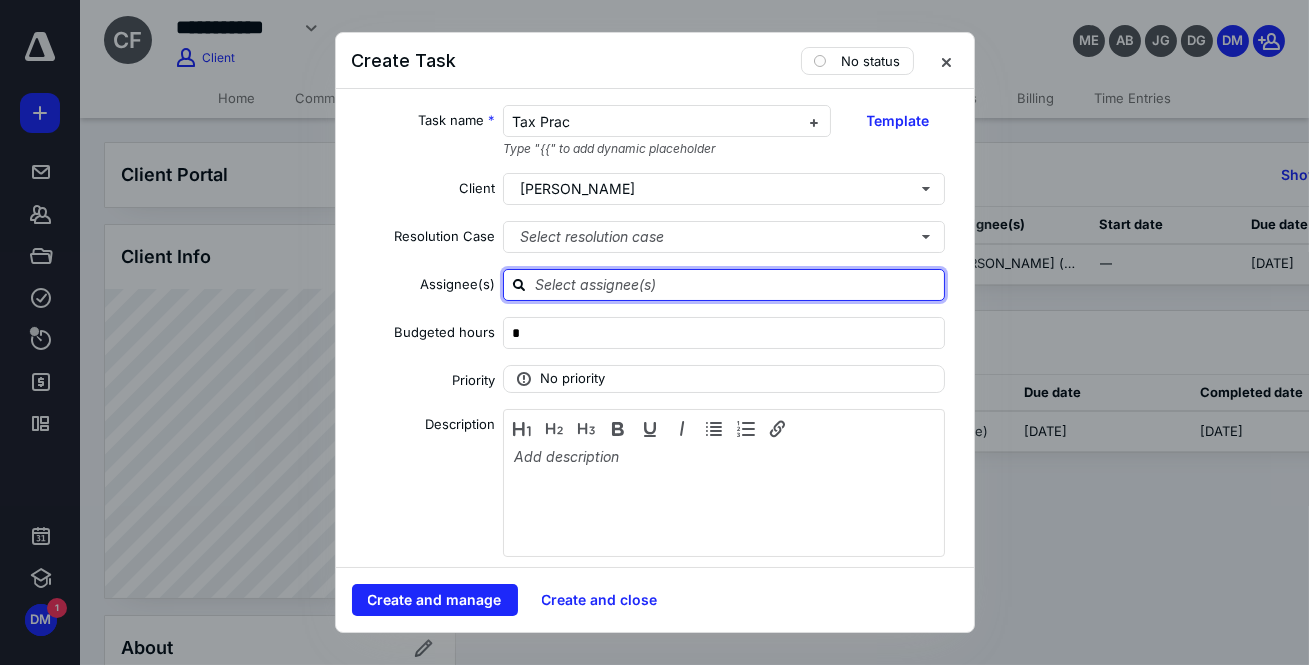 click at bounding box center [736, 284] 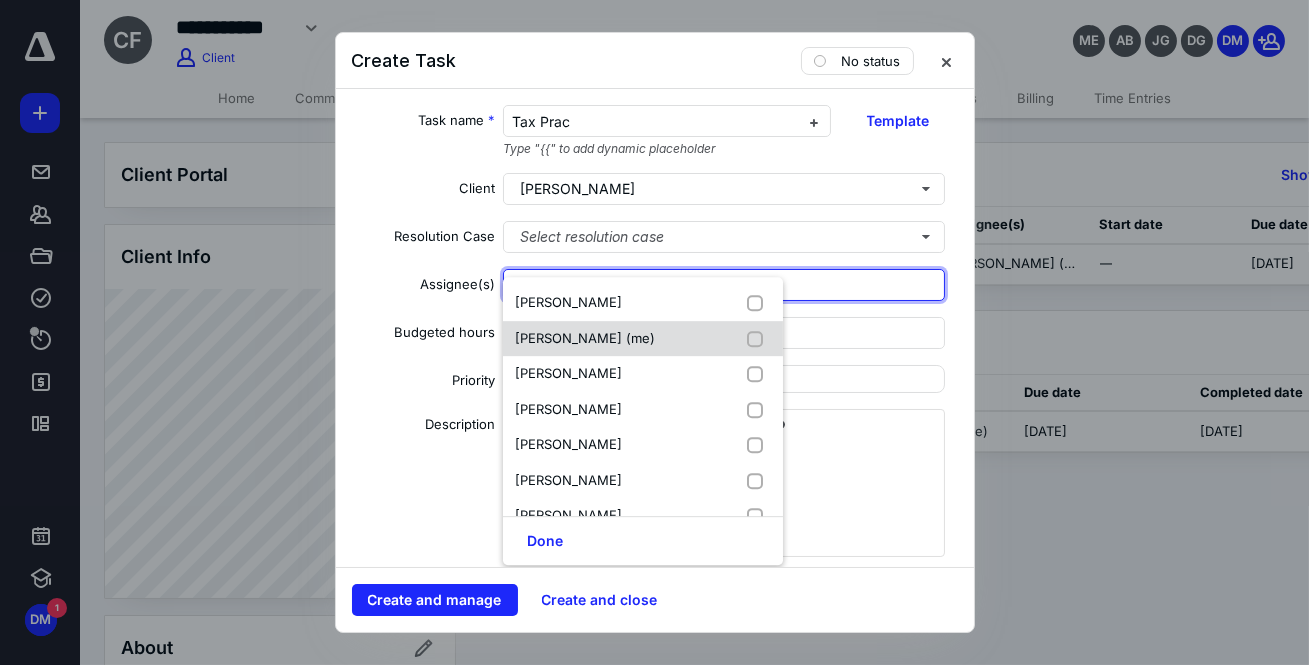 click on "Dana McGoveran (me)" at bounding box center (585, 338) 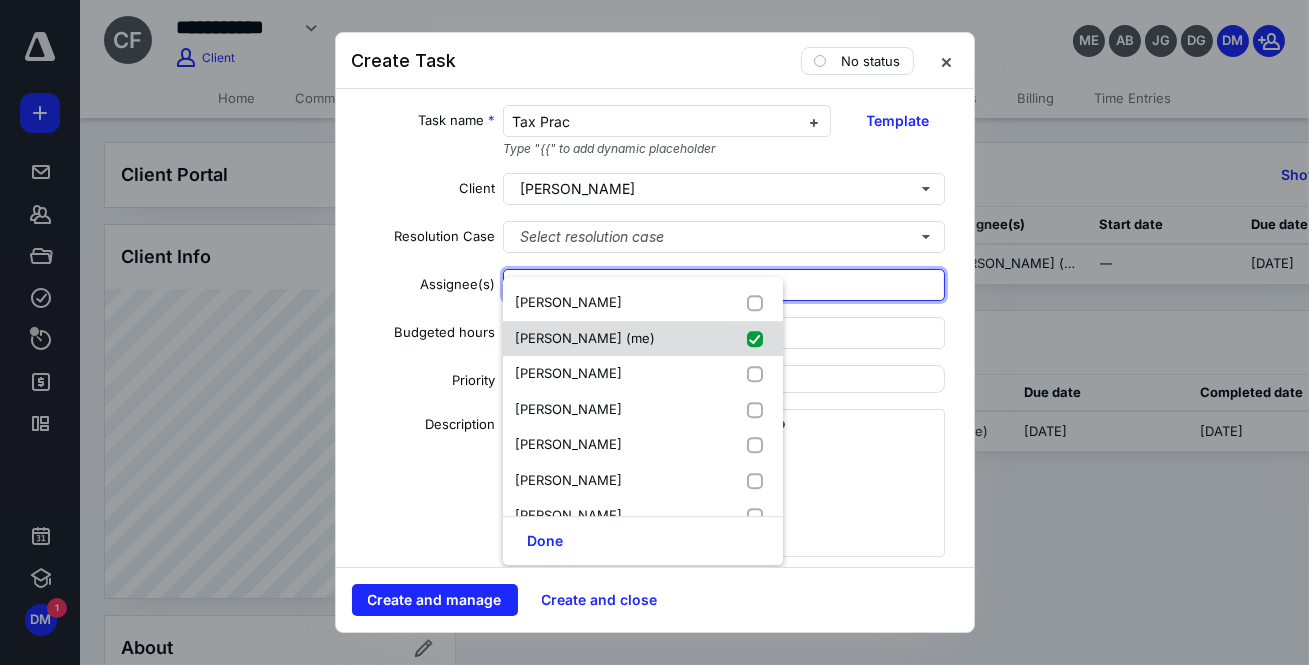 checkbox on "true" 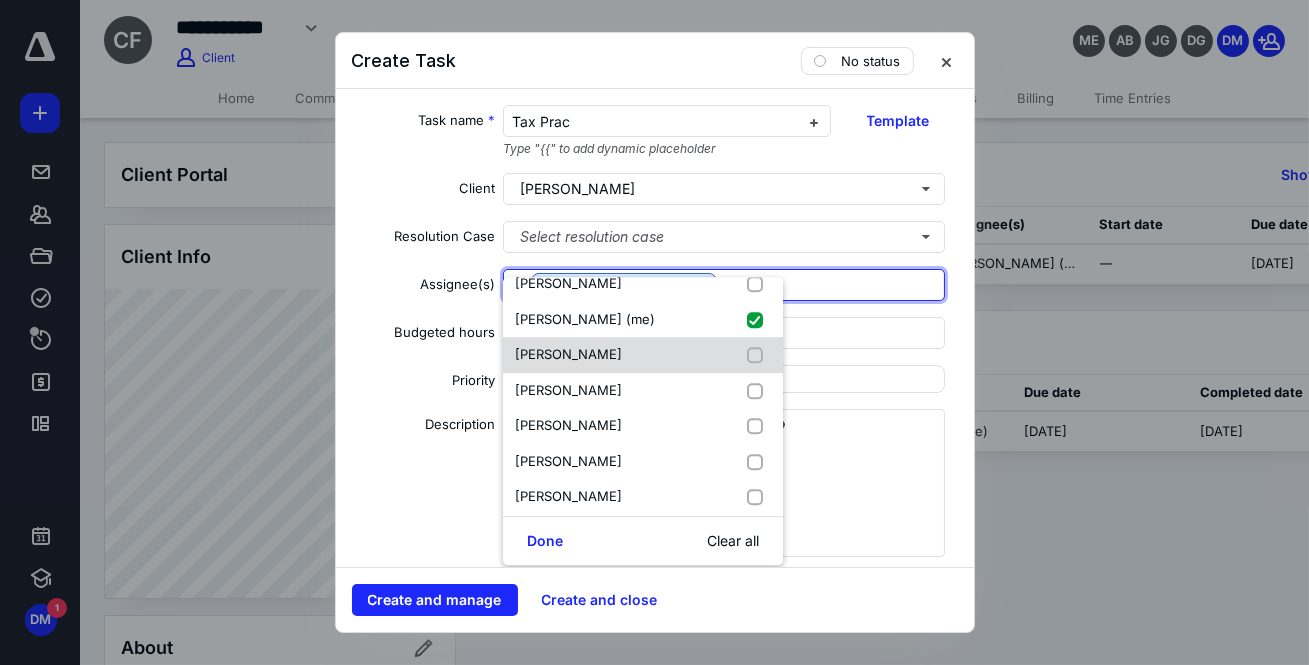 scroll, scrollTop: 27, scrollLeft: 0, axis: vertical 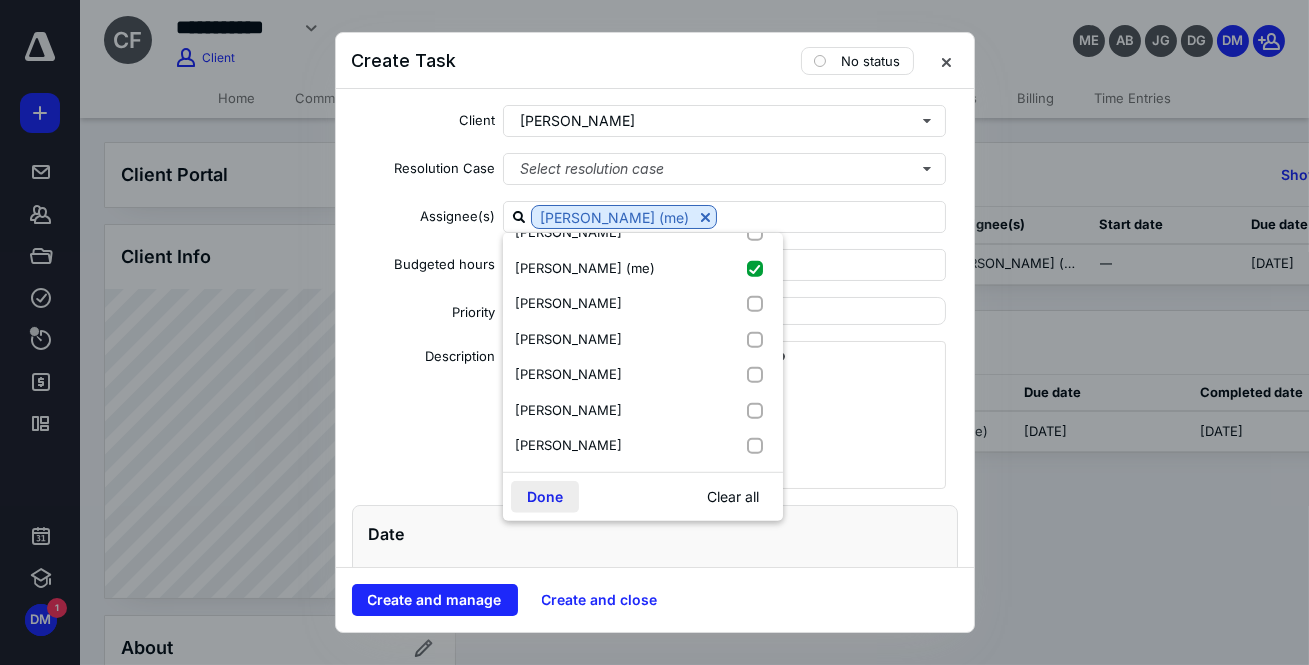 click on "Done" at bounding box center (545, 497) 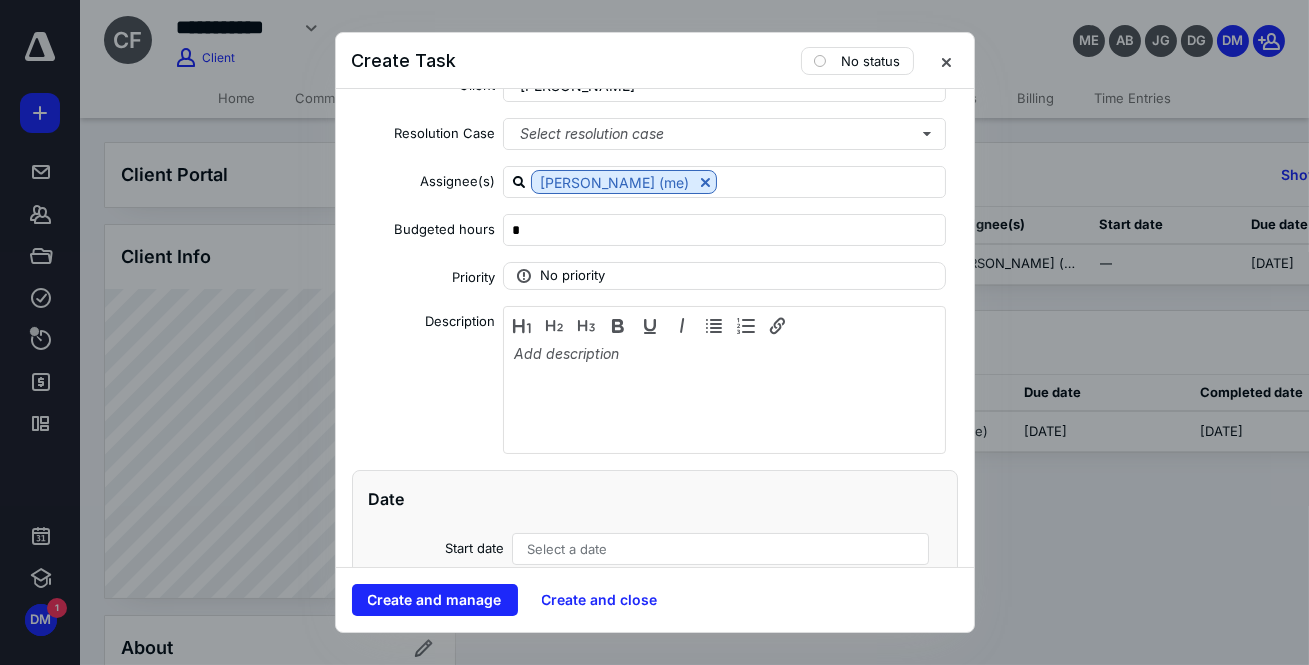 scroll, scrollTop: 90, scrollLeft: 0, axis: vertical 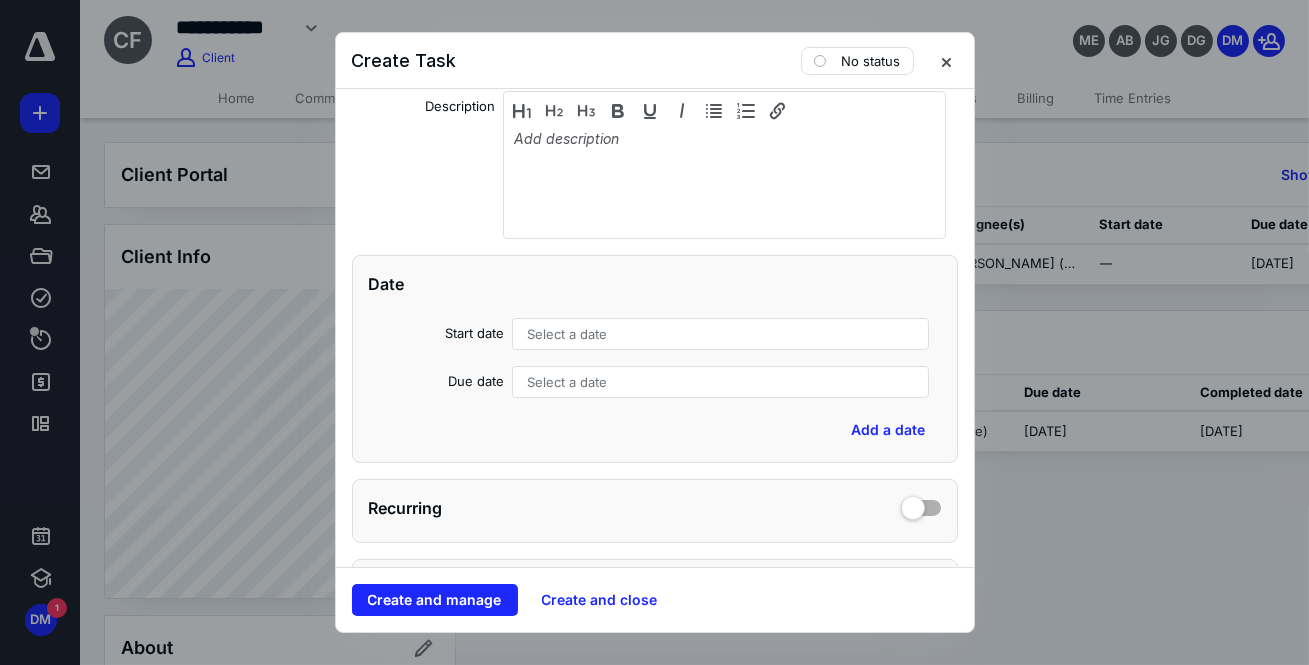 click on "Select a date" at bounding box center [567, 382] 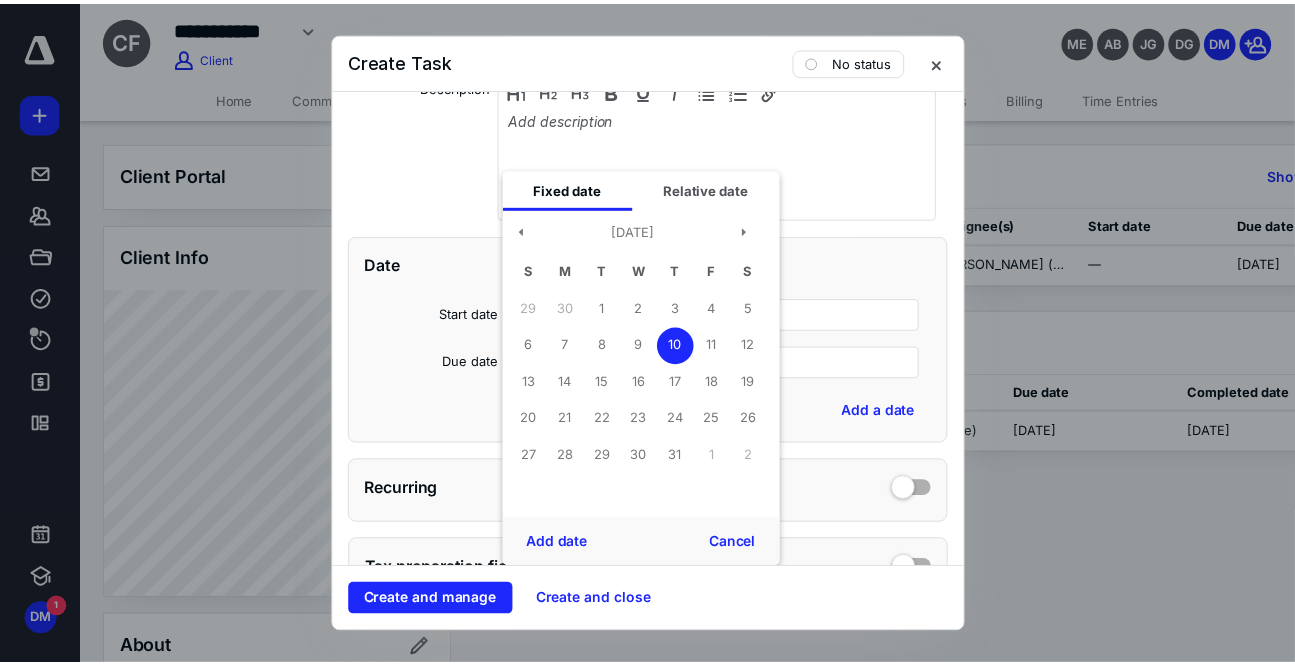 scroll, scrollTop: 340, scrollLeft: 0, axis: vertical 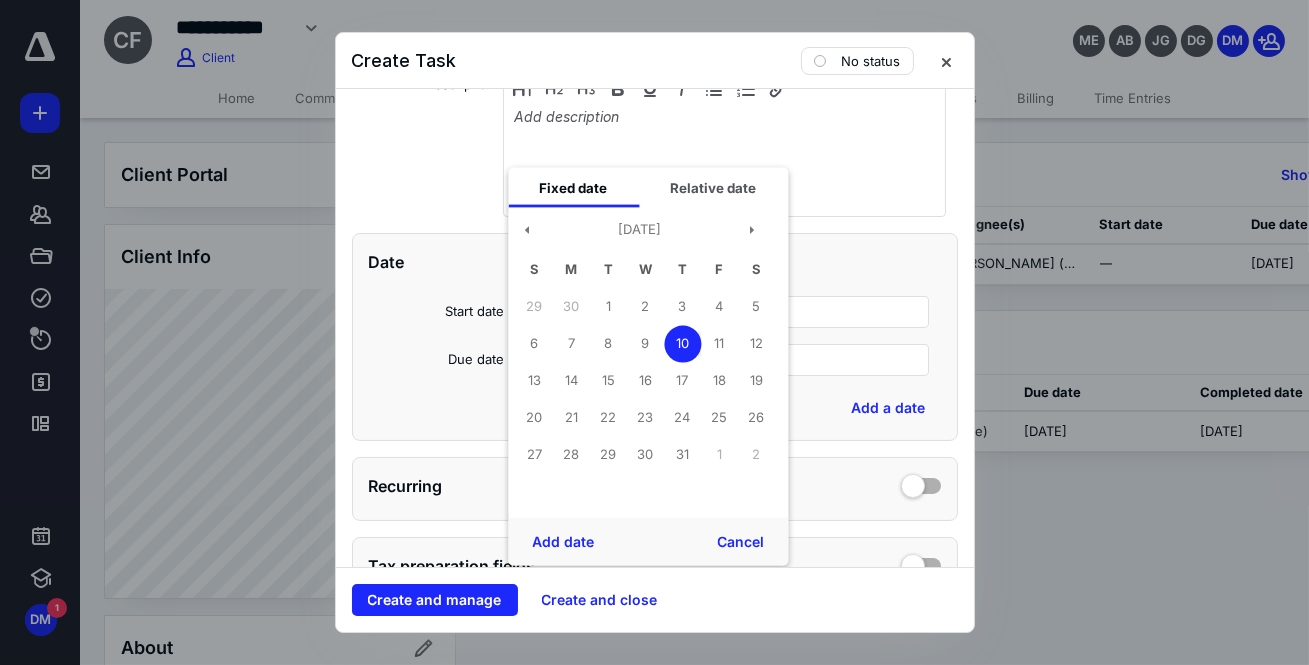 click on "10" at bounding box center (682, 343) 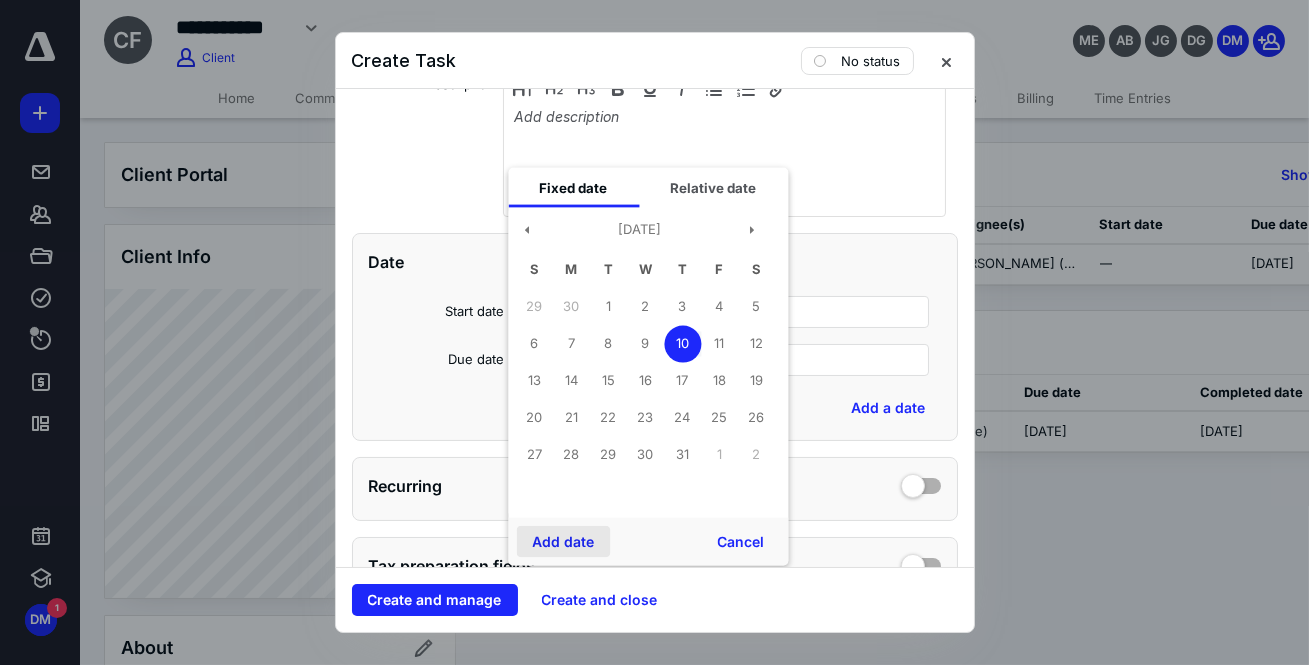 click on "Add date" at bounding box center [563, 542] 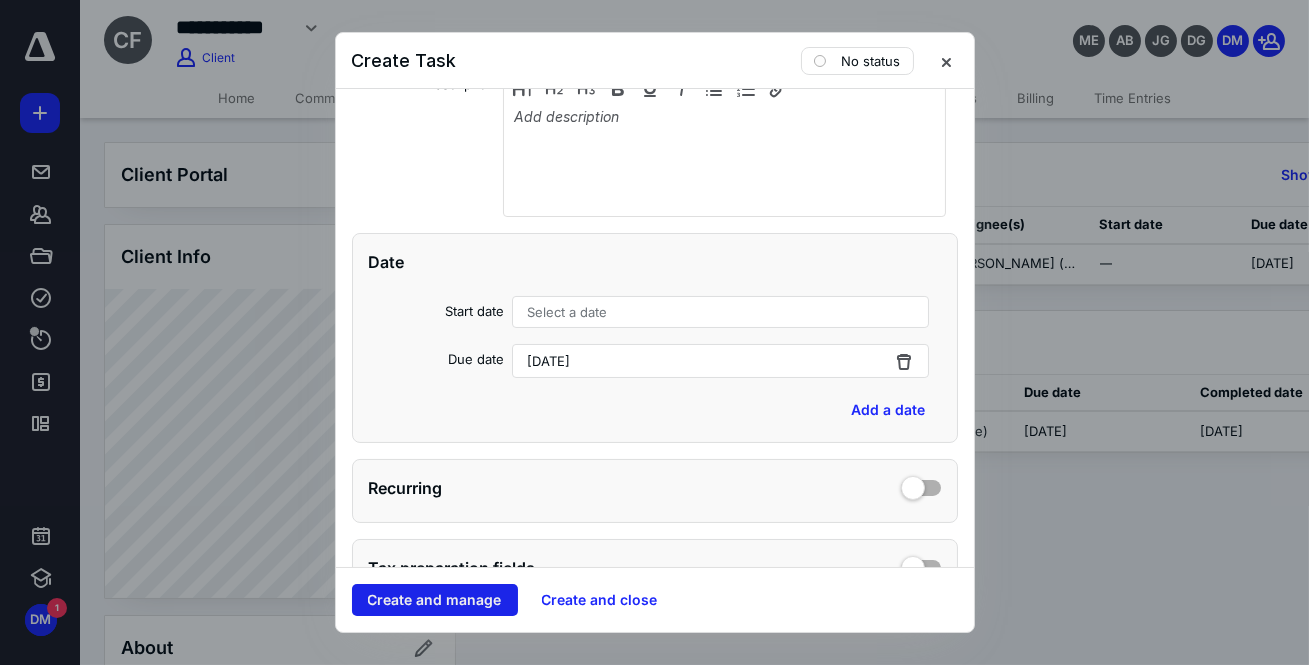 click on "Create and manage" at bounding box center [435, 600] 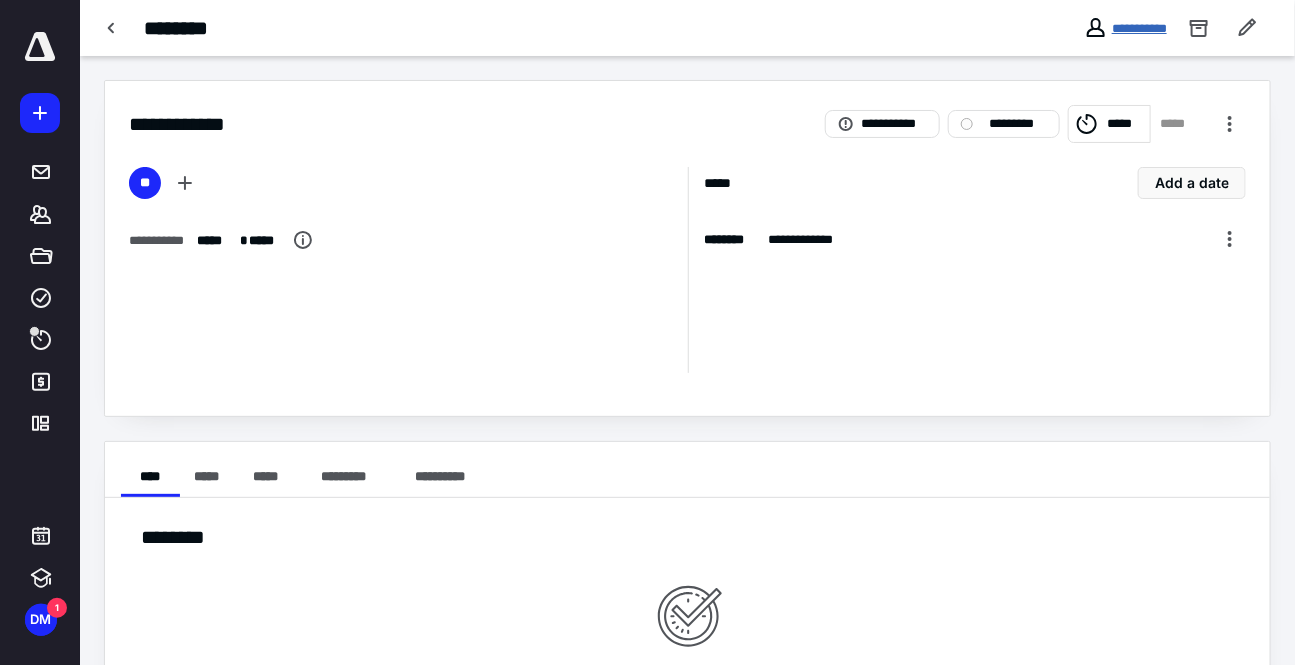 click on "**********" at bounding box center (1139, 28) 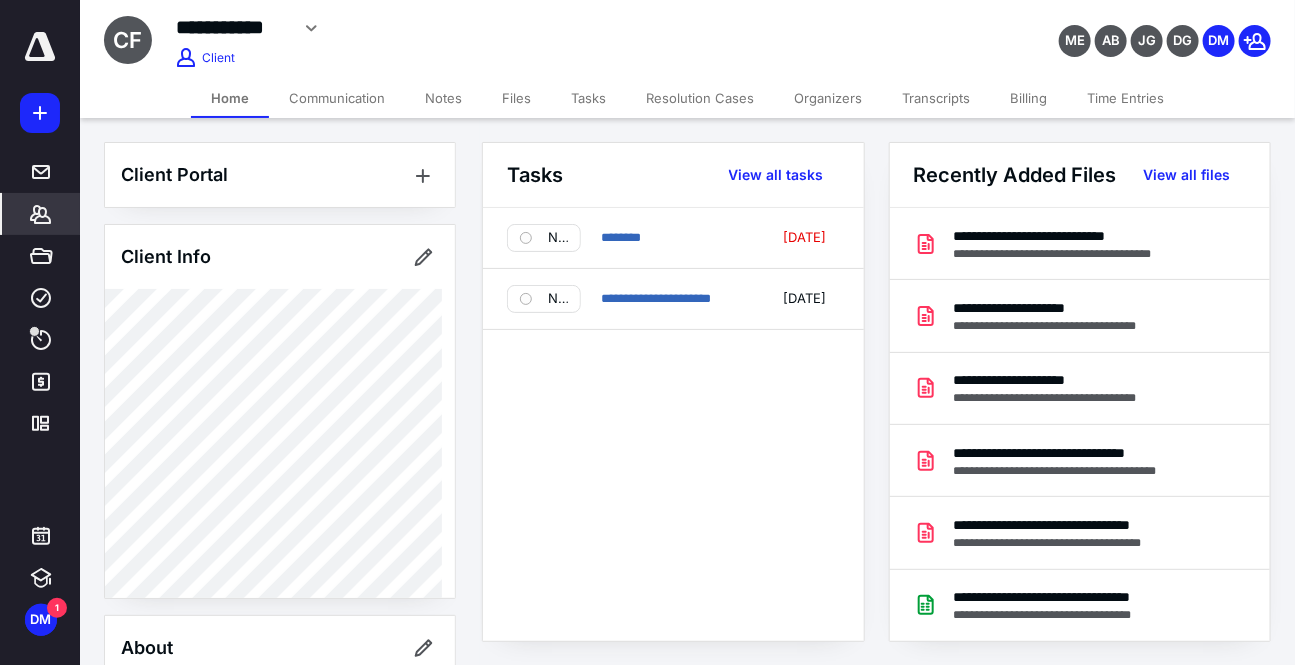 click on "Tasks" at bounding box center [588, 98] 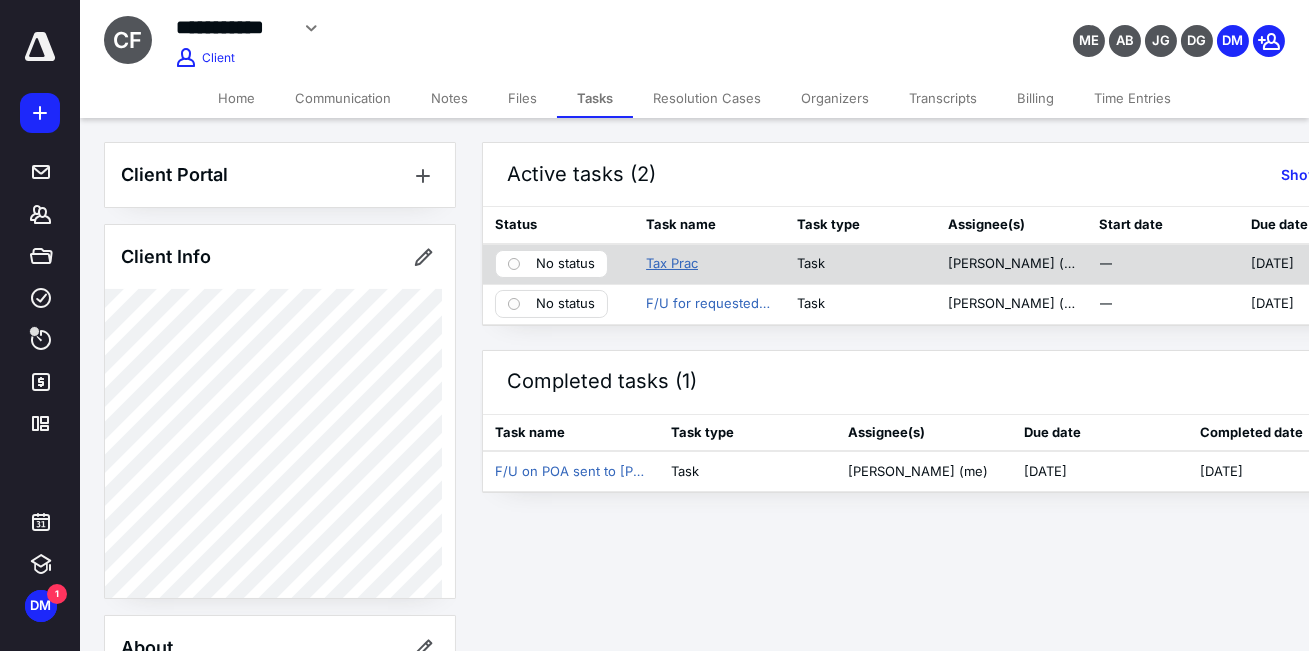 click on "Tax Prac" at bounding box center (672, 264) 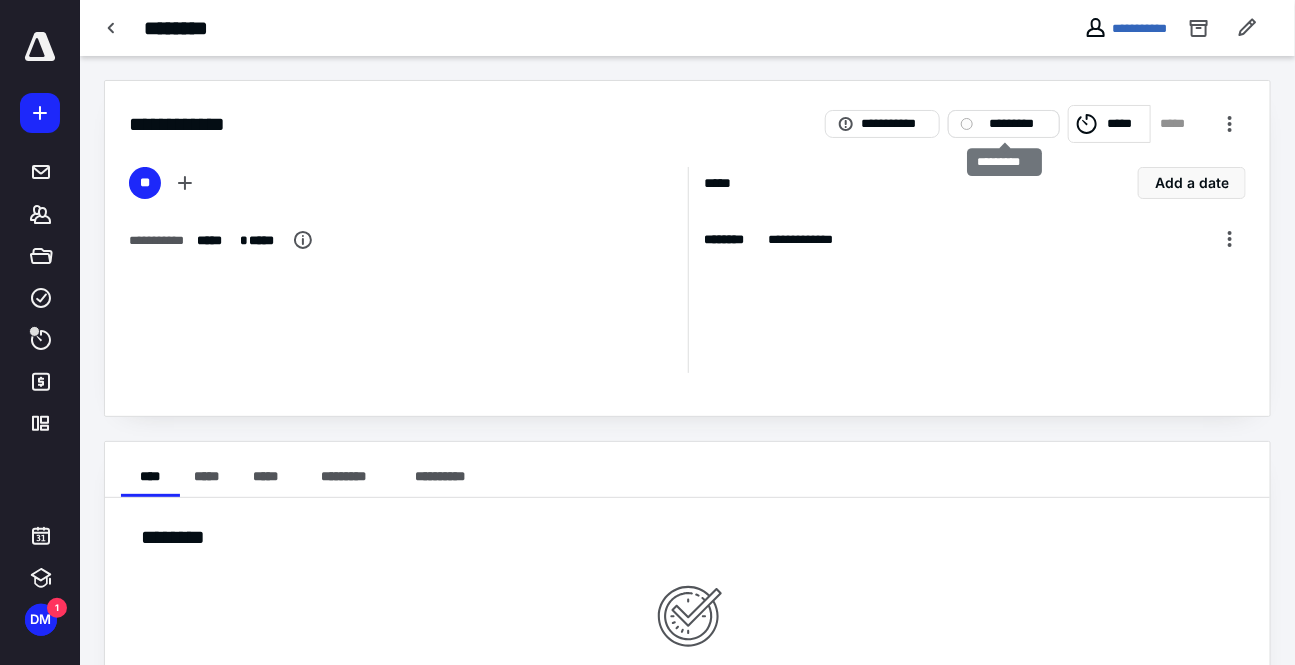 click on "*********" at bounding box center (1018, 124) 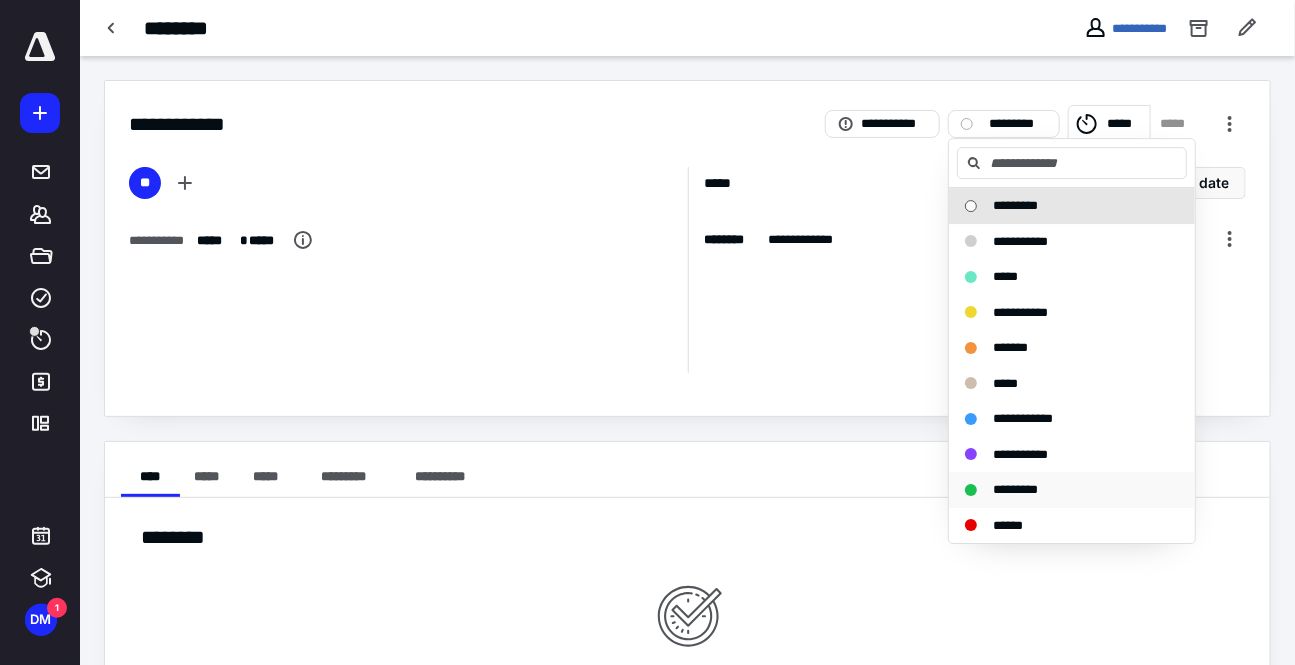 click on "*********" at bounding box center [1015, 489] 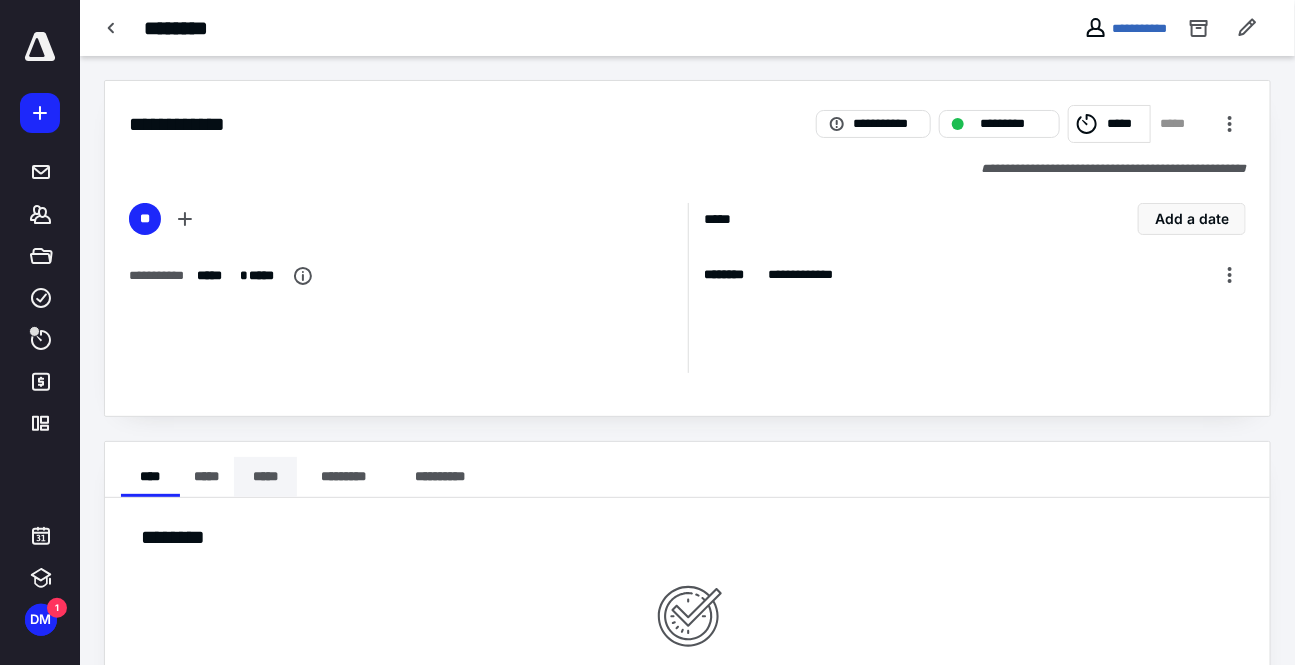 click on "*****" at bounding box center (265, 477) 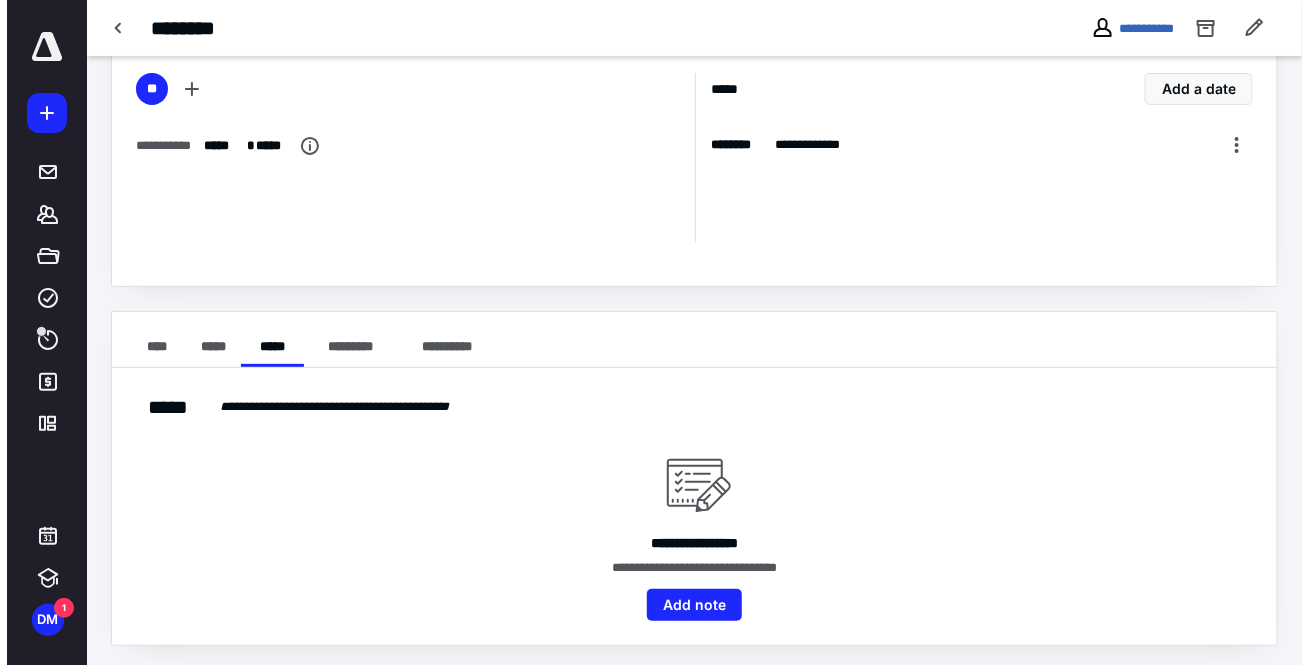 scroll, scrollTop: 133, scrollLeft: 0, axis: vertical 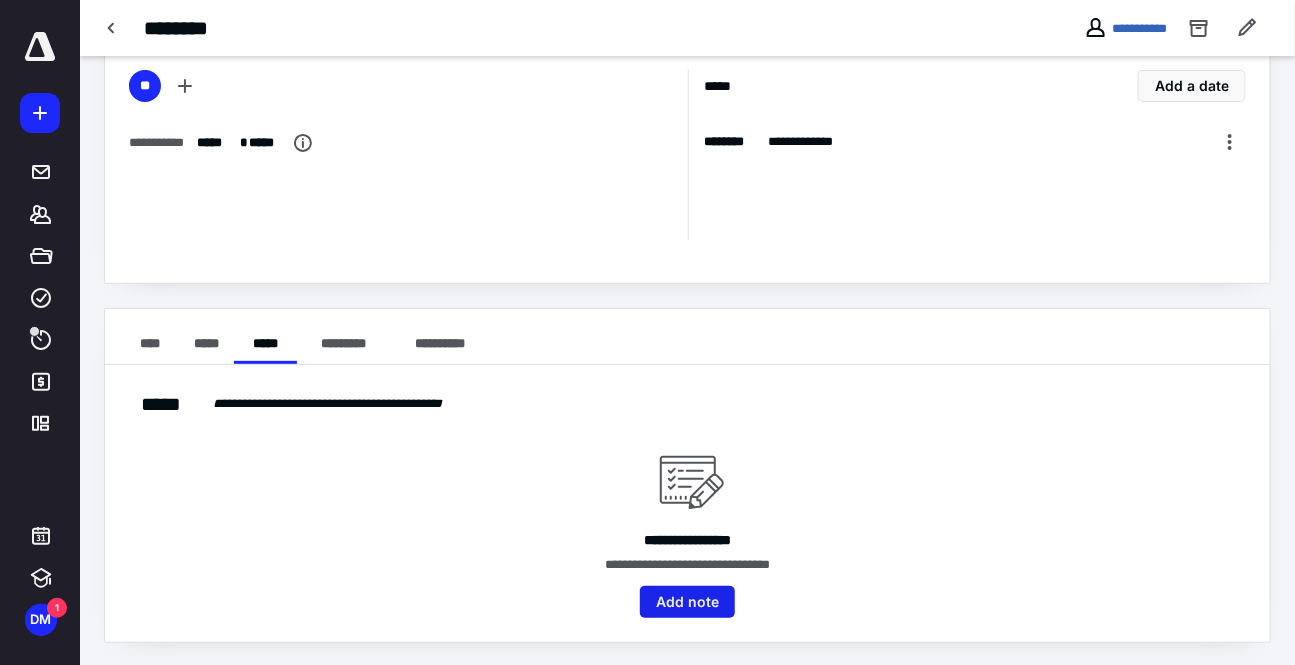 click on "Add note" at bounding box center [687, 602] 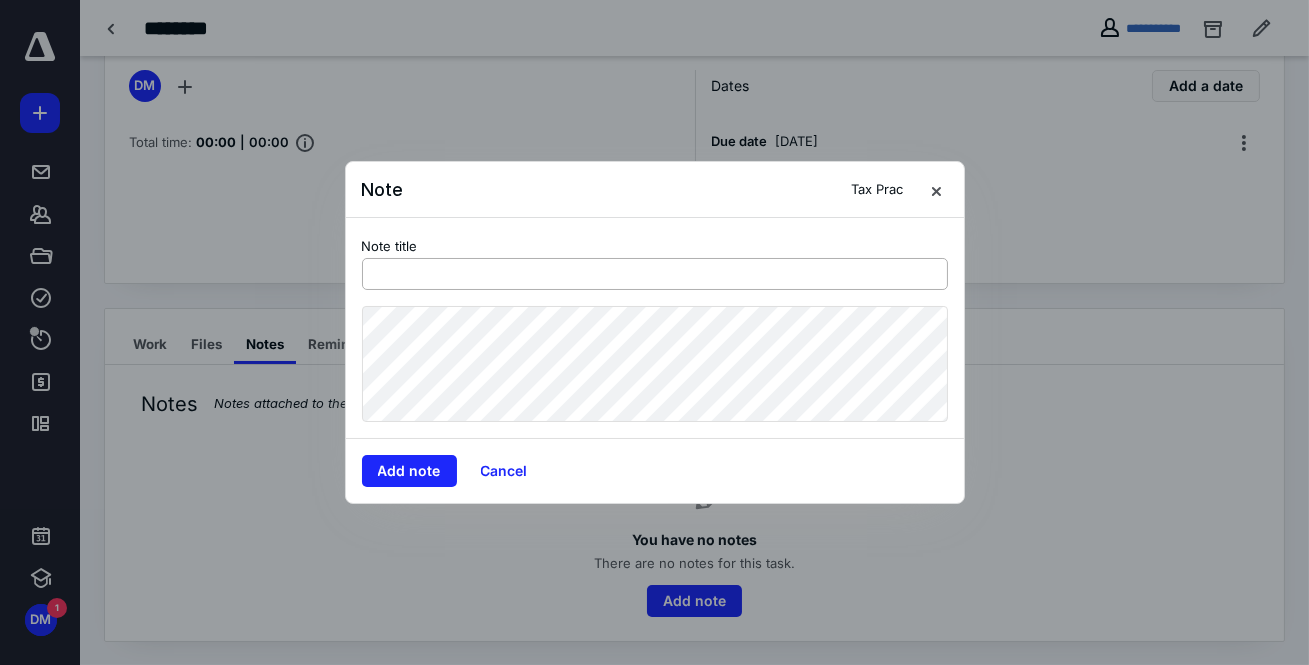 click at bounding box center (655, 274) 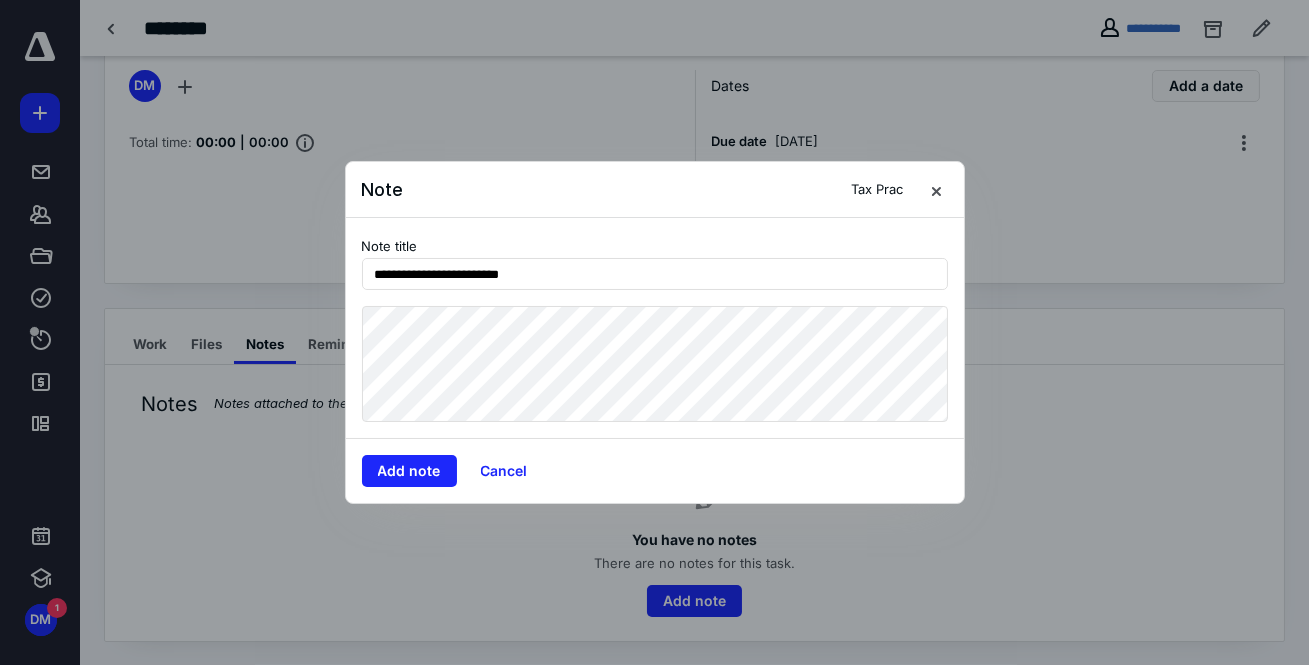 type on "**********" 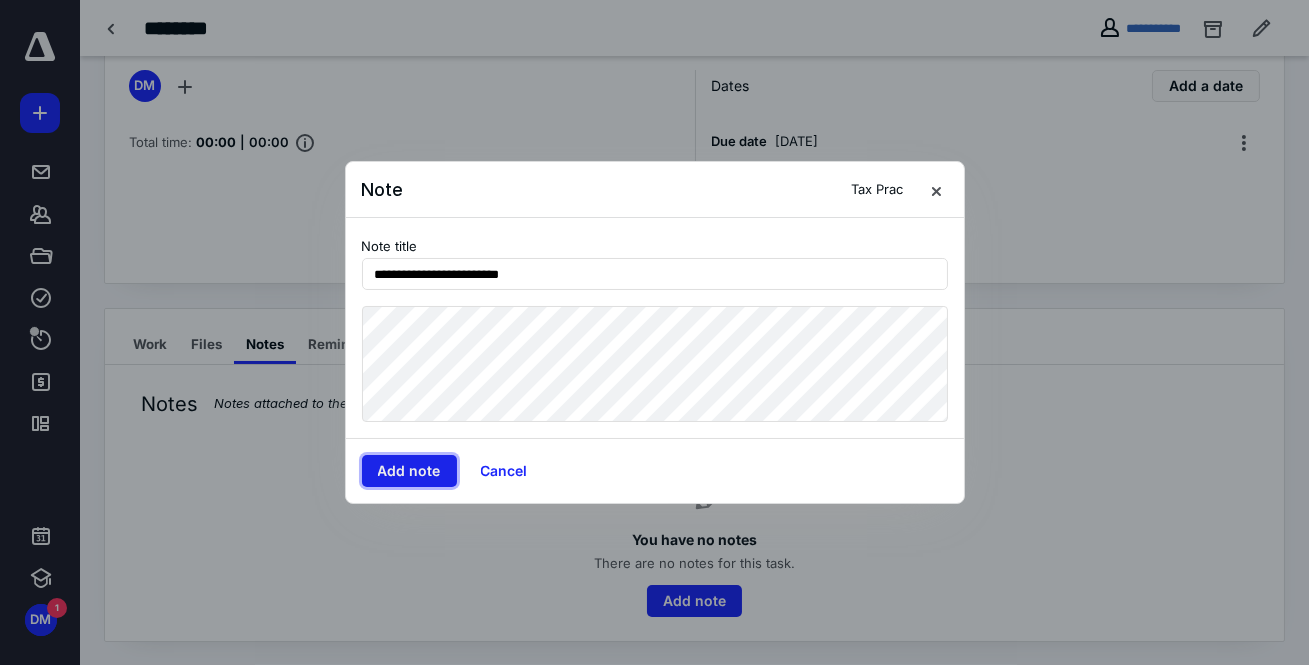 click on "Add note" at bounding box center [409, 471] 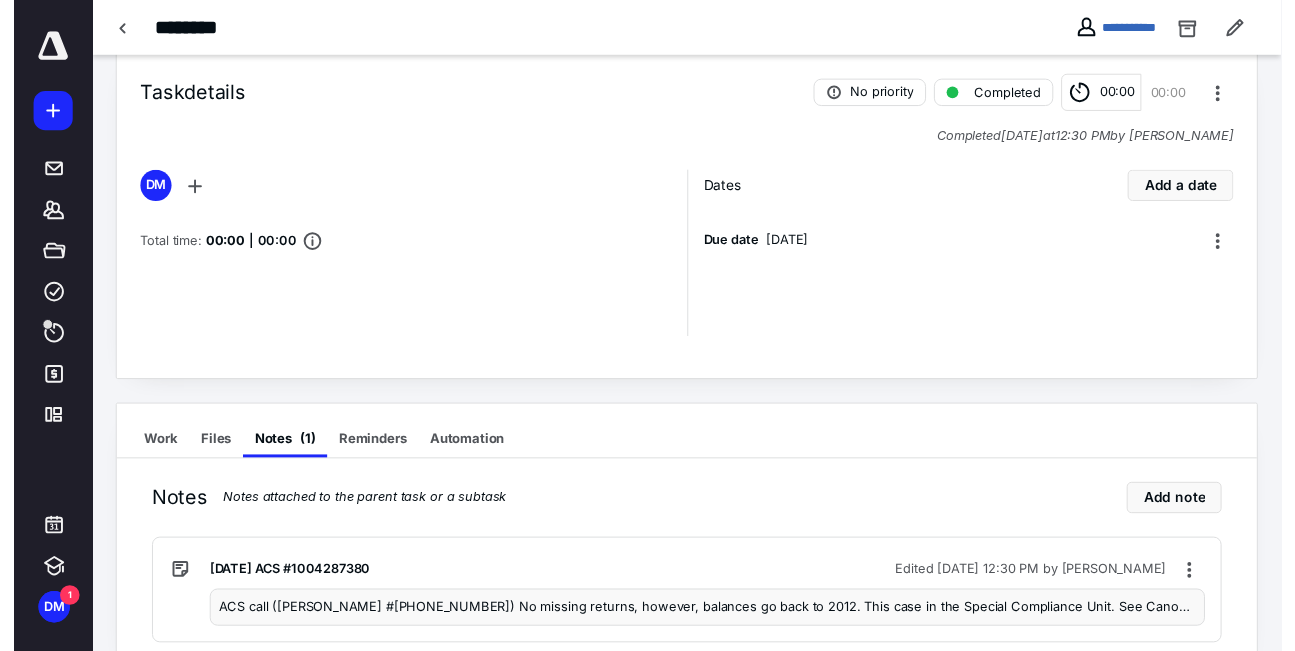 scroll, scrollTop: 0, scrollLeft: 0, axis: both 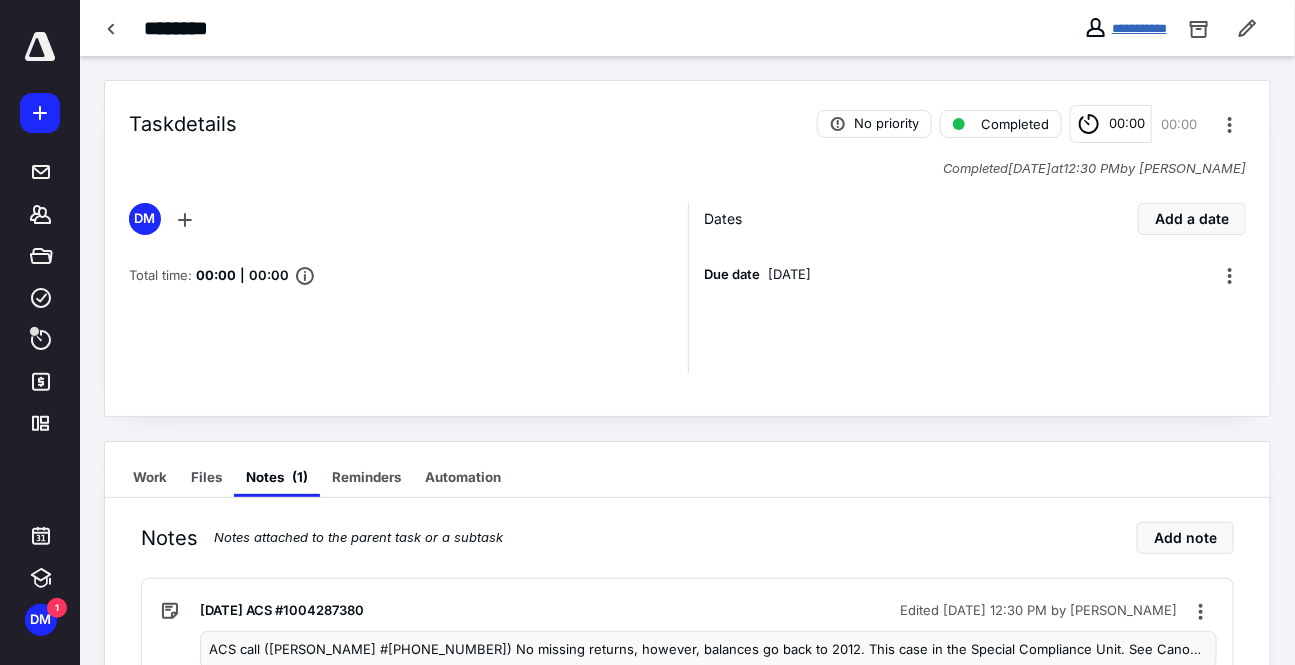 click on "**********" at bounding box center [1139, 28] 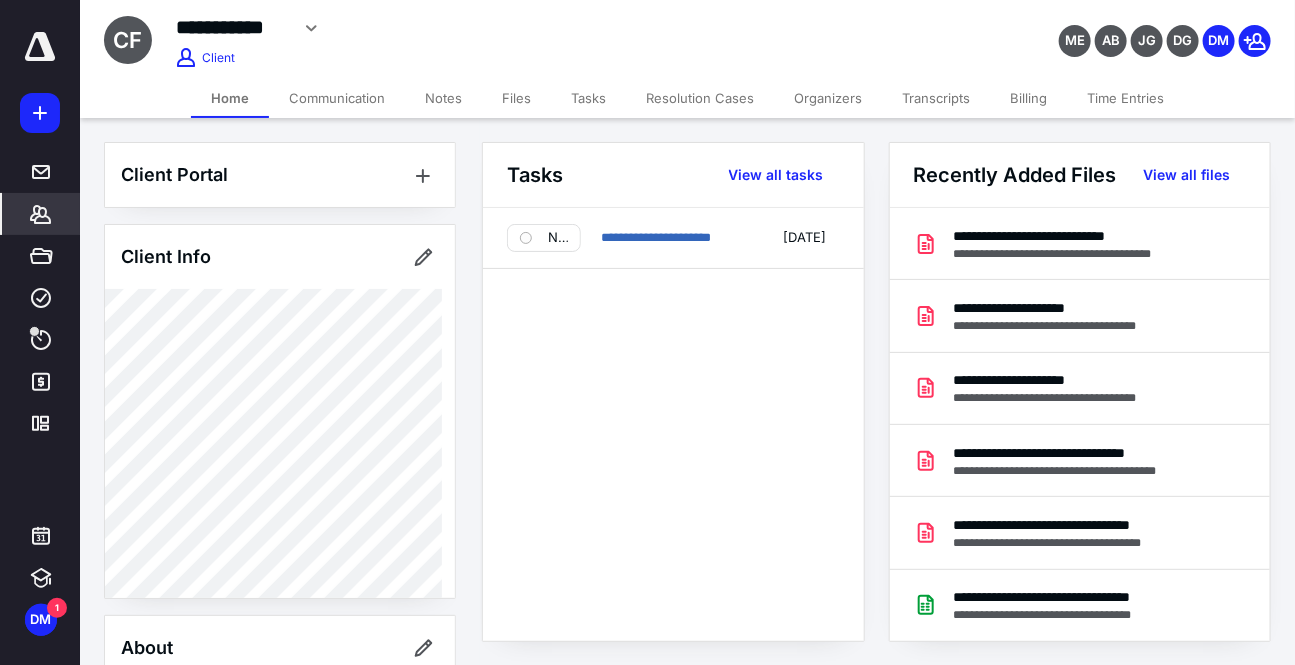 click on "Tasks" at bounding box center [588, 98] 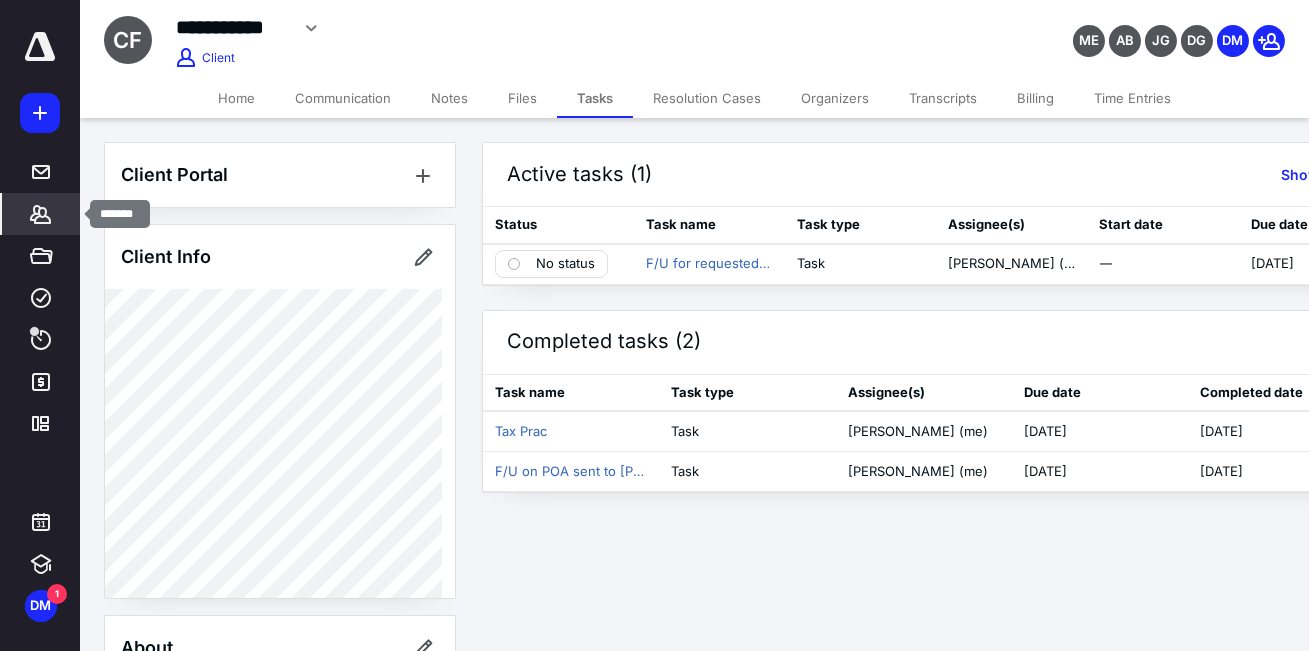 click 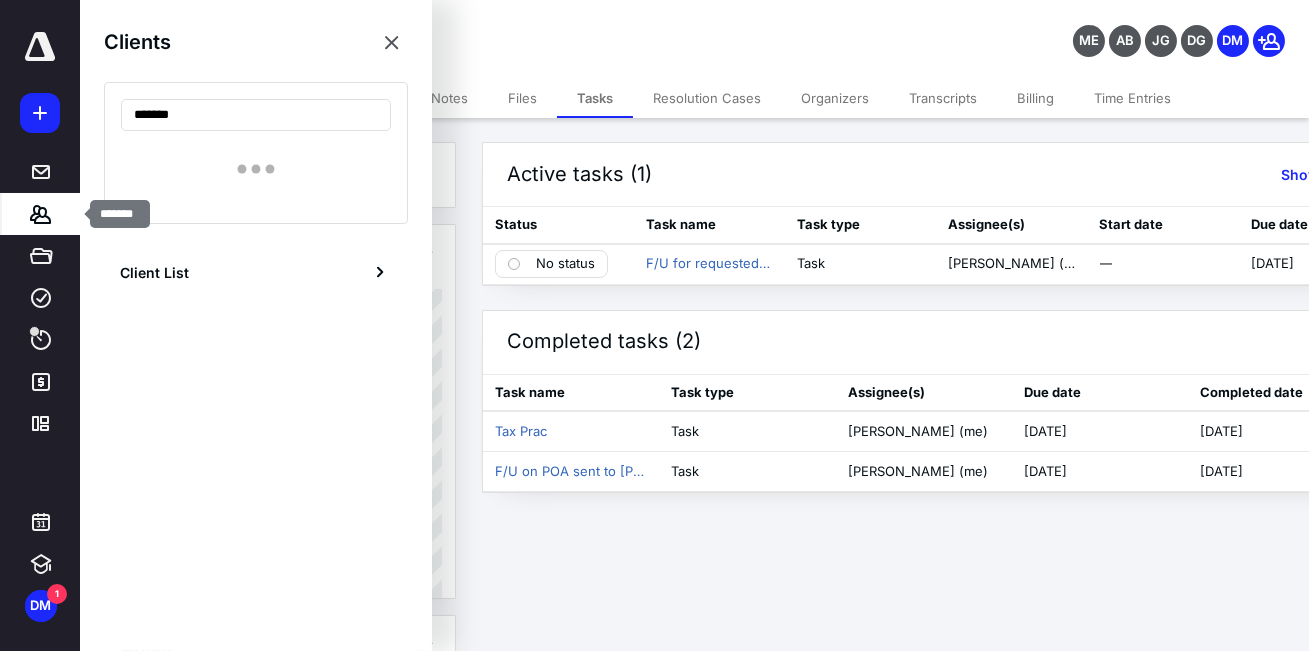 type on "*******" 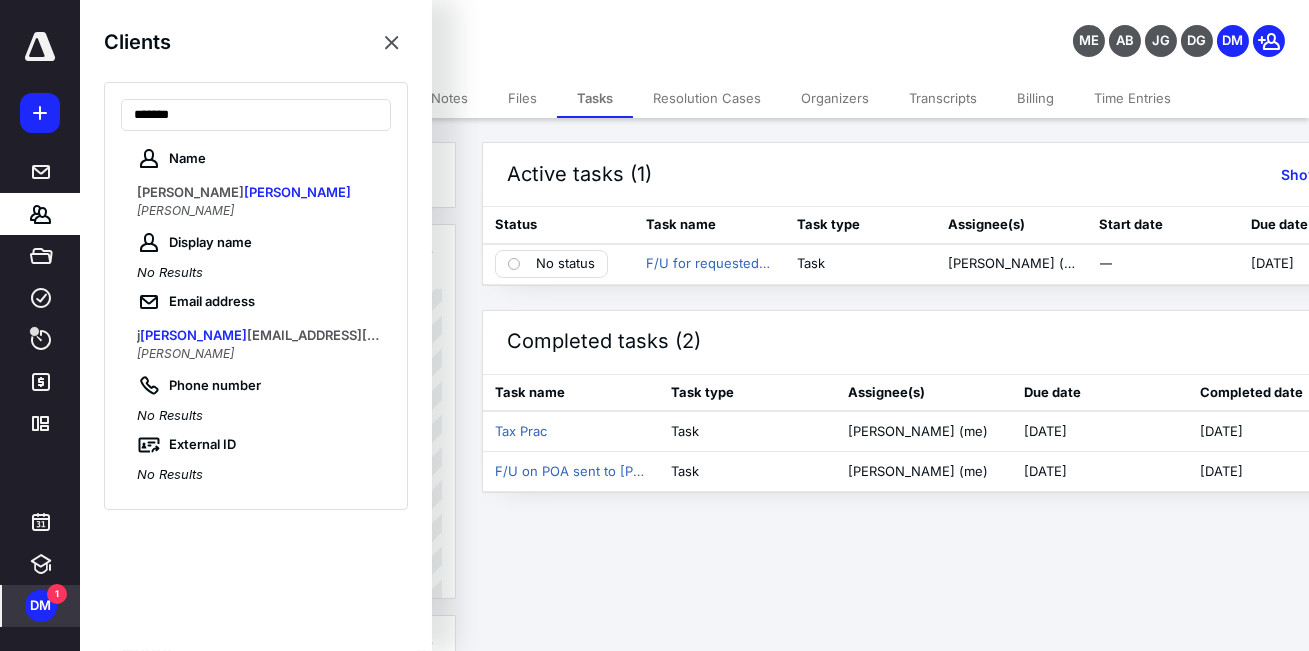 click on "1" at bounding box center [57, 594] 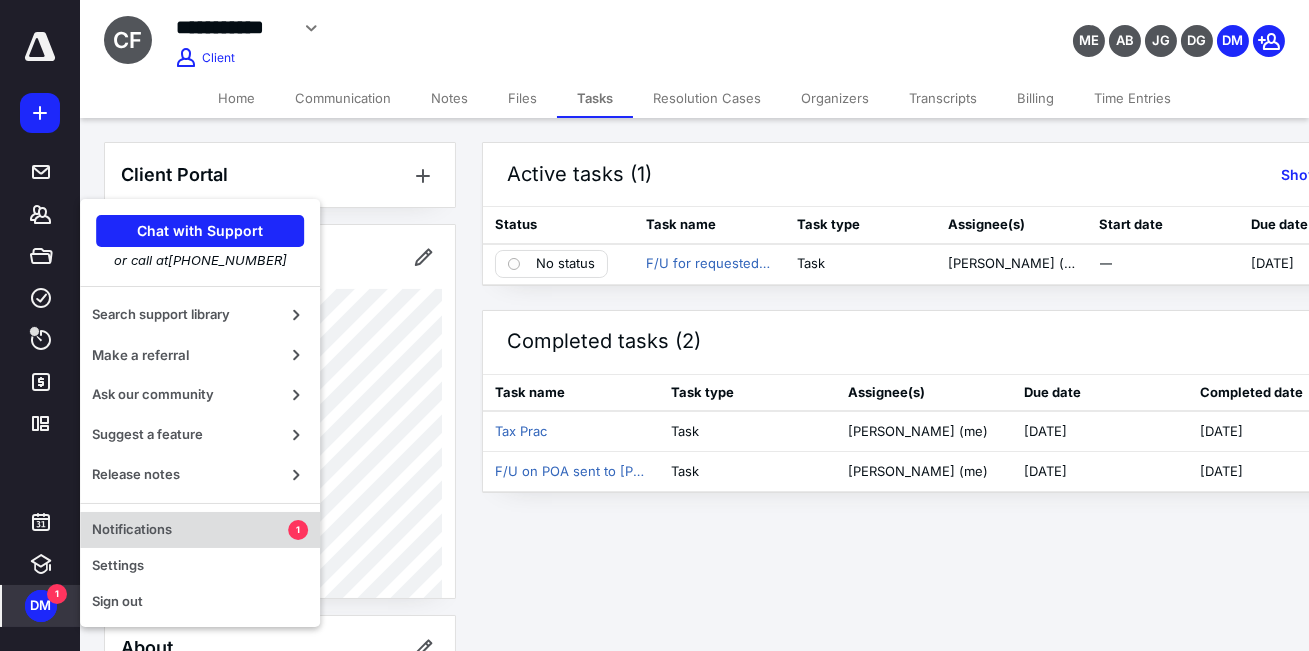 click on "Notifications" at bounding box center [190, 530] 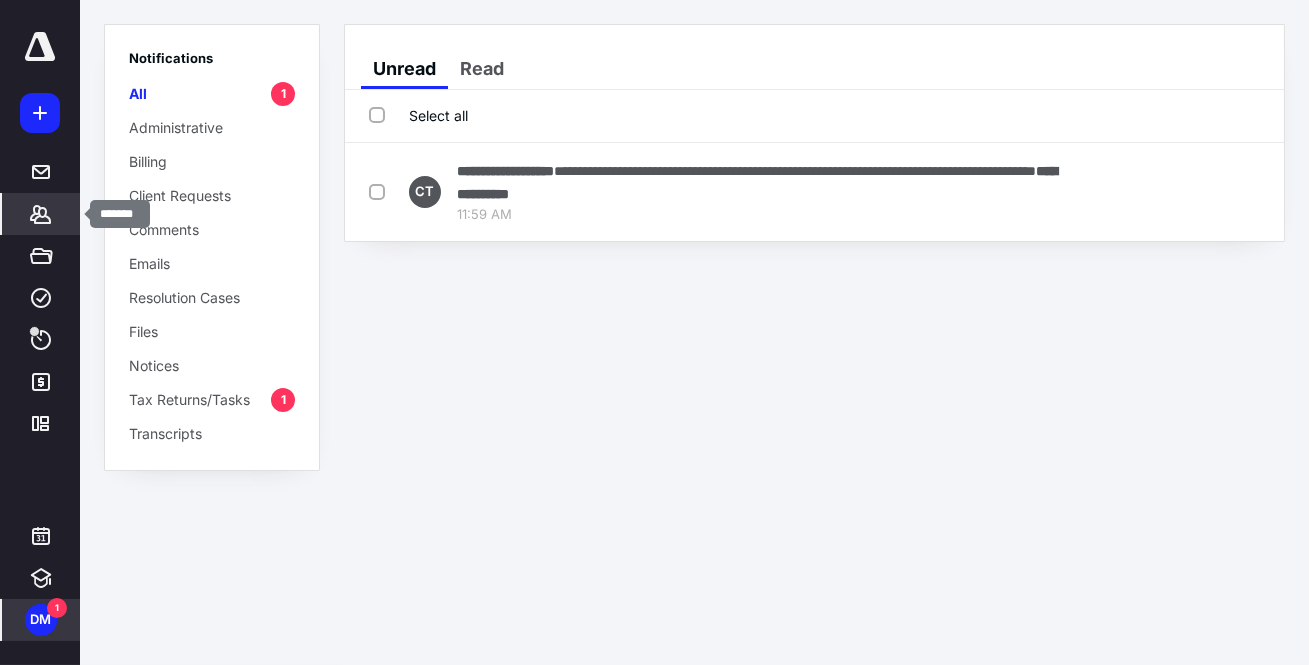 click 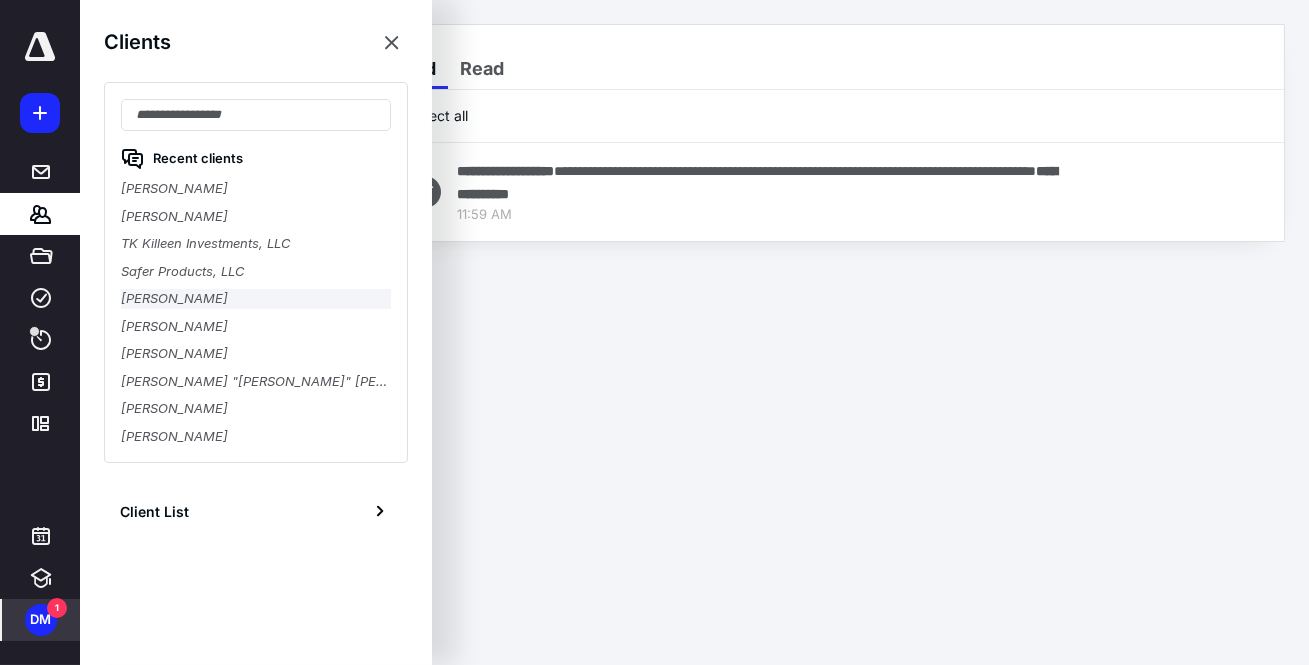 click on "Isaac Swiderski" at bounding box center (256, 299) 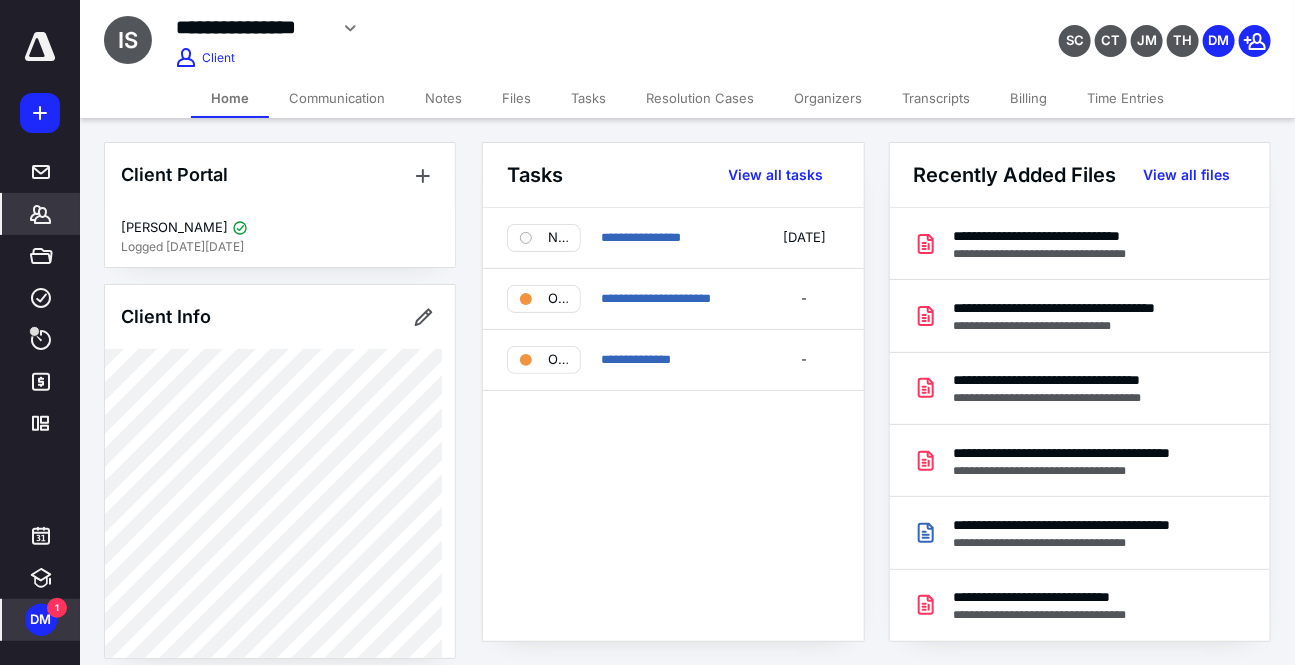 click on "Tasks" at bounding box center (588, 98) 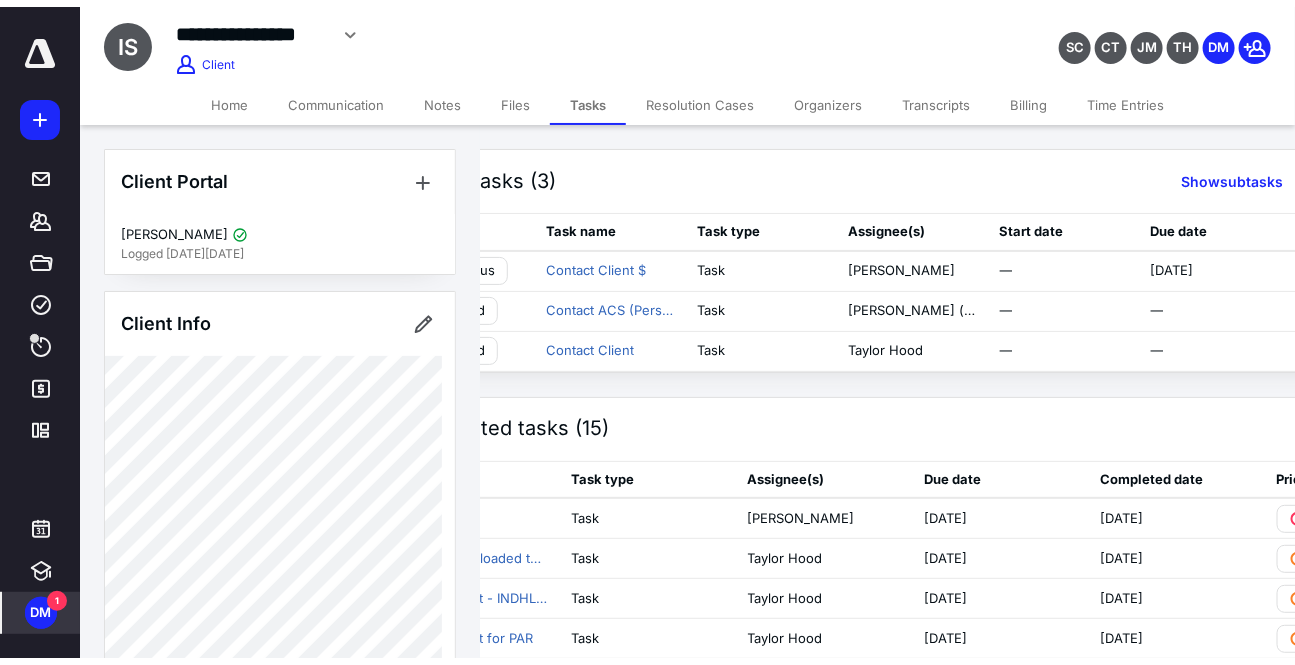 scroll, scrollTop: 0, scrollLeft: 0, axis: both 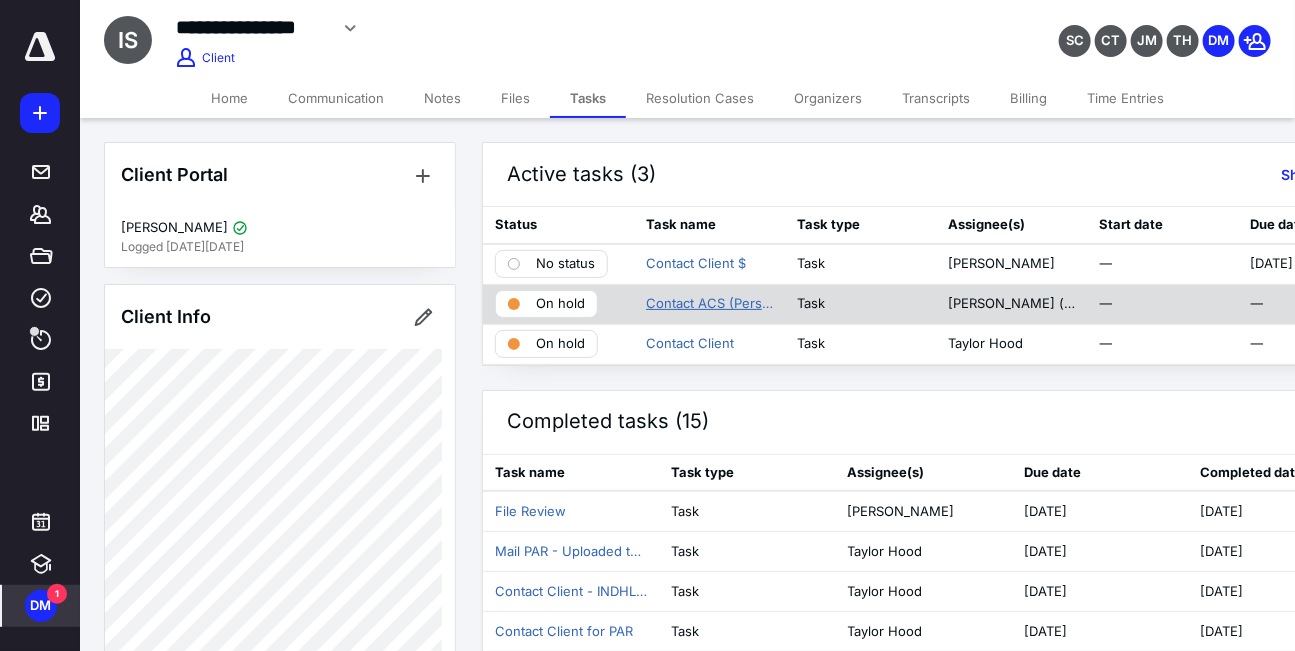 click on "Contact ACS (Personal)" at bounding box center [709, 304] 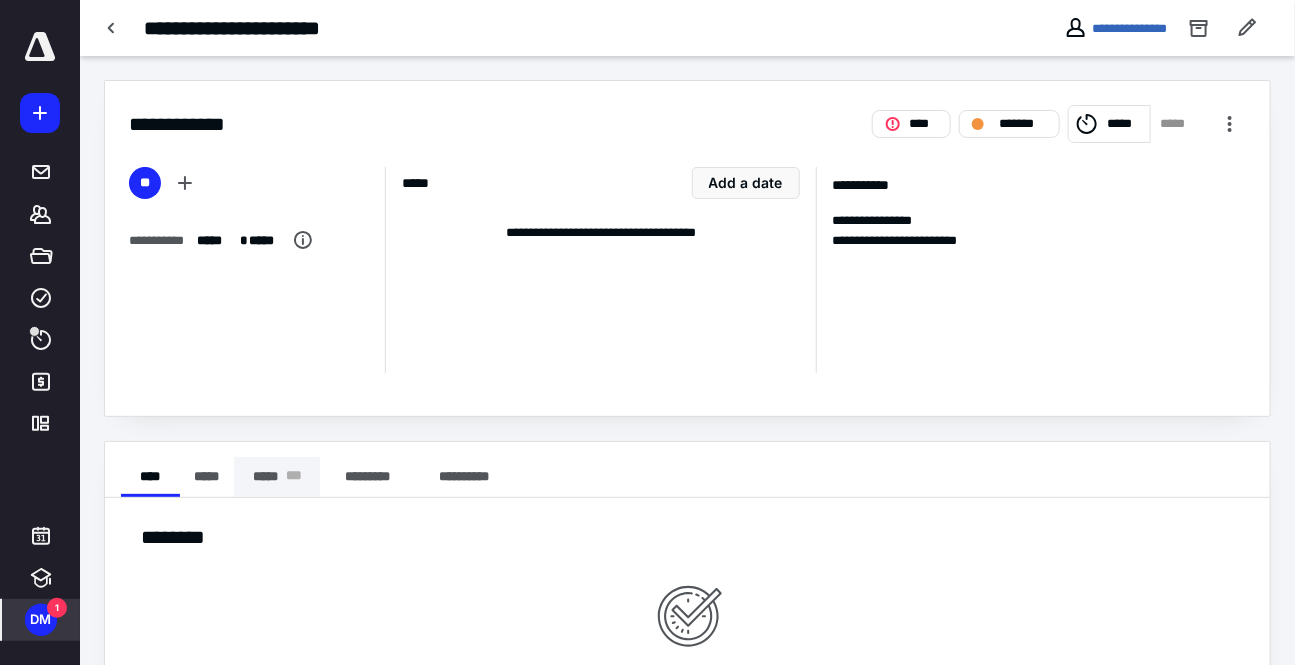 click on "***** * * *" at bounding box center (277, 477) 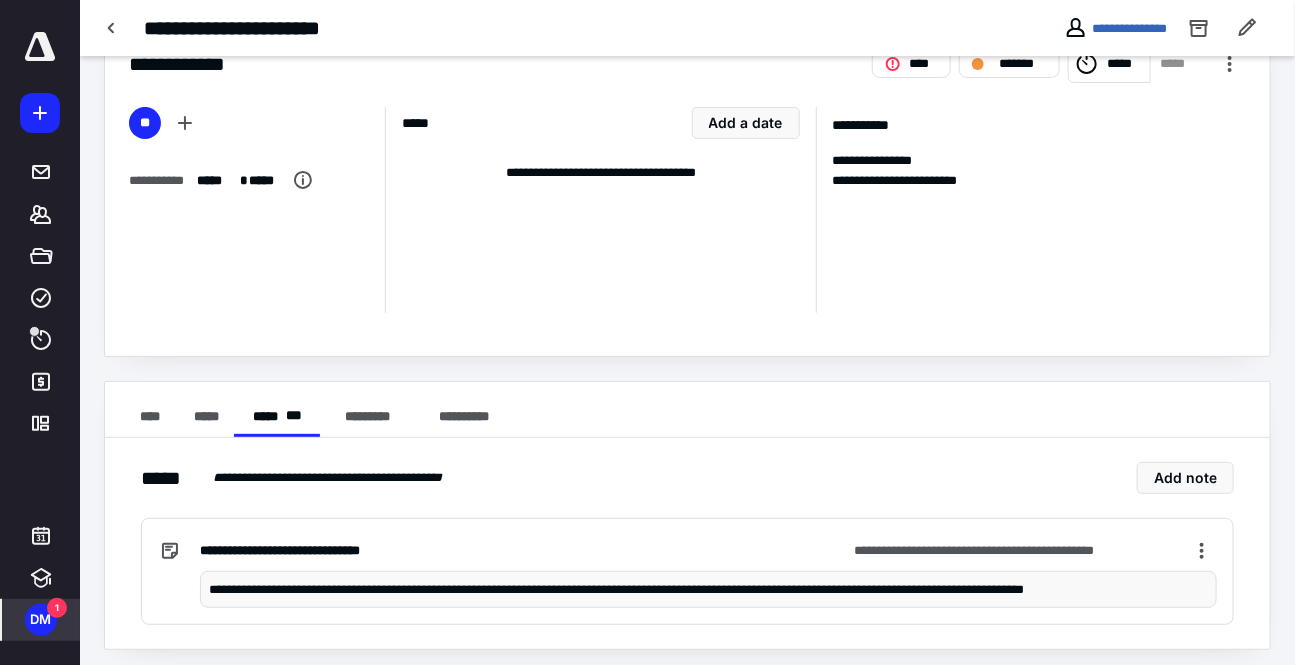 scroll, scrollTop: 69, scrollLeft: 0, axis: vertical 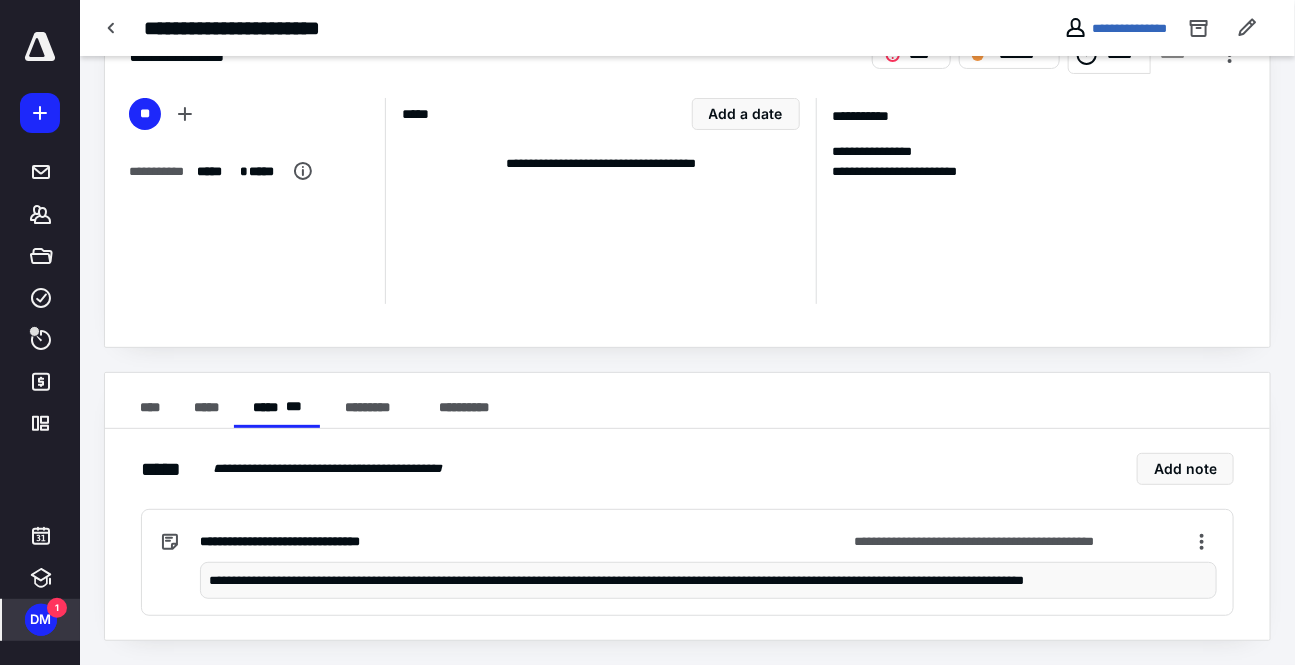 click on "**********" at bounding box center (709, 580) 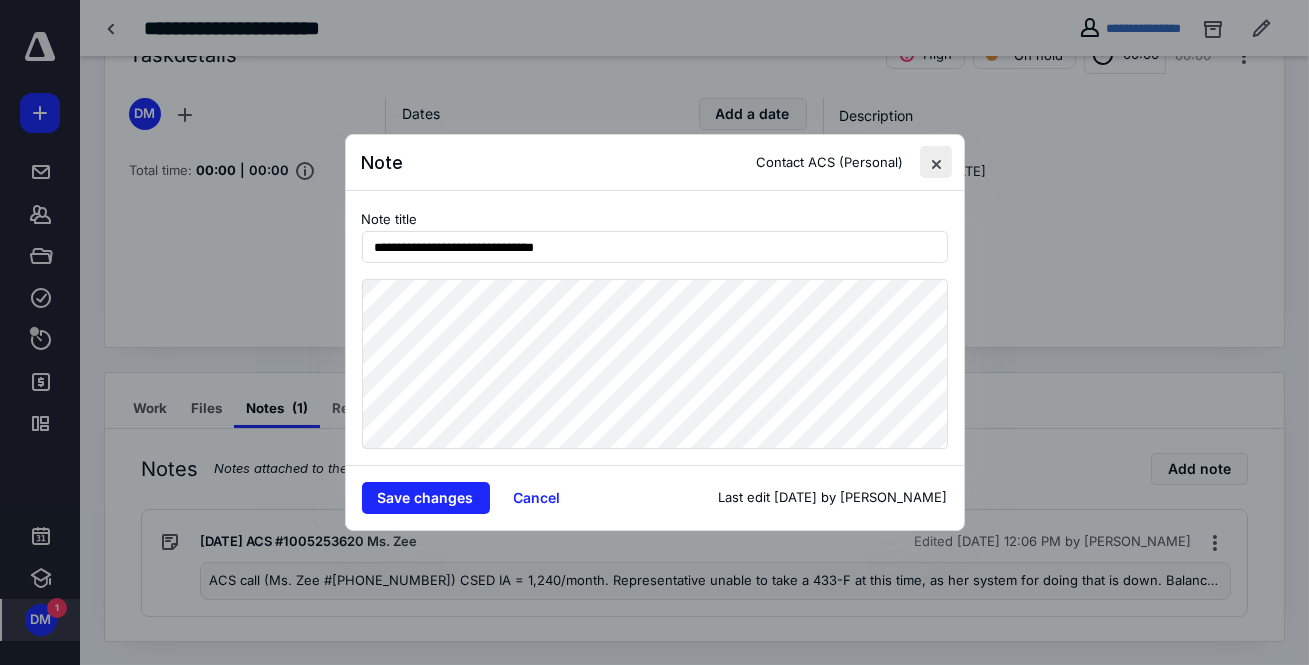 click at bounding box center (936, 162) 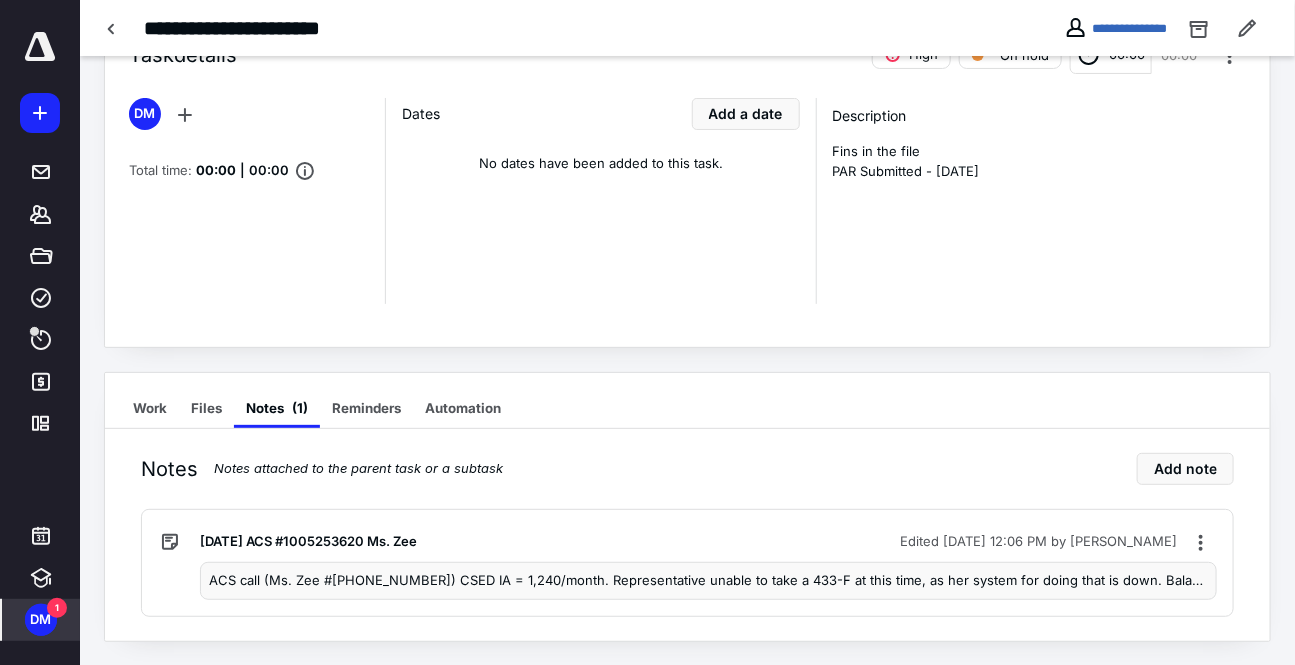 click on "1" at bounding box center (57, 608) 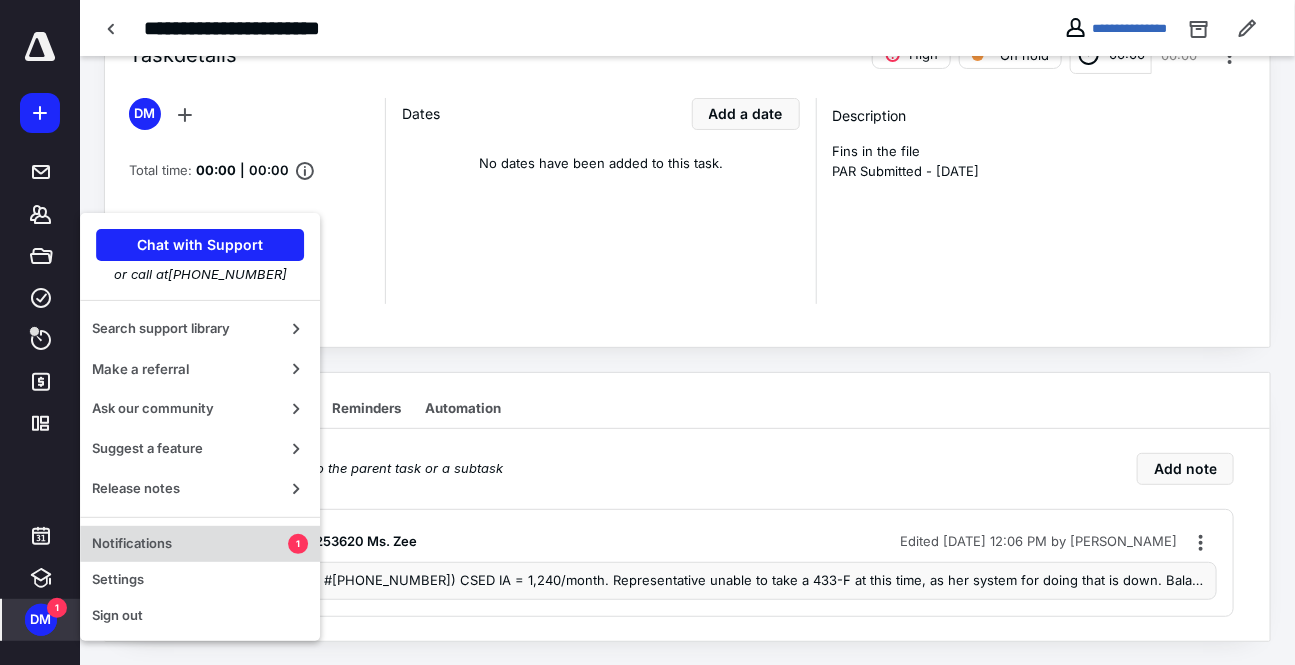 click on "Notifications" at bounding box center [190, 544] 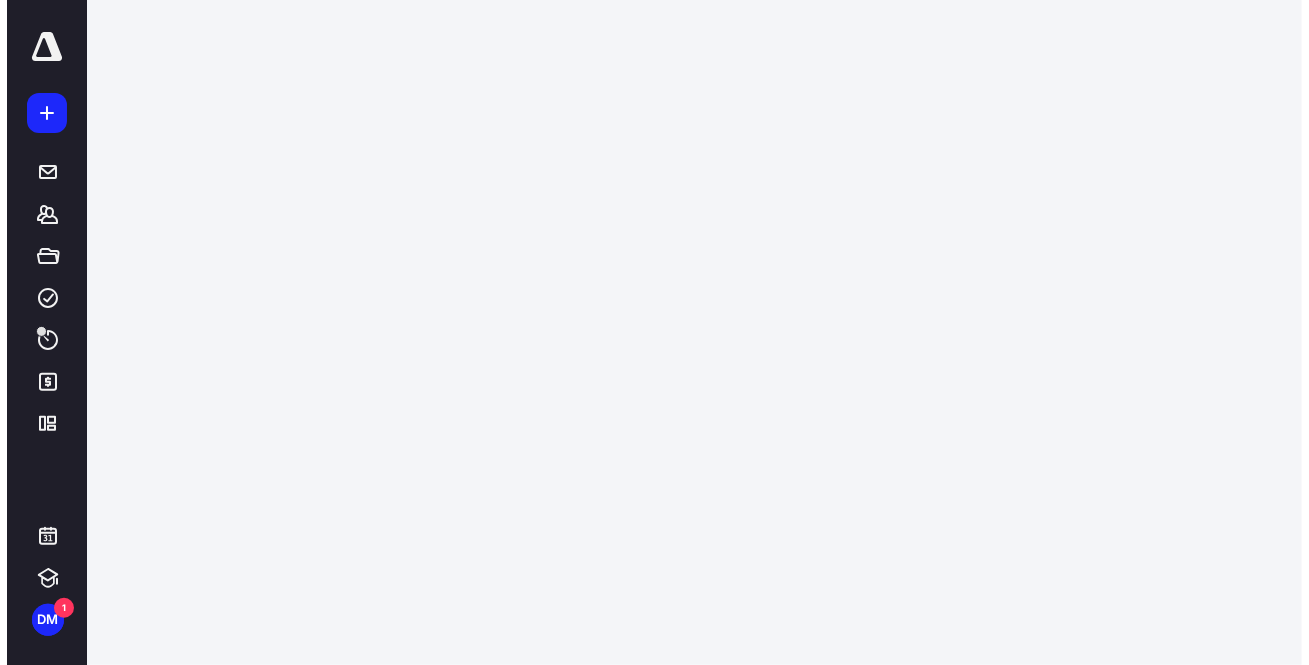 scroll, scrollTop: 0, scrollLeft: 0, axis: both 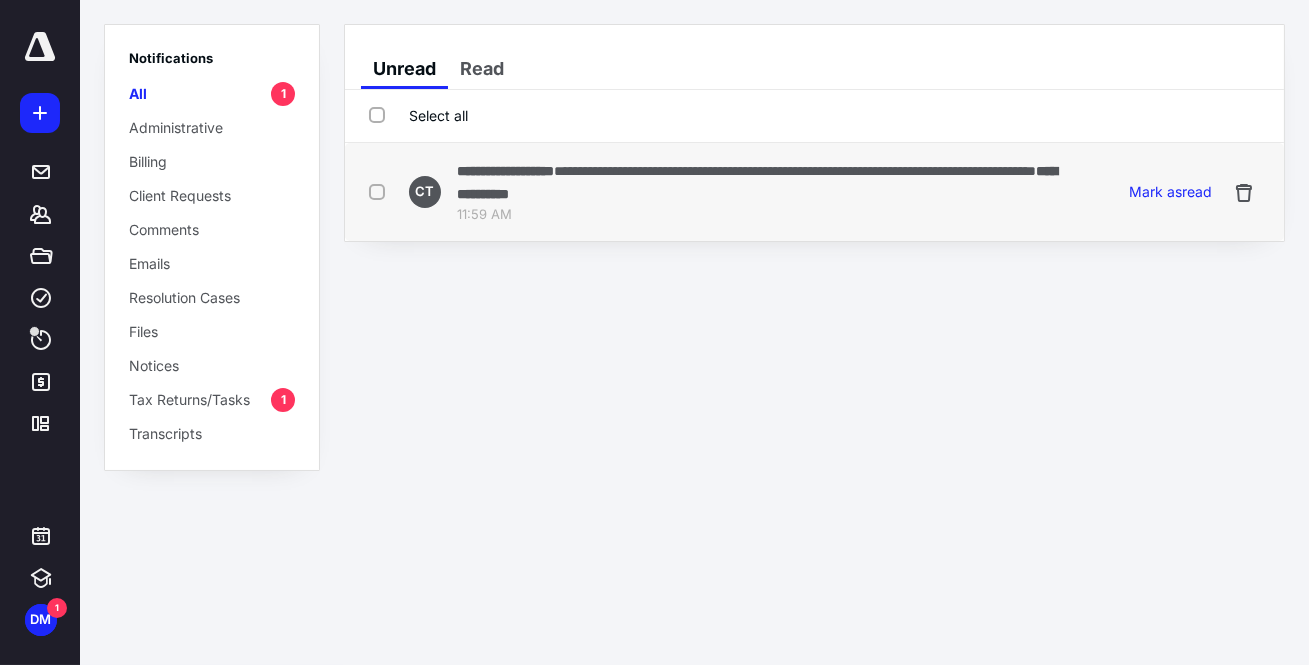 click on "**********" at bounding box center [795, 171] 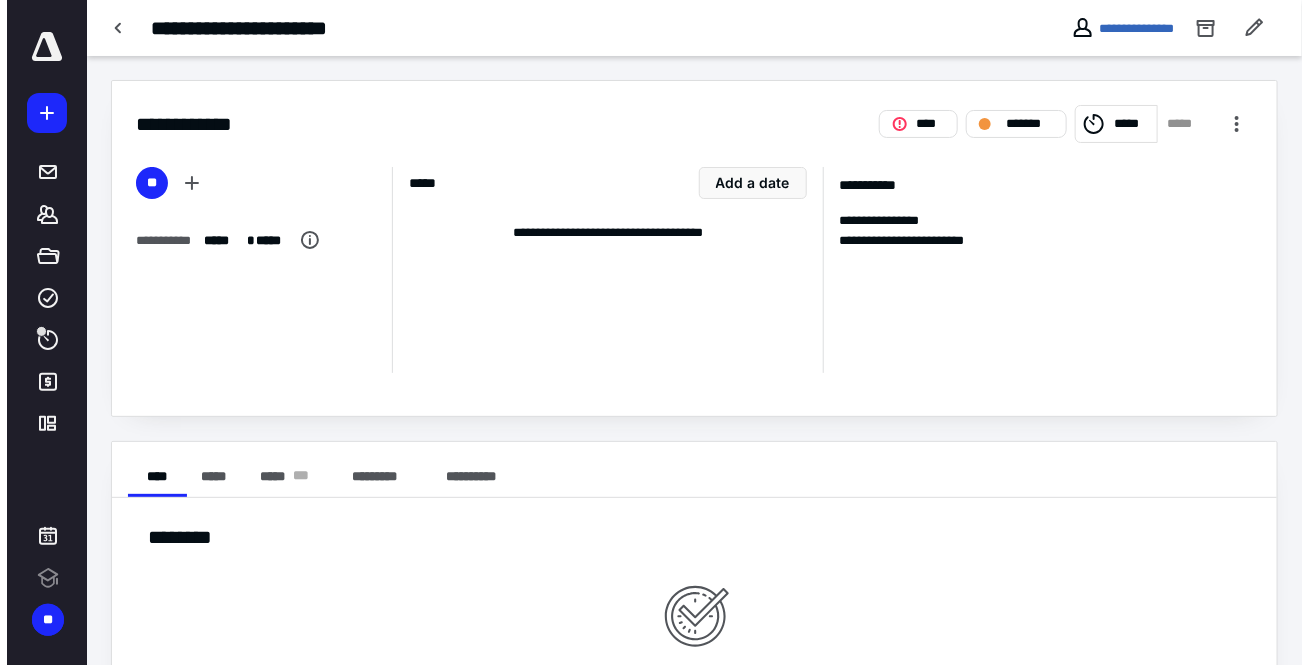 scroll, scrollTop: 0, scrollLeft: 0, axis: both 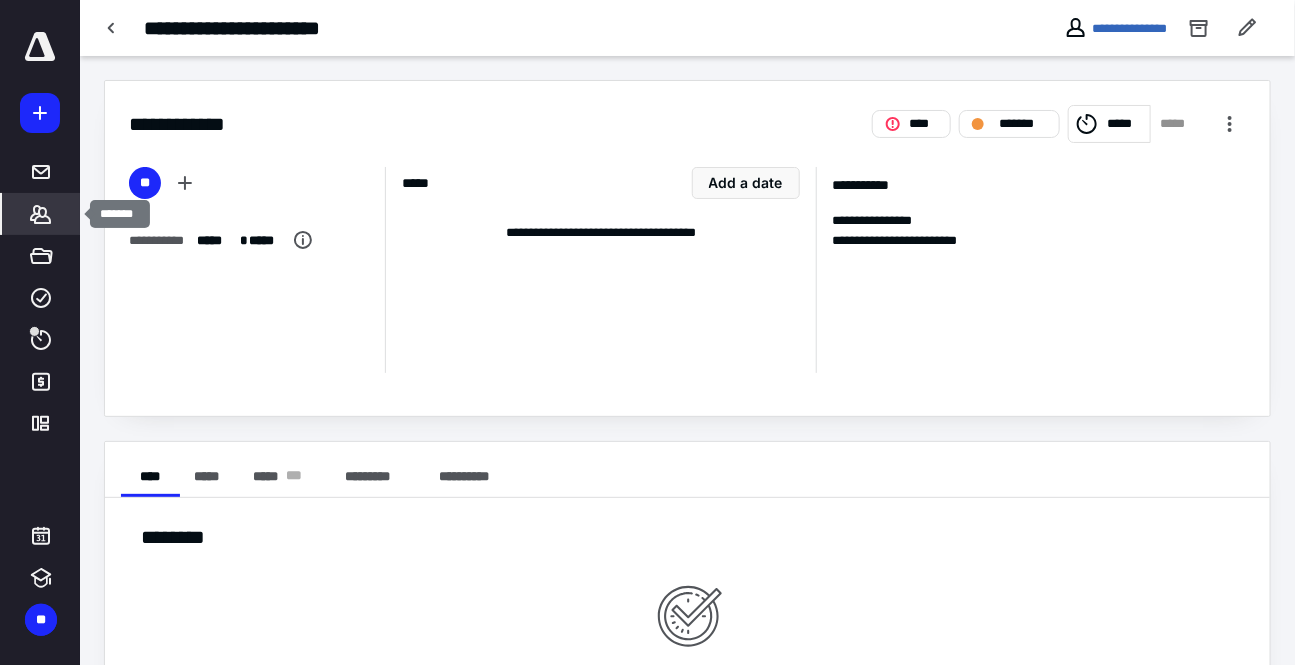 click 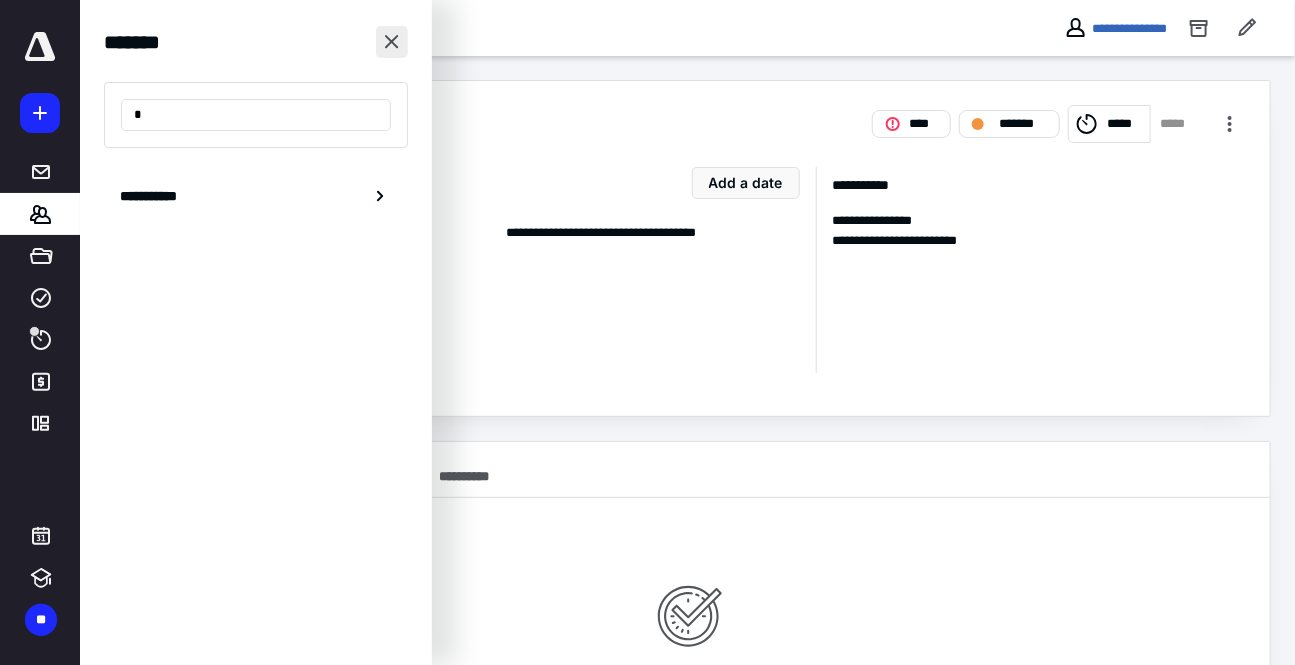 type 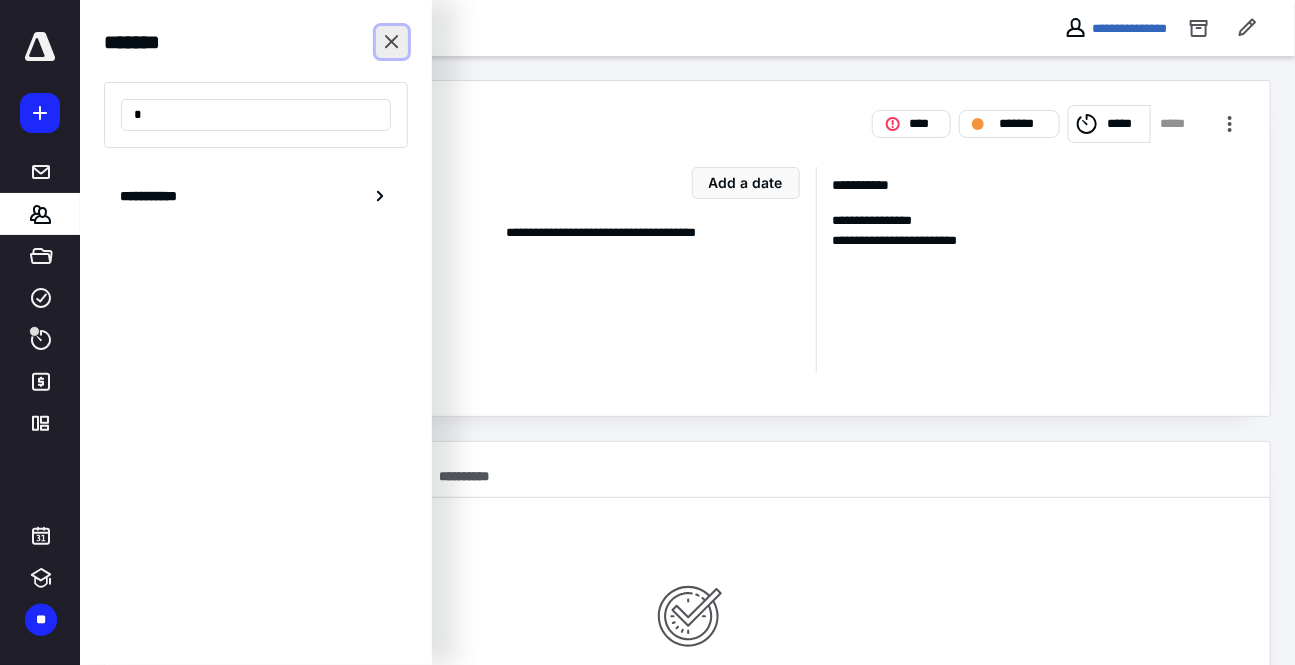 click at bounding box center [392, 42] 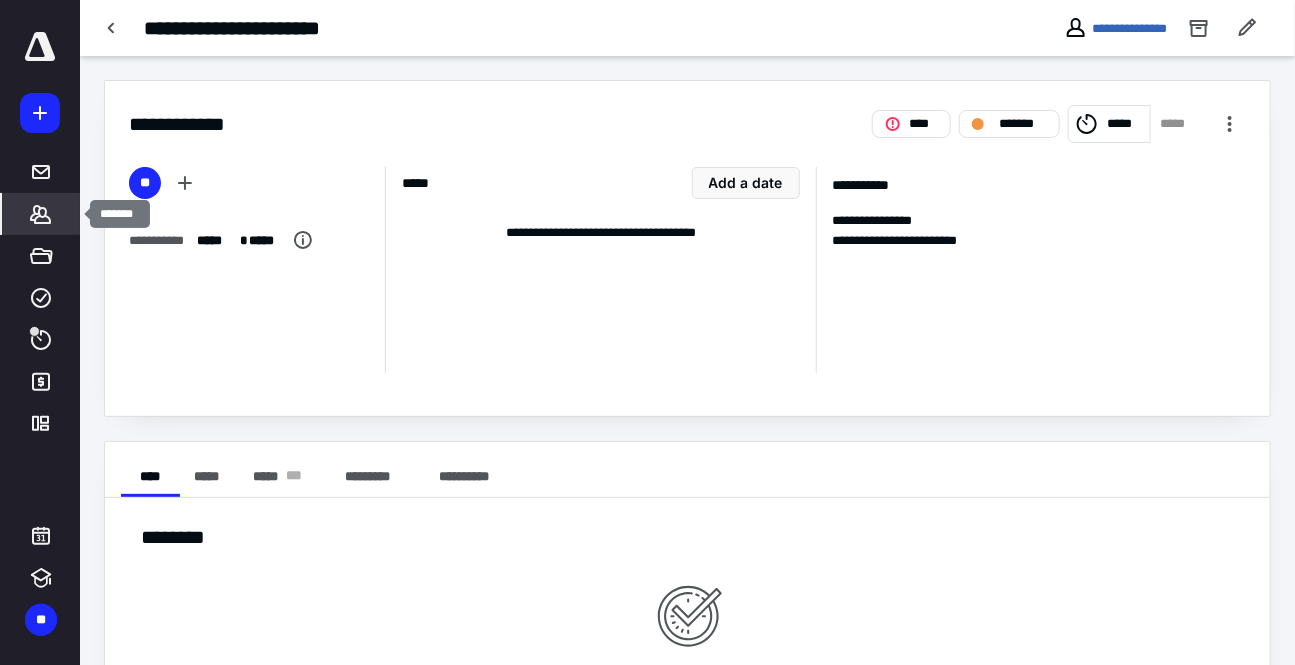 click 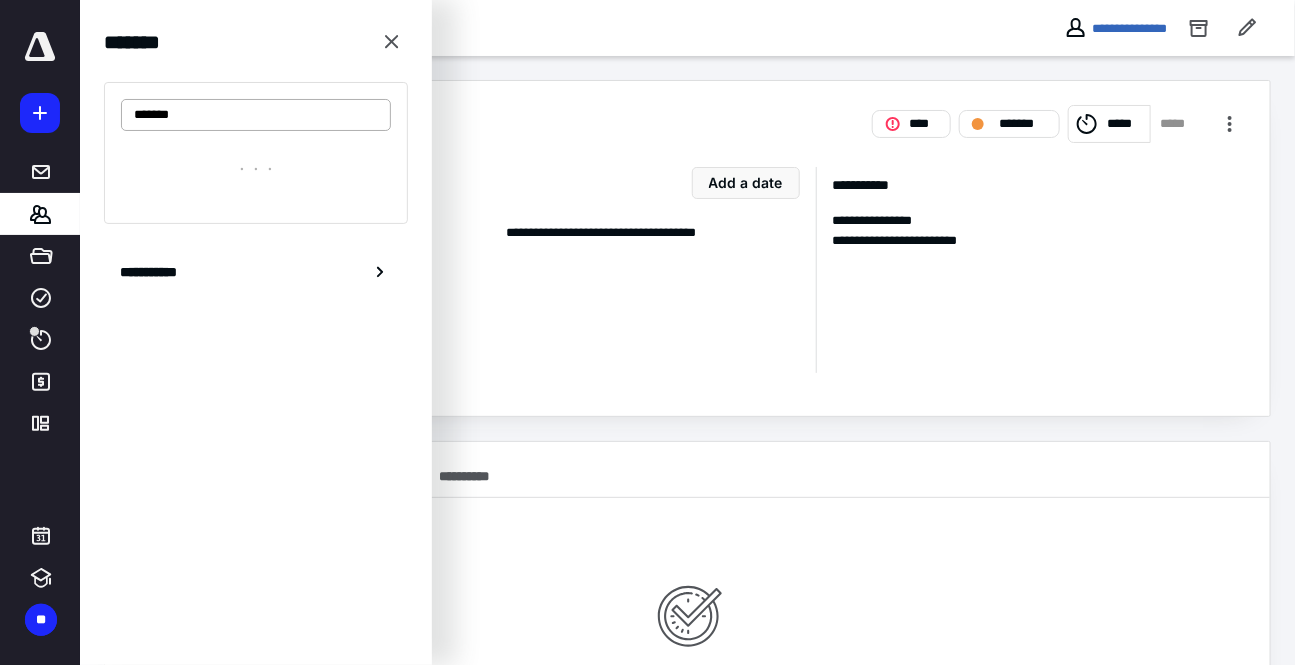 type on "*******" 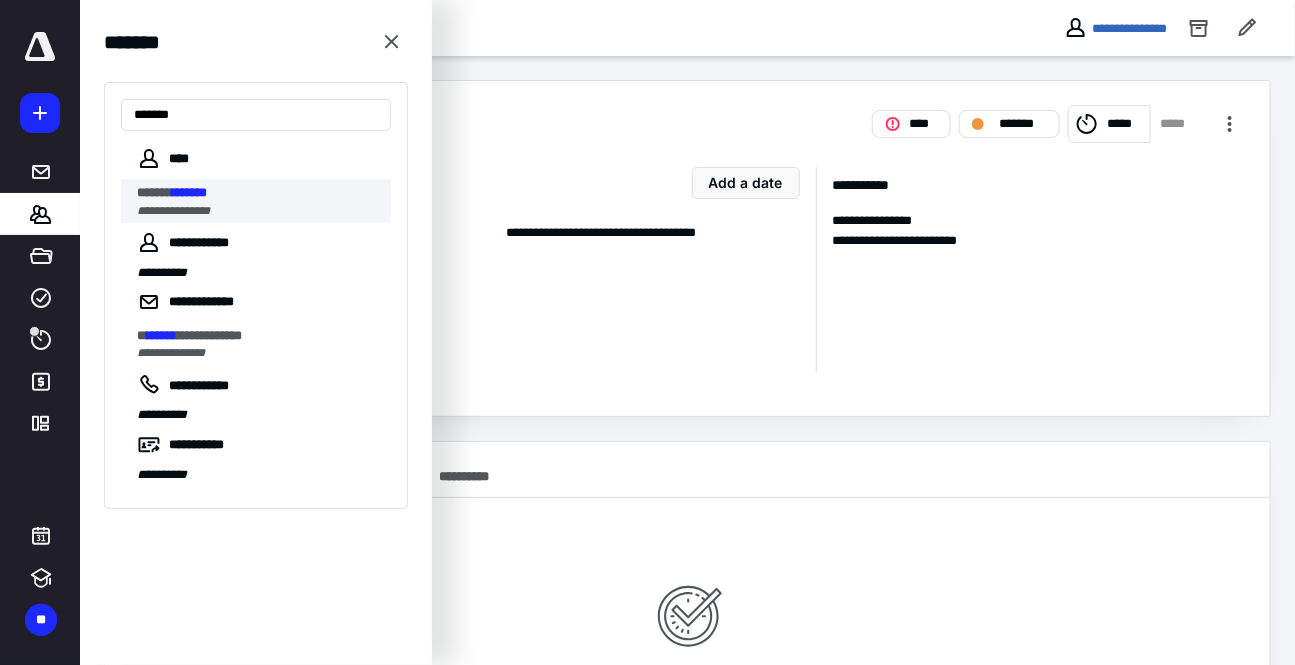 click on "******" at bounding box center [154, 192] 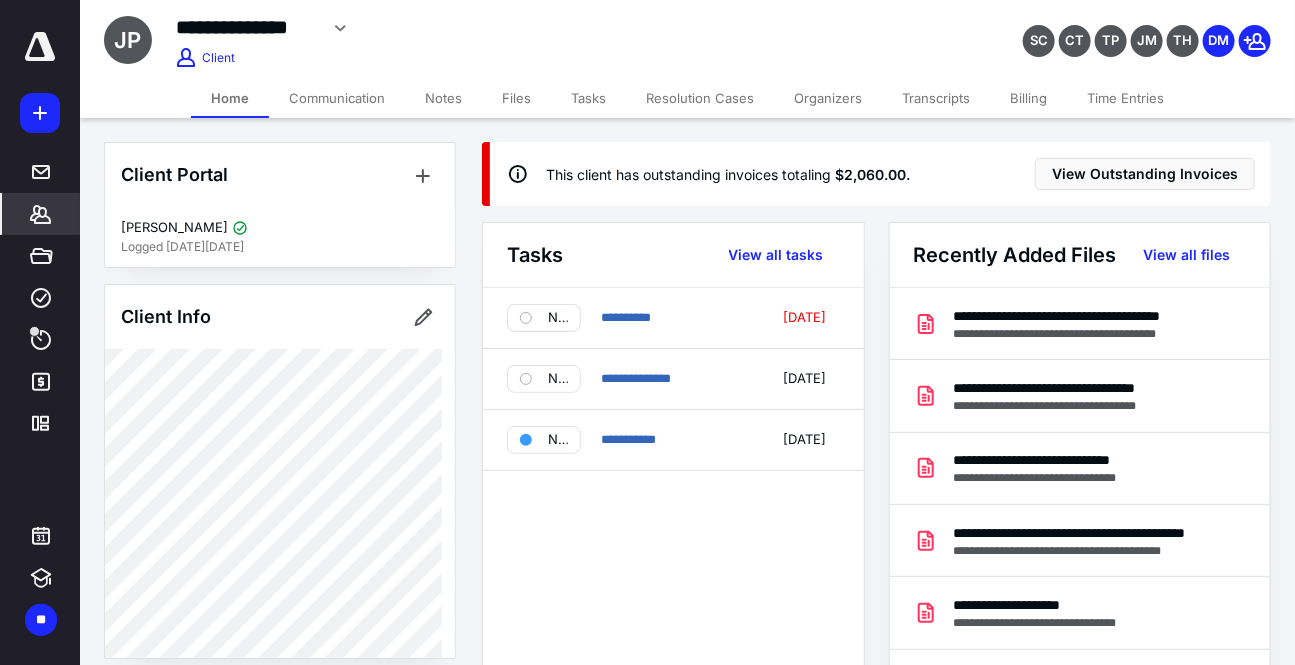 click on "Files" at bounding box center [516, 98] 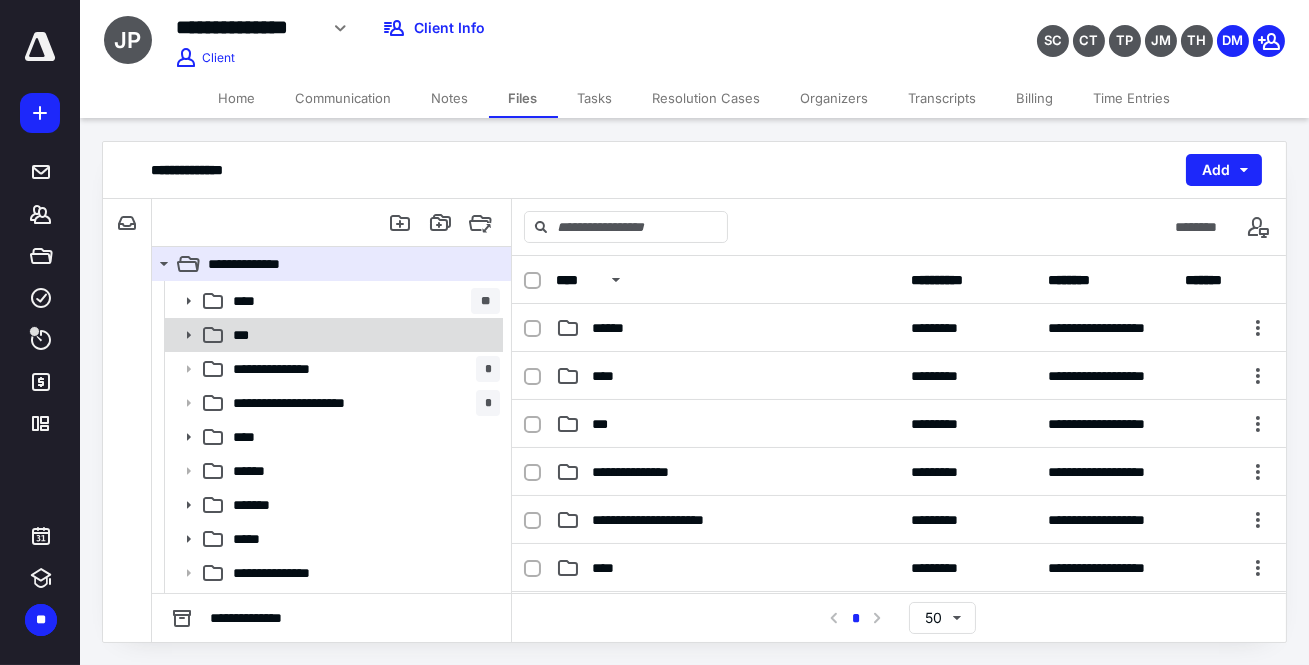 scroll, scrollTop: 61, scrollLeft: 0, axis: vertical 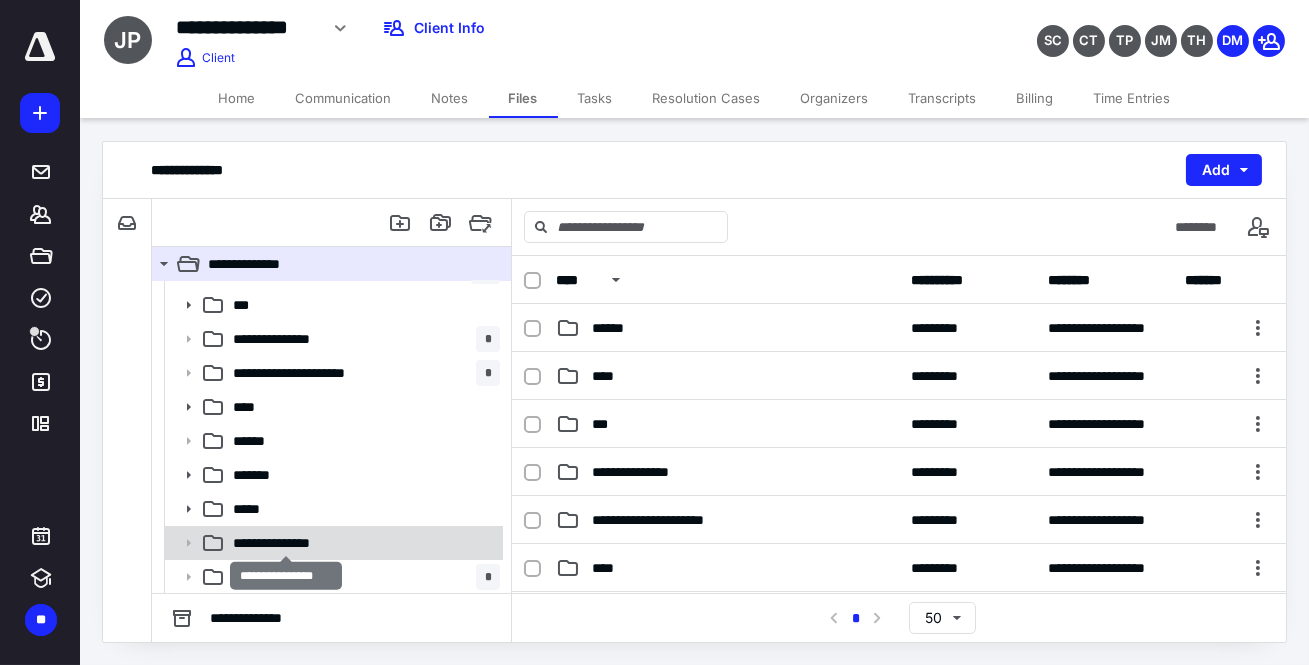 click on "**********" at bounding box center [286, 543] 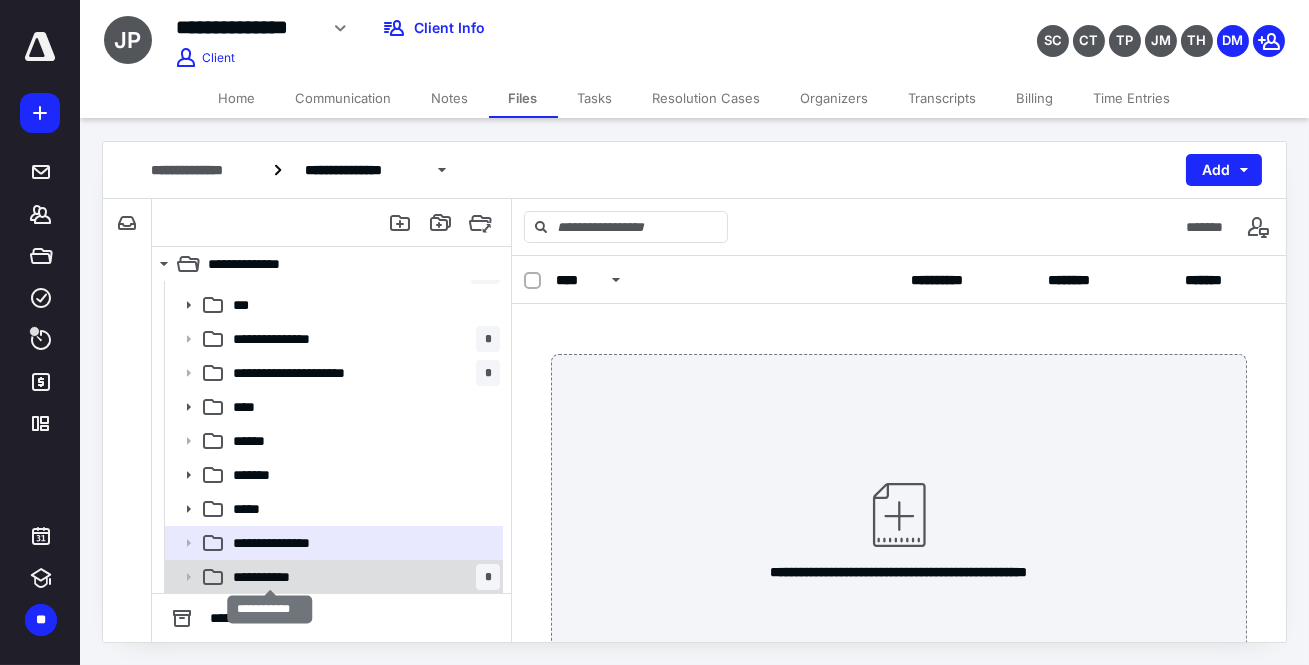click on "**********" at bounding box center (270, 577) 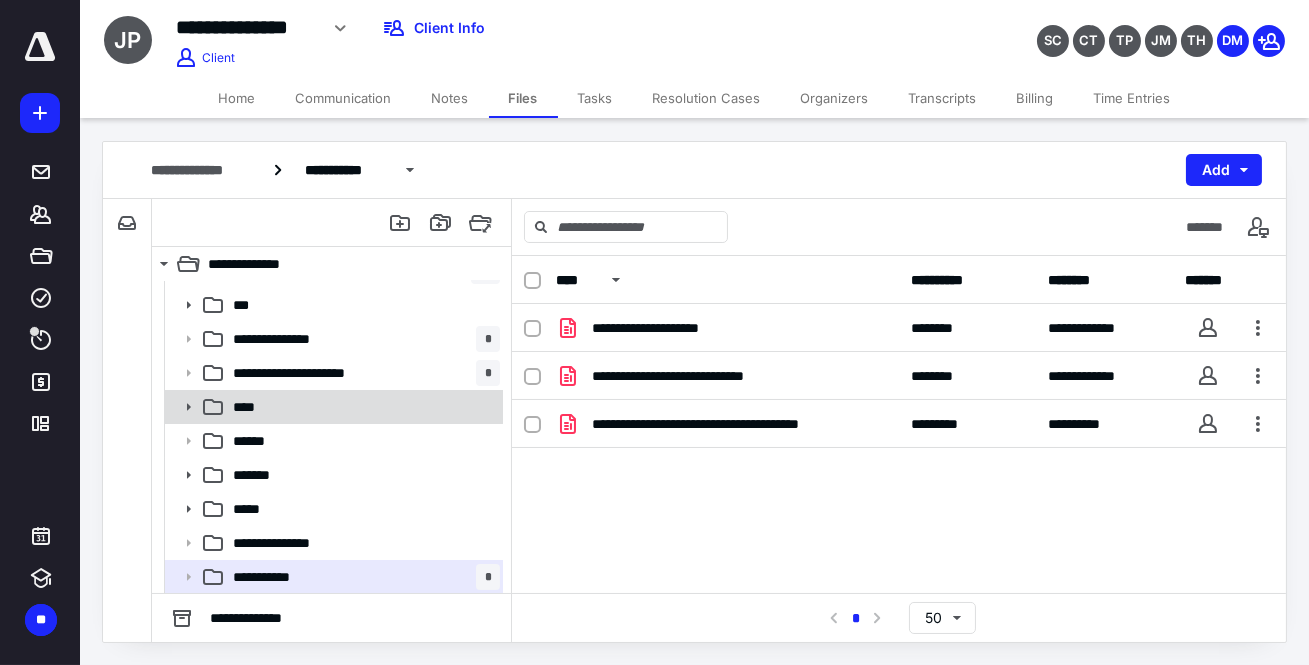 click 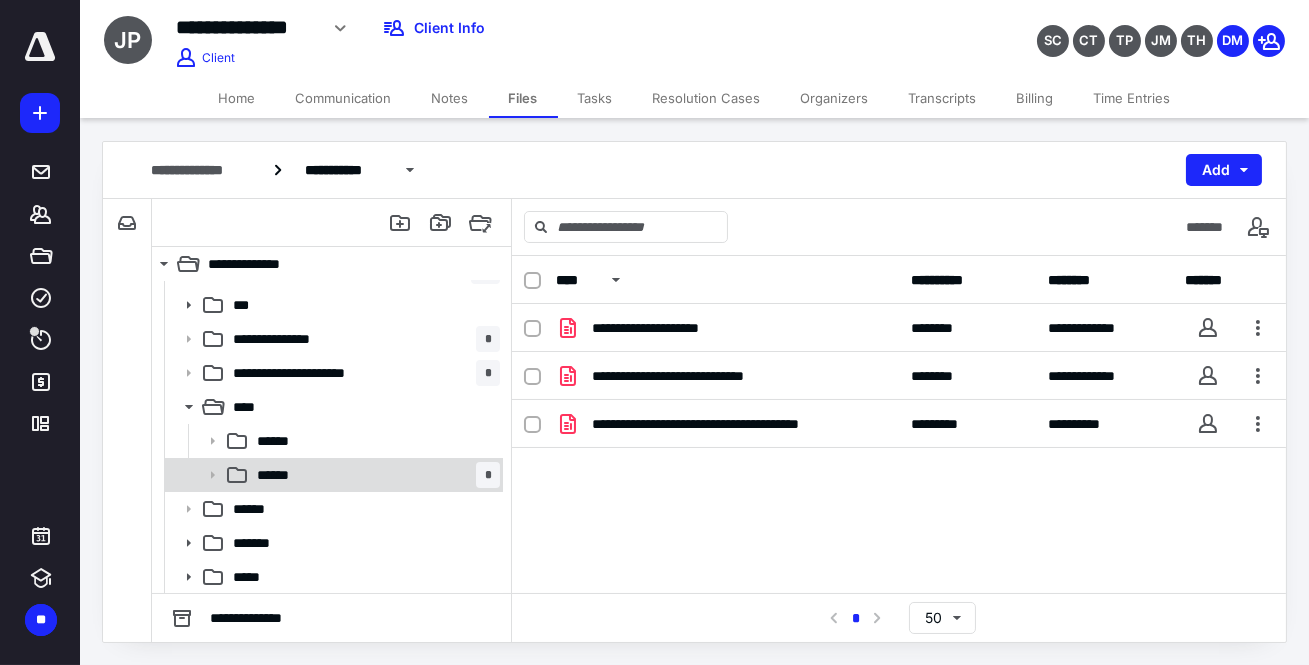 click on "******" at bounding box center (280, 475) 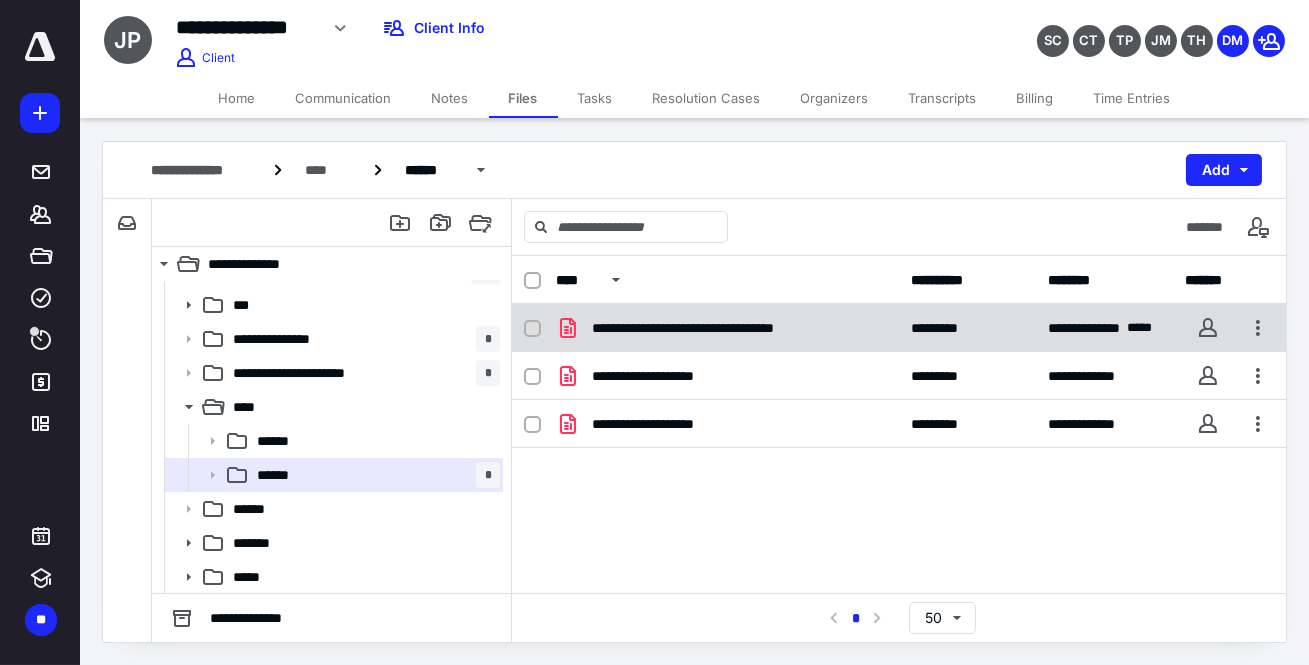 click on "**********" at bounding box center (721, 328) 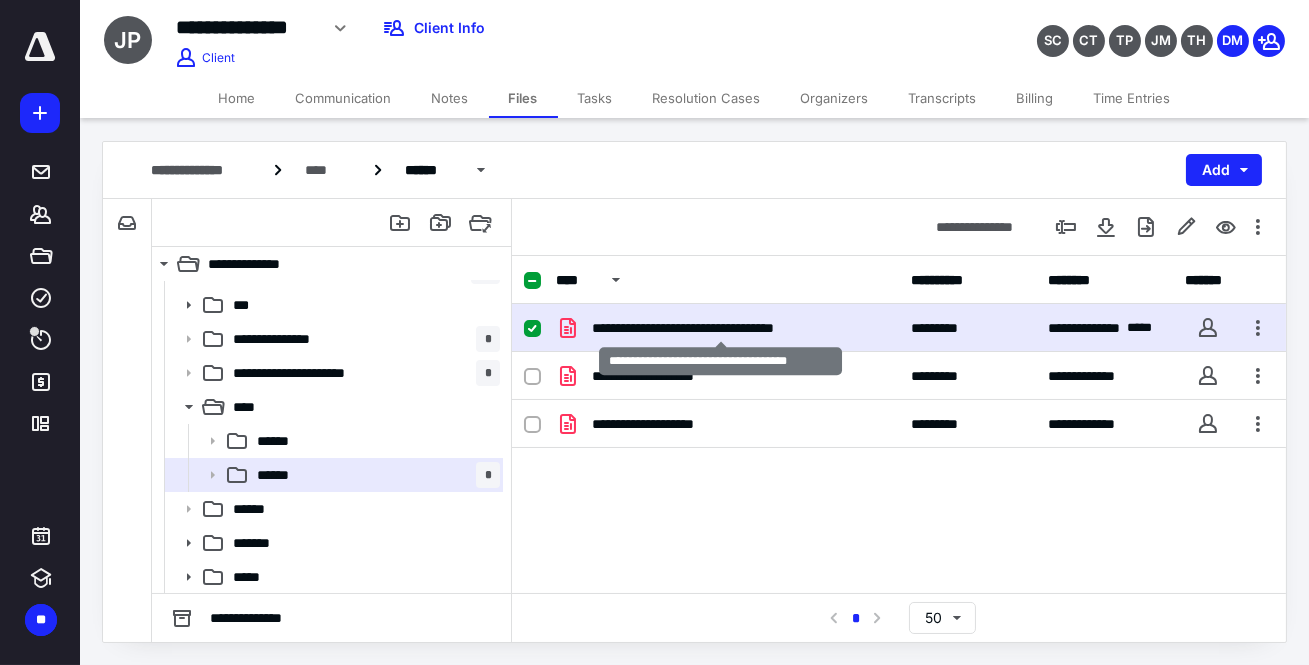 click on "**********" at bounding box center (721, 328) 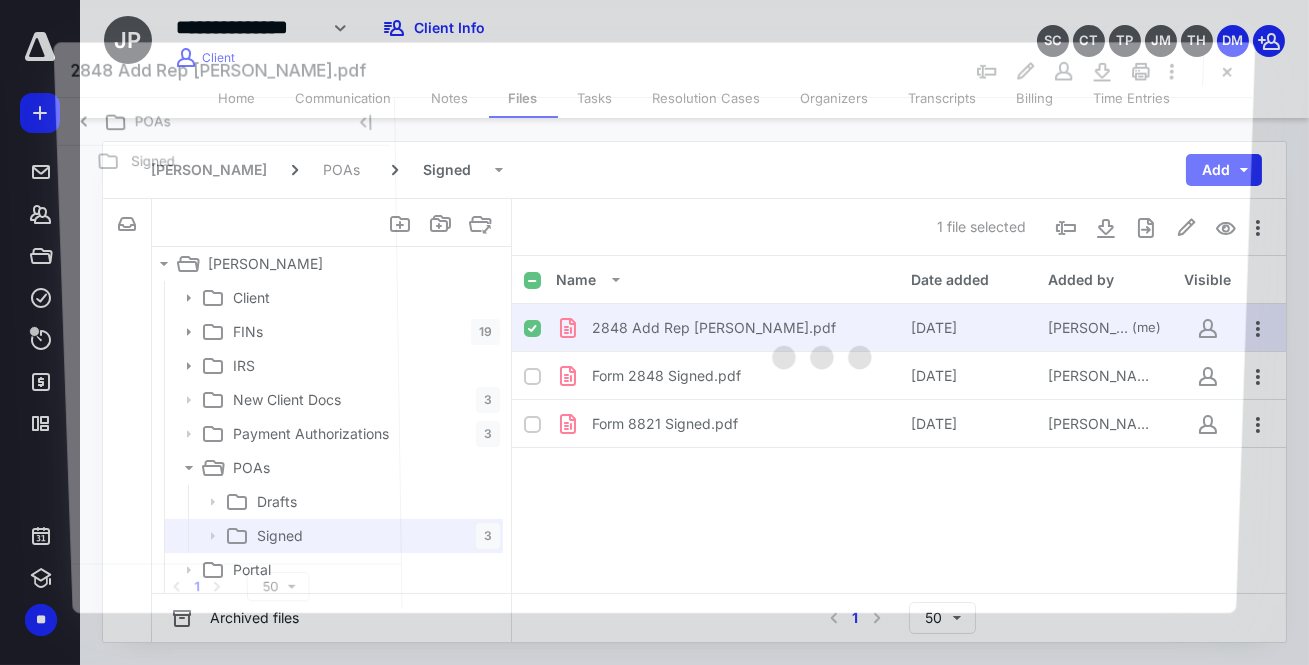 scroll, scrollTop: 61, scrollLeft: 0, axis: vertical 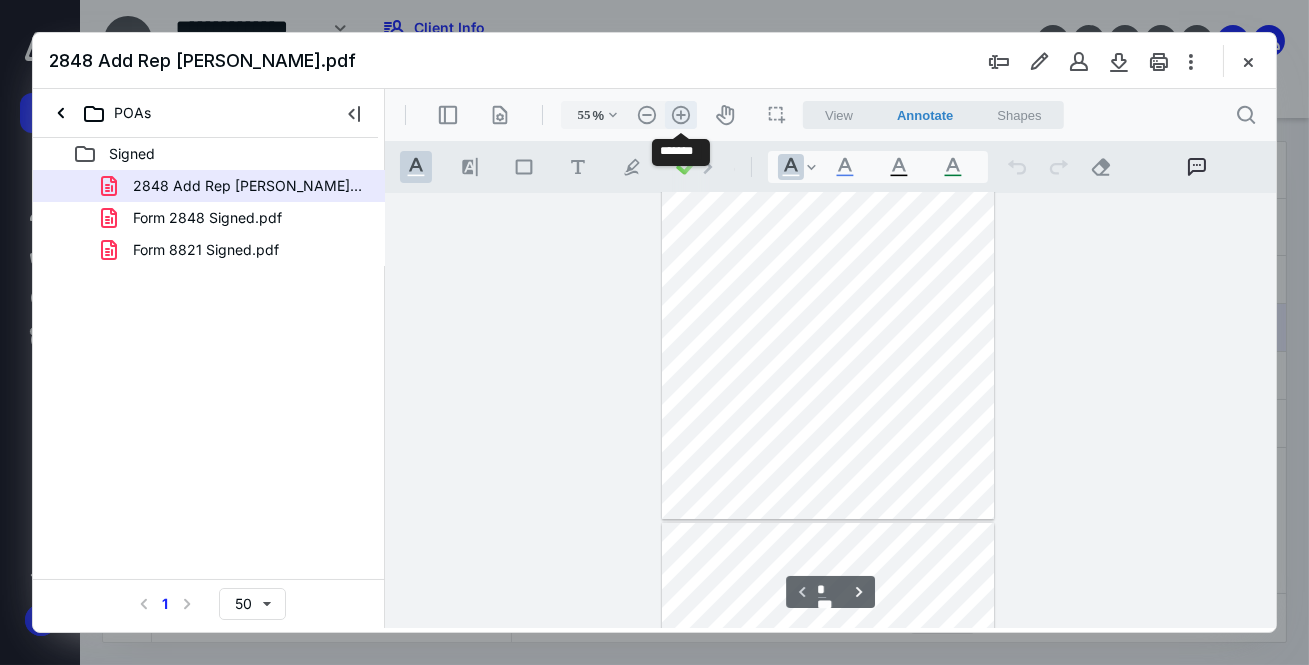 click on ".cls-1{fill:#abb0c4;} icon - header - zoom - in - line" at bounding box center [680, 115] 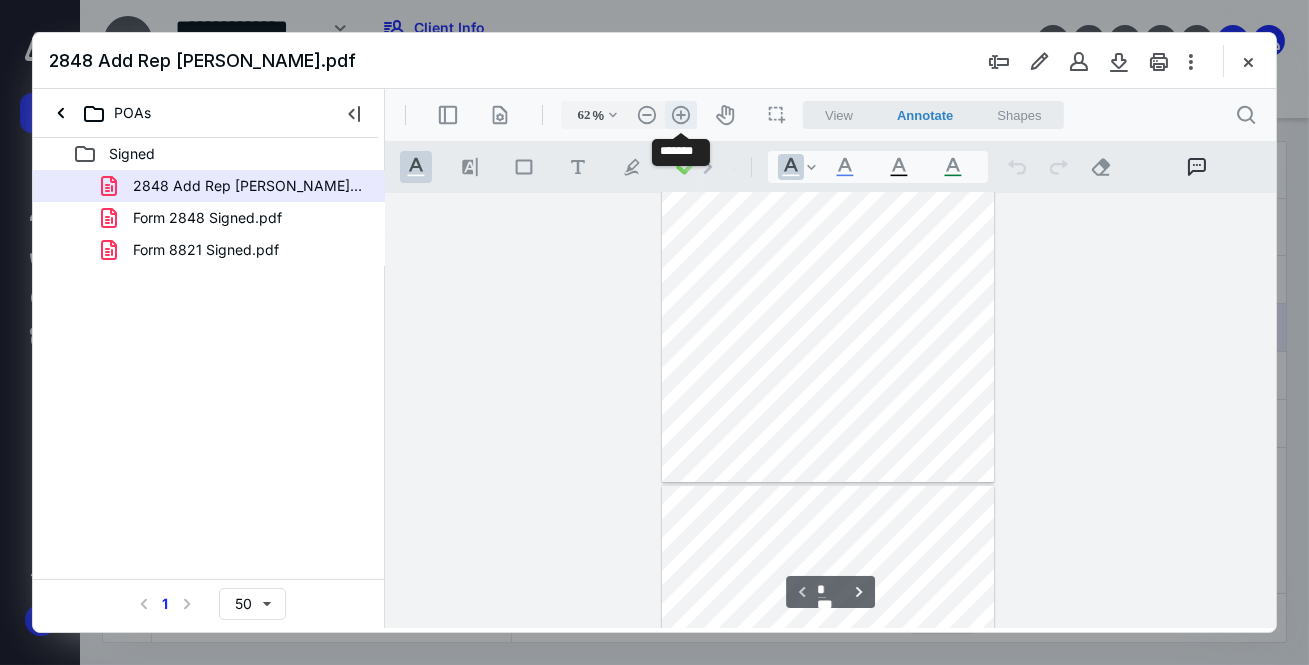 click on ".cls-1{fill:#abb0c4;} icon - header - zoom - in - line" at bounding box center [680, 115] 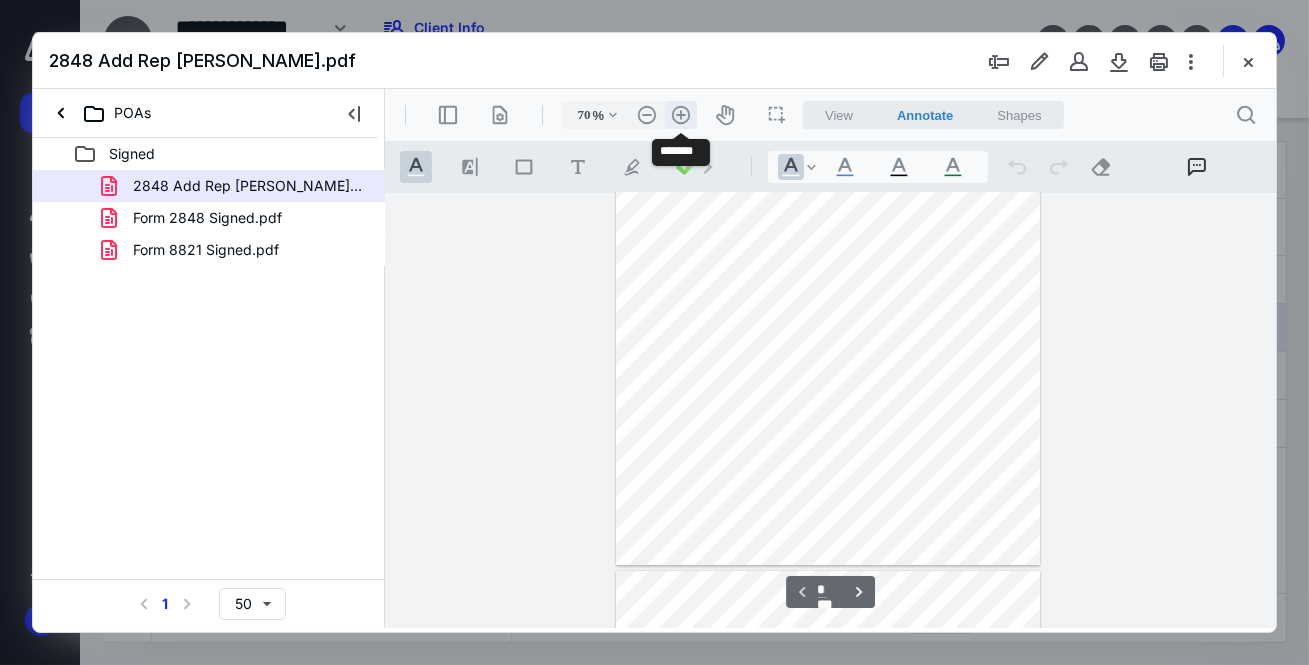 click on ".cls-1{fill:#abb0c4;} icon - header - zoom - in - line" at bounding box center [680, 115] 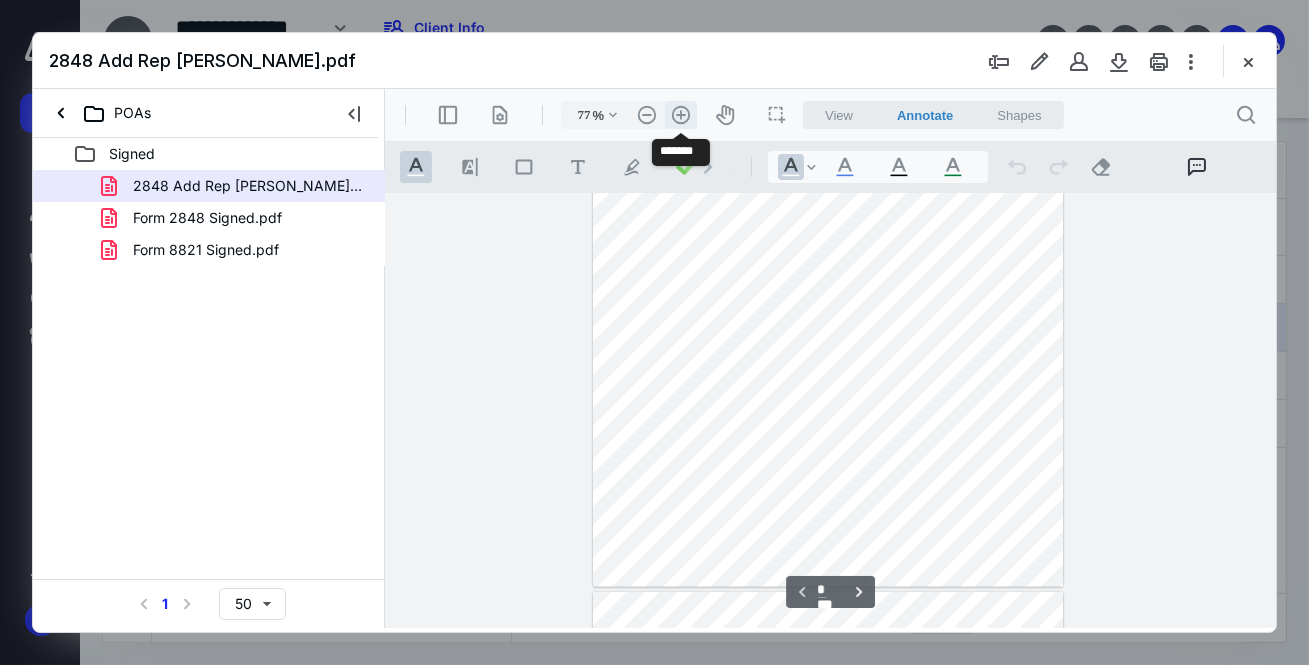 click on ".cls-1{fill:#abb0c4;} icon - header - zoom - in - line" at bounding box center (680, 115) 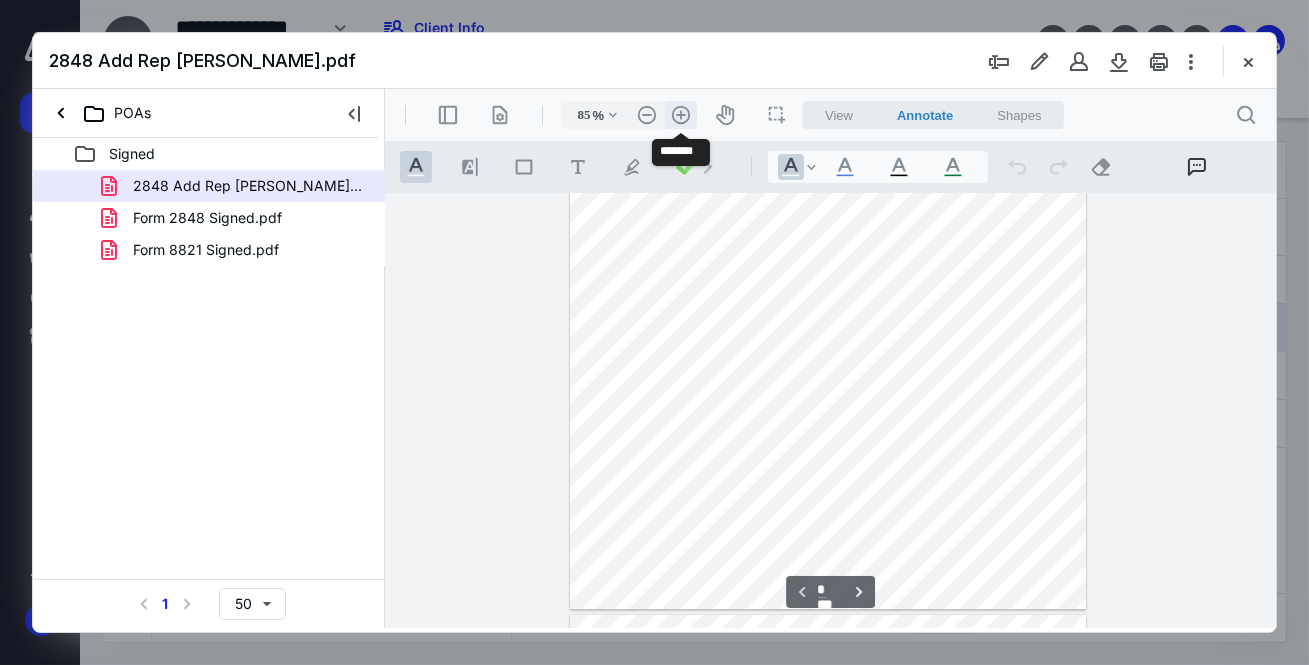 click on ".cls-1{fill:#abb0c4;} icon - header - zoom - in - line" at bounding box center [680, 115] 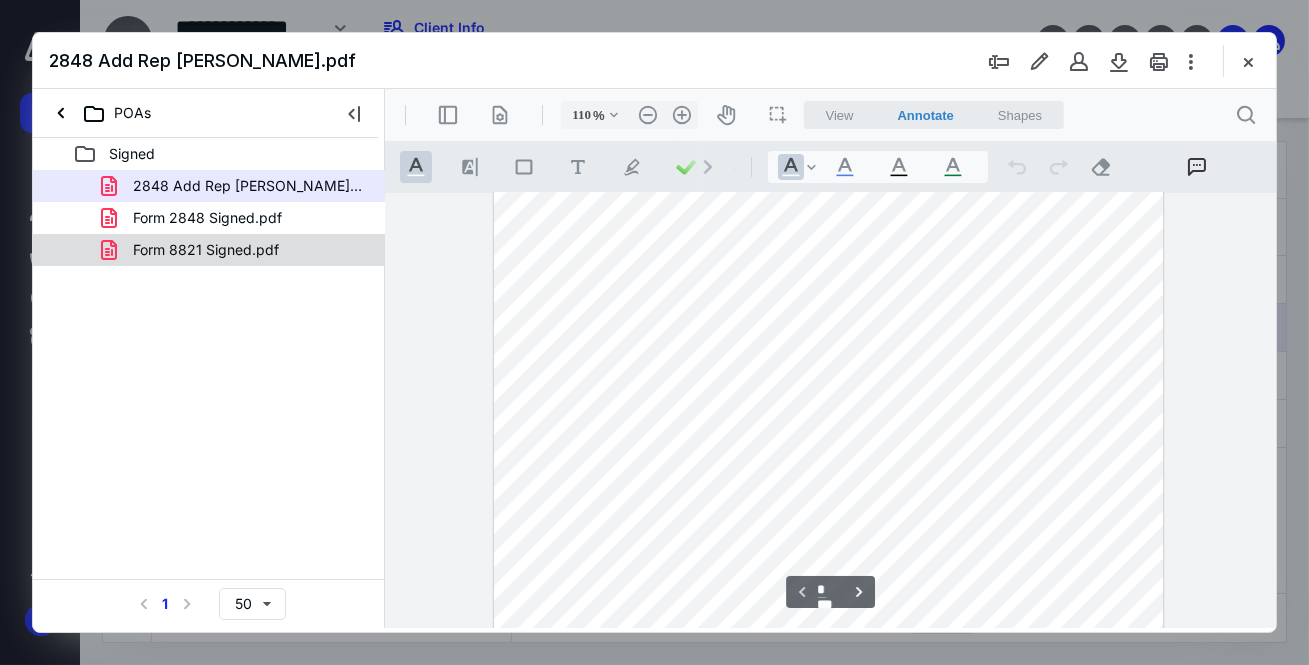 scroll, scrollTop: 45, scrollLeft: 0, axis: vertical 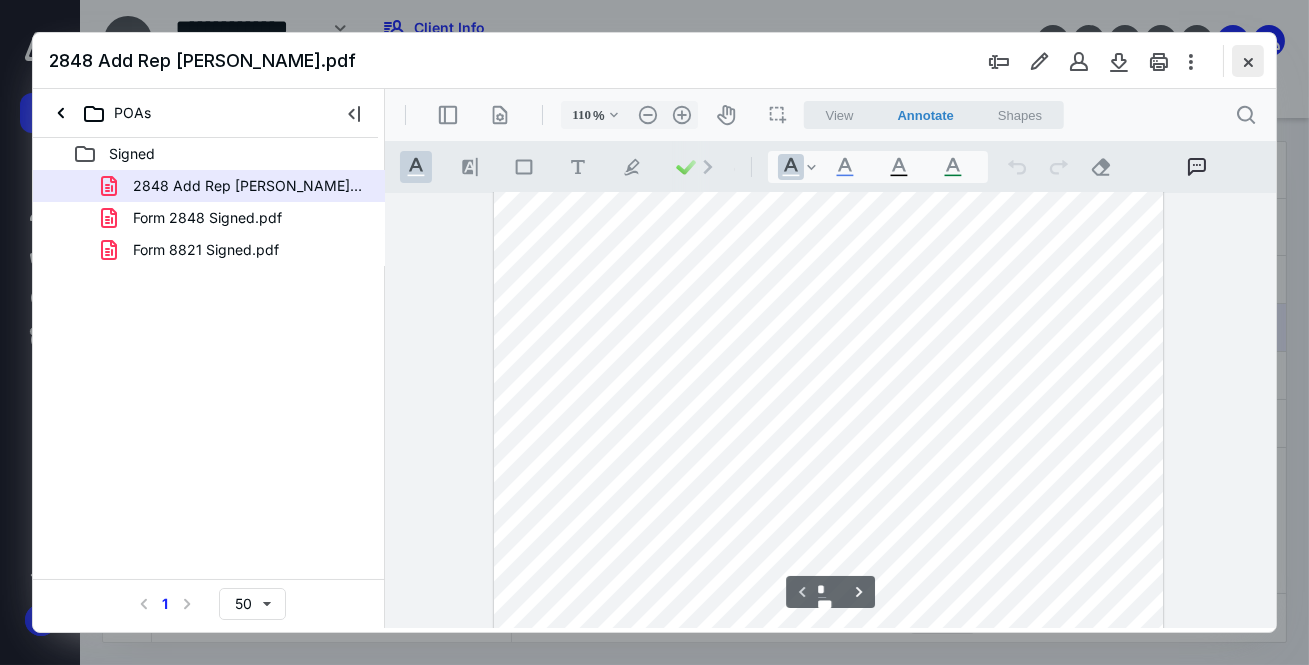 click at bounding box center [1248, 61] 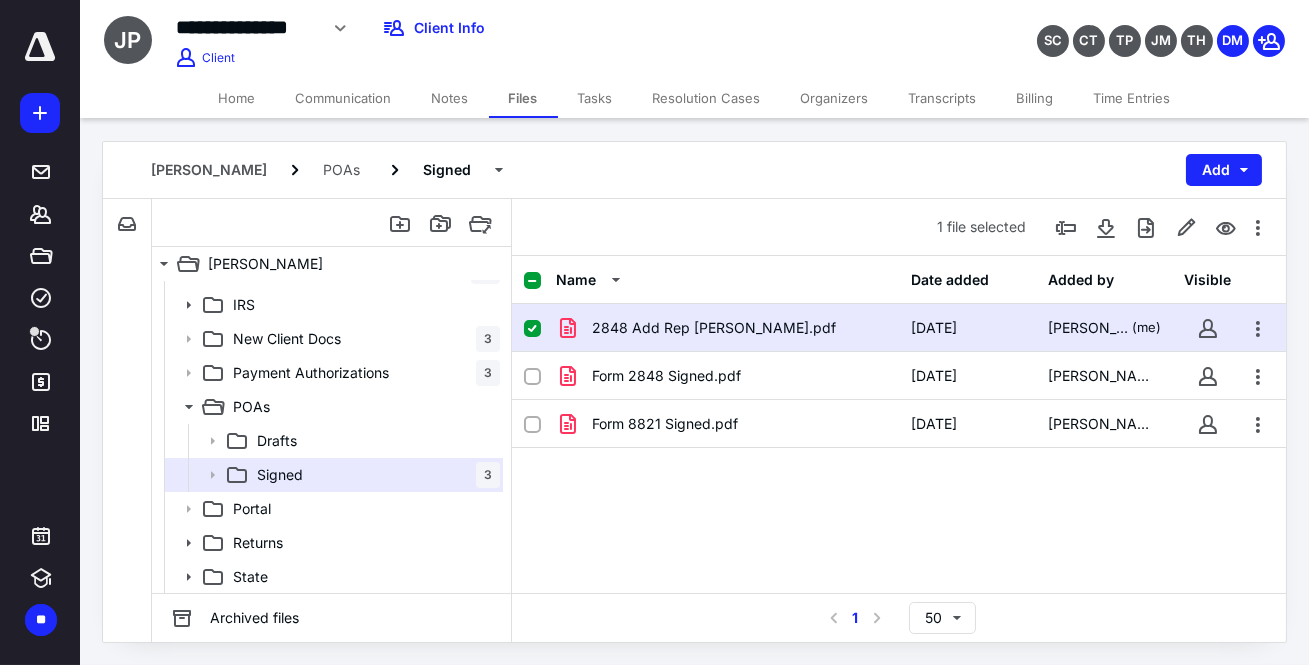 click at bounding box center [40, 113] 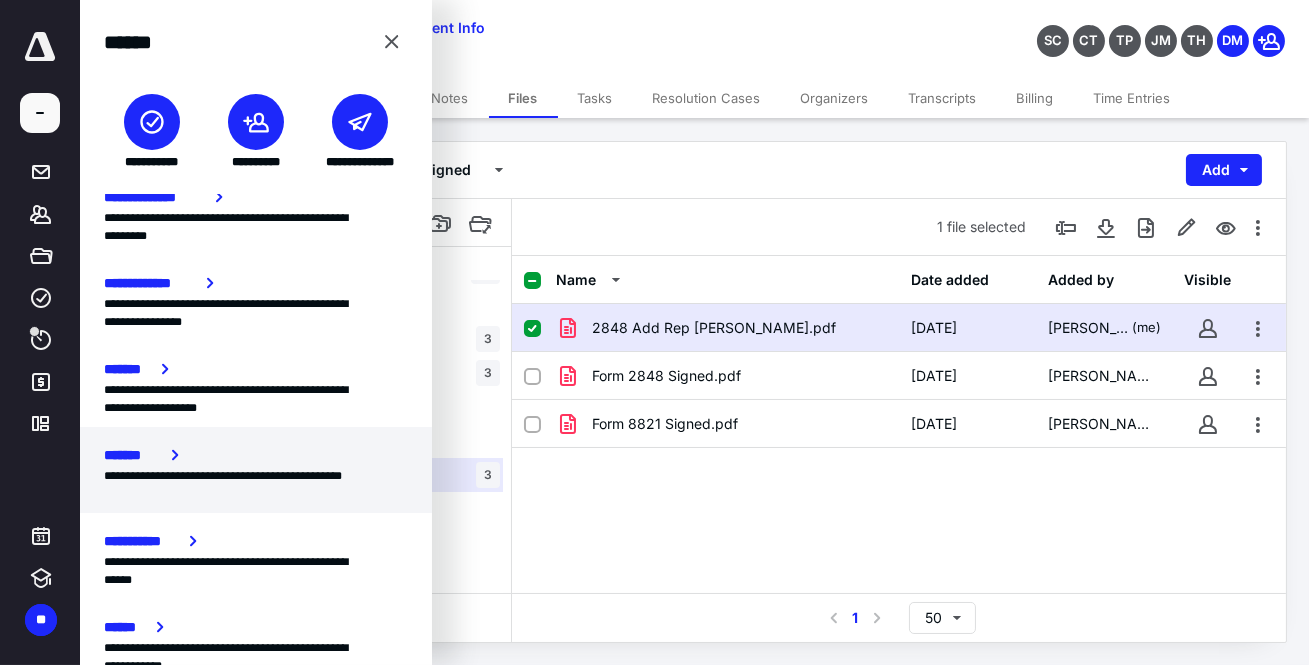 scroll, scrollTop: 302, scrollLeft: 0, axis: vertical 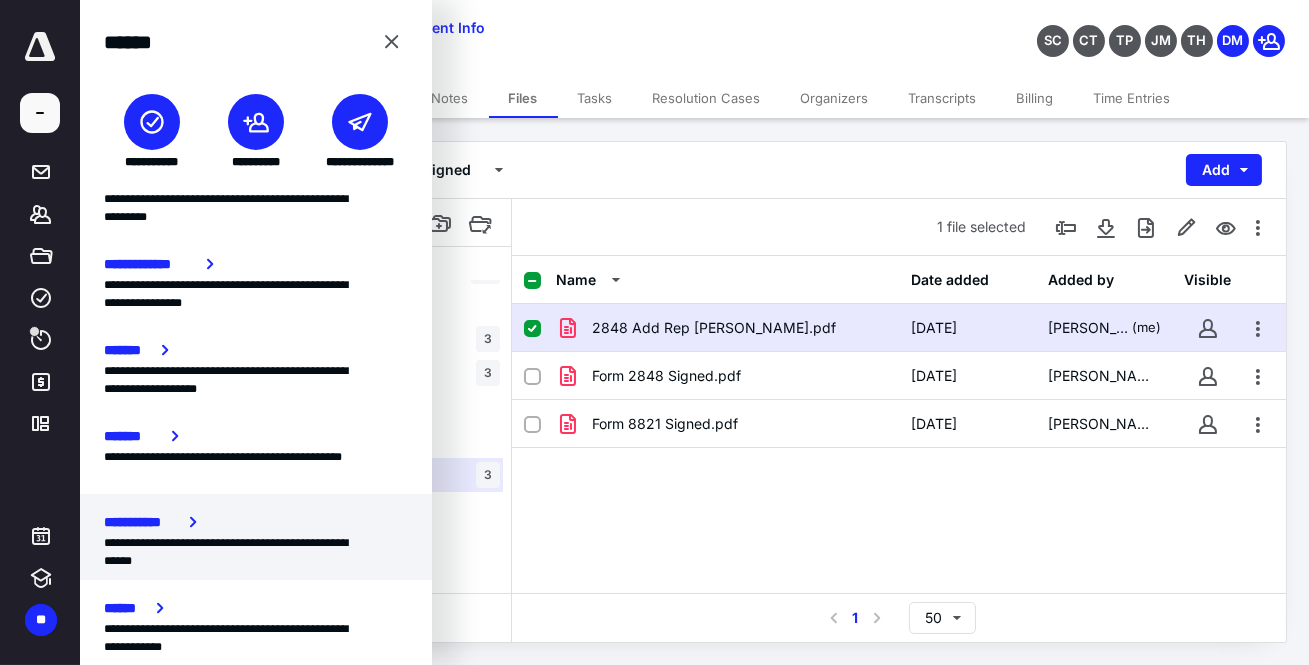 click on "**********" at bounding box center (142, 522) 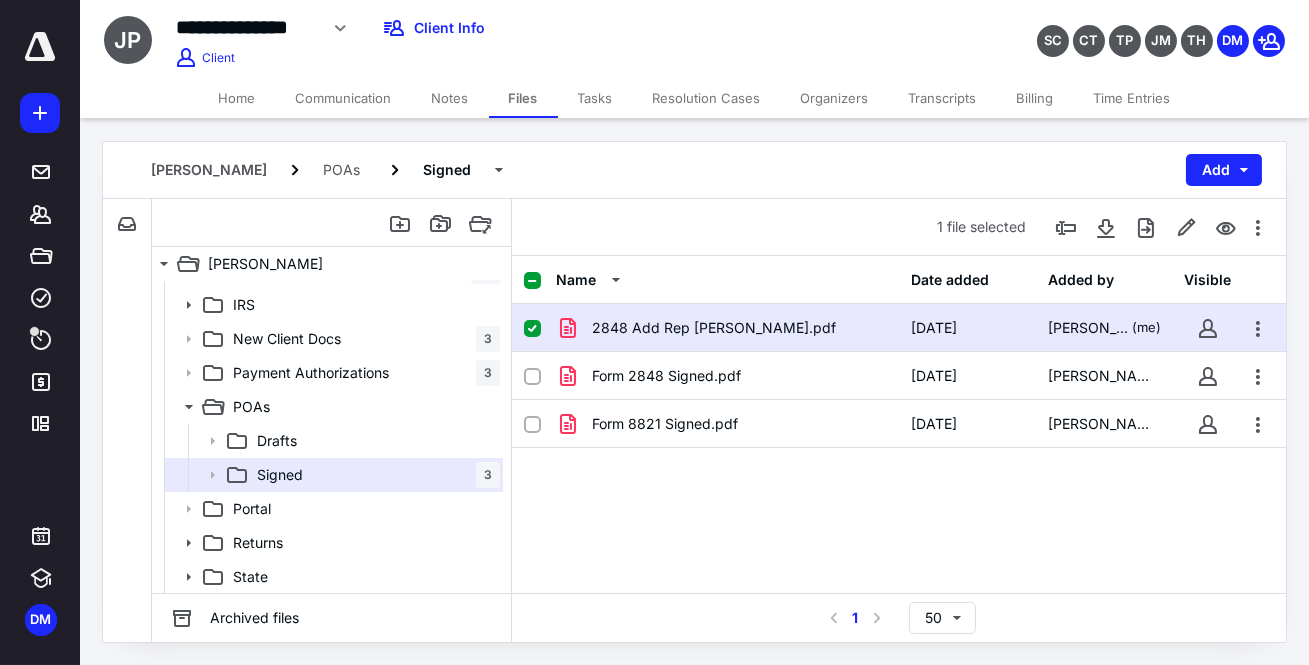 click 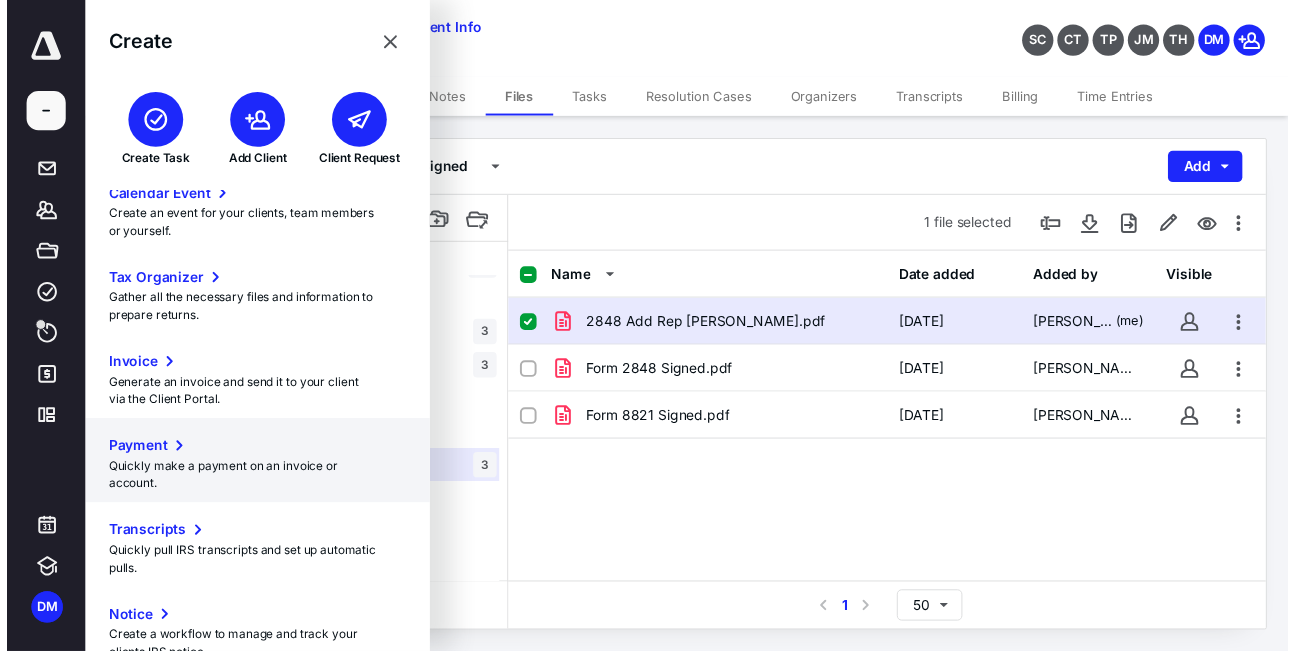 scroll, scrollTop: 302, scrollLeft: 0, axis: vertical 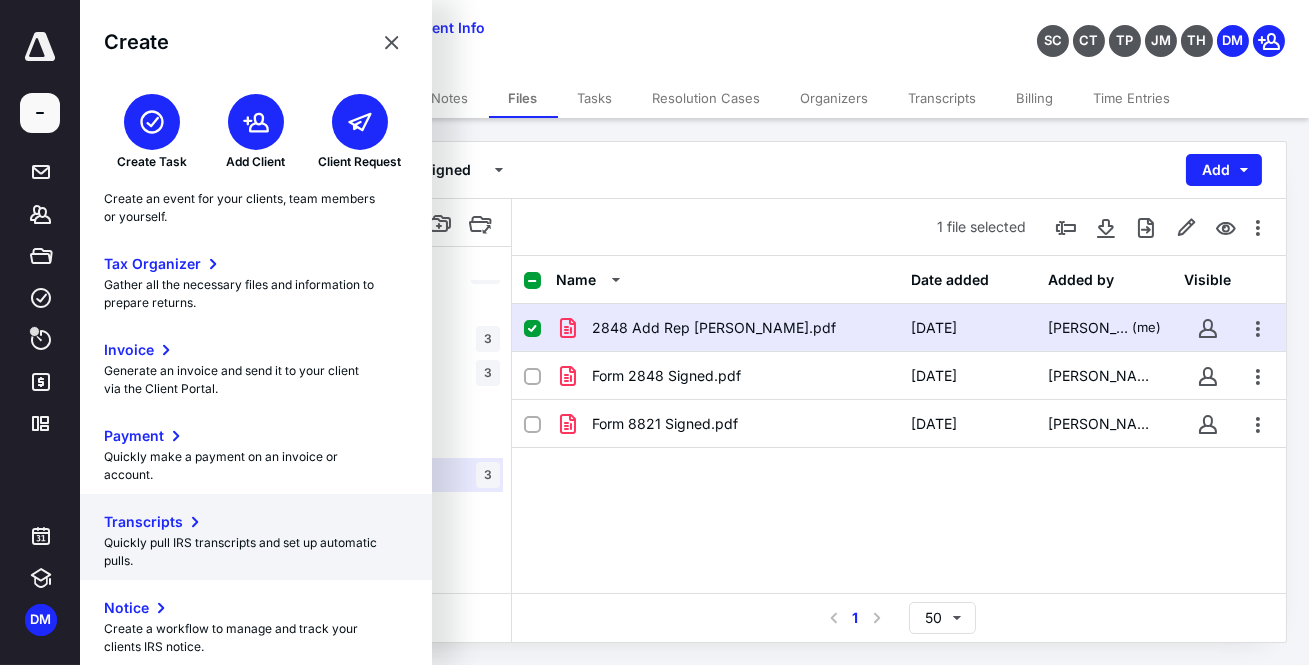 click on "Transcripts" at bounding box center [143, 522] 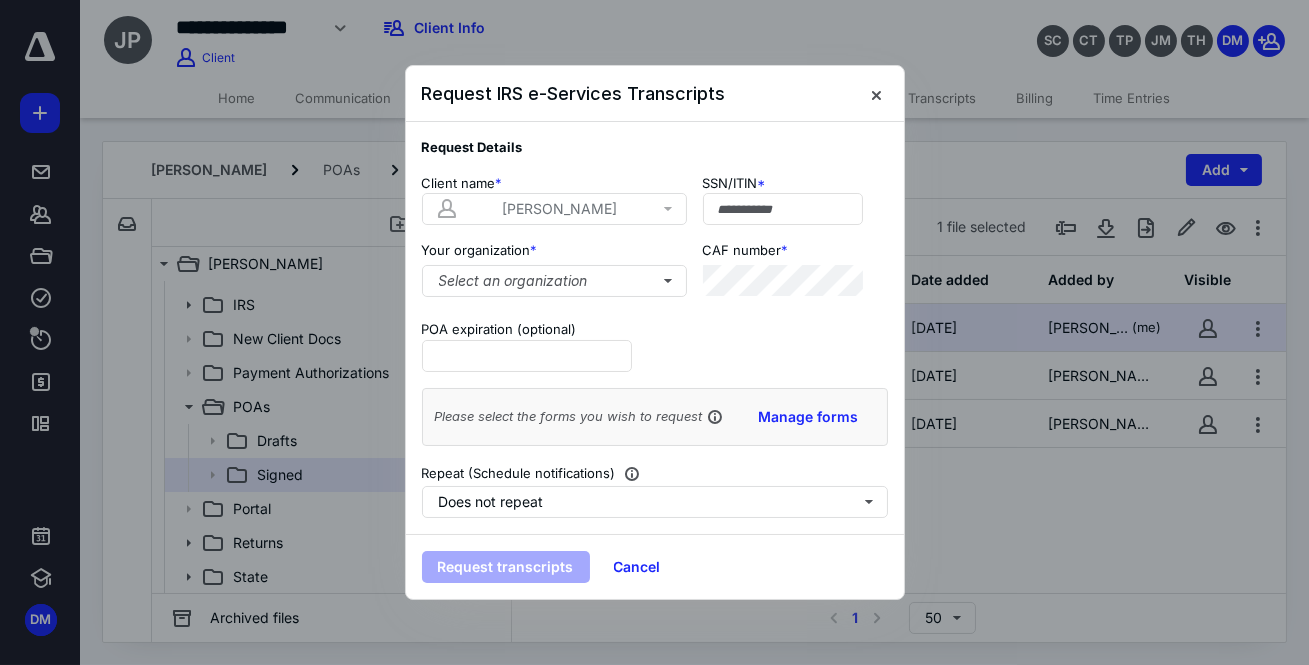 click at bounding box center [783, 209] 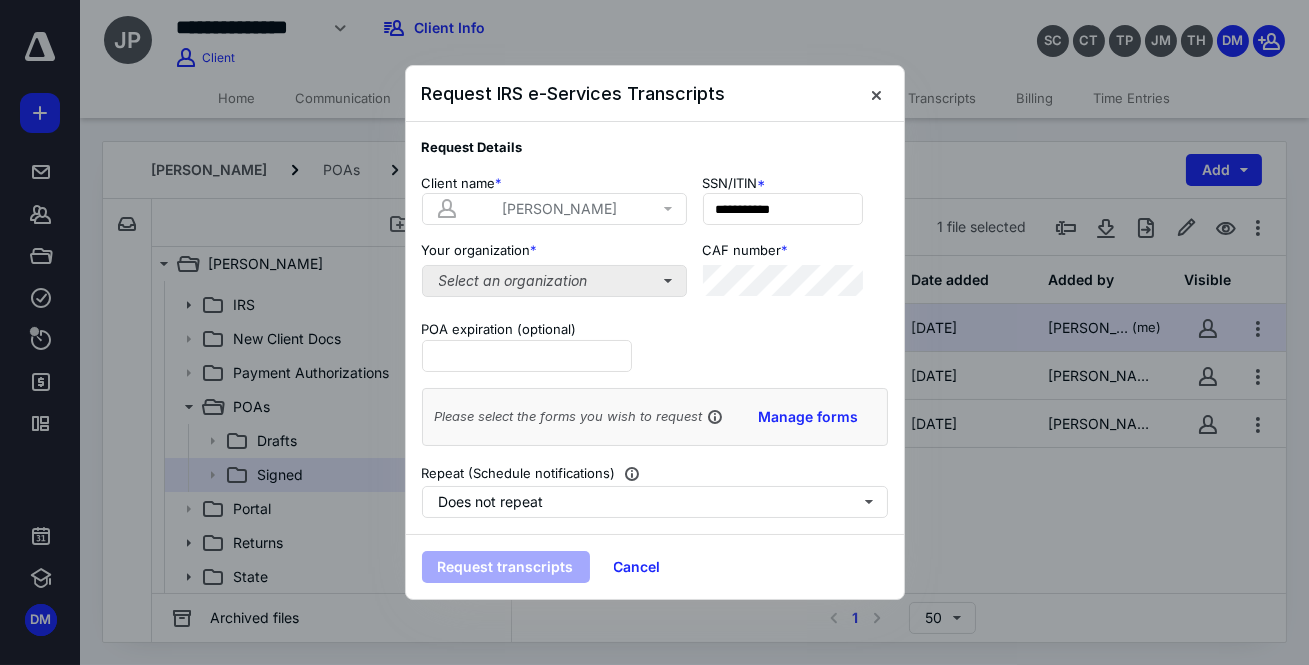 type on "**********" 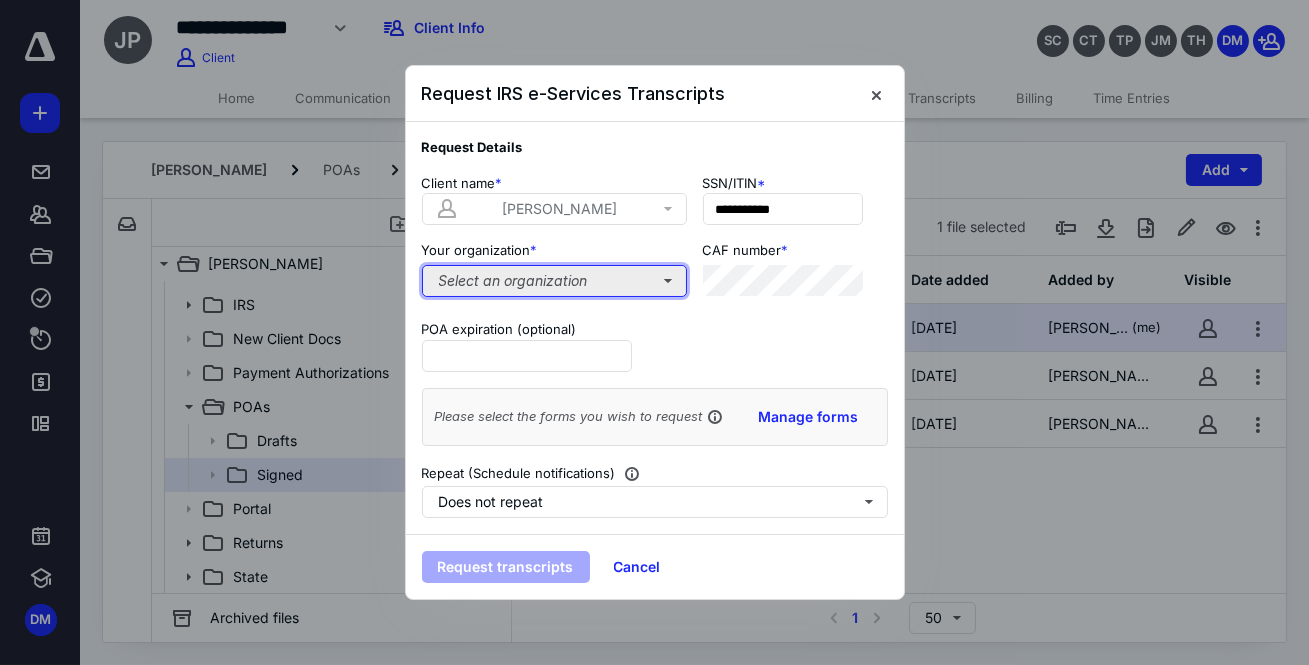 click on "Select an organization" at bounding box center (554, 281) 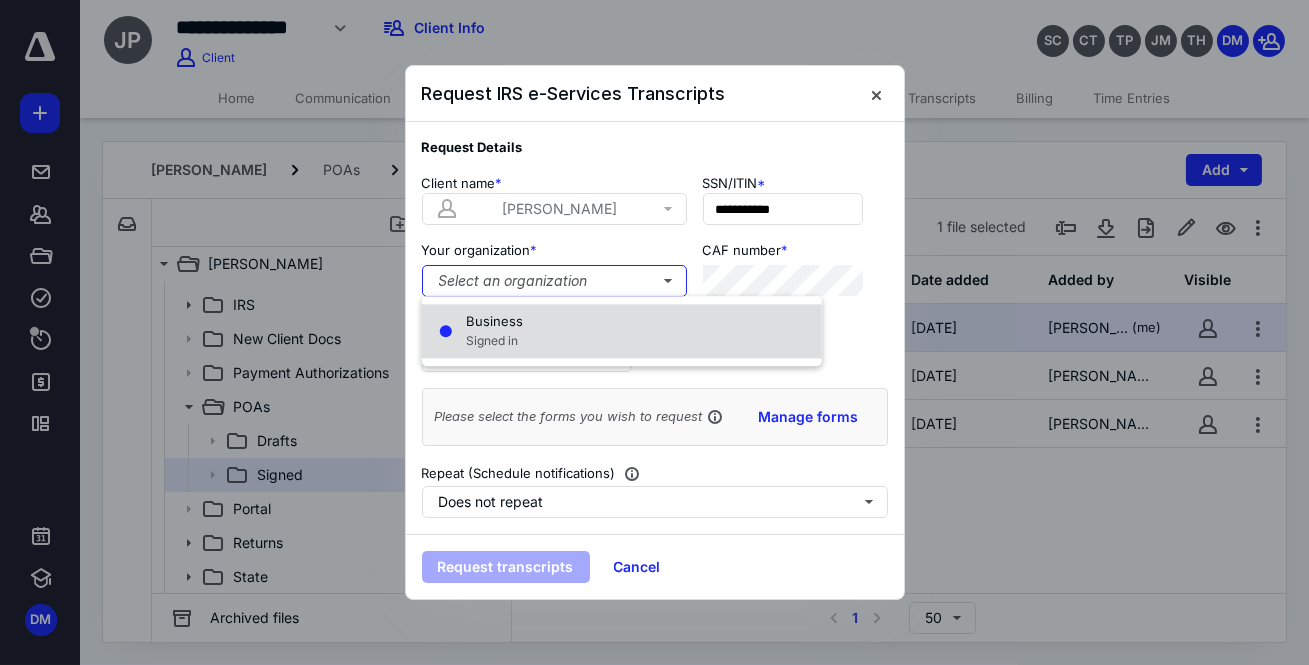 click on "Business" at bounding box center (494, 321) 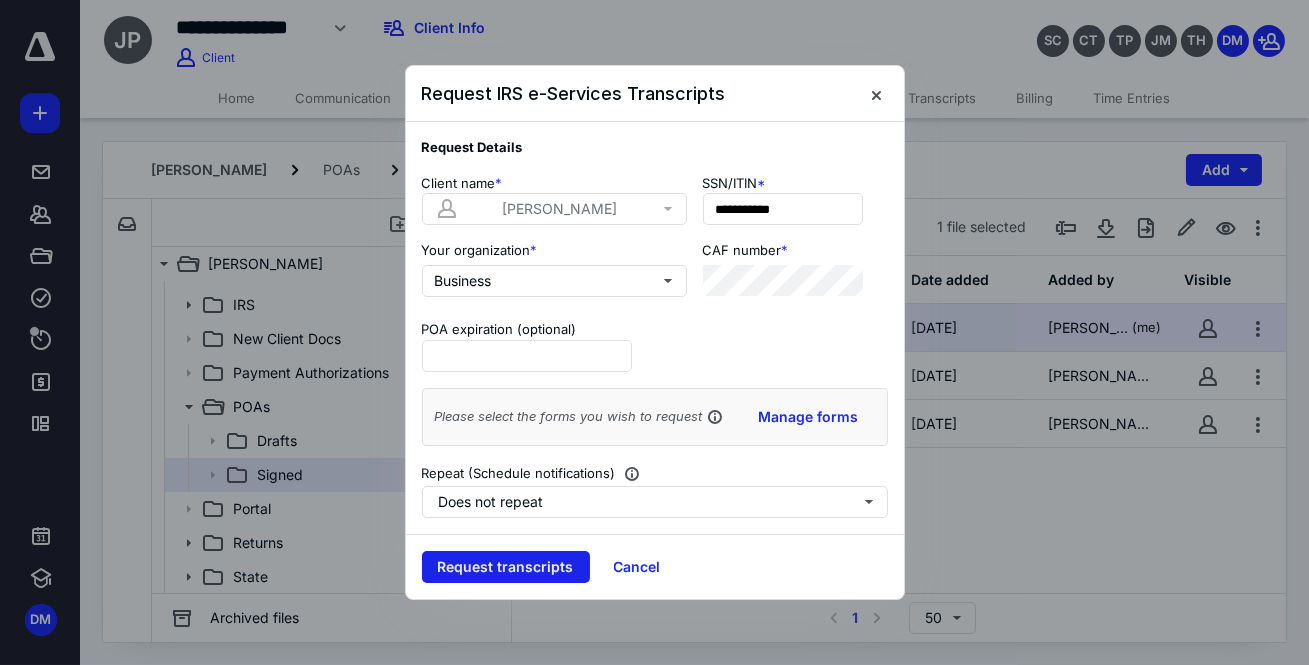click on "Request transcripts" at bounding box center (506, 567) 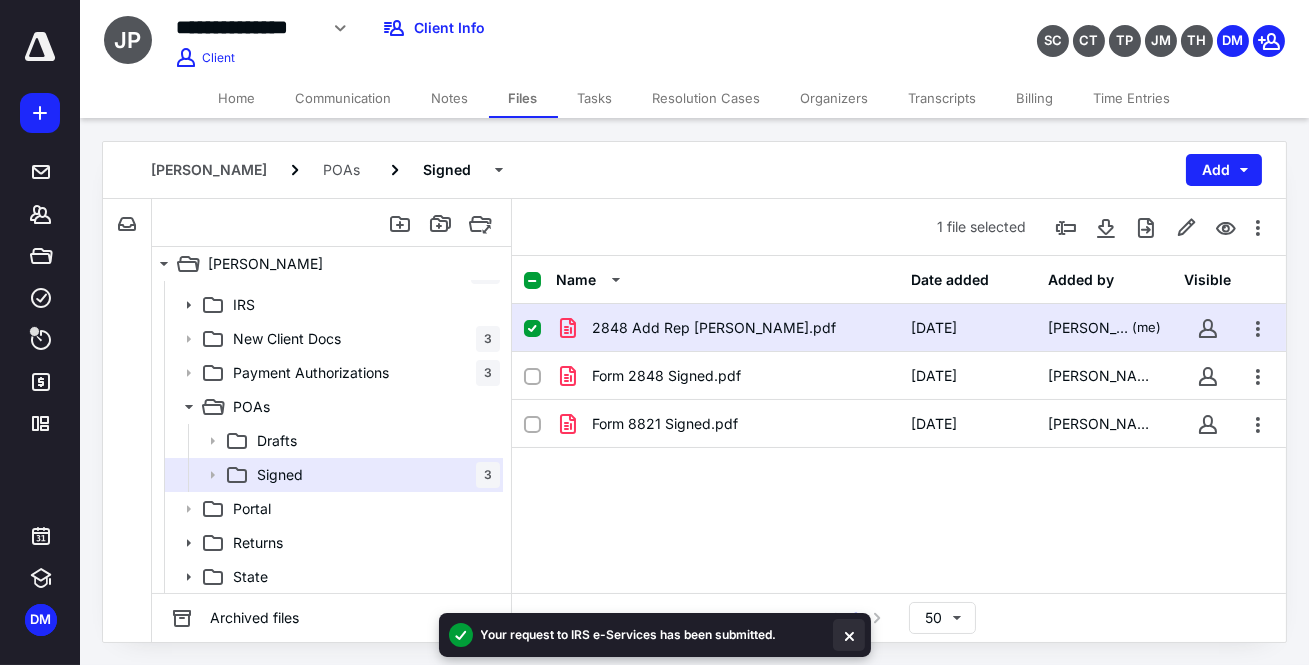 click at bounding box center (849, 635) 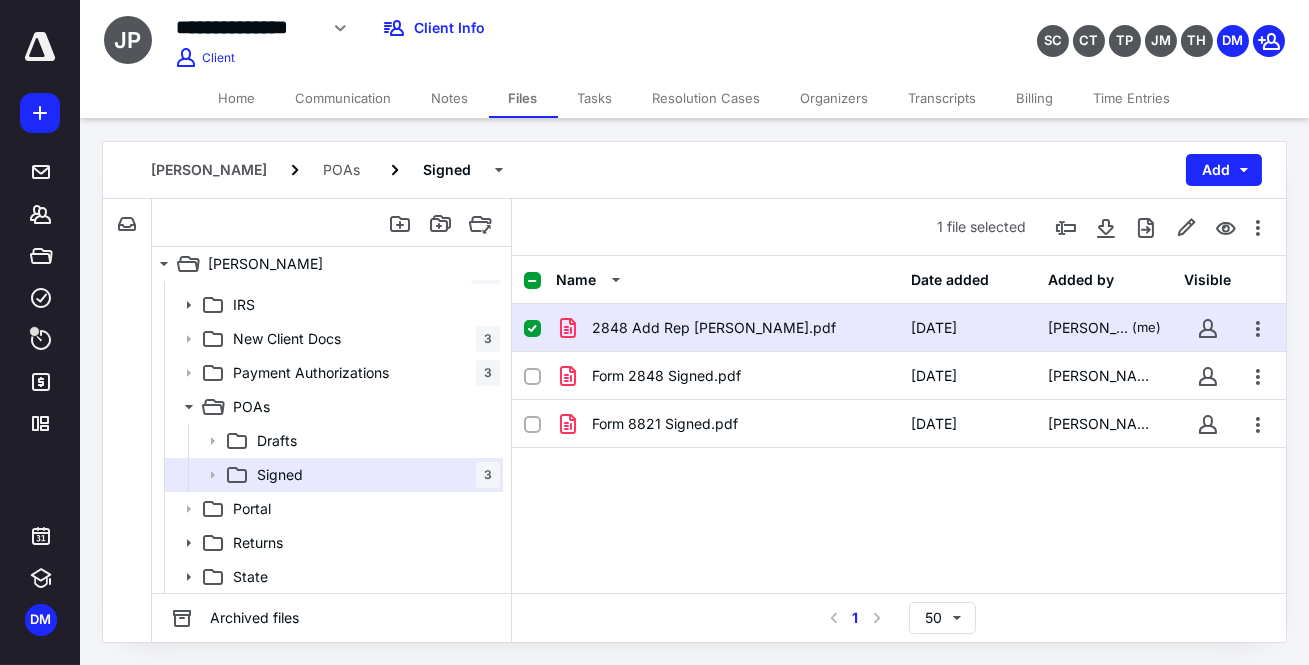 click on "Tasks" at bounding box center [595, 98] 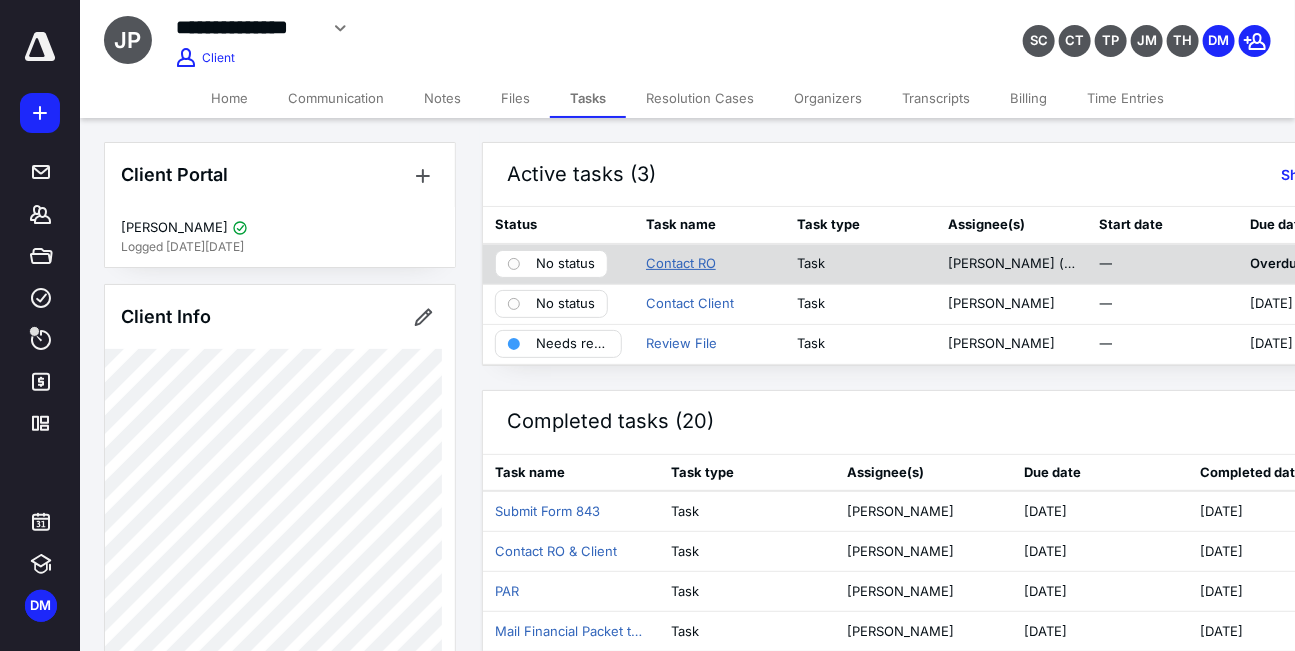 click on "Contact RO" at bounding box center (681, 264) 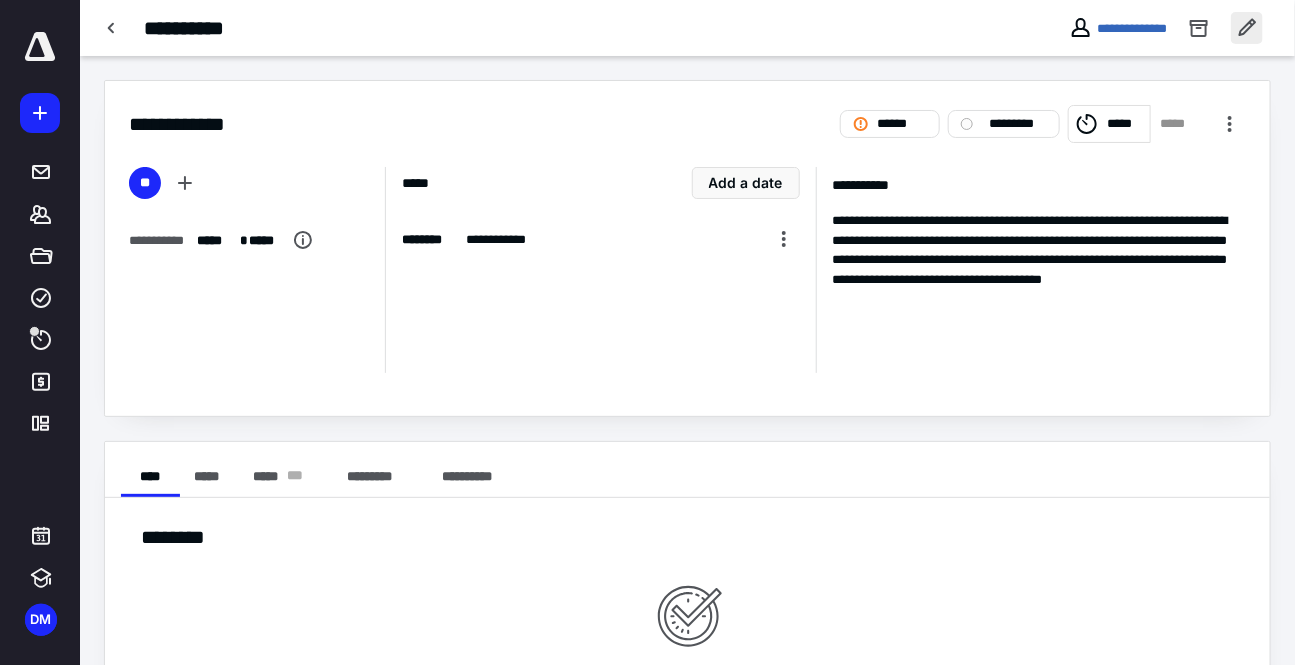 click at bounding box center [1247, 28] 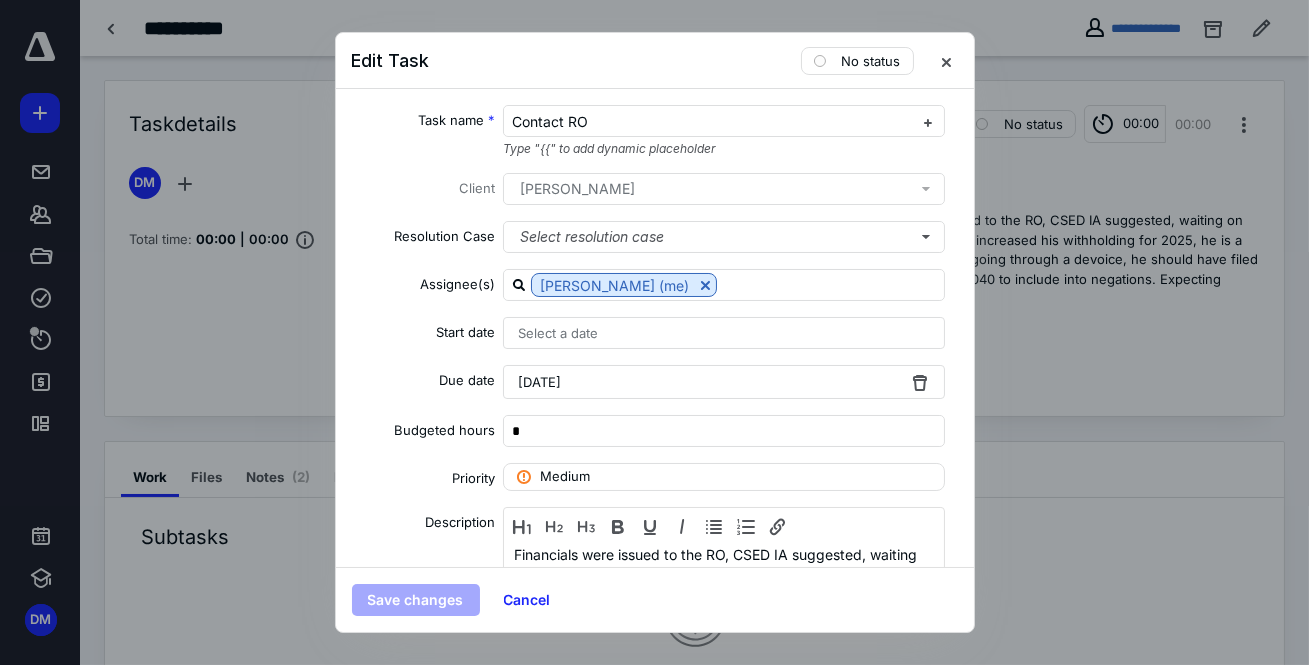 click on "July 7, 2025" at bounding box center [724, 382] 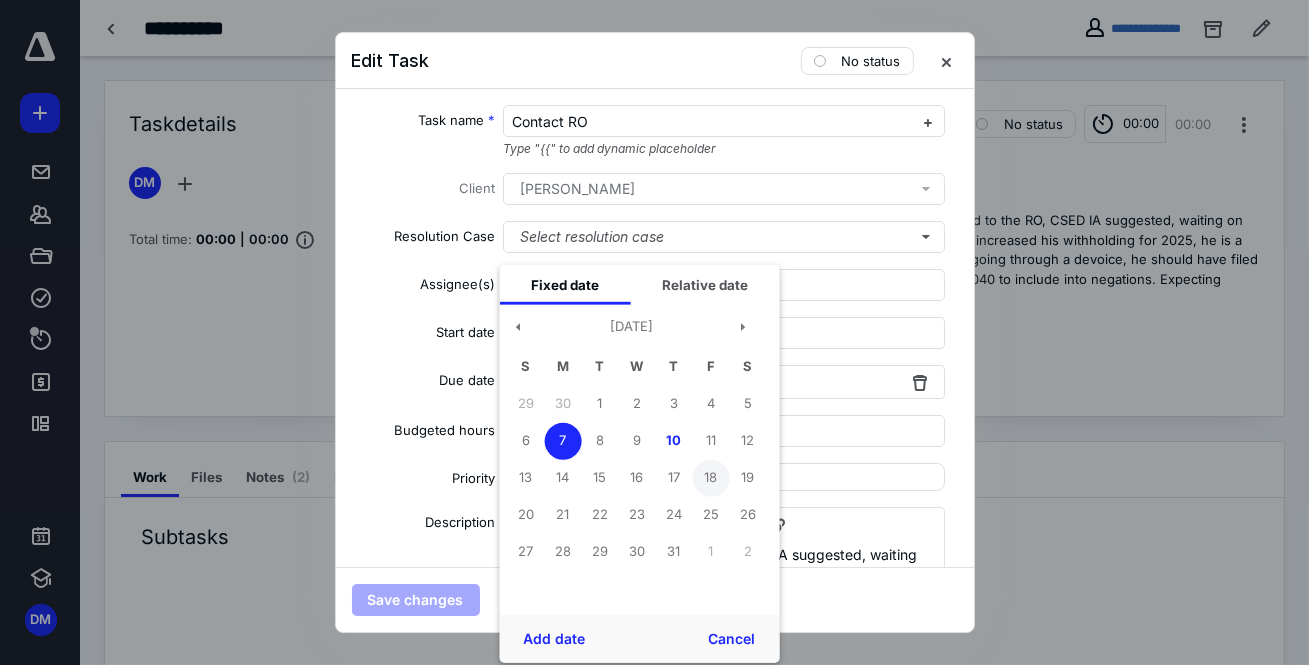 click on "18" at bounding box center [710, 477] 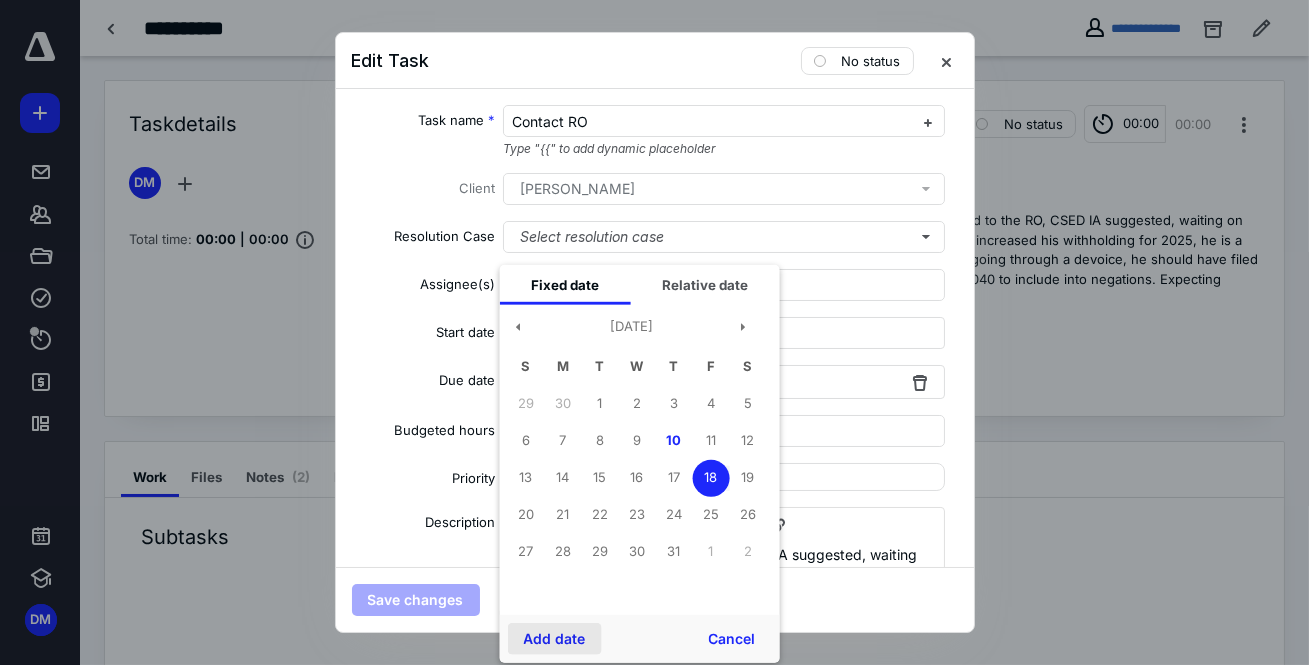 click on "Add date" at bounding box center [554, 639] 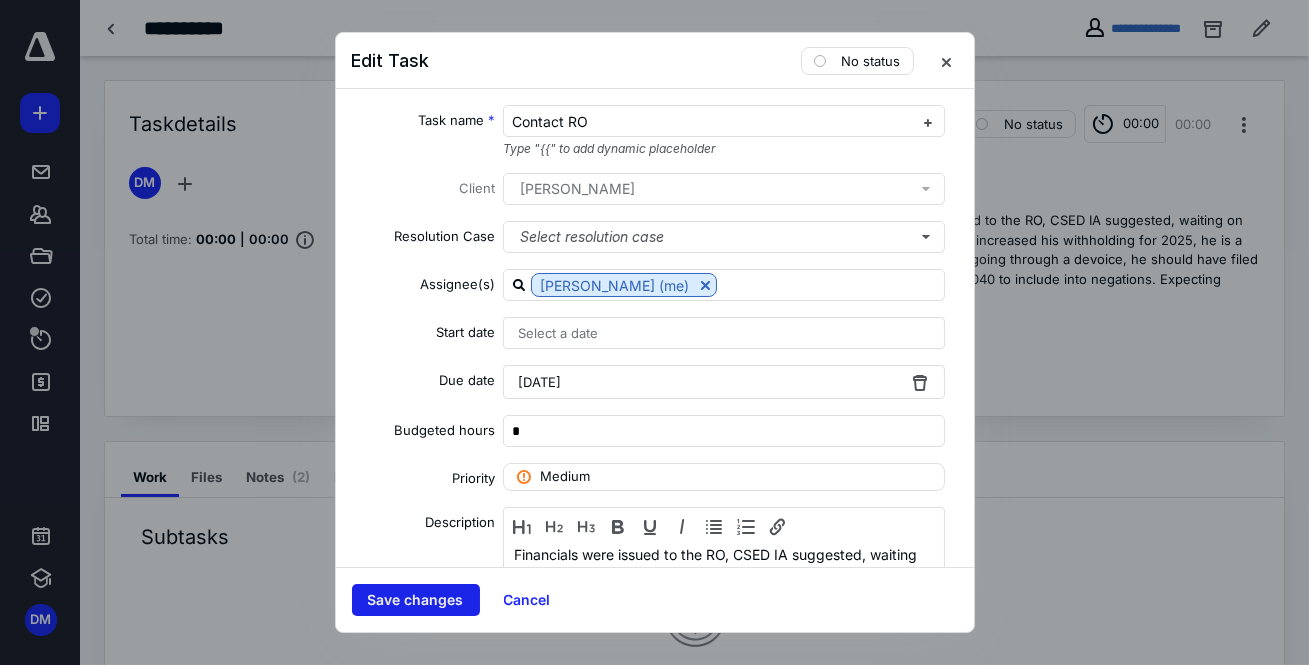 click on "Save changes" at bounding box center [416, 600] 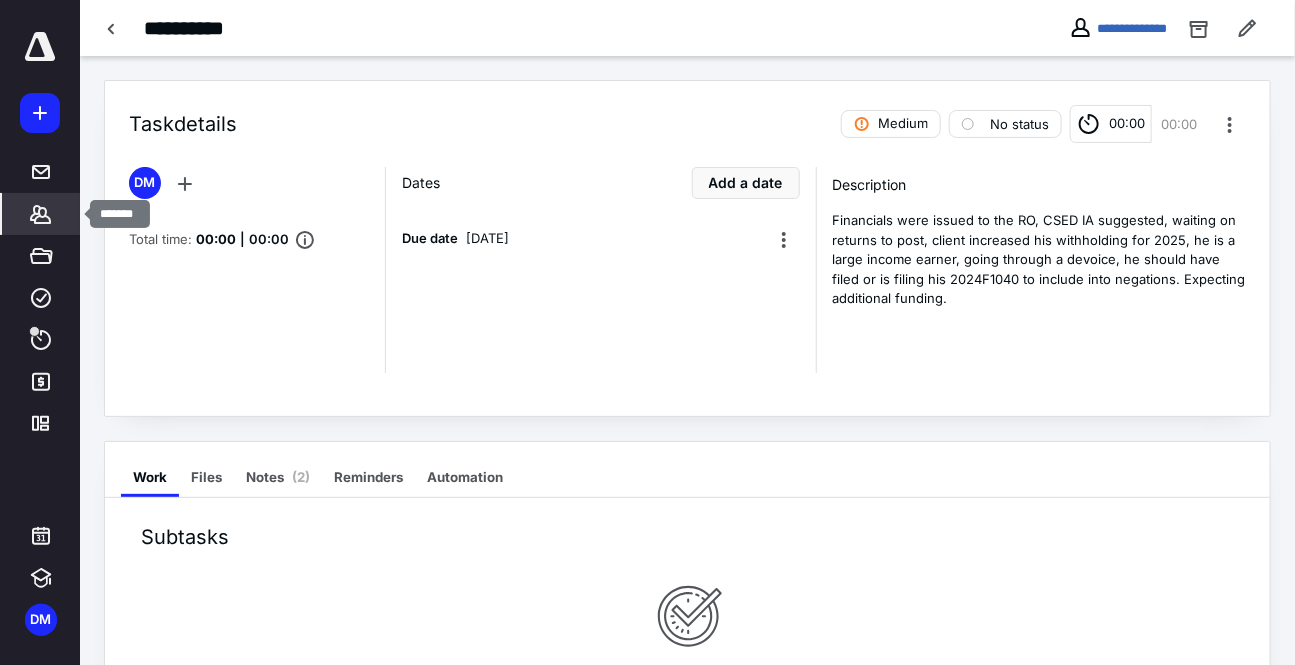 click 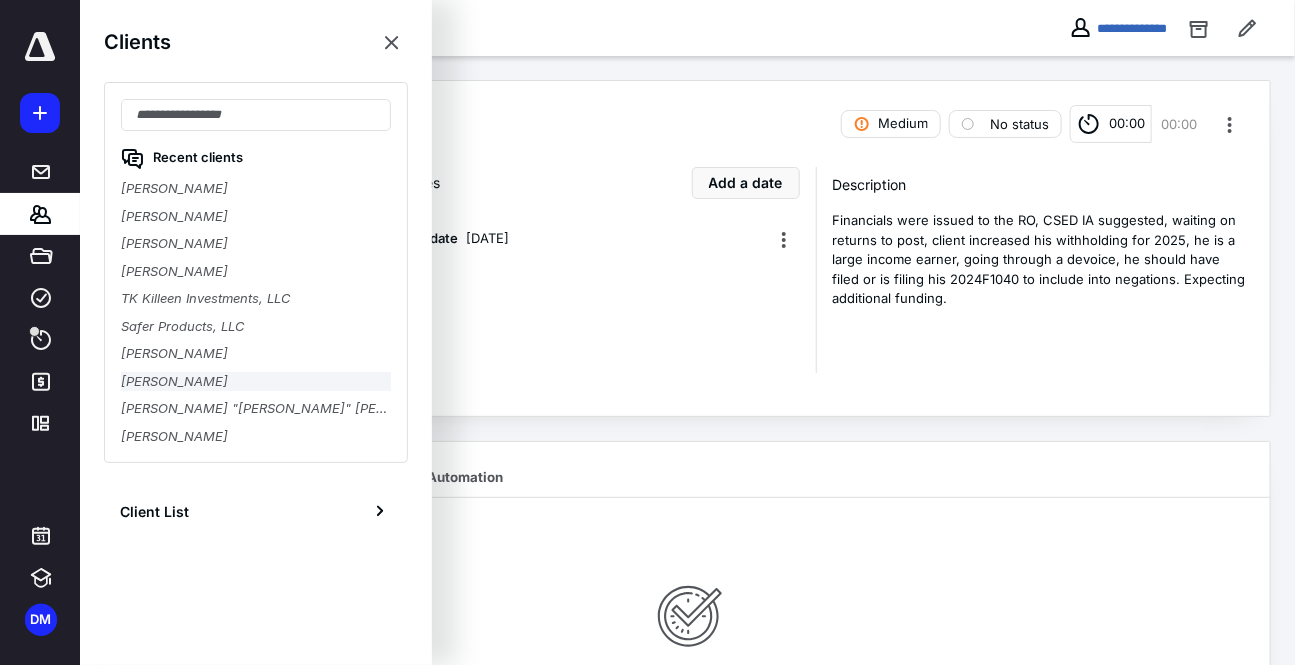 click on "Ryan Volk" at bounding box center [256, 382] 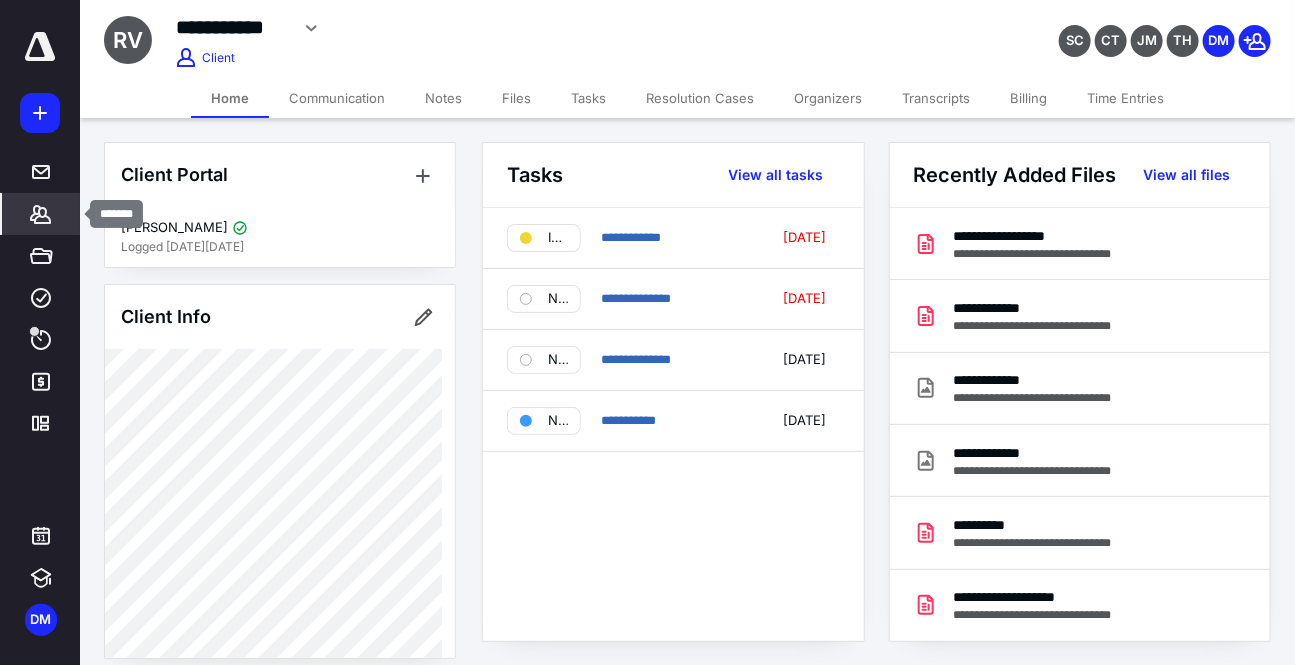 click 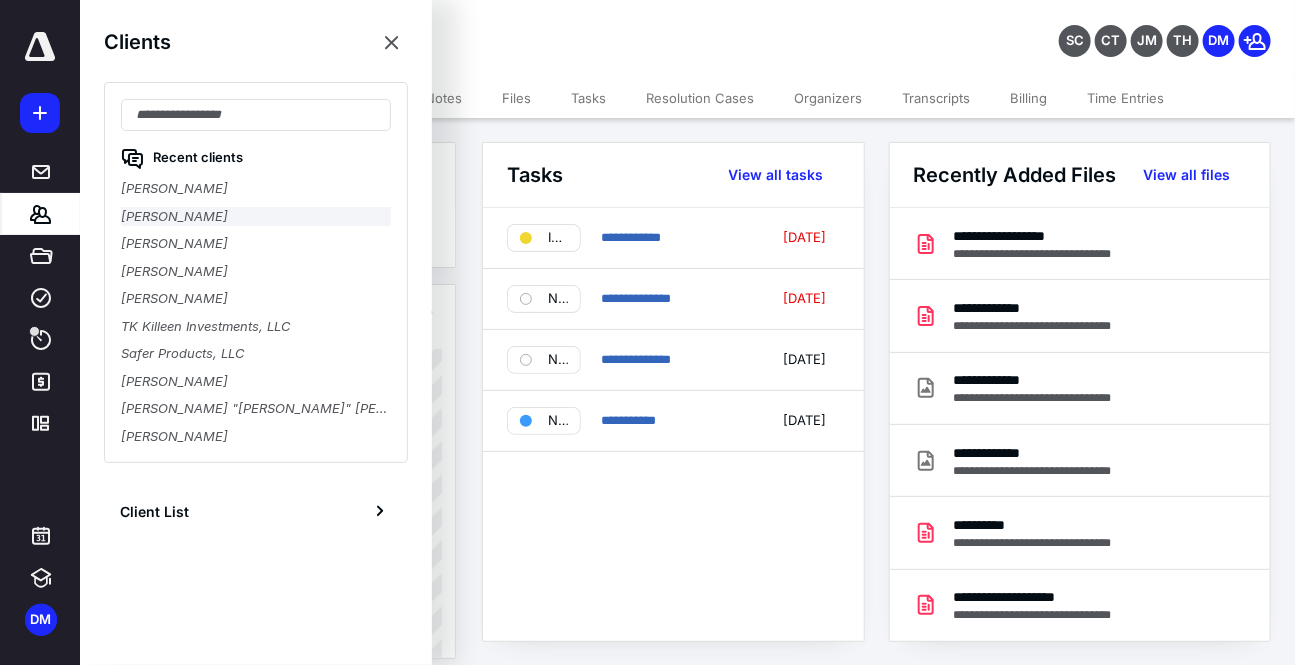 click on "Jarred Perkins" at bounding box center [256, 217] 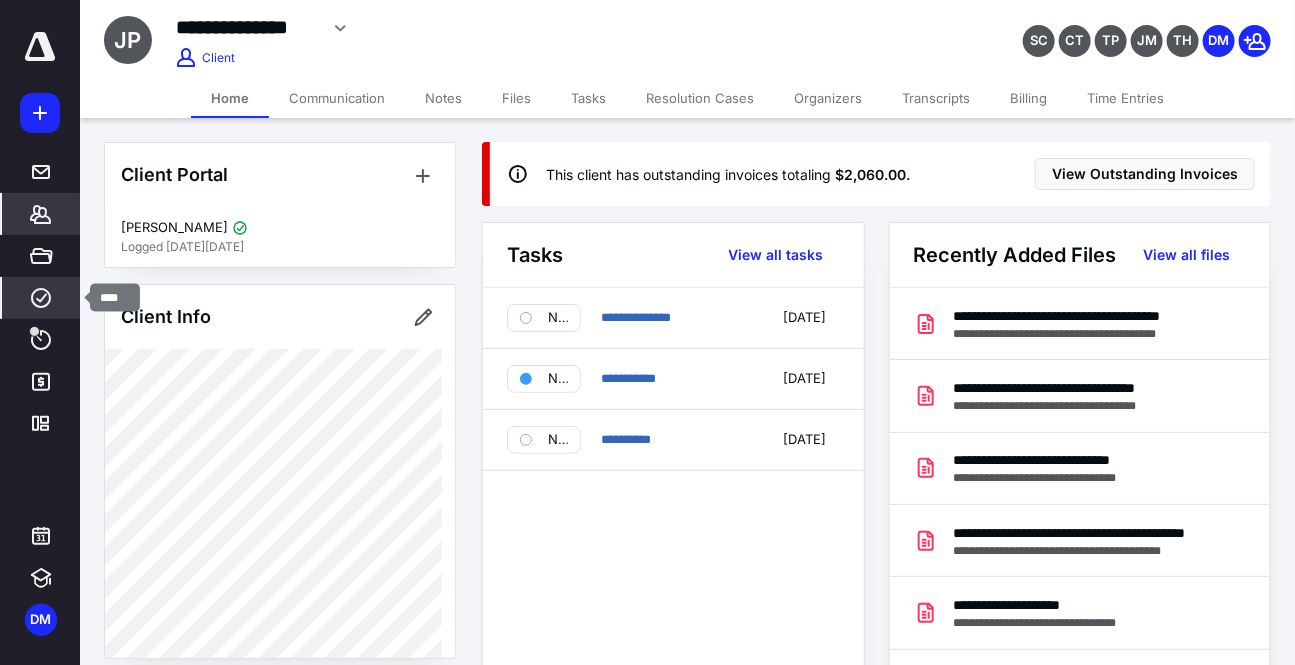 click 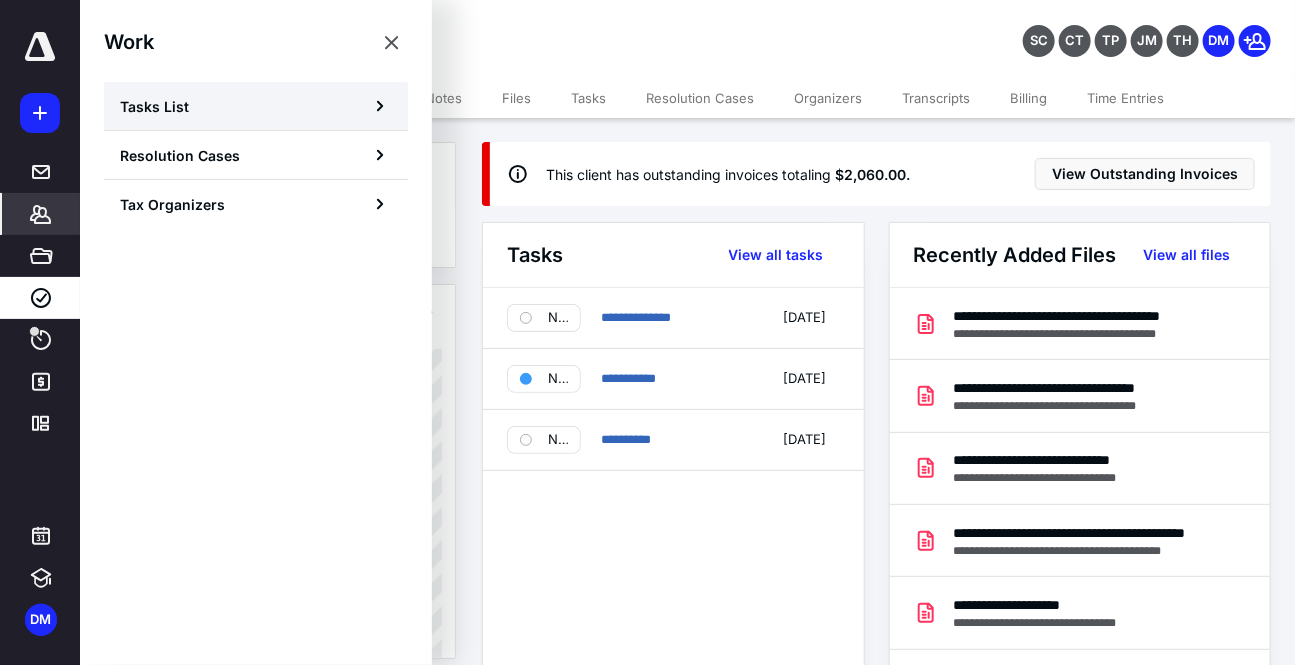 click on "Tasks List" at bounding box center [154, 106] 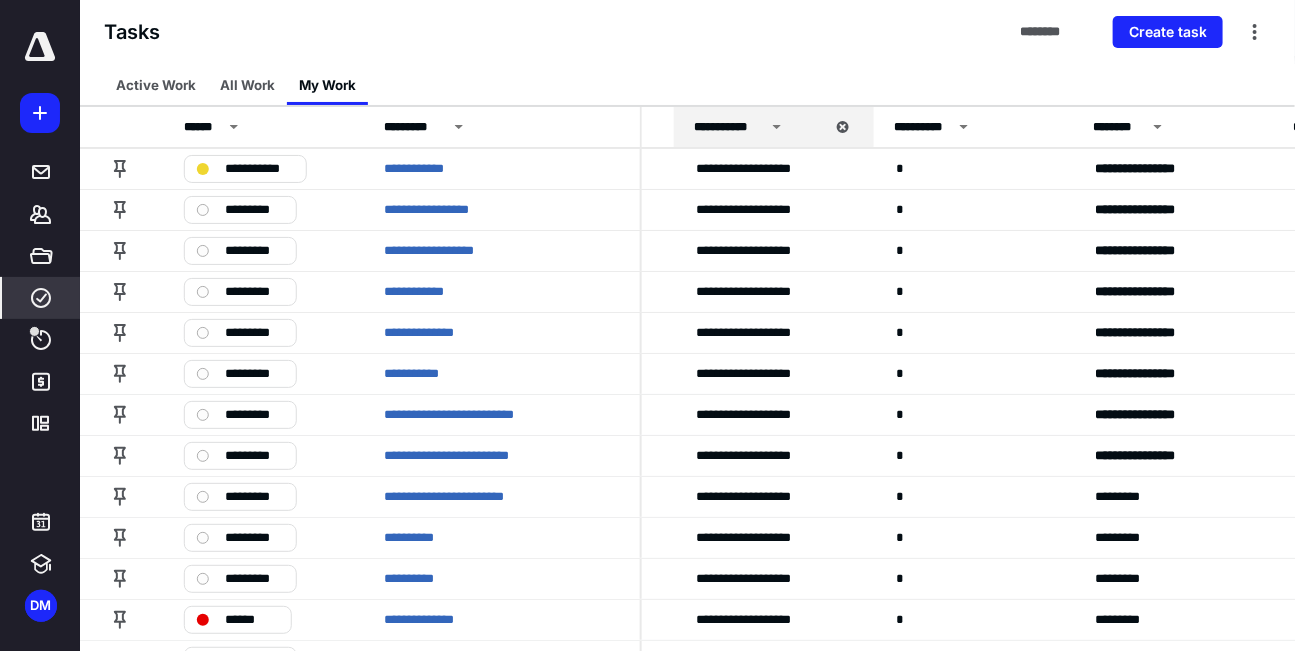 scroll, scrollTop: 0, scrollLeft: 379, axis: horizontal 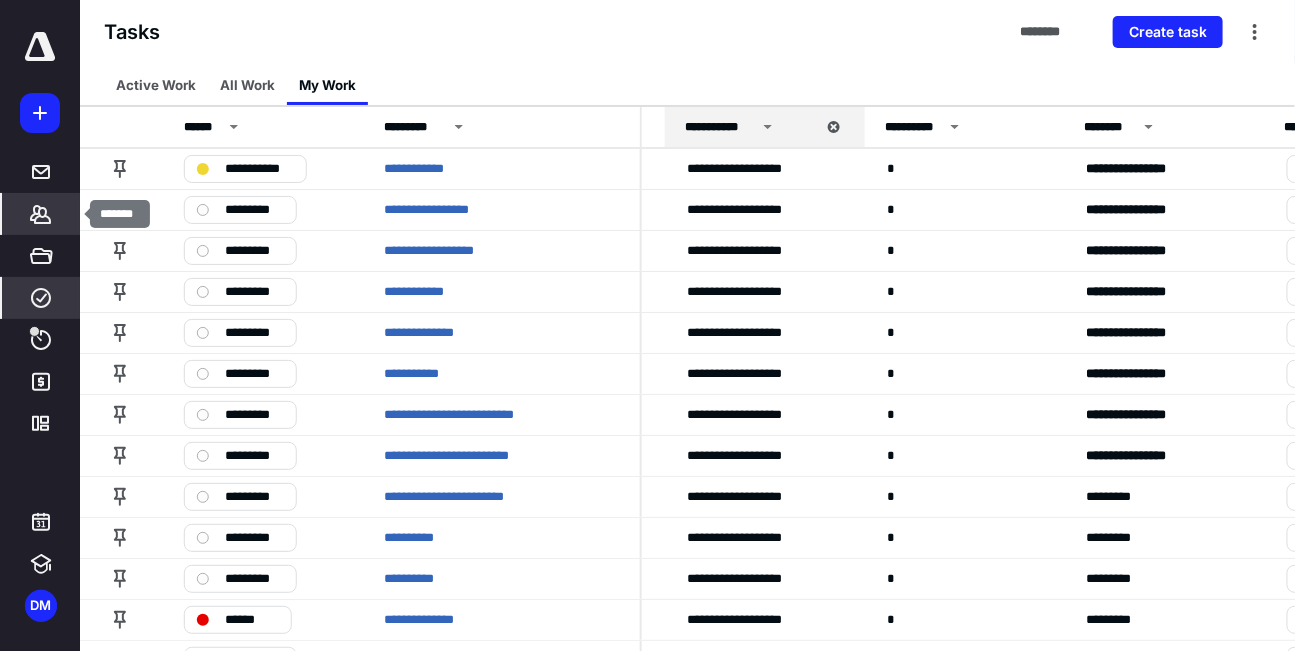 click 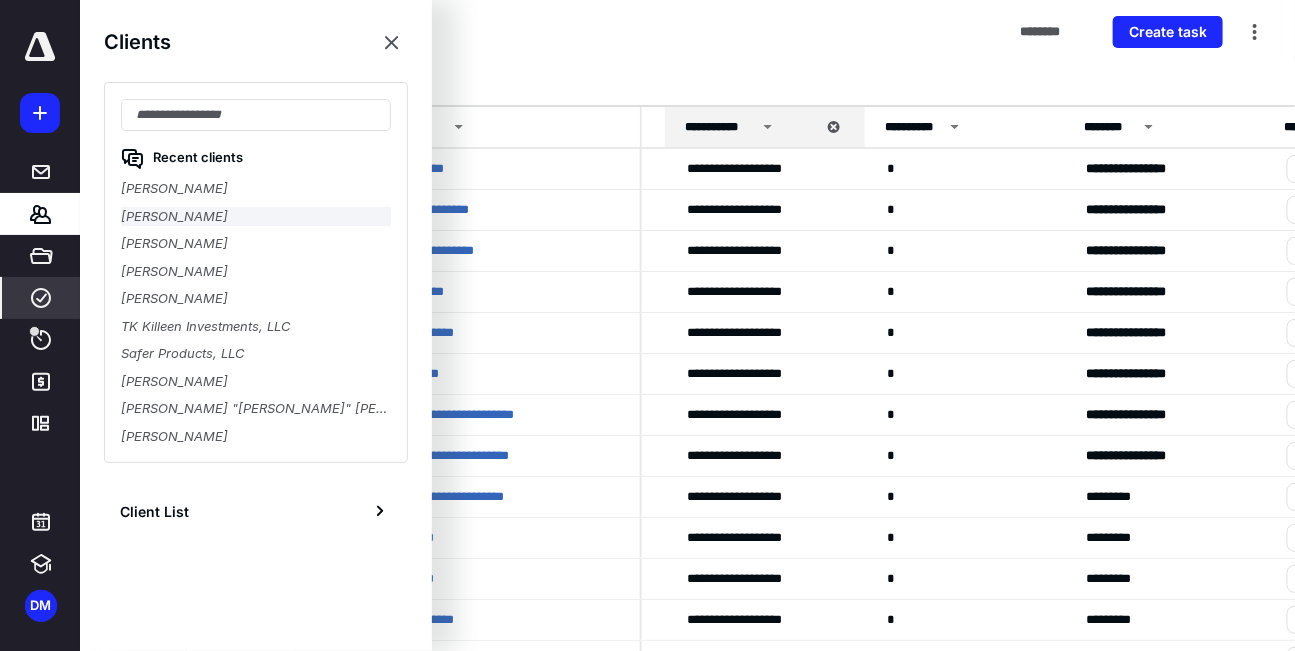 click on "Ryan Volk" at bounding box center (256, 217) 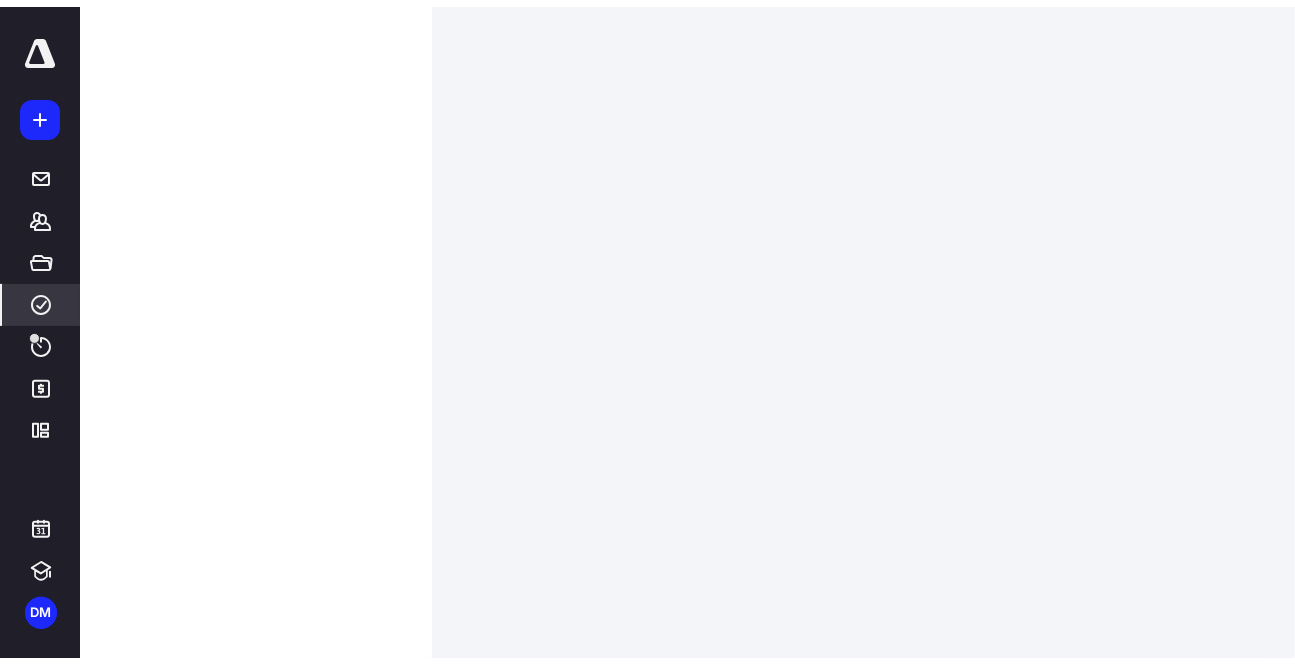 scroll, scrollTop: 0, scrollLeft: 0, axis: both 